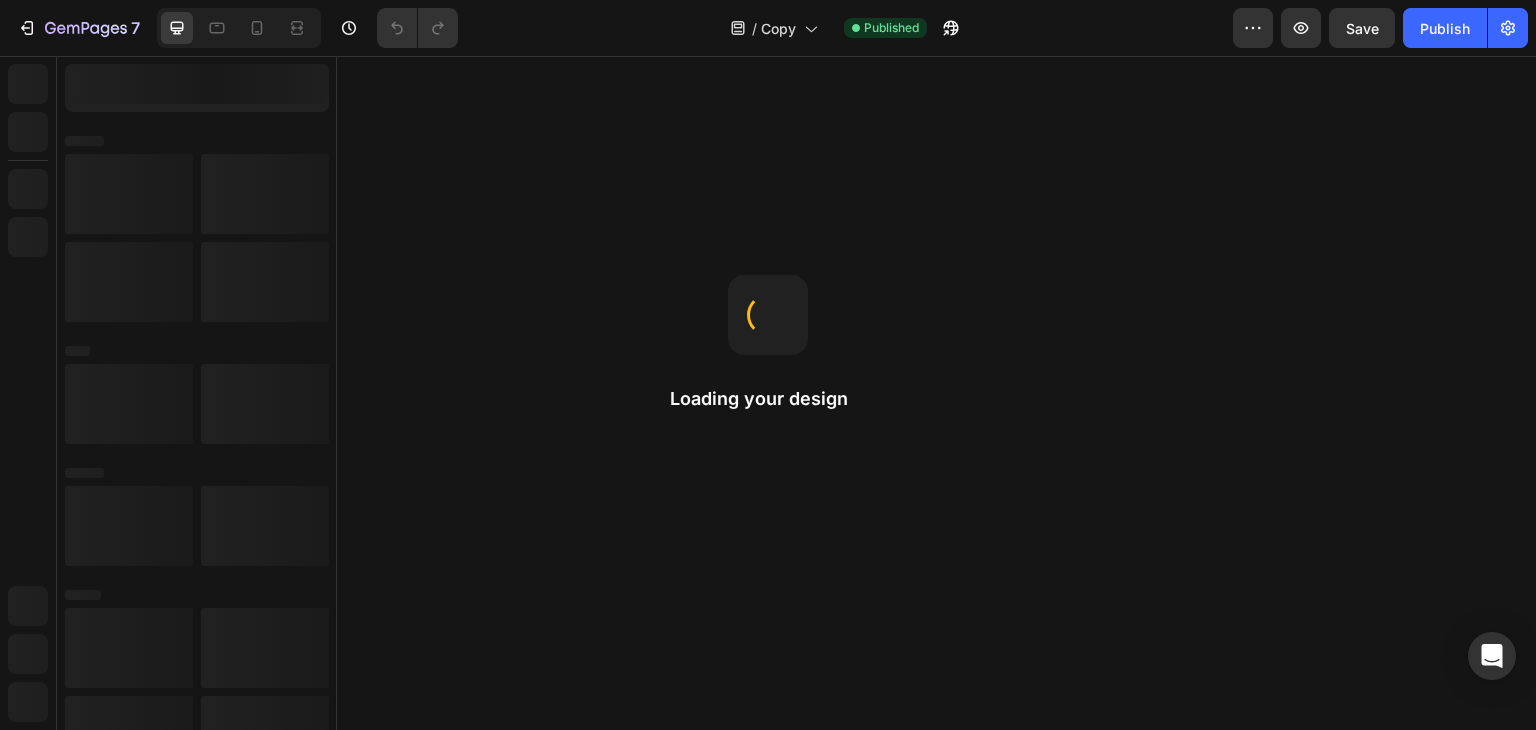 scroll, scrollTop: 0, scrollLeft: 0, axis: both 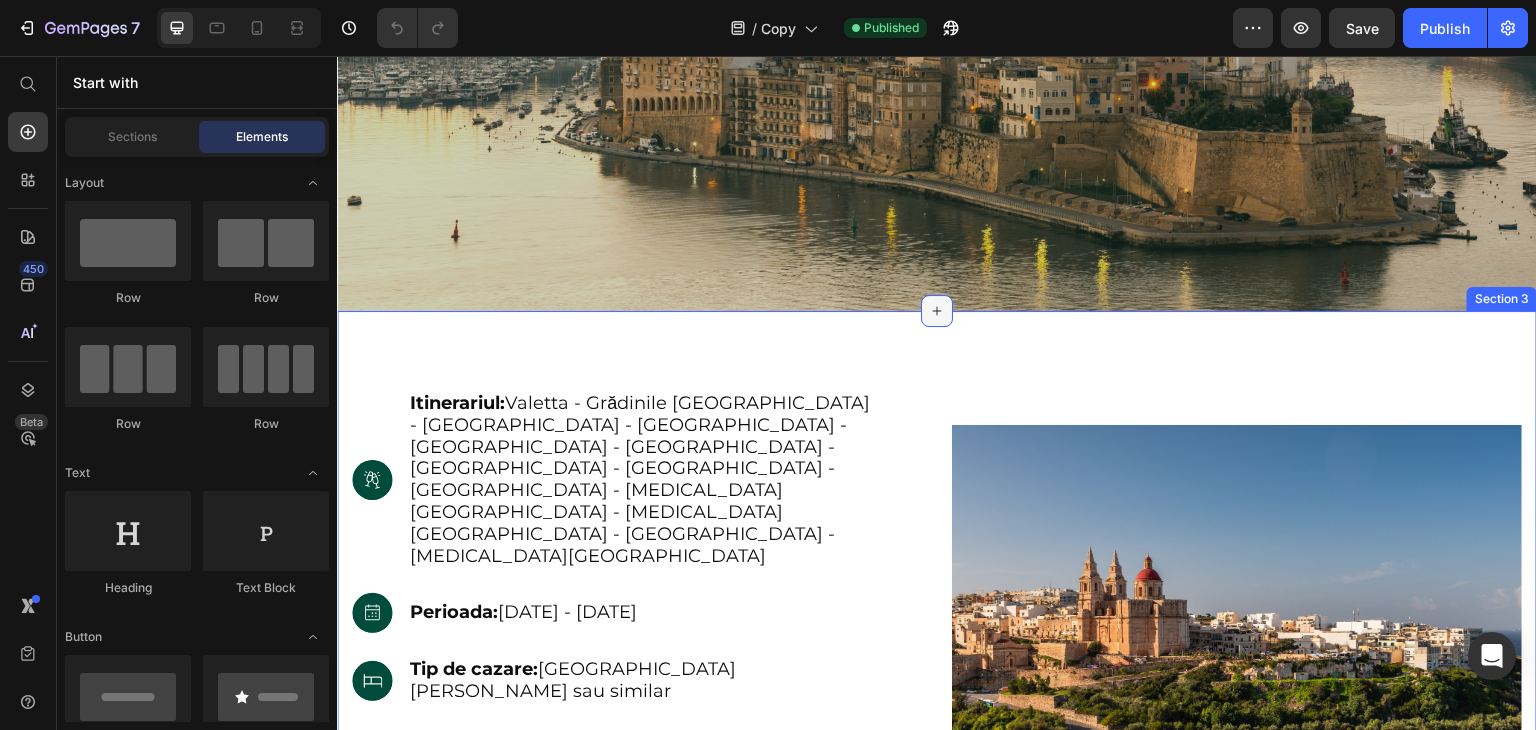 click at bounding box center [937, 311] 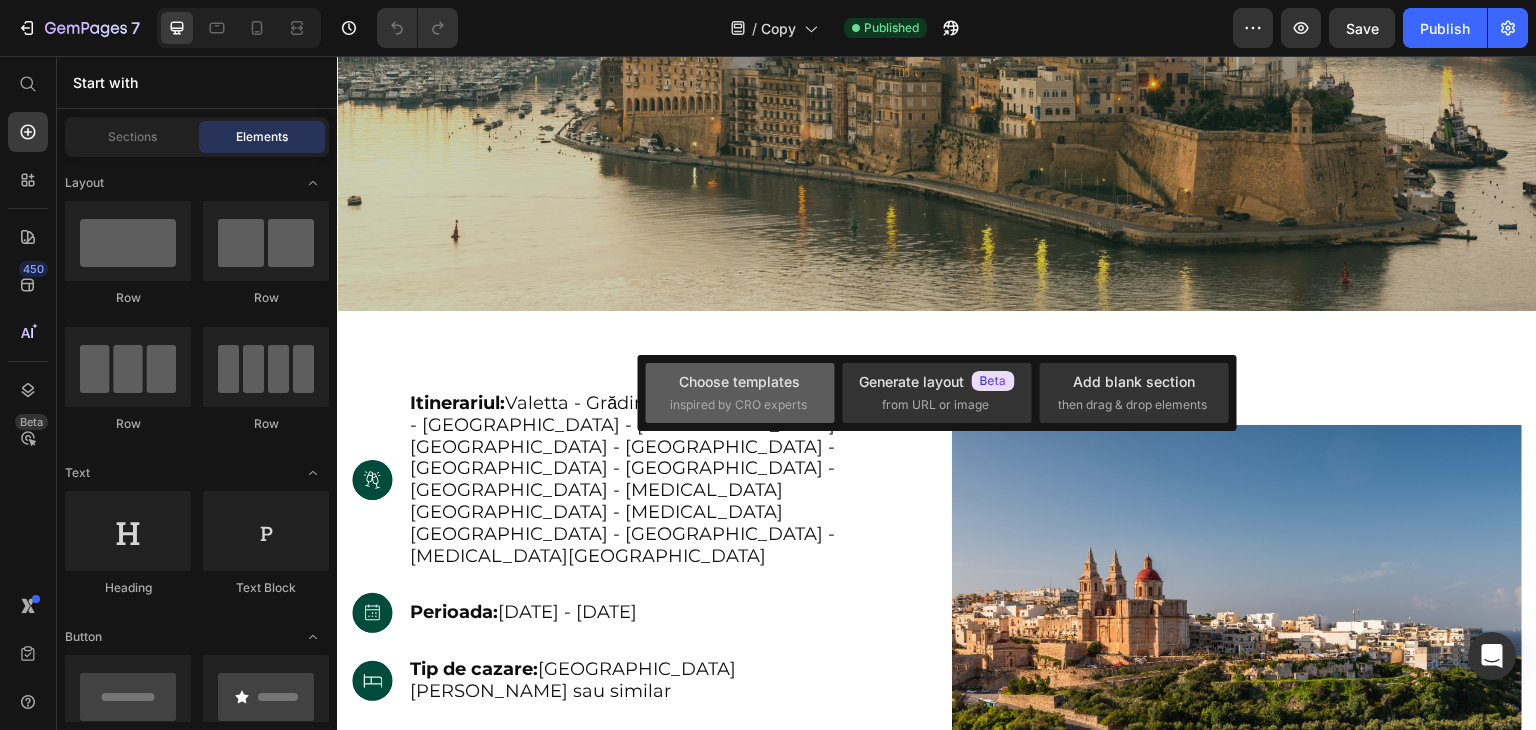 click on "Choose templates" at bounding box center [739, 381] 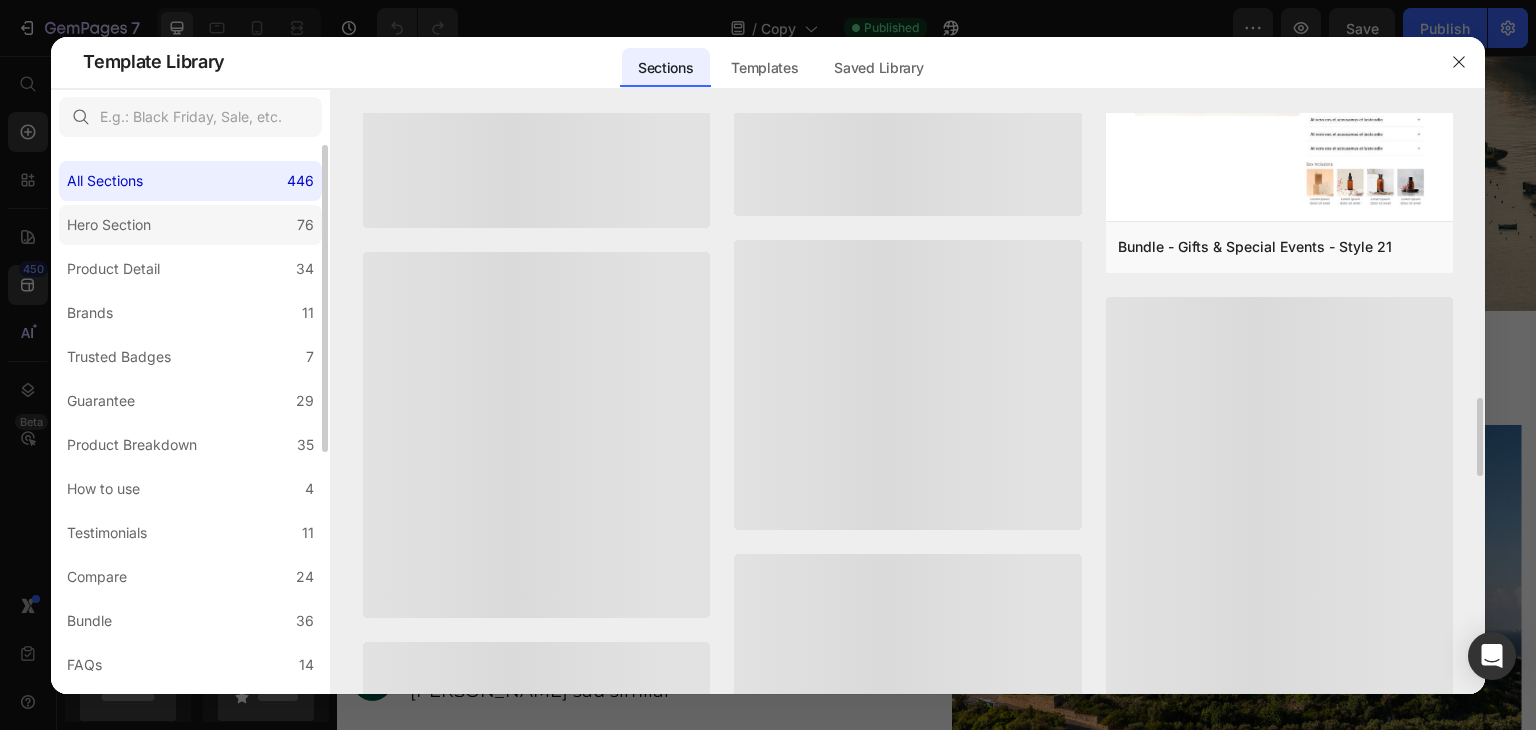 scroll, scrollTop: 1715, scrollLeft: 0, axis: vertical 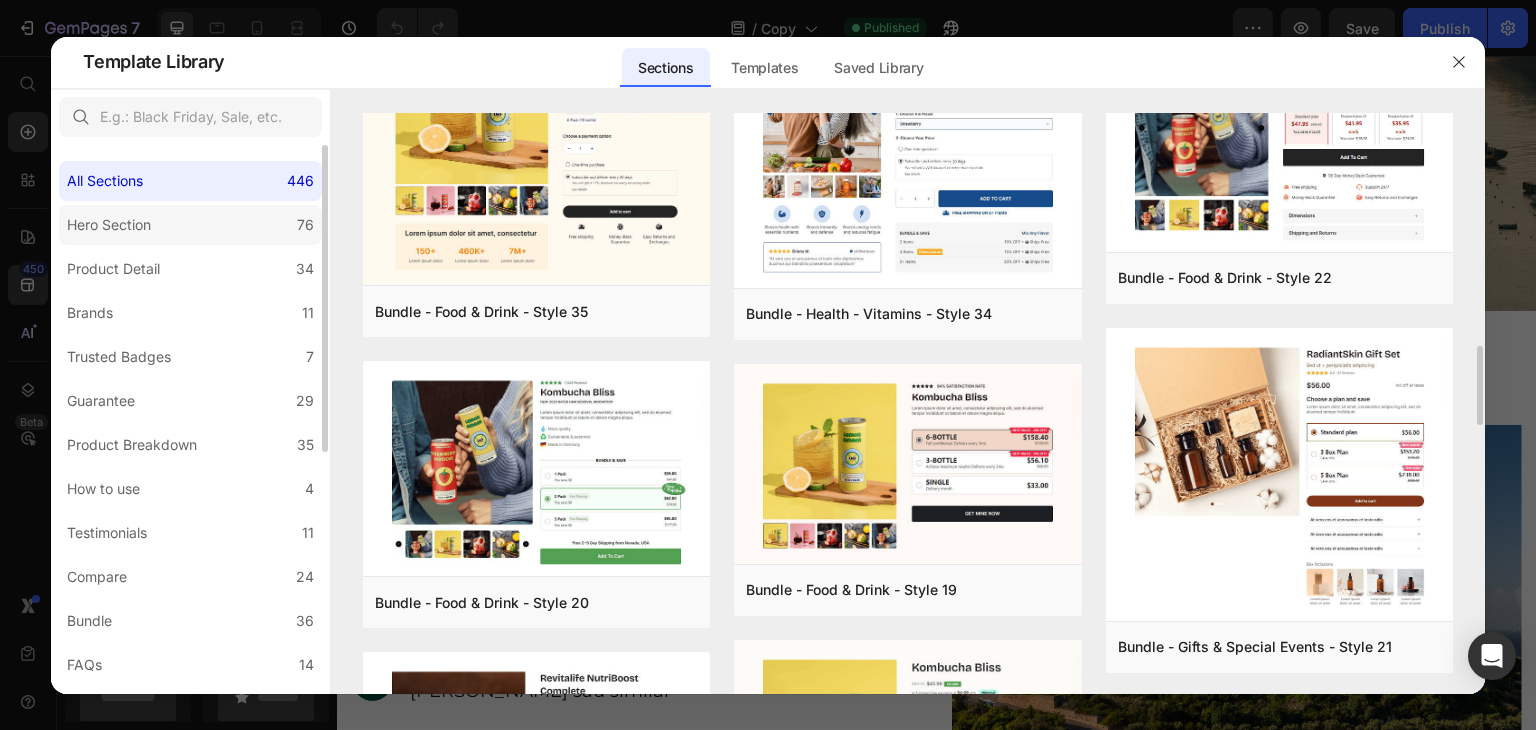 click on "Hero Section 76" 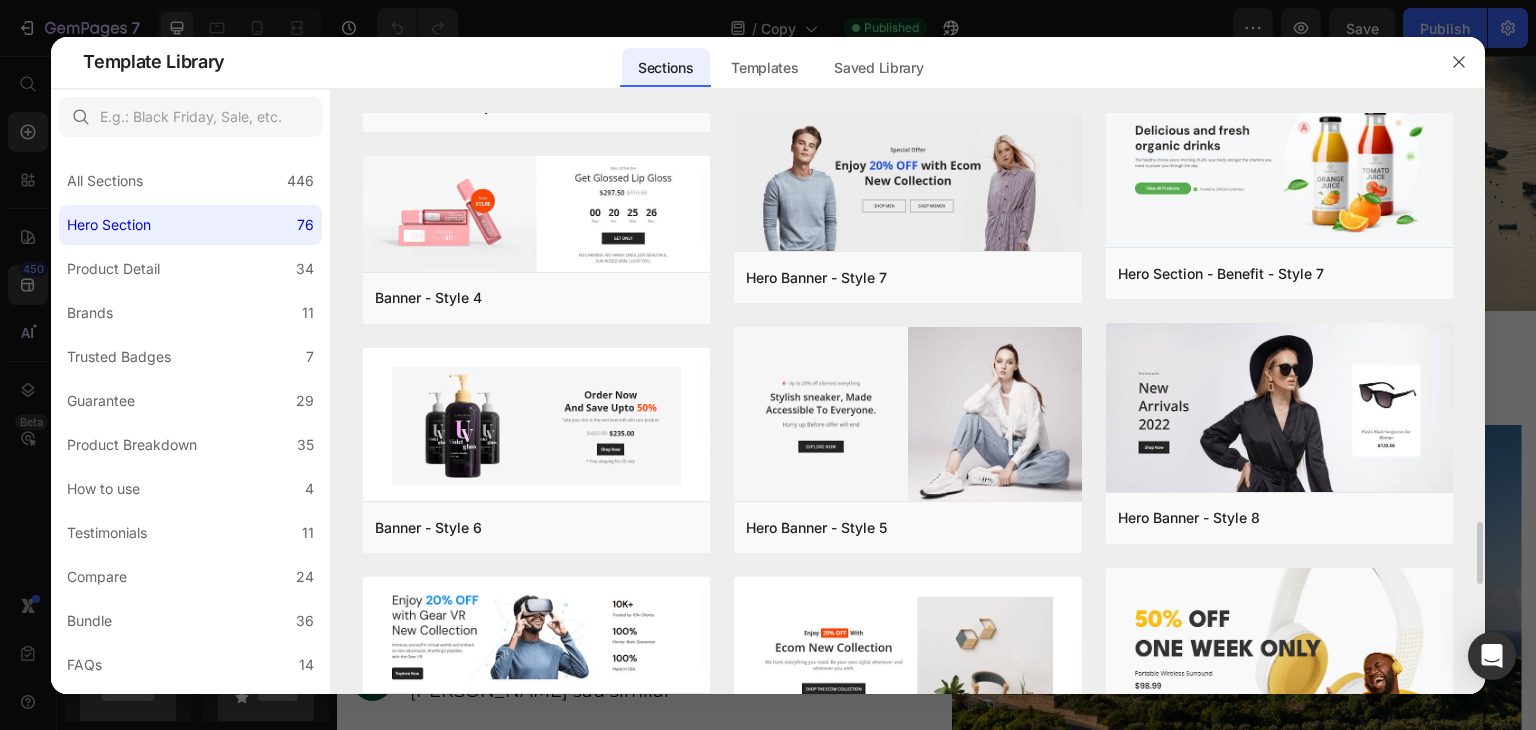 scroll, scrollTop: 3780, scrollLeft: 0, axis: vertical 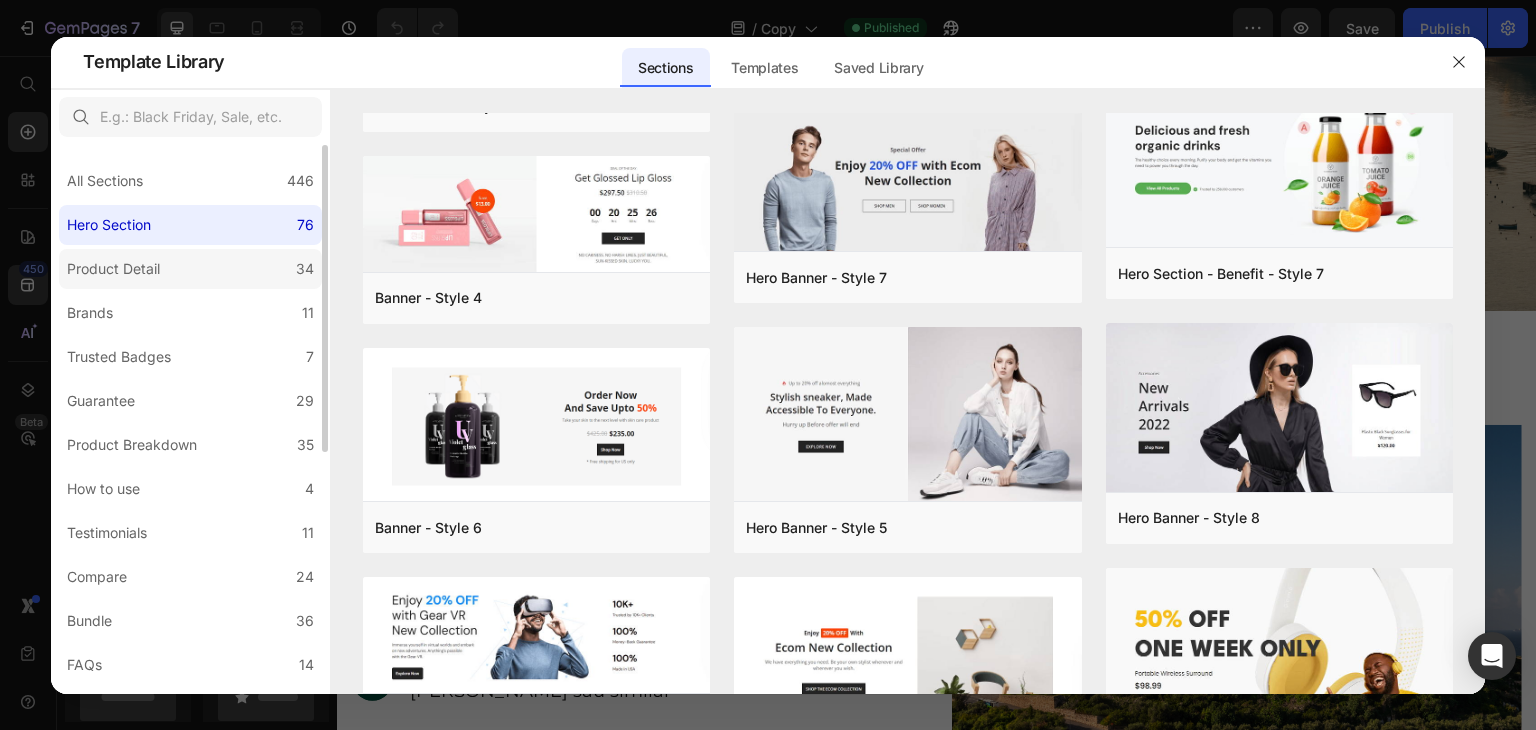 click on "Product Detail" at bounding box center [113, 269] 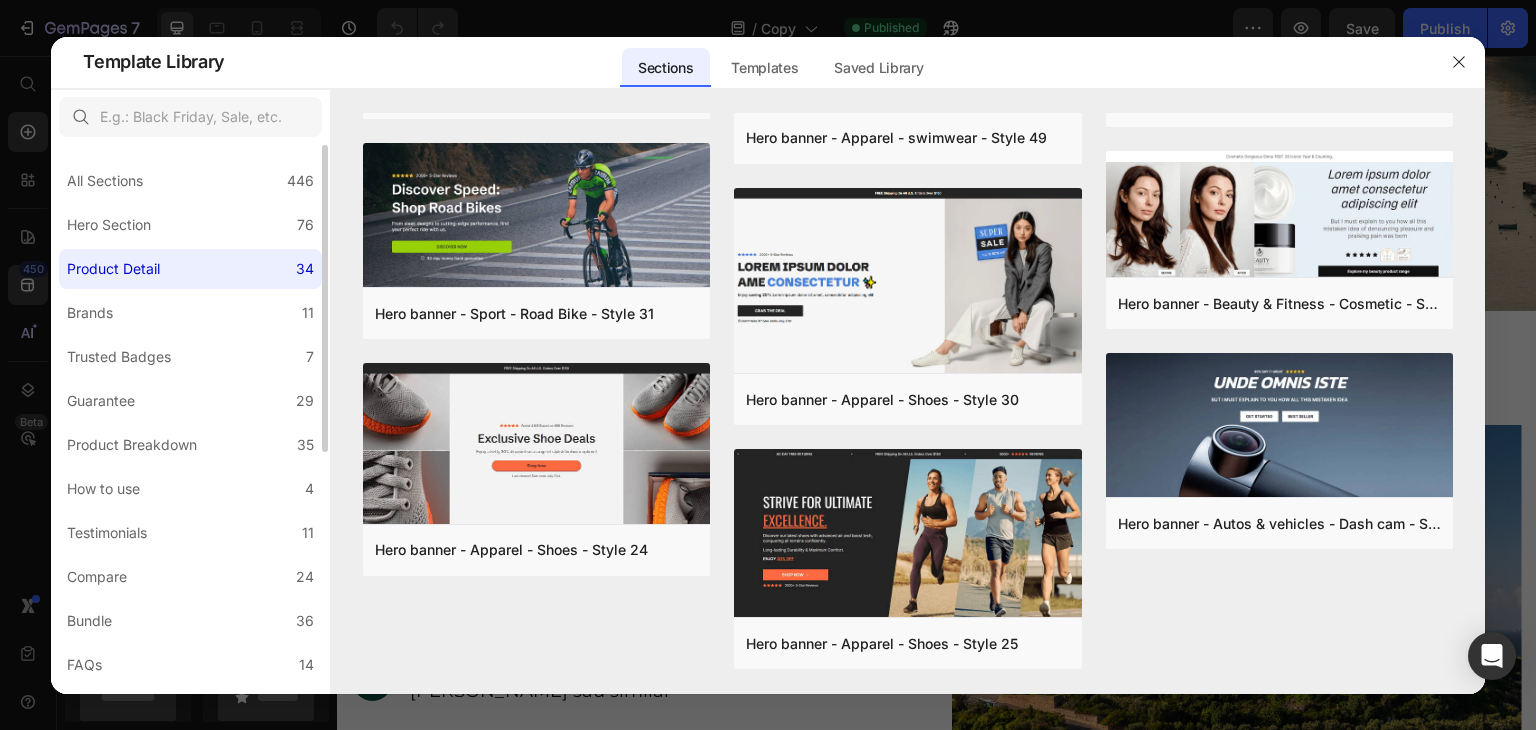 scroll, scrollTop: 0, scrollLeft: 0, axis: both 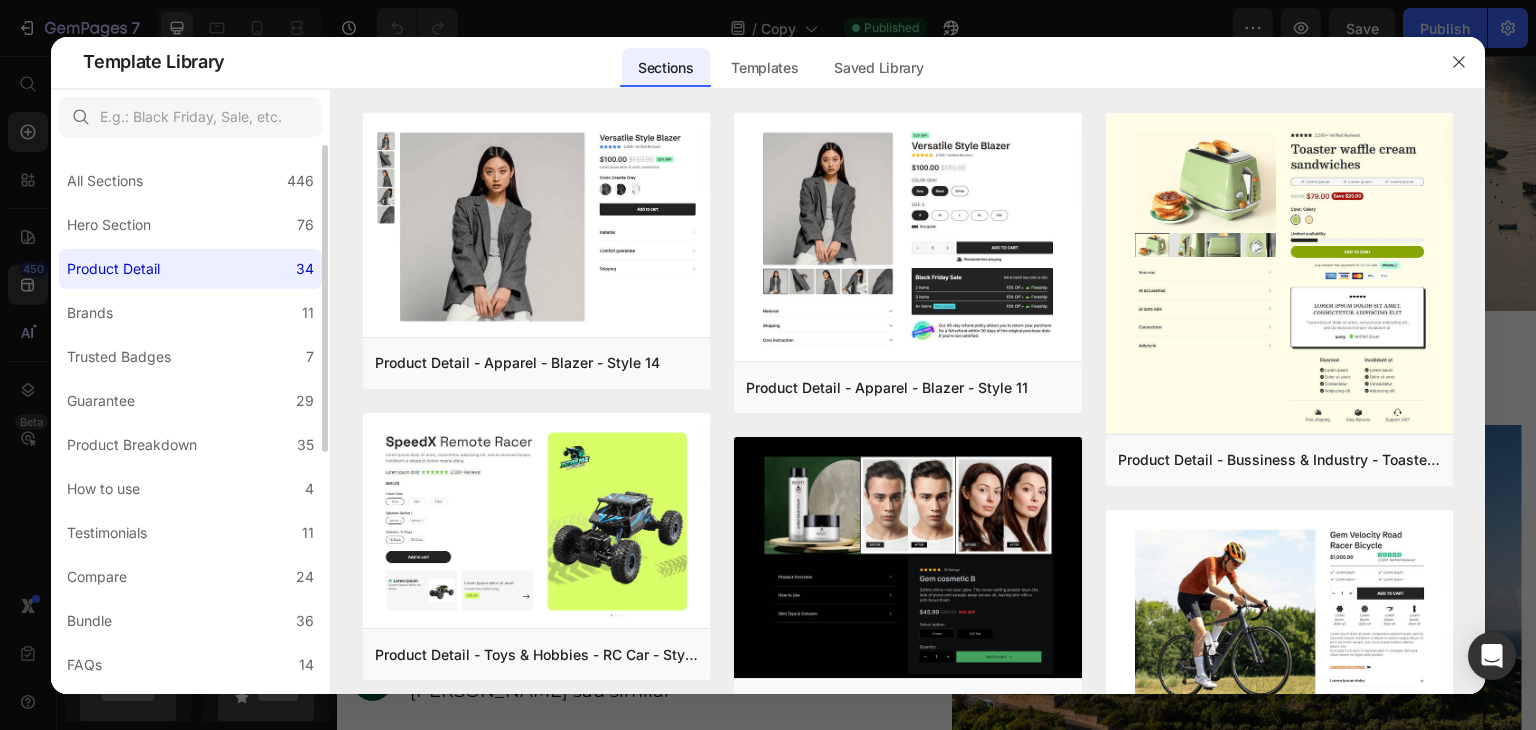 click on "All Sections 446 Hero Section 76 Product Detail 34 Brands 11 Trusted Badges 7 Guarantee 29 Product Breakdown 35 How to use 4 Testimonials 11 Compare 24 Bundle 36 FAQs 14 Social Proof 43 Brand Story 19 Product List 22 Collection 19 Blog List 3 Contact 10 Sticky Add to Cart 11 Custom Footer 15 Mobile Focused 27 Announcement Bar 7" at bounding box center [190, 635] 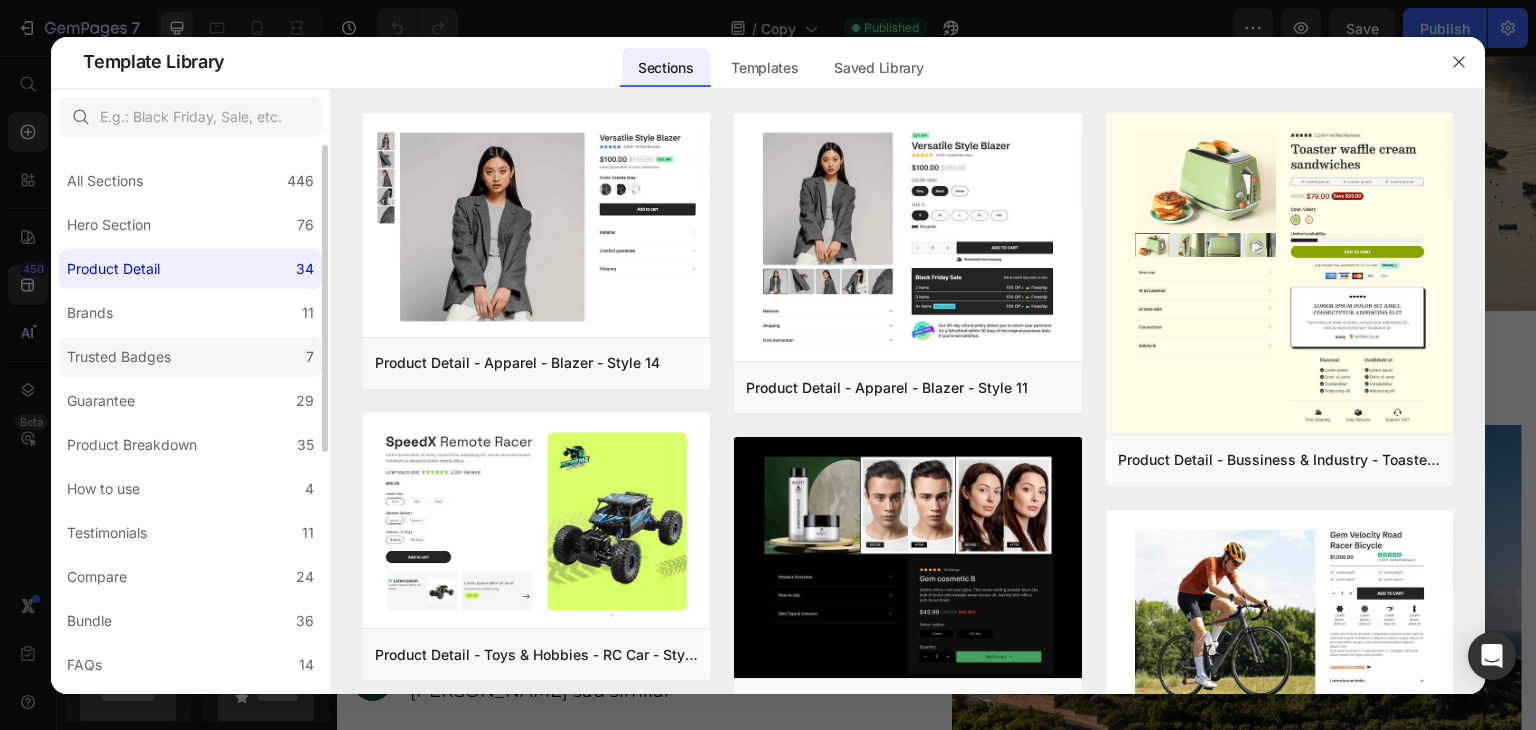 click on "Trusted Badges" at bounding box center (123, 357) 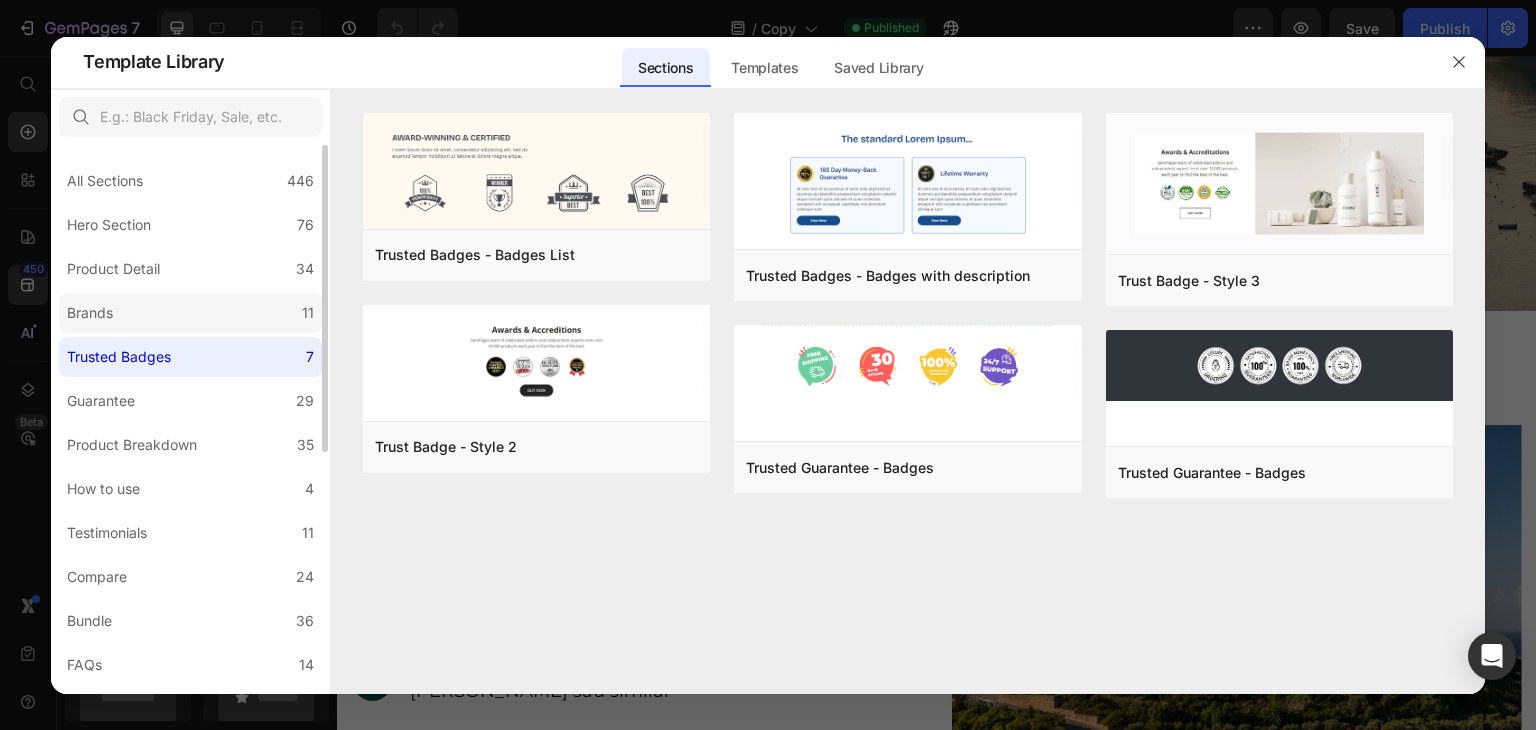 click on "Brands 11" 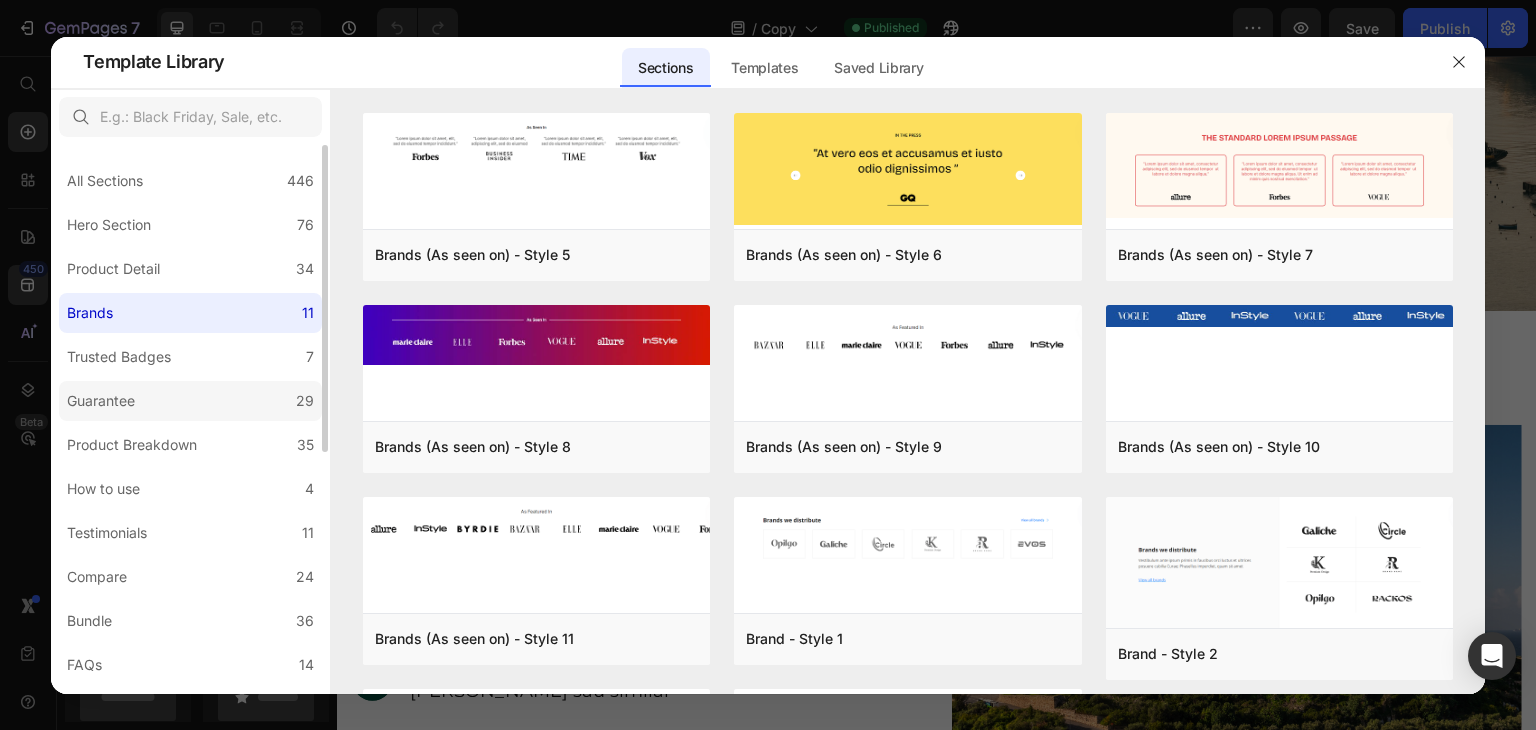 click on "Guarantee 29" 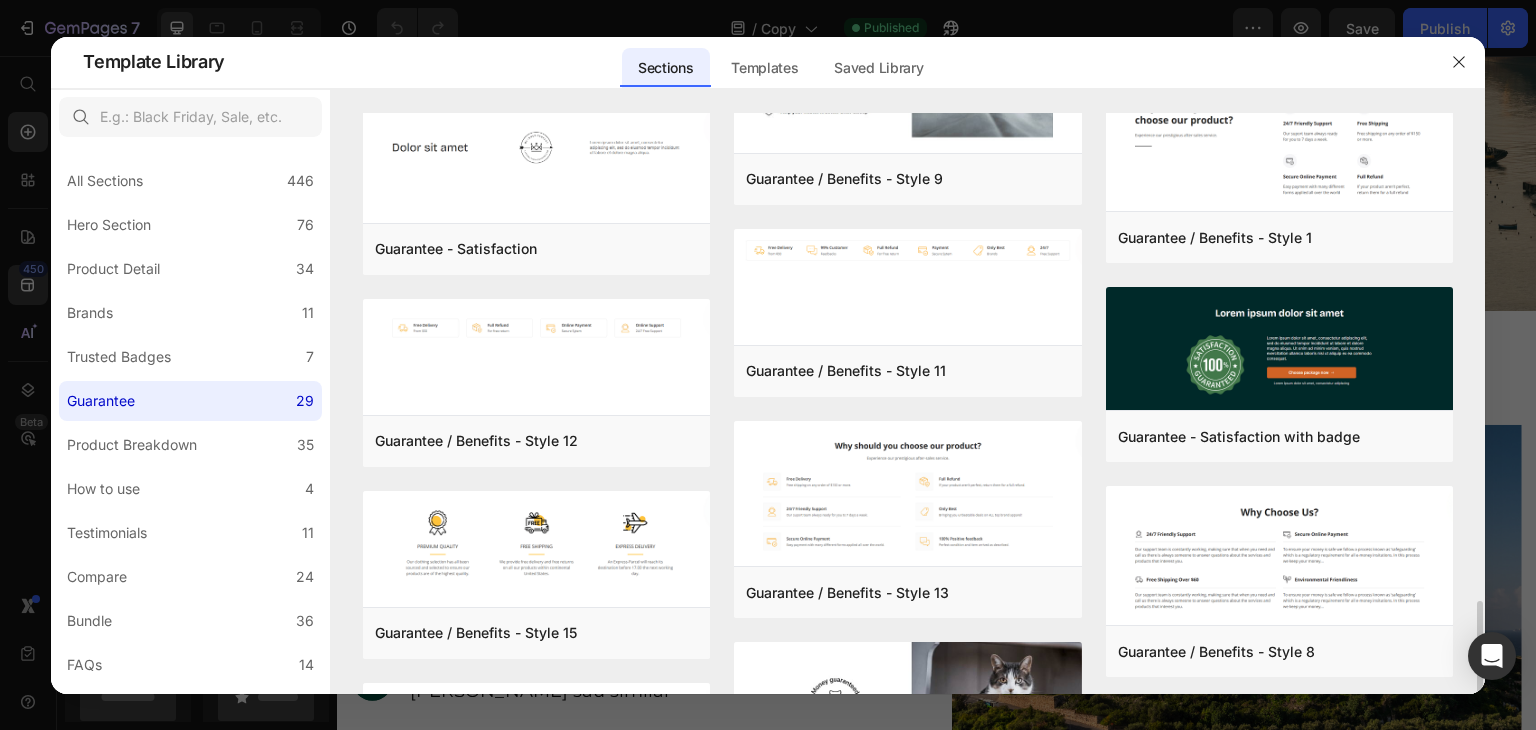 scroll, scrollTop: 1432, scrollLeft: 0, axis: vertical 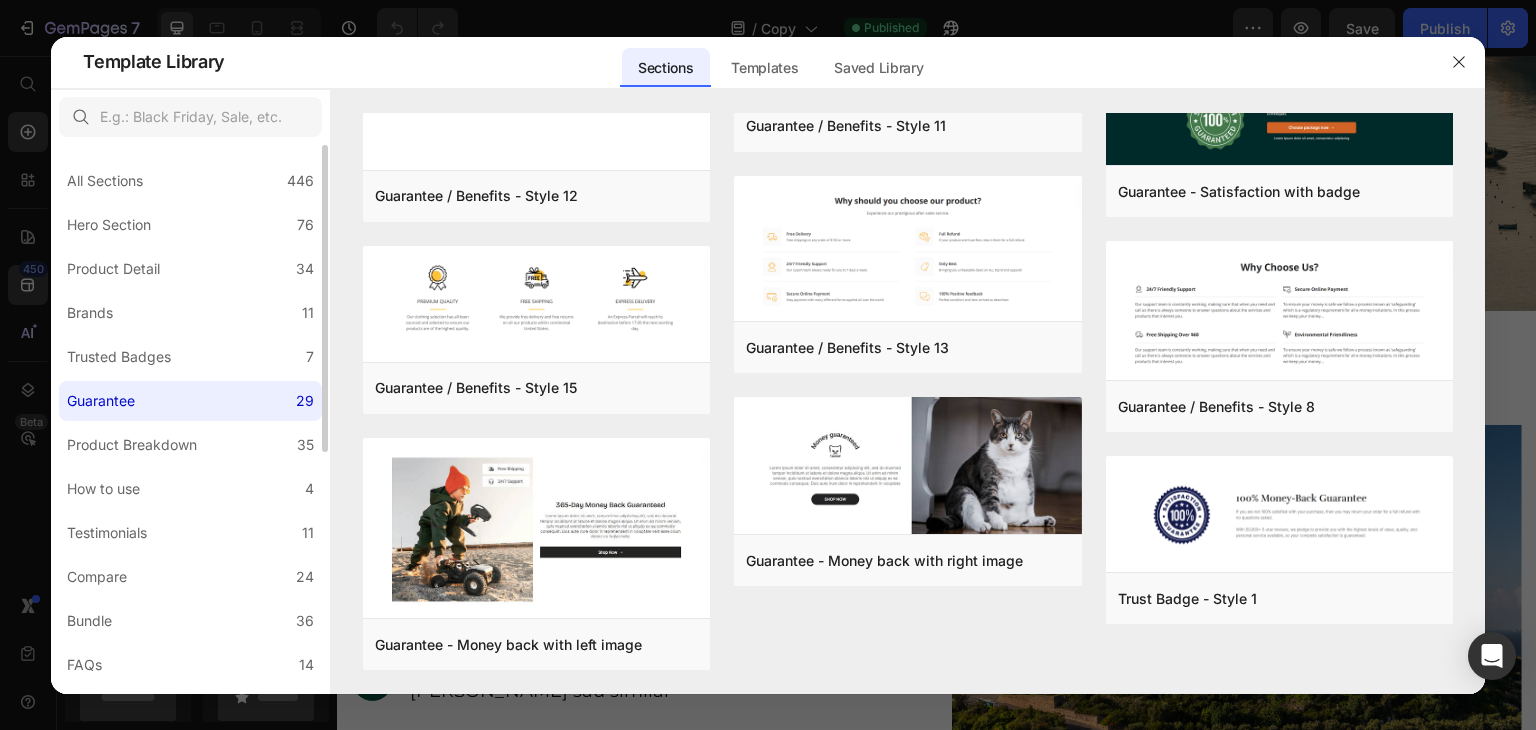 click on "All Sections 446 Hero Section 76 Product Detail 34 Brands 11 Trusted Badges 7 Guarantee 29 Product Breakdown 35 How to use 4 Testimonials 11 Compare 24 Bundle 36 FAQs 14 Social Proof 43 Brand Story 19 Product List 22 Collection 19 Blog List 3 Contact 10 Sticky Add to Cart 11 Custom Footer 15 Mobile Focused 27 Announcement Bar 7" at bounding box center (190, 635) 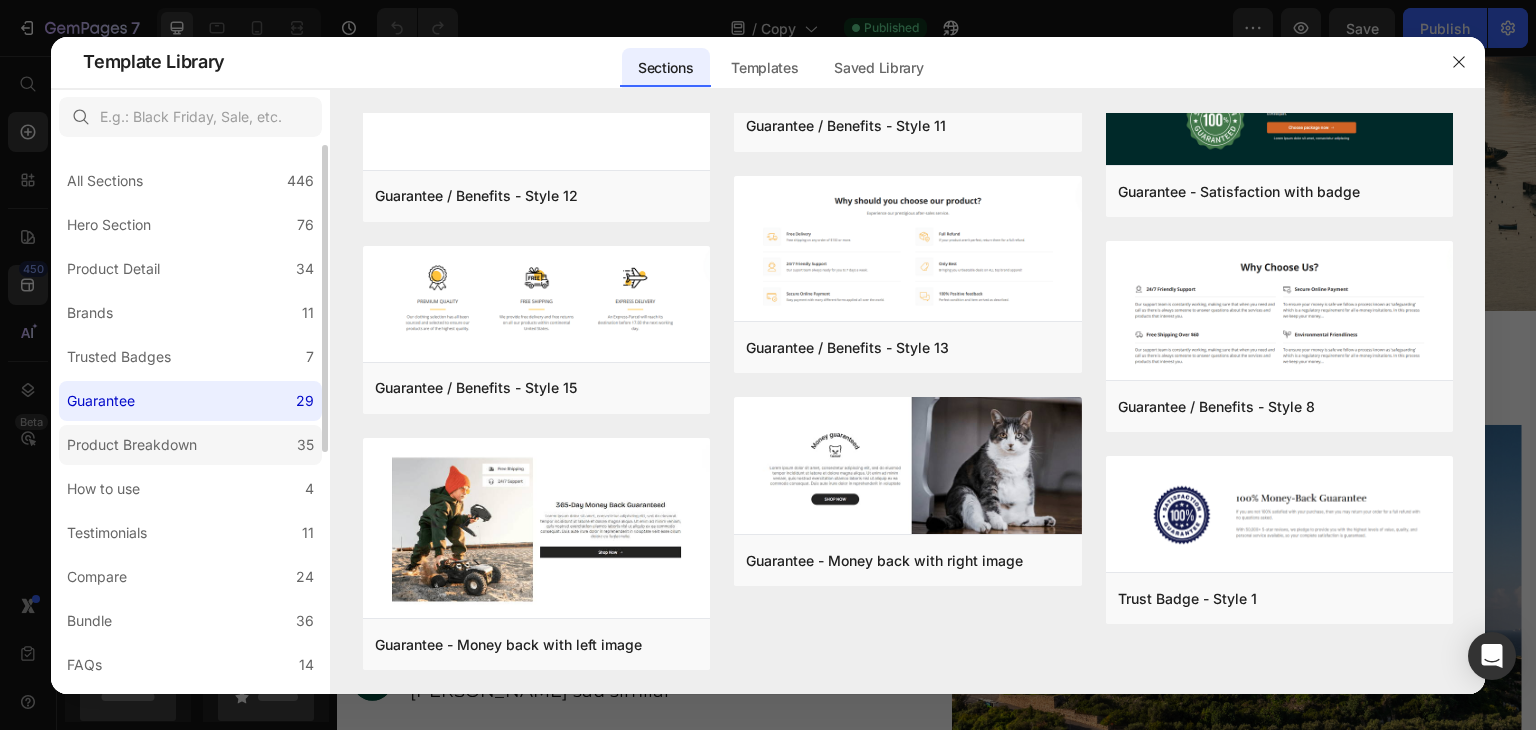 click on "Product Breakdown 35" 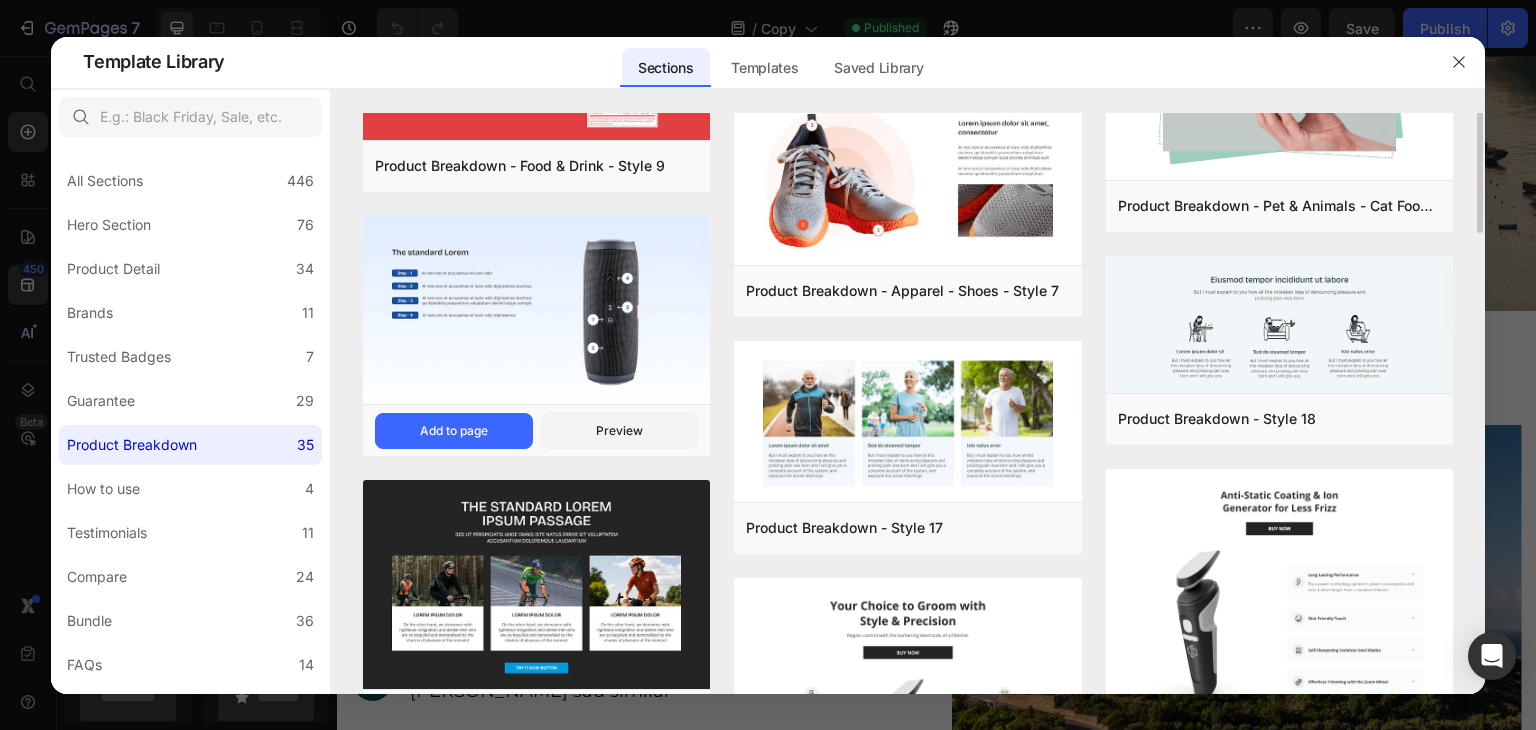 scroll, scrollTop: 0, scrollLeft: 0, axis: both 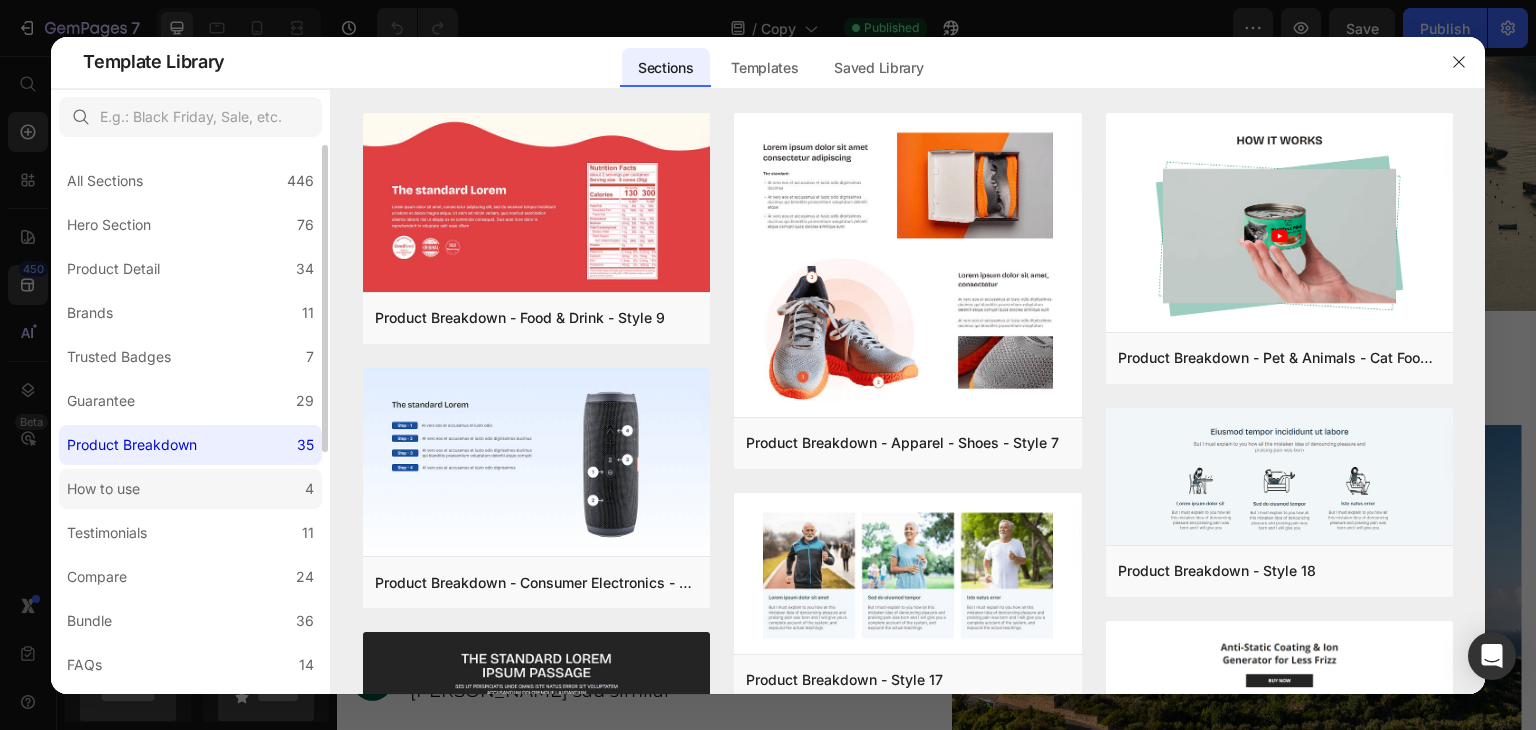 click on "How to use 4" 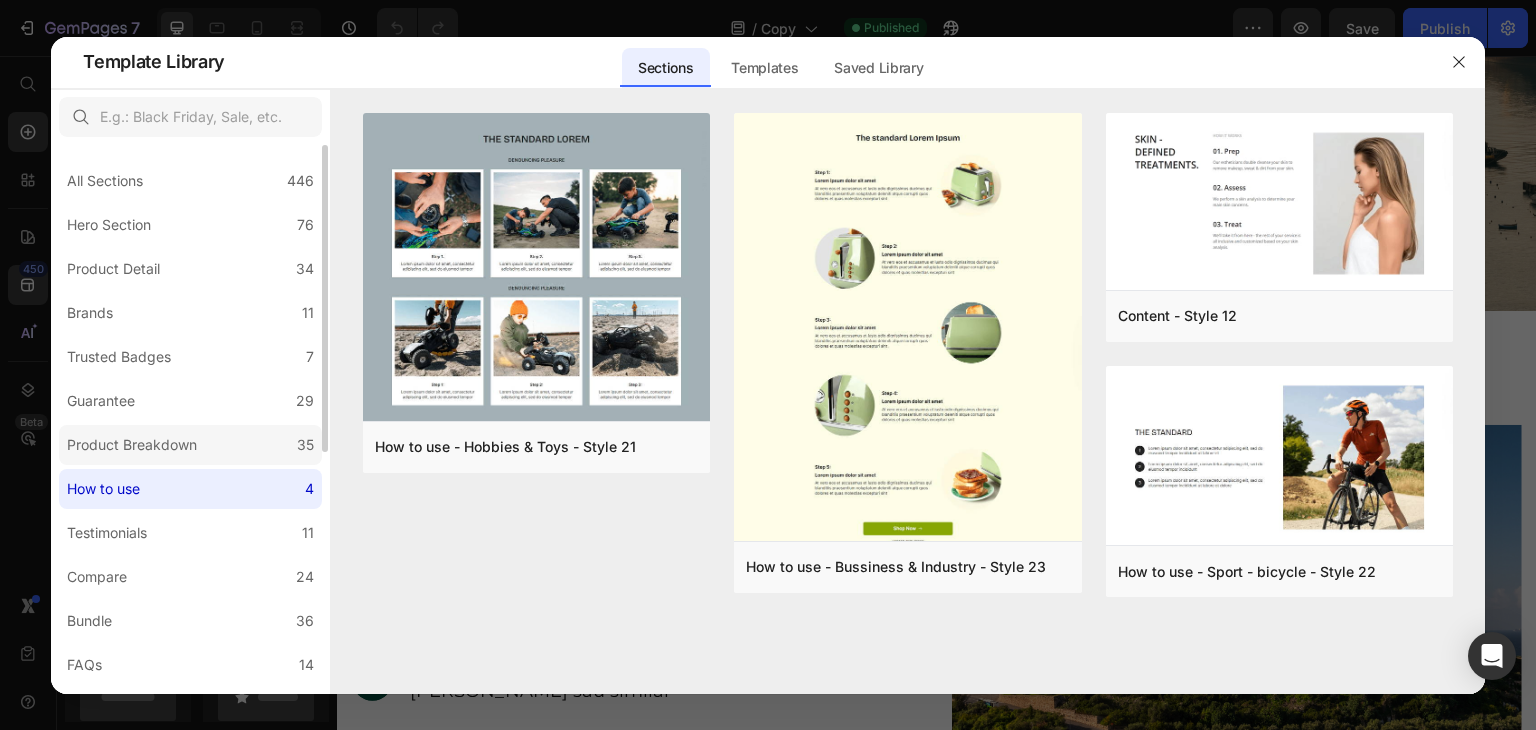 click on "35" at bounding box center (305, 445) 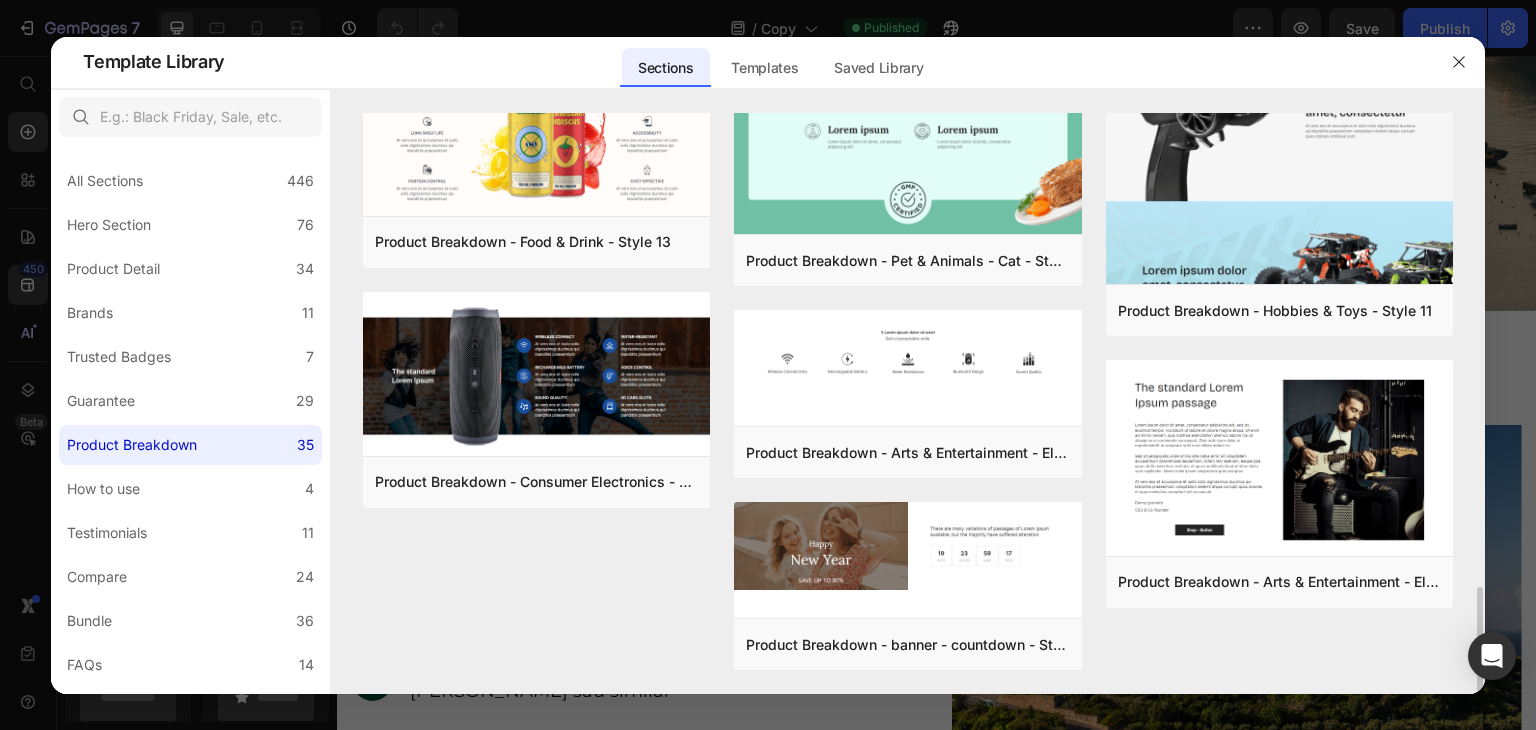 scroll, scrollTop: 2590, scrollLeft: 0, axis: vertical 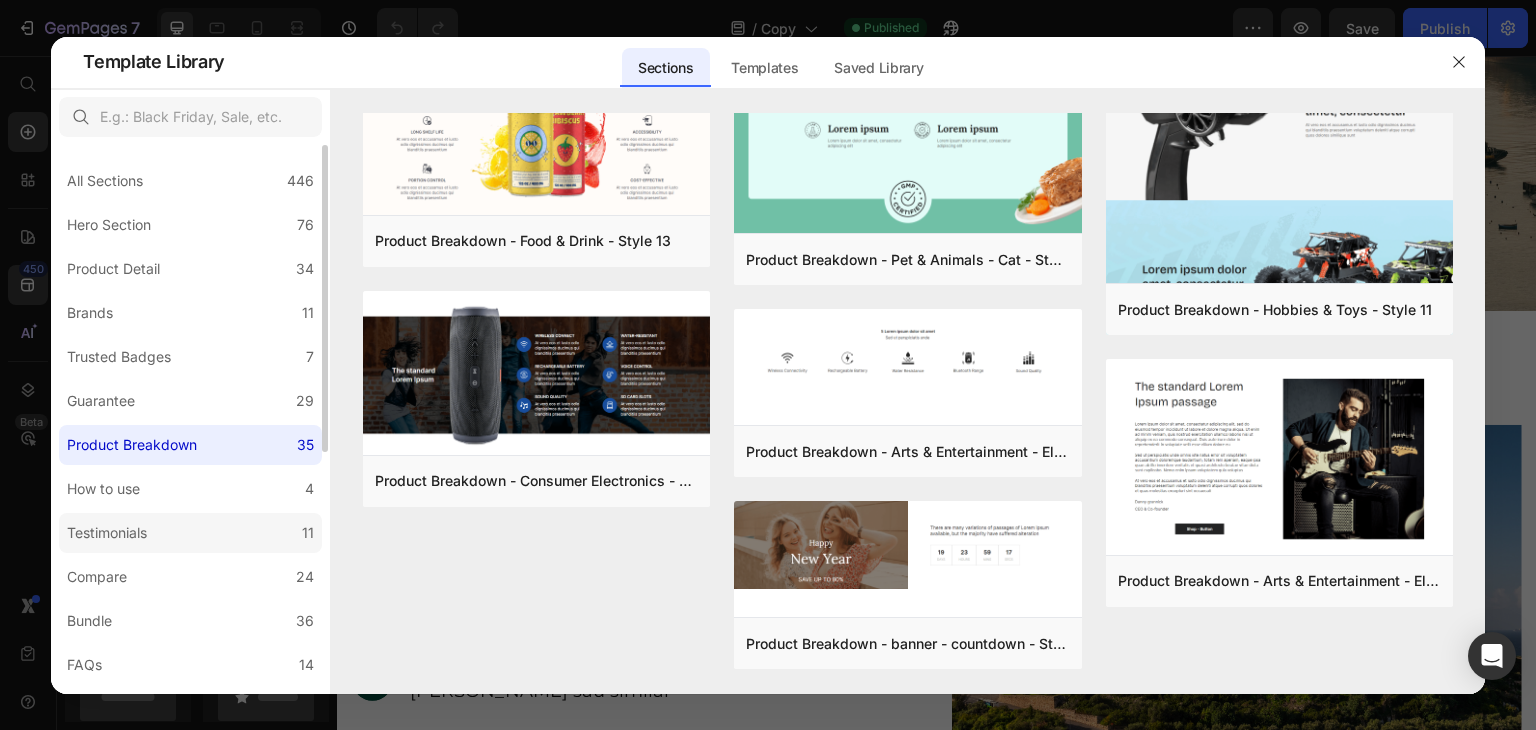 click on "Testimonials 11" 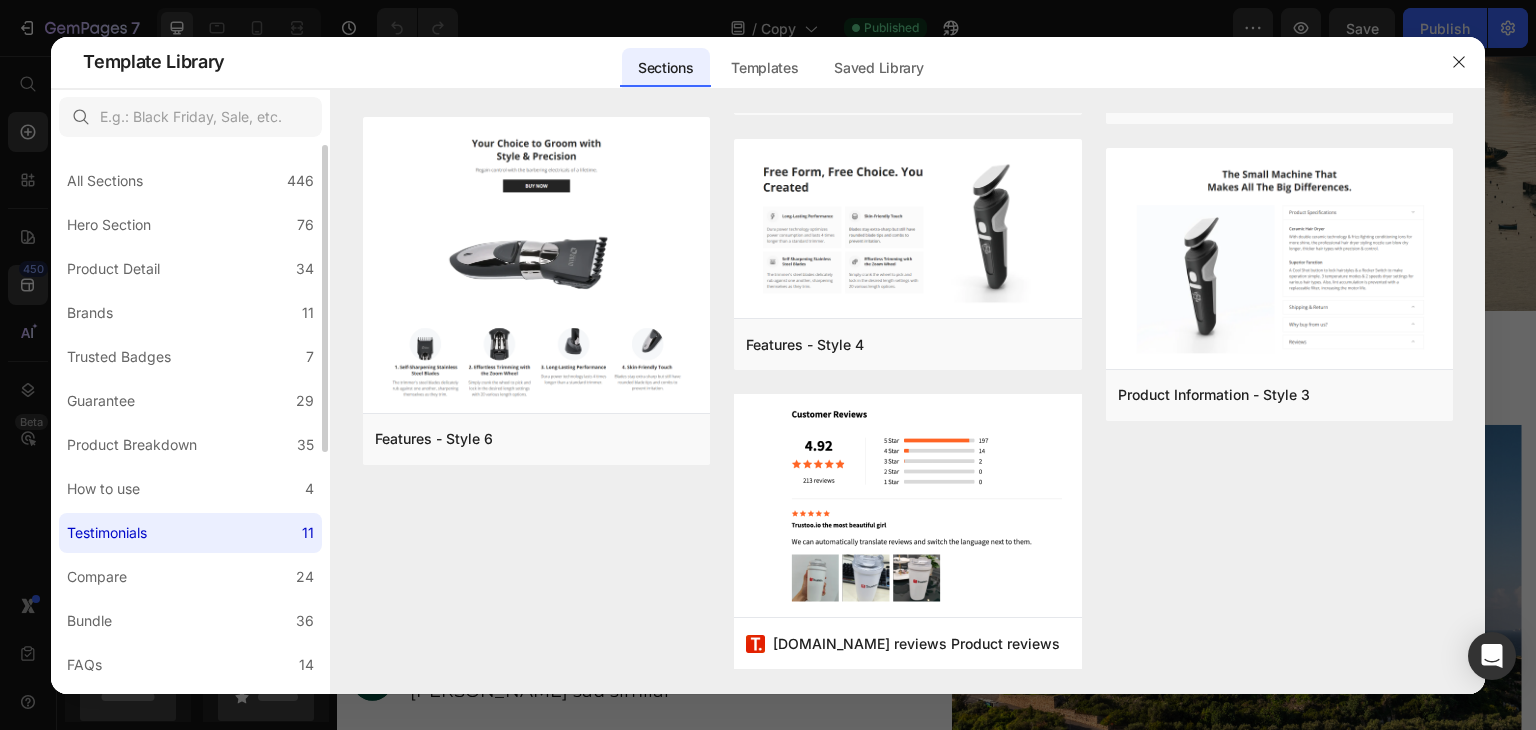 scroll, scrollTop: 0, scrollLeft: 0, axis: both 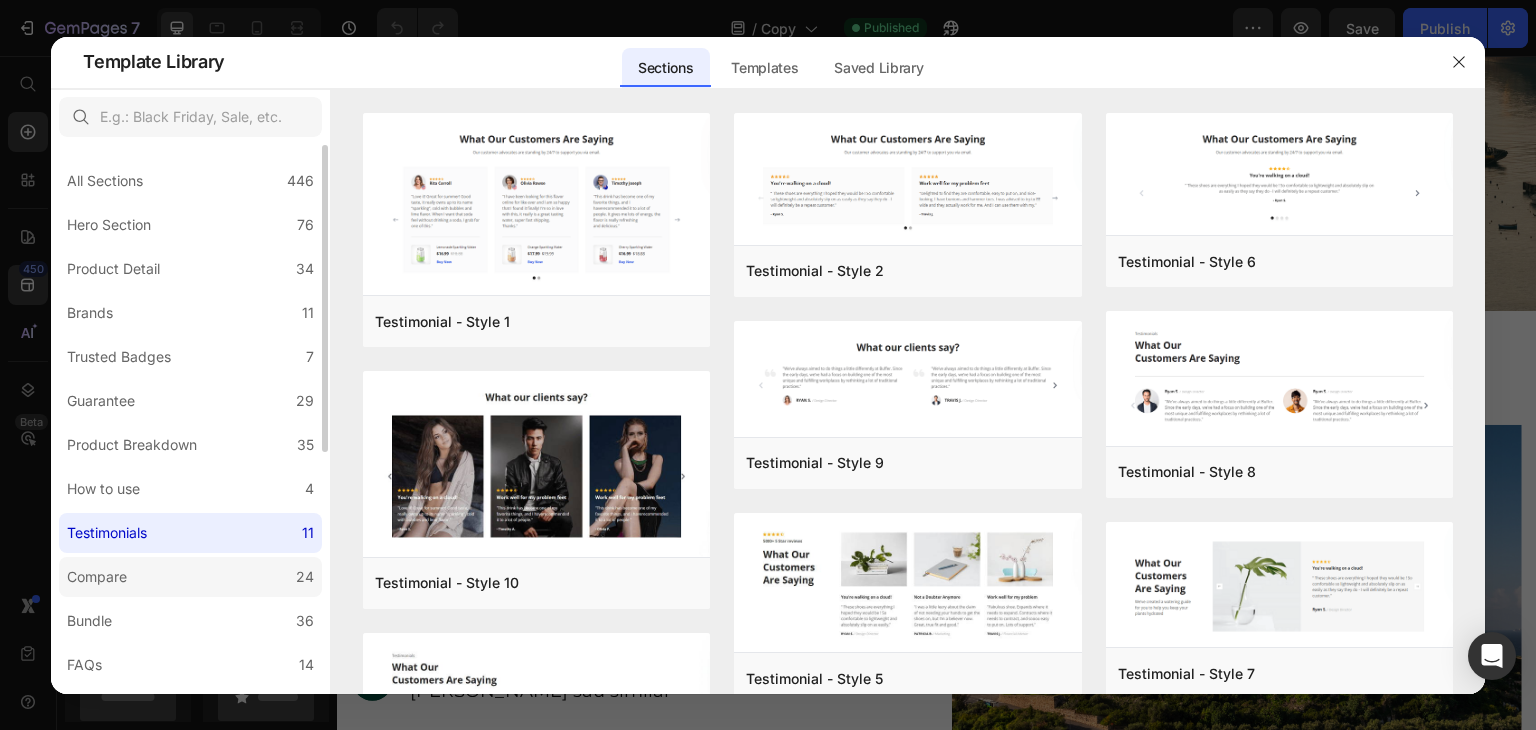 click on "Compare 24" 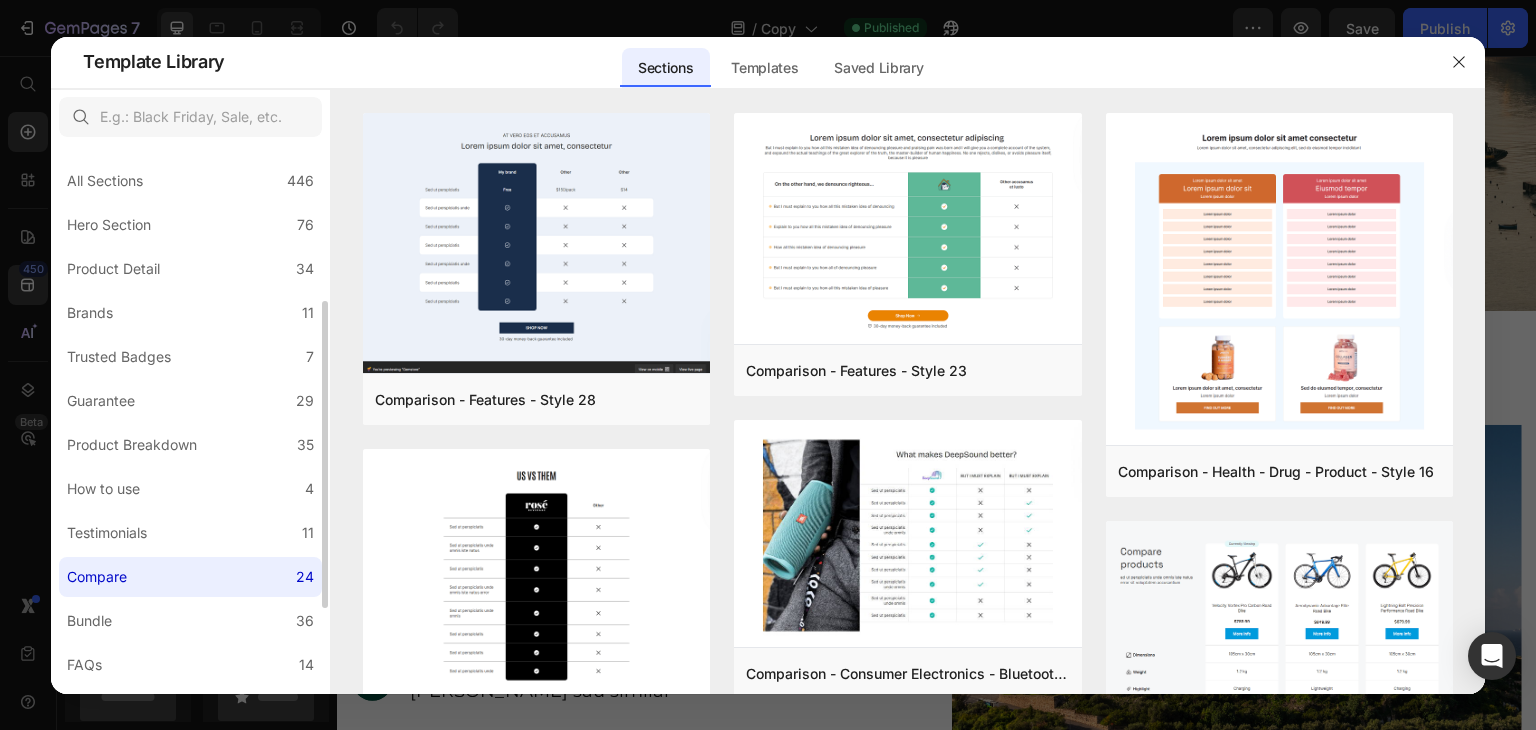 scroll, scrollTop: 125, scrollLeft: 0, axis: vertical 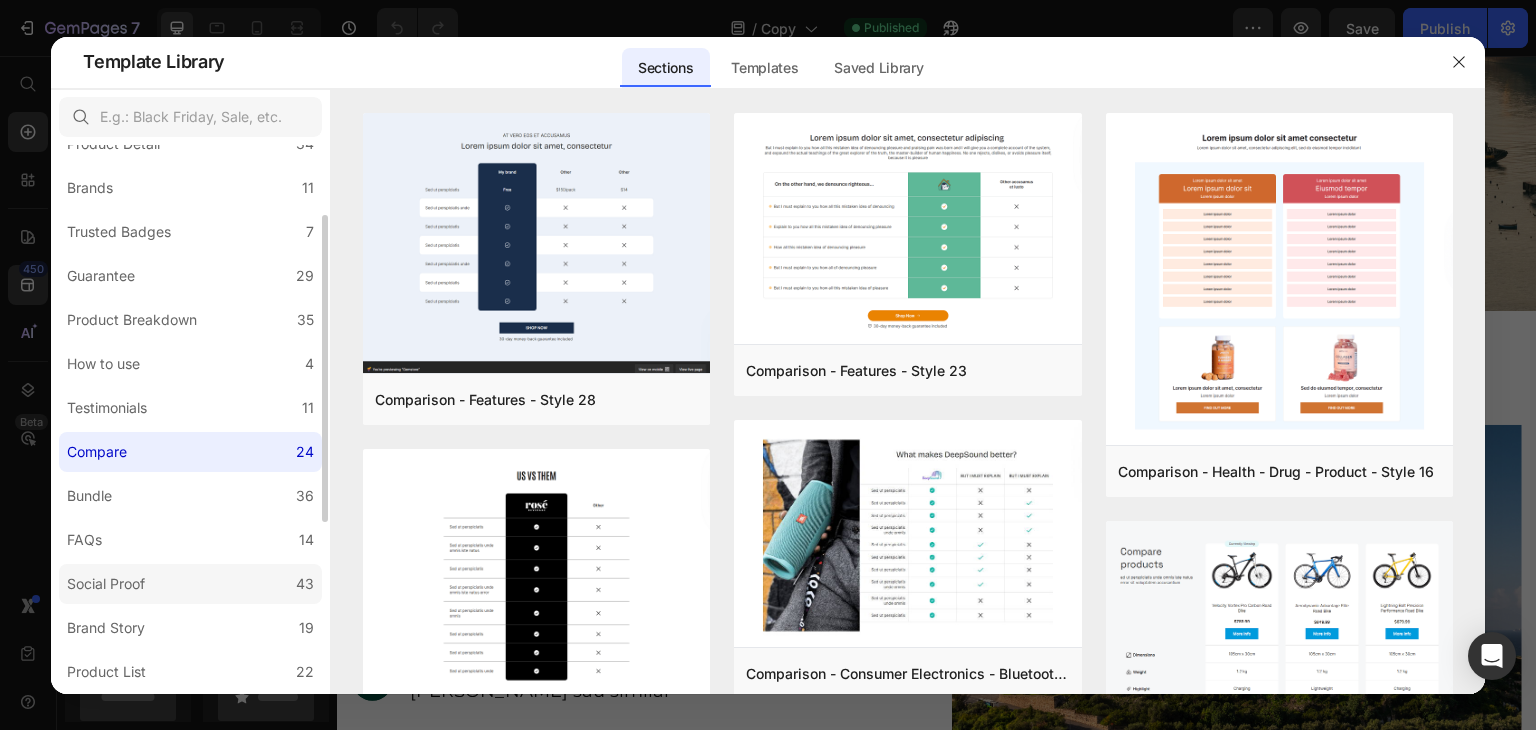 click on "Social Proof 43" 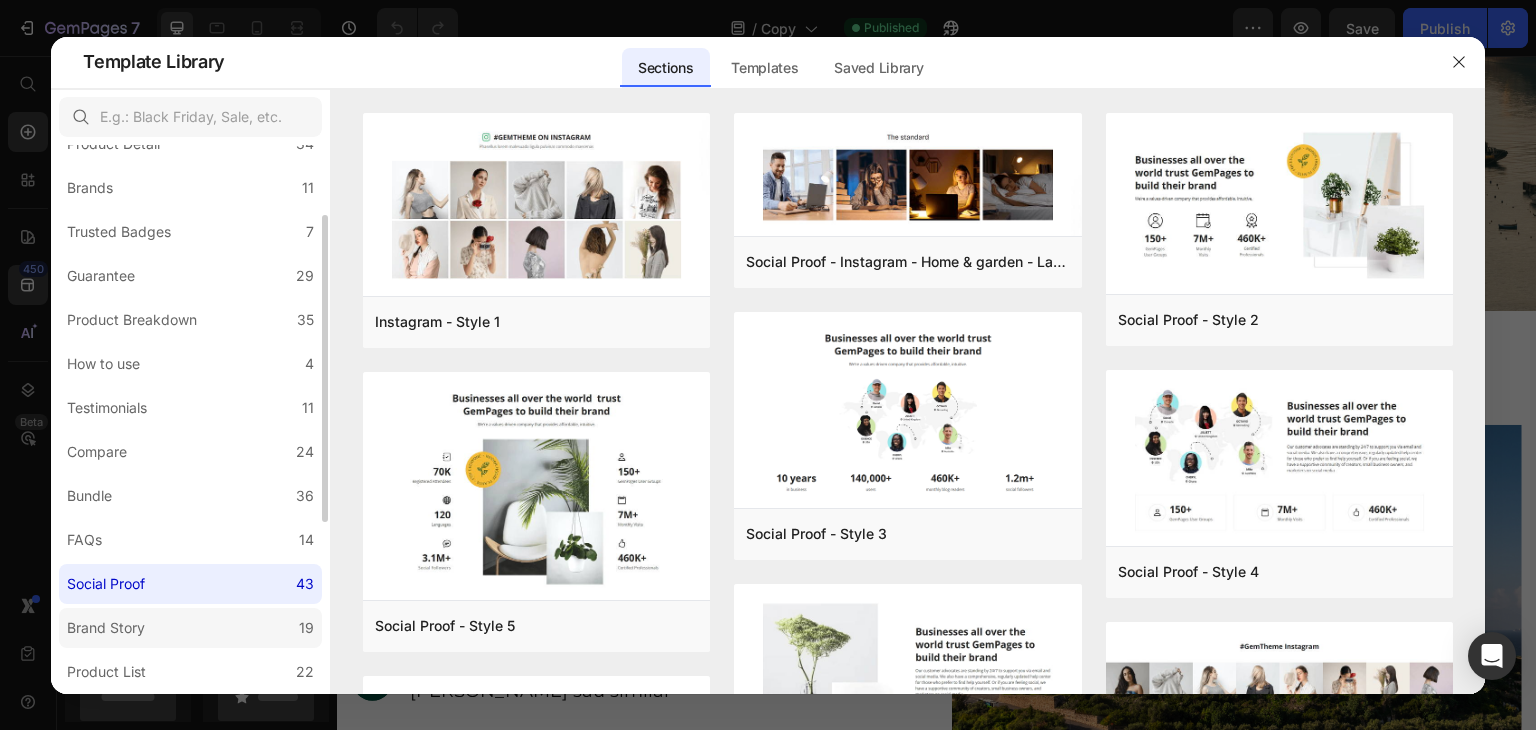 click on "Brand Story 19" 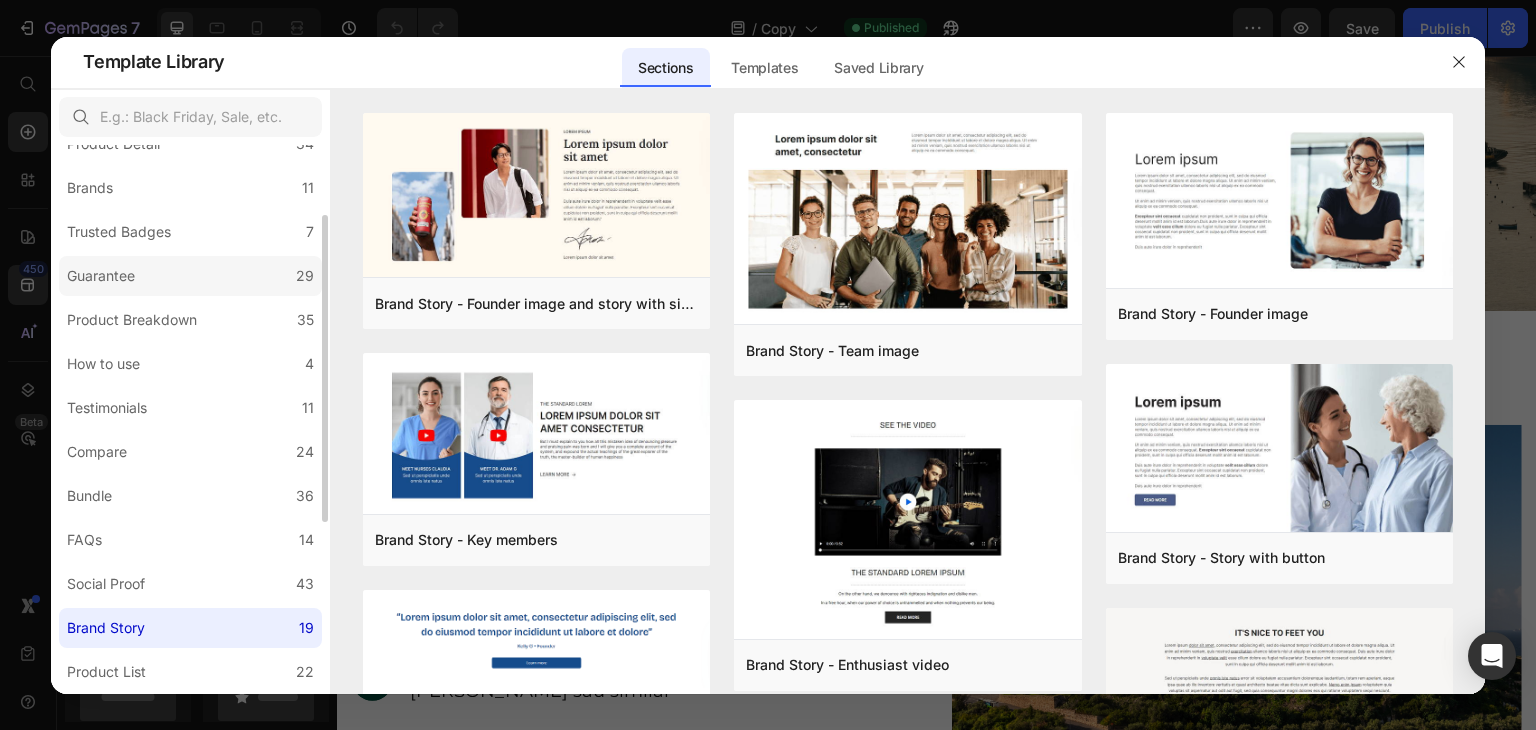 scroll, scrollTop: 431, scrollLeft: 0, axis: vertical 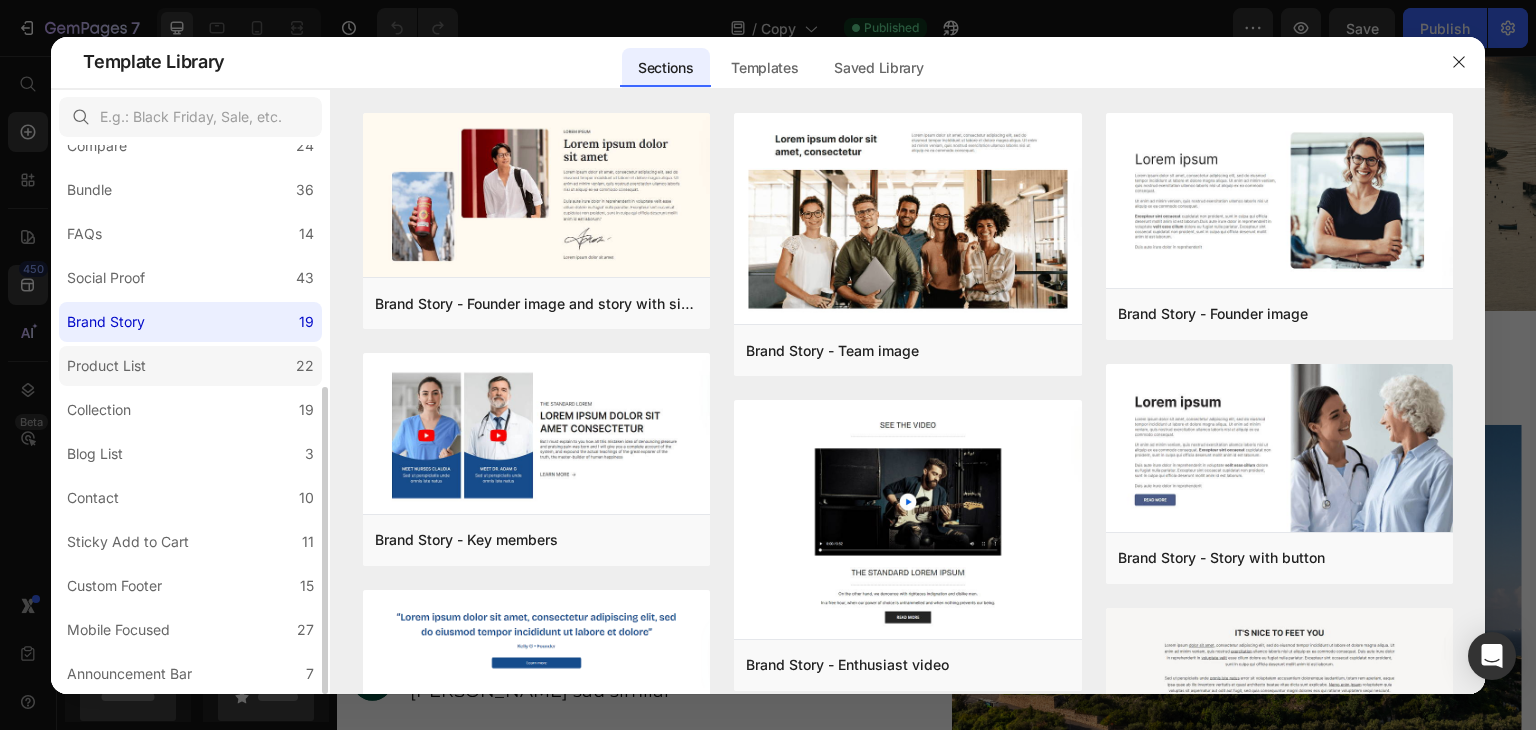 click on "Product List 22" 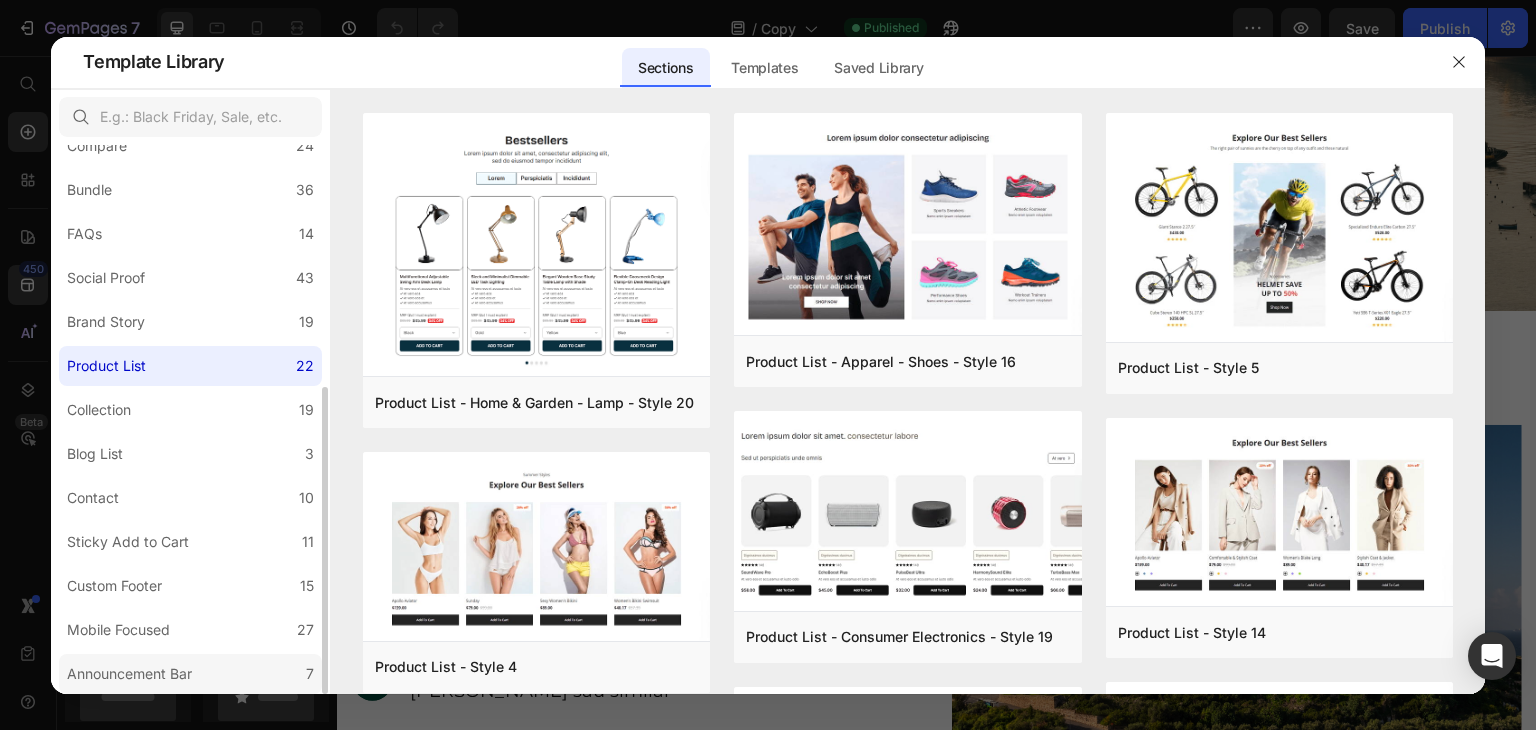 click on "Announcement Bar 7" 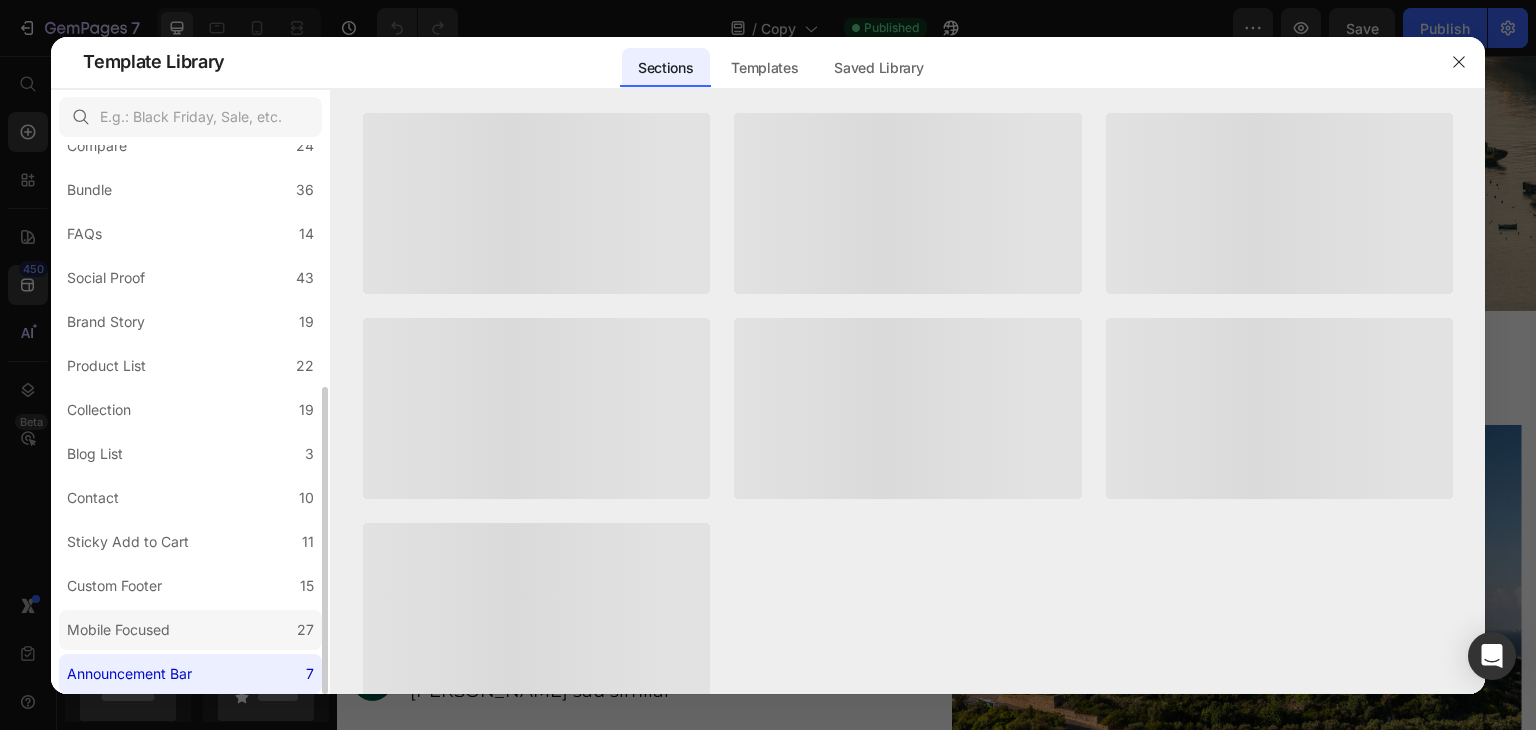click on "Mobile Focused 27" 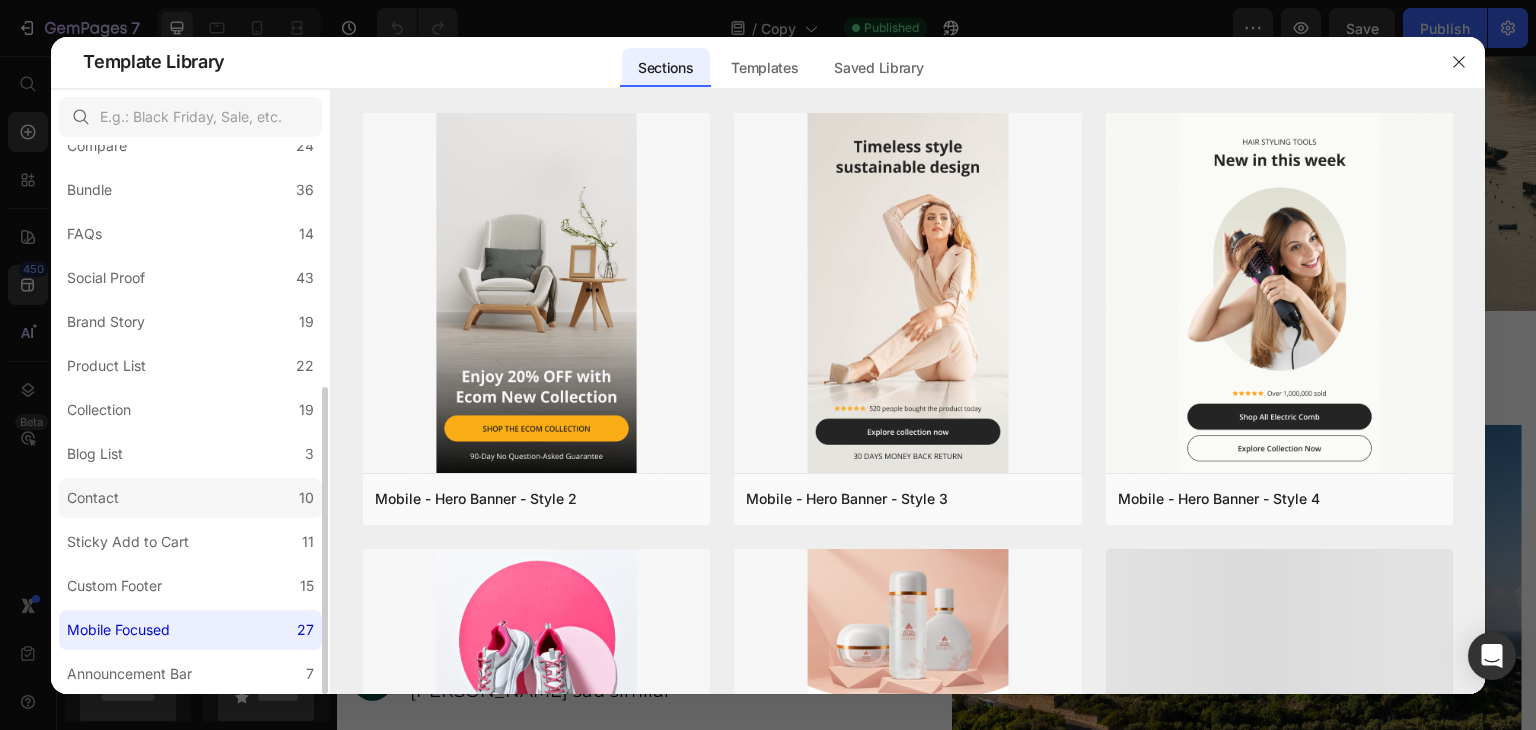 click on "Contact 10" 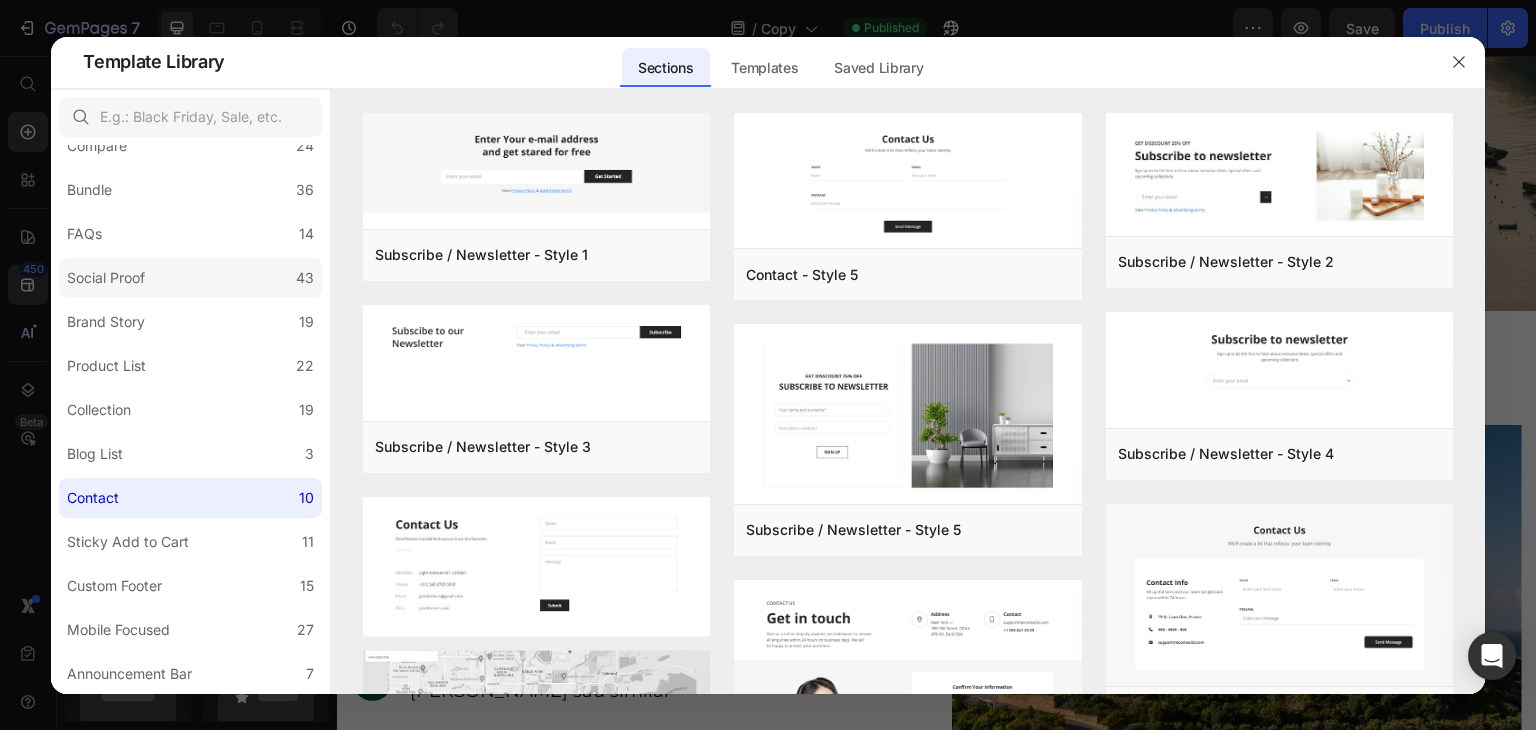 scroll, scrollTop: 0, scrollLeft: 0, axis: both 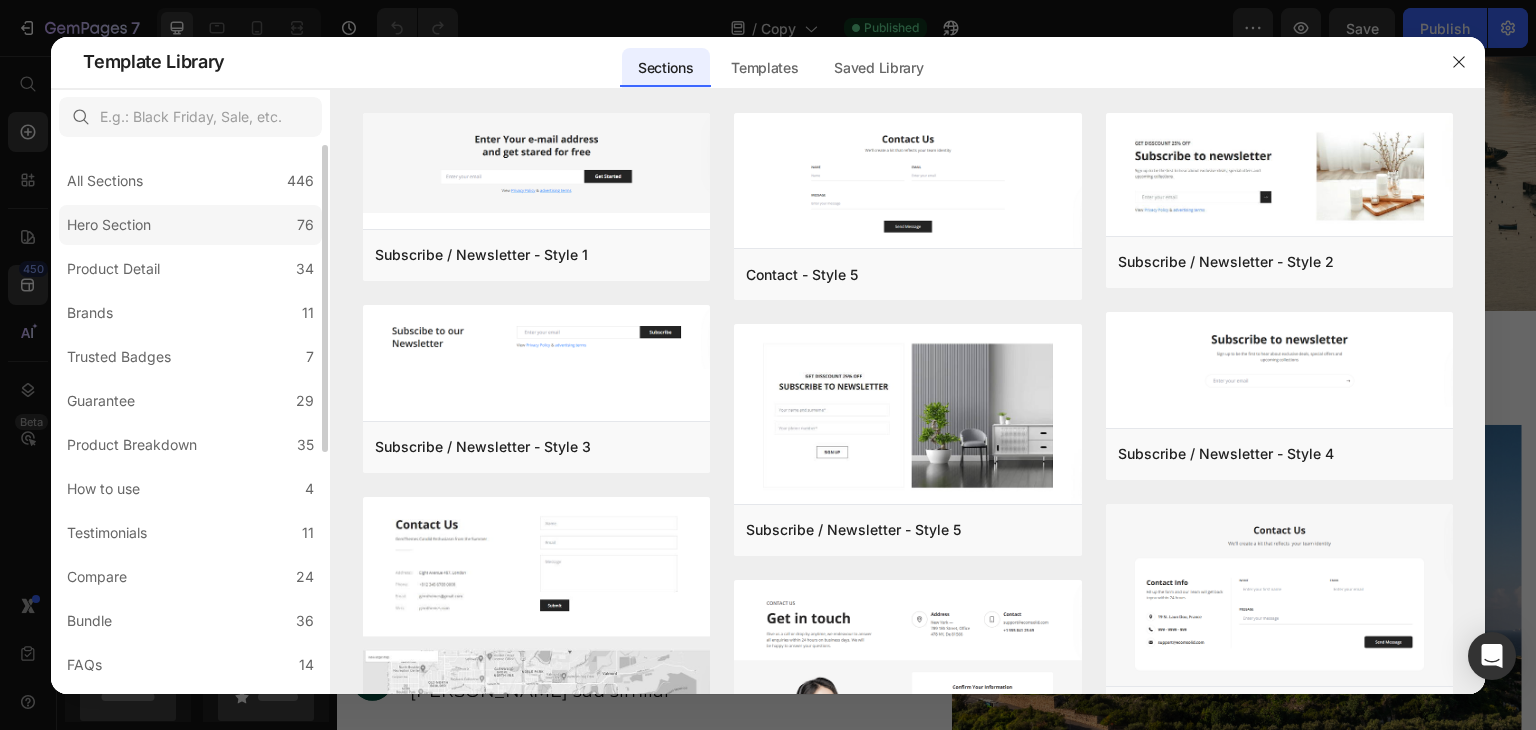 click on "Hero Section 76" 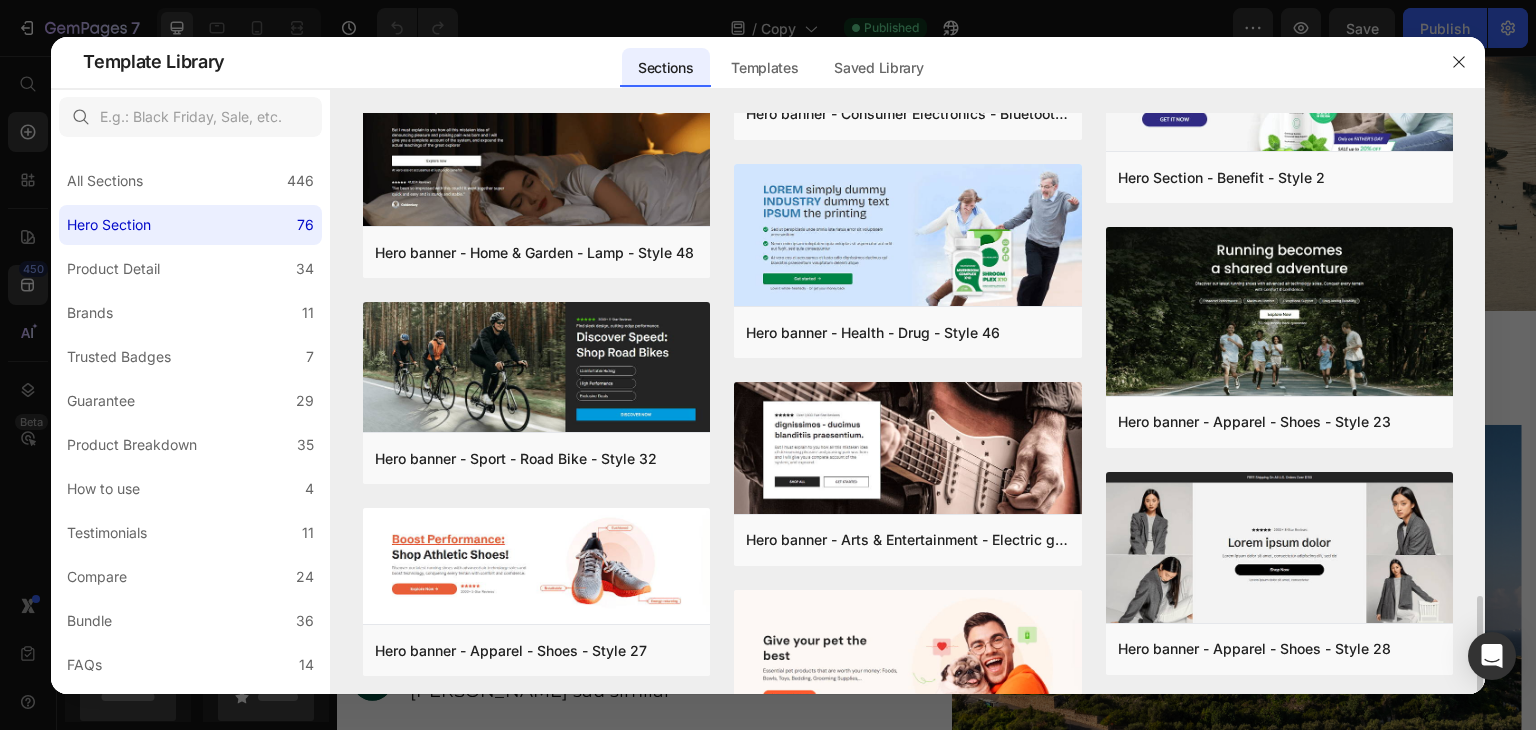 scroll, scrollTop: 1924, scrollLeft: 0, axis: vertical 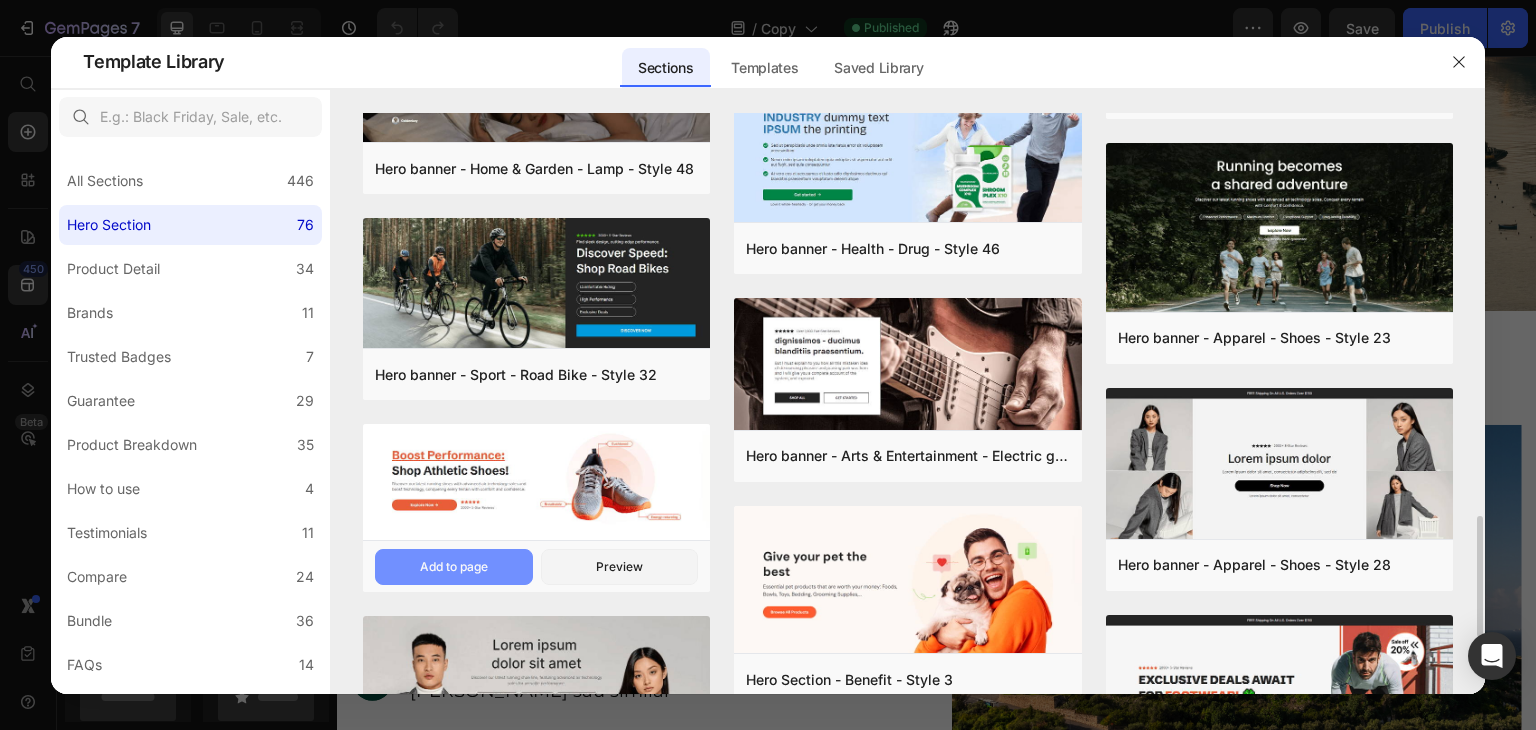 click on "Add to page" at bounding box center (454, 567) 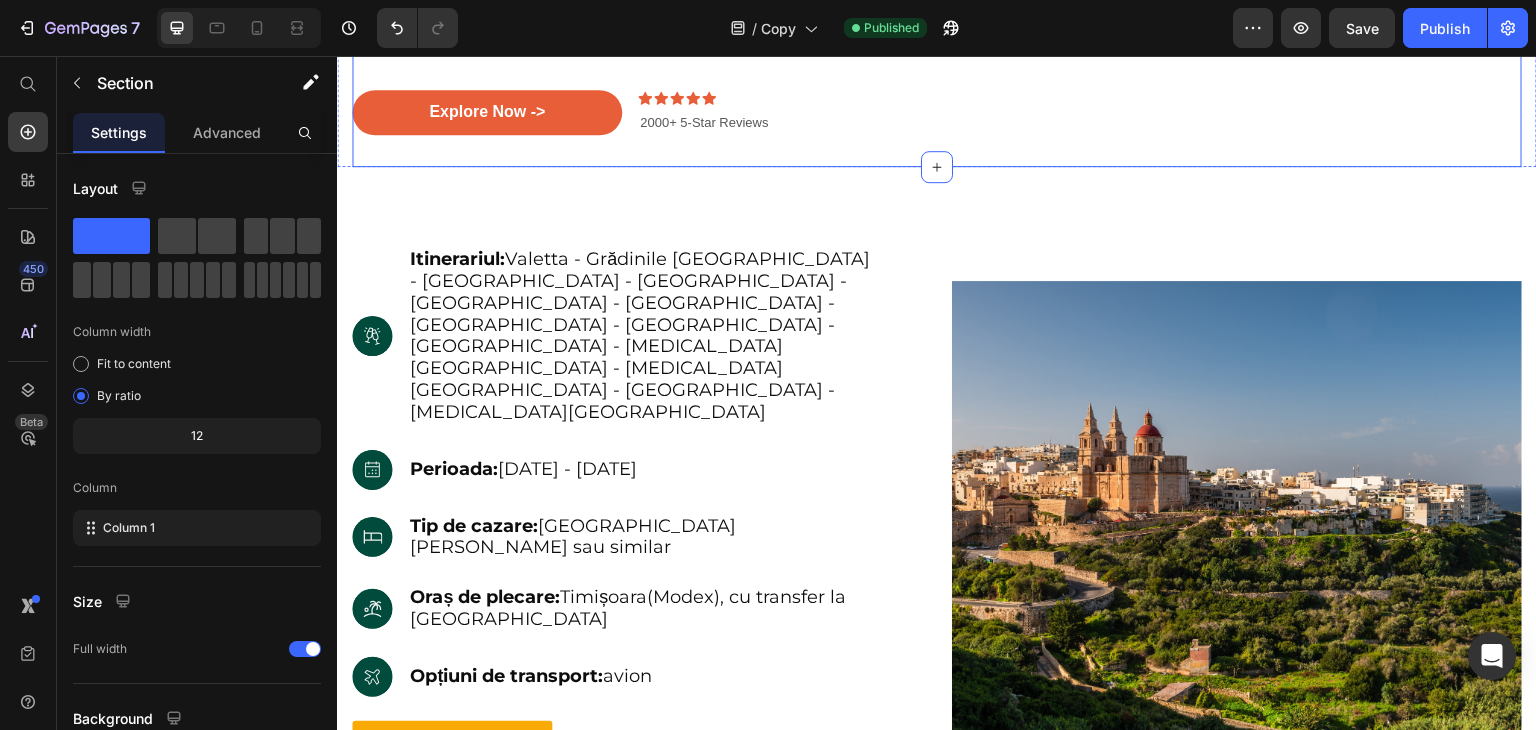 scroll, scrollTop: 1283, scrollLeft: 0, axis: vertical 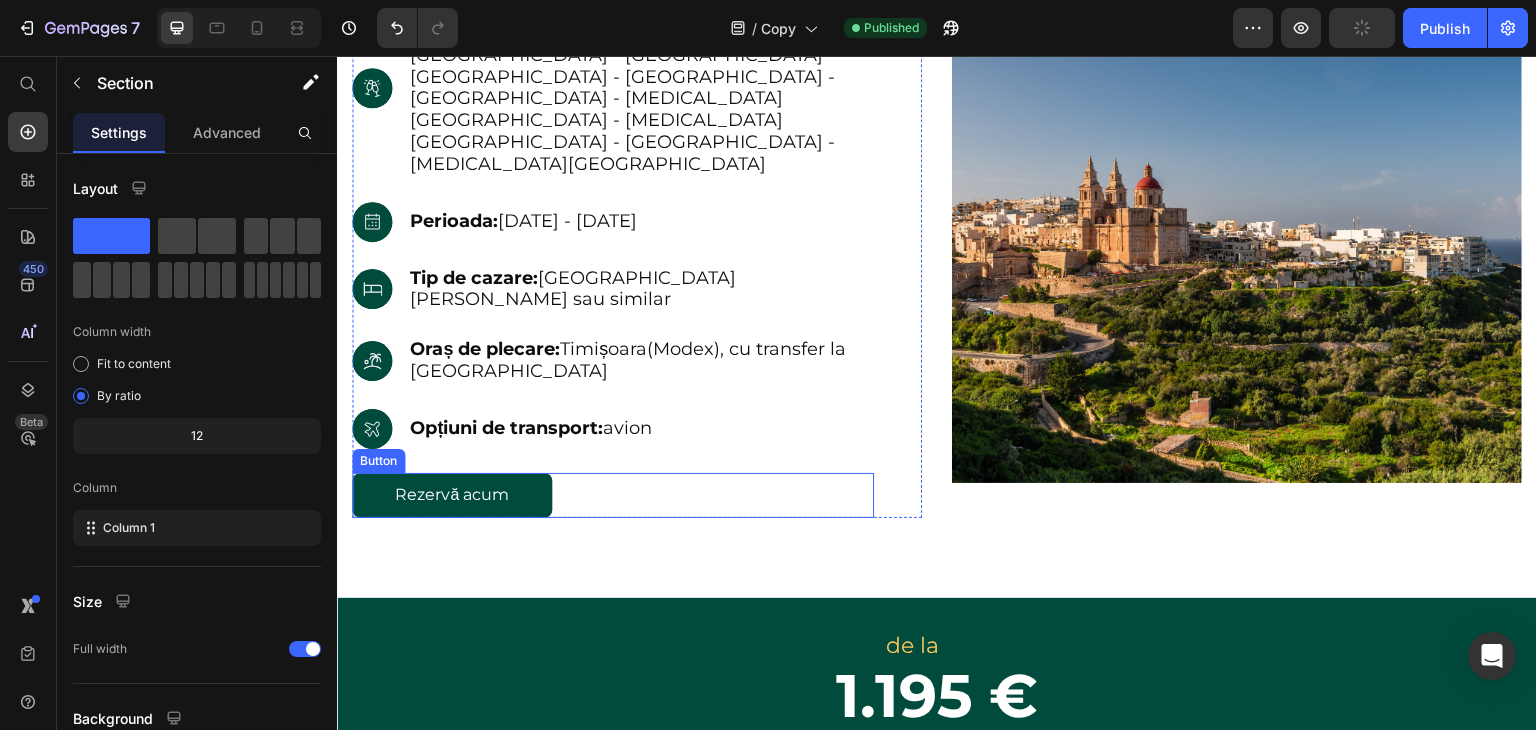 click on "Rezervă acum" at bounding box center (452, 495) 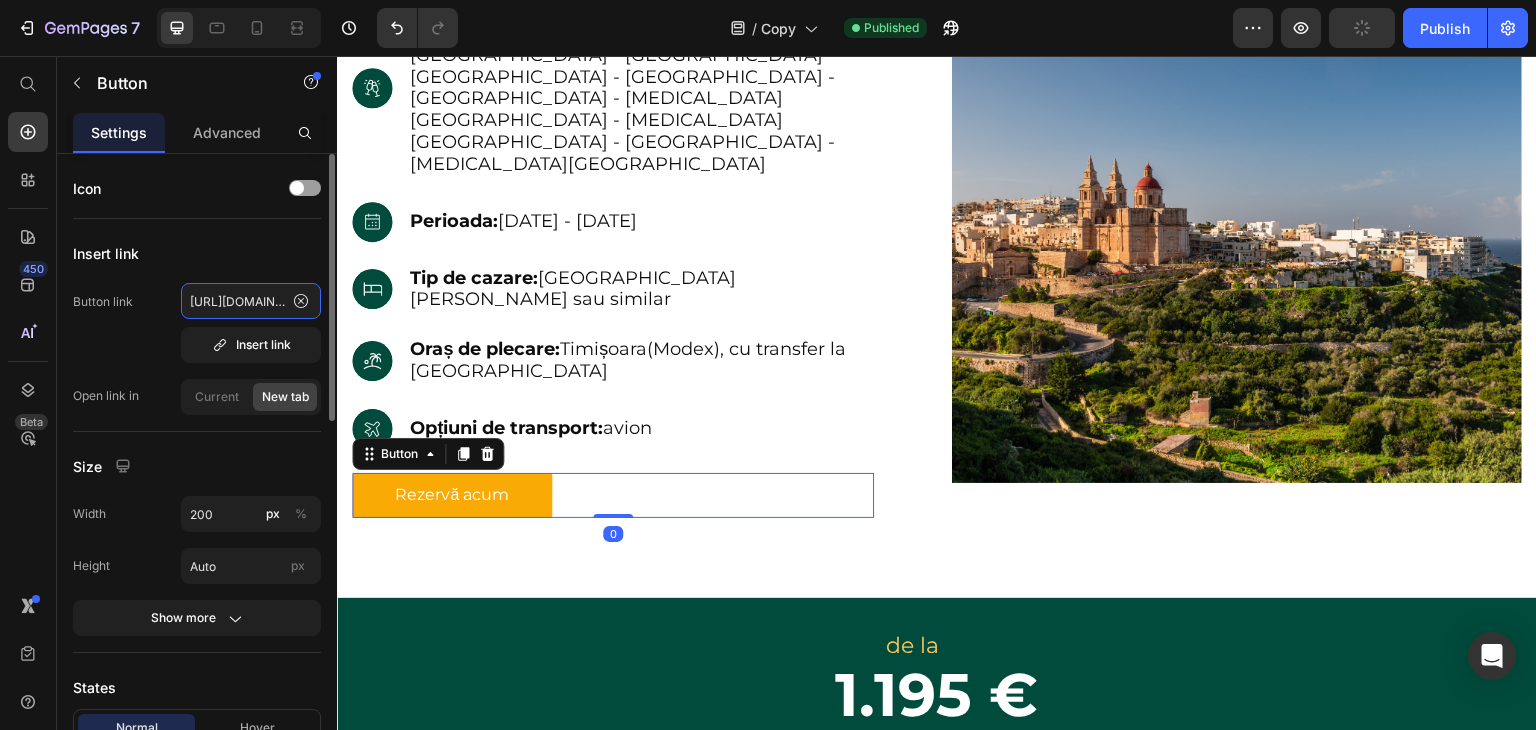 click on "[URL][DOMAIN_NAME]" 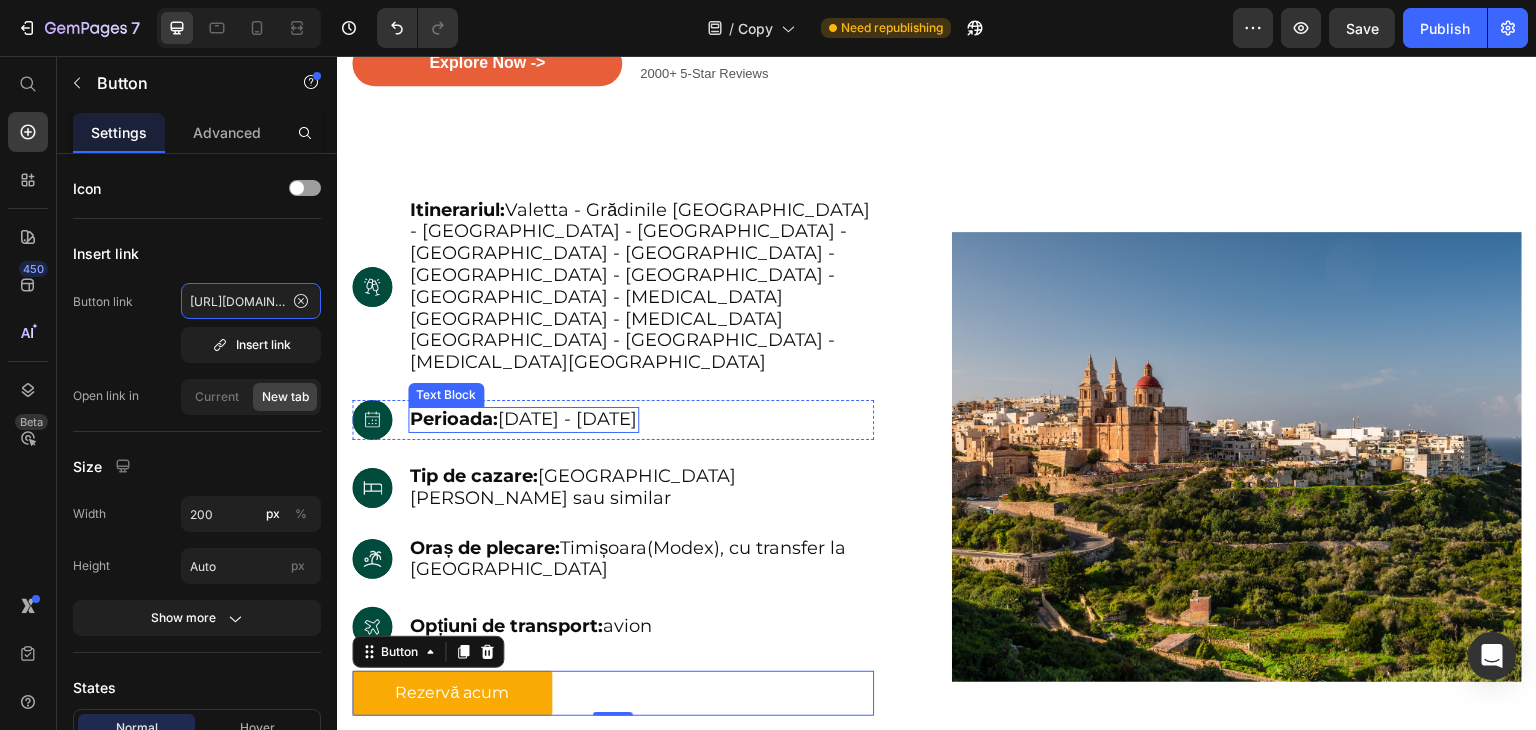scroll, scrollTop: 544, scrollLeft: 0, axis: vertical 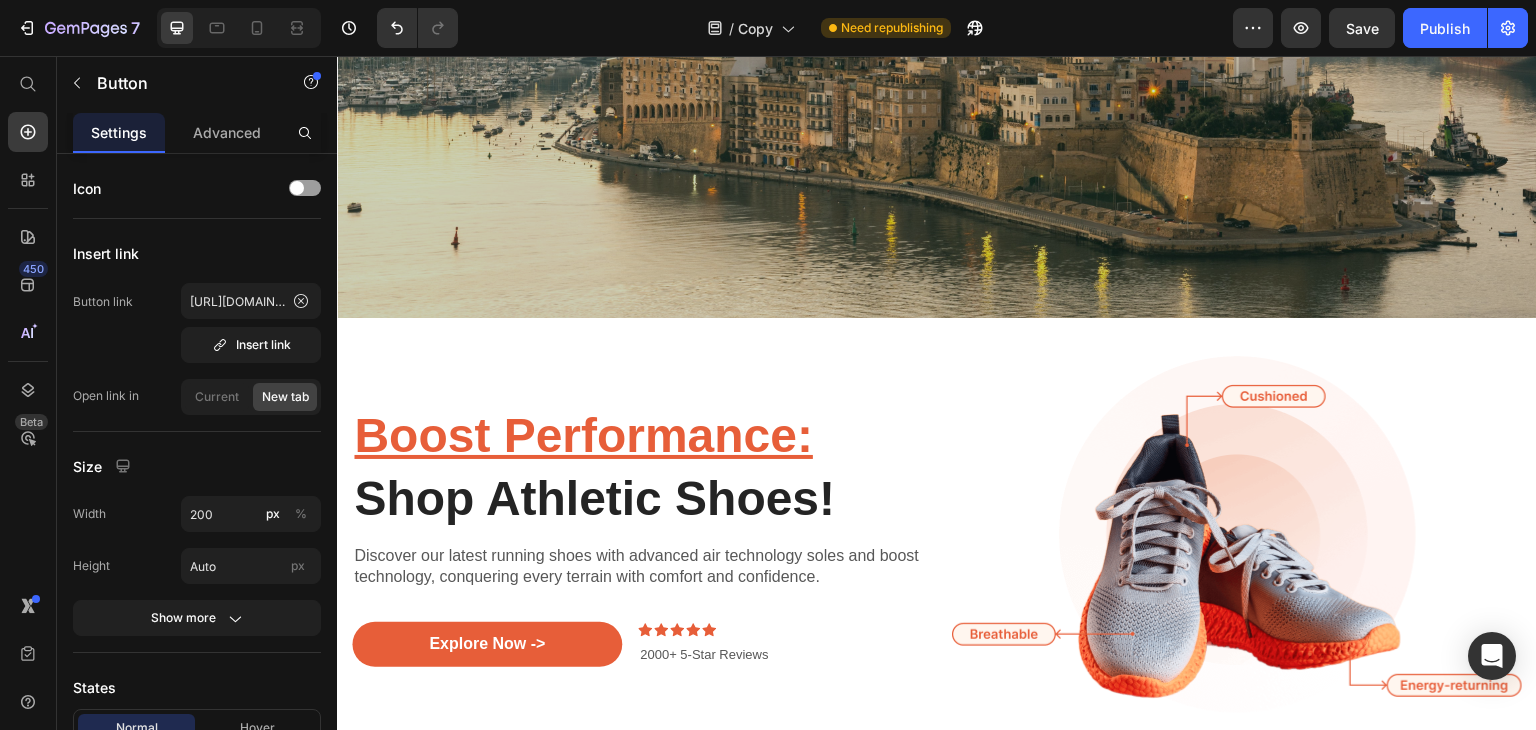 click on "Boost Performance:" at bounding box center (583, 435) 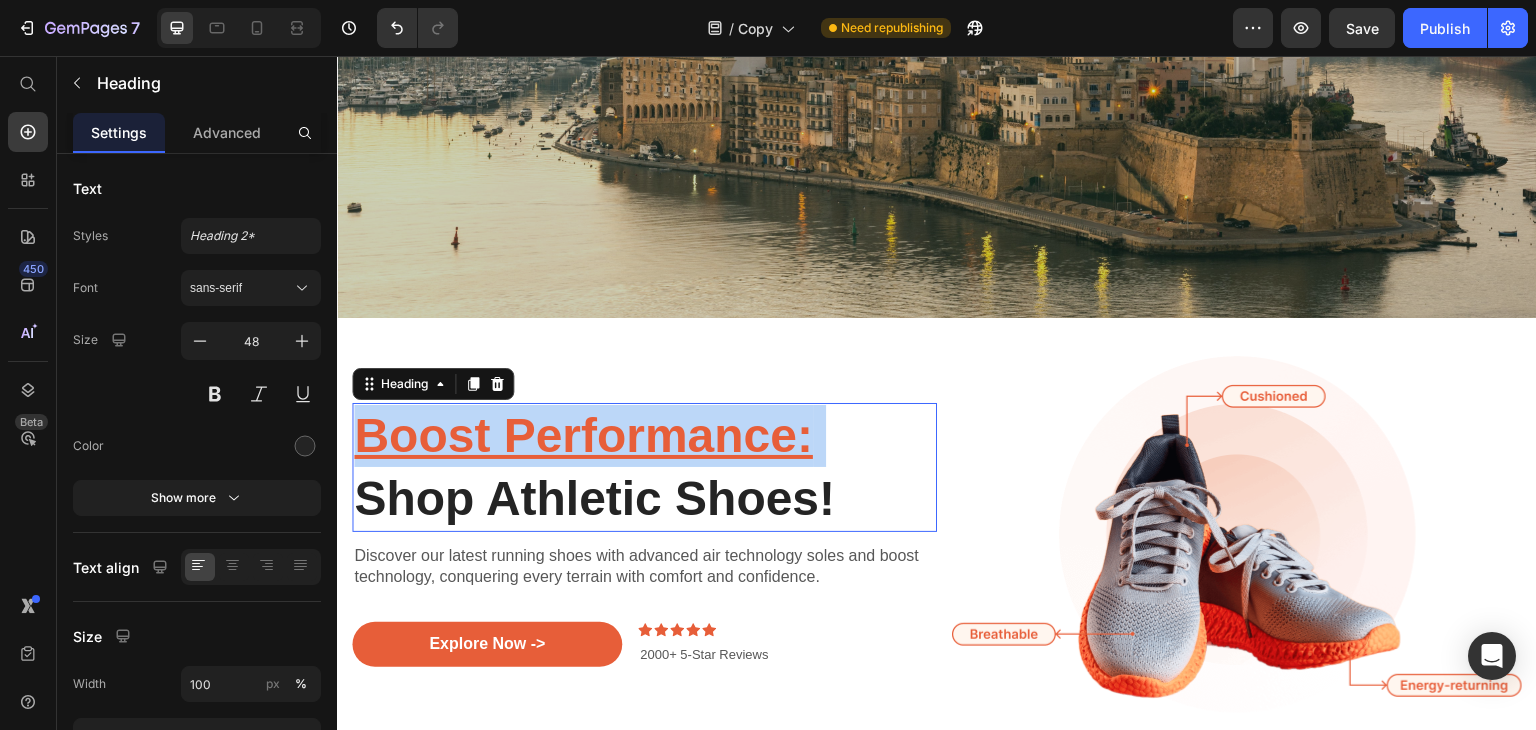 click on "Boost Performance:" at bounding box center (583, 435) 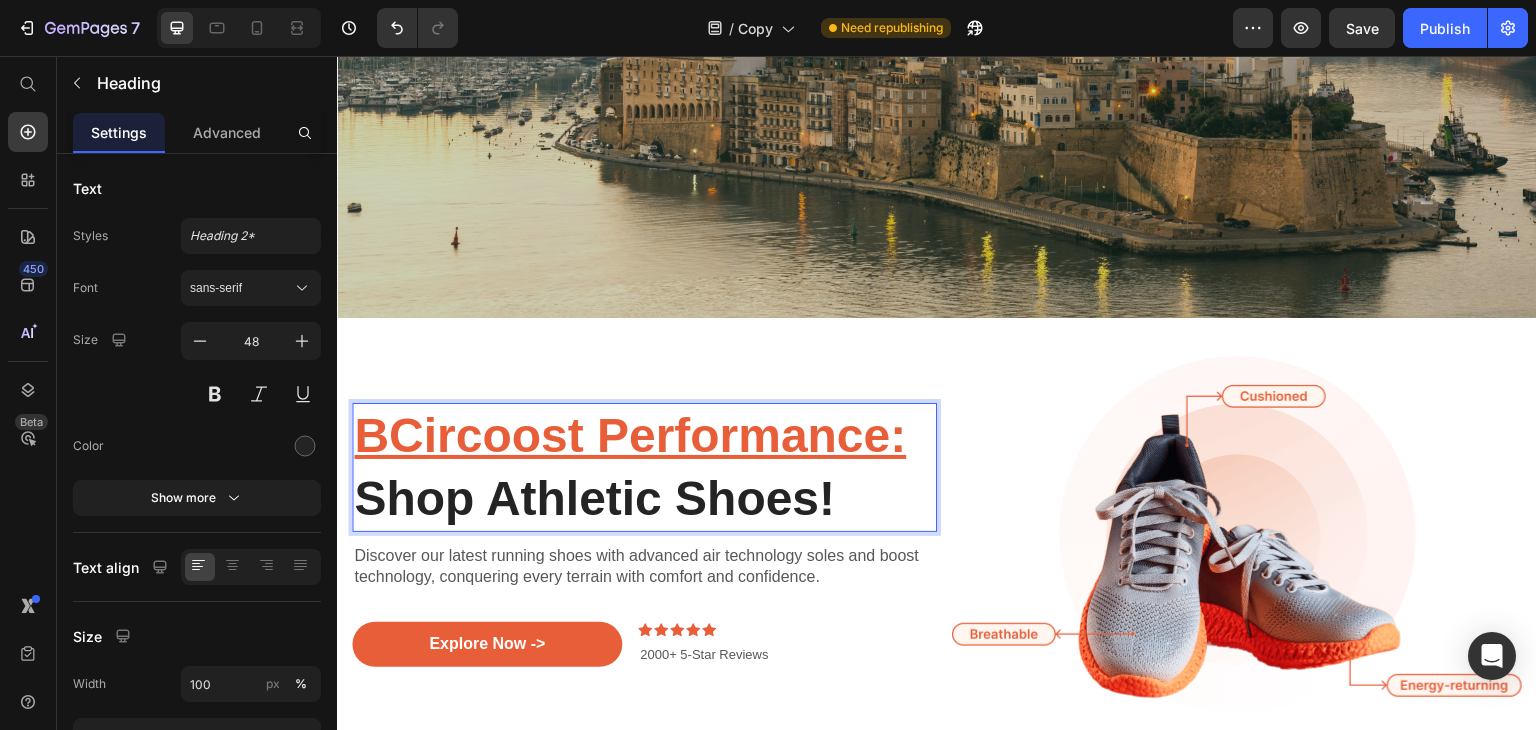 scroll, scrollTop: 513, scrollLeft: 0, axis: vertical 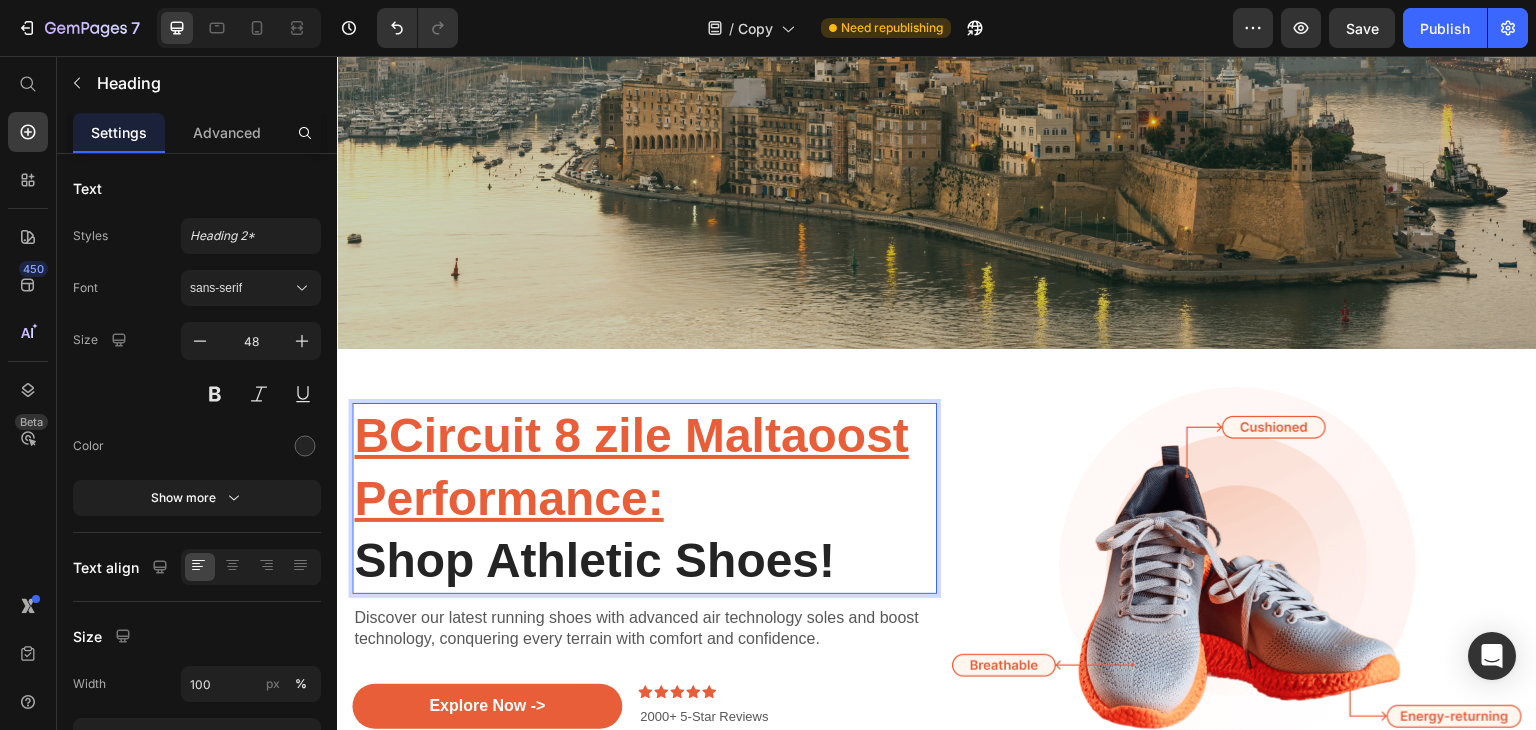 click on "BCircuit 8 zile Maltaoost Performance:" at bounding box center (631, 466) 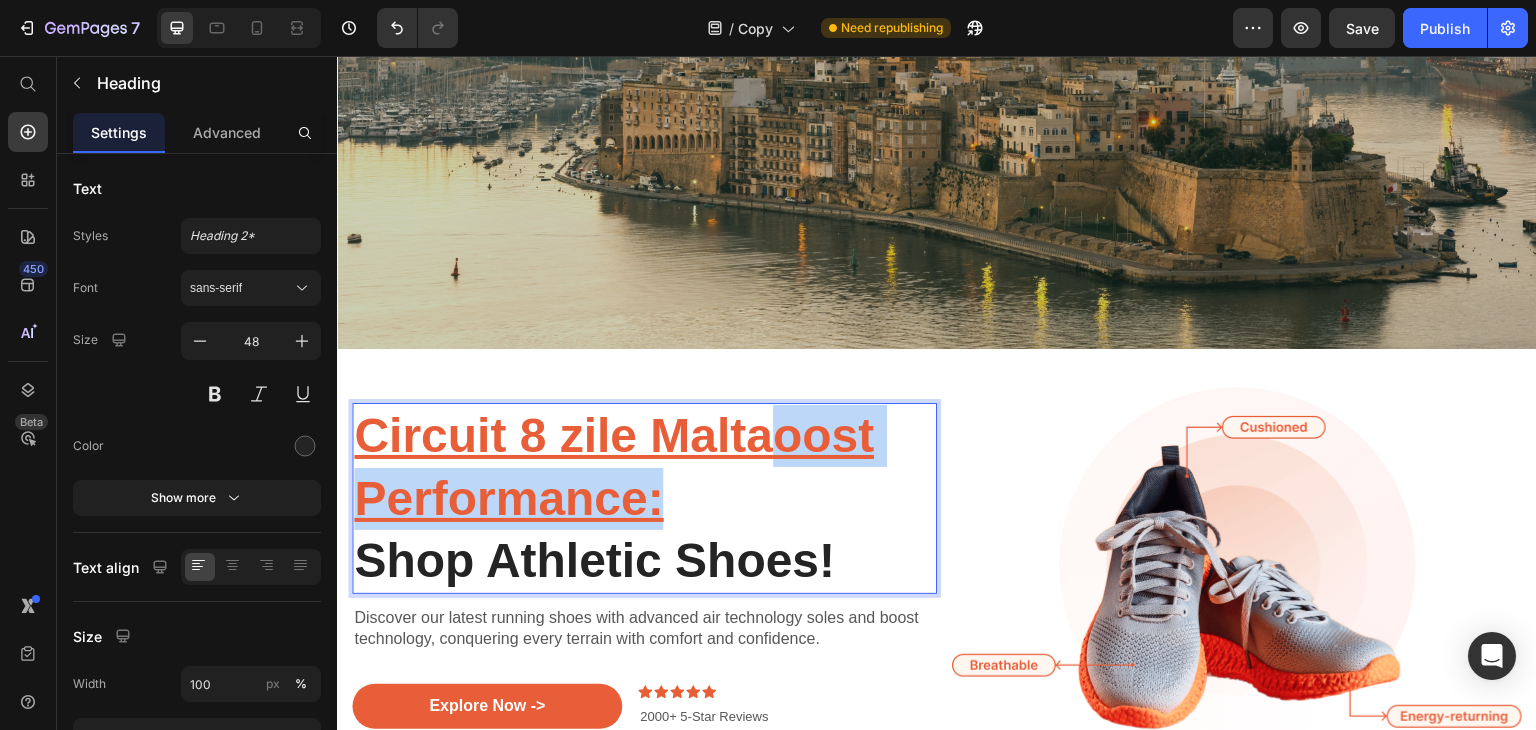 drag, startPoint x: 672, startPoint y: 521, endPoint x: 776, endPoint y: 456, distance: 122.641754 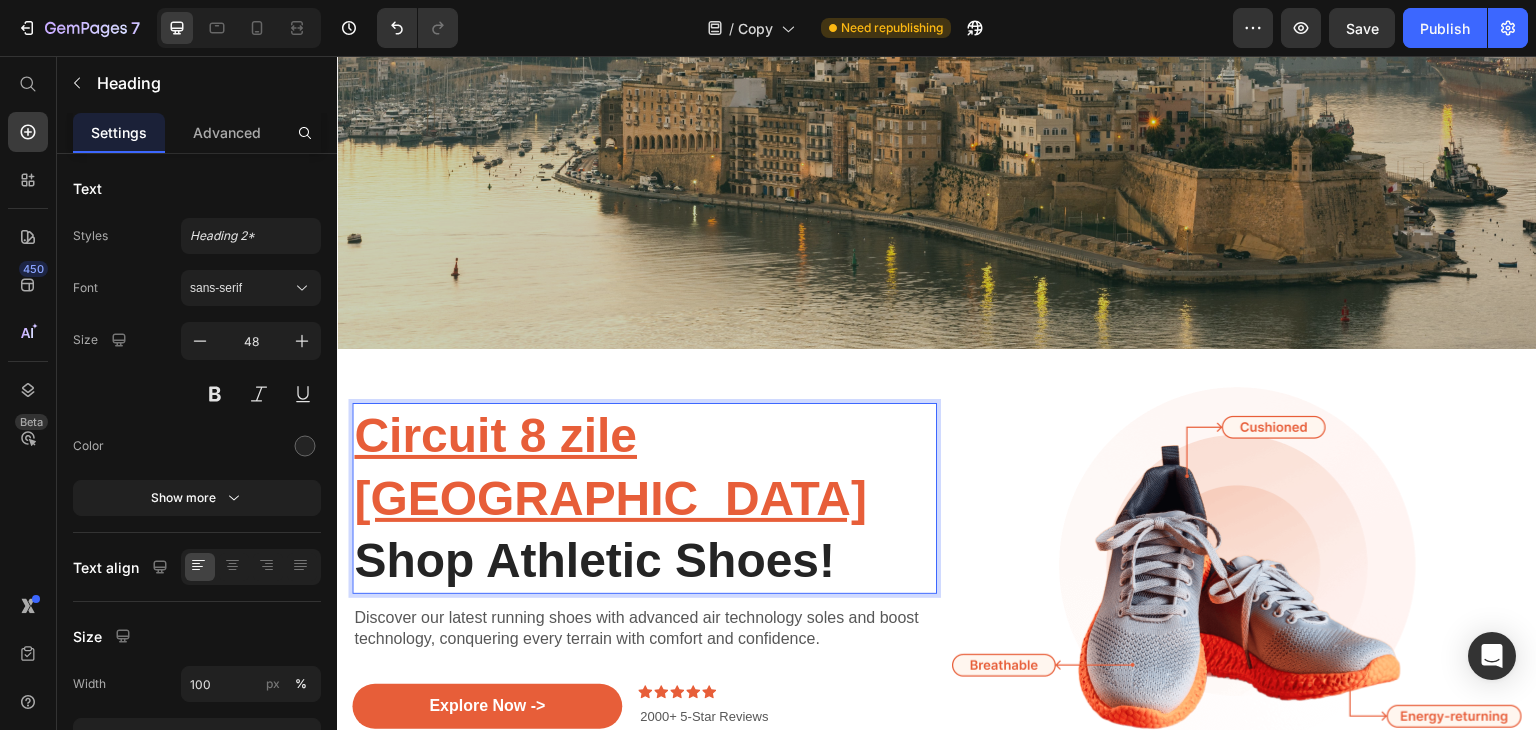 scroll, scrollTop: 544, scrollLeft: 0, axis: vertical 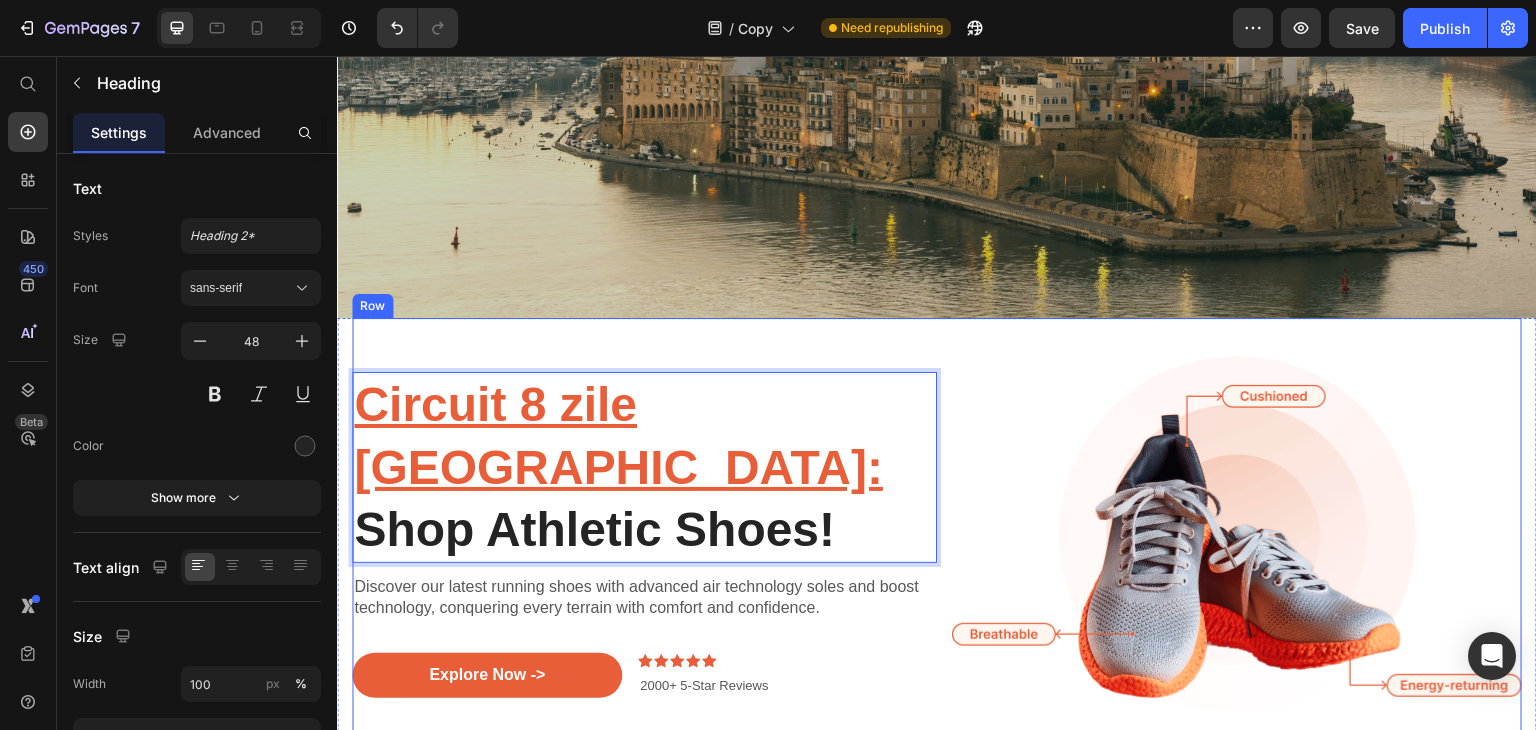 click on "Circuit 8 zile Malta:  Shop Athletic Shoes! Heading   12 Discover our latest running shoes with advanced air technology soles and boost technology, conquering every terrain with comfort and confidence. Text Block Explore Now -> Button Icon Icon Icon Icon Icon Icon List 2000+ 5-Star Reviews Text Block Row 2000+ 5-Star Reviews Text Block Row Row" at bounding box center (644, 535) 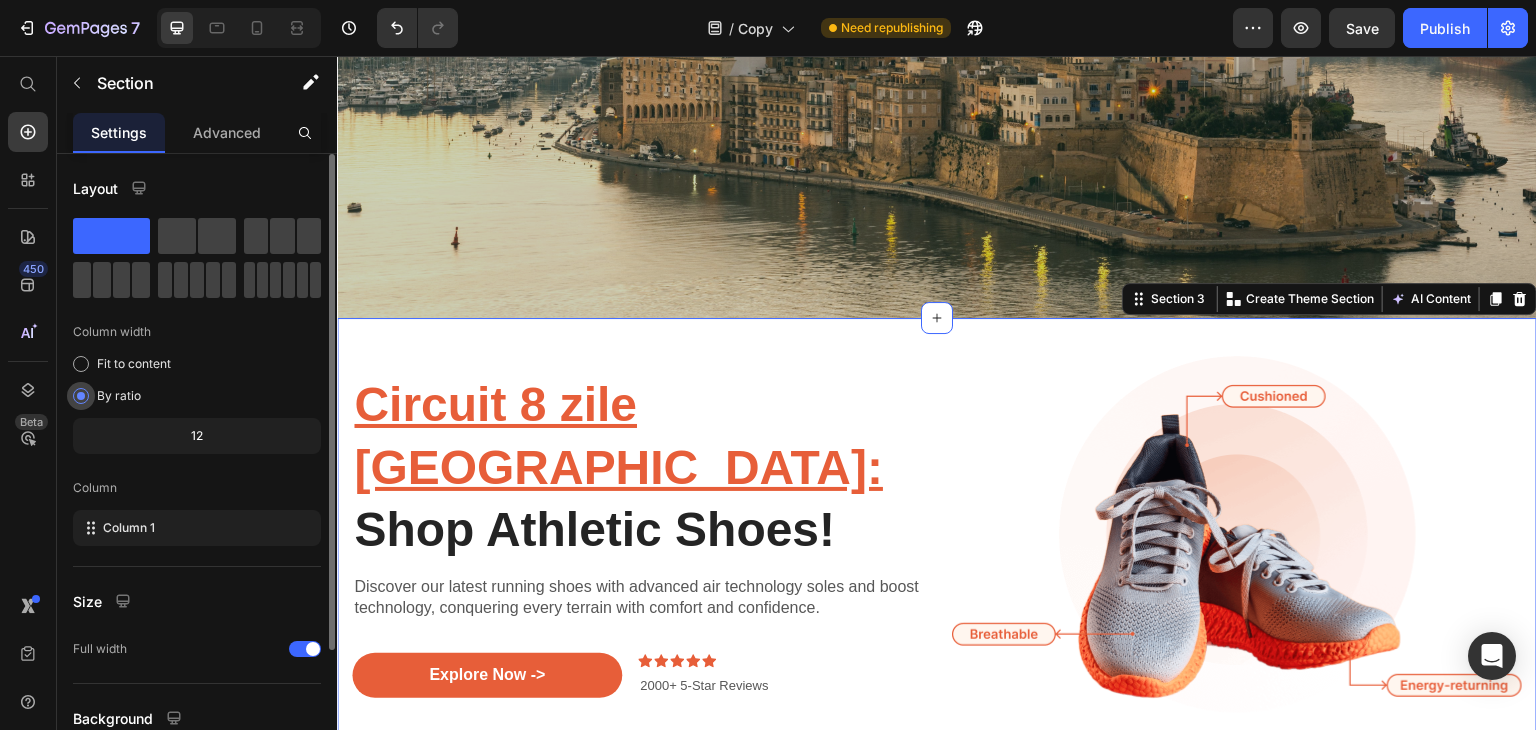 scroll, scrollTop: 173, scrollLeft: 0, axis: vertical 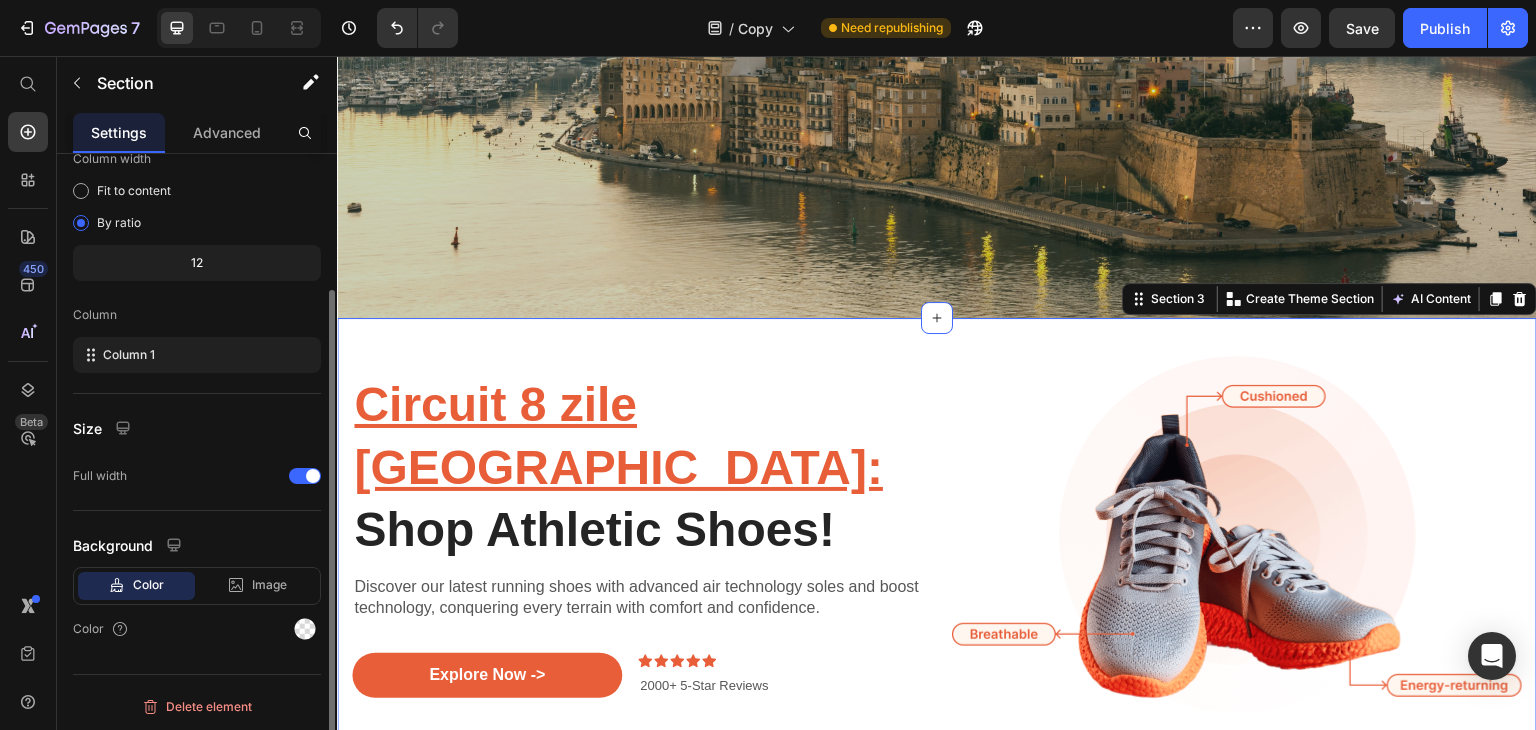 click on "Color" at bounding box center (197, 629) 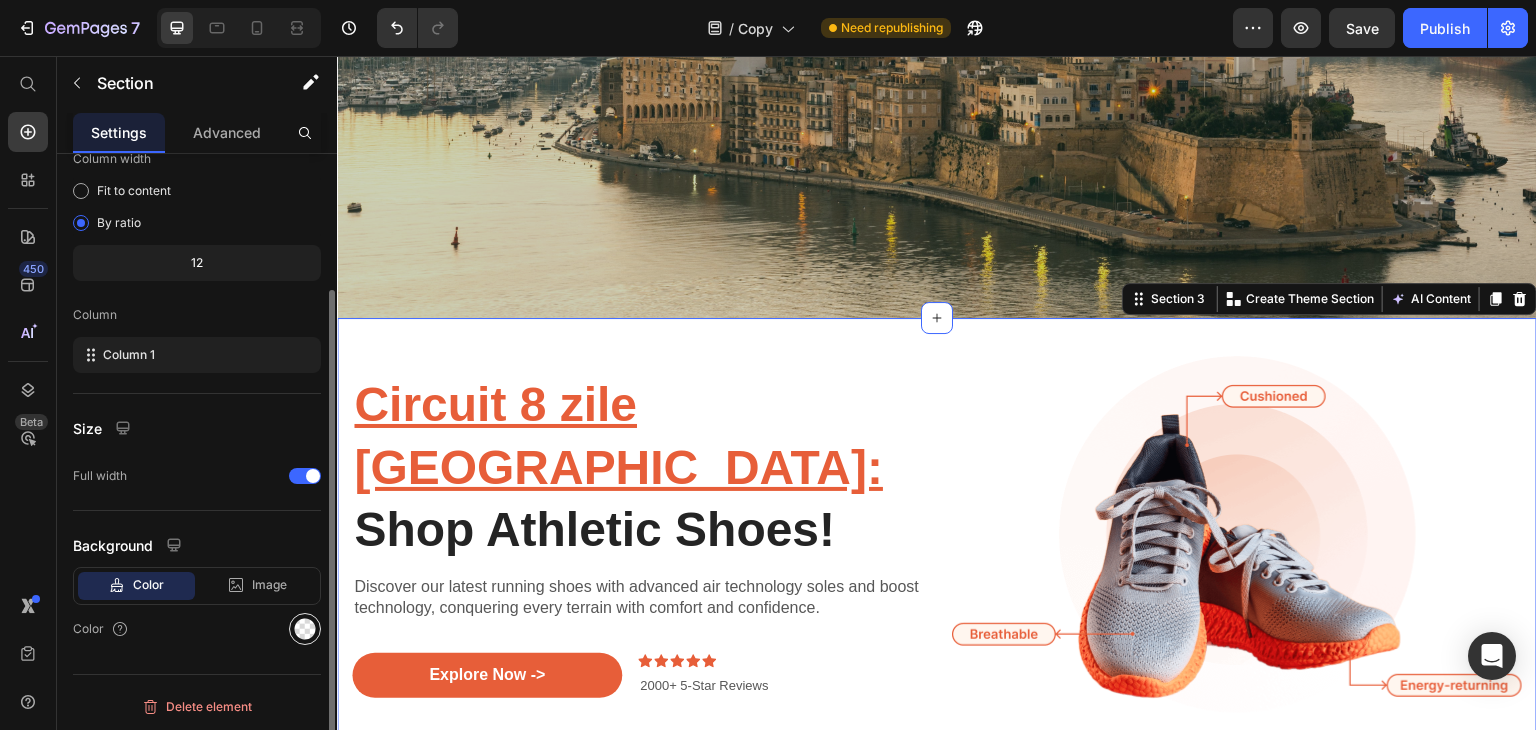click at bounding box center [305, 629] 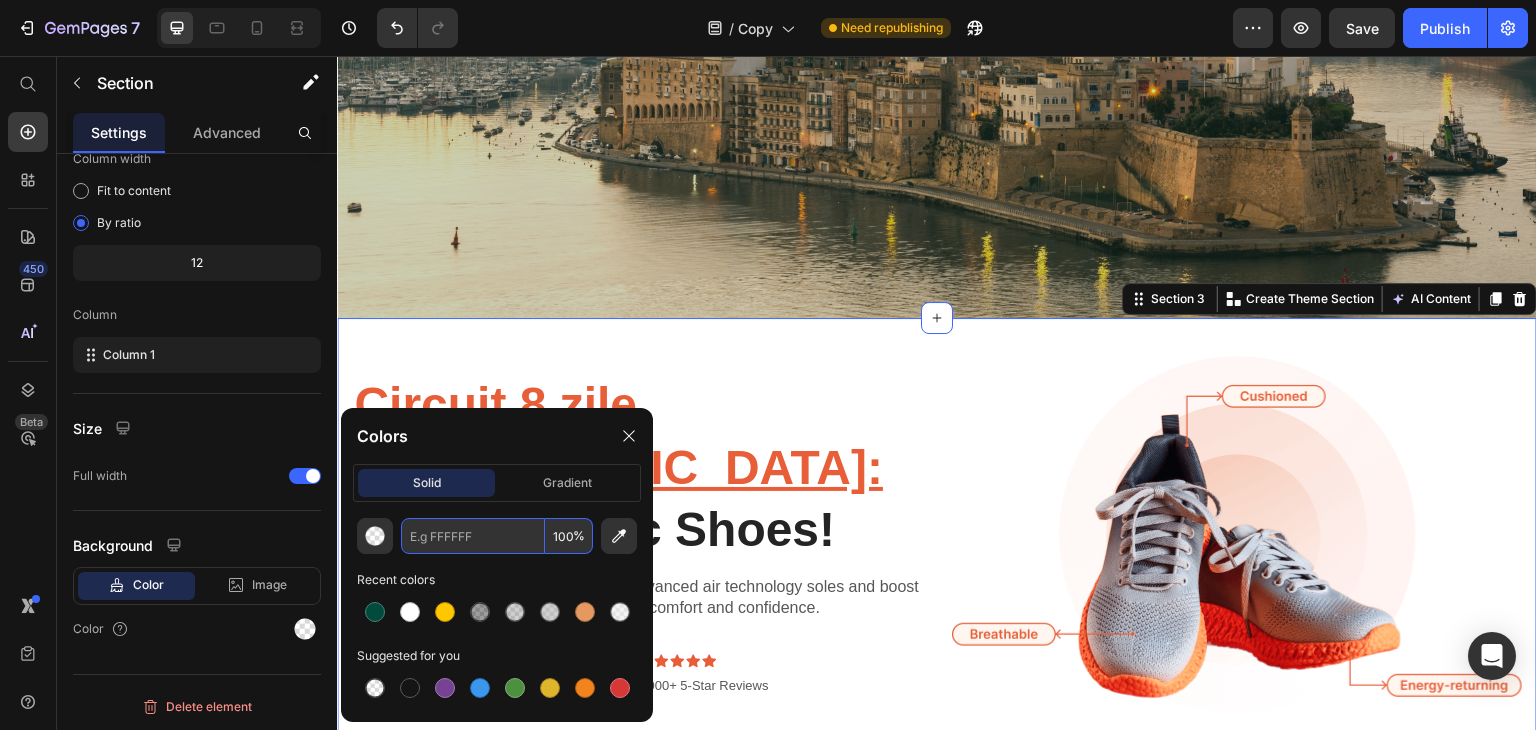 paste on "#FFC700" 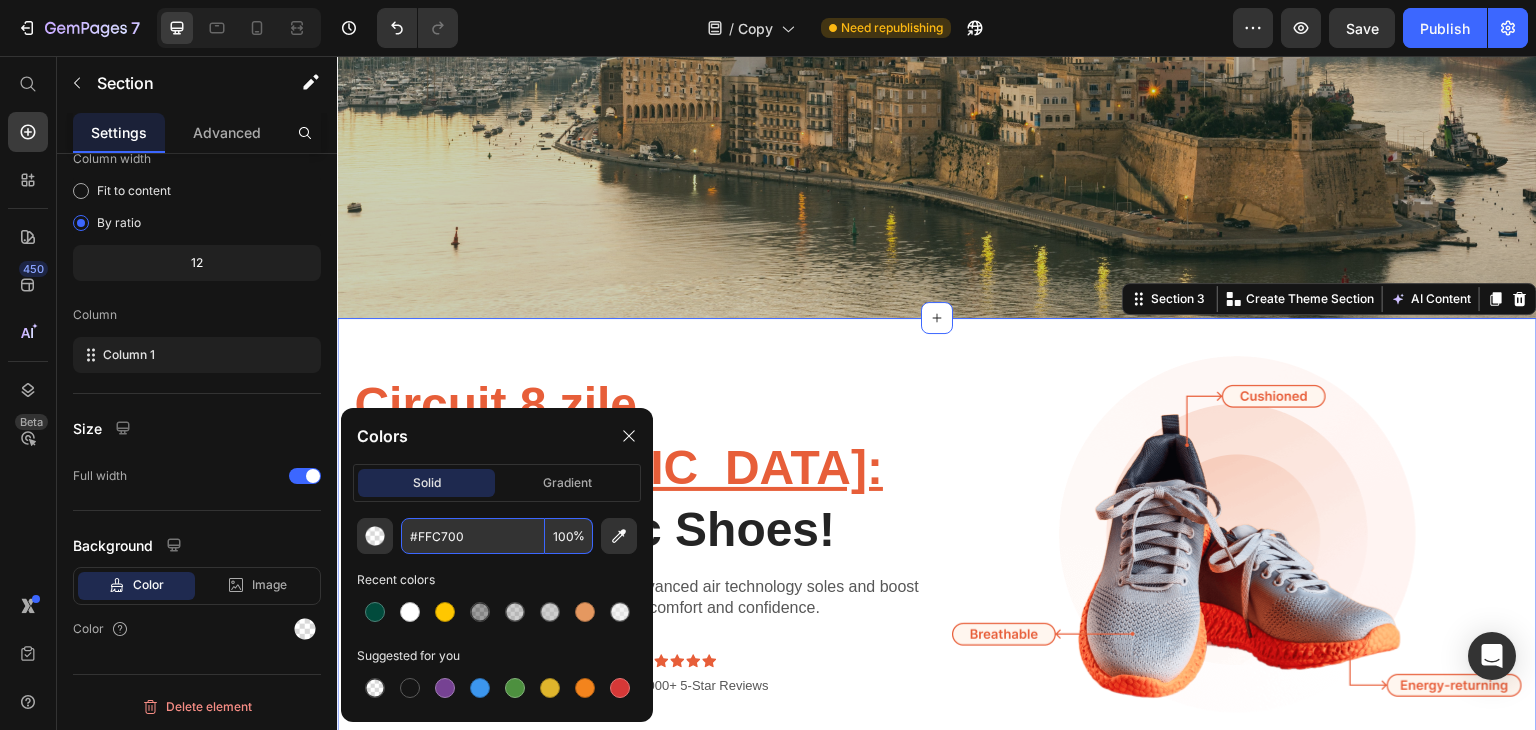 click on "#FFC700" at bounding box center [473, 536] 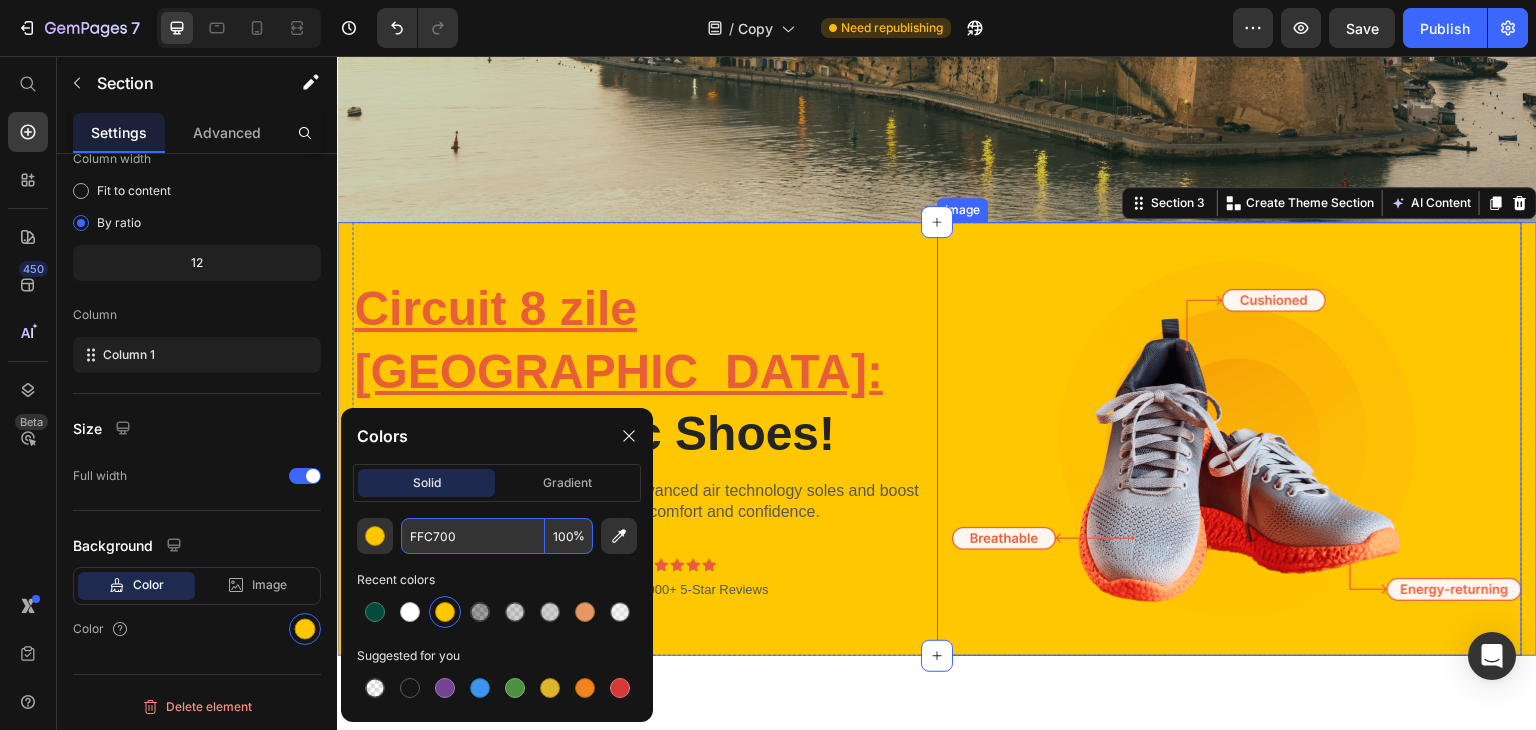 scroll, scrollTop: 738, scrollLeft: 0, axis: vertical 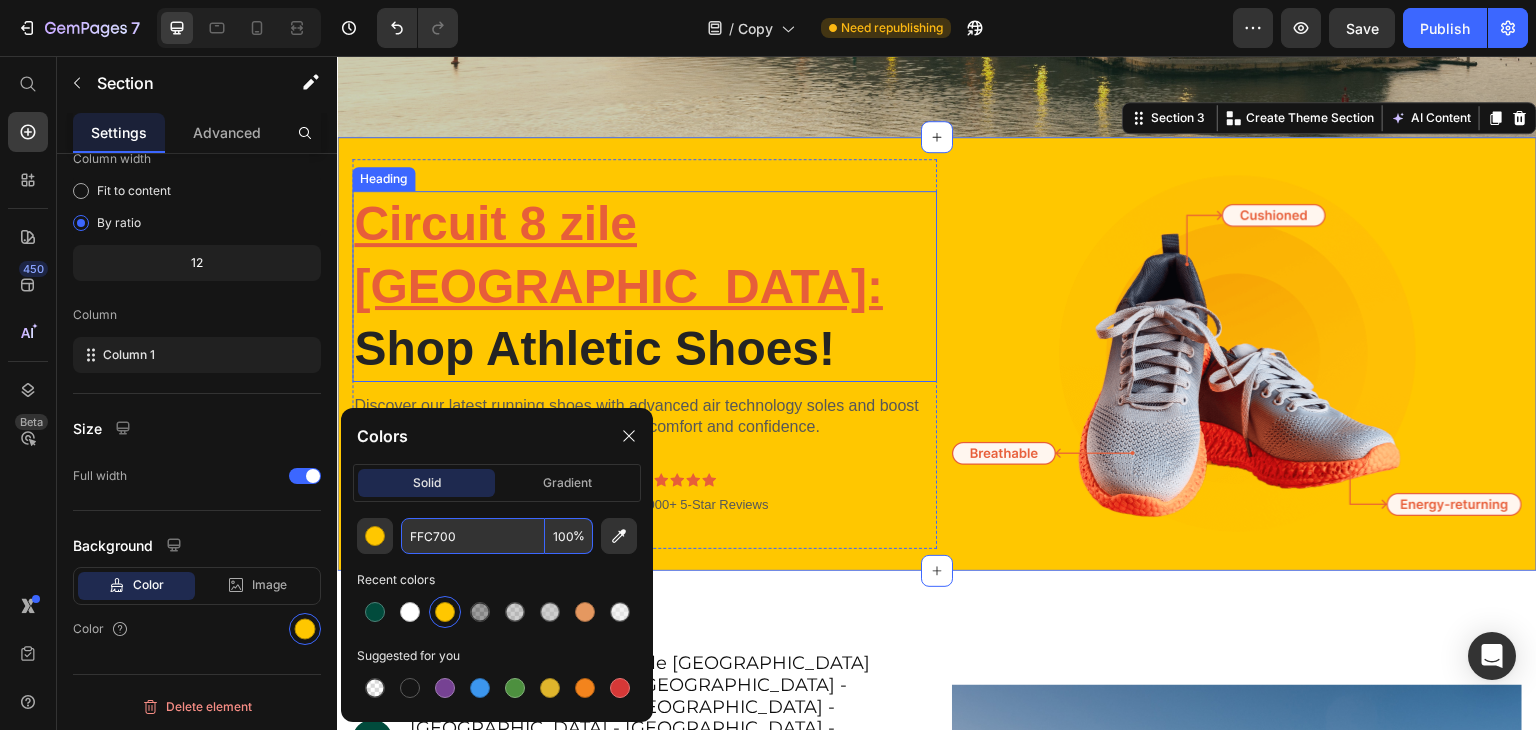 click on "⁠⁠⁠⁠⁠⁠⁠ Circuit 8 zile Malta:  Shop Athletic Shoes!" at bounding box center (644, 286) 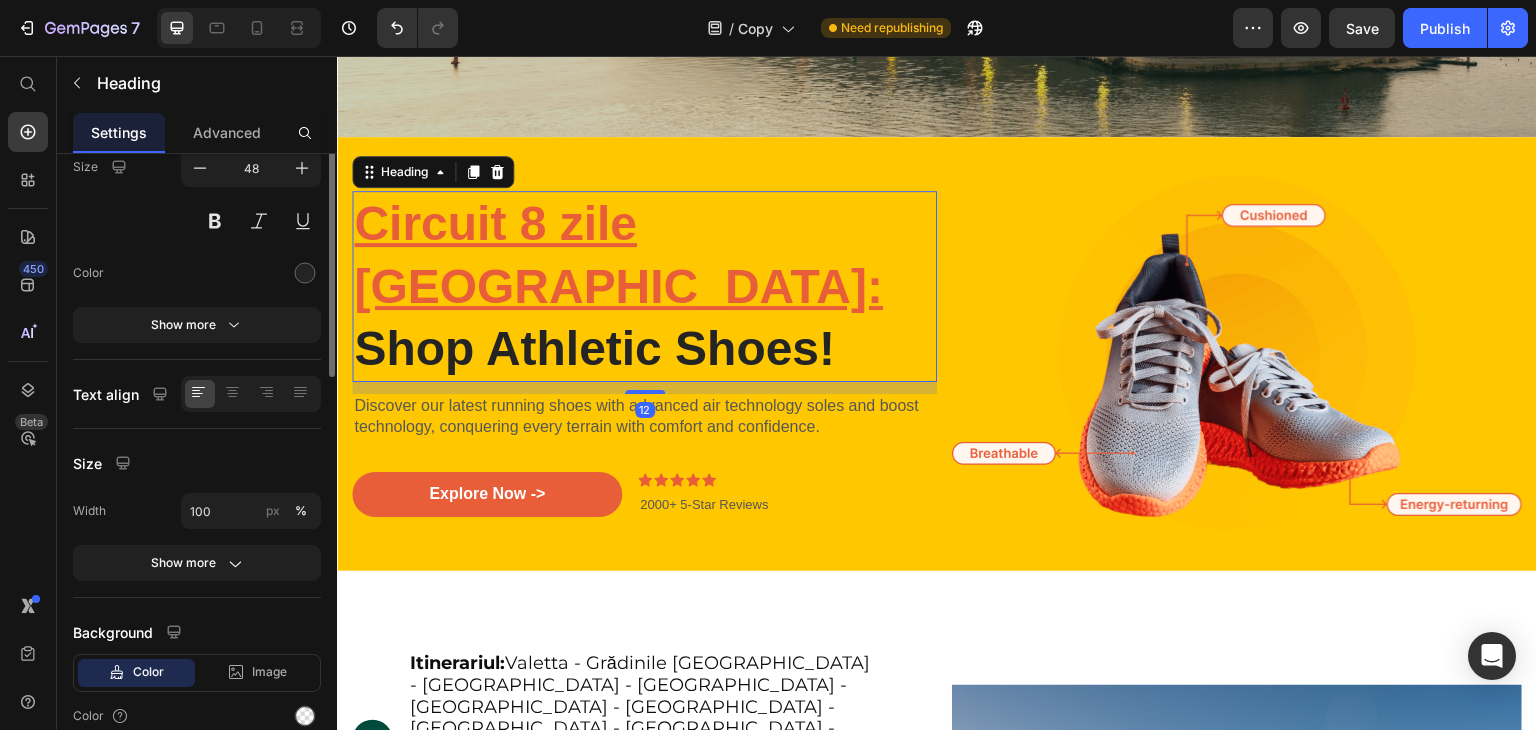 scroll, scrollTop: 0, scrollLeft: 0, axis: both 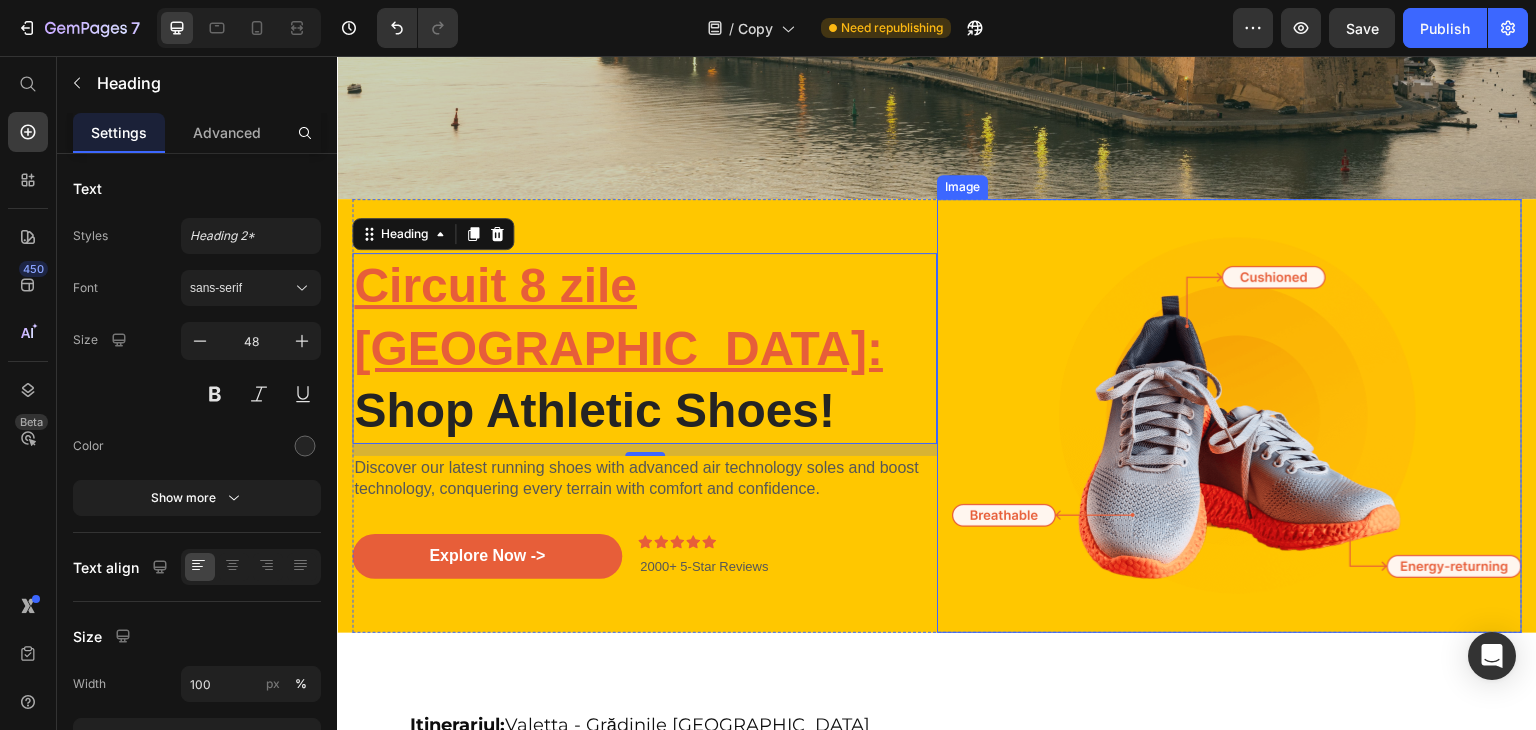 click at bounding box center [1229, 416] 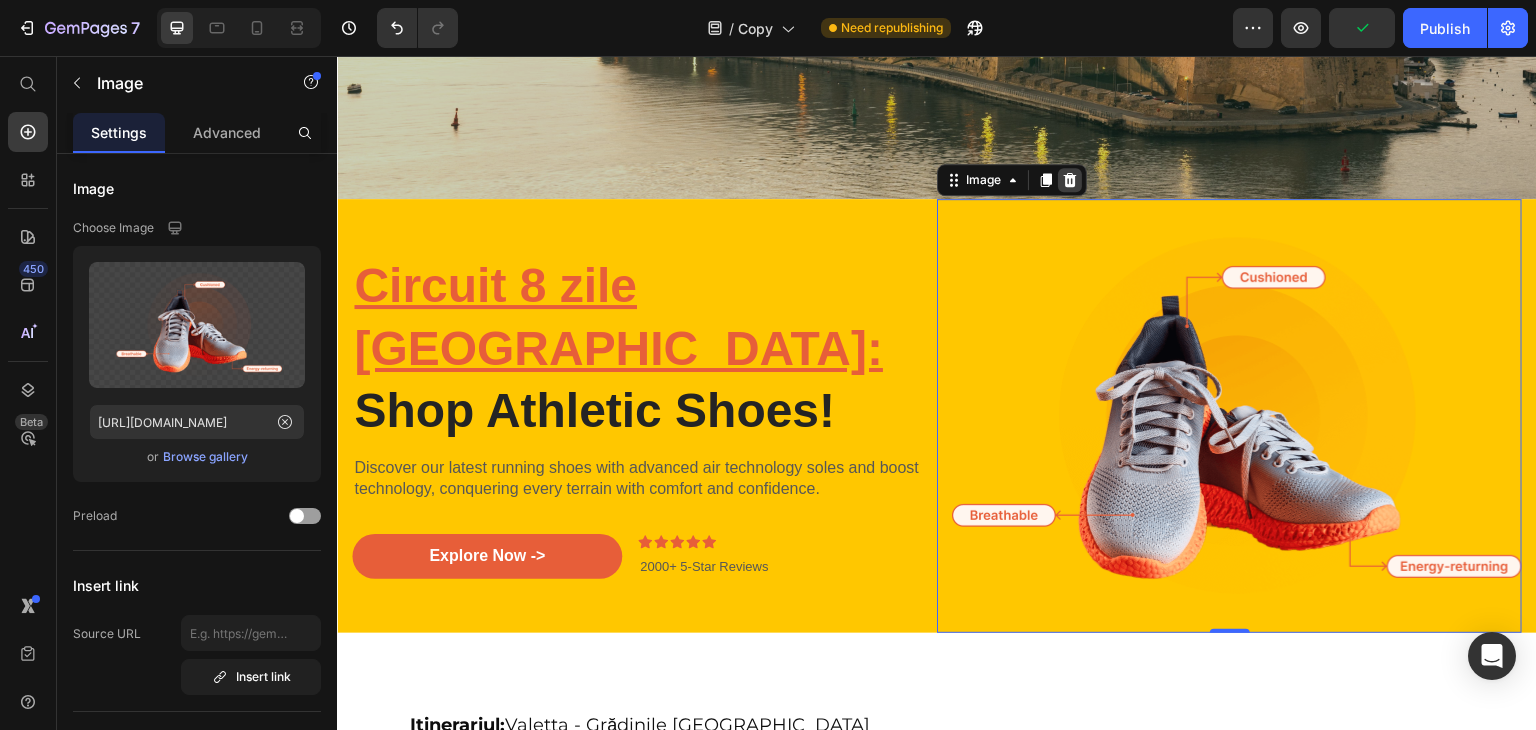 click 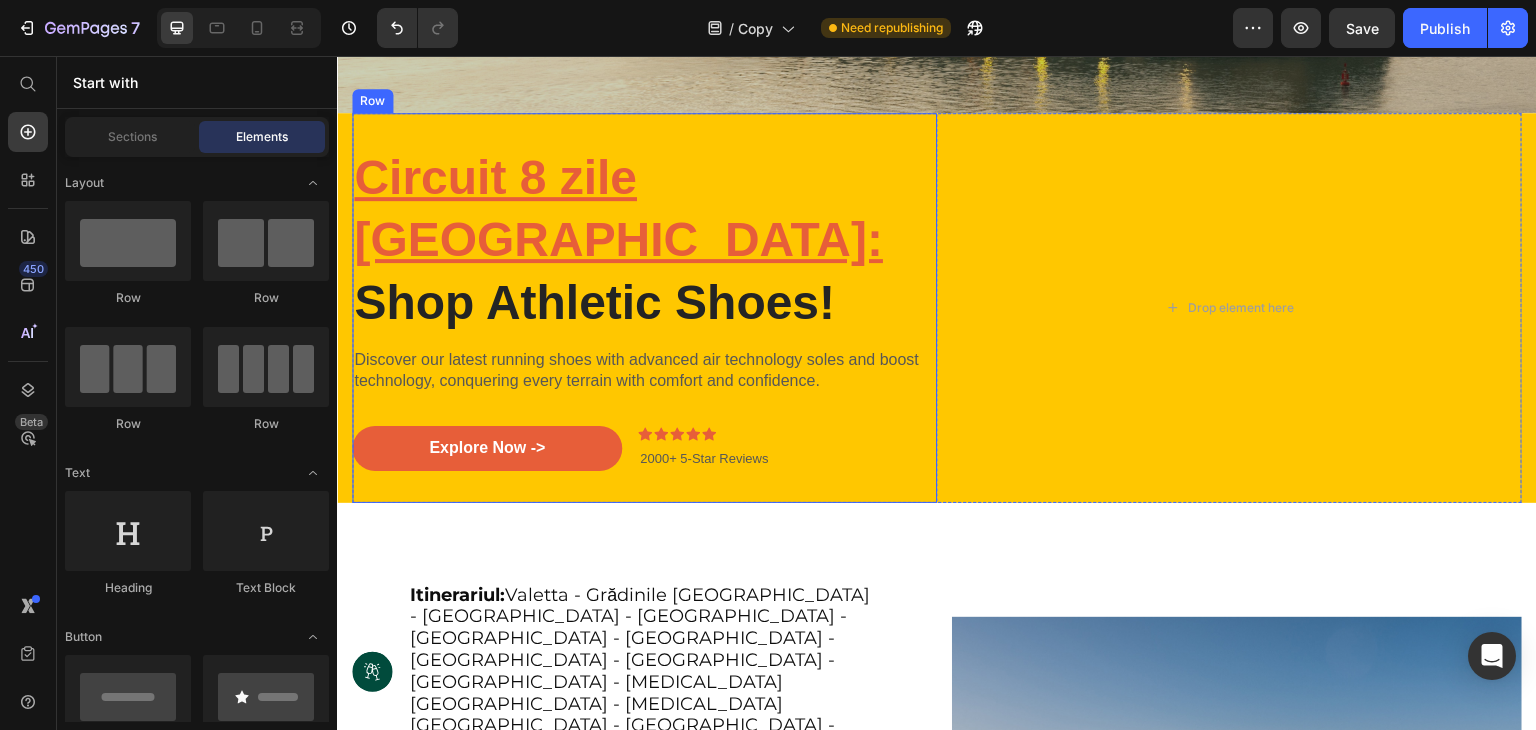 scroll, scrollTop: 760, scrollLeft: 0, axis: vertical 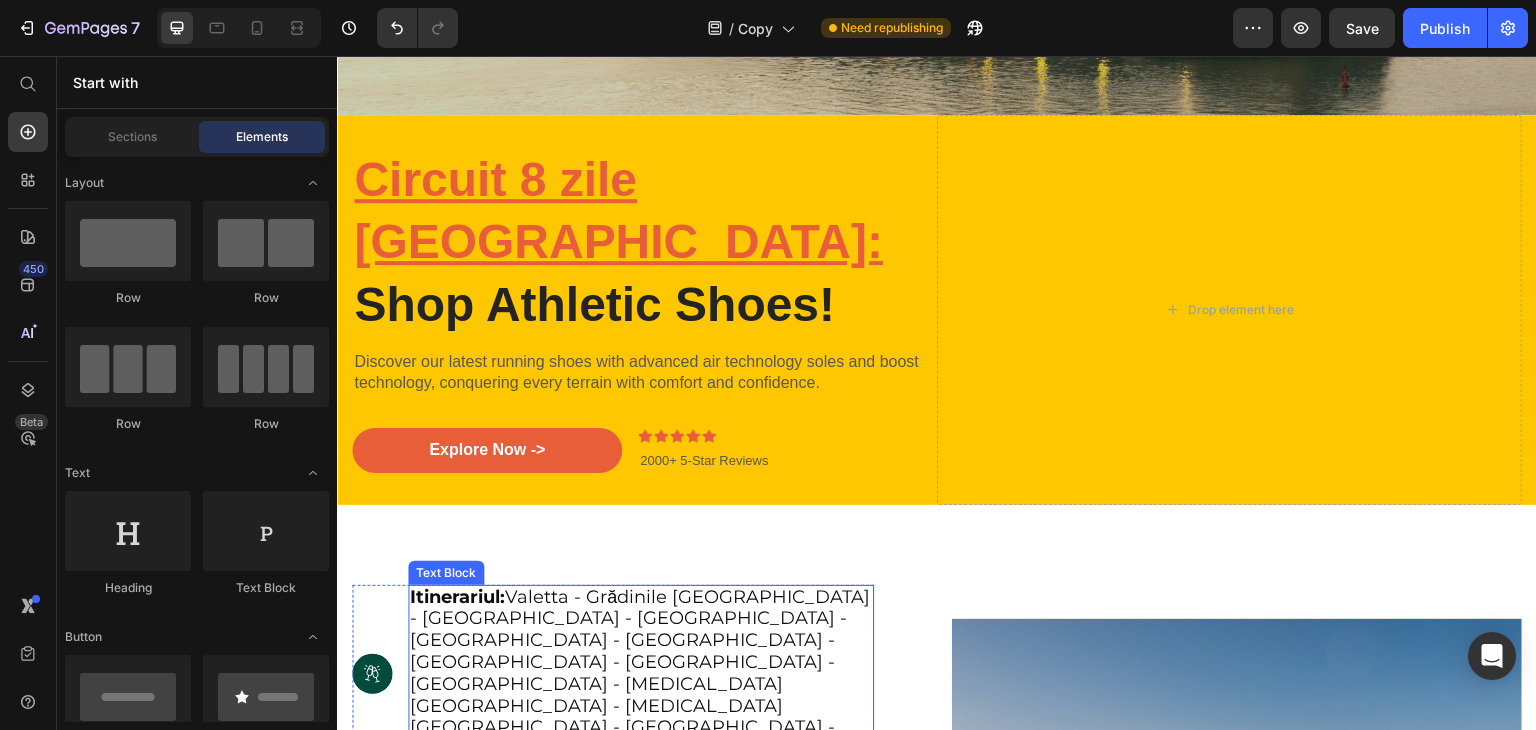 click on "Itinerariul:  Valetta - [GEOGRAPHIC_DATA] [GEOGRAPHIC_DATA] - [GEOGRAPHIC_DATA] - [GEOGRAPHIC_DATA] - [GEOGRAPHIC_DATA] - [GEOGRAPHIC_DATA] - [GEOGRAPHIC_DATA] - [GEOGRAPHIC_DATA] - [GEOGRAPHIC_DATA] - [MEDICAL_DATA][GEOGRAPHIC_DATA] - [MEDICAL_DATA][GEOGRAPHIC_DATA] - [GEOGRAPHIC_DATA] - [MEDICAL_DATA][GEOGRAPHIC_DATA]" at bounding box center (640, 673) 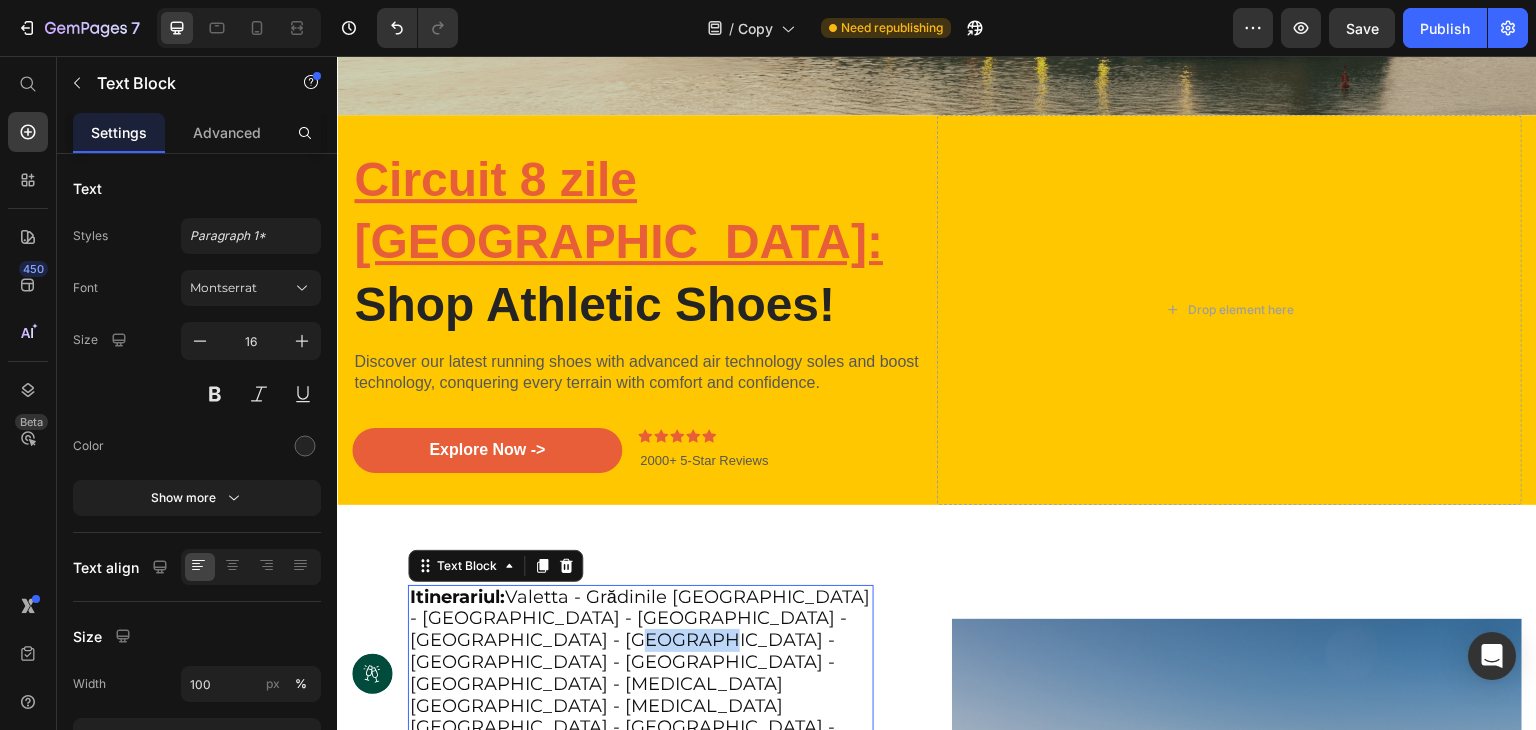 click on "Itinerariul:  Valetta - [GEOGRAPHIC_DATA] [GEOGRAPHIC_DATA] - [GEOGRAPHIC_DATA] - [GEOGRAPHIC_DATA] - [GEOGRAPHIC_DATA] - [GEOGRAPHIC_DATA] - [GEOGRAPHIC_DATA] - [GEOGRAPHIC_DATA] - [GEOGRAPHIC_DATA] - [MEDICAL_DATA][GEOGRAPHIC_DATA] - [MEDICAL_DATA][GEOGRAPHIC_DATA] - [GEOGRAPHIC_DATA] - [MEDICAL_DATA][GEOGRAPHIC_DATA]" at bounding box center (640, 673) 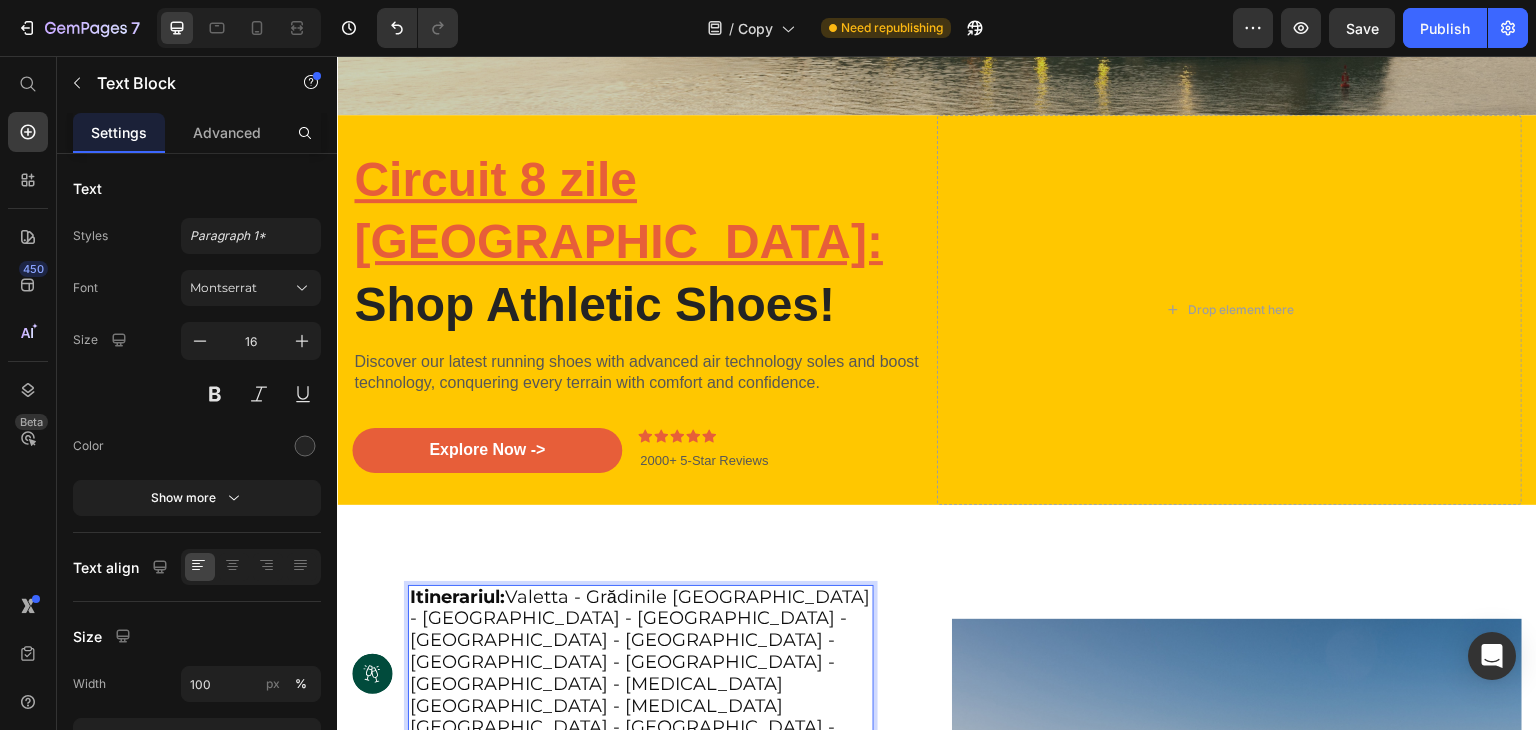 click on "Itinerariul:  Valetta - [GEOGRAPHIC_DATA] [GEOGRAPHIC_DATA] - [GEOGRAPHIC_DATA] - [GEOGRAPHIC_DATA] - [GEOGRAPHIC_DATA] - [GEOGRAPHIC_DATA] - [GEOGRAPHIC_DATA] - [GEOGRAPHIC_DATA] - [GEOGRAPHIC_DATA] - [MEDICAL_DATA][GEOGRAPHIC_DATA] - [MEDICAL_DATA][GEOGRAPHIC_DATA] - [GEOGRAPHIC_DATA] - [MEDICAL_DATA][GEOGRAPHIC_DATA]" at bounding box center [640, 673] 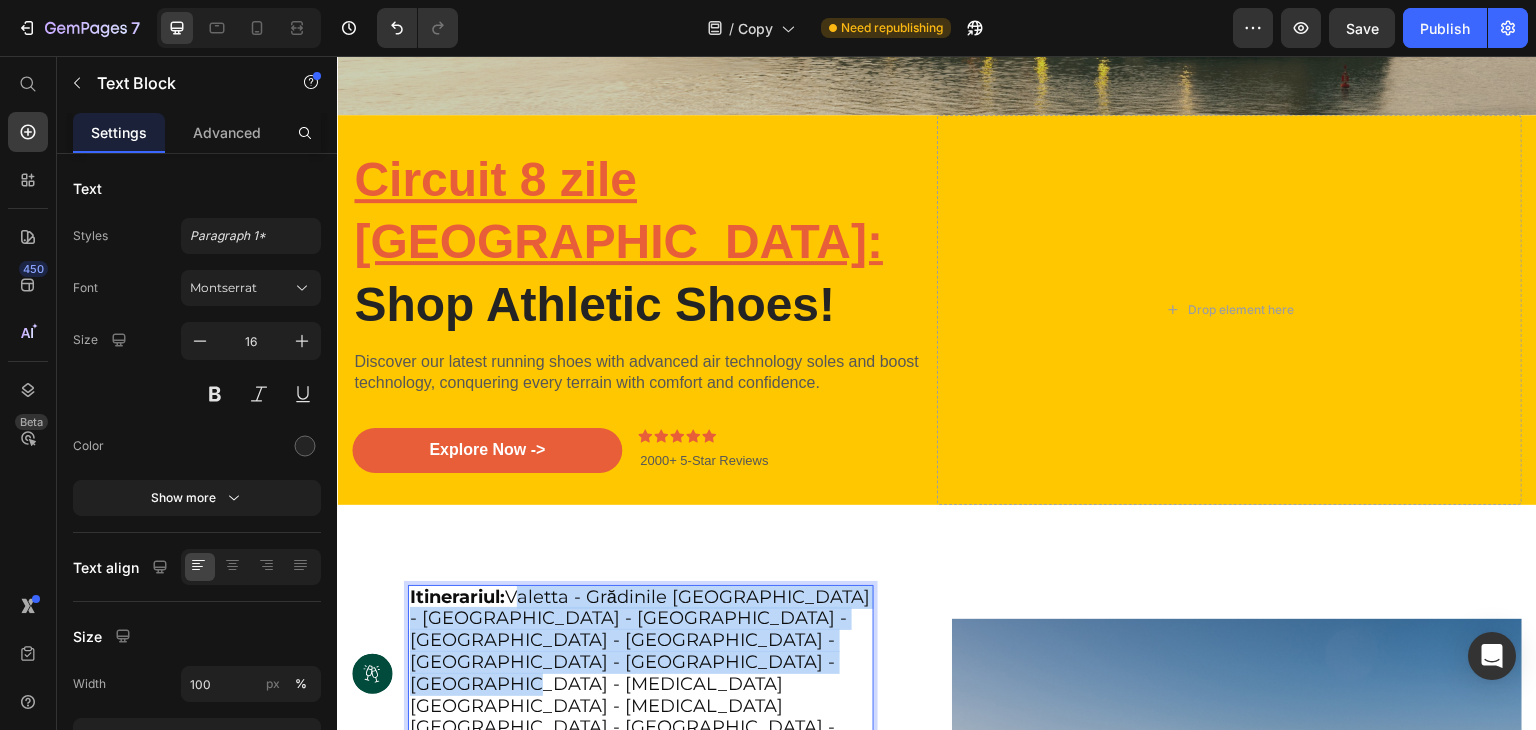 drag, startPoint x: 756, startPoint y: 614, endPoint x: 514, endPoint y: 538, distance: 253.6533 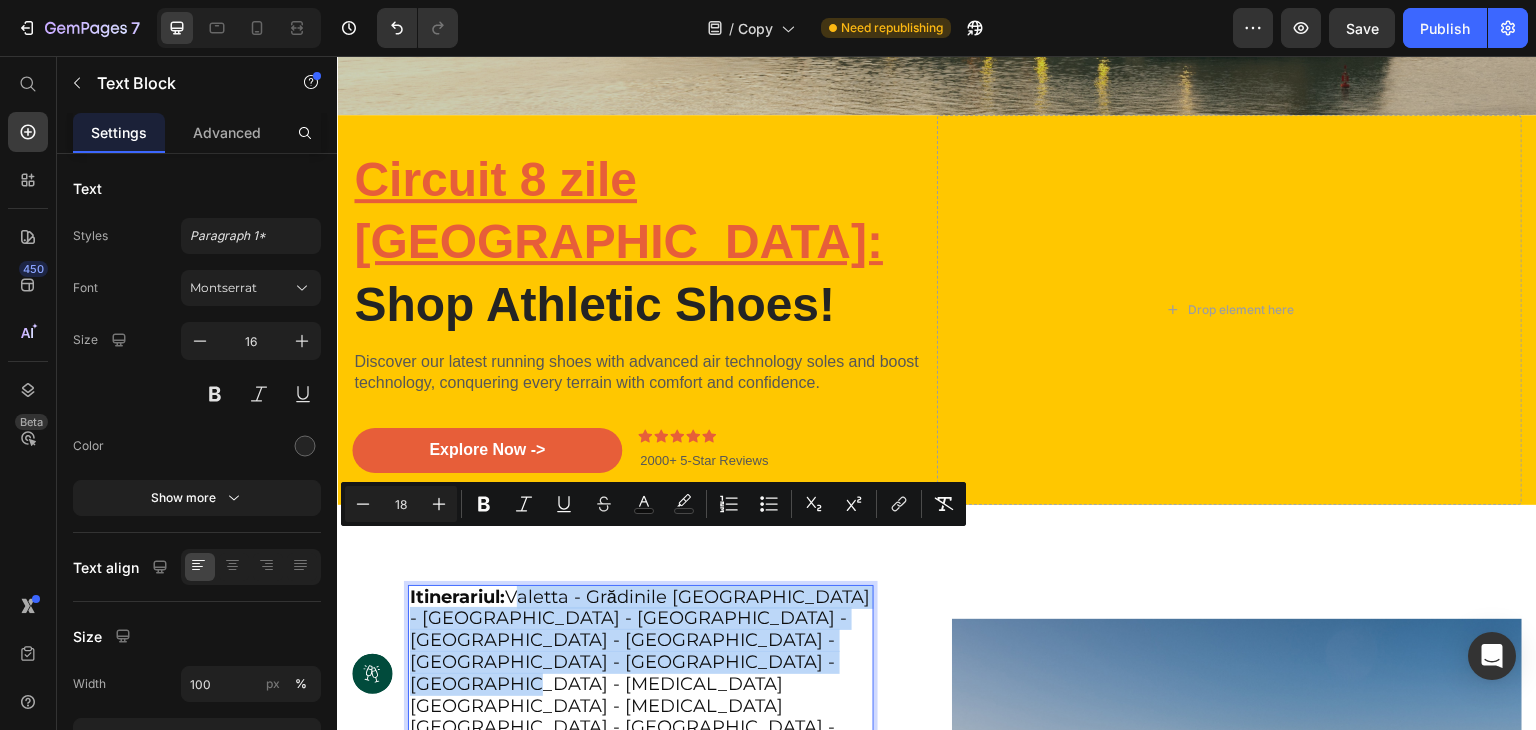 copy on "Valetta - Grădinile [GEOGRAPHIC_DATA] - [GEOGRAPHIC_DATA] - [GEOGRAPHIC_DATA] - [GEOGRAPHIC_DATA] - [GEOGRAPHIC_DATA] - [GEOGRAPHIC_DATA] - [GEOGRAPHIC_DATA] - [GEOGRAPHIC_DATA] - [MEDICAL_DATA][GEOGRAPHIC_DATA] - [MEDICAL_DATA][GEOGRAPHIC_DATA] - [GEOGRAPHIC_DATA] - [MEDICAL_DATA][GEOGRAPHIC_DATA]" 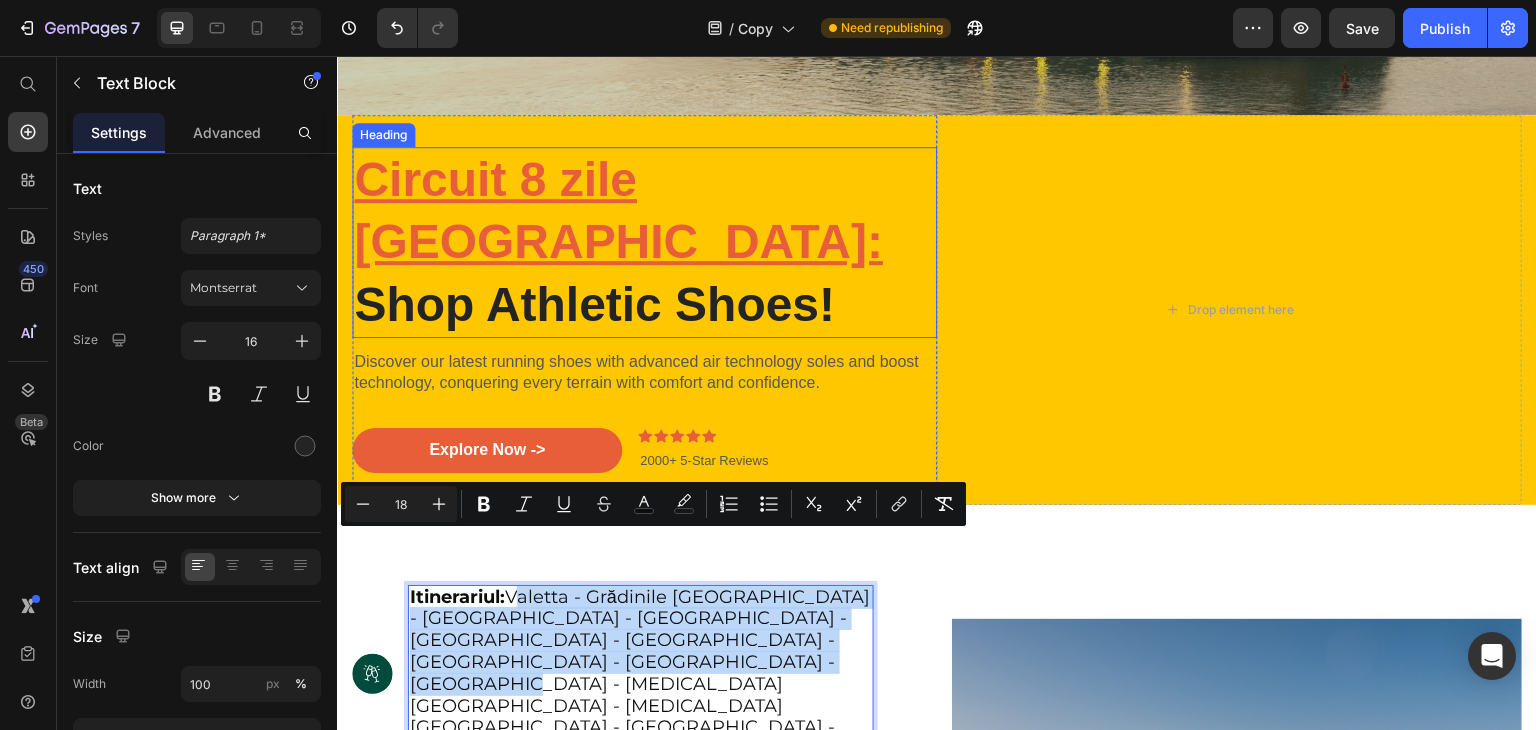 click on "⁠⁠⁠⁠⁠⁠⁠ Circuit 8 zile Malta:  Shop Athletic Shoes!" at bounding box center [644, 242] 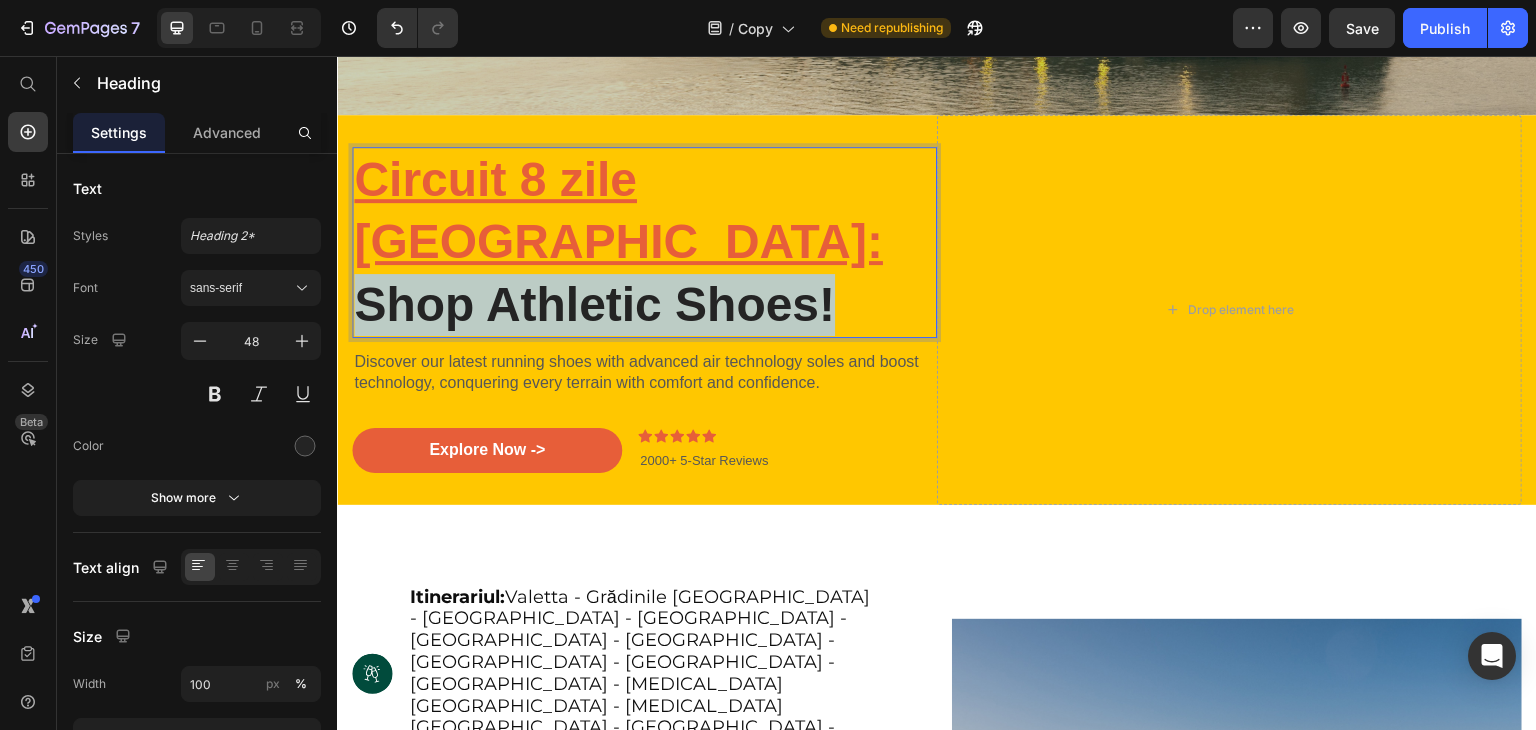 click on "Circuit 8 zile Malta:  Shop Athletic Shoes!" at bounding box center [644, 242] 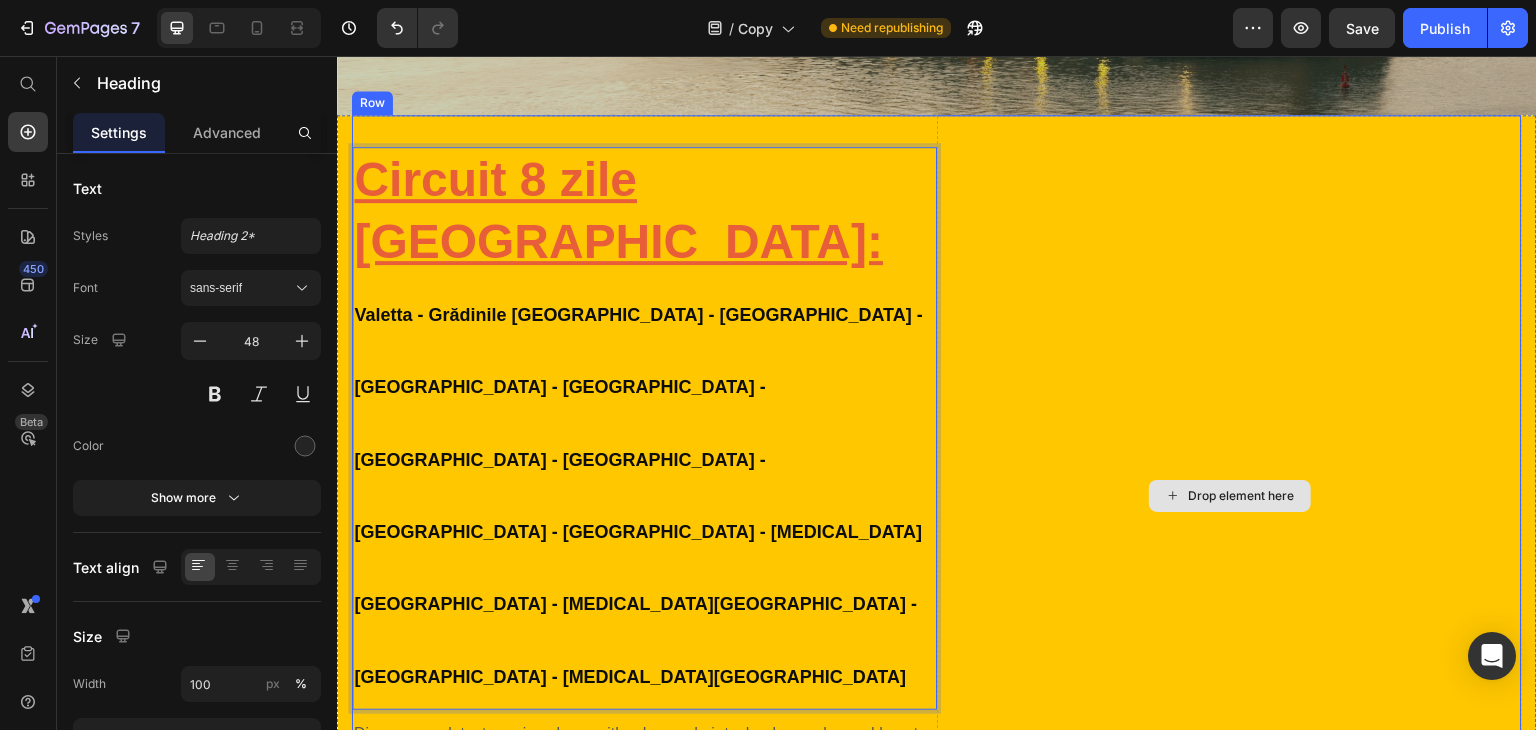 click on "Drop element here" at bounding box center [1229, 496] 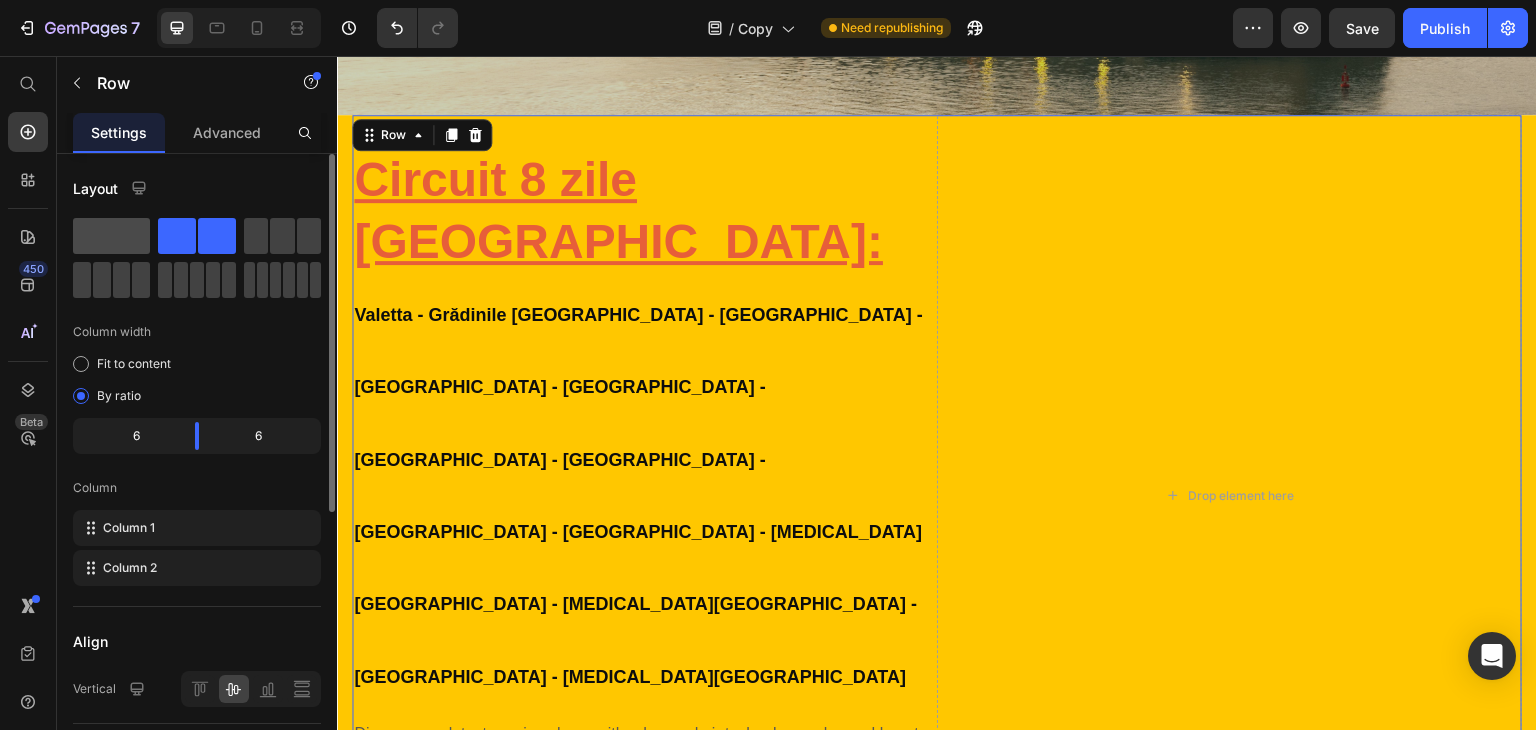 click 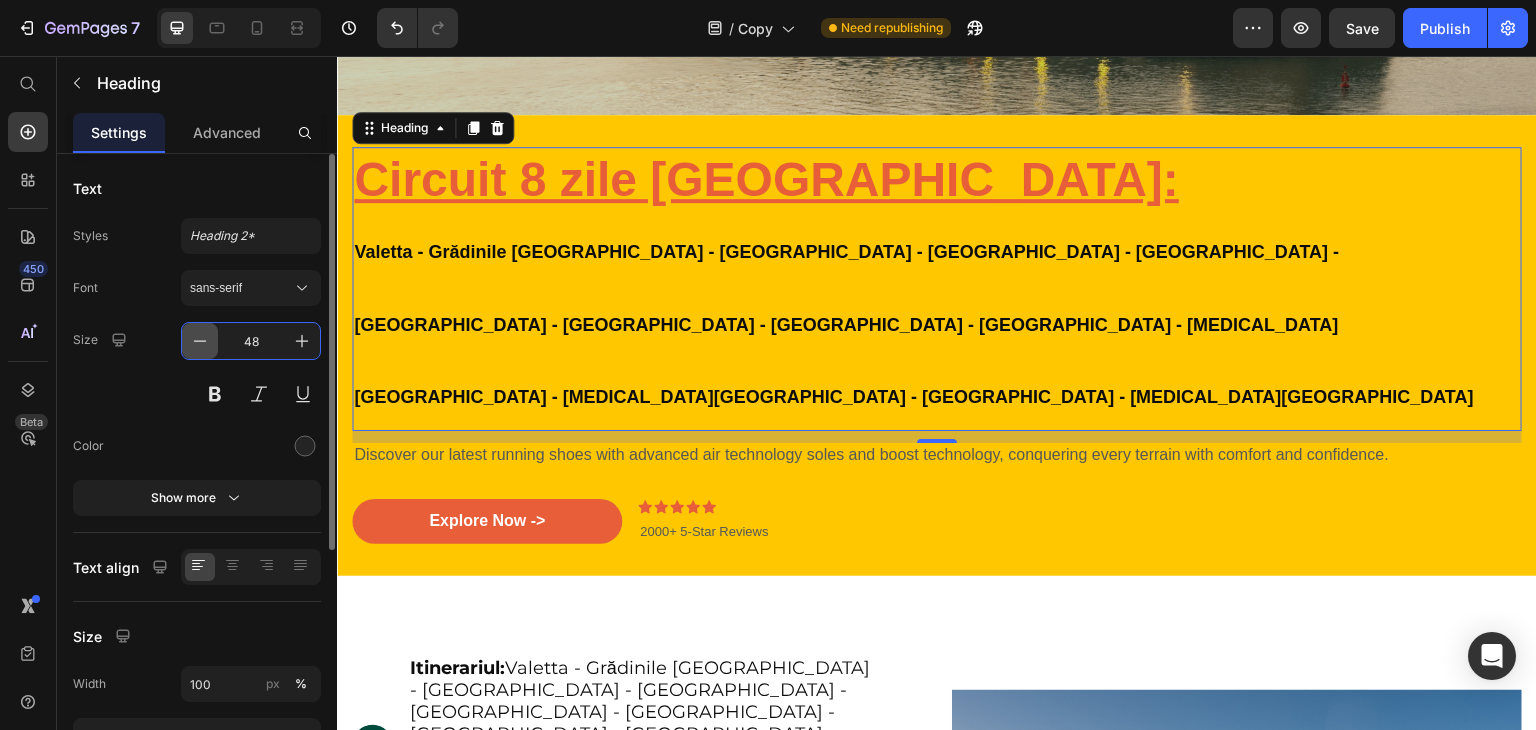 click at bounding box center [200, 341] 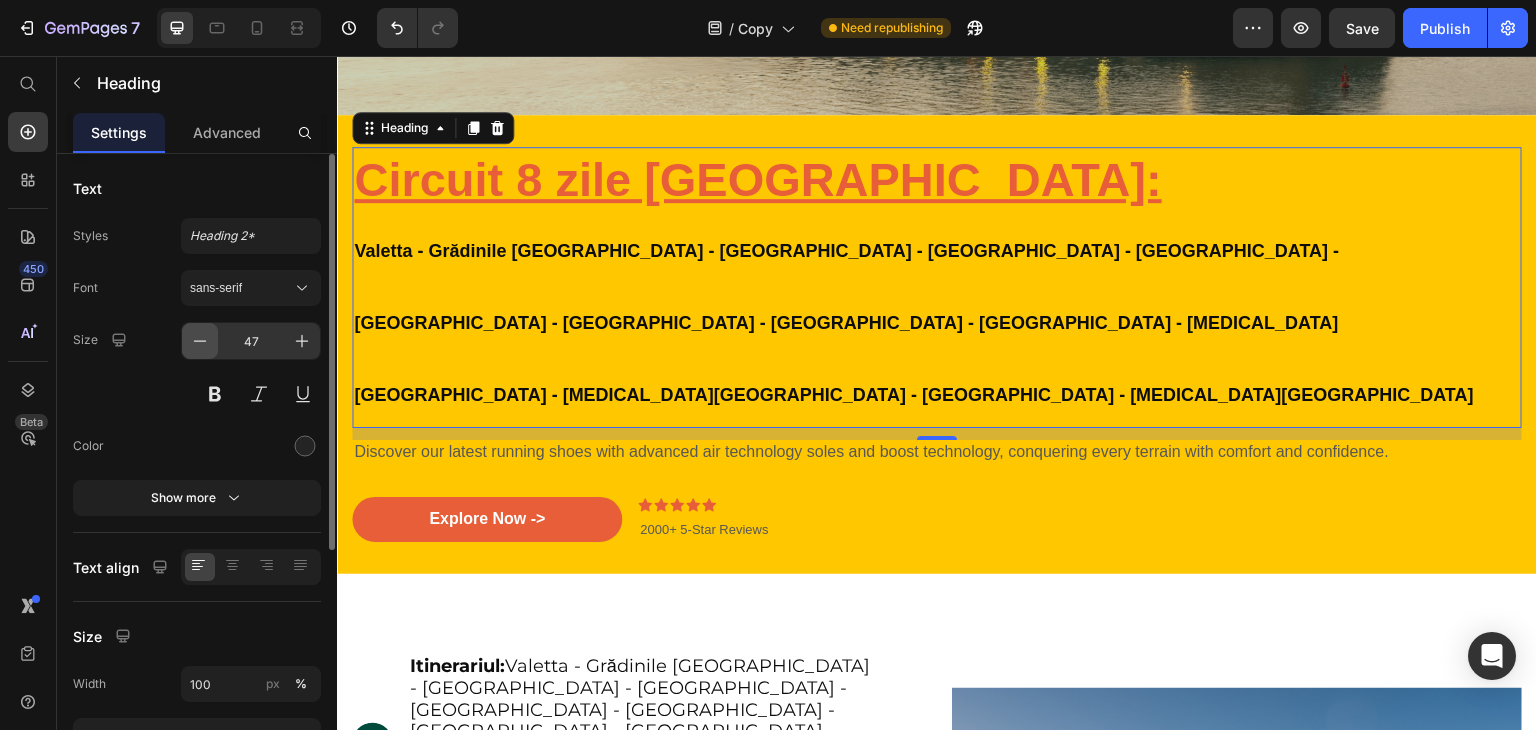 click at bounding box center [200, 341] 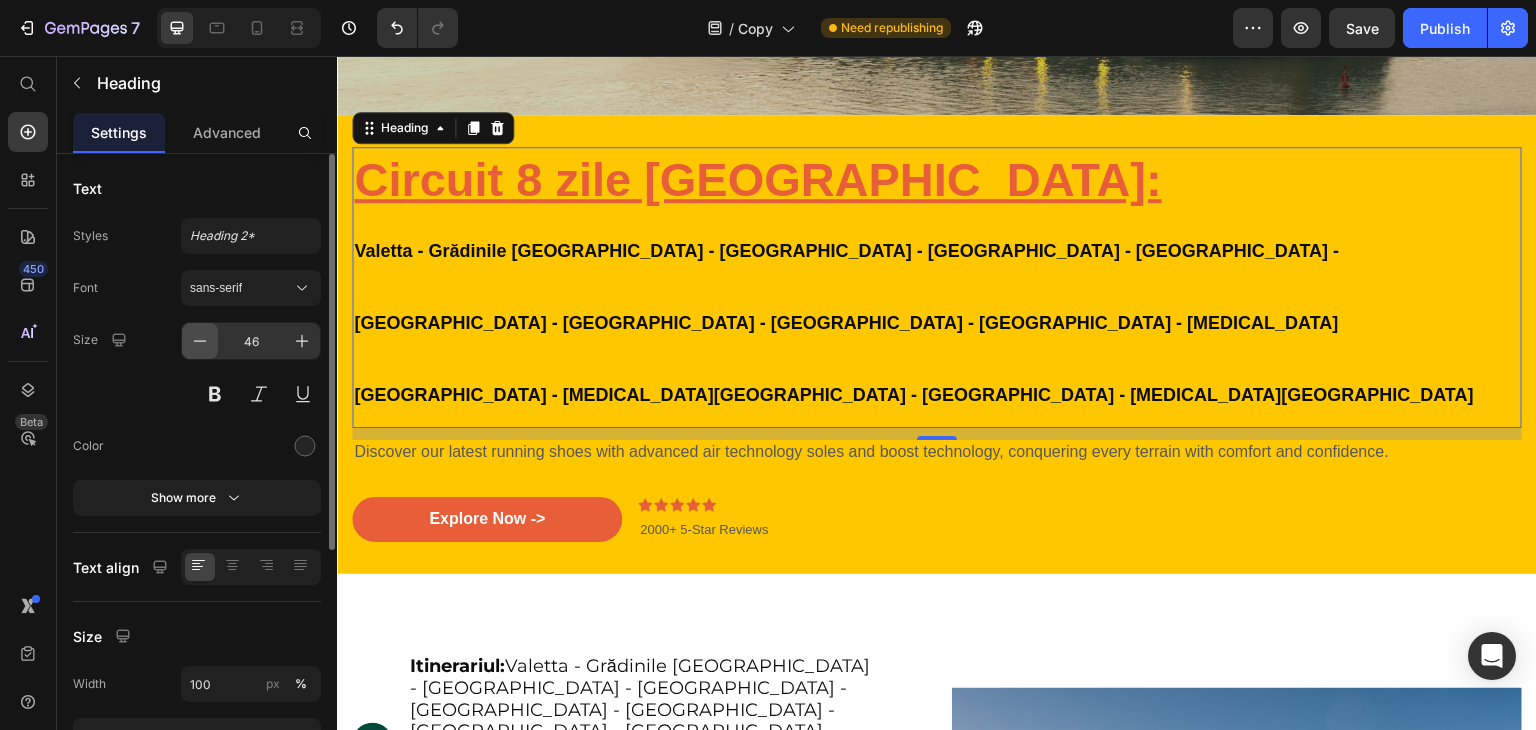 click at bounding box center (200, 341) 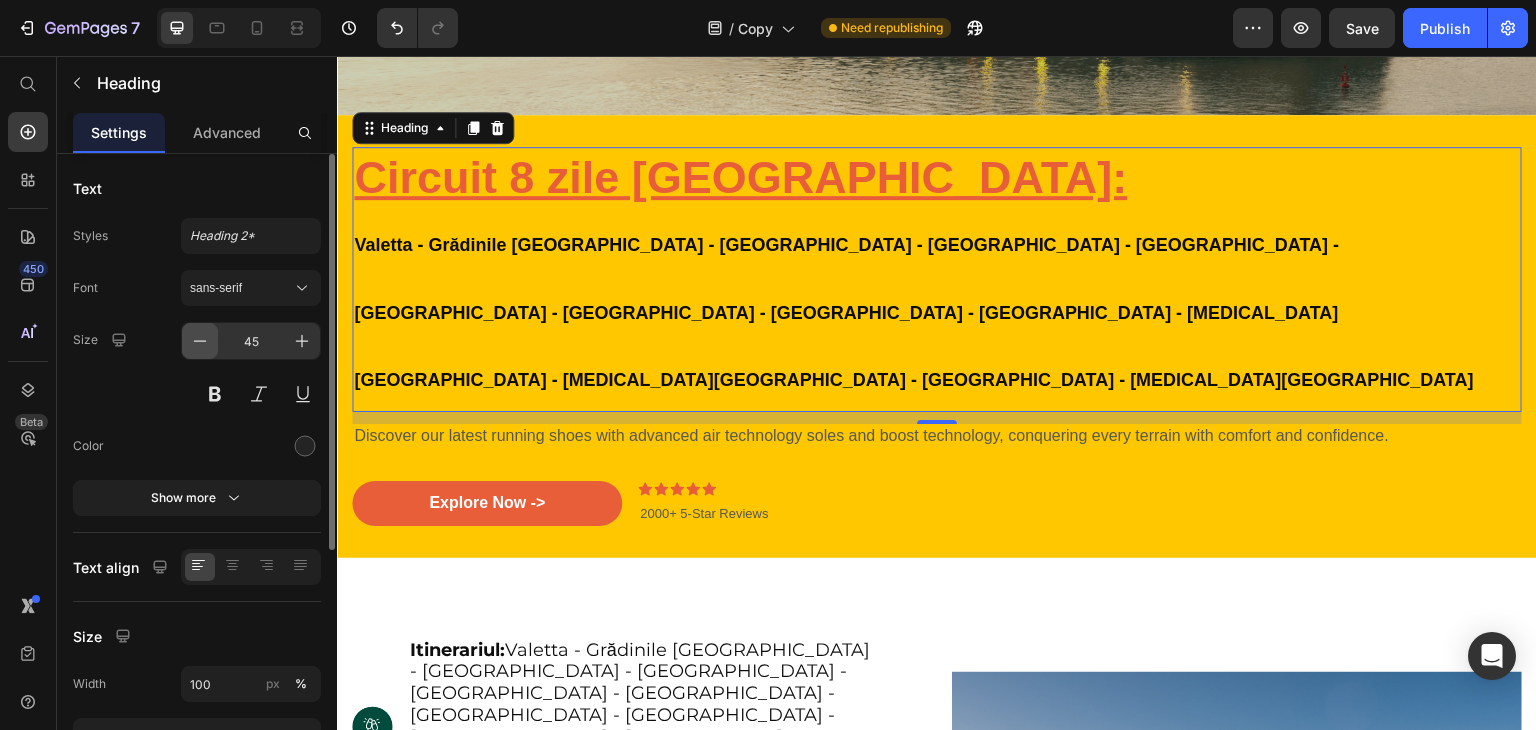 click at bounding box center [200, 341] 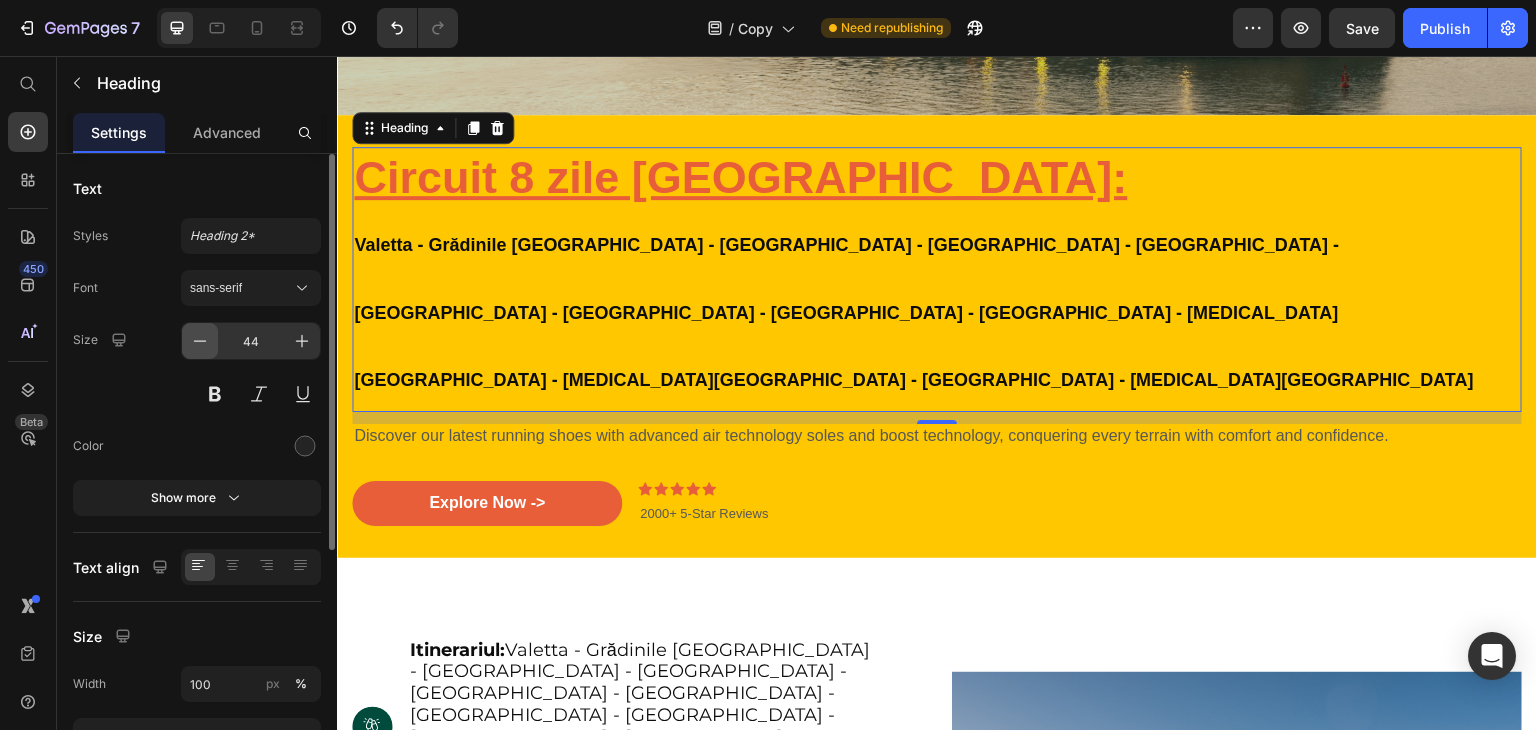 click at bounding box center [200, 341] 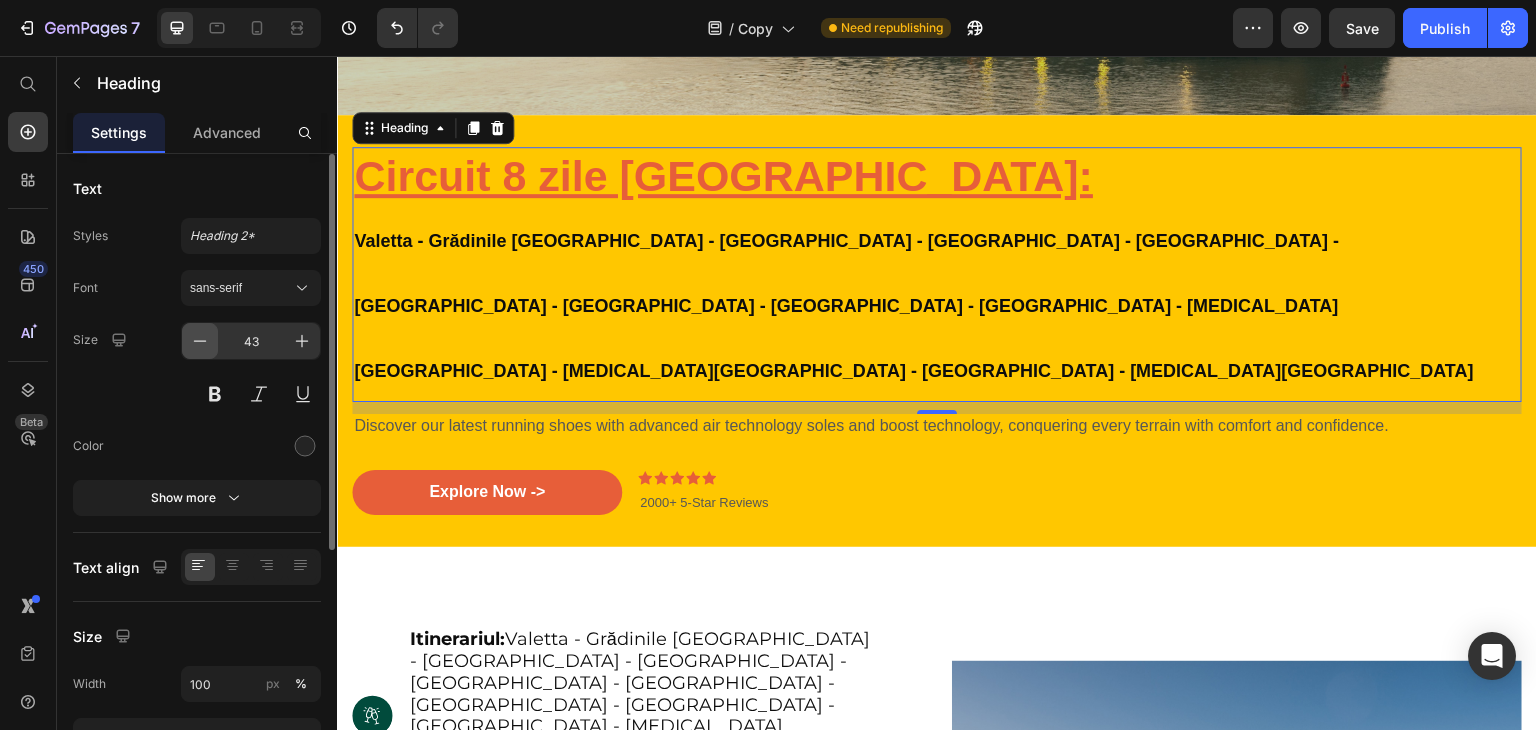 click at bounding box center [200, 341] 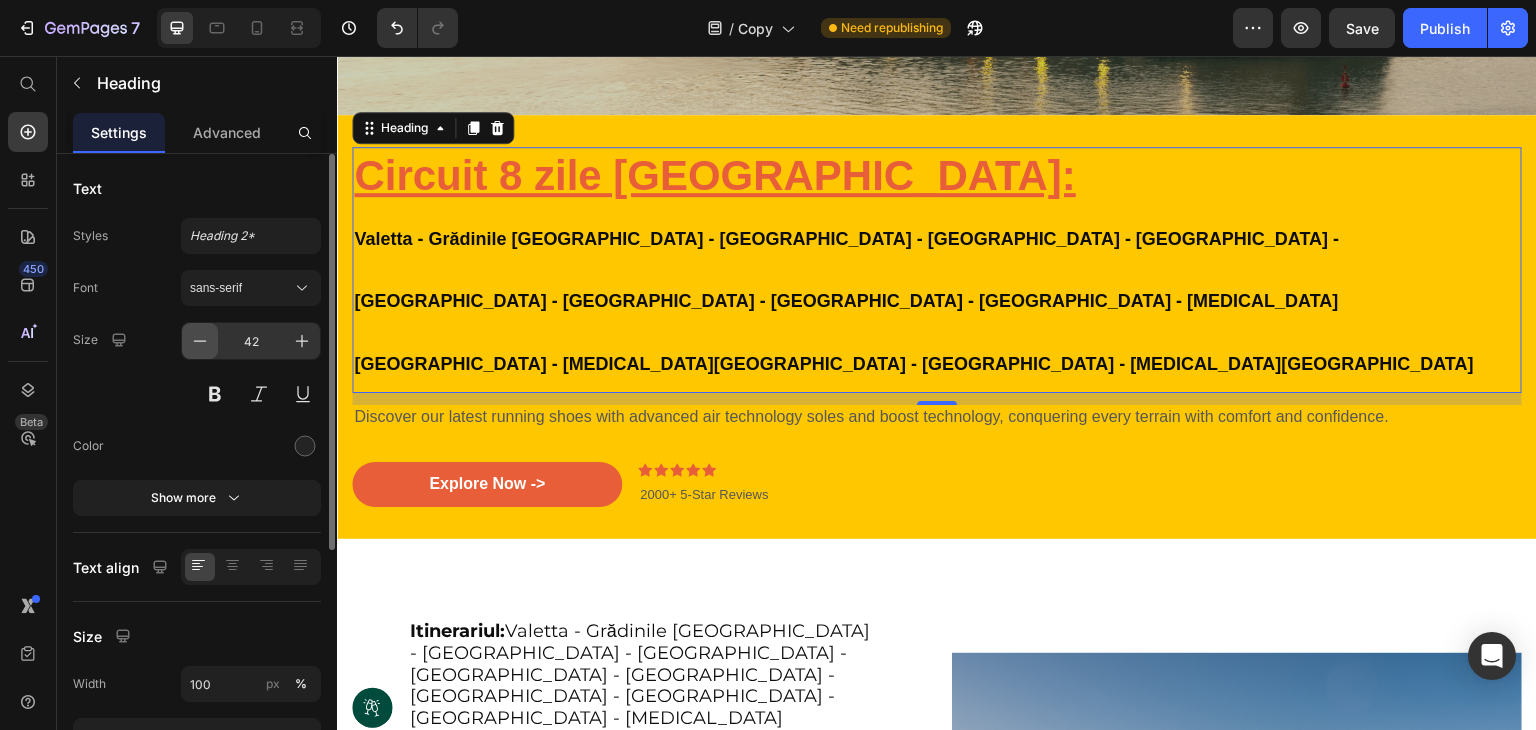 type 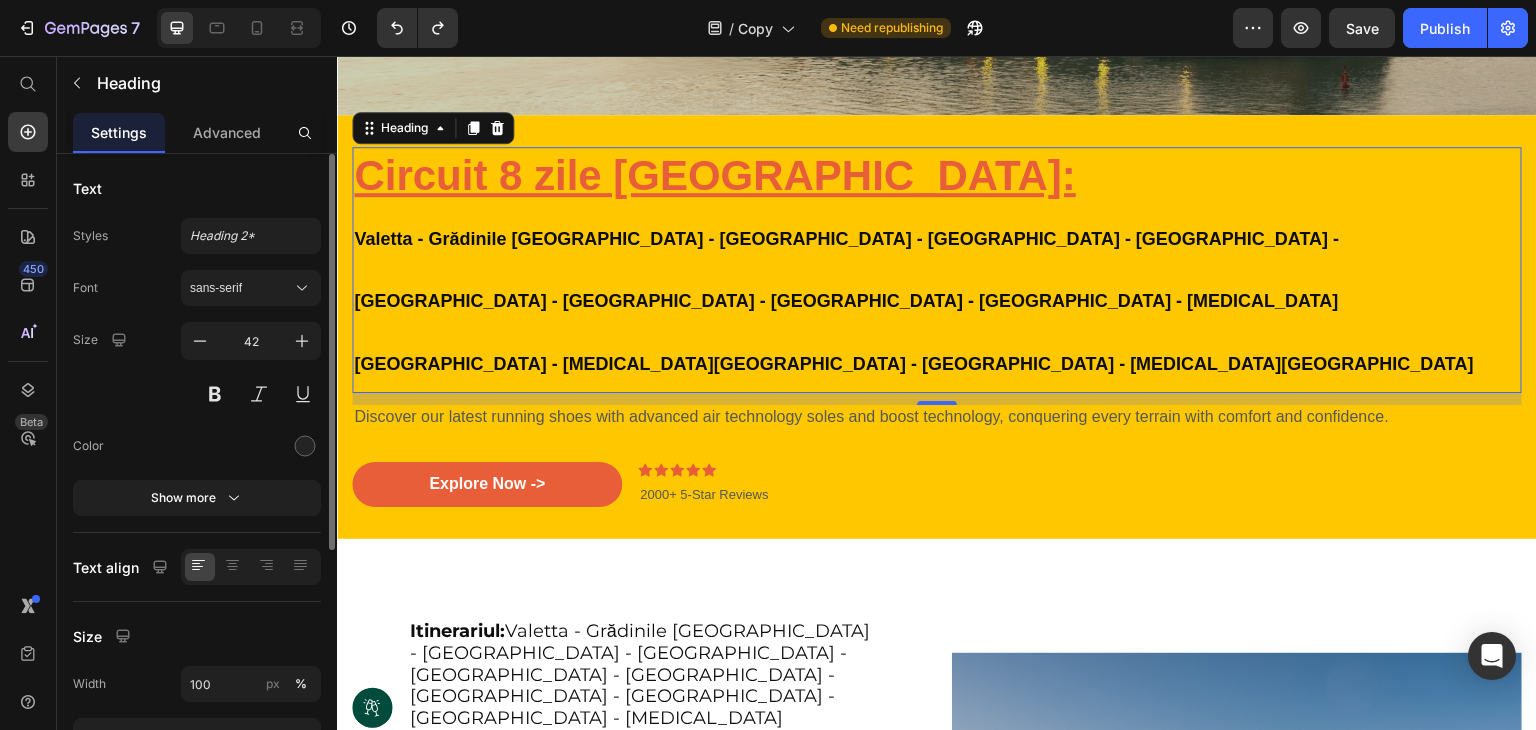 click on "Text" at bounding box center (197, 188) 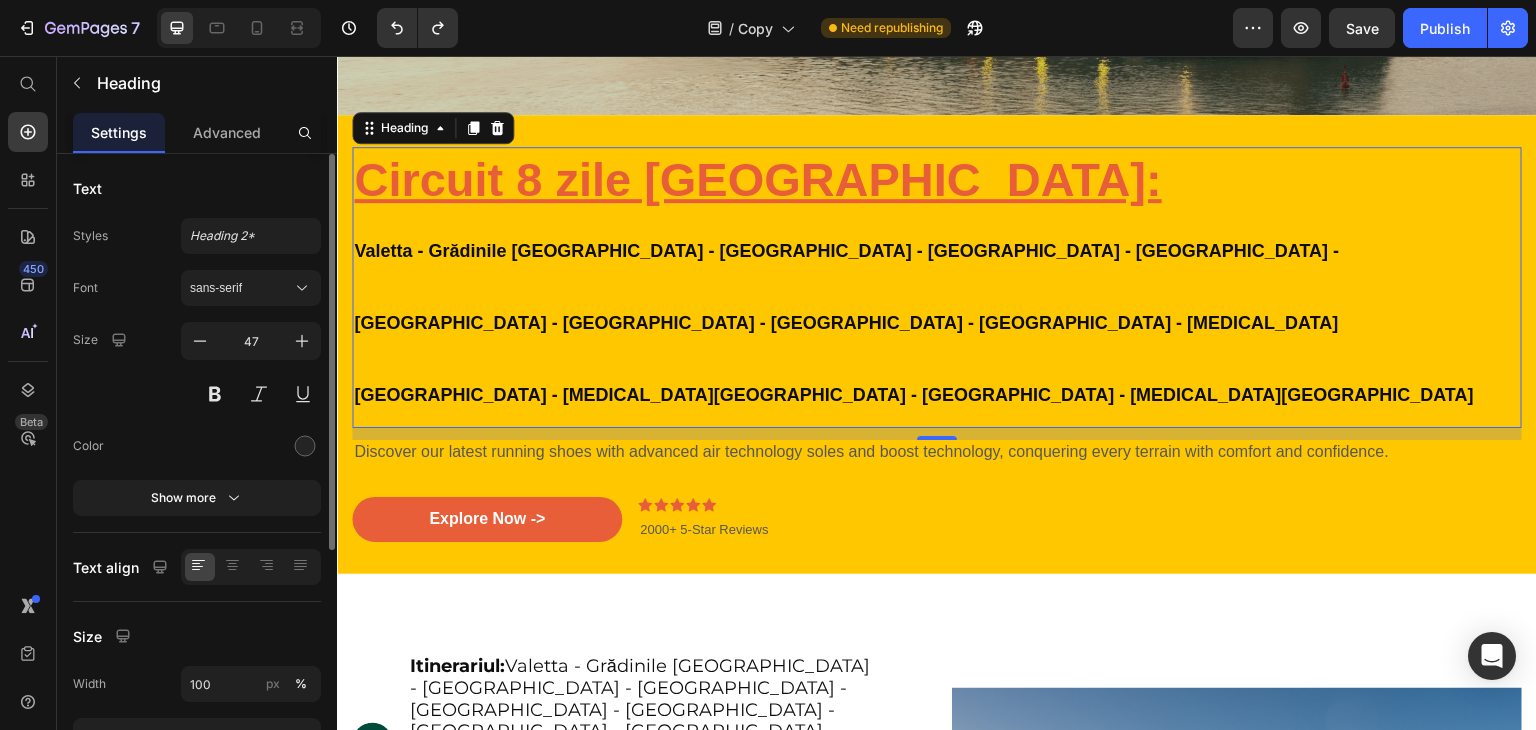 type on "48" 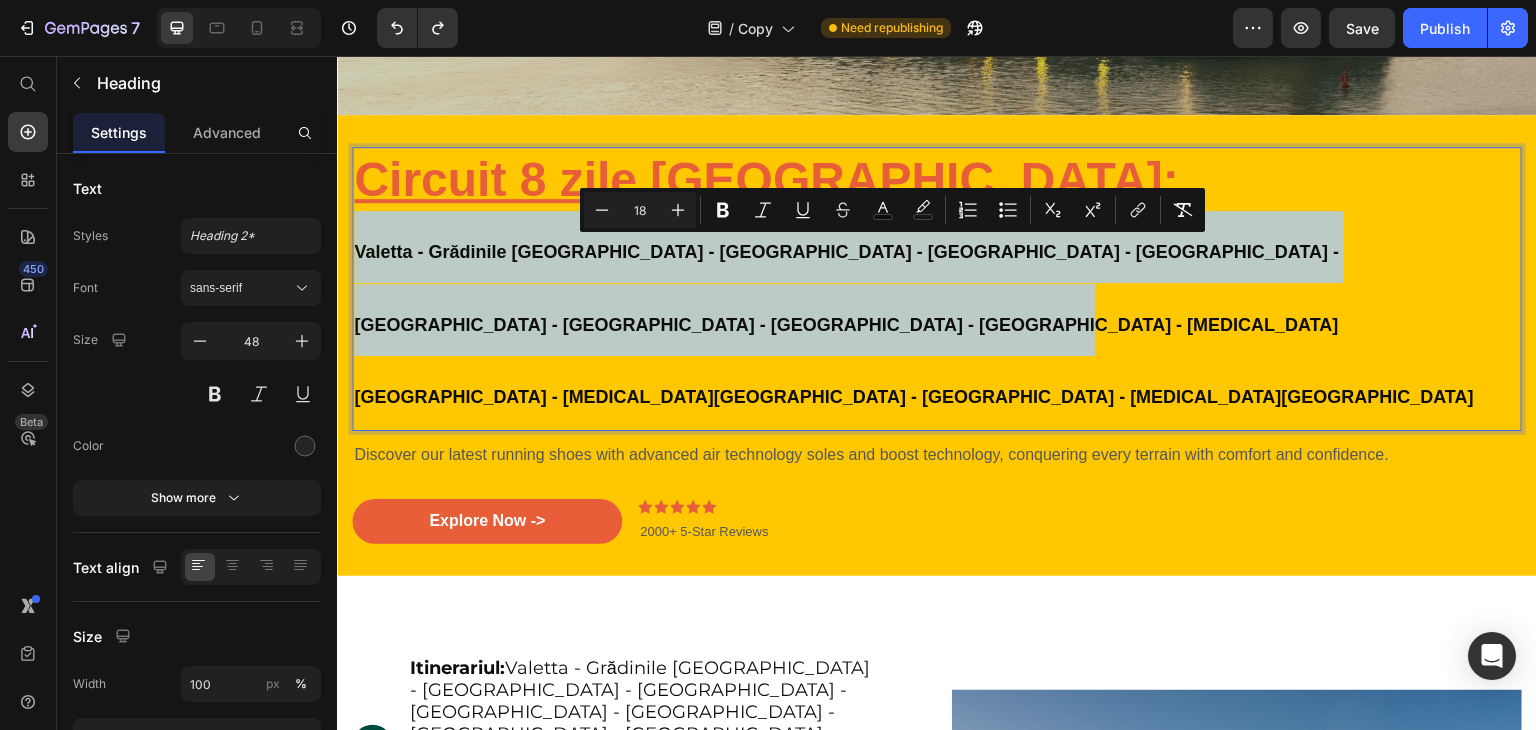 drag, startPoint x: 721, startPoint y: 329, endPoint x: 357, endPoint y: 239, distance: 374.96133 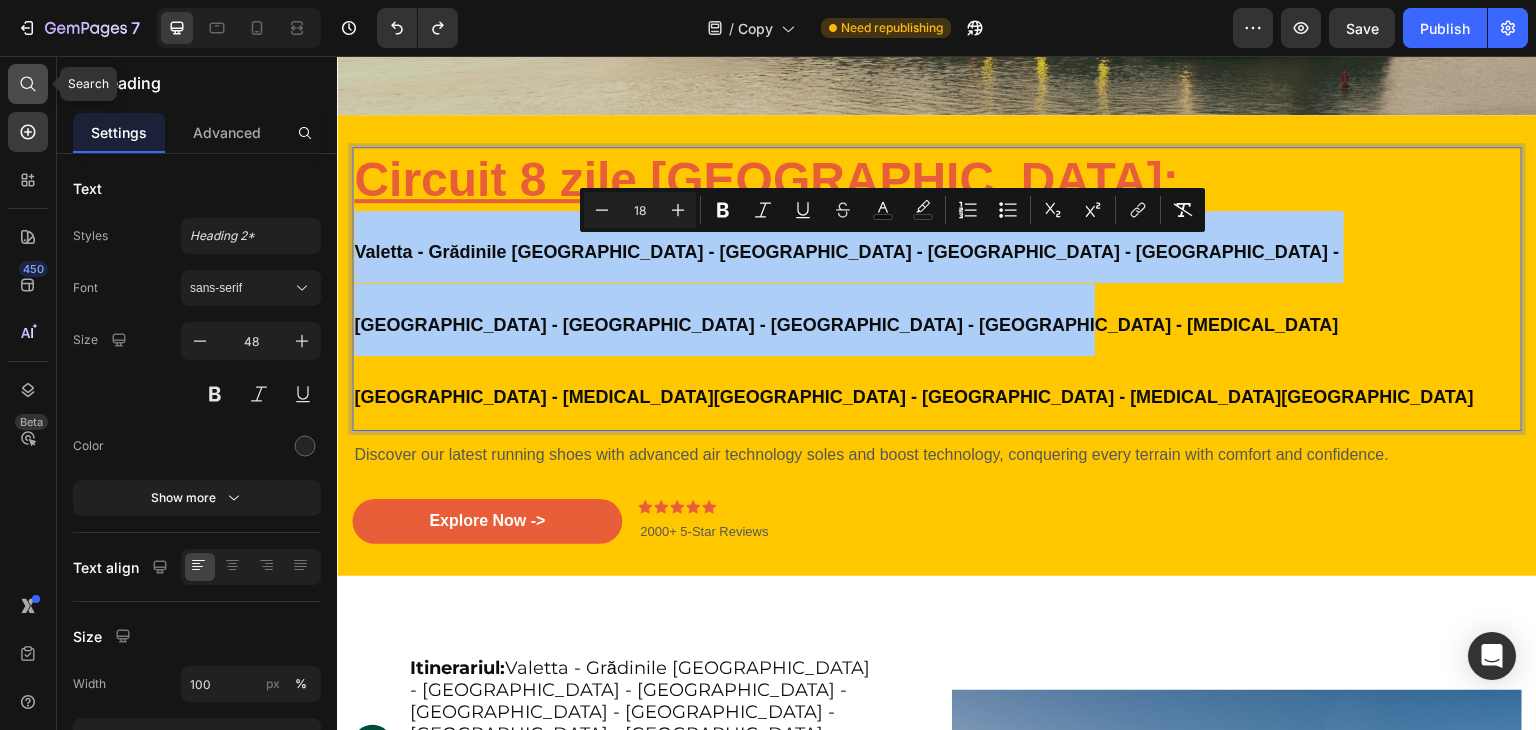 click 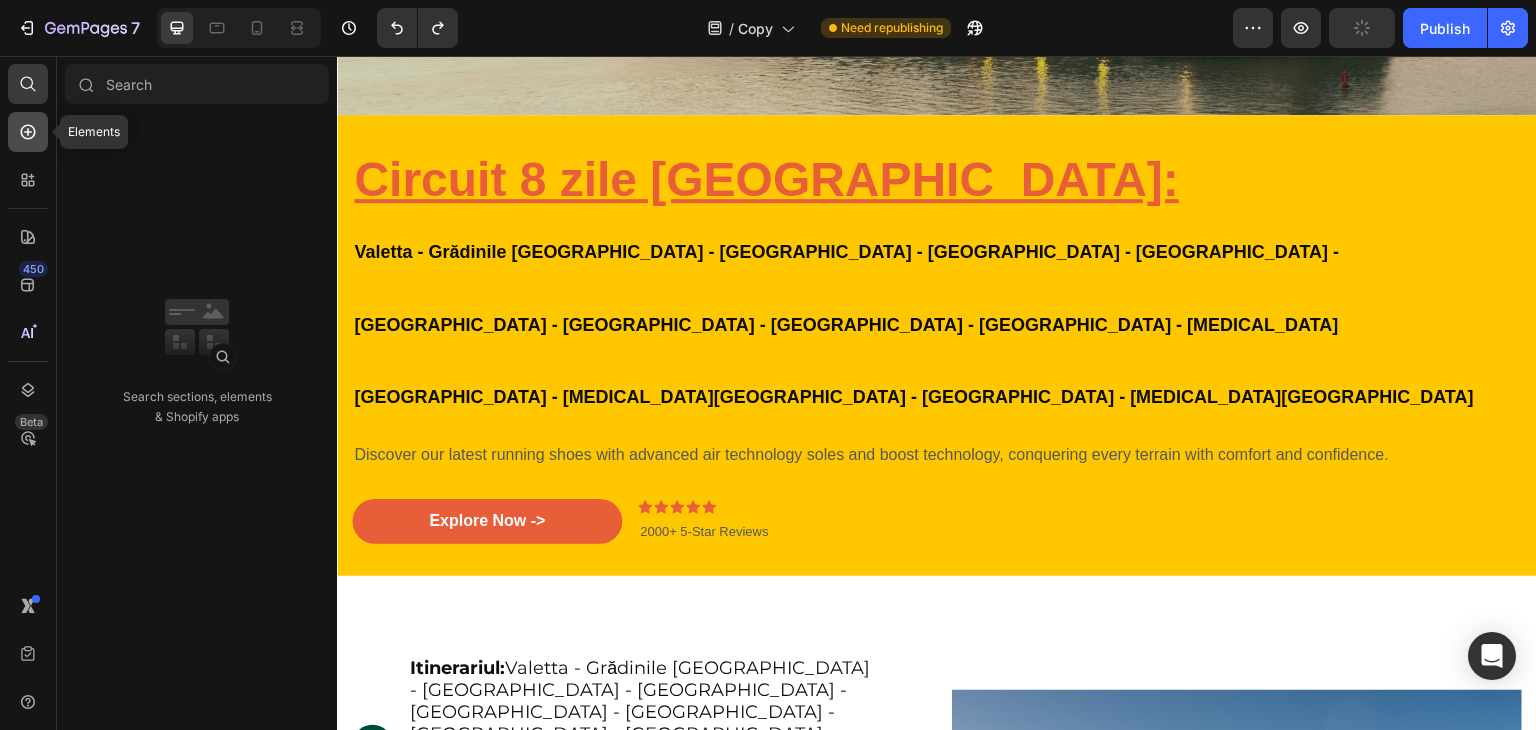 click 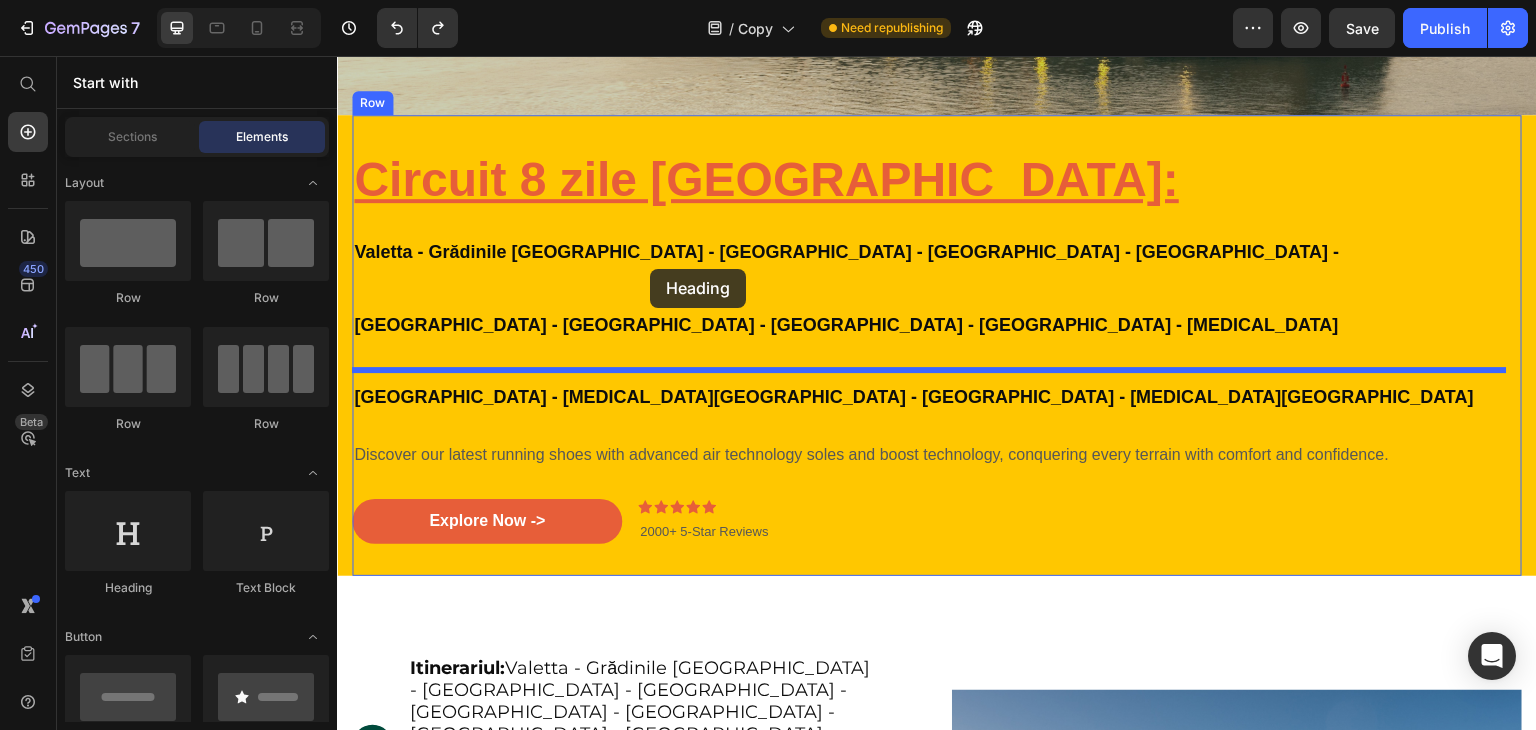 drag, startPoint x: 477, startPoint y: 582, endPoint x: 650, endPoint y: 269, distance: 357.6283 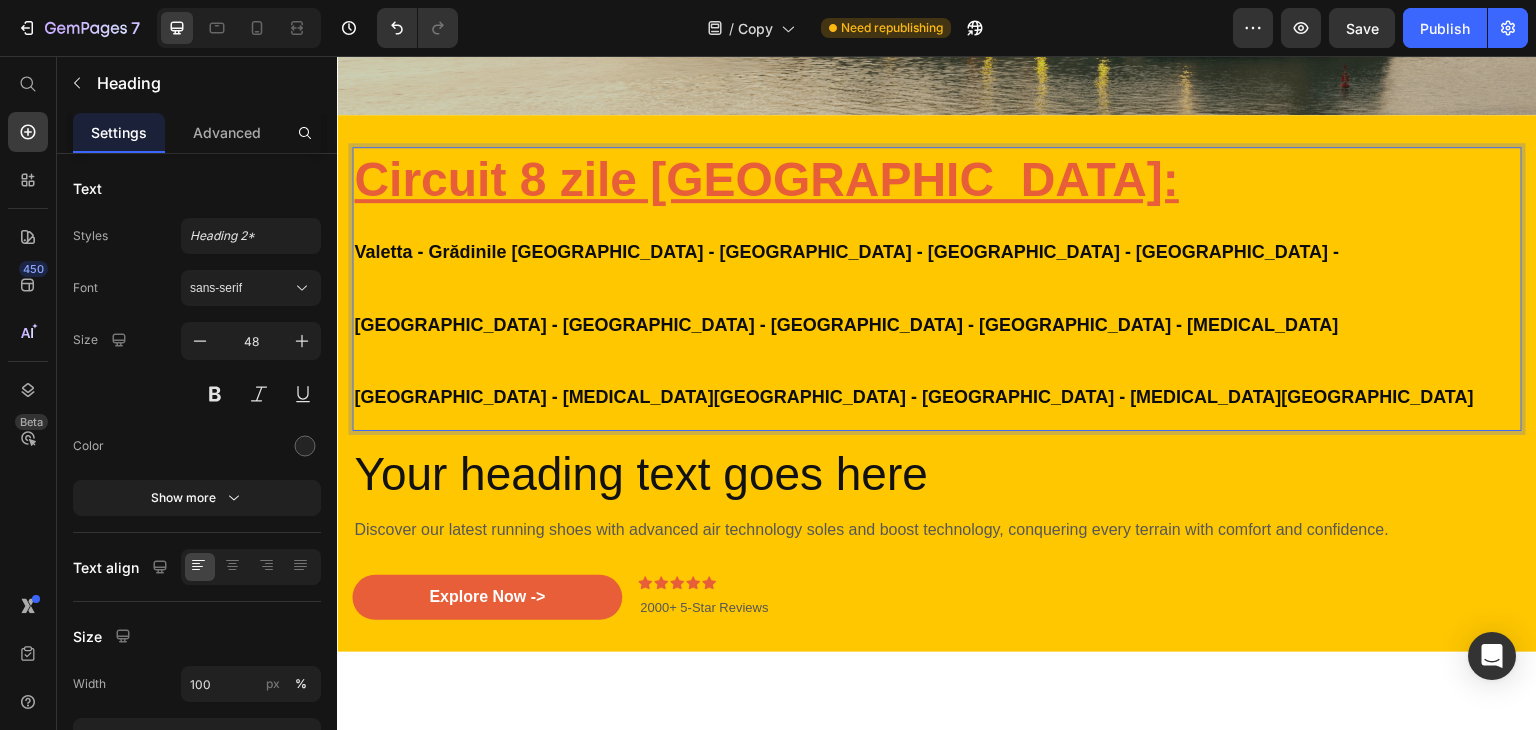 click on "Circuit 8 zile [GEOGRAPHIC_DATA]:  Valetta - Grădinile [GEOGRAPHIC_DATA] - [GEOGRAPHIC_DATA] - [GEOGRAPHIC_DATA] - [GEOGRAPHIC_DATA] - [GEOGRAPHIC_DATA] - [GEOGRAPHIC_DATA] - [GEOGRAPHIC_DATA] - [MEDICAL_DATA][GEOGRAPHIC_DATA] - [MEDICAL_DATA][GEOGRAPHIC_DATA] - [GEOGRAPHIC_DATA] - [MEDICAL_DATA][GEOGRAPHIC_DATA]" at bounding box center [937, 289] 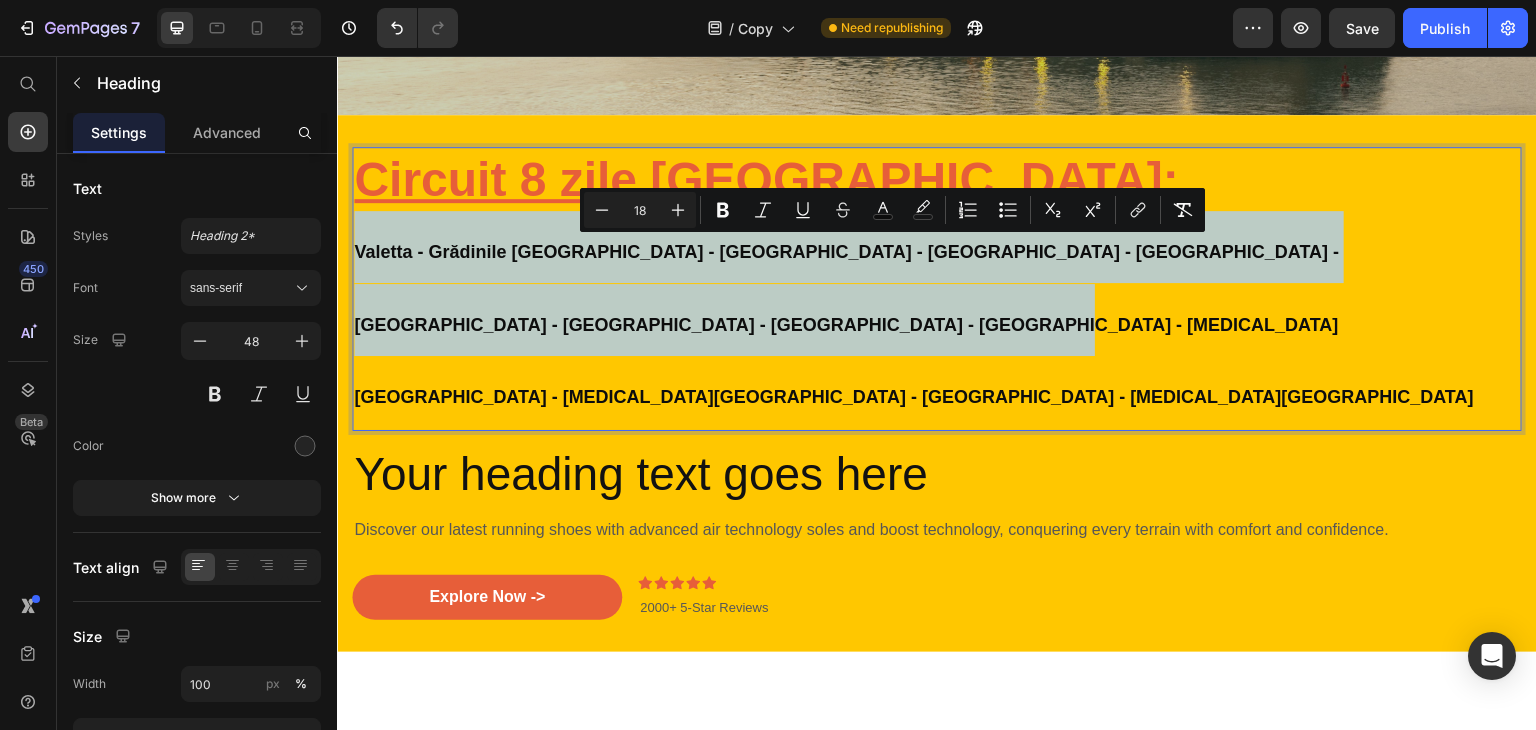 drag, startPoint x: 706, startPoint y: 321, endPoint x: 359, endPoint y: 237, distance: 357.0224 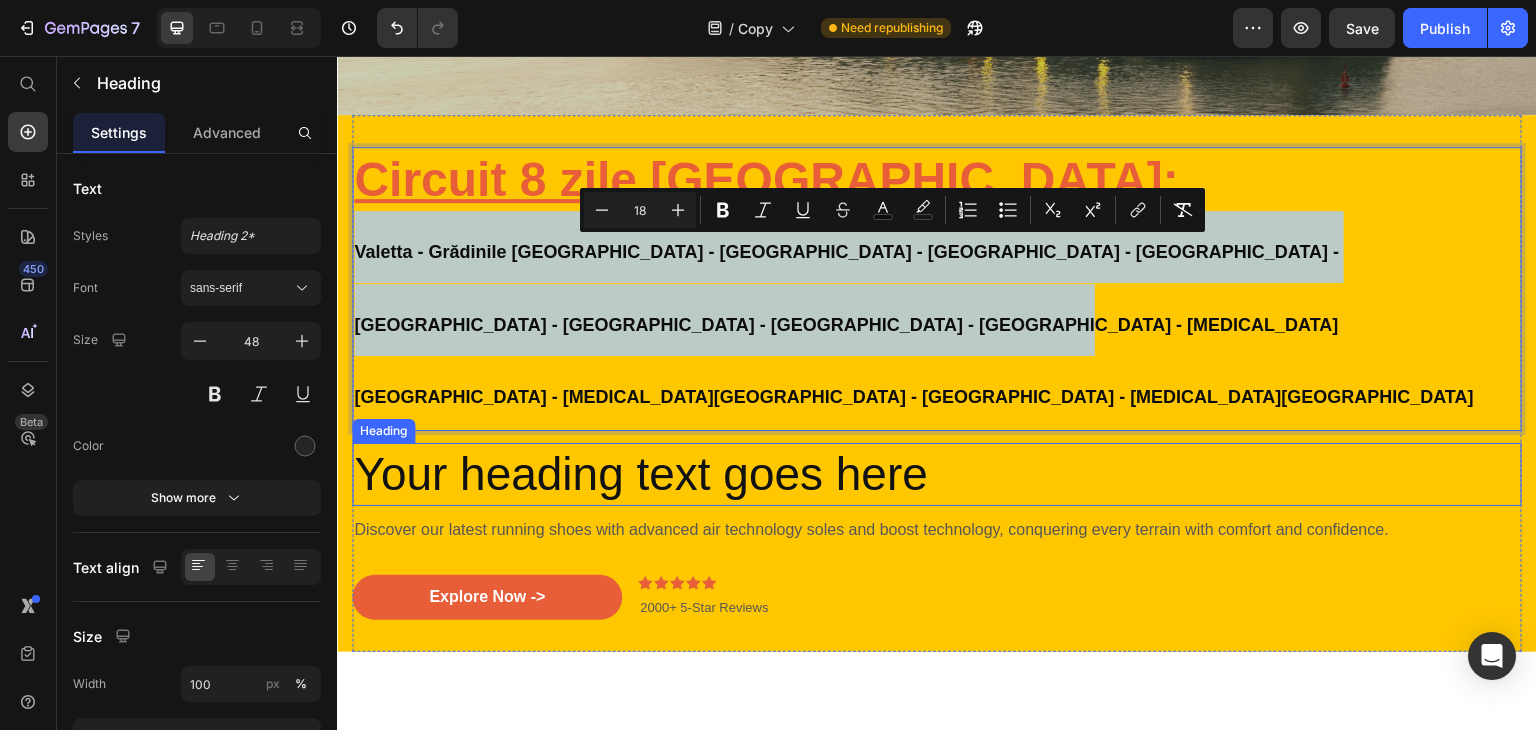 click on "Your heading text goes here" at bounding box center (937, 475) 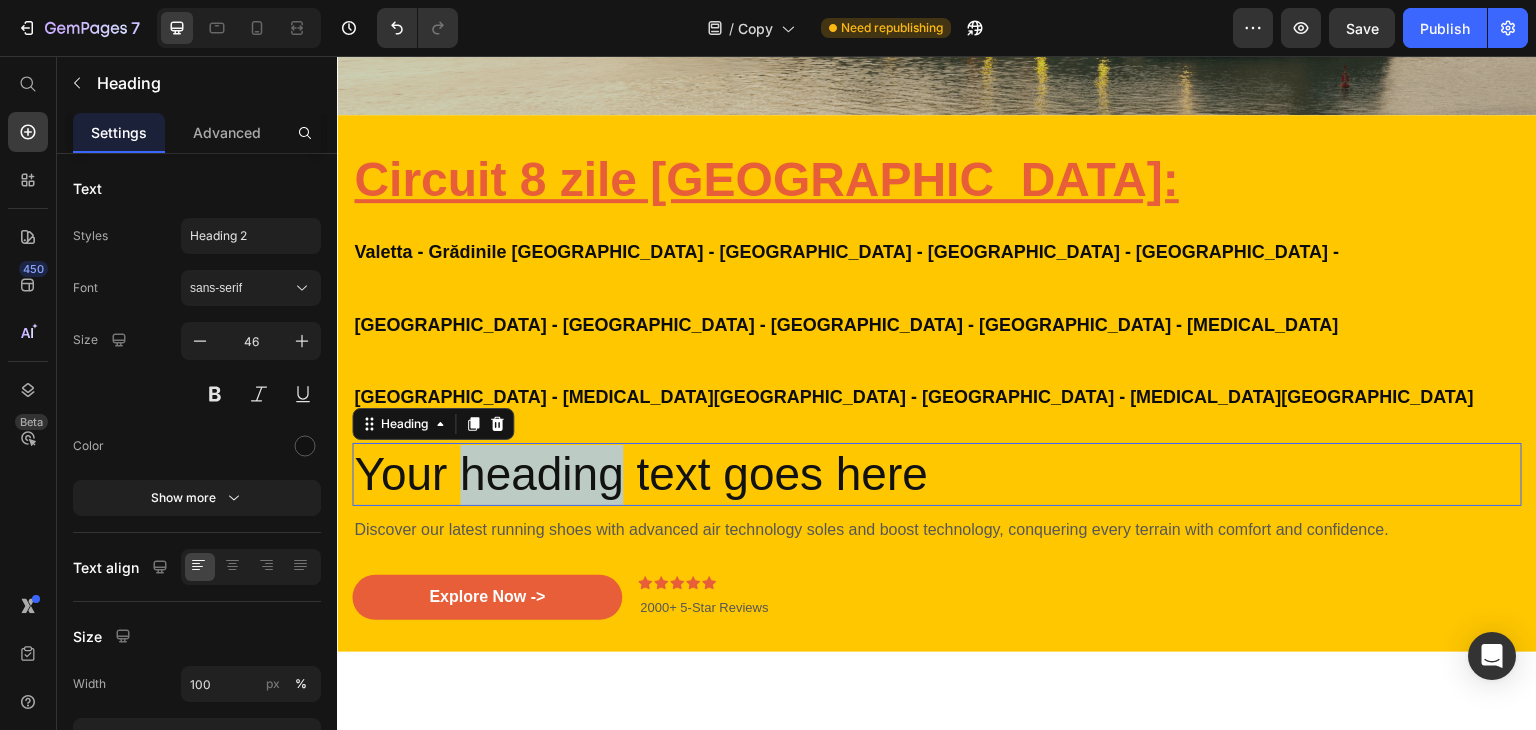 click on "Your heading text goes here" at bounding box center (937, 475) 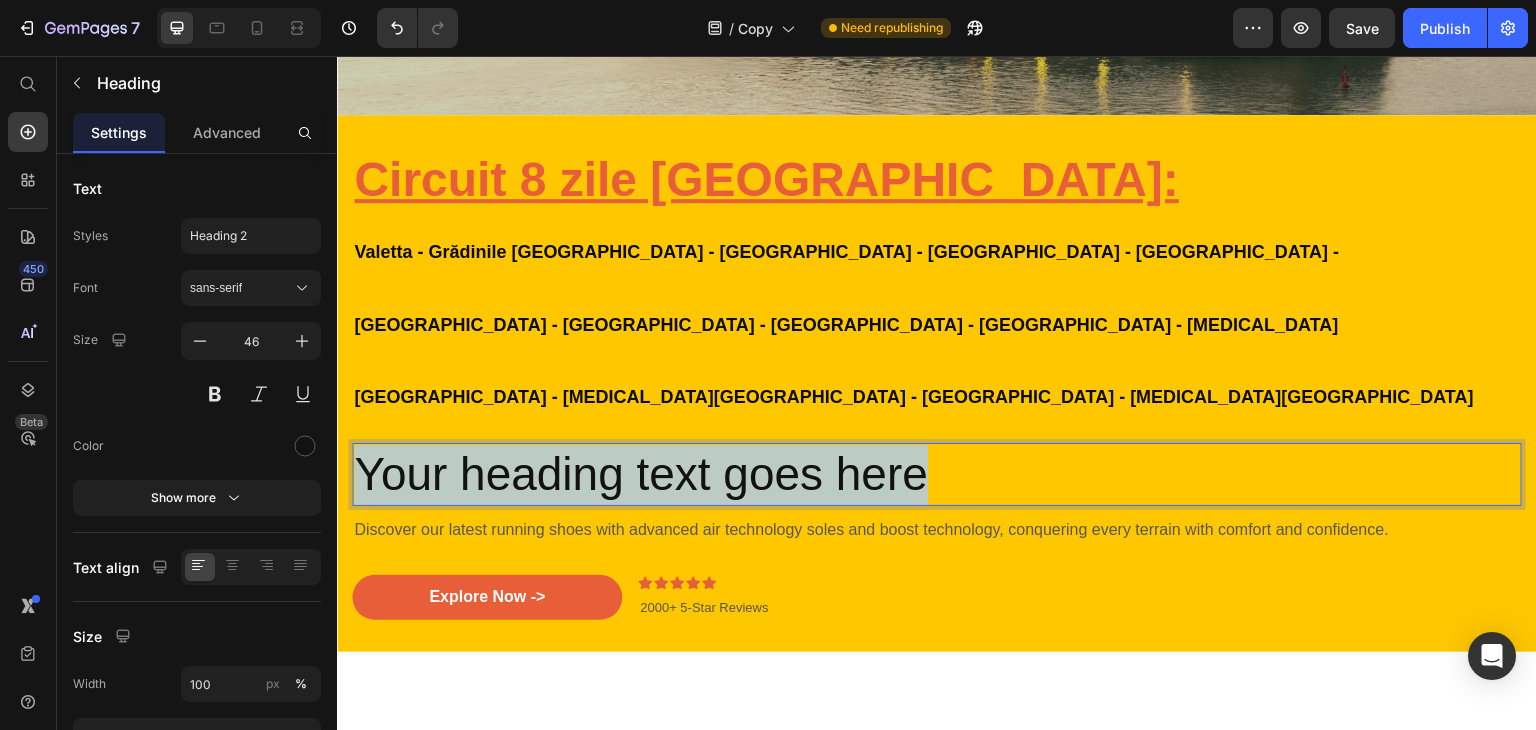 click on "Your heading text goes here" at bounding box center [937, 475] 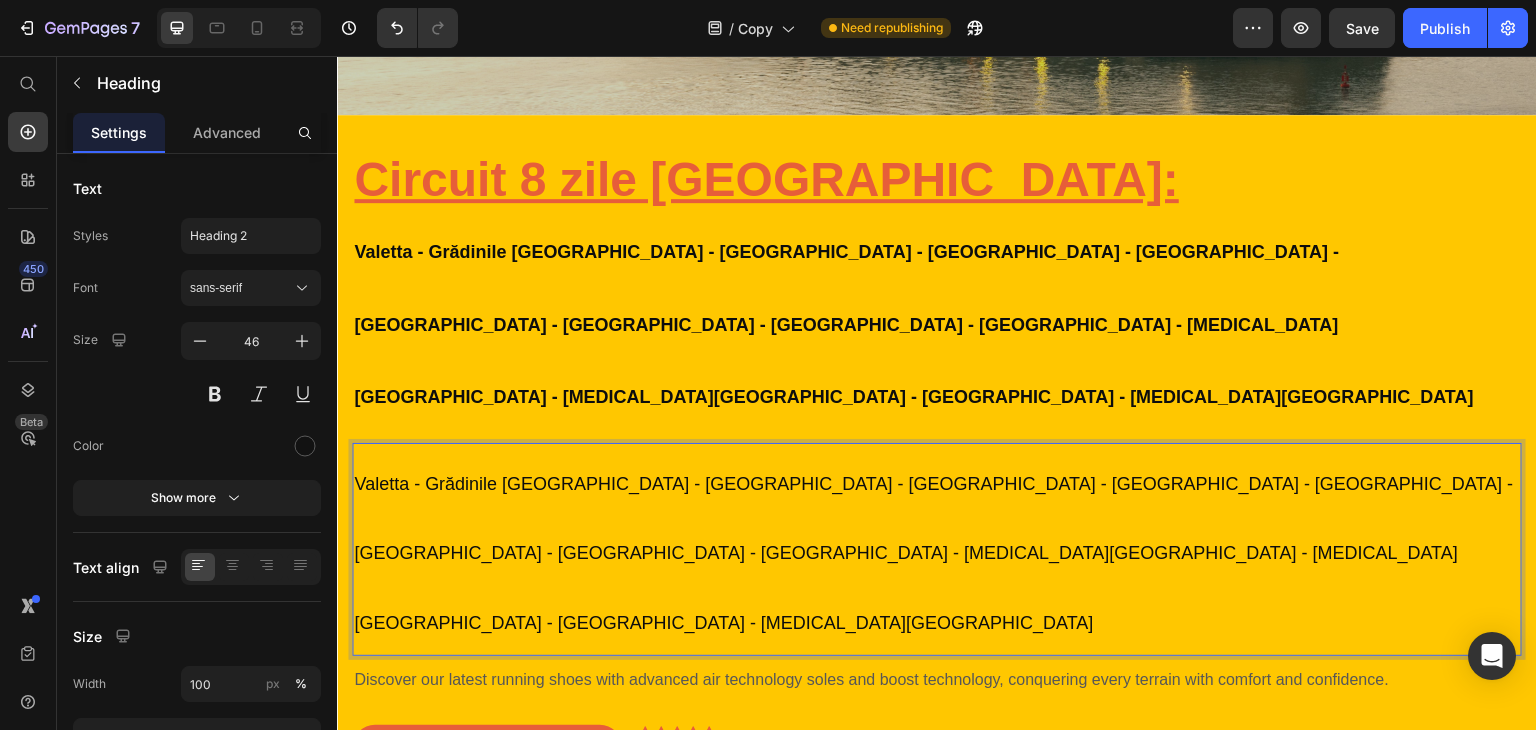 click on "Valetta - Grădinile [GEOGRAPHIC_DATA] - [GEOGRAPHIC_DATA] - [GEOGRAPHIC_DATA] - [GEOGRAPHIC_DATA] - [GEOGRAPHIC_DATA] - [GEOGRAPHIC_DATA] - [GEOGRAPHIC_DATA] - [GEOGRAPHIC_DATA] - [MEDICAL_DATA][GEOGRAPHIC_DATA] - [MEDICAL_DATA][GEOGRAPHIC_DATA] - [GEOGRAPHIC_DATA] - [MEDICAL_DATA][GEOGRAPHIC_DATA]" at bounding box center (937, 549) 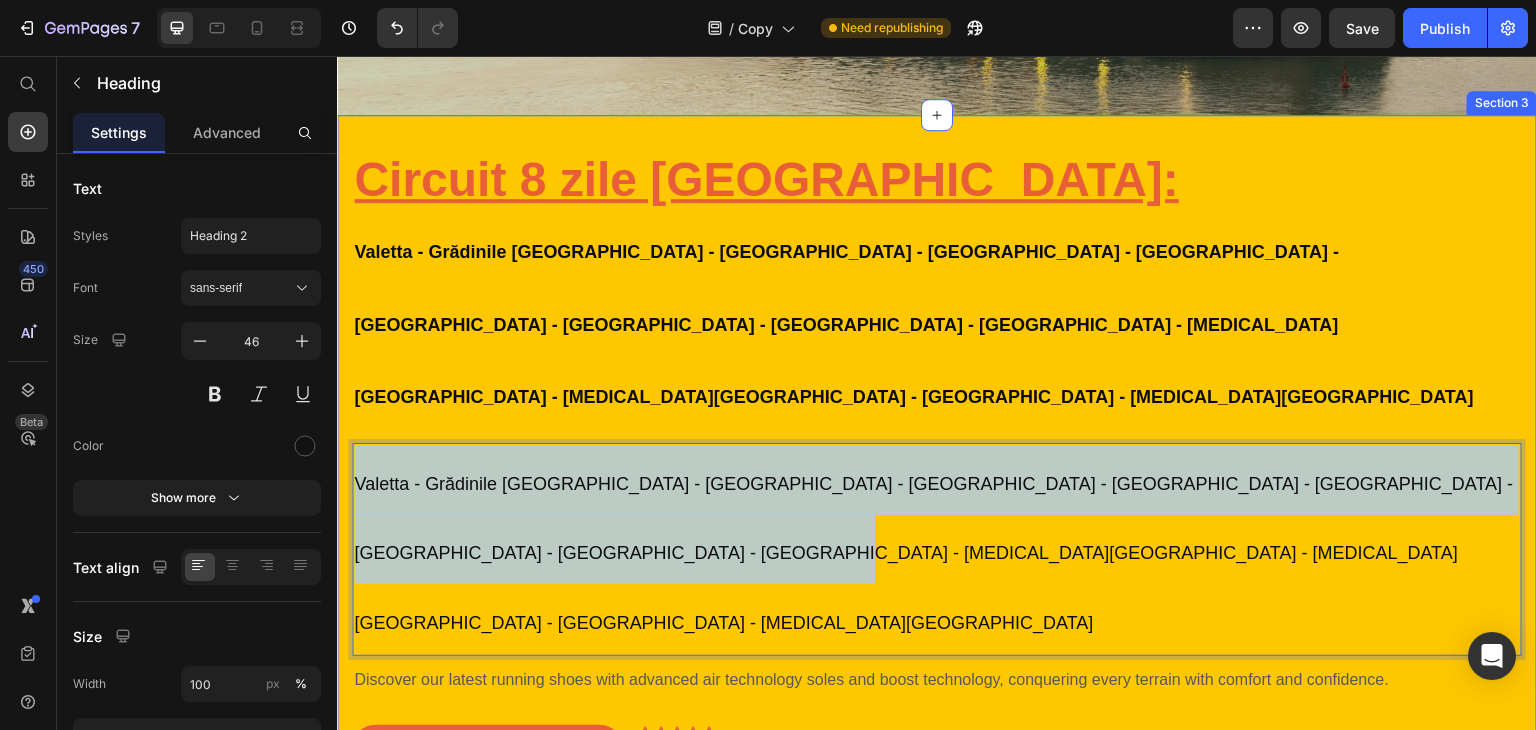 drag, startPoint x: 560, startPoint y: 480, endPoint x: 344, endPoint y: 400, distance: 230.33888 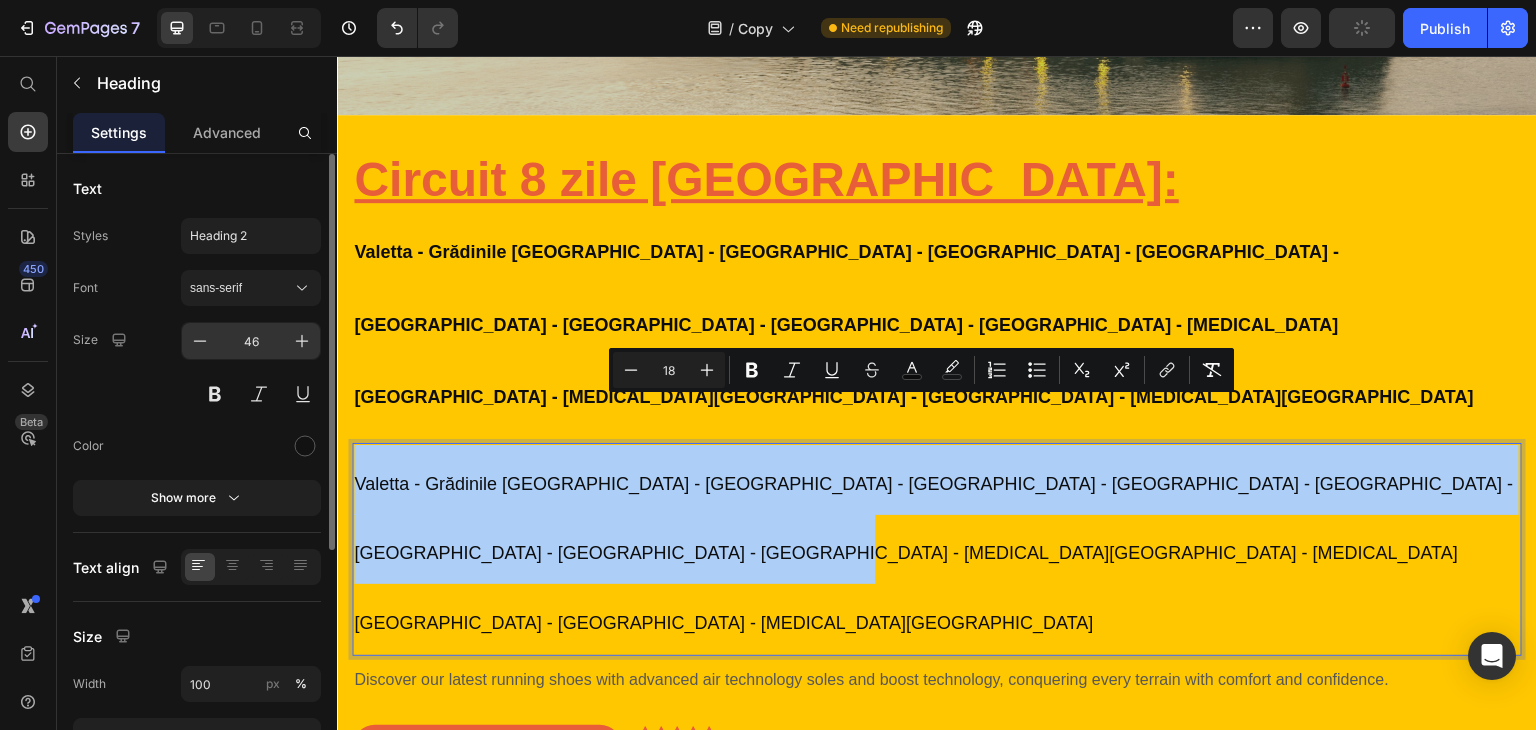 click on "46" at bounding box center (251, 341) 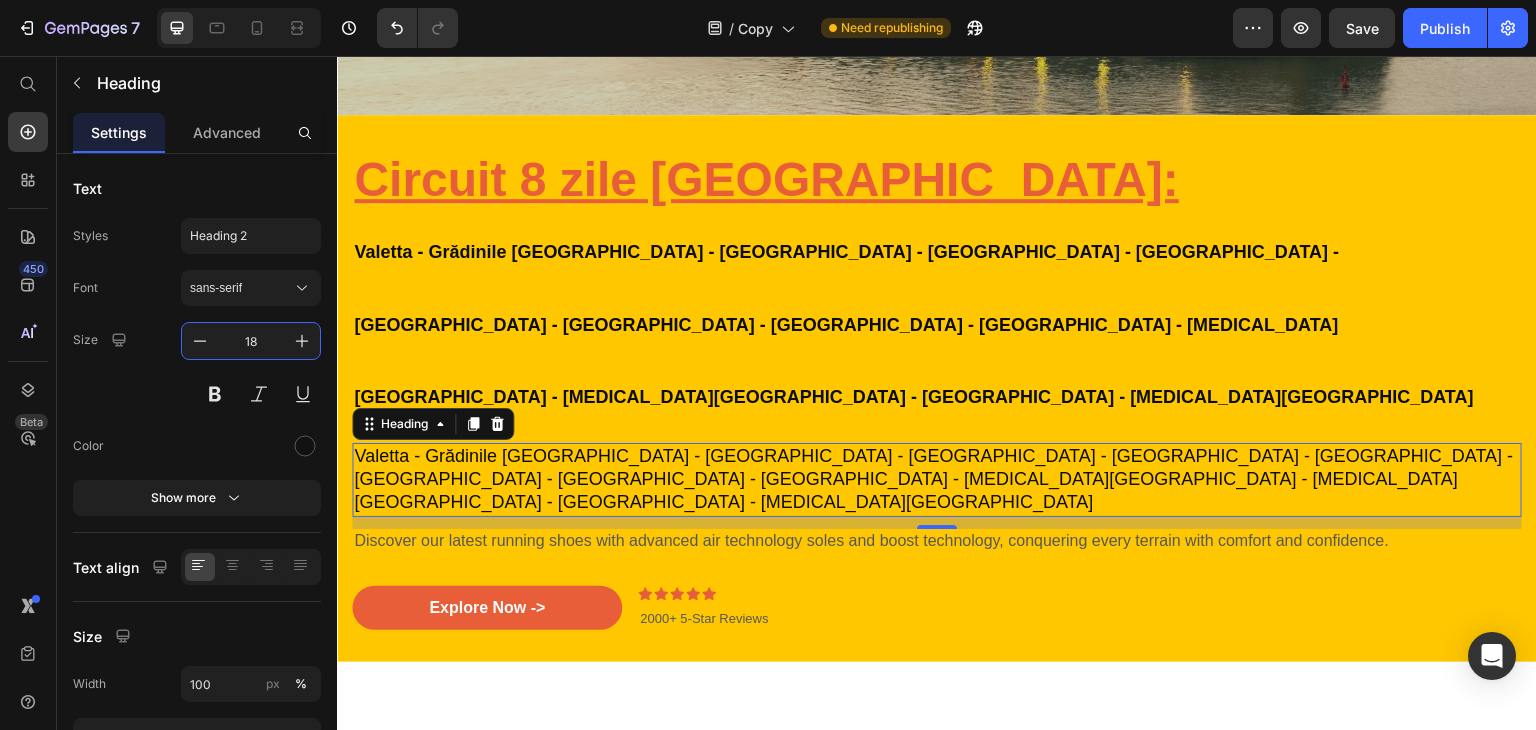 type on "18" 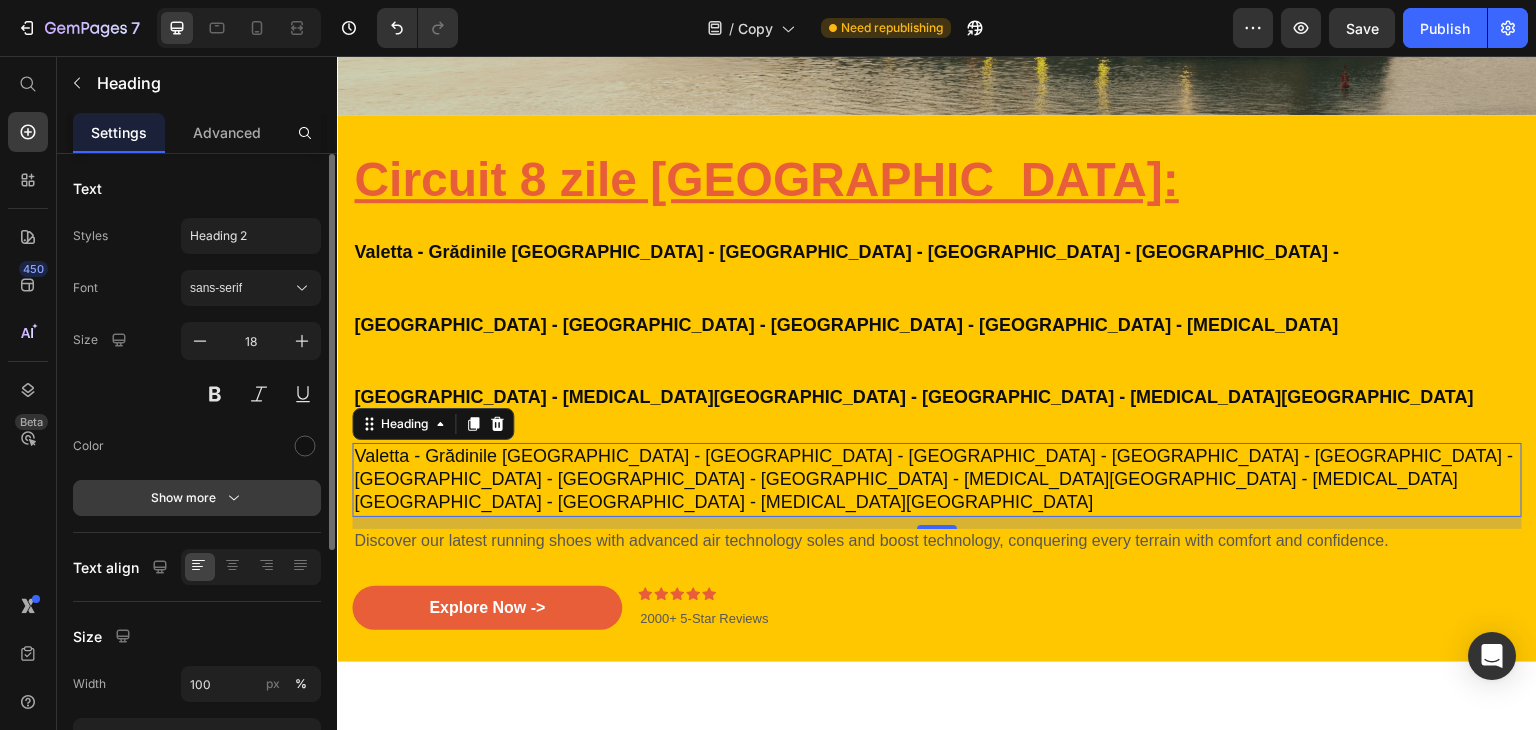 click 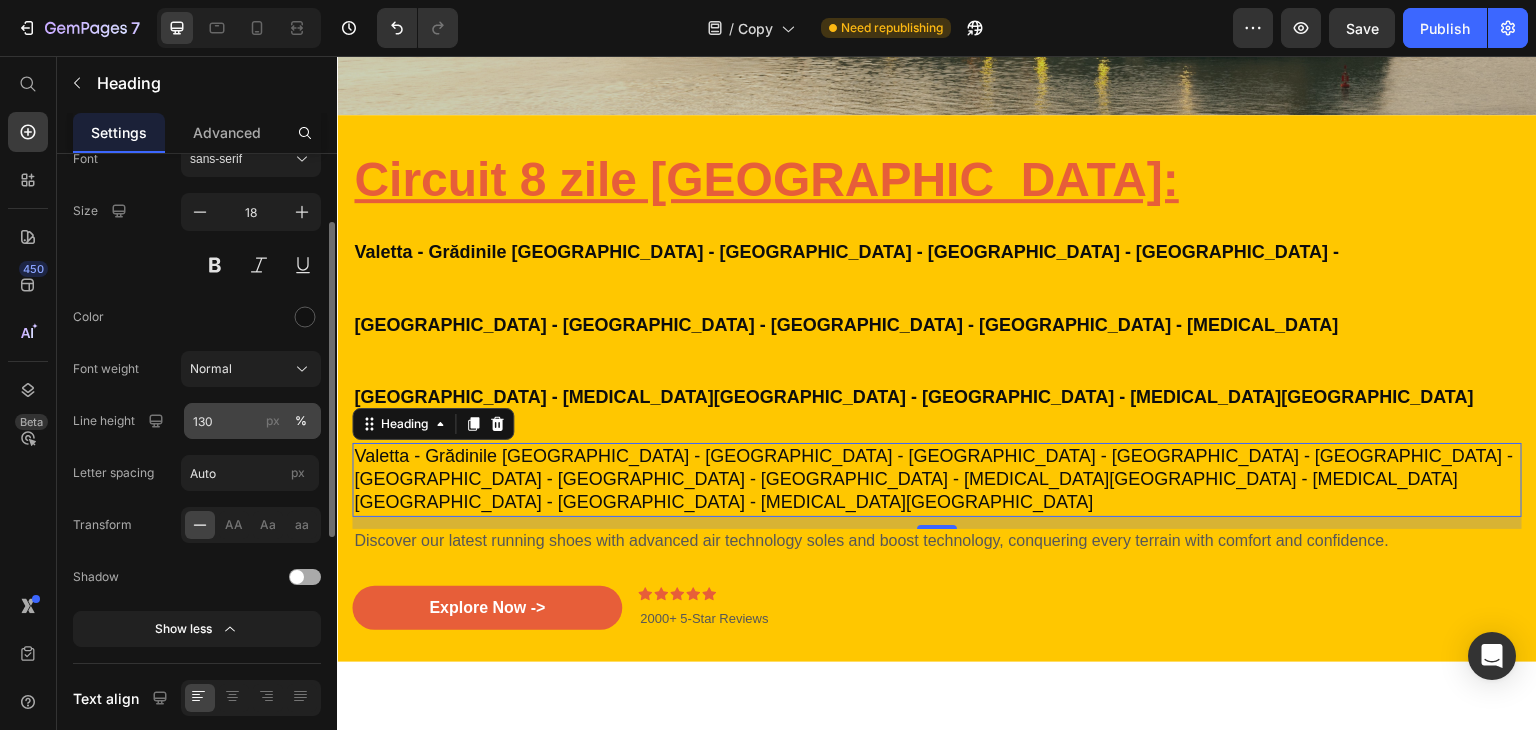 scroll, scrollTop: 132, scrollLeft: 0, axis: vertical 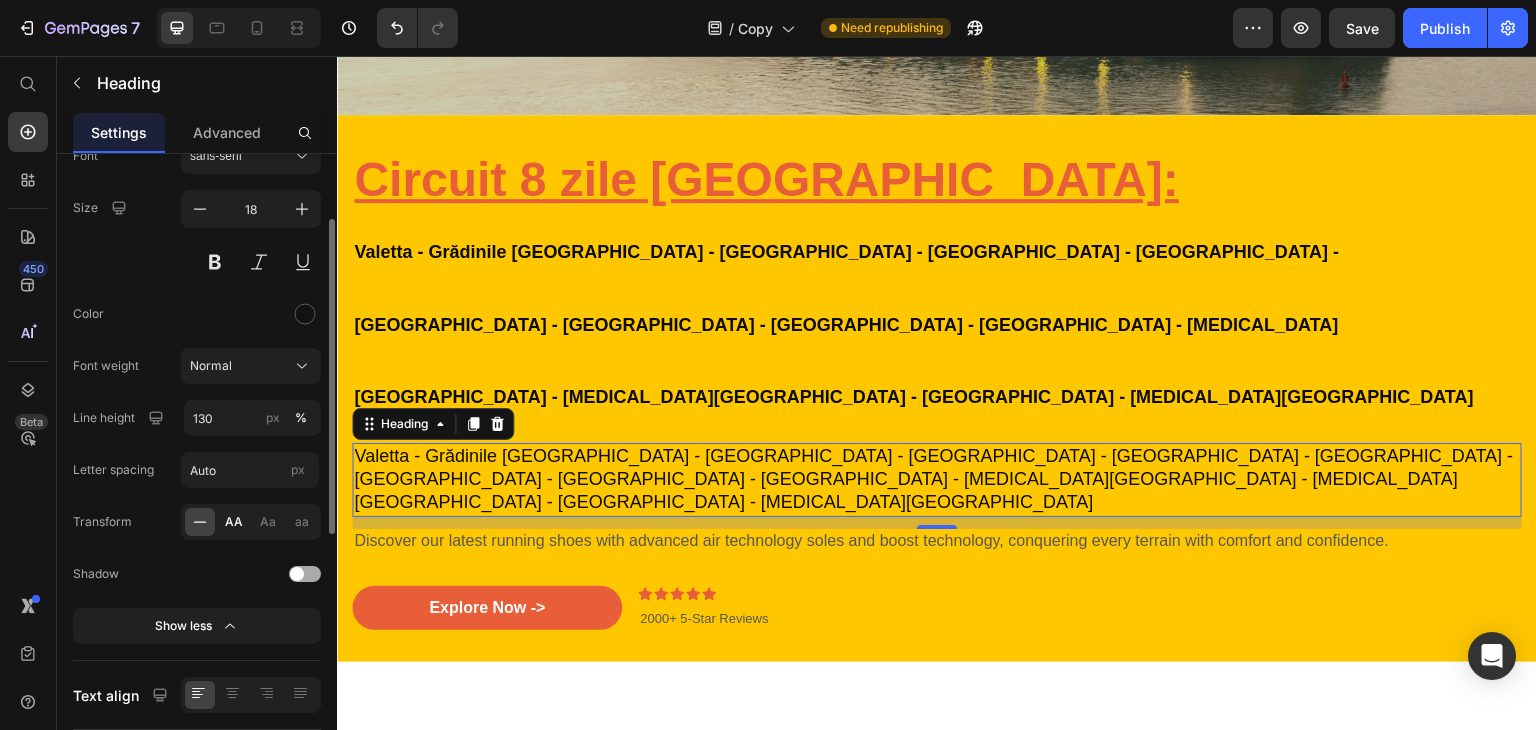 click on "AA" 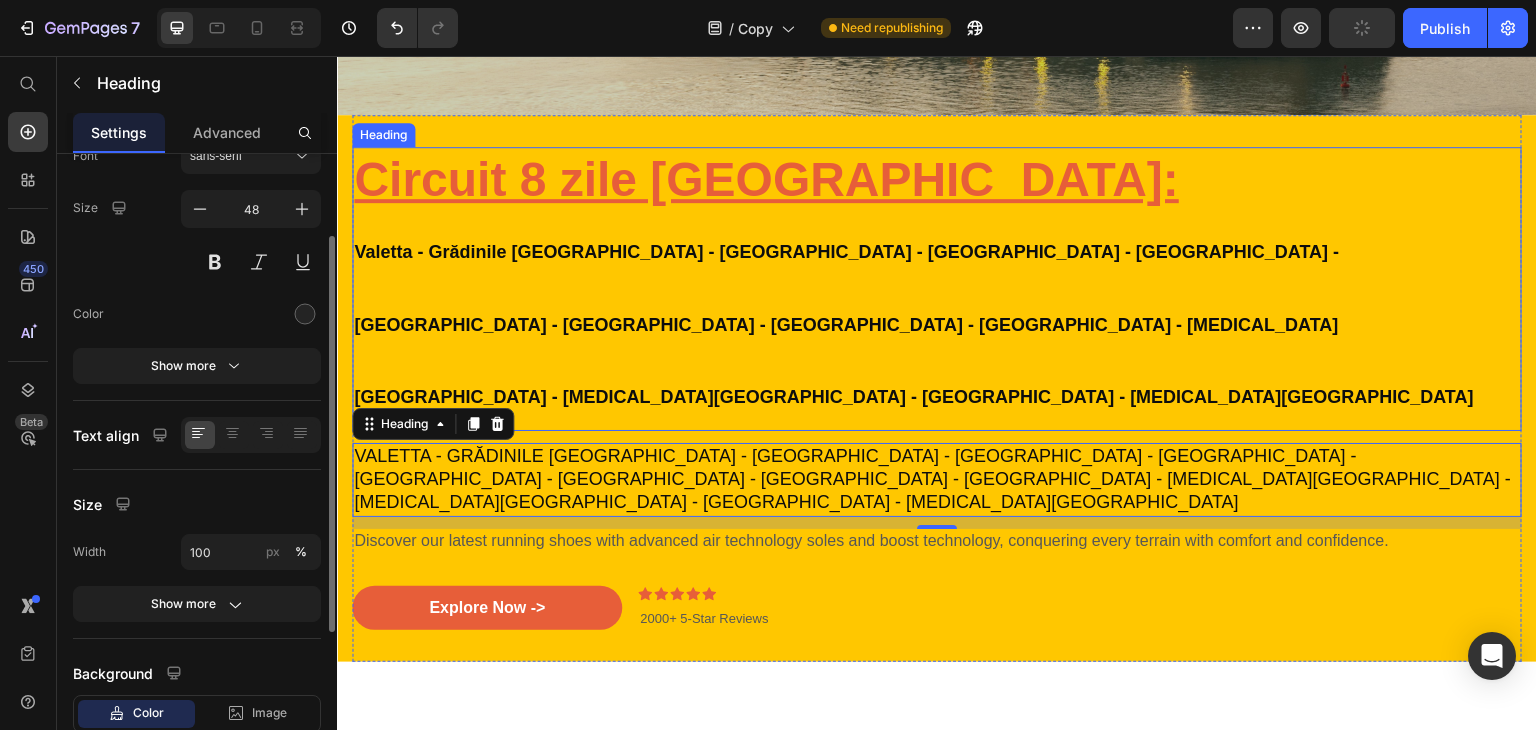 click on "Valetta - Grădinile [GEOGRAPHIC_DATA] - [GEOGRAPHIC_DATA] - [GEOGRAPHIC_DATA] - [GEOGRAPHIC_DATA] - [GEOGRAPHIC_DATA] - [GEOGRAPHIC_DATA] - [GEOGRAPHIC_DATA] - [GEOGRAPHIC_DATA] - [MEDICAL_DATA][GEOGRAPHIC_DATA] - [MEDICAL_DATA][GEOGRAPHIC_DATA] - [GEOGRAPHIC_DATA] - [MEDICAL_DATA][GEOGRAPHIC_DATA]" at bounding box center (914, 324) 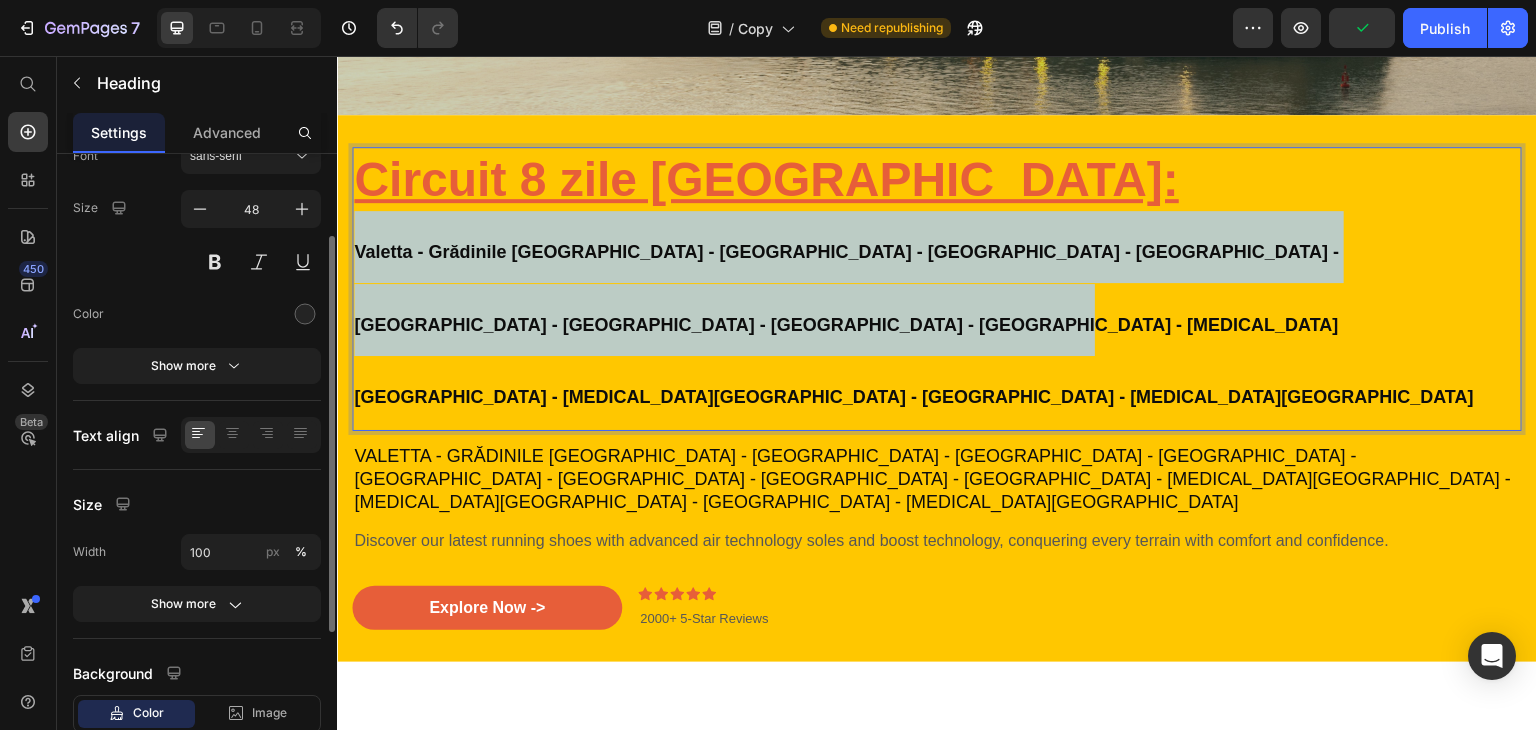 drag, startPoint x: 693, startPoint y: 327, endPoint x: 358, endPoint y: 241, distance: 345.8627 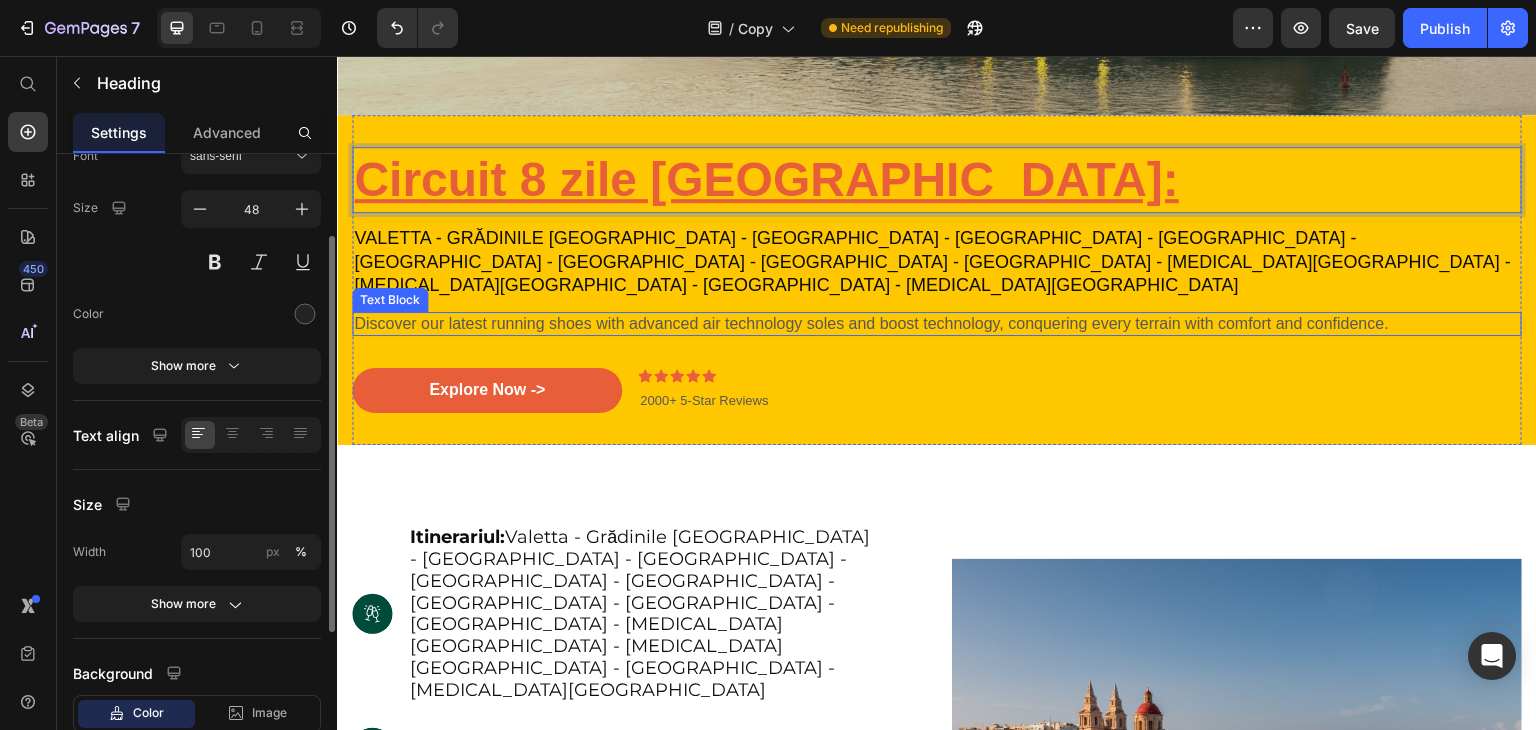 click on "Discover our latest running shoes with advanced air technology soles and boost technology, conquering every terrain with comfort and confidence." at bounding box center [937, 324] 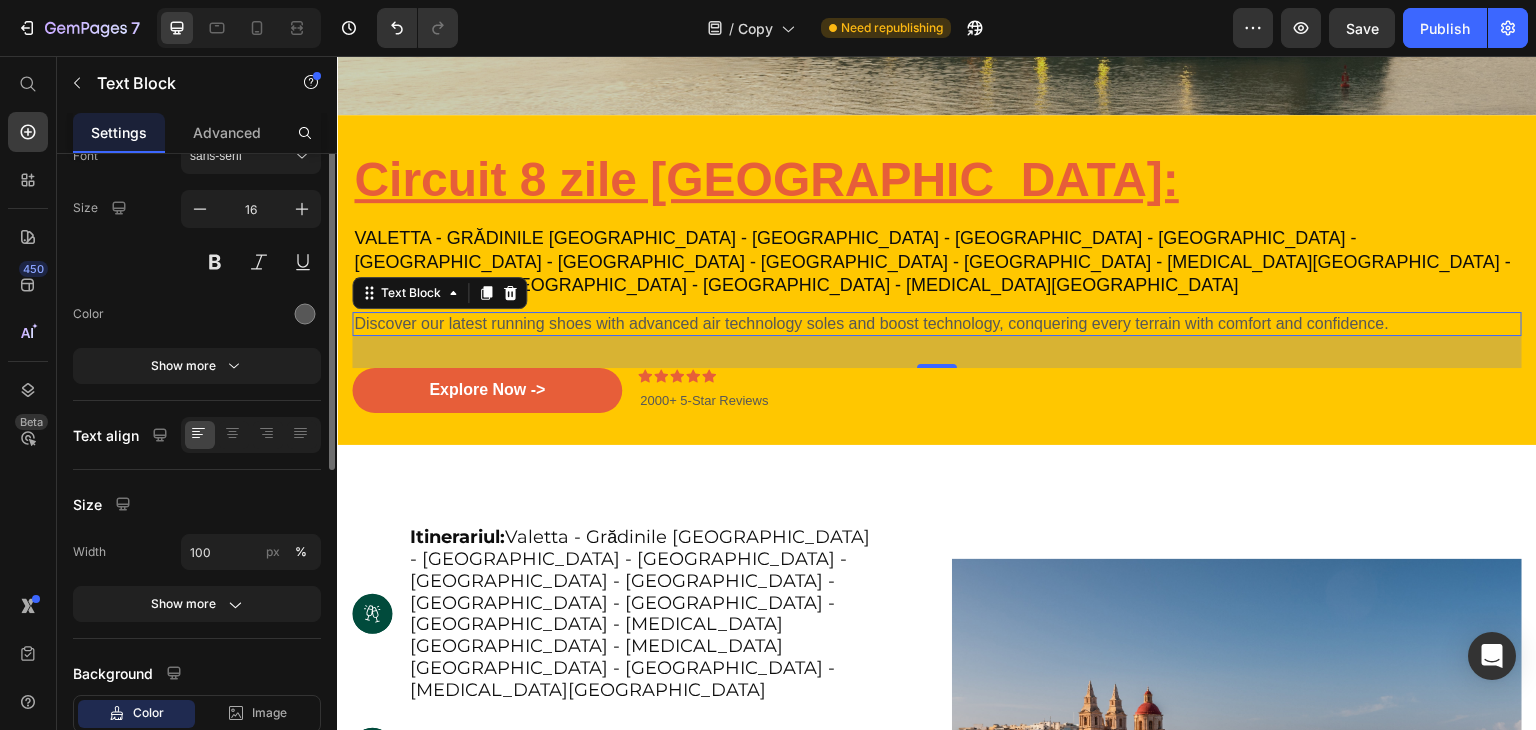 scroll, scrollTop: 0, scrollLeft: 0, axis: both 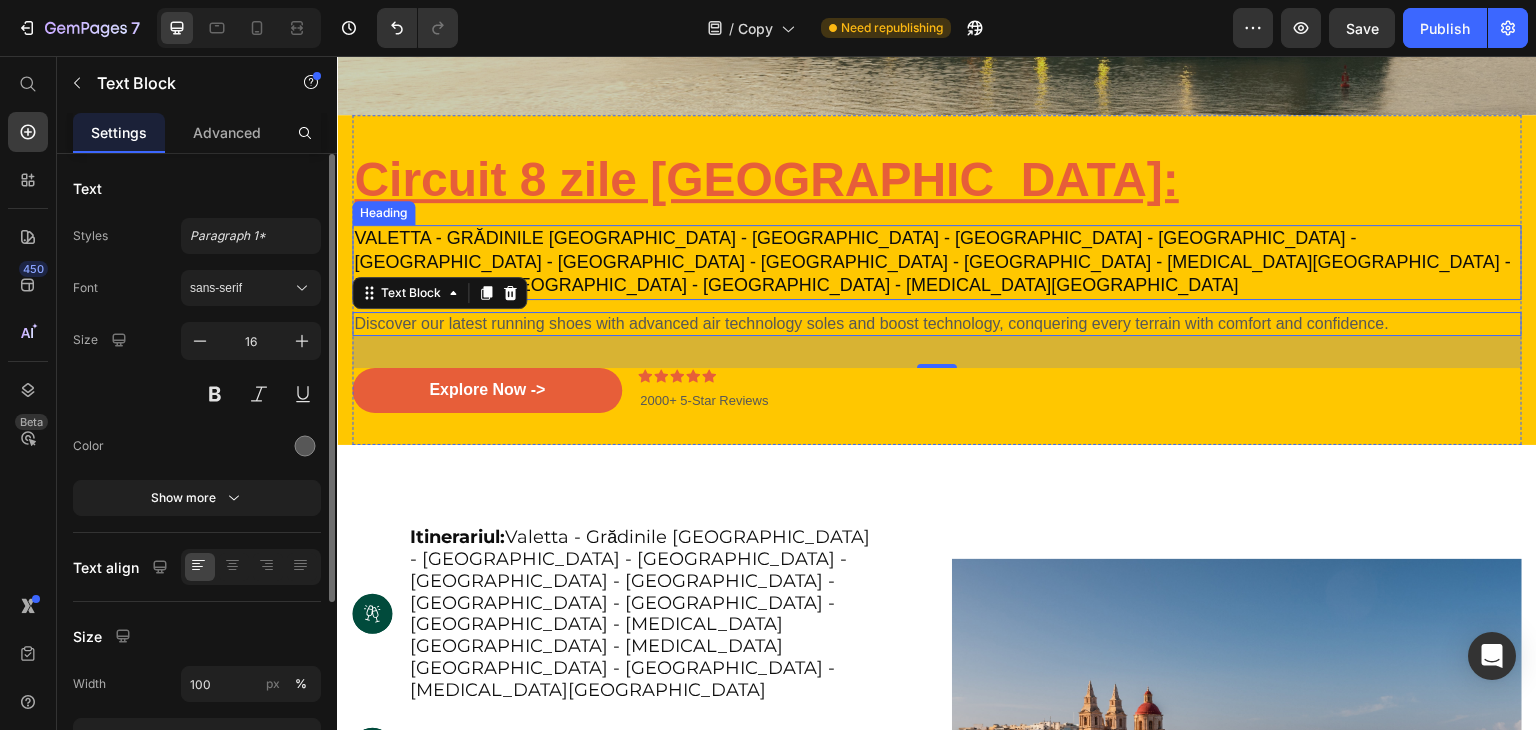 click on "Valetta - Grădinile [GEOGRAPHIC_DATA] - [GEOGRAPHIC_DATA] - [GEOGRAPHIC_DATA] - [GEOGRAPHIC_DATA] - [GEOGRAPHIC_DATA] - [GEOGRAPHIC_DATA] - [GEOGRAPHIC_DATA] - [GEOGRAPHIC_DATA] - [MEDICAL_DATA][GEOGRAPHIC_DATA] - [MEDICAL_DATA][GEOGRAPHIC_DATA] - [GEOGRAPHIC_DATA] - [MEDICAL_DATA][GEOGRAPHIC_DATA]" at bounding box center [932, 261] 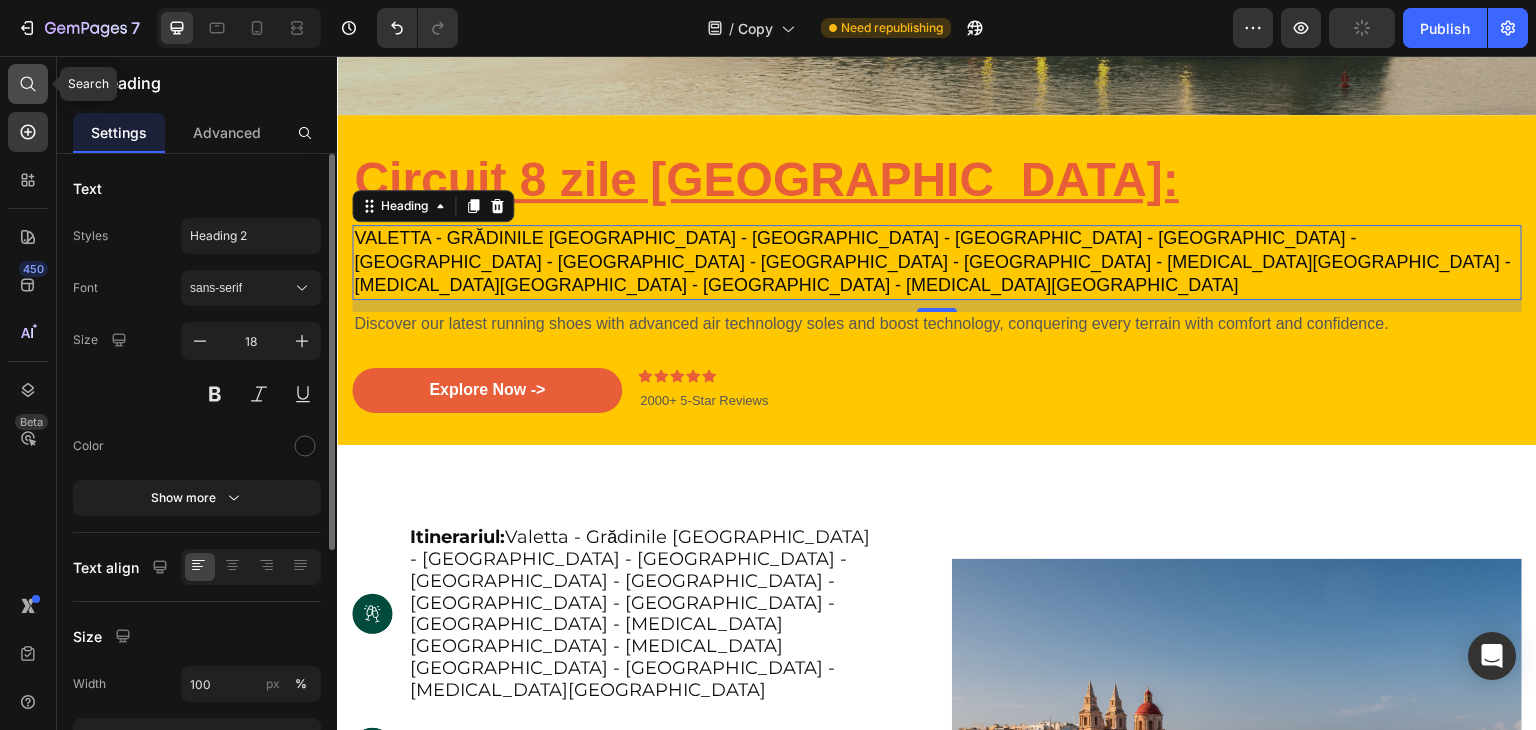 click 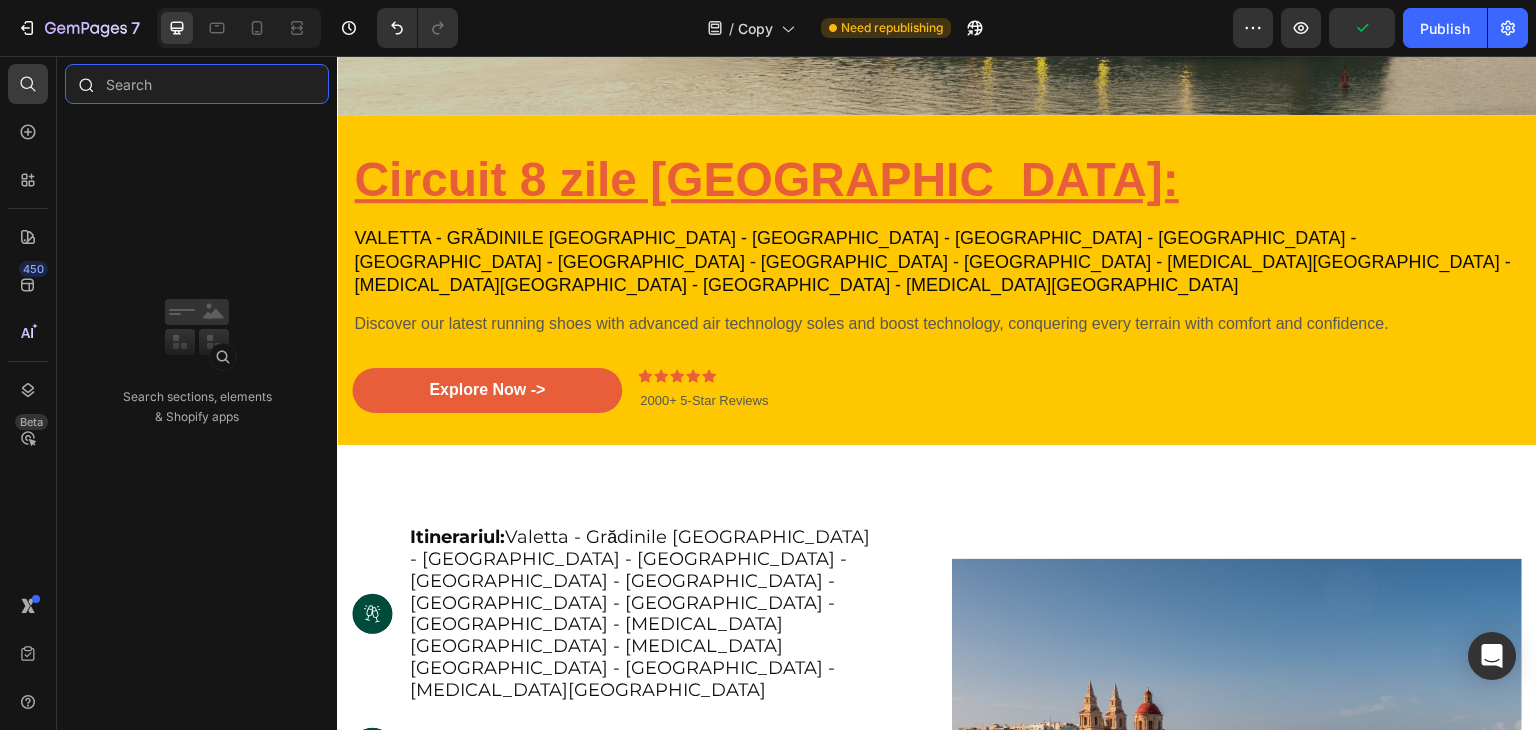 click at bounding box center [197, 84] 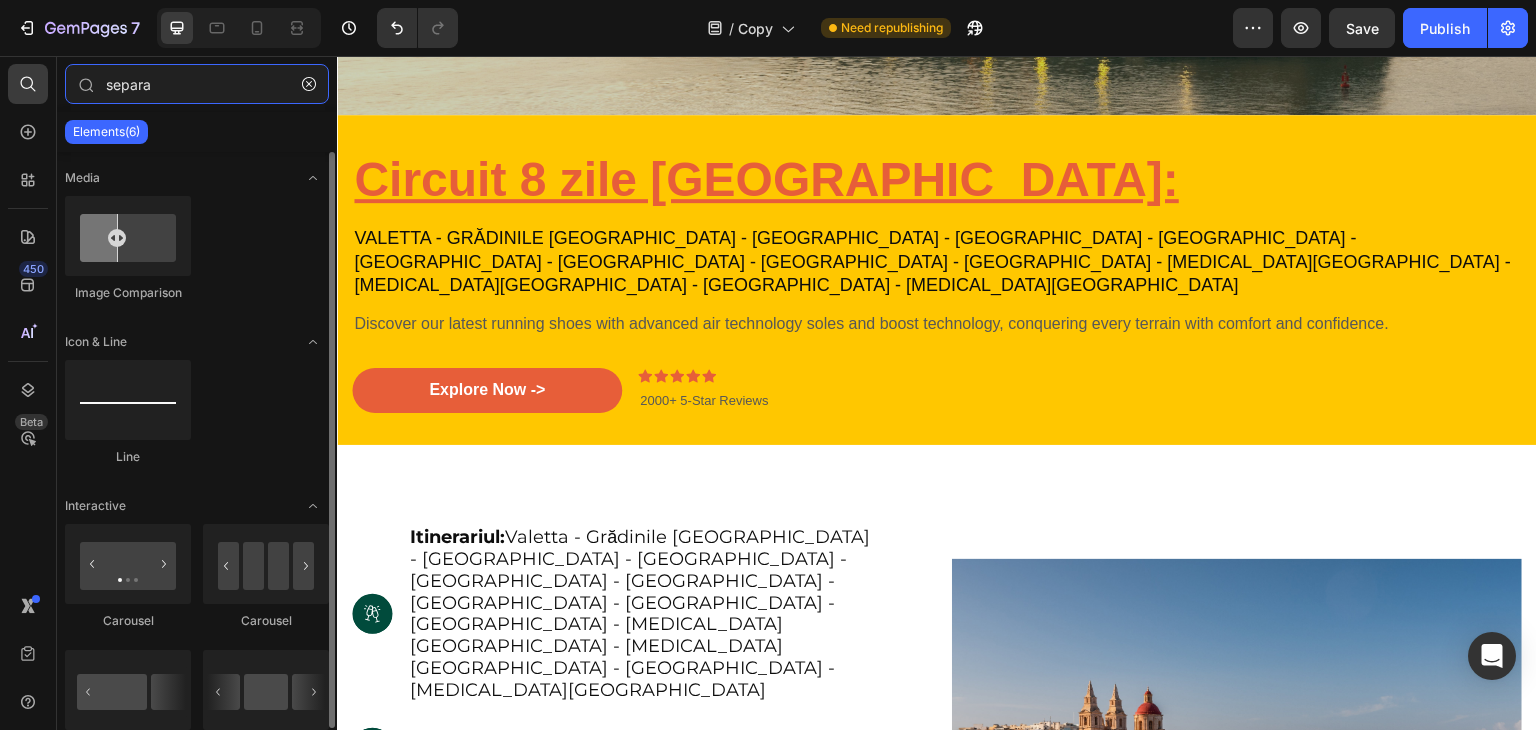 type on "separa" 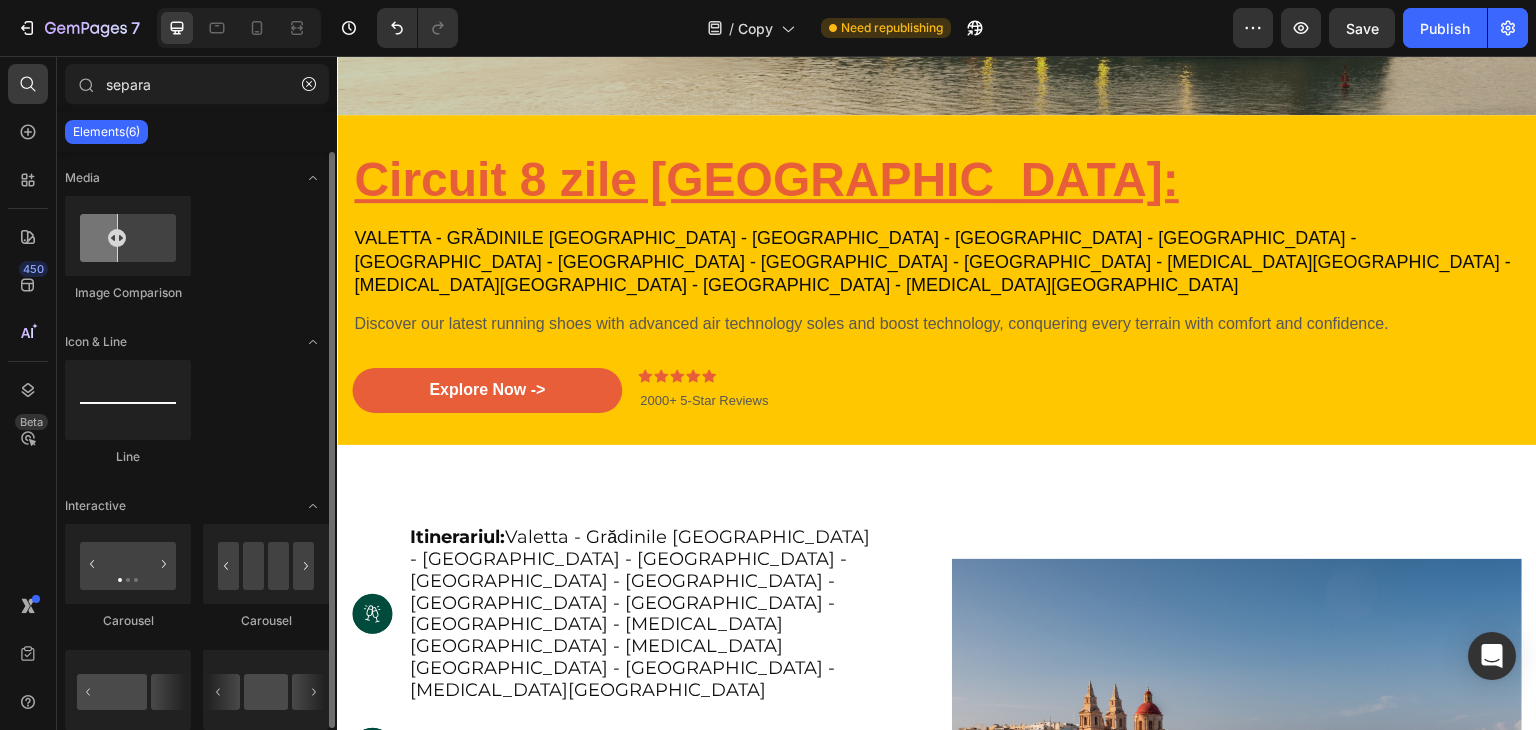 click on "Media
Image Comparison Icon & Line
Line Interactive
[GEOGRAPHIC_DATA]
[GEOGRAPHIC_DATA]
[GEOGRAPHIC_DATA]
[GEOGRAPHIC_DATA]" at bounding box center [197, 475] 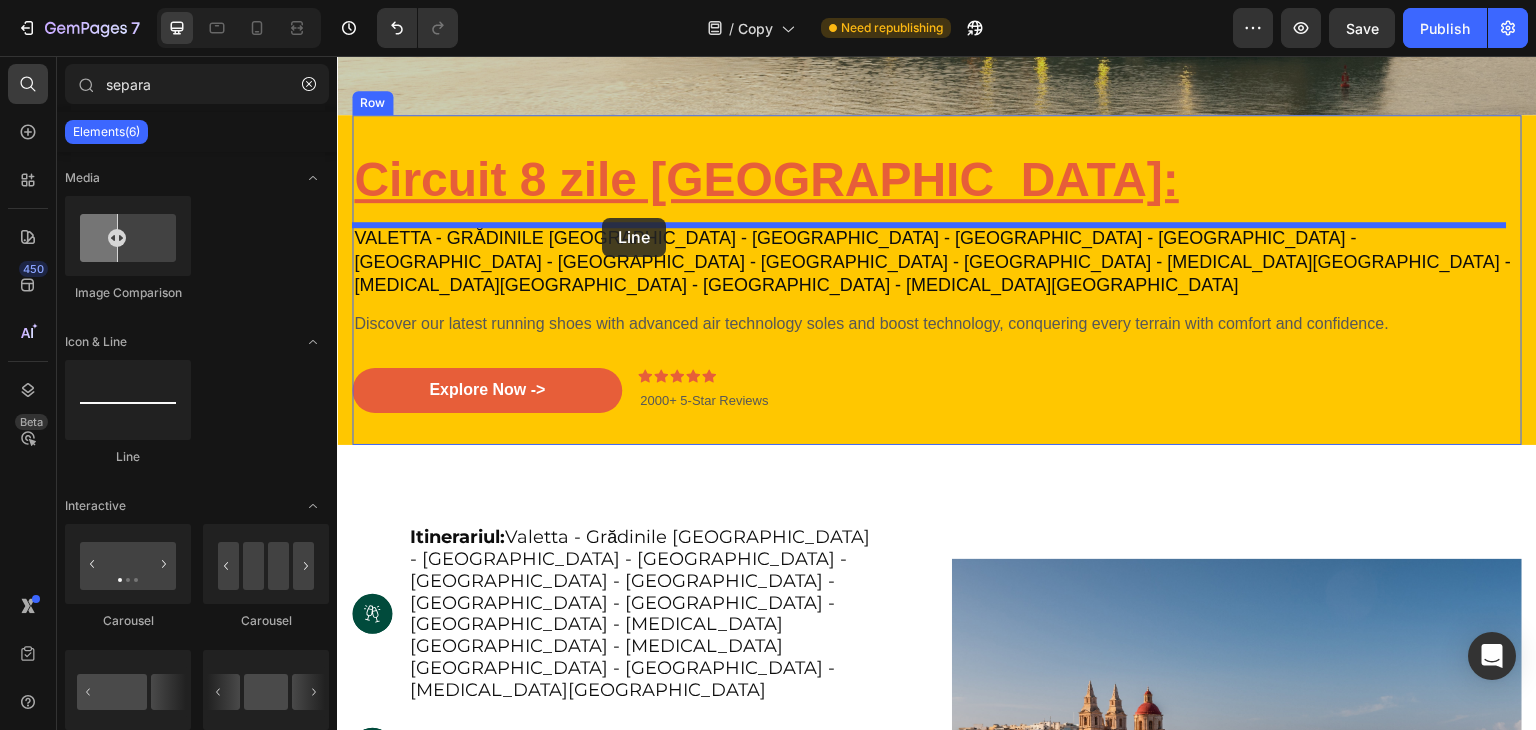 drag, startPoint x: 481, startPoint y: 460, endPoint x: 602, endPoint y: 218, distance: 270.56424 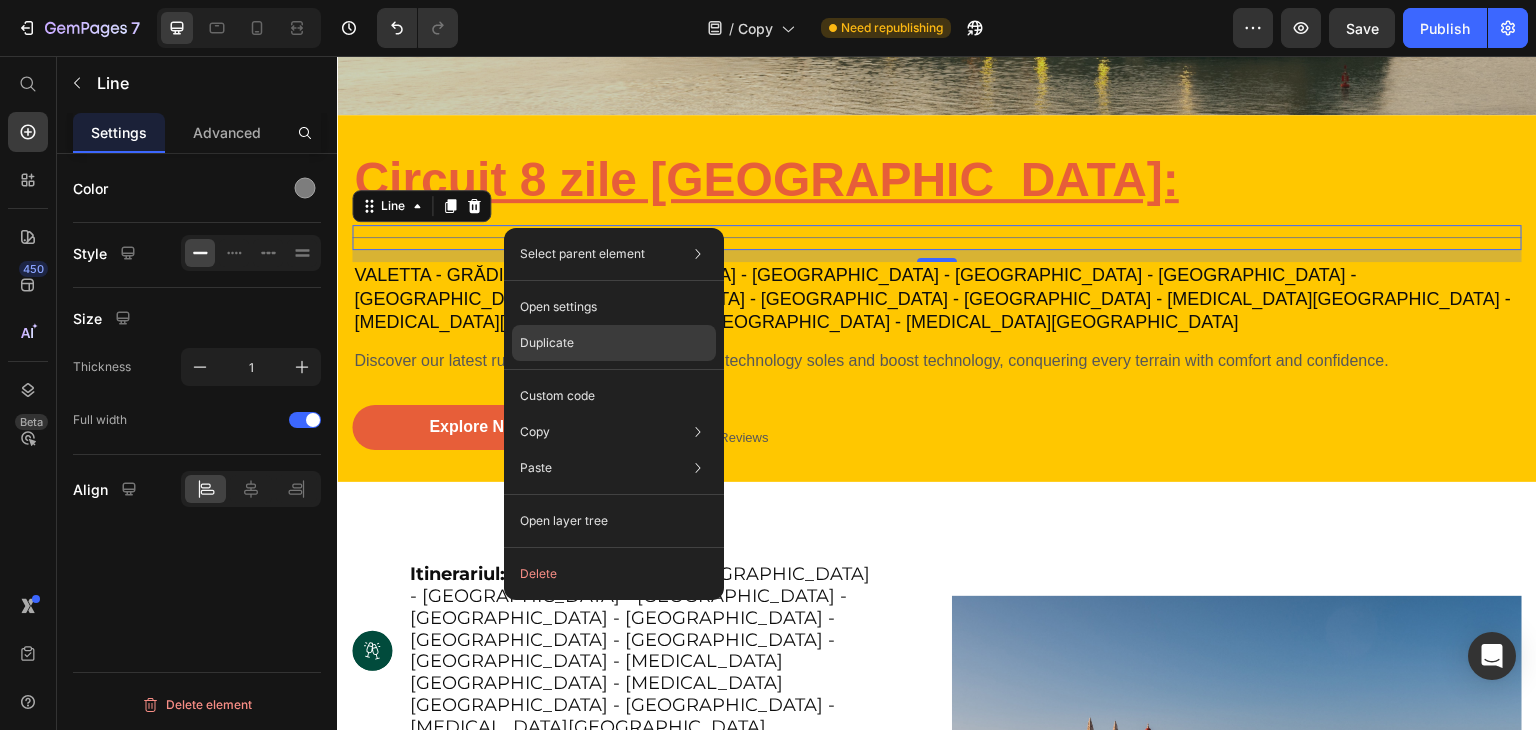 click on "Duplicate" at bounding box center [547, 343] 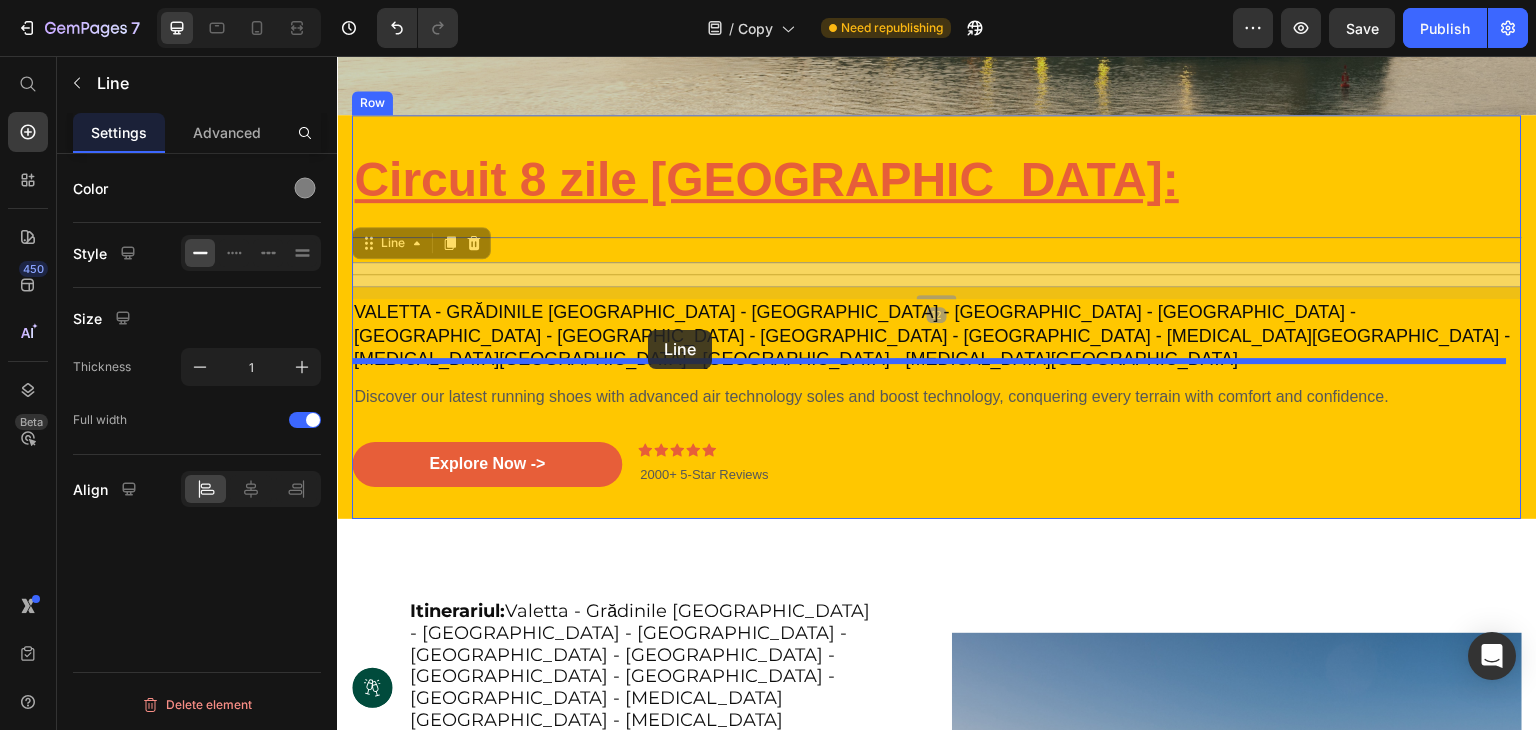 drag, startPoint x: 663, startPoint y: 269, endPoint x: 648, endPoint y: 330, distance: 62.817196 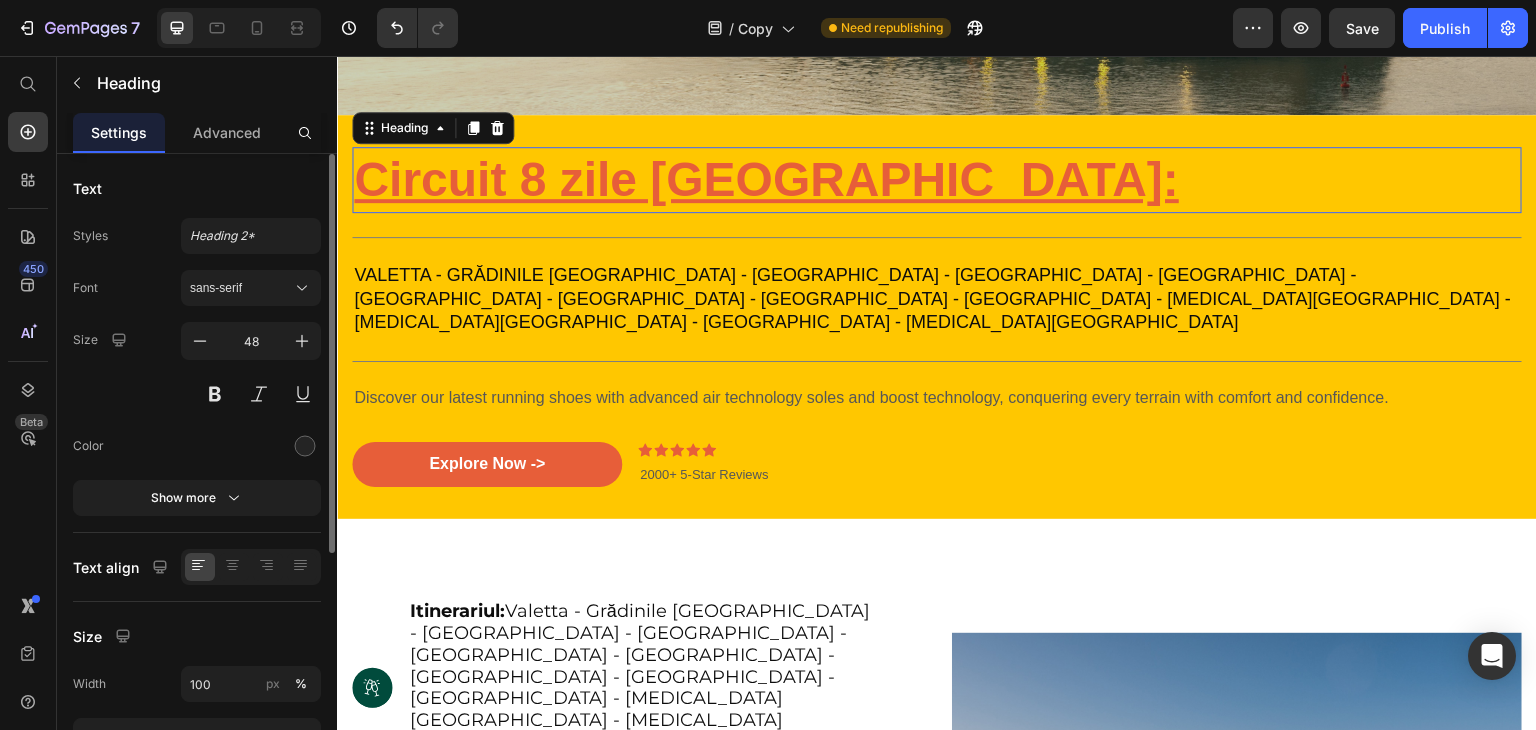 click on "⁠⁠⁠⁠⁠⁠⁠ Circuit 8 zile [GEOGRAPHIC_DATA]:" at bounding box center (937, 180) 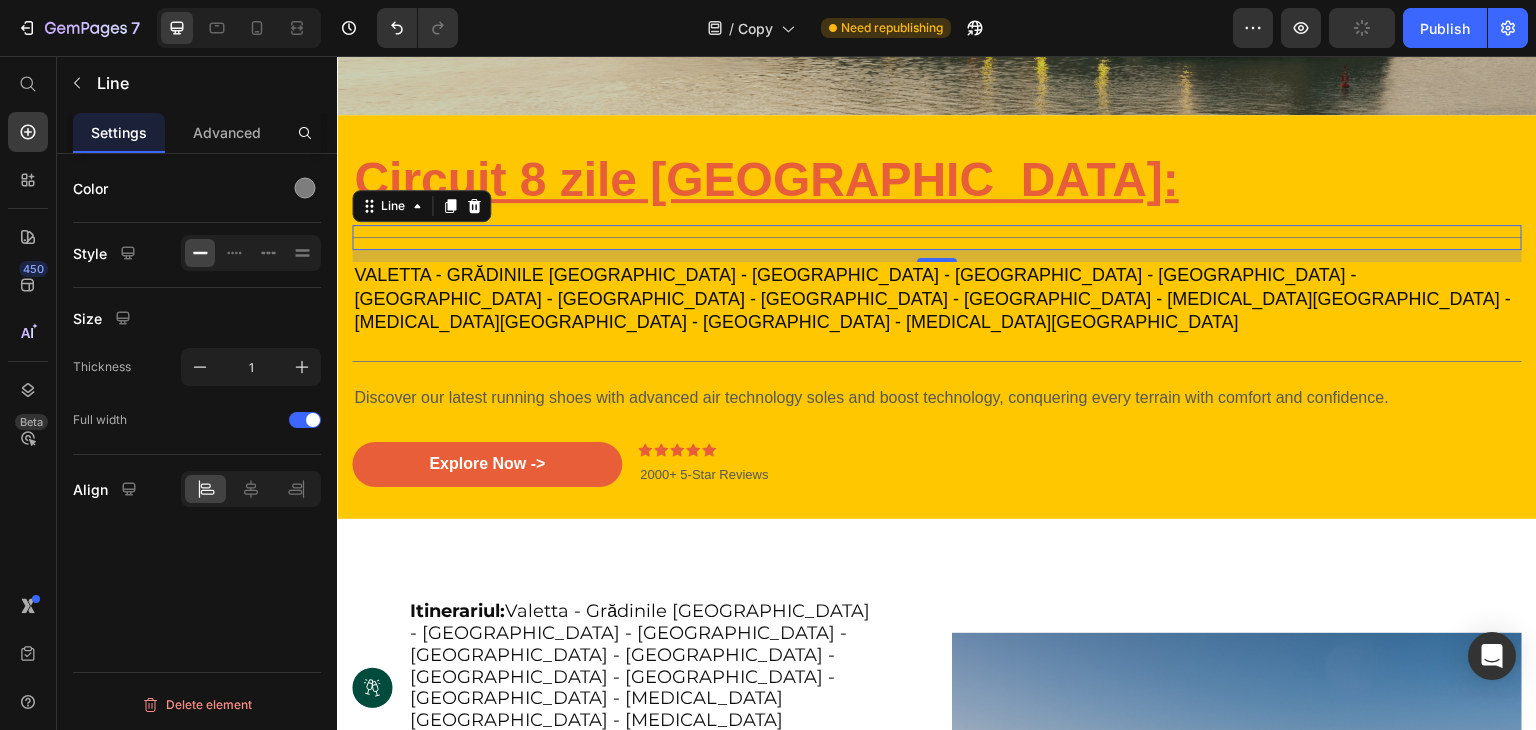 click on "Title Line   0" at bounding box center [937, 237] 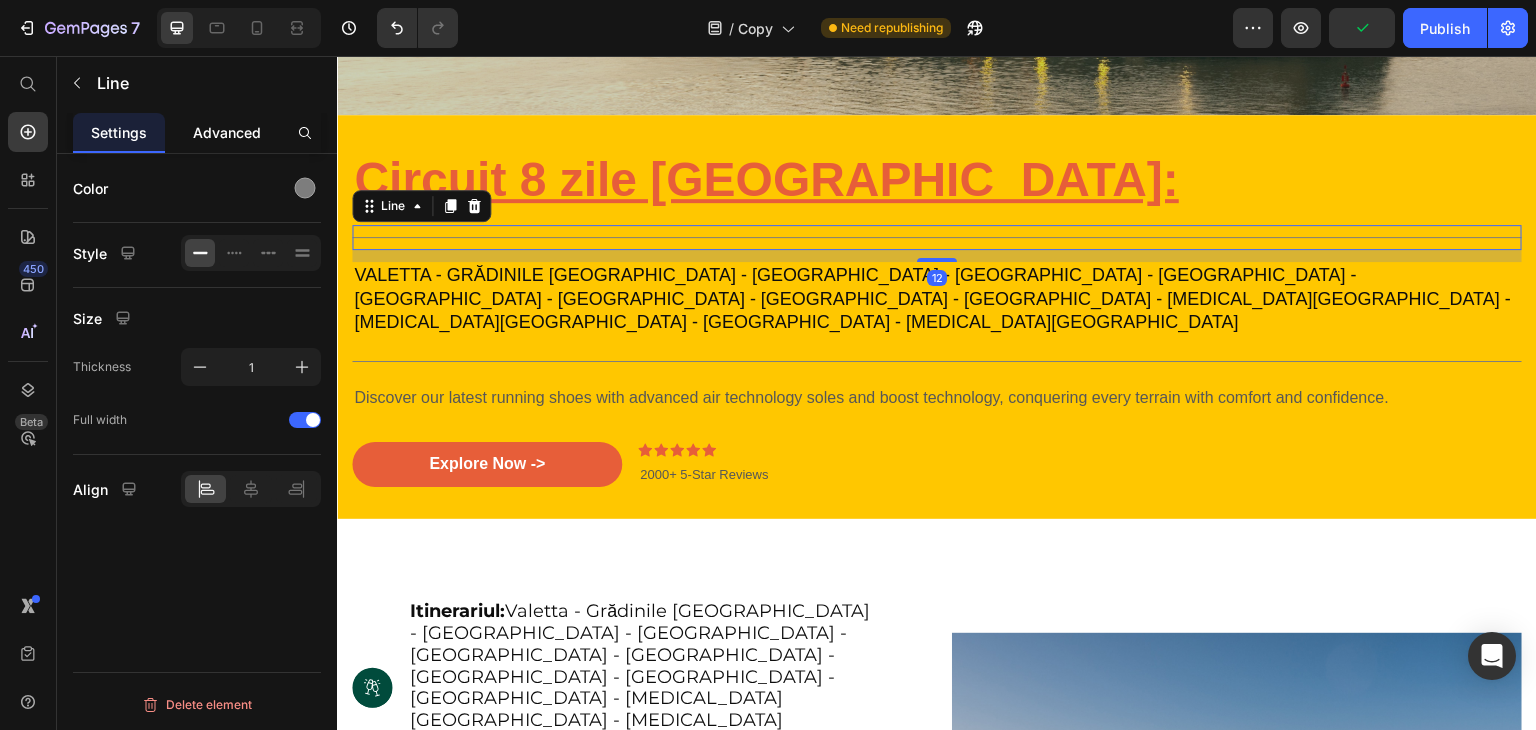 click on "Advanced" 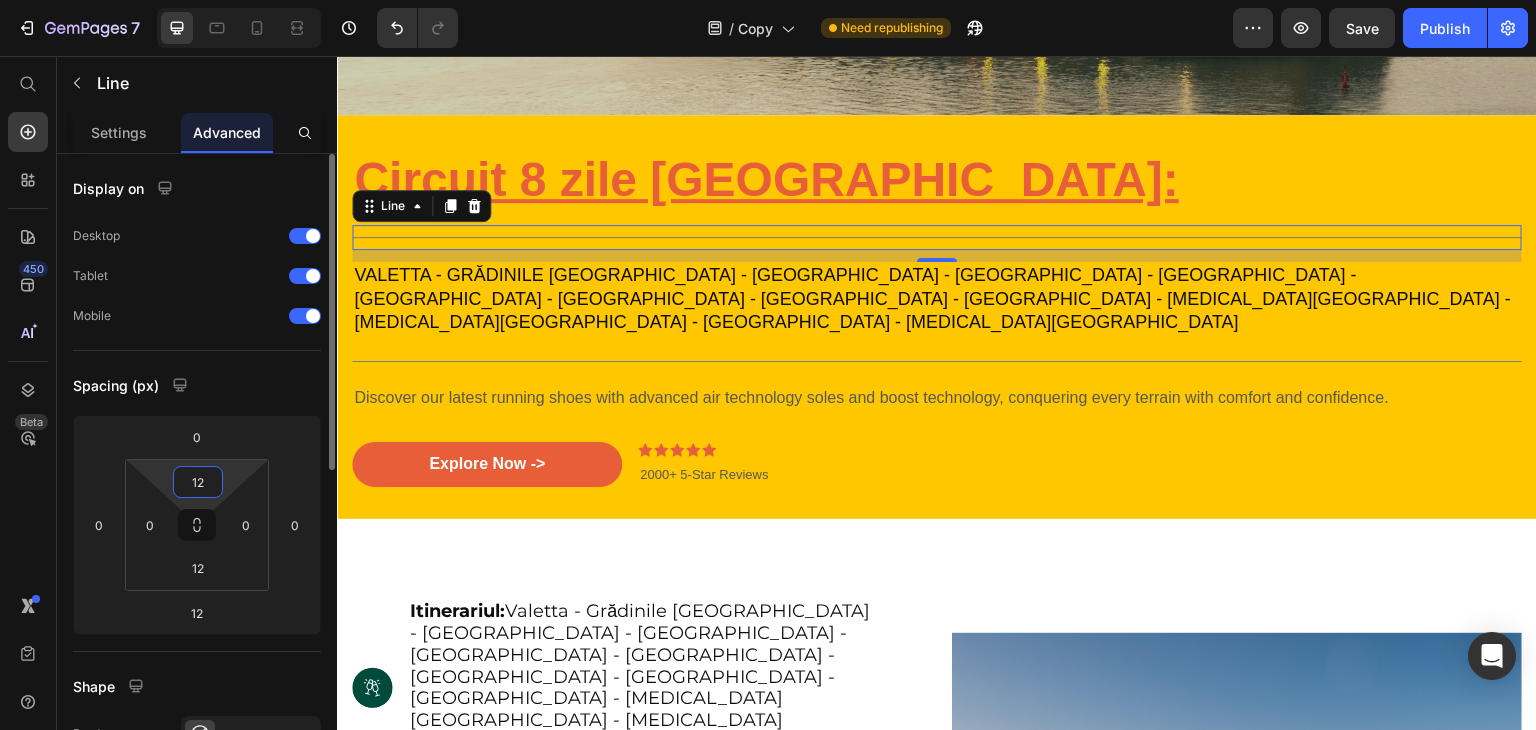 click on "12" at bounding box center [198, 482] 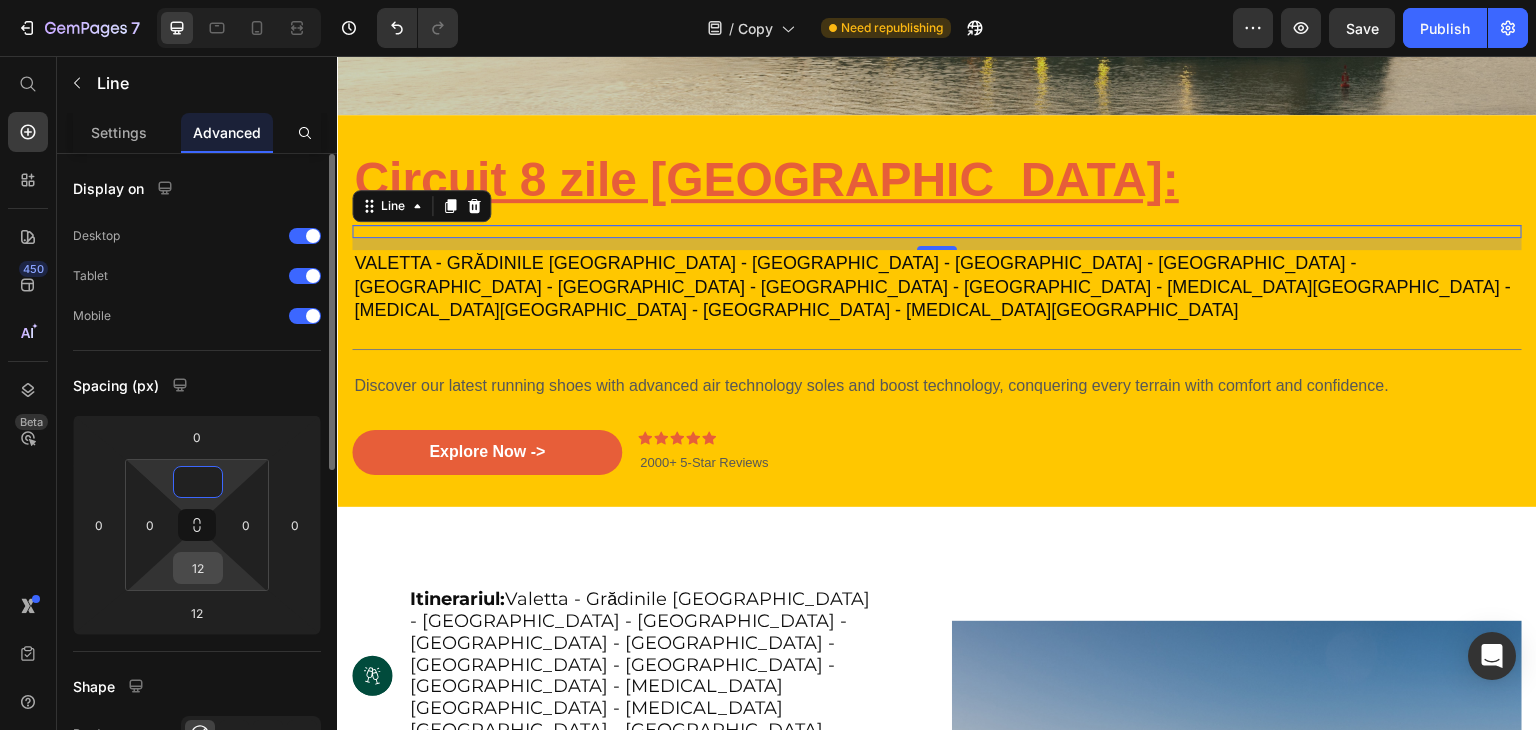 type on "0" 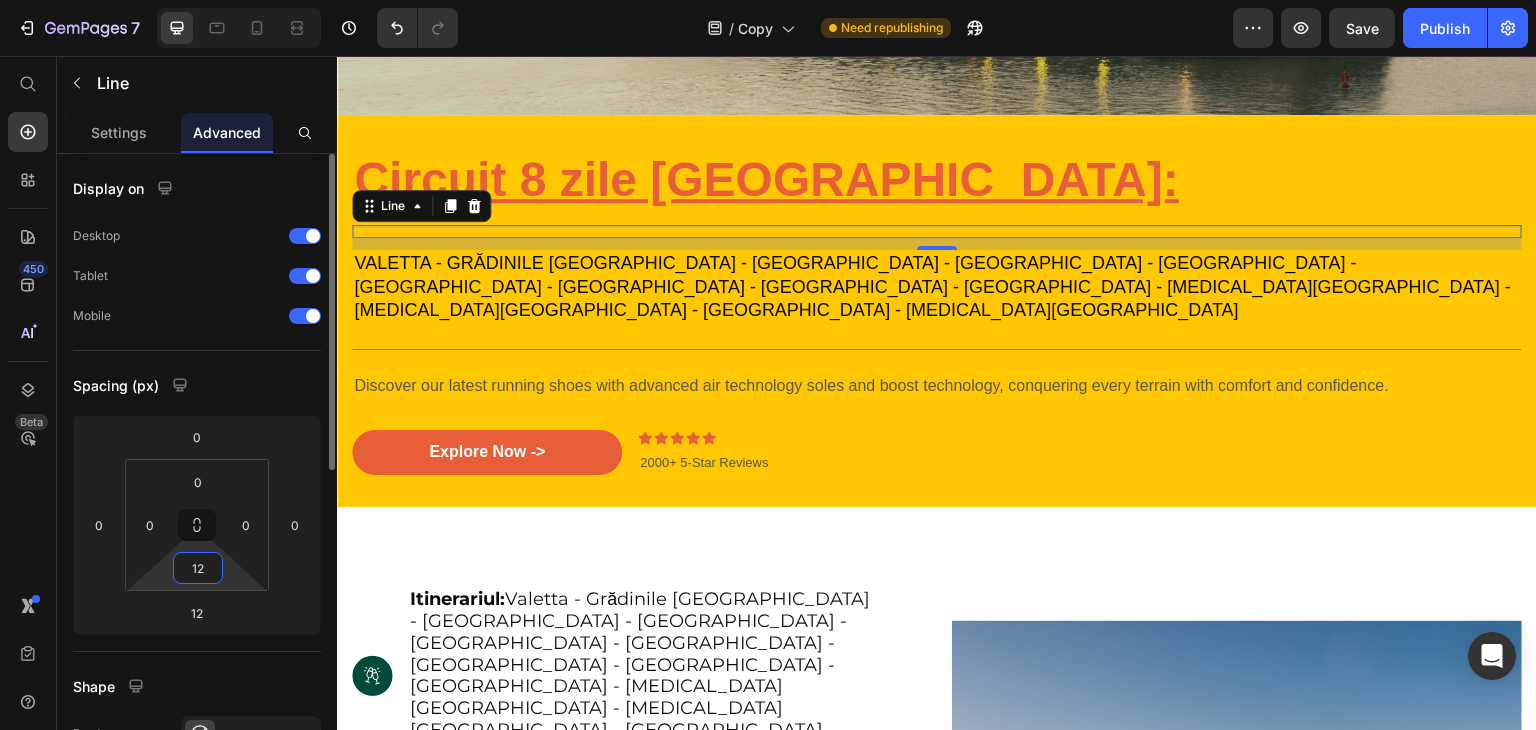 click on "12" at bounding box center [198, 568] 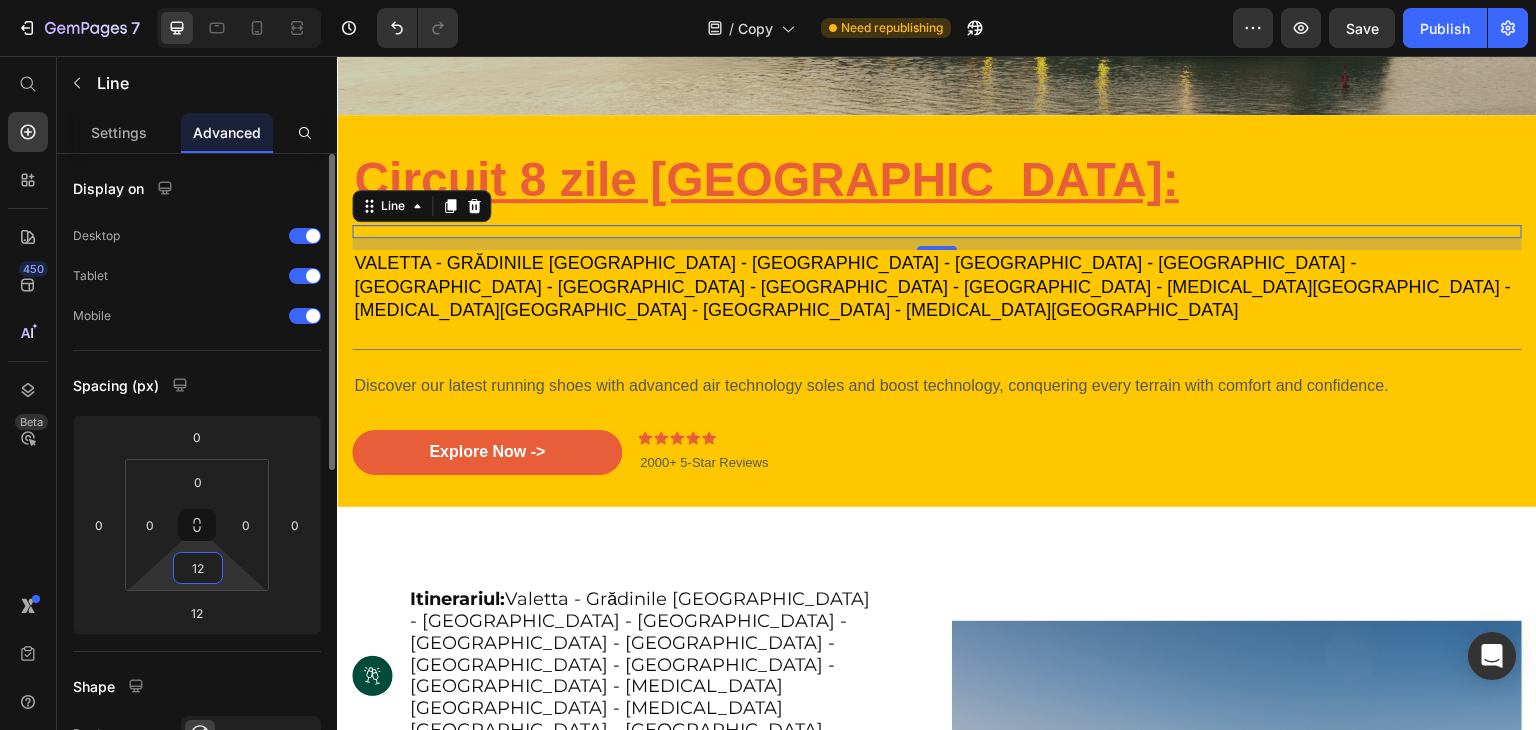 type 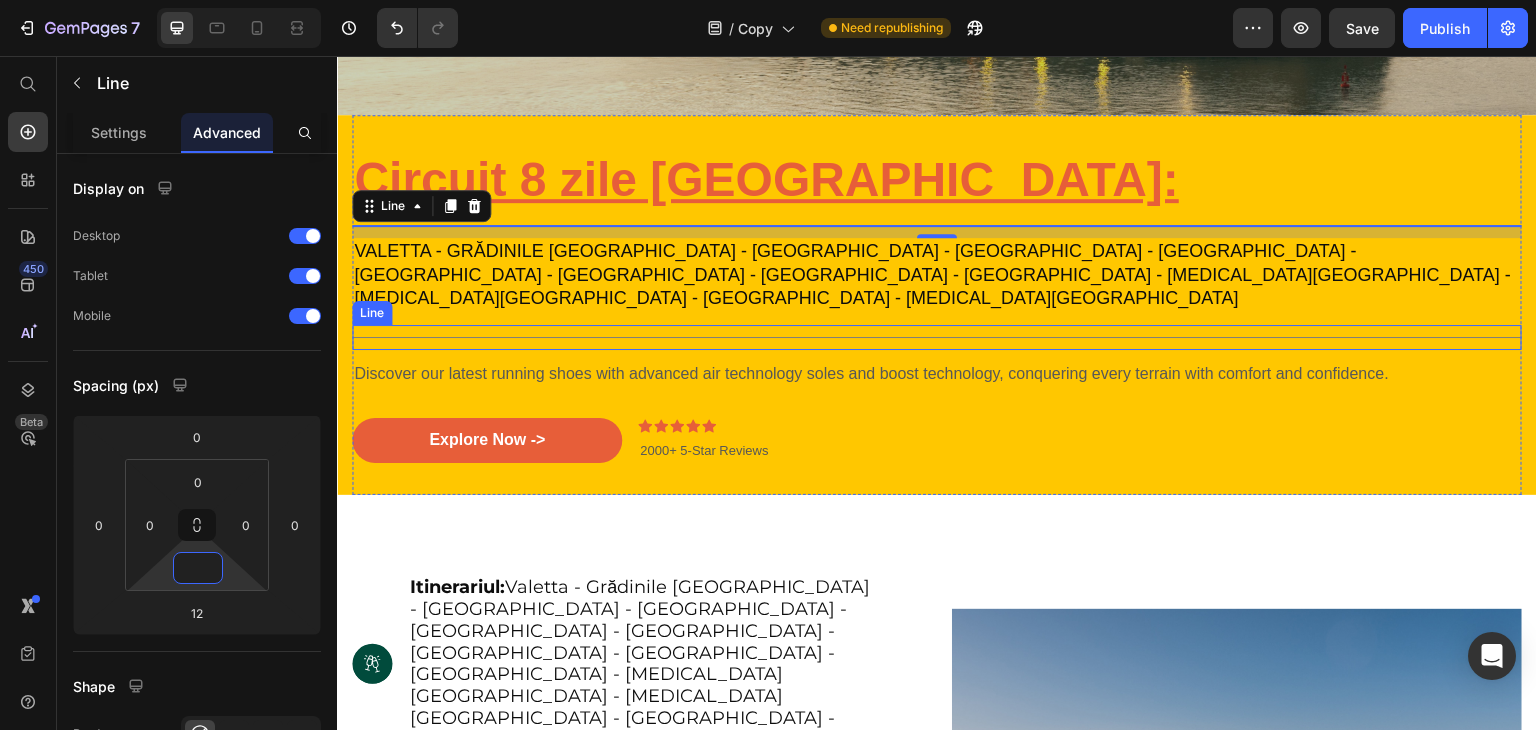click on "Title Line" at bounding box center [937, 337] 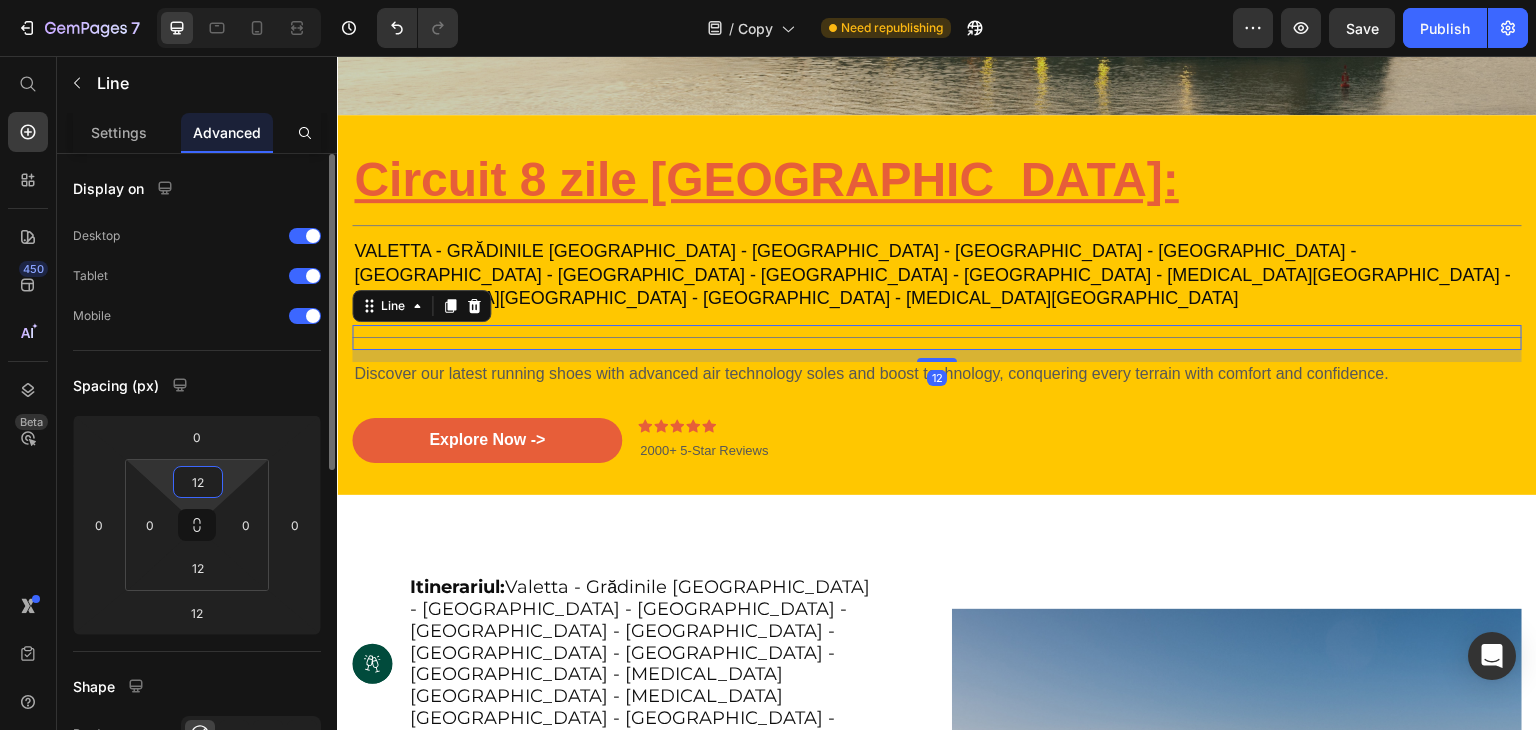 click on "12" at bounding box center [198, 482] 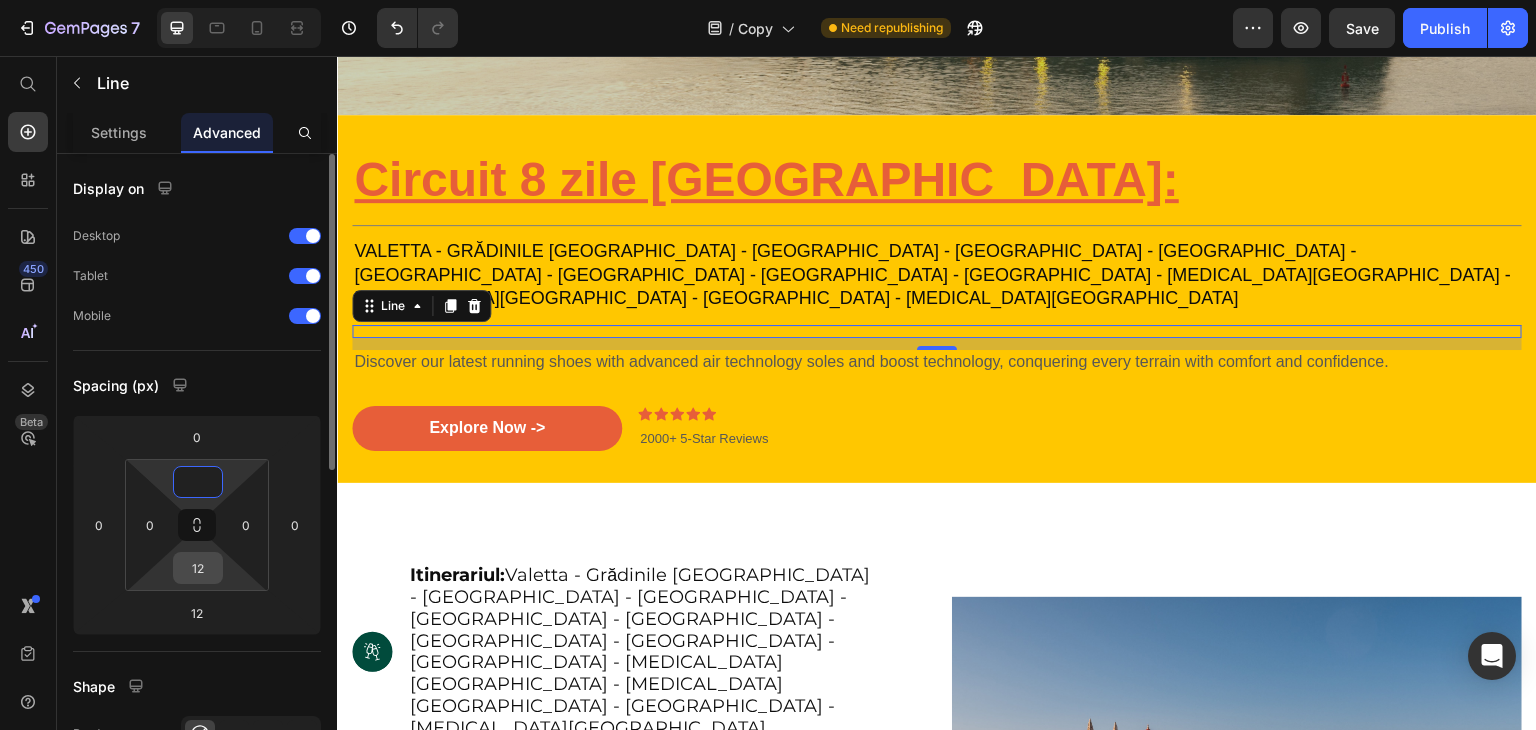 type on "0" 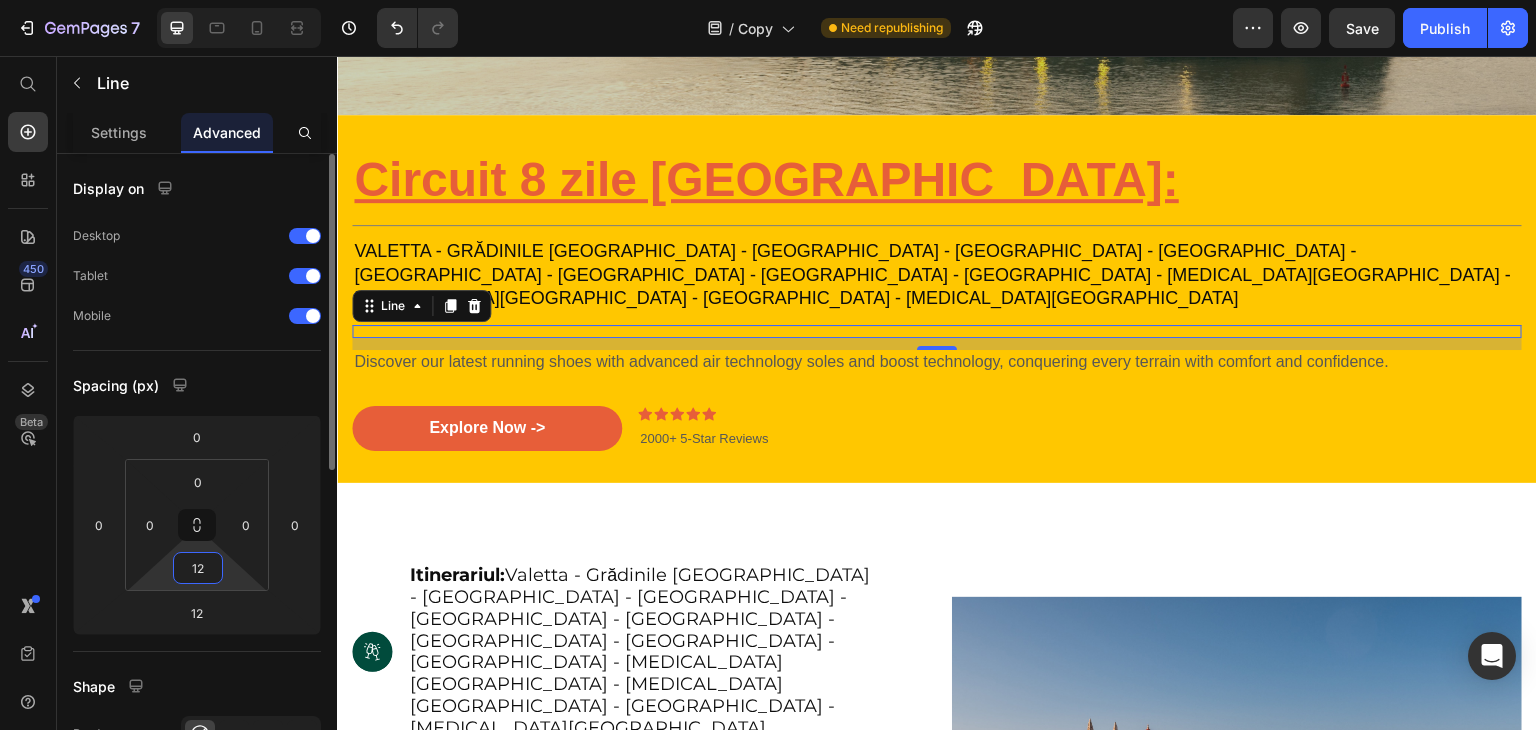click on "12" at bounding box center [198, 568] 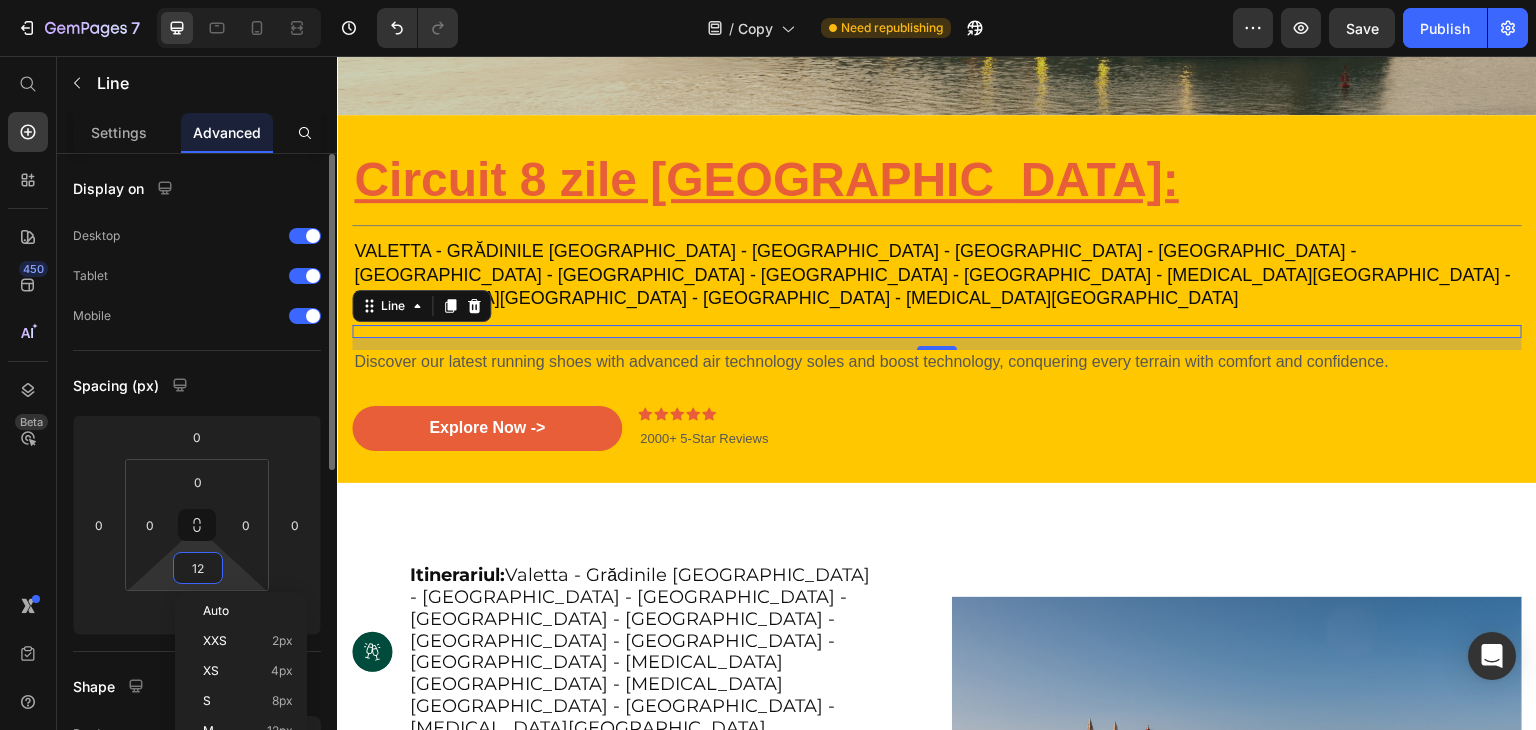 type 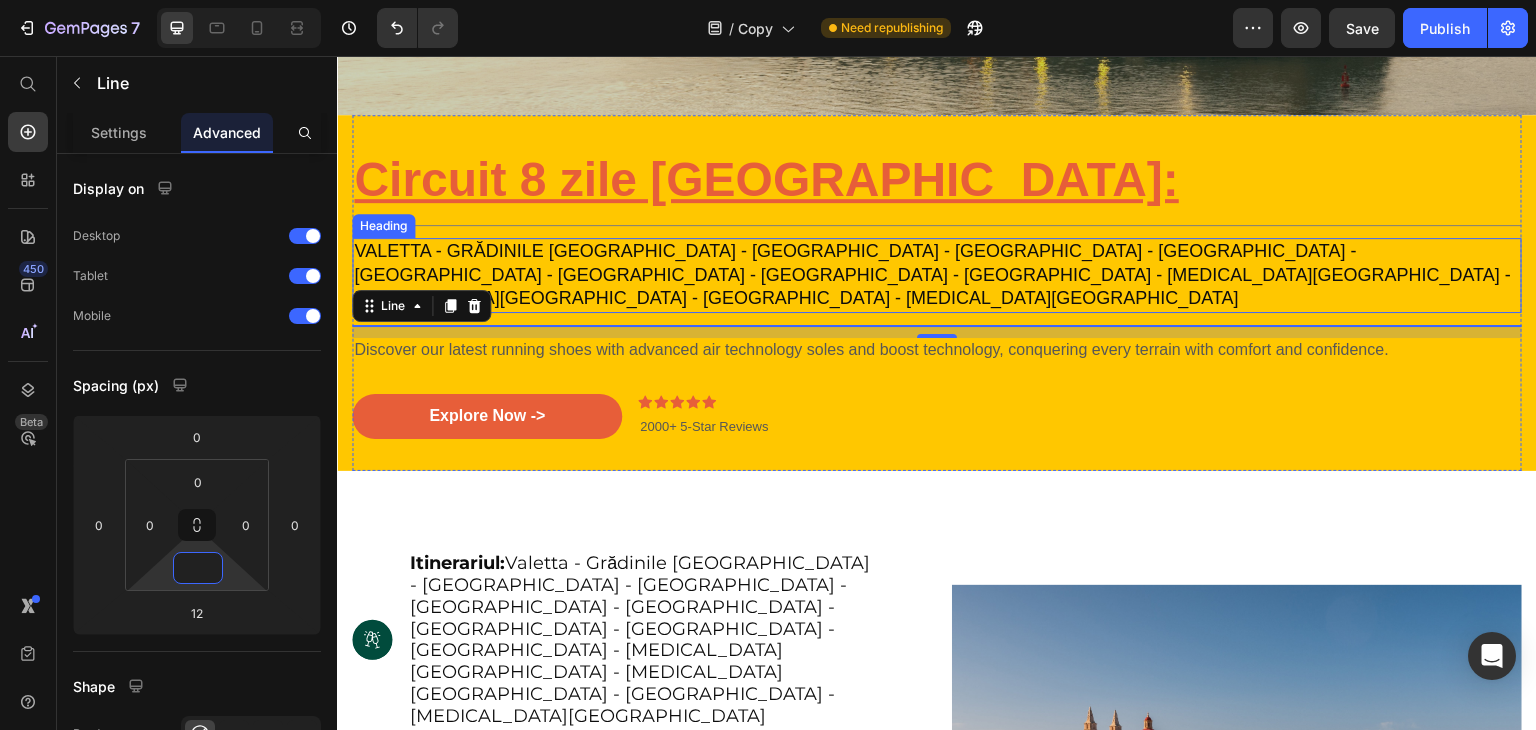 click on "Valetta - Grădinile [GEOGRAPHIC_DATA] - [GEOGRAPHIC_DATA] - [GEOGRAPHIC_DATA] - [GEOGRAPHIC_DATA] - [GEOGRAPHIC_DATA] - [GEOGRAPHIC_DATA] - [GEOGRAPHIC_DATA] - [GEOGRAPHIC_DATA] - [MEDICAL_DATA][GEOGRAPHIC_DATA] - [MEDICAL_DATA][GEOGRAPHIC_DATA] - [GEOGRAPHIC_DATA] - [MEDICAL_DATA][GEOGRAPHIC_DATA]" at bounding box center [932, 274] 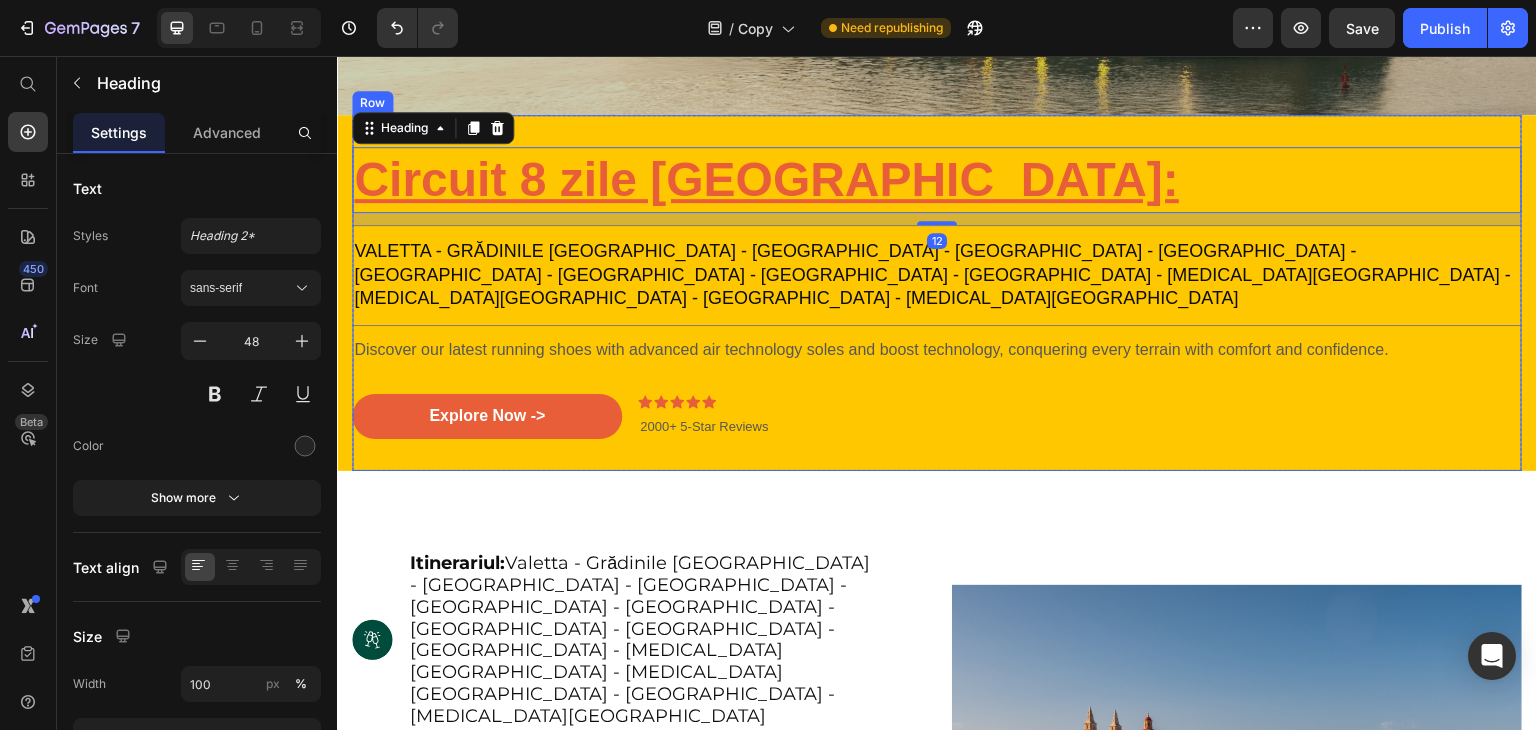 click on "⁠⁠⁠⁠⁠⁠⁠ Circuit 8 zile [GEOGRAPHIC_DATA]:  Heading   12                Title Line ⁠⁠⁠⁠⁠⁠⁠ Valetta - Grădinile [GEOGRAPHIC_DATA] - Mdina - [GEOGRAPHIC_DATA] - [GEOGRAPHIC_DATA][PERSON_NAME] - [GEOGRAPHIC_DATA] - [GEOGRAPHIC_DATA] - [GEOGRAPHIC_DATA] - [MEDICAL_DATA][GEOGRAPHIC_DATA] - [MEDICAL_DATA] Comino - [GEOGRAPHIC_DATA] - [MEDICAL_DATA][GEOGRAPHIC_DATA] Heading                Title Line Discover our latest running shoes with advanced air technology soles and boost technology, conquering every terrain with comfort and confidence. Text Block Explore Now -> Button Icon Icon Icon Icon Icon Icon List 2000+ 5-Star Reviews Text Block Row 2000+ 5-Star Reviews Text Block Row" at bounding box center (937, 293) 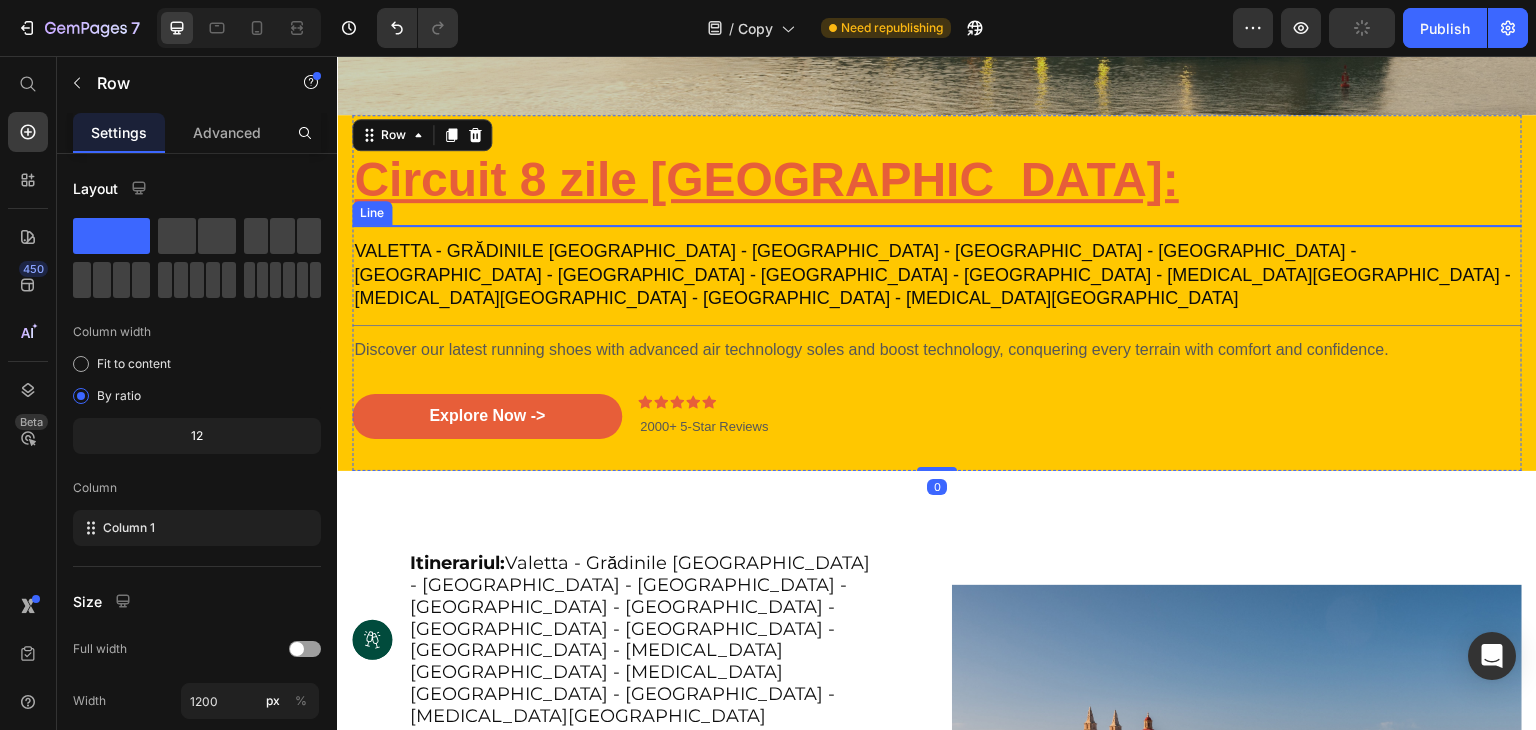 click at bounding box center [937, 225] 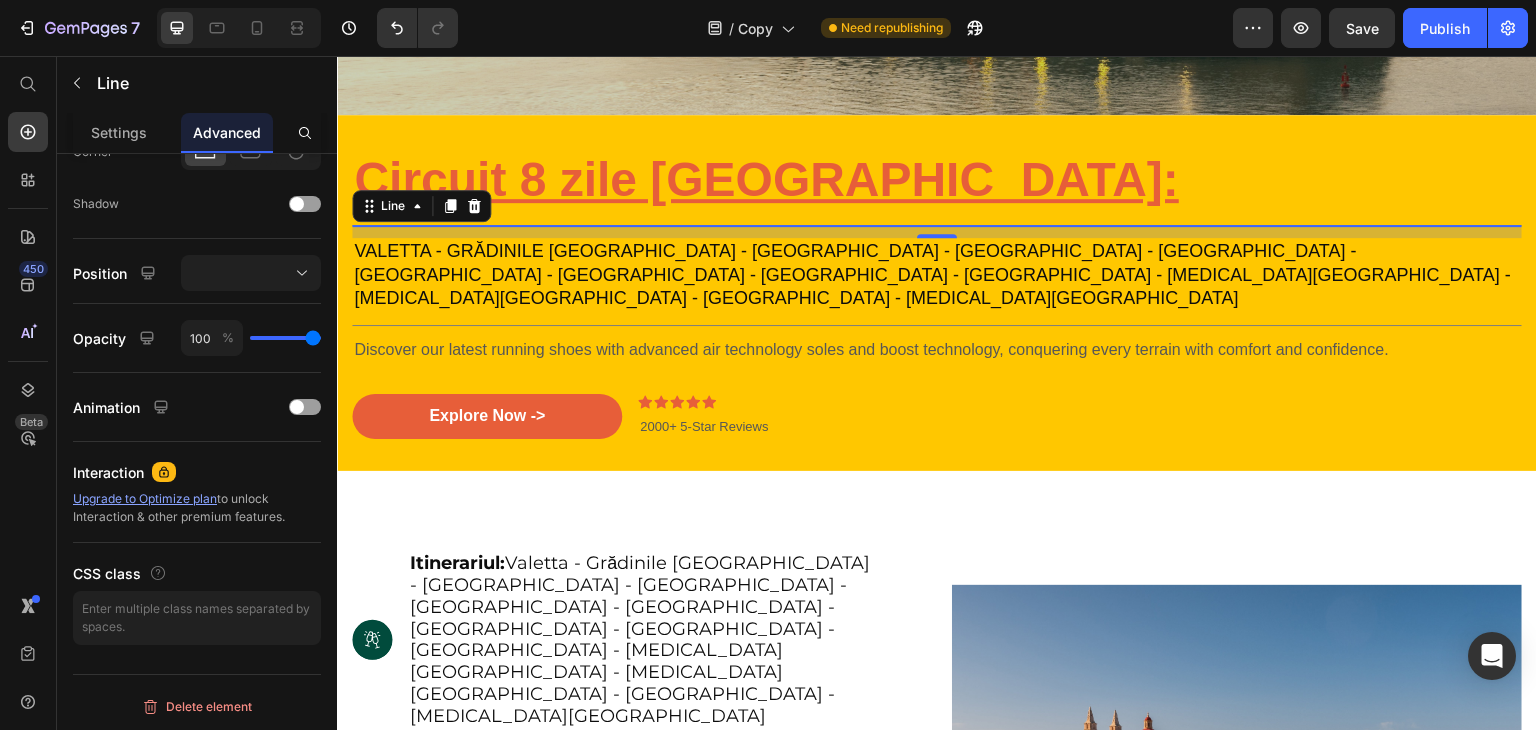 scroll, scrollTop: 0, scrollLeft: 0, axis: both 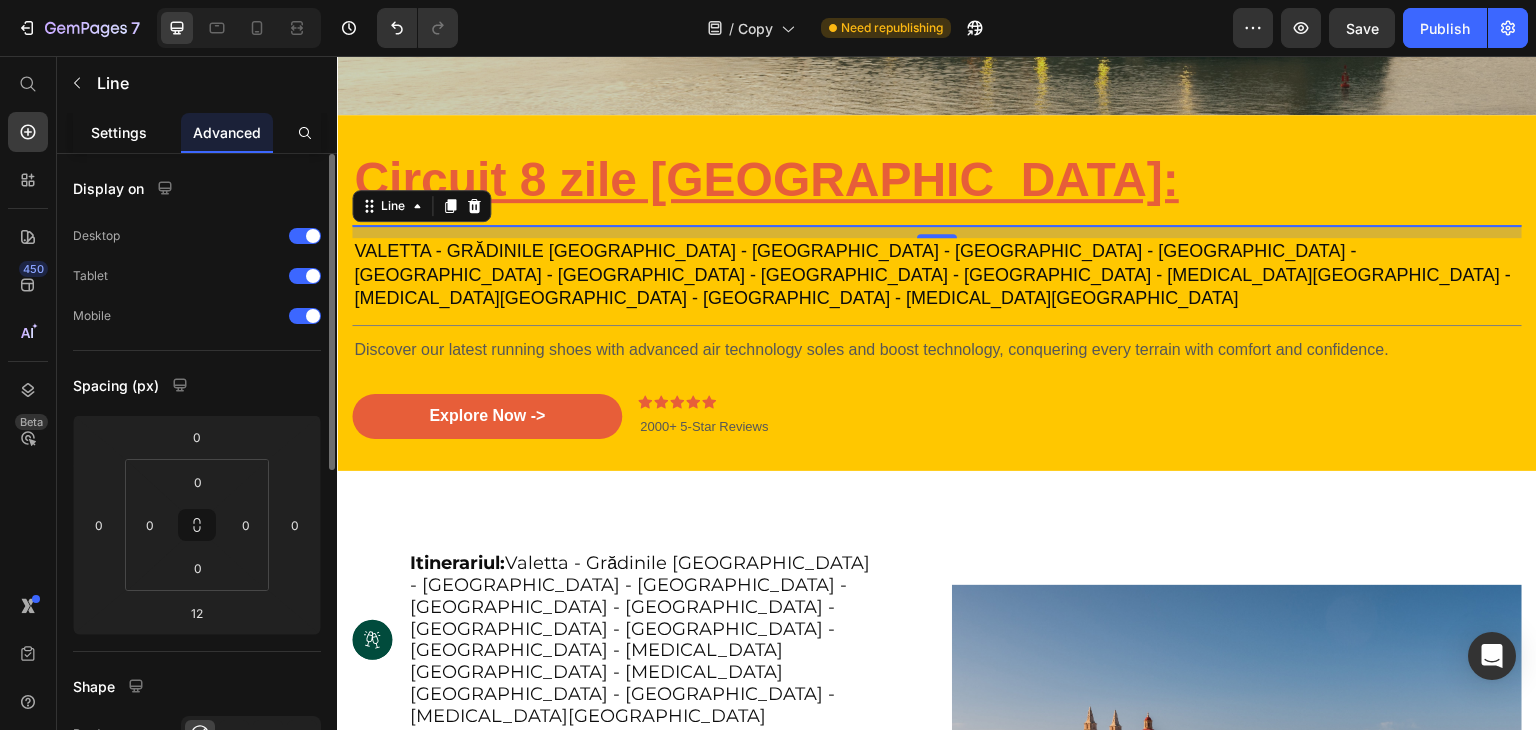 click on "Settings" 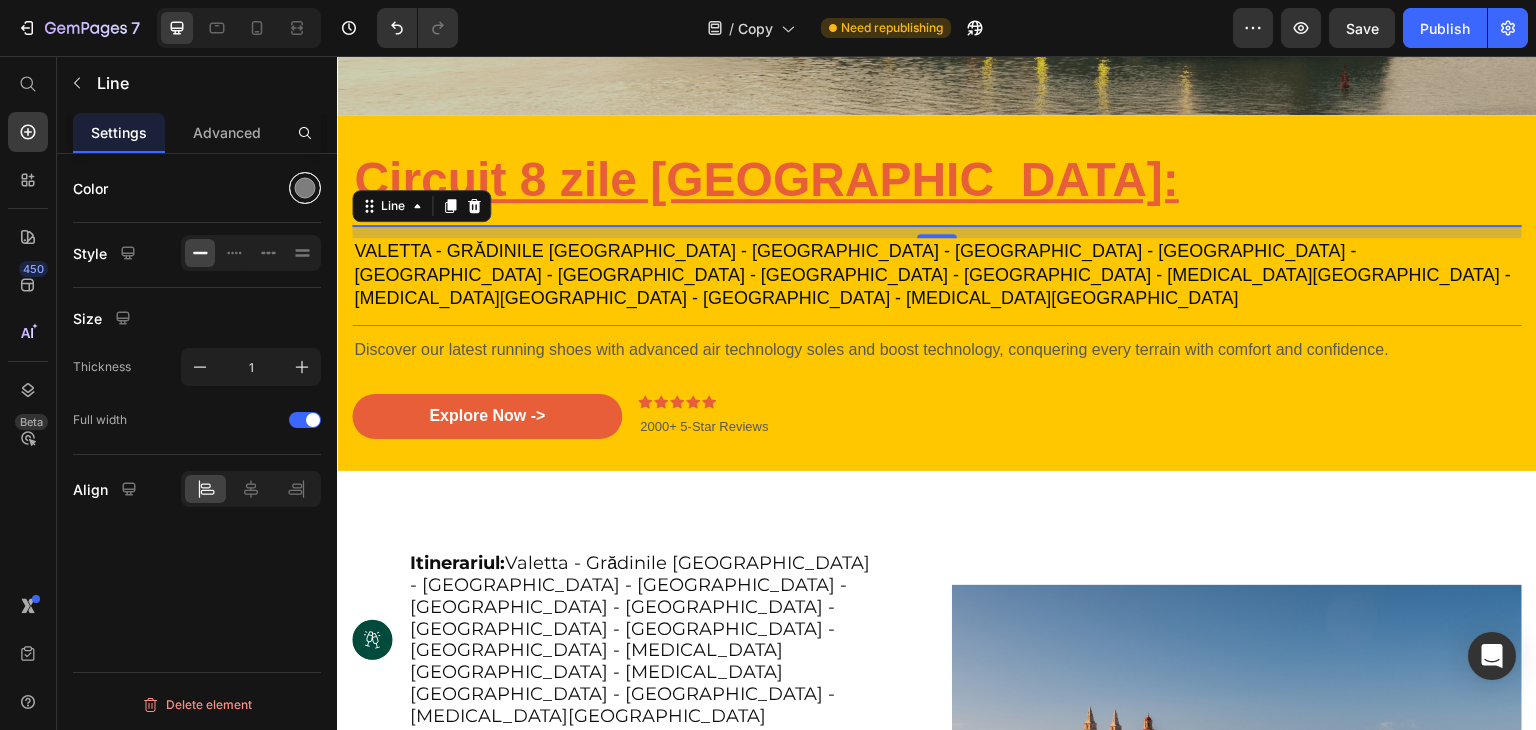 click at bounding box center [305, 188] 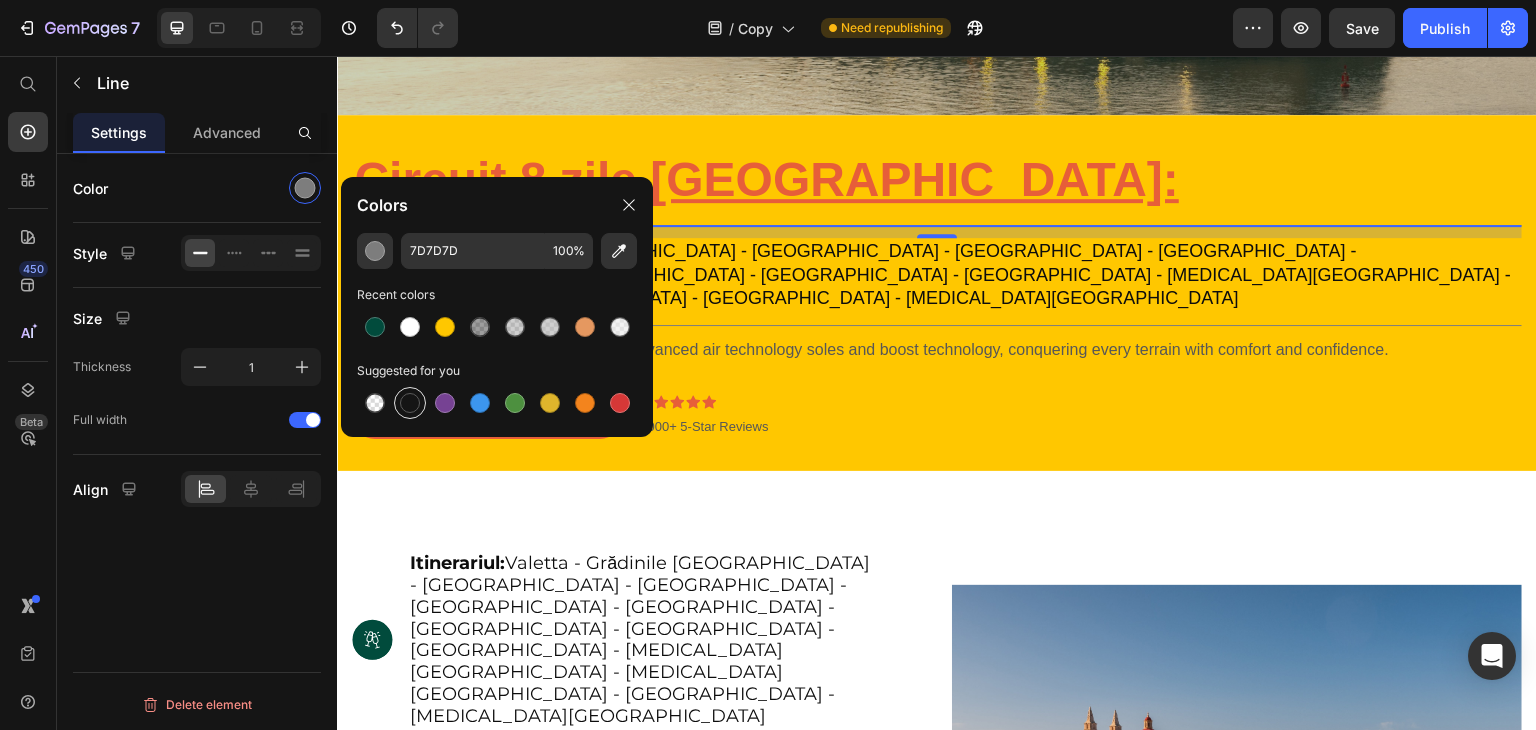 click at bounding box center (410, 403) 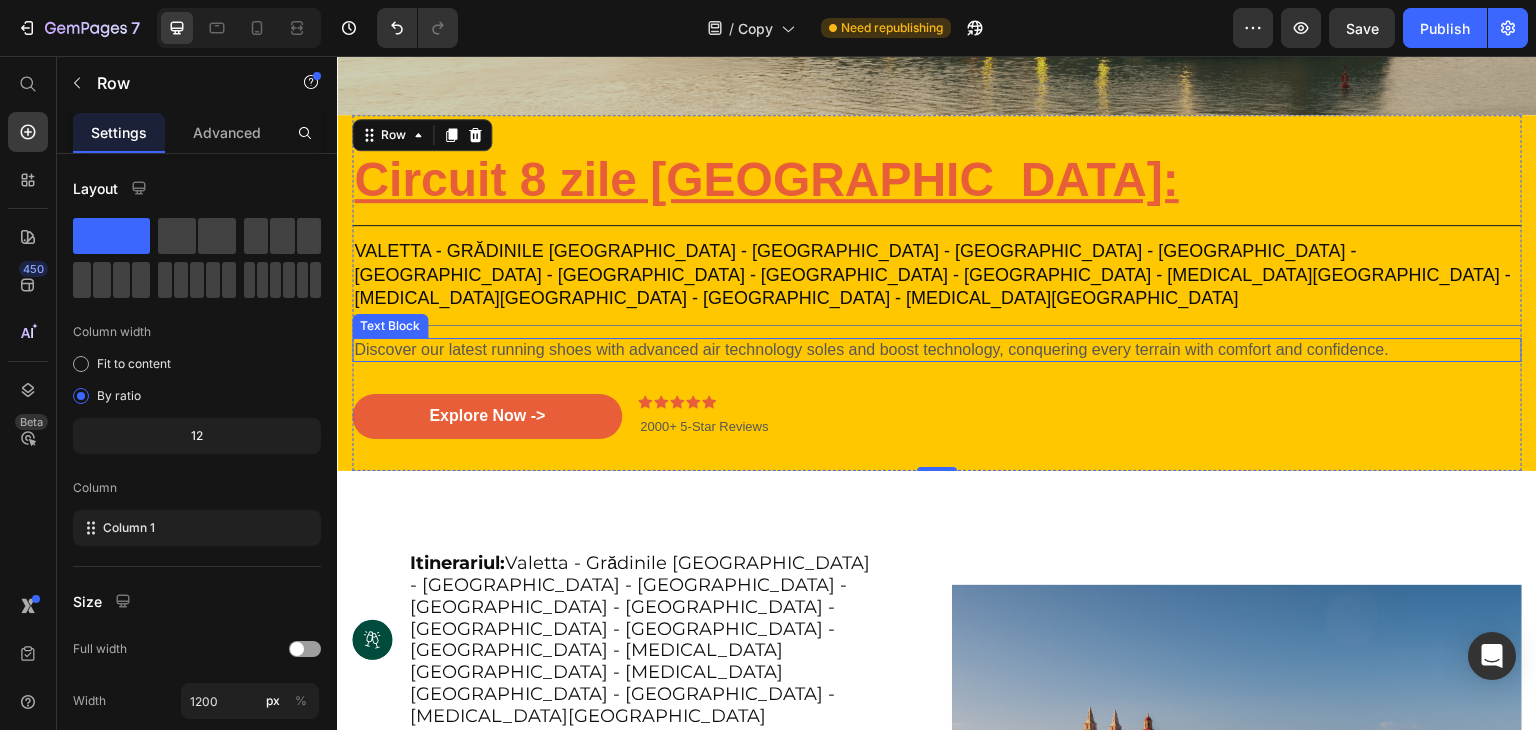 click on "Discover our latest running shoes with advanced air technology soles and boost technology, conquering every terrain with comfort and confidence." at bounding box center (937, 350) 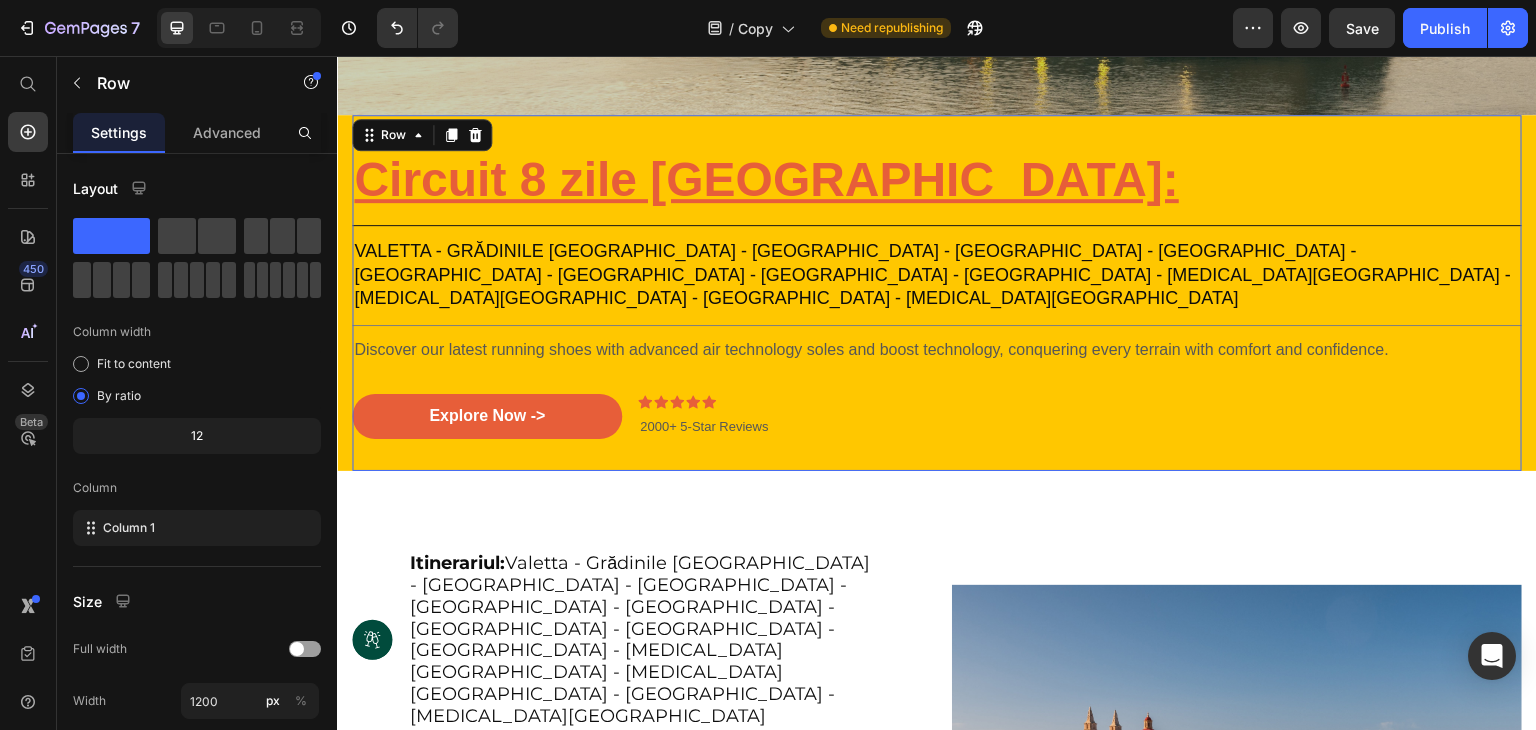 click on "⁠⁠⁠⁠⁠⁠⁠ Circuit 8 zile Malta:  Heading                Title Line ⁠⁠⁠⁠⁠⁠⁠ Valetta - Grădinile Barakka - Mdina - [GEOGRAPHIC_DATA] - [GEOGRAPHIC_DATA][PERSON_NAME] - [GEOGRAPHIC_DATA] - [GEOGRAPHIC_DATA] - [GEOGRAPHIC_DATA] - [MEDICAL_DATA][GEOGRAPHIC_DATA] - [MEDICAL_DATA][GEOGRAPHIC_DATA] - [GEOGRAPHIC_DATA] - [MEDICAL_DATA][GEOGRAPHIC_DATA] Heading                Title Line Discover our latest running shoes with advanced air technology soles and boost technology, conquering every terrain with comfort and confidence. Text Block Explore Now -> Button Icon Icon Icon Icon Icon Icon List 2000+ 5-Star Reviews Text Block Row 2000+ 5-Star Reviews Text Block Row" at bounding box center [937, 293] 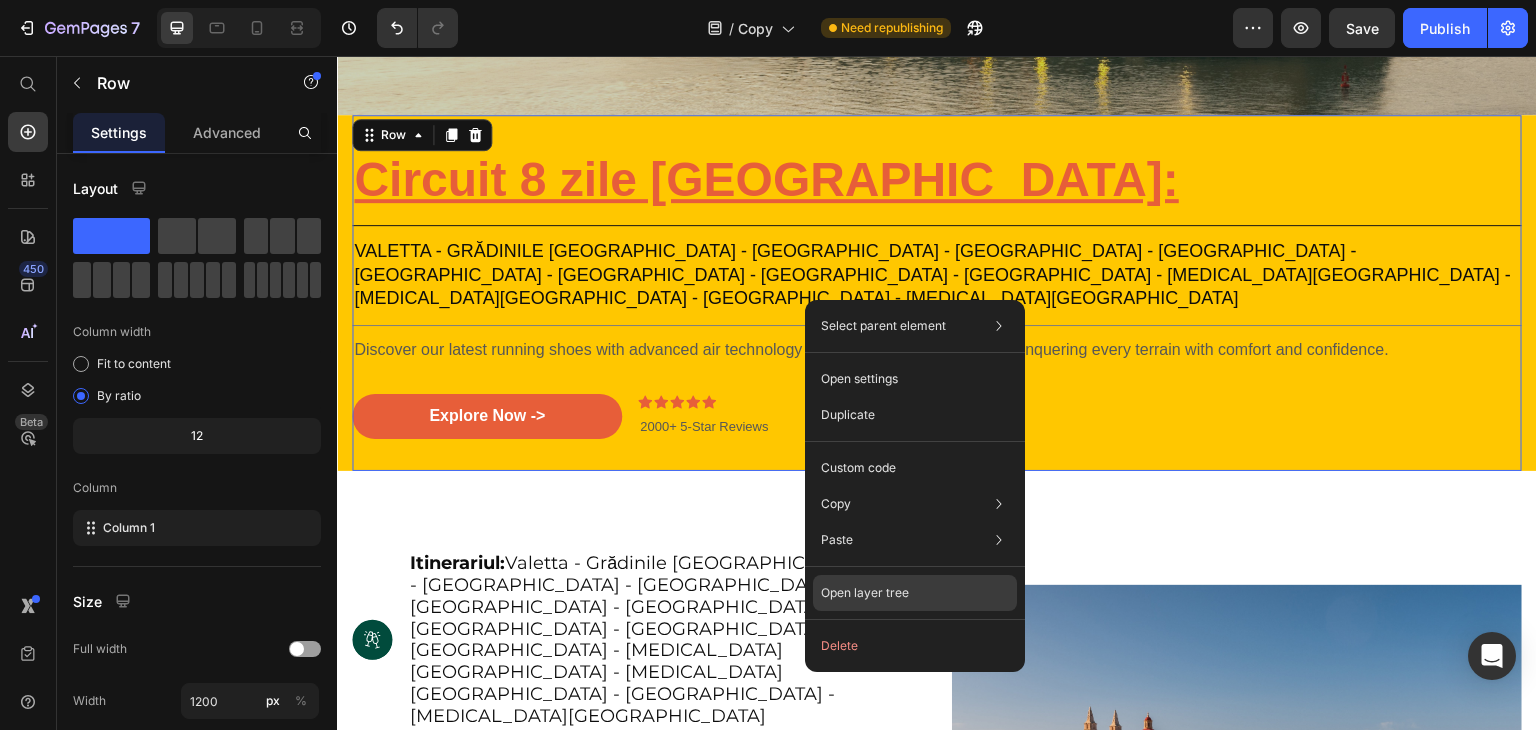 click on "Open layer tree" at bounding box center (865, 593) 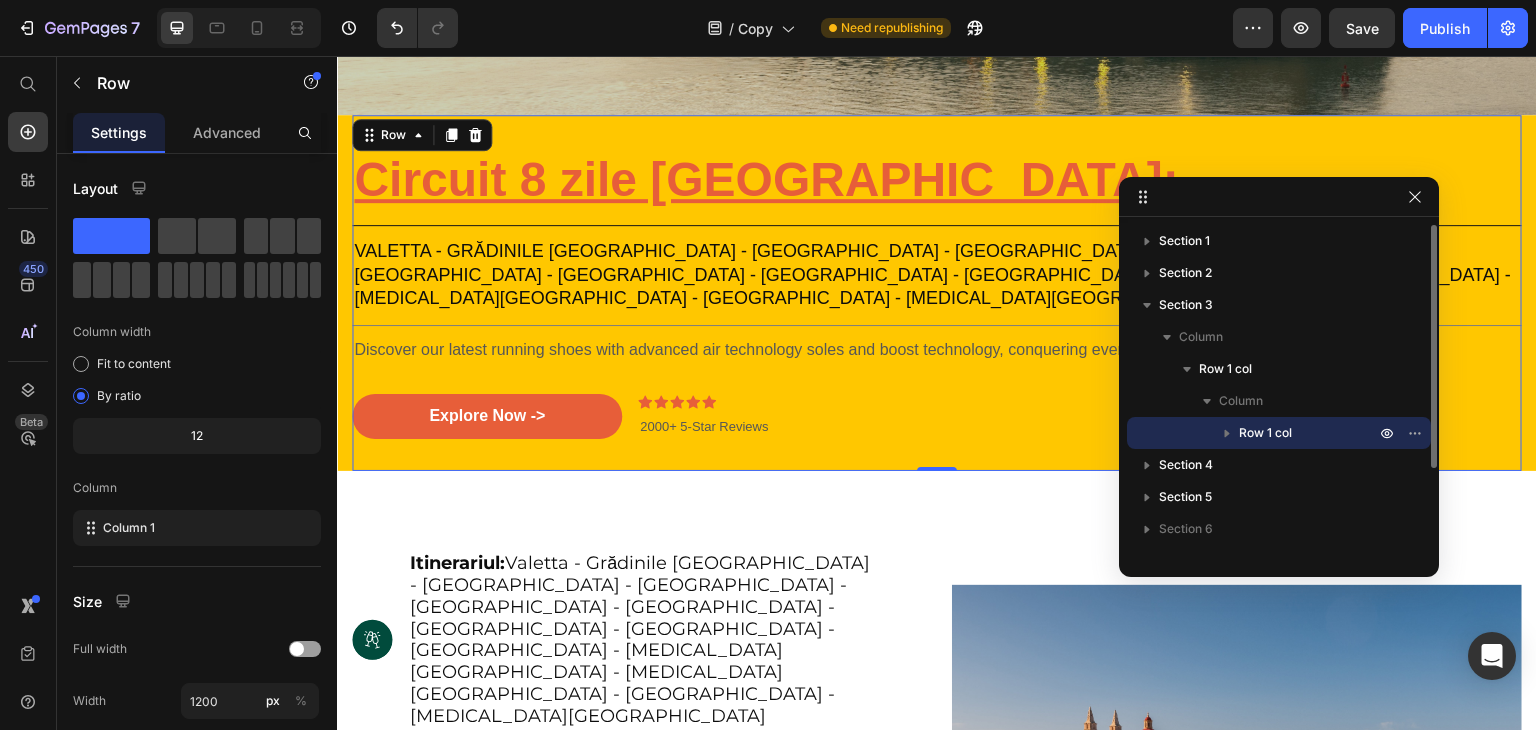 click 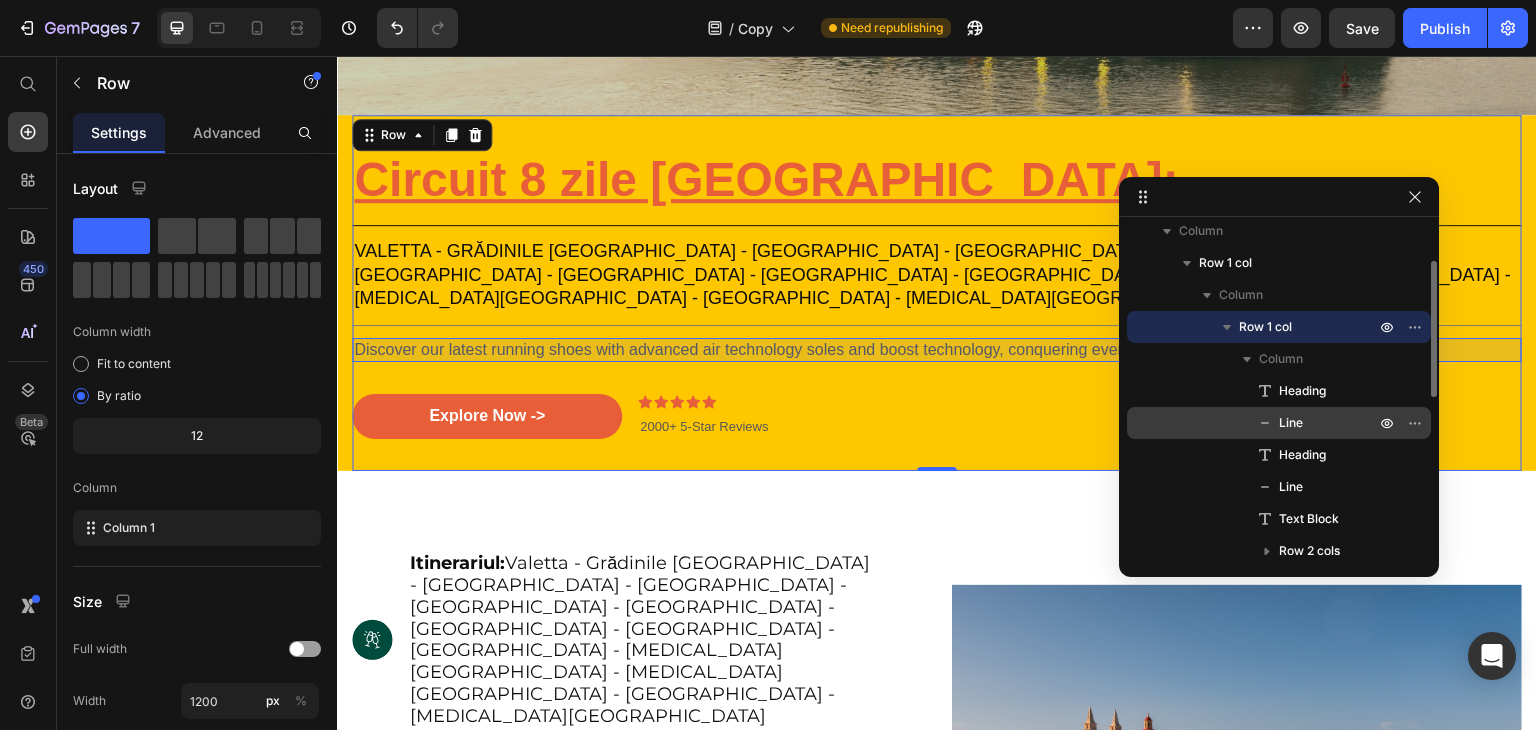 scroll, scrollTop: 110, scrollLeft: 0, axis: vertical 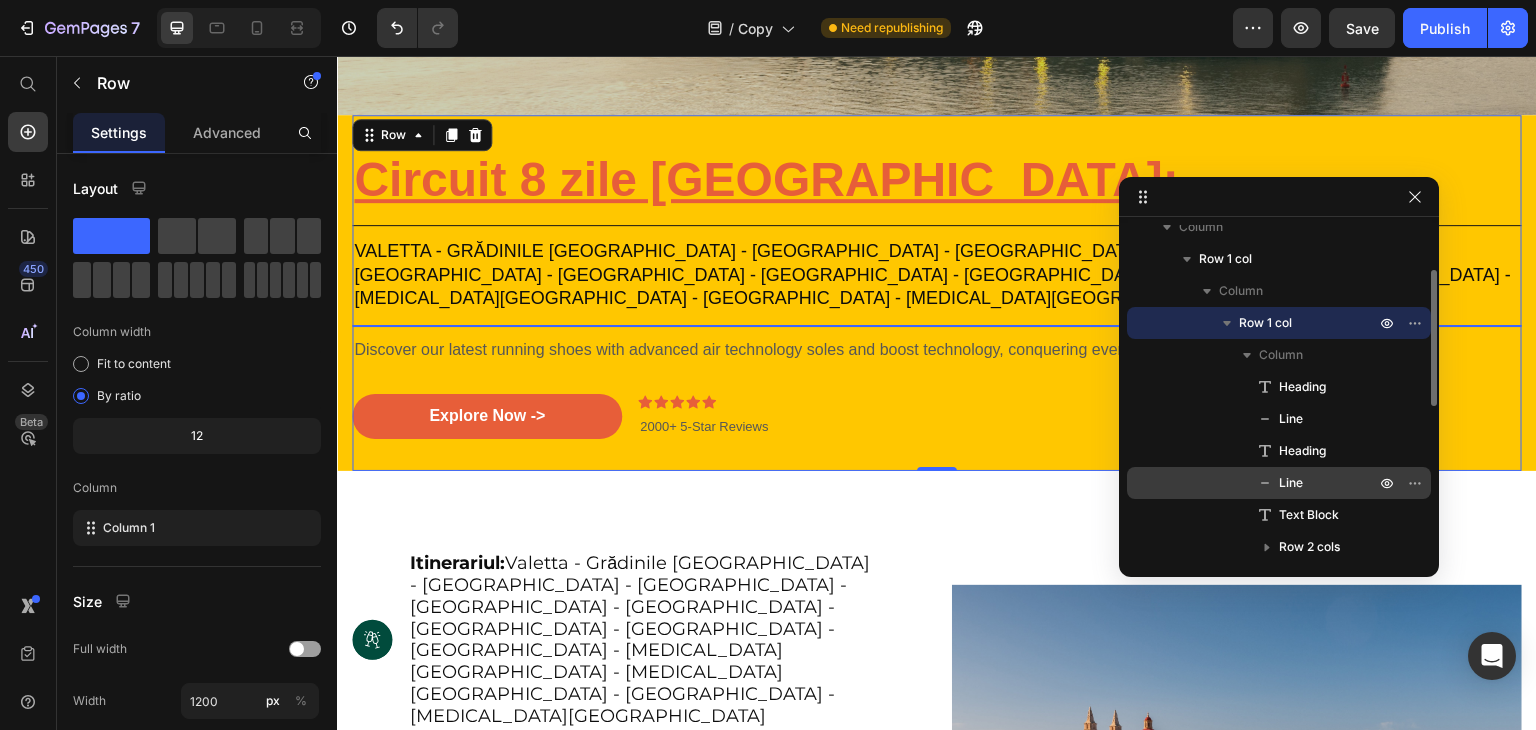click on "Line" at bounding box center [1291, 483] 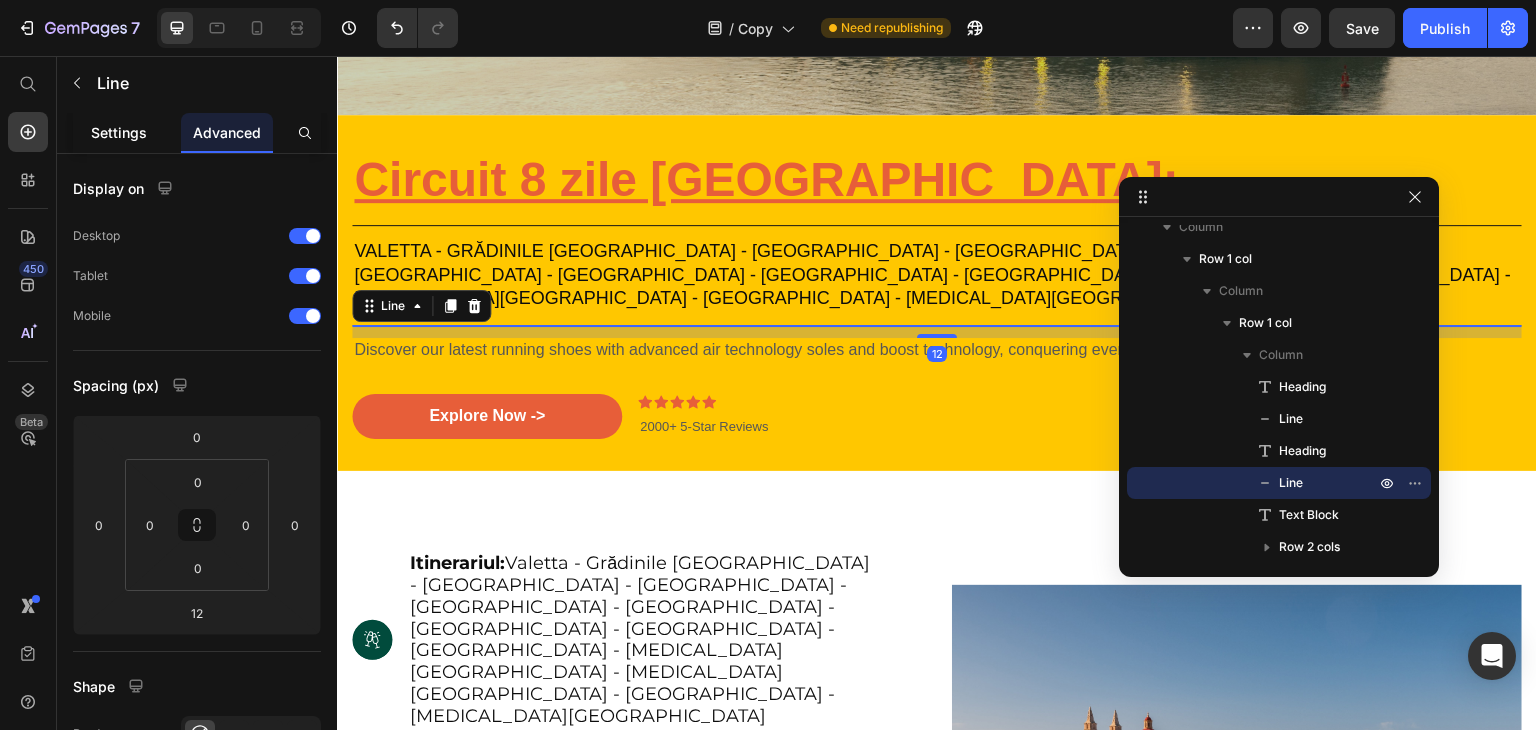click on "Settings" at bounding box center [119, 132] 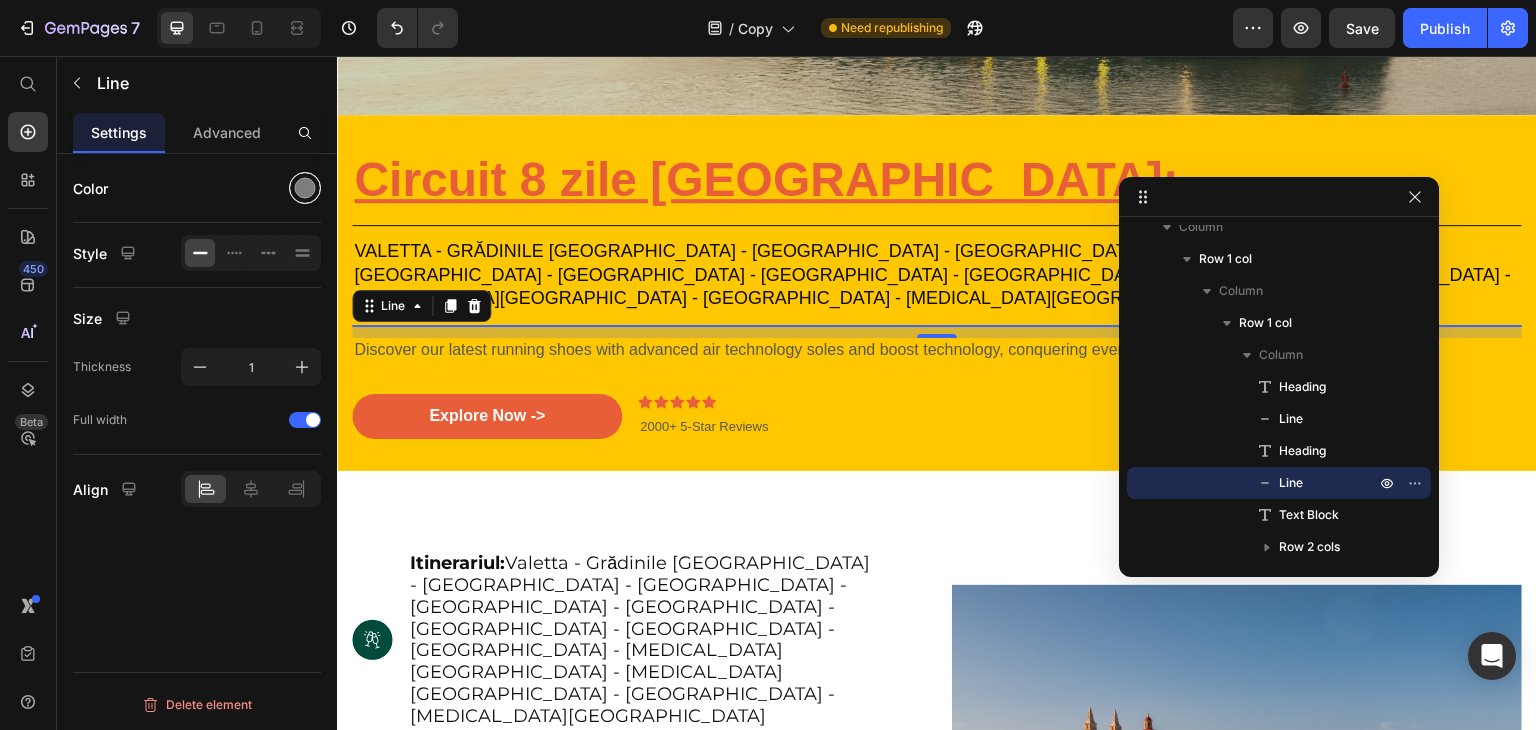 click at bounding box center [305, 188] 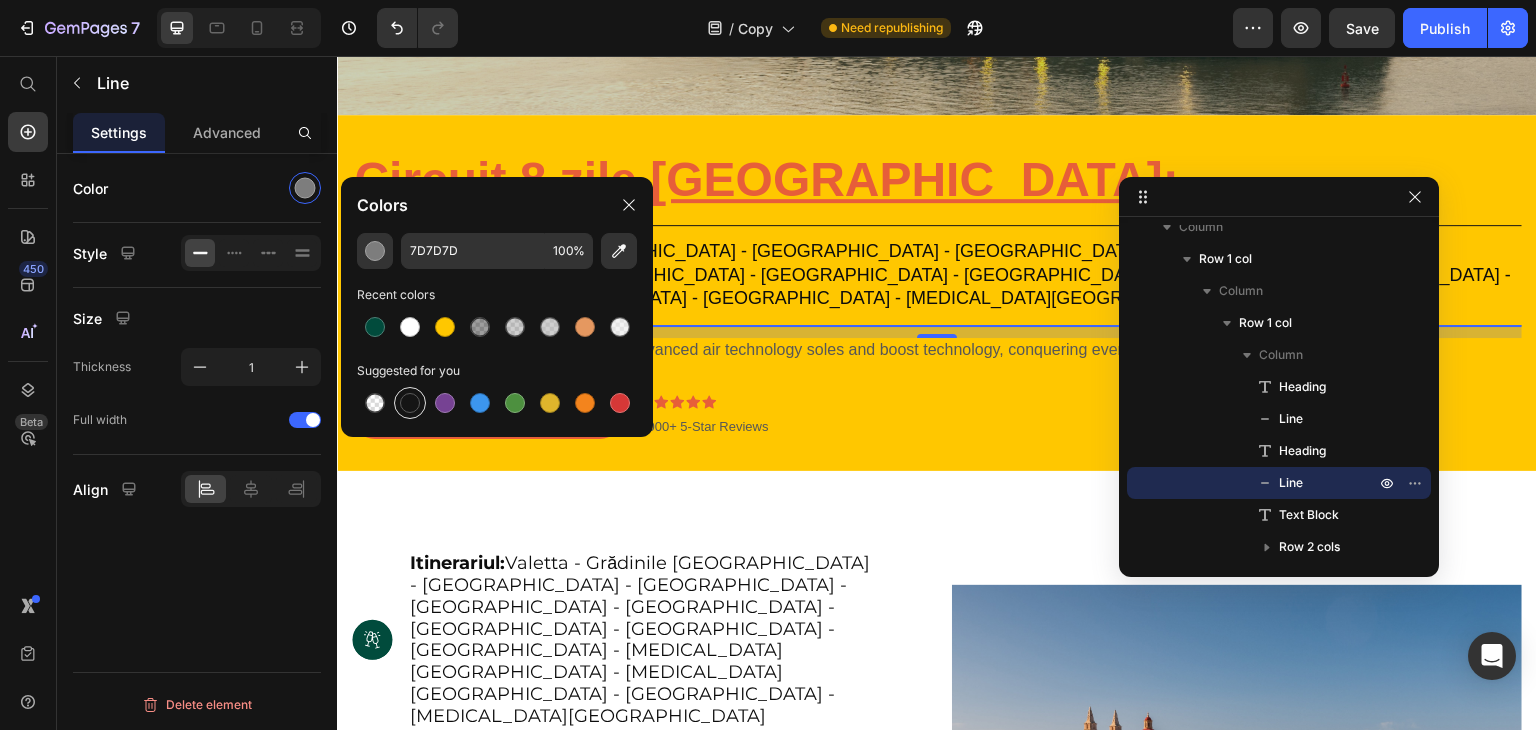 click at bounding box center [410, 403] 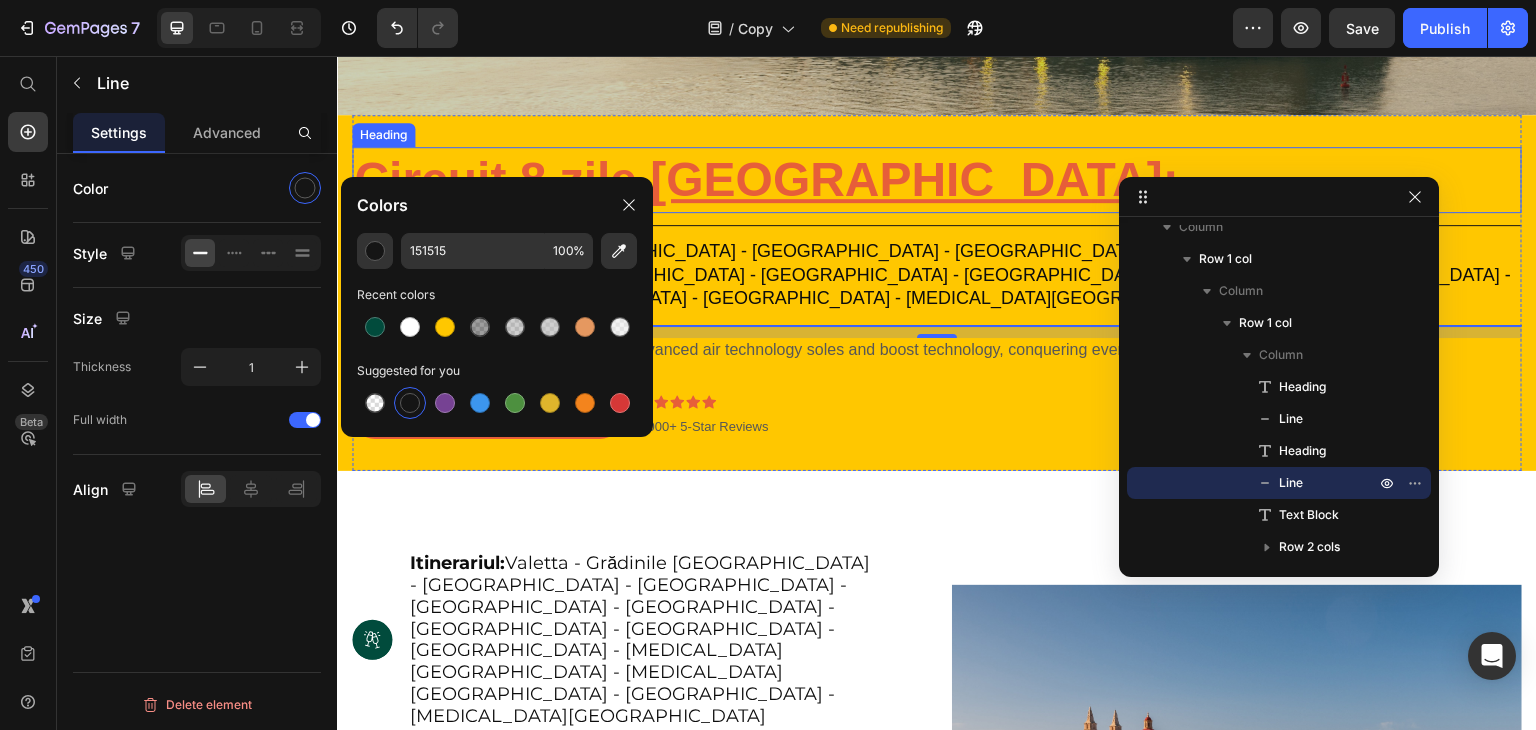 click on "⁠⁠⁠⁠⁠⁠⁠ Circuit 8 zile [GEOGRAPHIC_DATA]:" at bounding box center [937, 180] 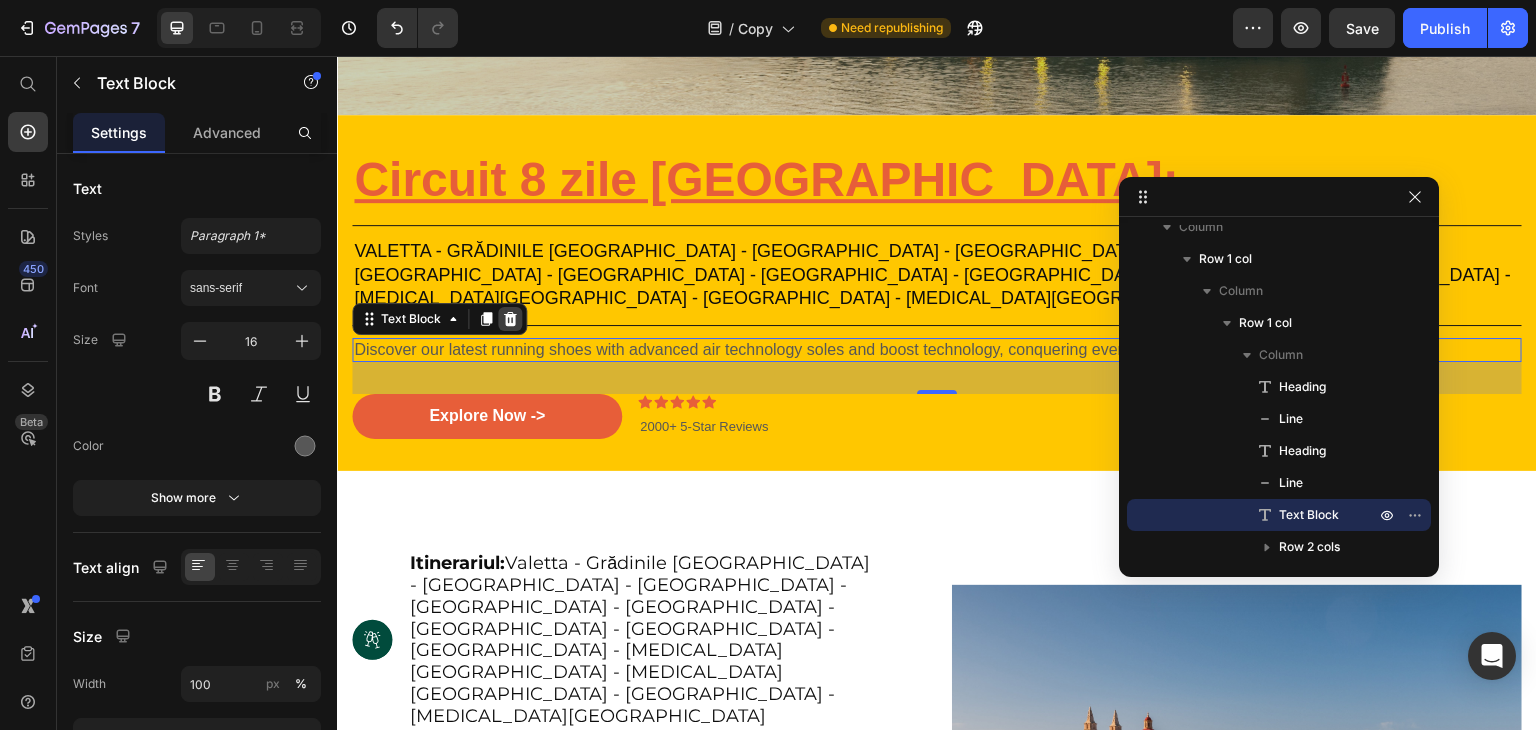 click 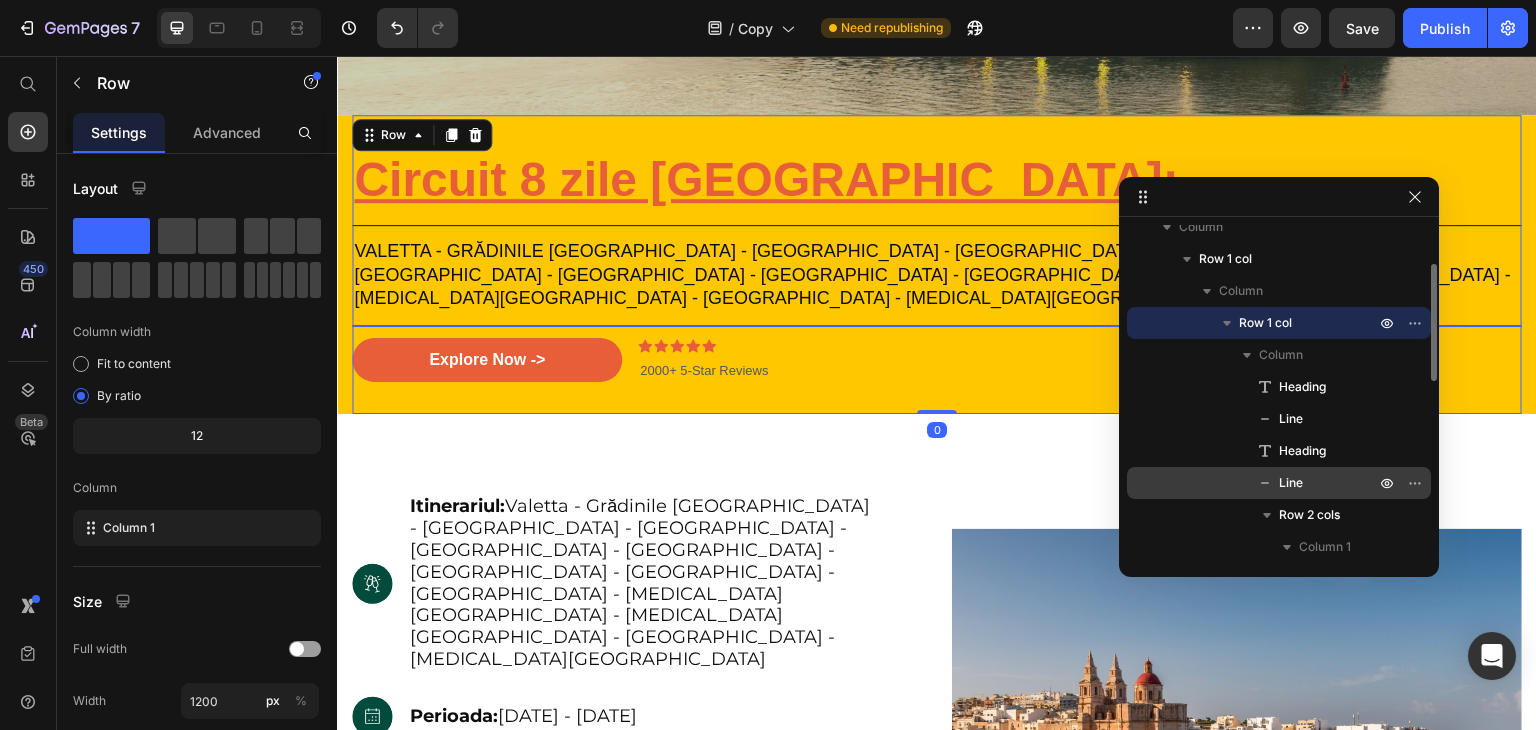 click on "Line" at bounding box center (1291, 483) 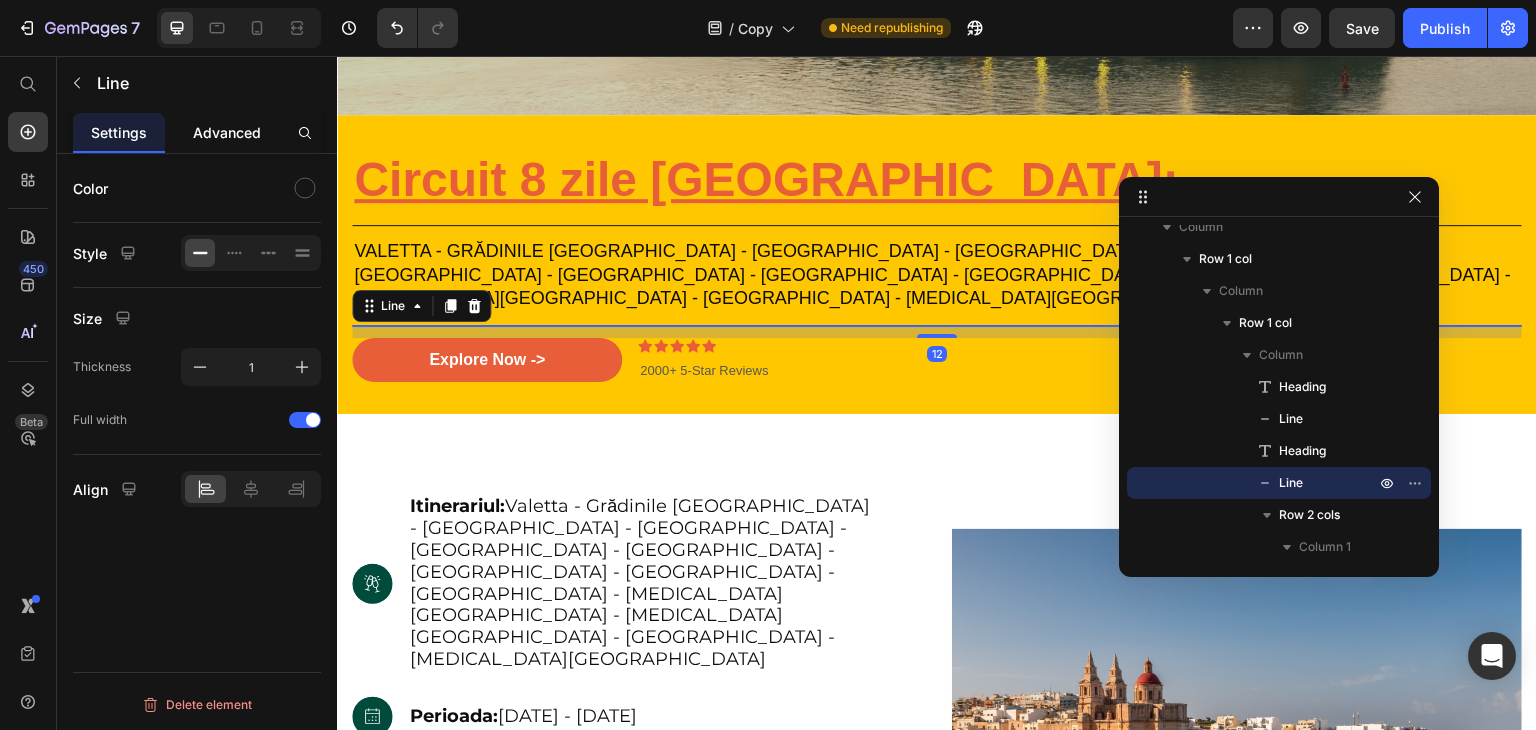 click on "Advanced" 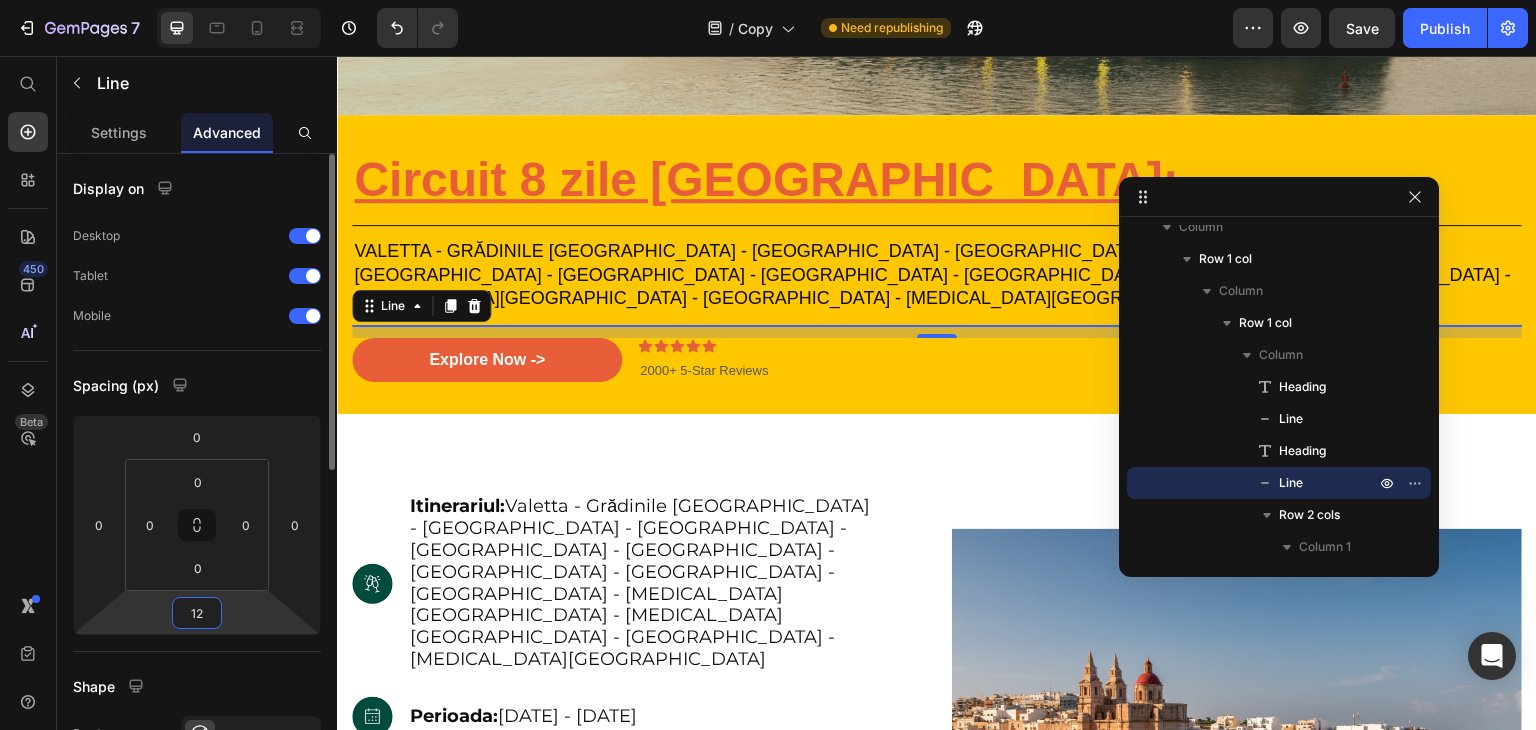 click on "12" at bounding box center [197, 613] 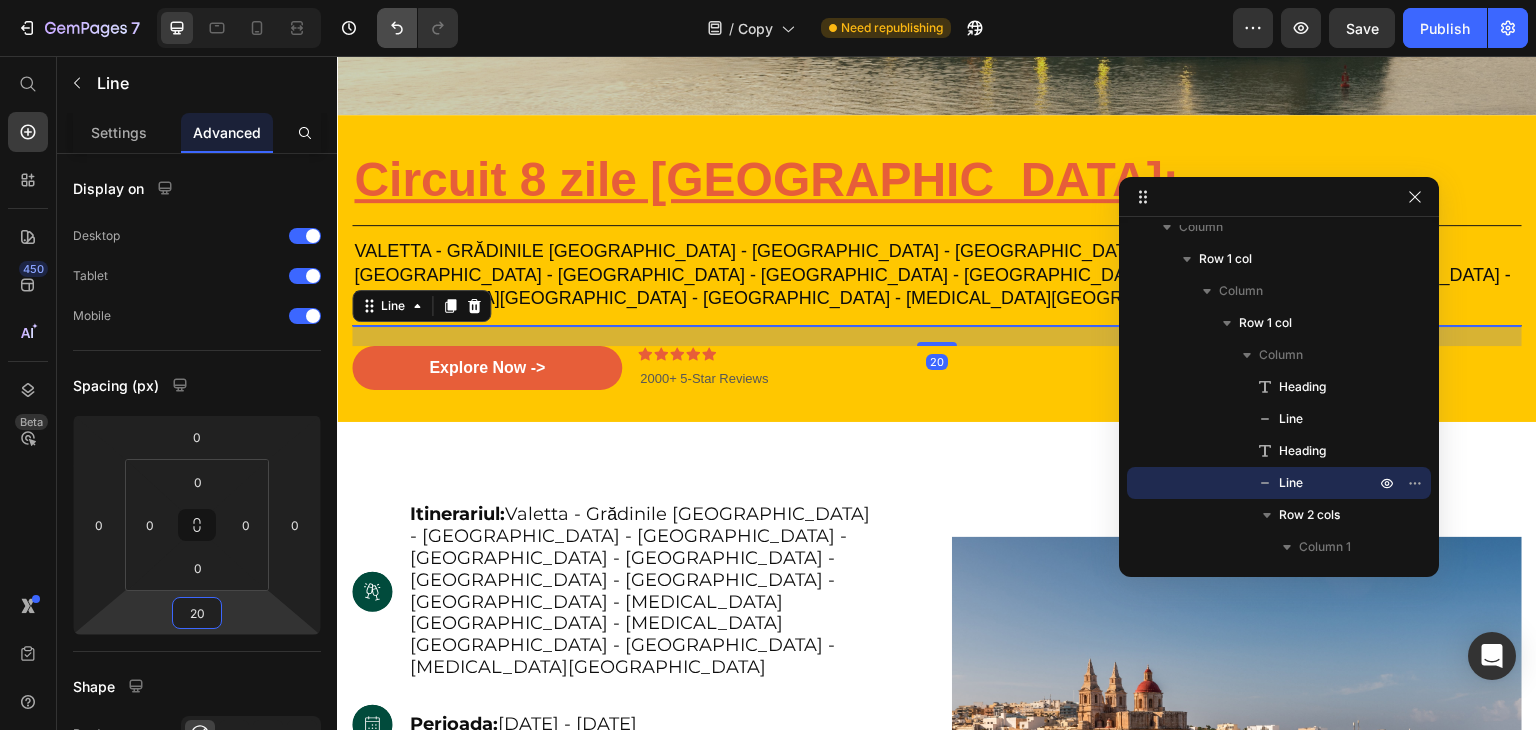 type on "20" 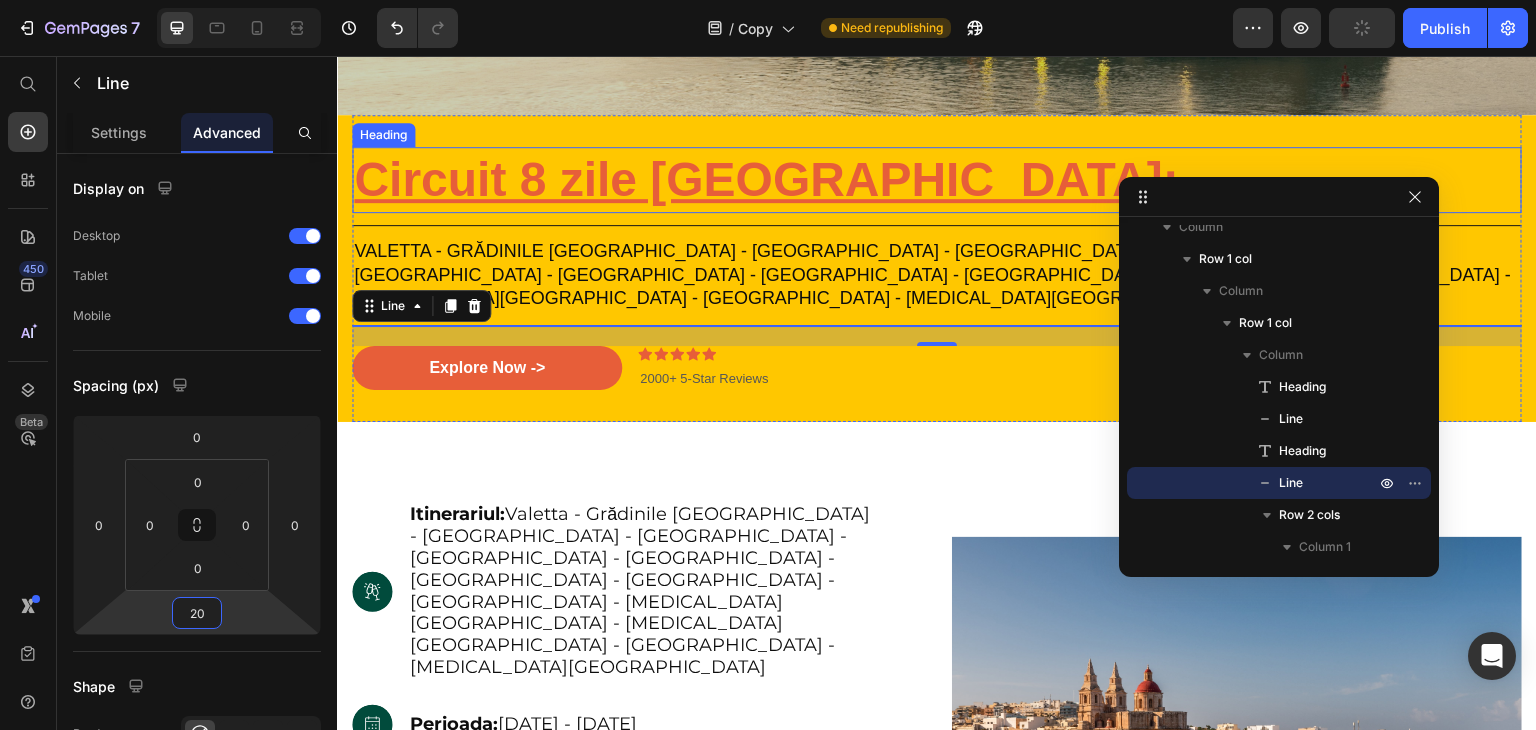 click on "Circuit 8 zile [GEOGRAPHIC_DATA]:" at bounding box center (766, 179) 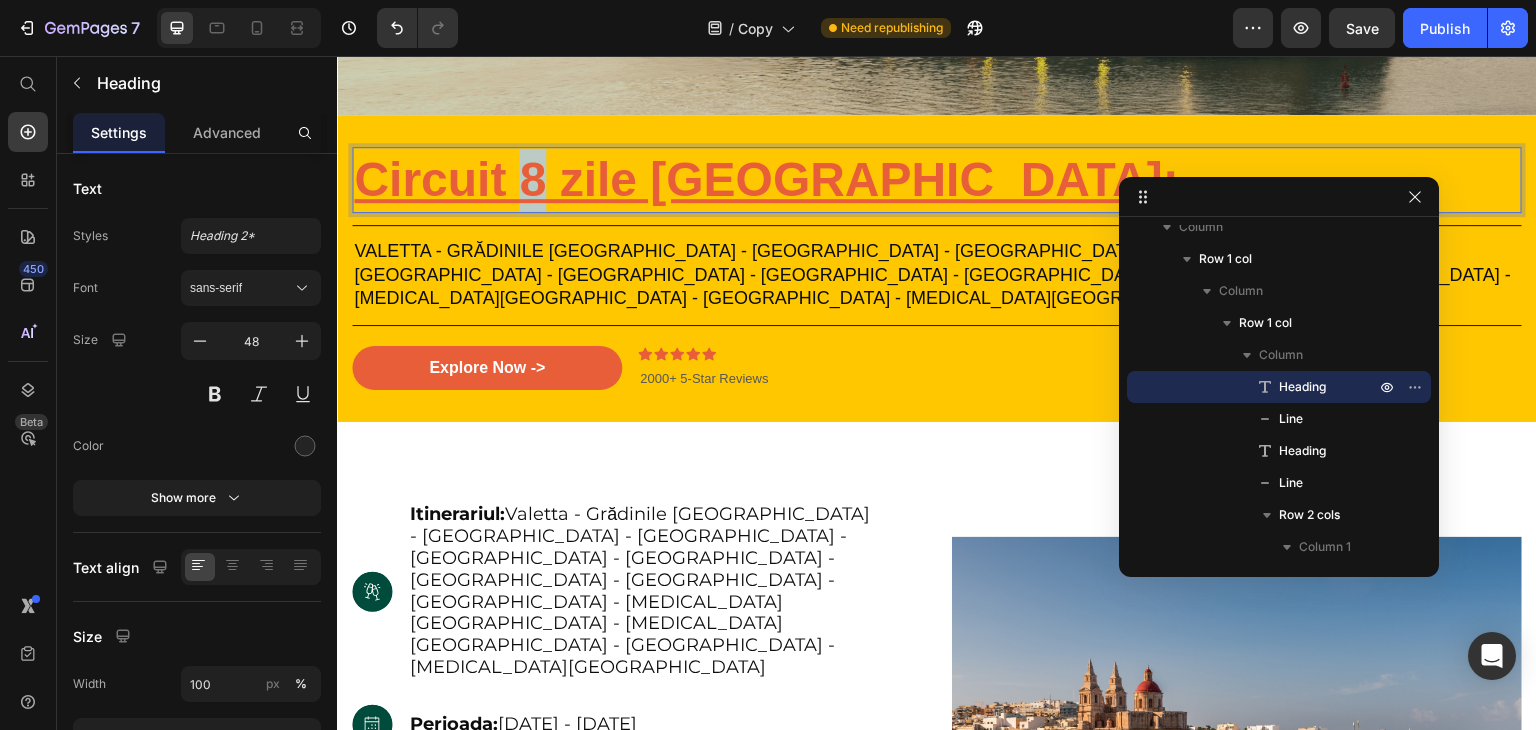 click on "Circuit 8 zile [GEOGRAPHIC_DATA]:" at bounding box center (766, 179) 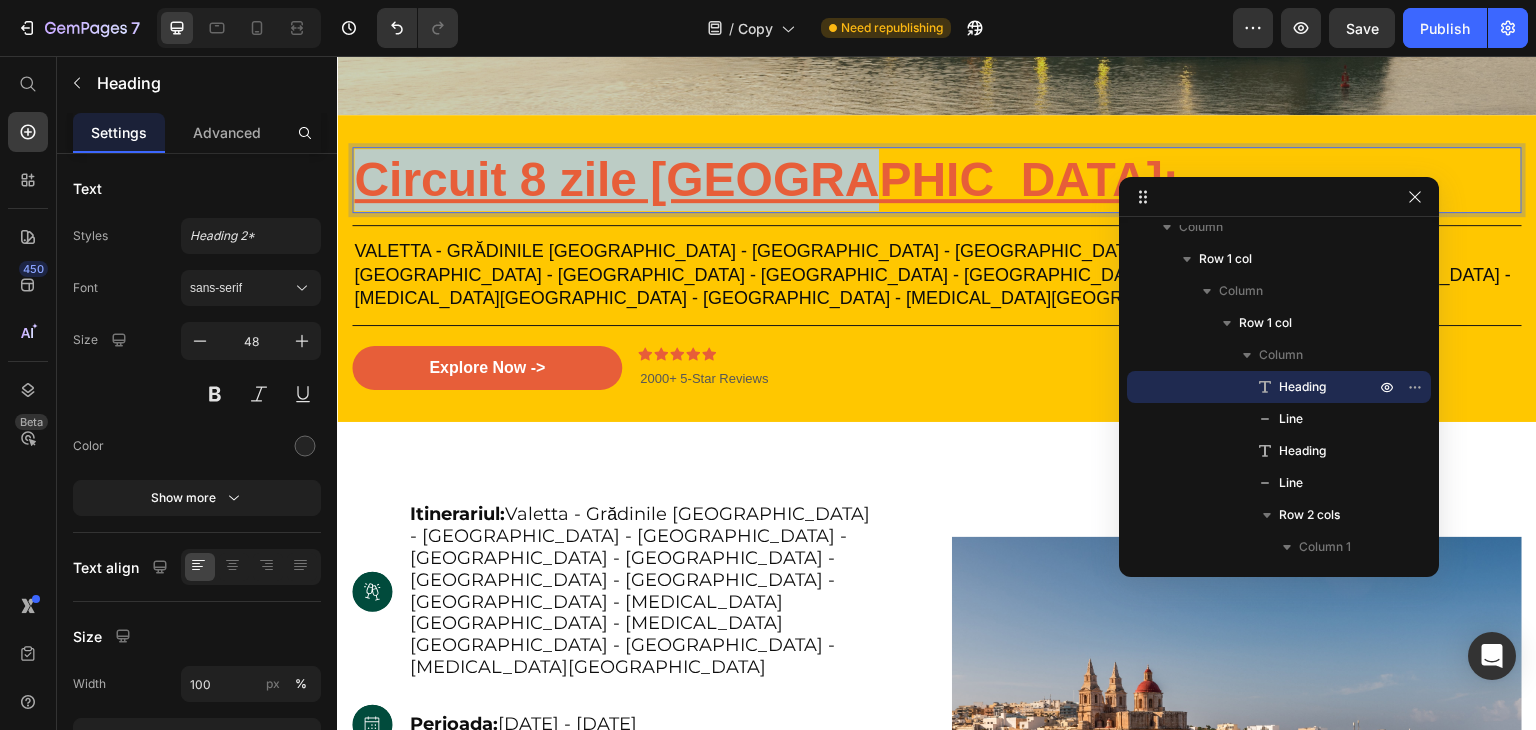 click on "Circuit 8 zile [GEOGRAPHIC_DATA]:" at bounding box center [766, 179] 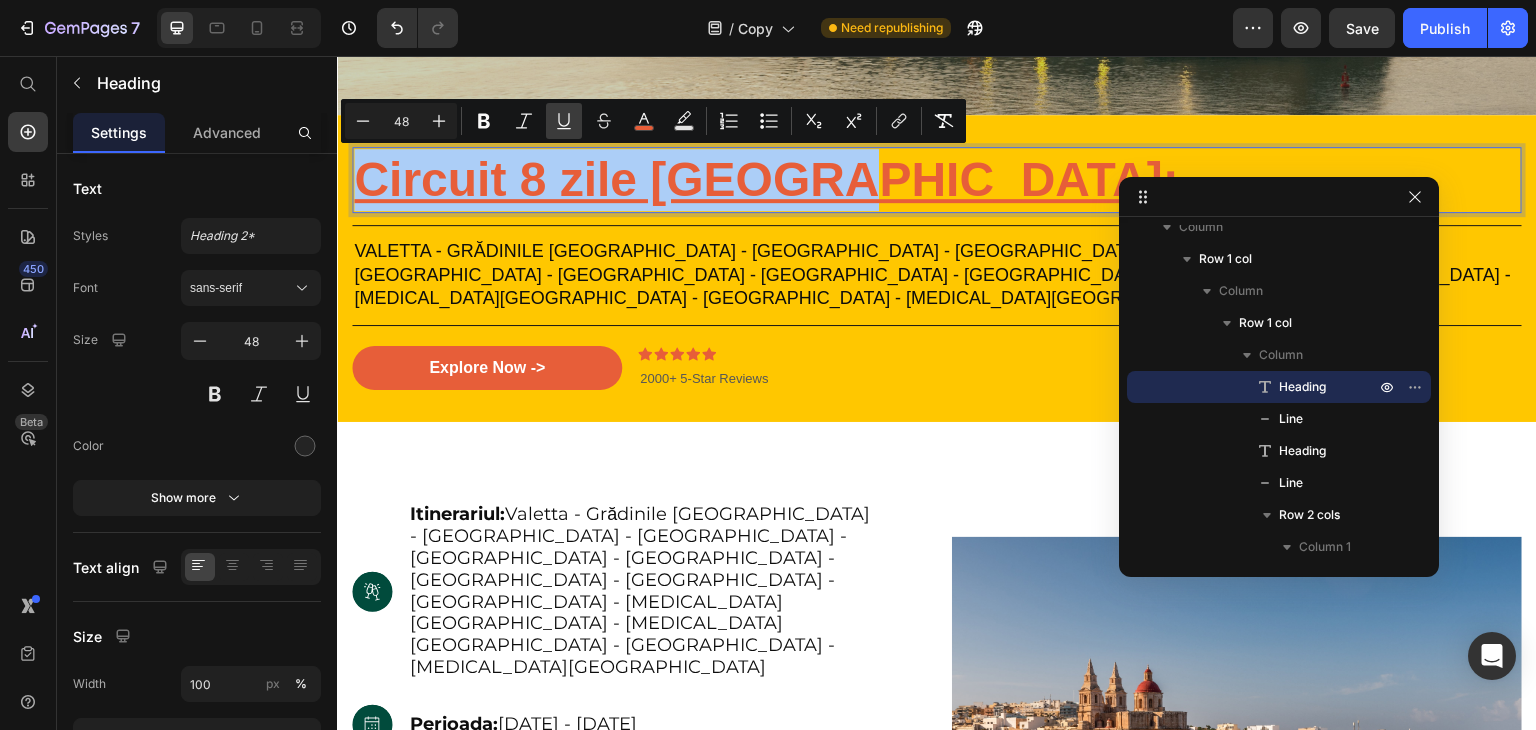 click 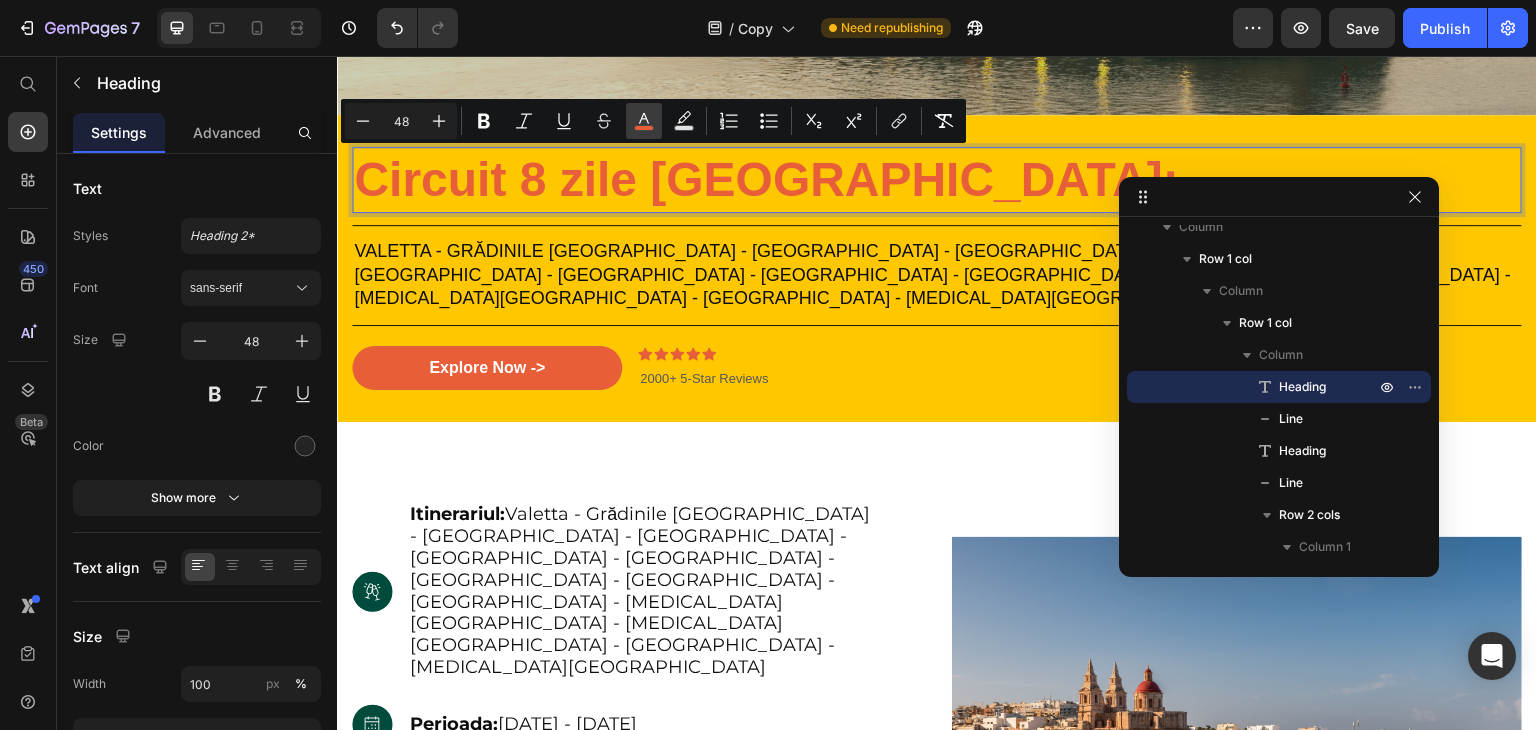click on "color" at bounding box center (644, 121) 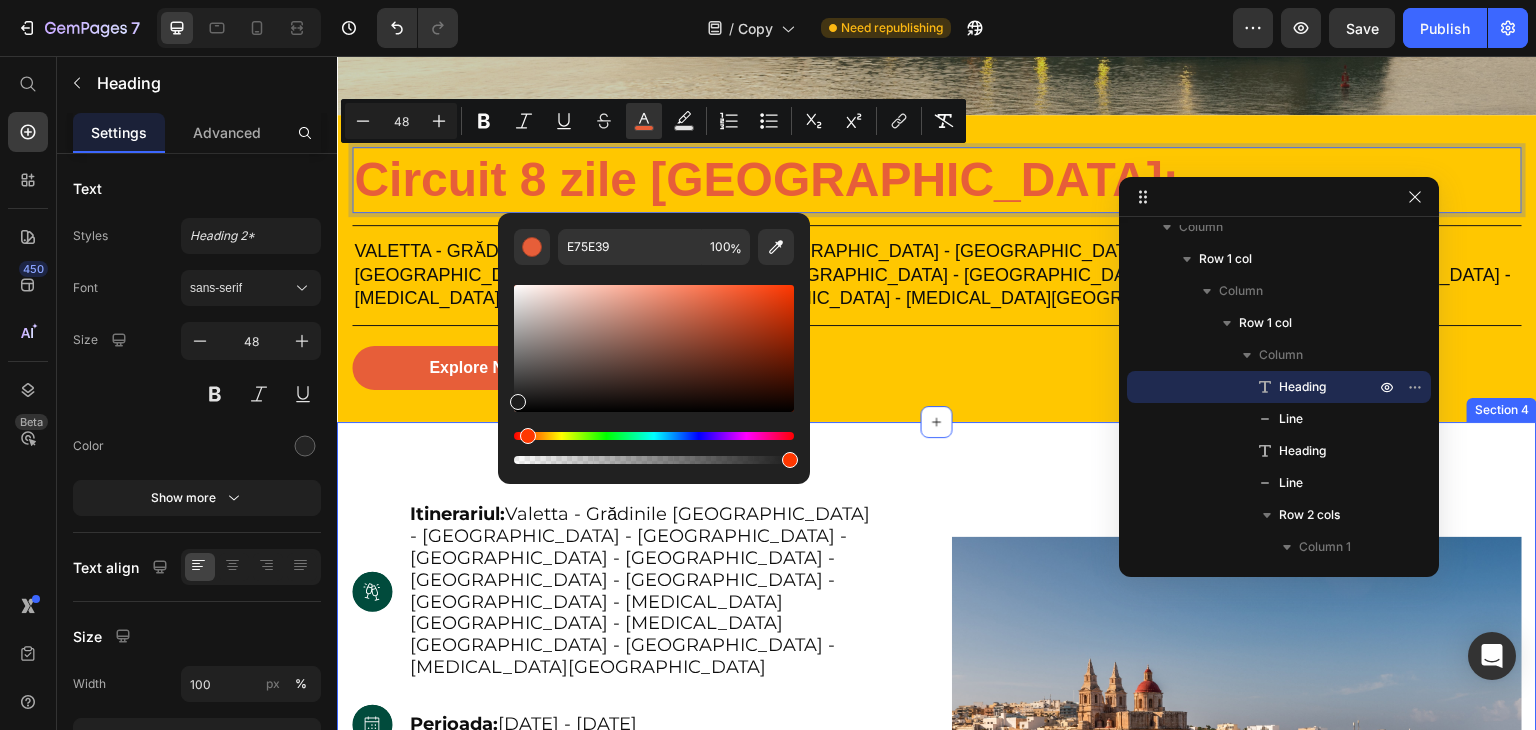 type on "1C1C1C" 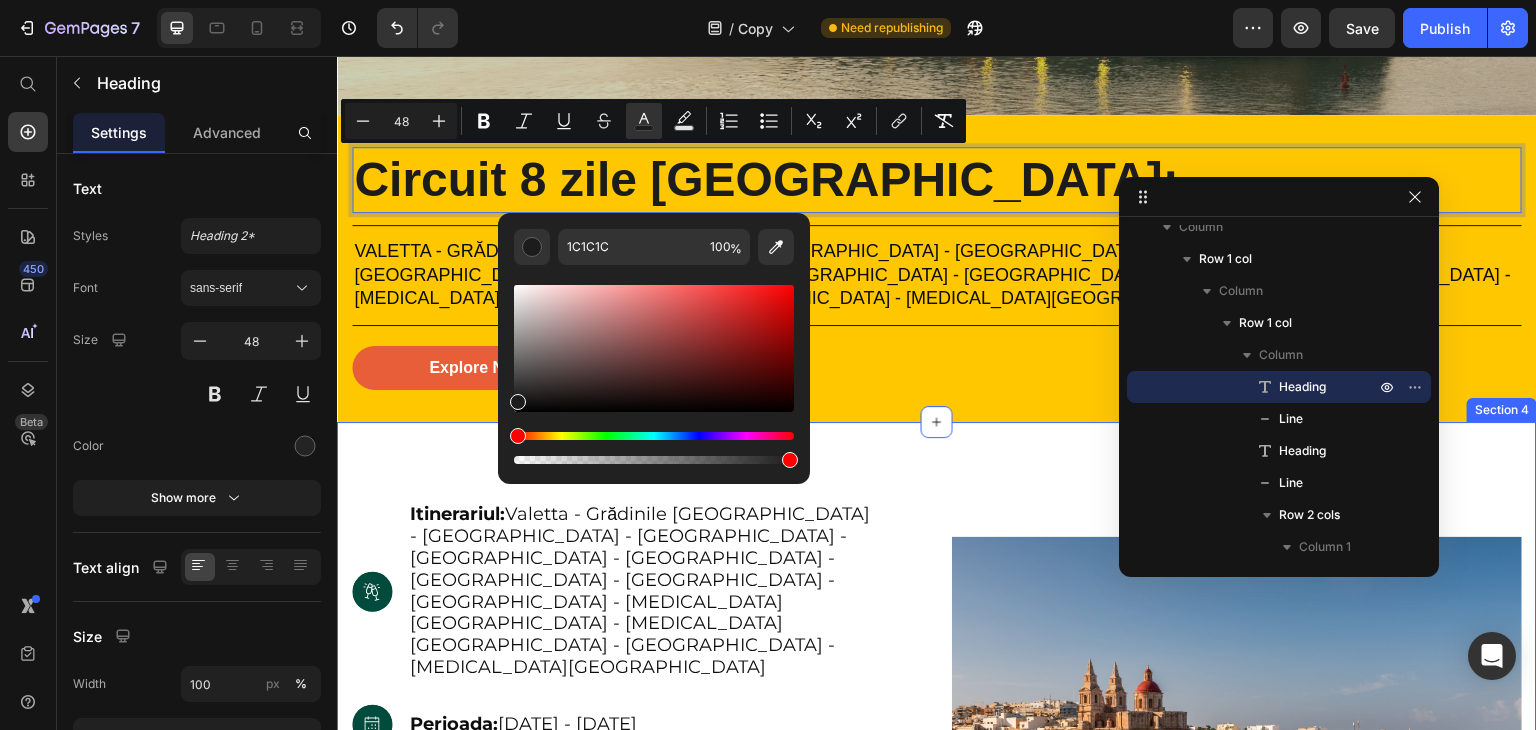 drag, startPoint x: 905, startPoint y: 405, endPoint x: 477, endPoint y: 426, distance: 428.51486 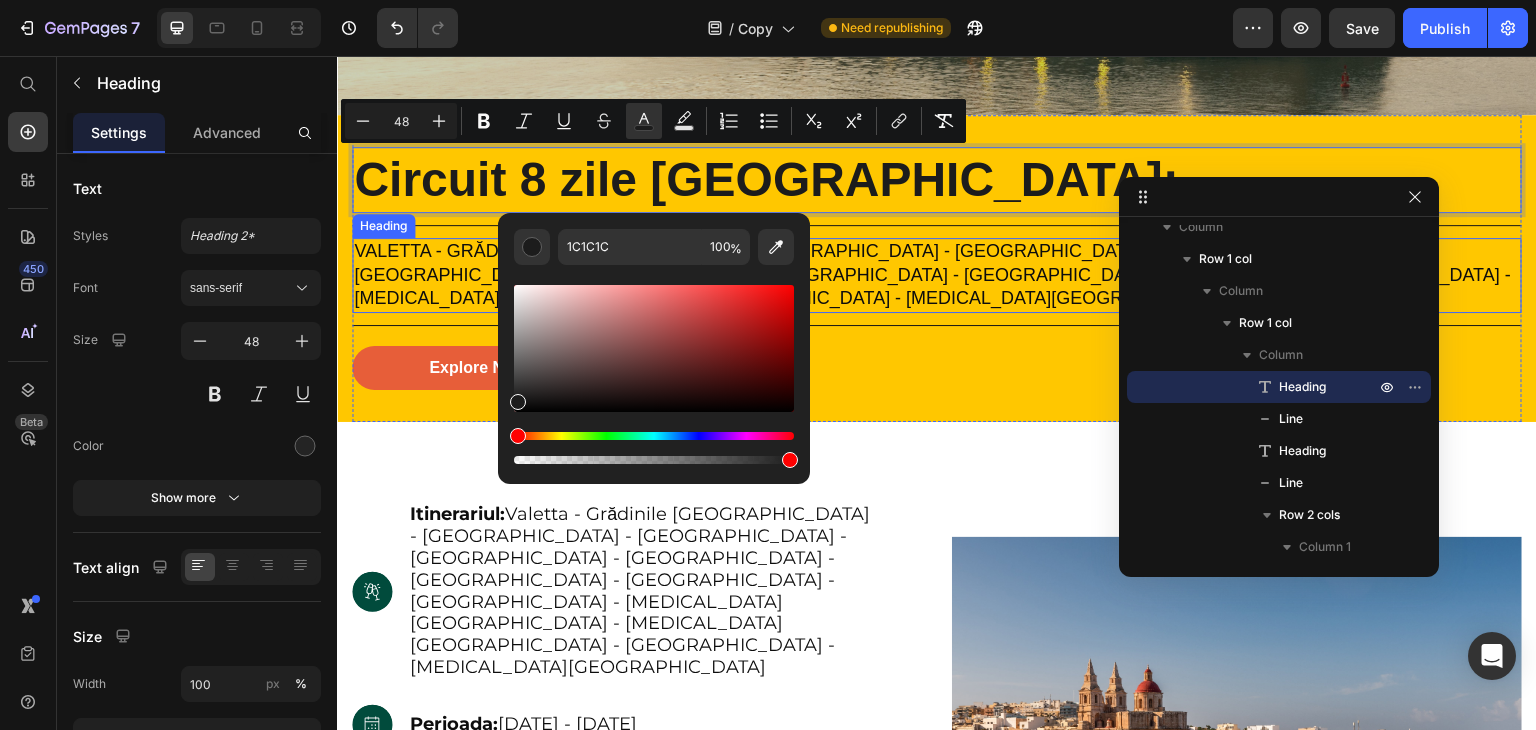 click on "Valetta - Grădinile [GEOGRAPHIC_DATA] - [GEOGRAPHIC_DATA] - [GEOGRAPHIC_DATA] - [GEOGRAPHIC_DATA] - [GEOGRAPHIC_DATA] - [GEOGRAPHIC_DATA] - [GEOGRAPHIC_DATA] - [GEOGRAPHIC_DATA] - [MEDICAL_DATA][GEOGRAPHIC_DATA] - [MEDICAL_DATA][GEOGRAPHIC_DATA] - [GEOGRAPHIC_DATA] - [MEDICAL_DATA][GEOGRAPHIC_DATA]" at bounding box center [932, 274] 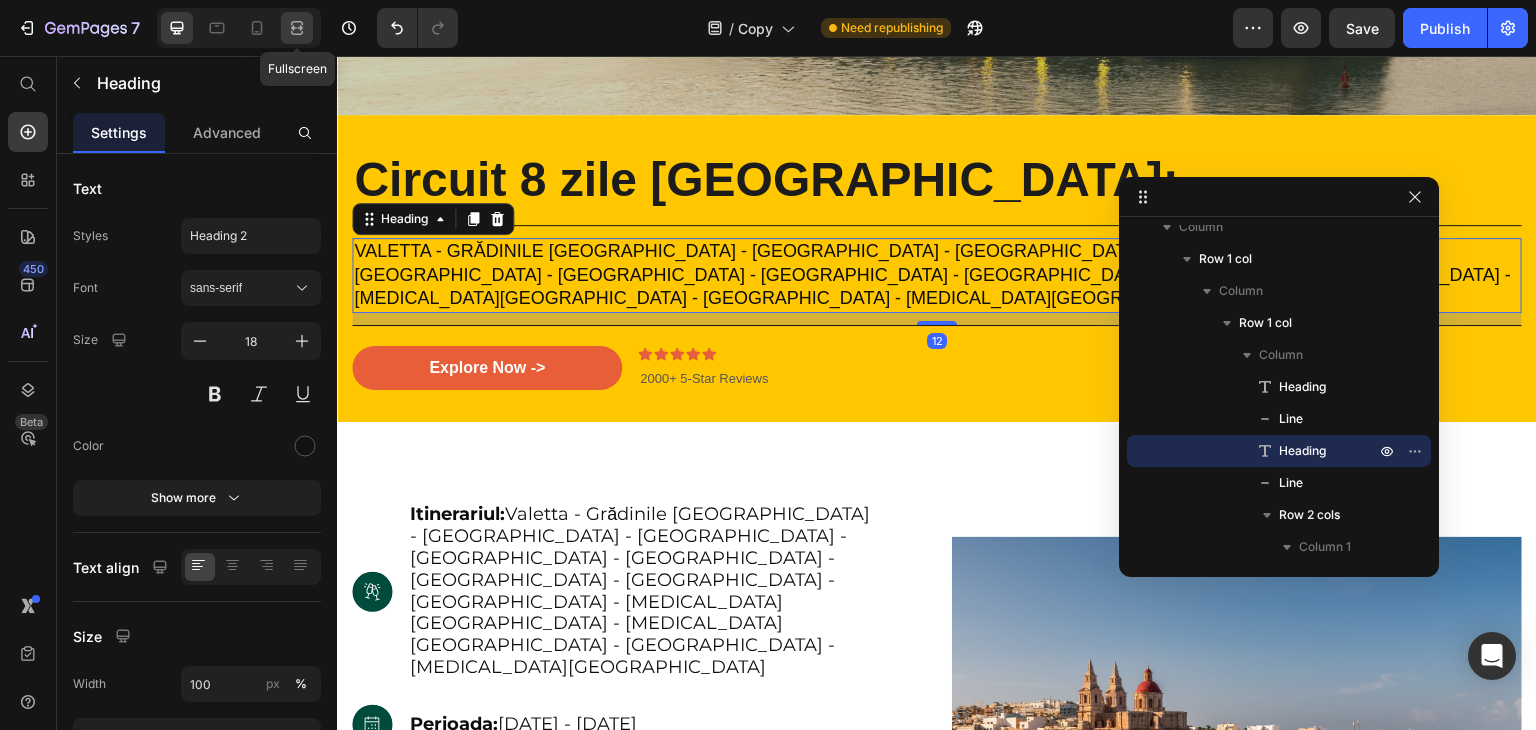 click 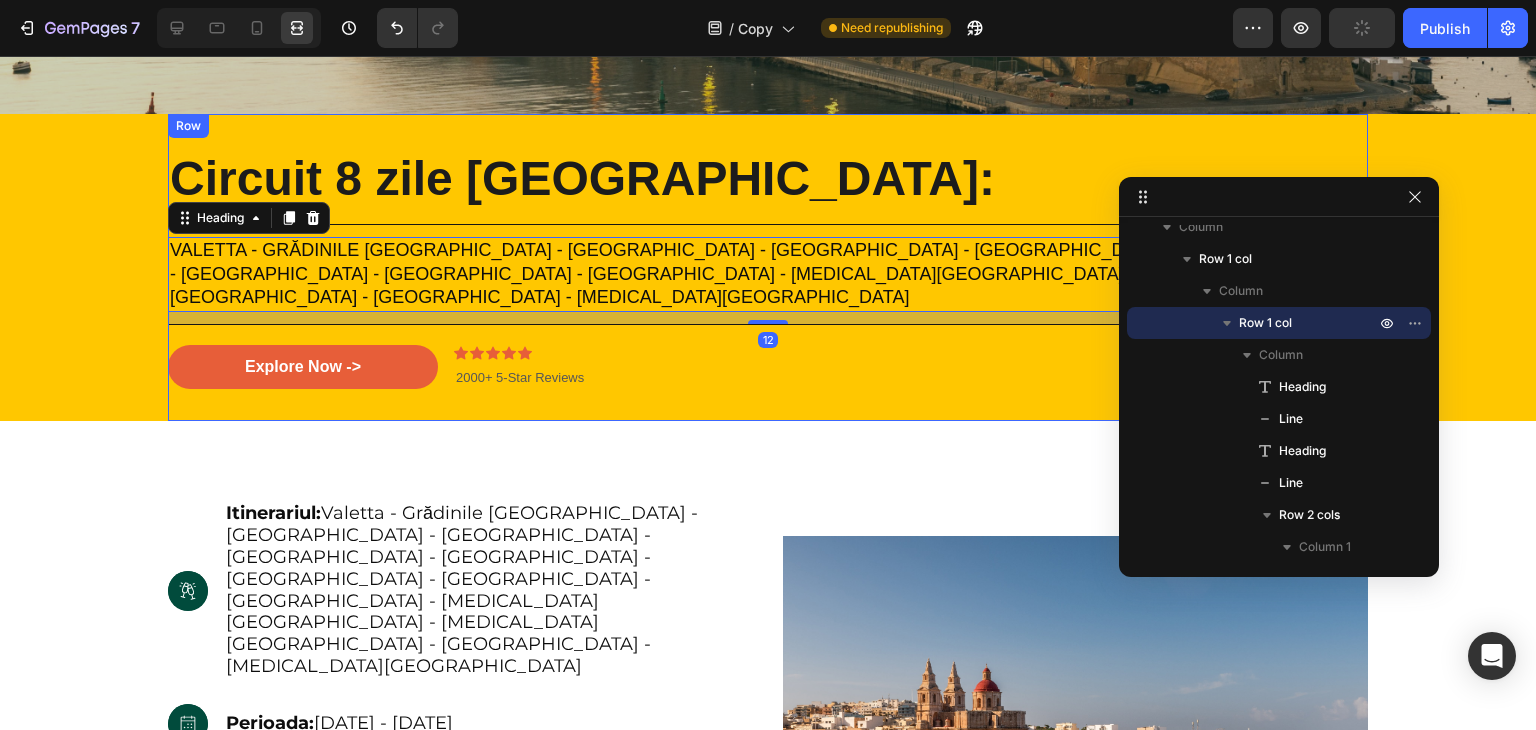 click on "⁠⁠⁠⁠⁠⁠⁠ Circuit 8 zile [GEOGRAPHIC_DATA]:  Heading                Title Line ⁠⁠⁠⁠⁠⁠⁠ Valetta - Grădinile Barakka - Mdina - [GEOGRAPHIC_DATA] - [GEOGRAPHIC_DATA][PERSON_NAME] - [GEOGRAPHIC_DATA] - [GEOGRAPHIC_DATA] - [GEOGRAPHIC_DATA] - [MEDICAL_DATA][GEOGRAPHIC_DATA] - [MEDICAL_DATA] Comino - [GEOGRAPHIC_DATA] - [MEDICAL_DATA][GEOGRAPHIC_DATA] Heading   12                Title Line Explore Now -> Button Icon Icon Icon Icon Icon Icon List 2000+ 5-Star Reviews Text Block Row 2000+ 5-Star Reviews Text Block Row" at bounding box center [768, 267] 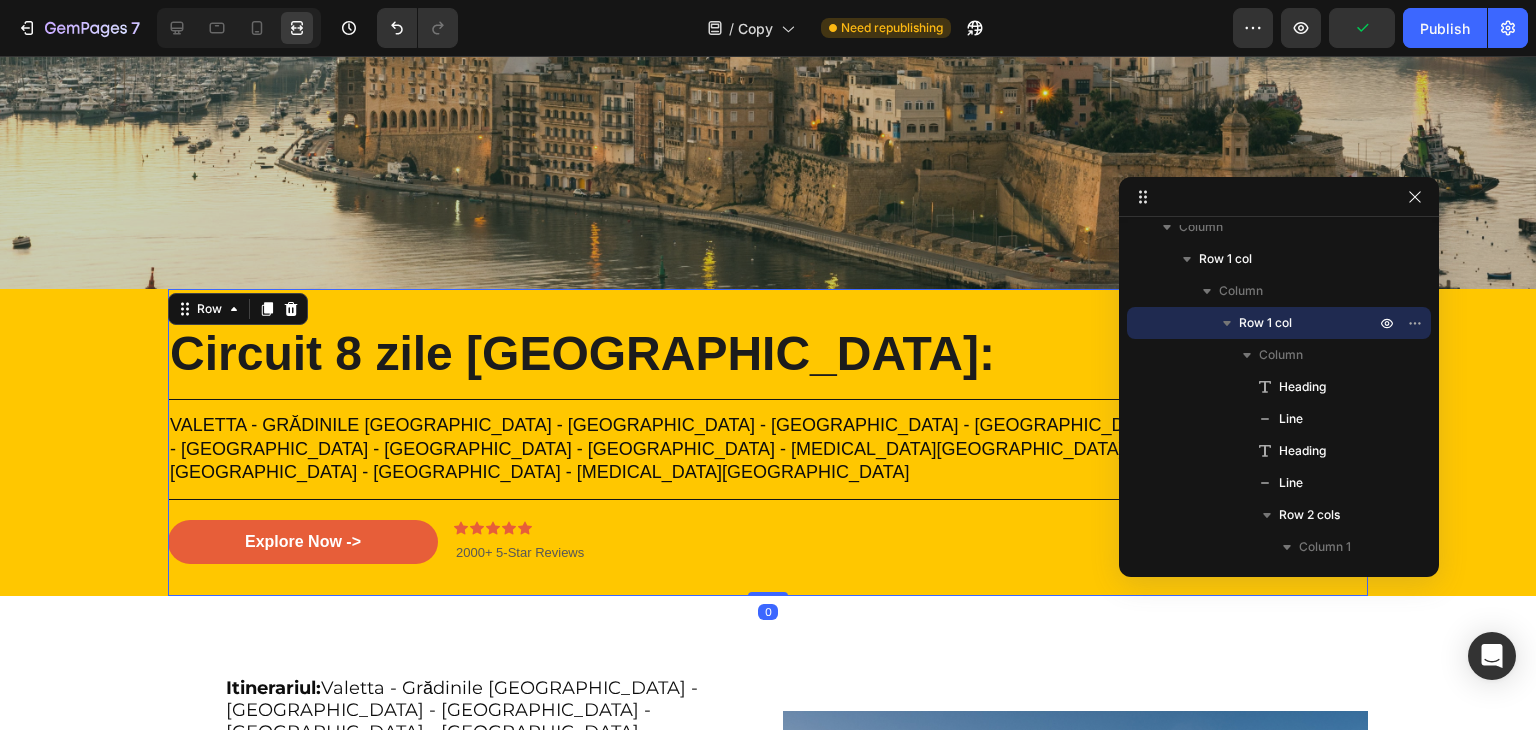 scroll, scrollTop: 508, scrollLeft: 0, axis: vertical 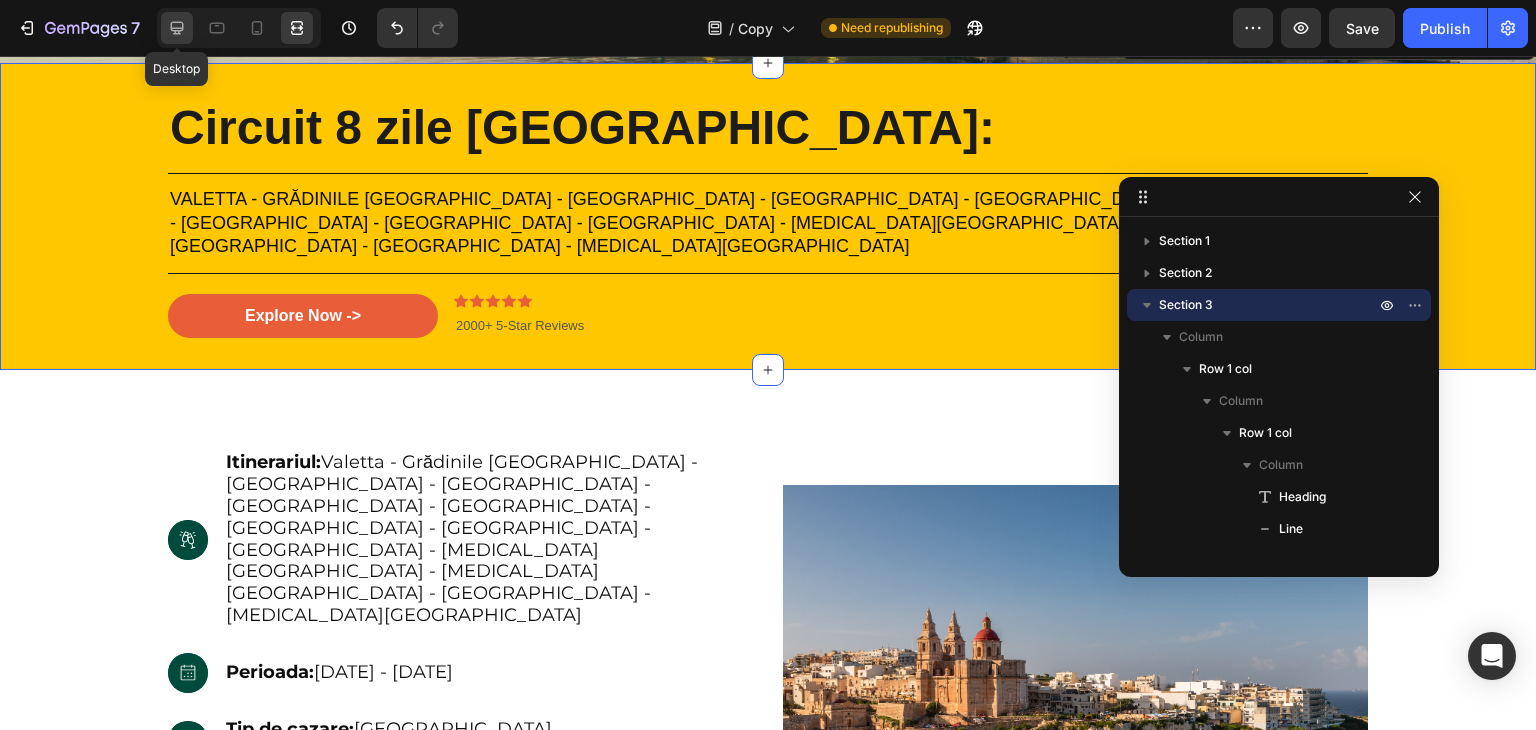 click 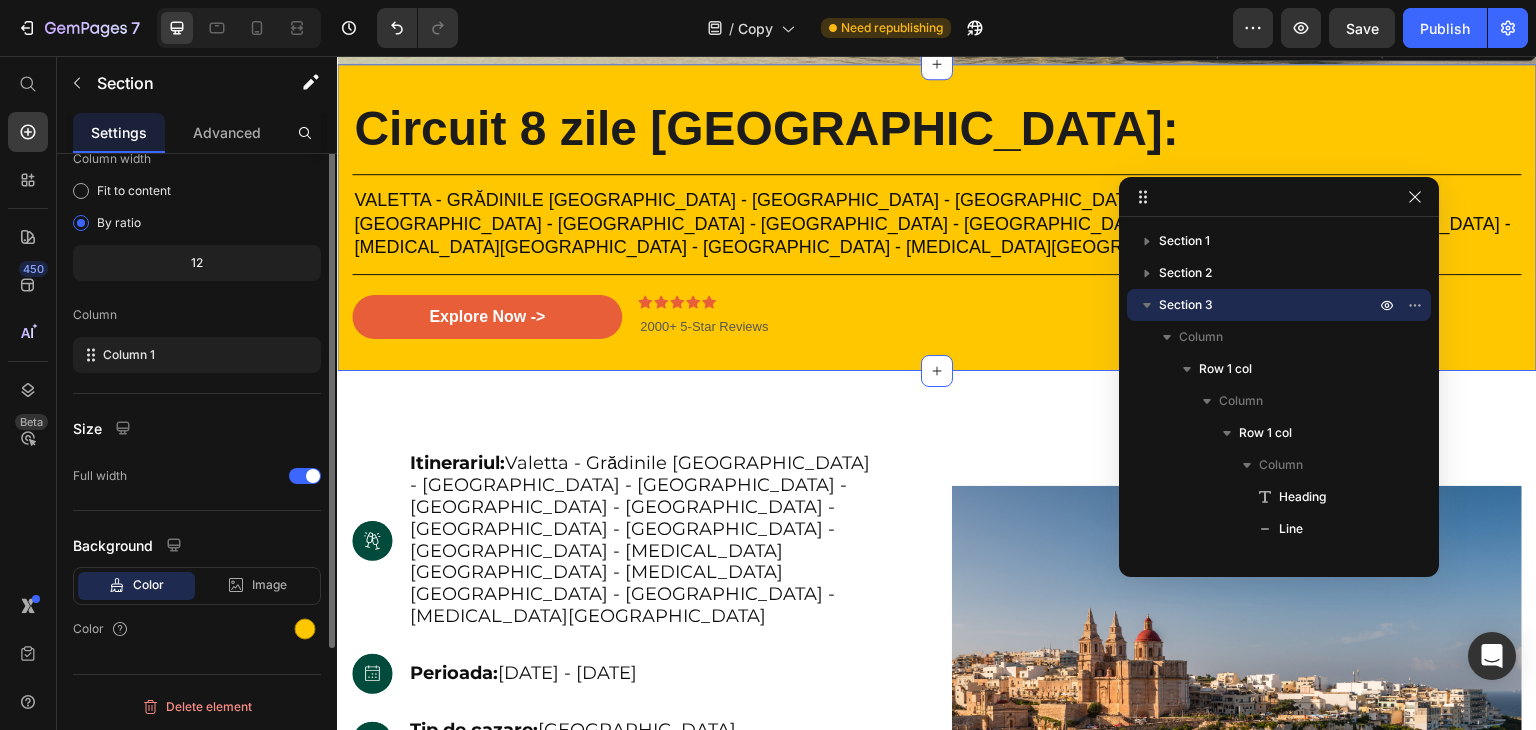 scroll, scrollTop: 94, scrollLeft: 0, axis: vertical 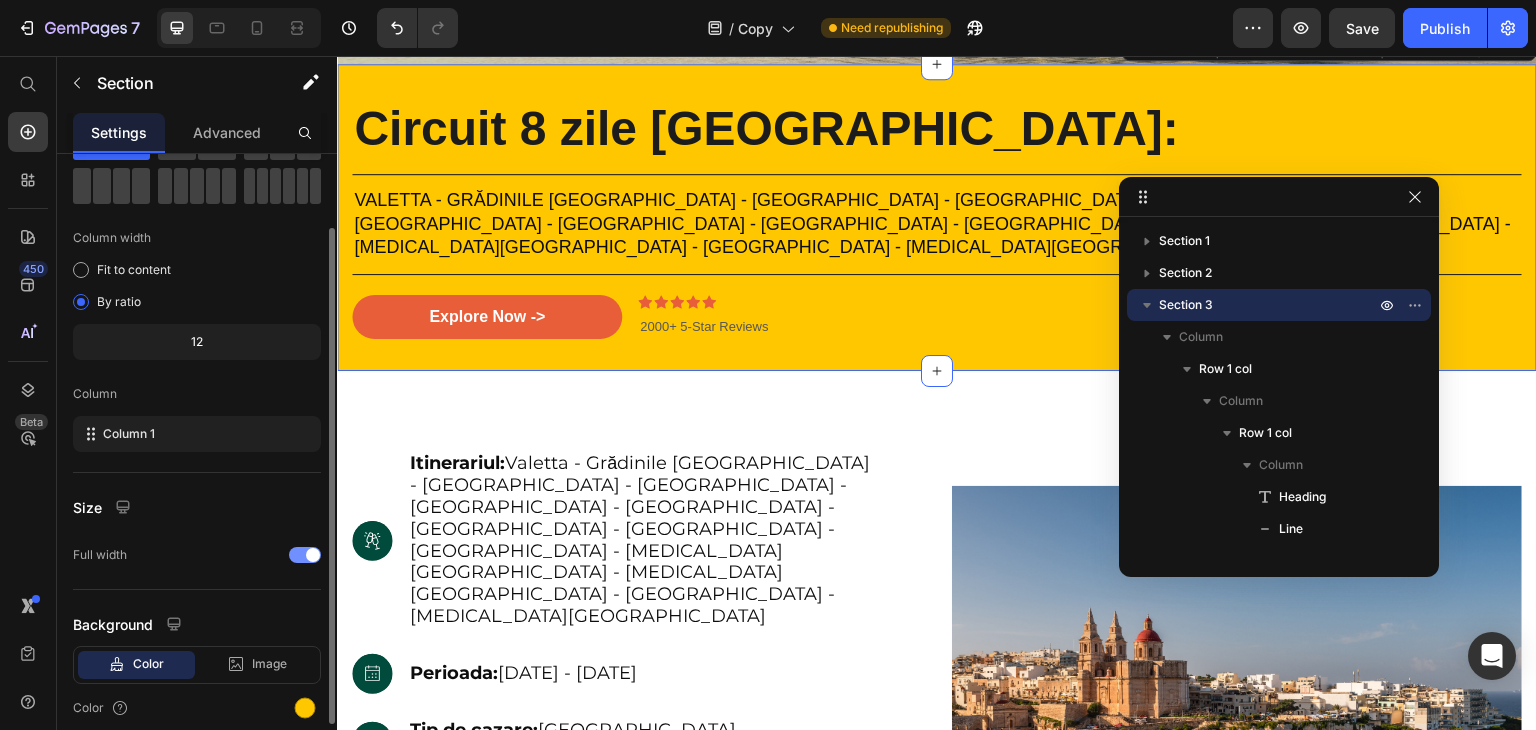 click at bounding box center (305, 555) 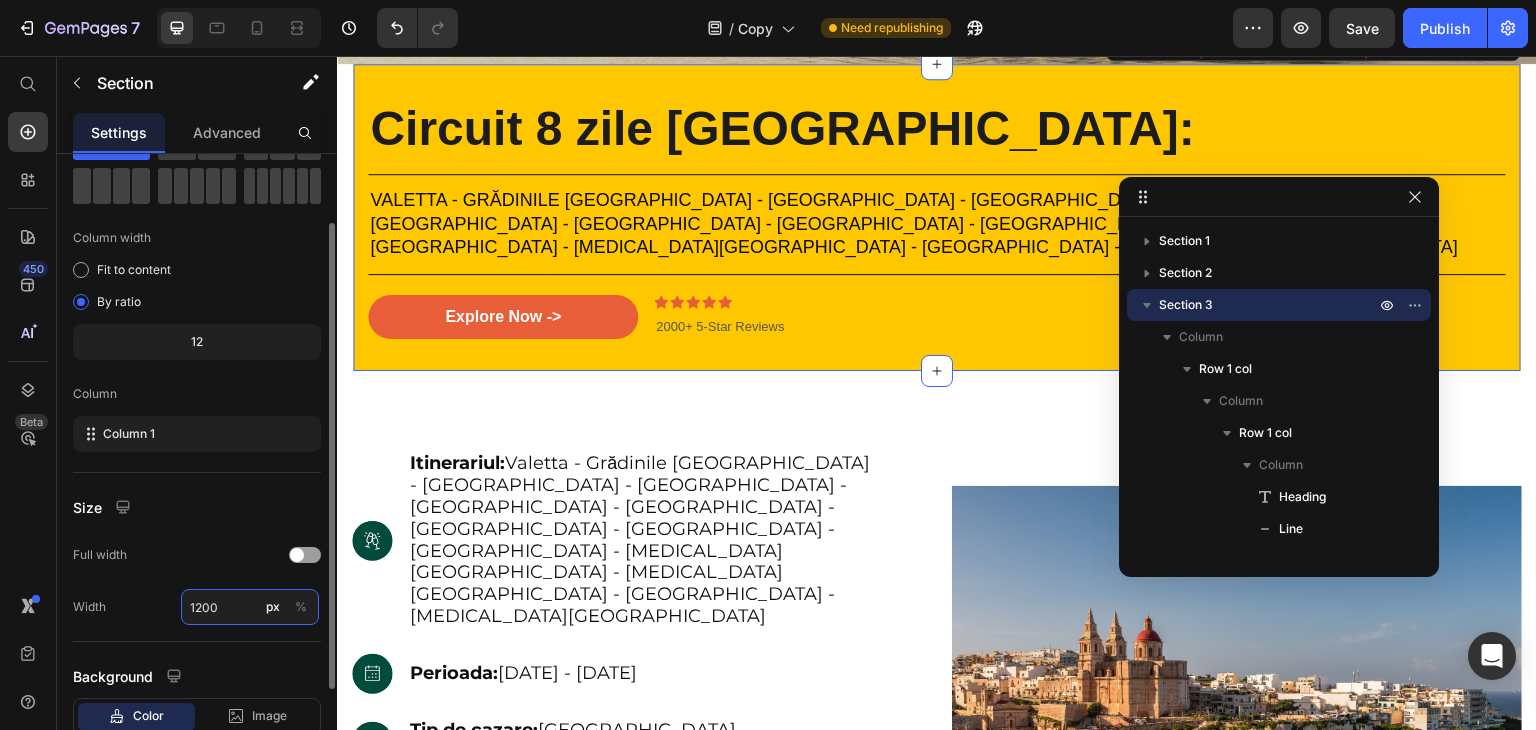 click on "1200" at bounding box center (250, 607) 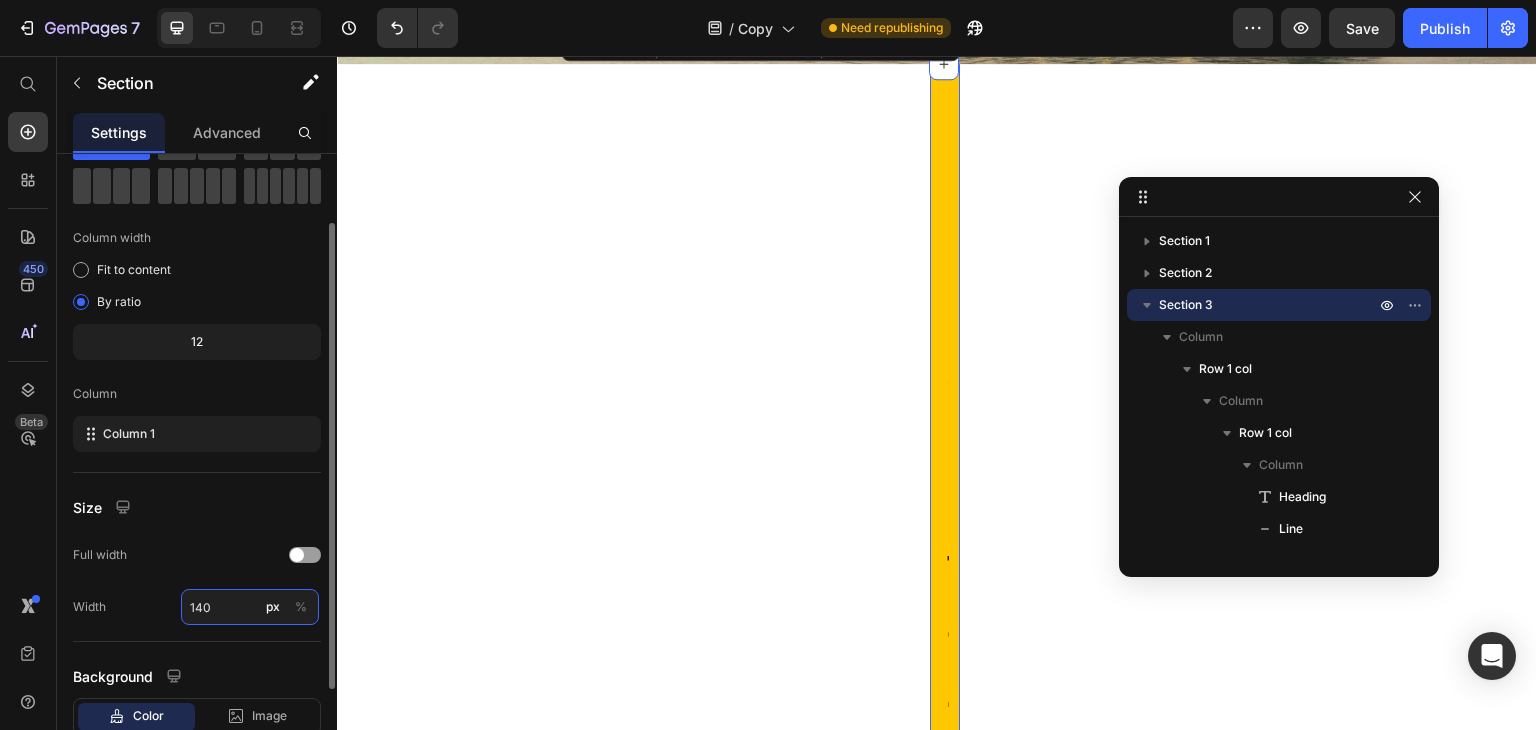 type on "1400" 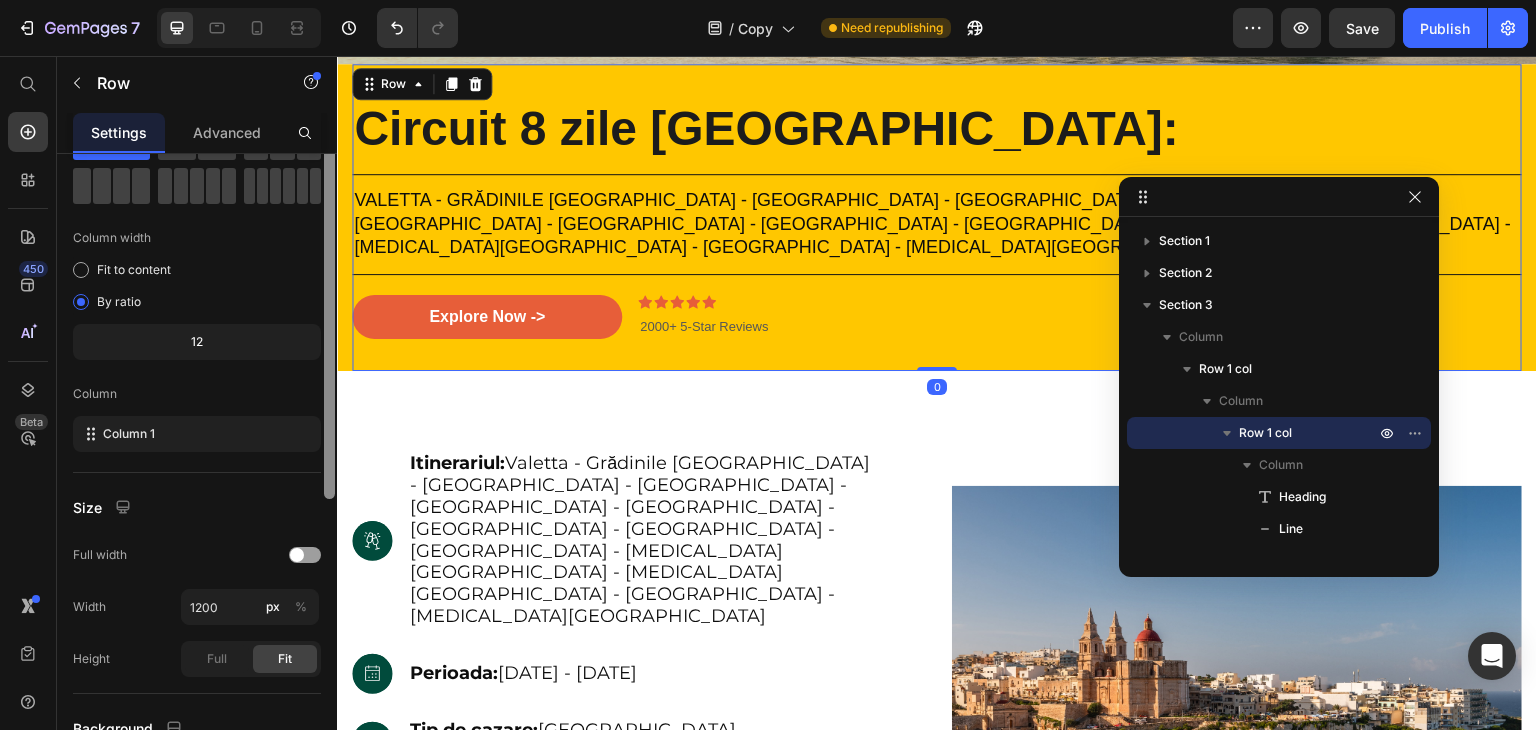 scroll, scrollTop: 0, scrollLeft: 0, axis: both 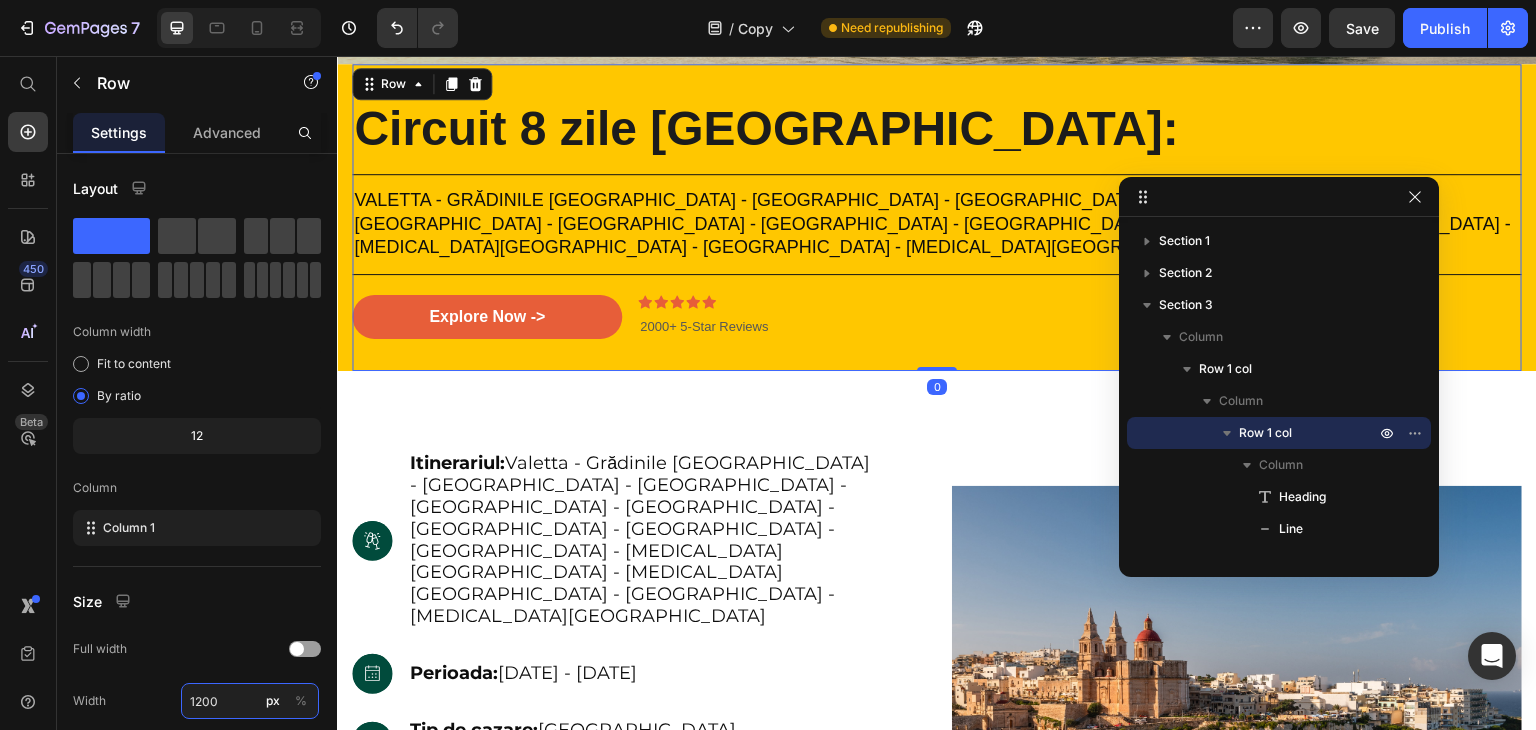 click on "1200" at bounding box center (250, 701) 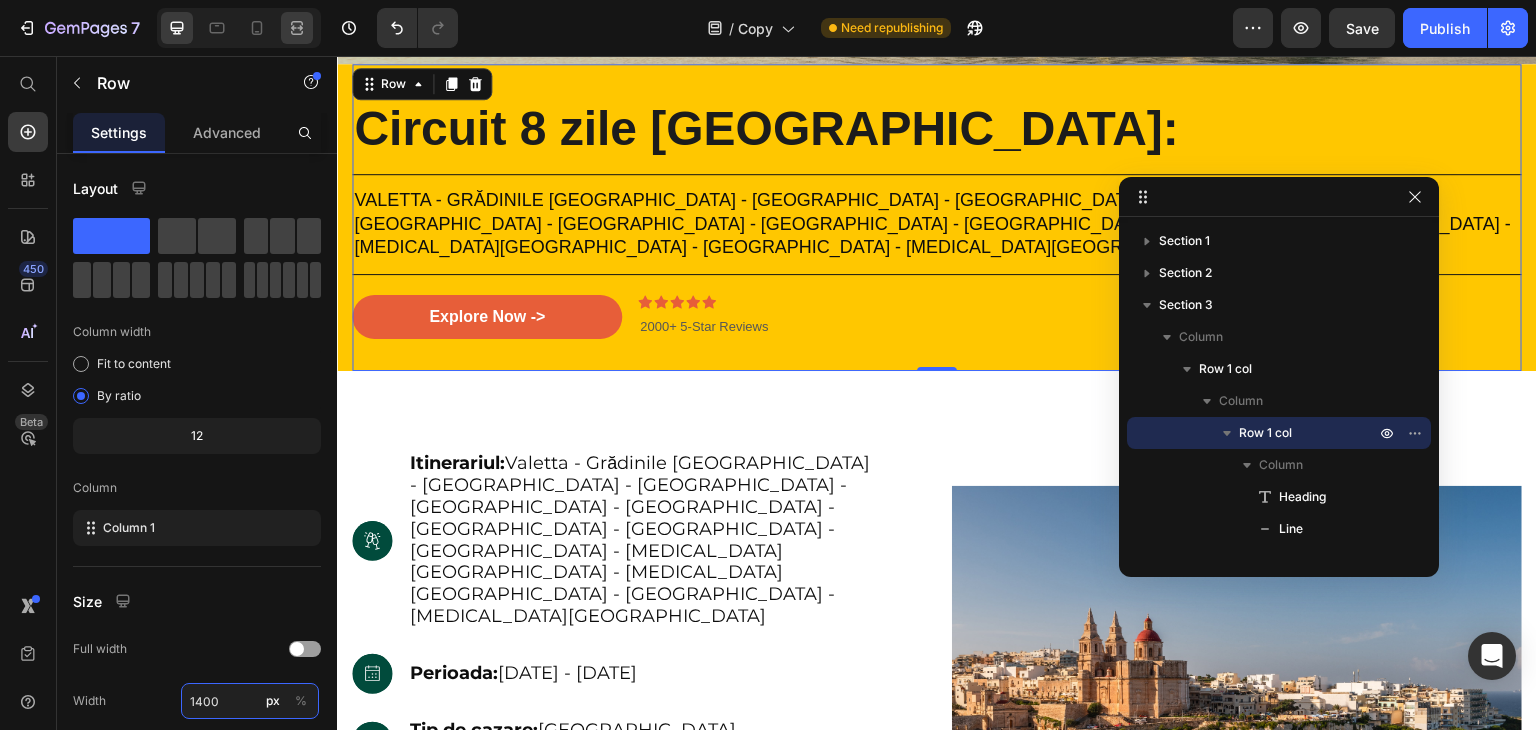 type on "1400" 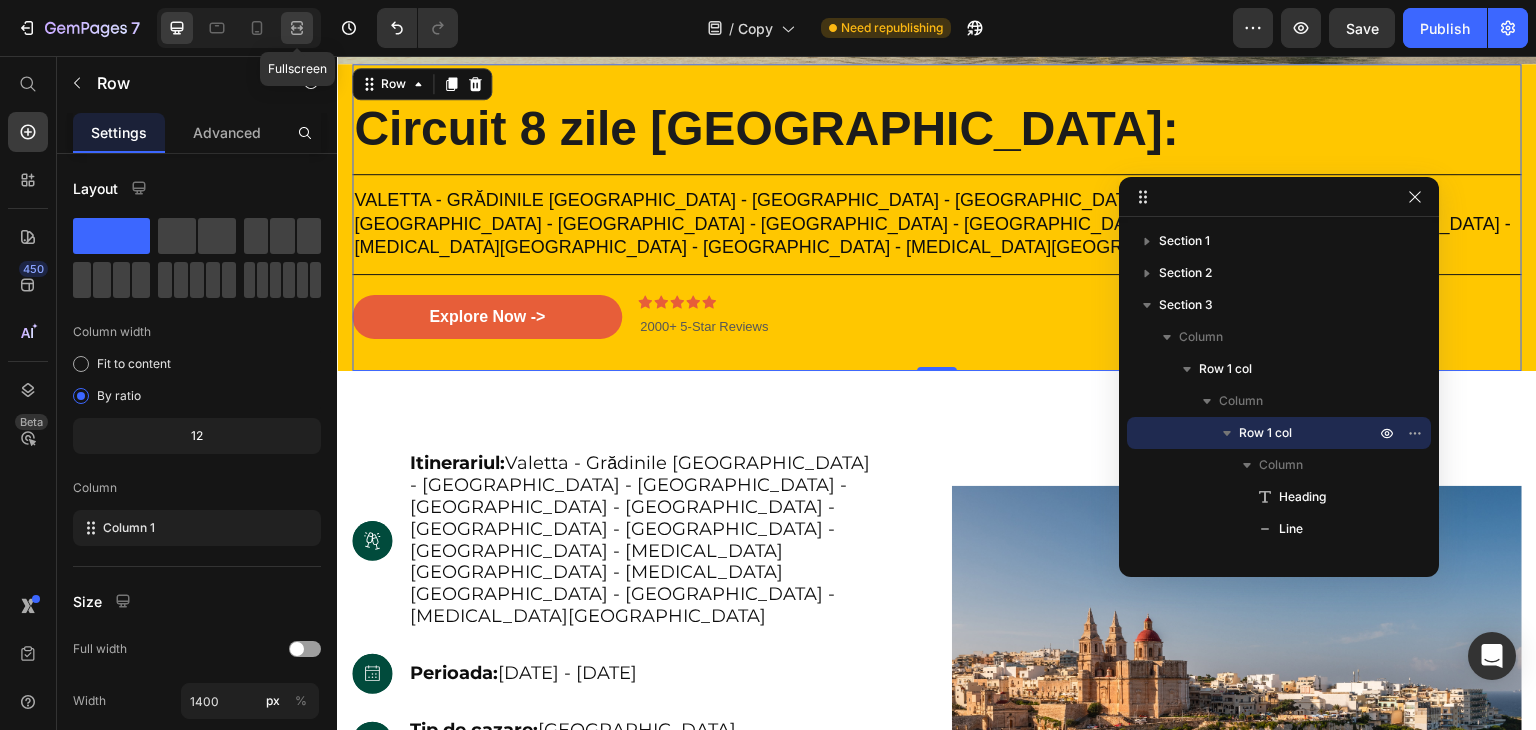 click 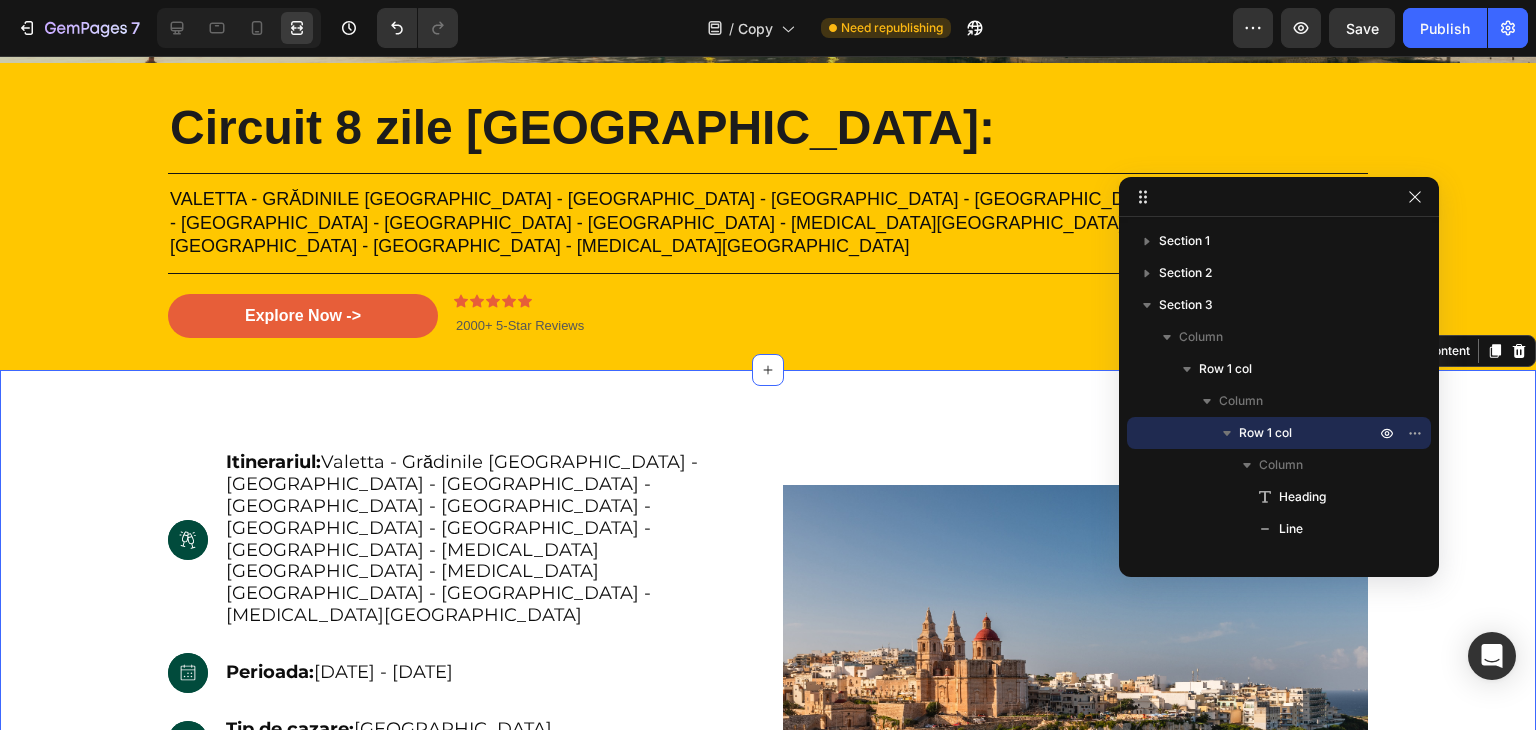 click on "Icon Hero Banner Itinerariul:  Valetta - [GEOGRAPHIC_DATA] [GEOGRAPHIC_DATA] - [GEOGRAPHIC_DATA] - [GEOGRAPHIC_DATA] - [GEOGRAPHIC_DATA] - [GEOGRAPHIC_DATA] - [GEOGRAPHIC_DATA] - [GEOGRAPHIC_DATA] - [GEOGRAPHIC_DATA] - [MEDICAL_DATA][GEOGRAPHIC_DATA] - [MEDICAL_DATA][GEOGRAPHIC_DATA] - [GEOGRAPHIC_DATA] - [MEDICAL_DATA][GEOGRAPHIC_DATA] Text Block Row
Icon Hero Banner Perioada:  [DATE] - [DATE]  Text Block Row
Icon Hero Banner Tip de cazare:  [GEOGRAPHIC_DATA][PERSON_NAME] sau similar Text Block Row
Icon Hero Banner Oraș de plecare:  [GEOGRAPHIC_DATA](Modex), cu transfer la Budapesta Text Block Row
Icon Hero Banner Opțiuni de transport:  avion  Text Block Row Rezervă acum Button Row Image Row Section 4   Create Theme Section AI Content Write with [PERSON_NAME] What would you like to describe here? Tone and Voice Persuasive Product Show more Generate" at bounding box center (768, 709) 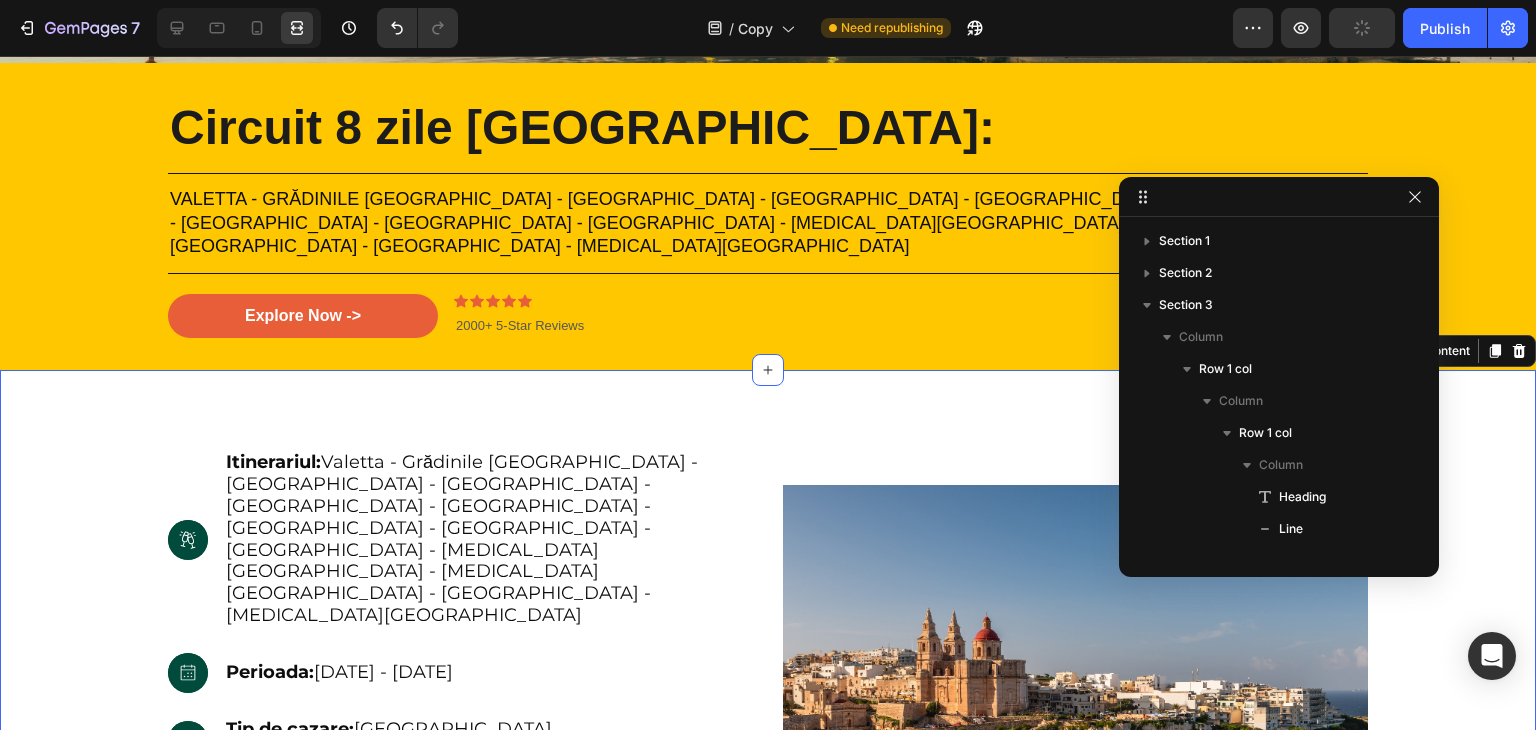 scroll, scrollTop: 442, scrollLeft: 0, axis: vertical 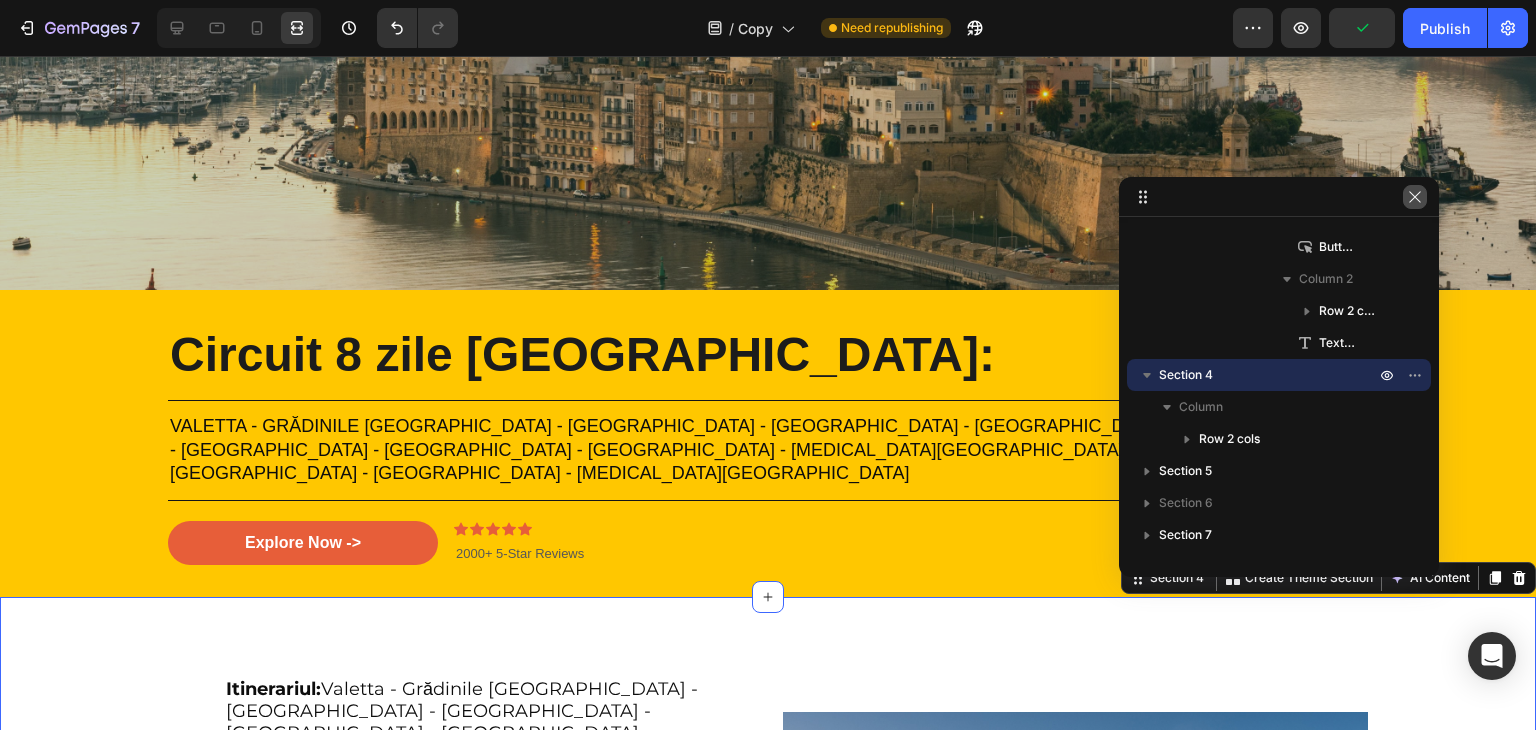 click 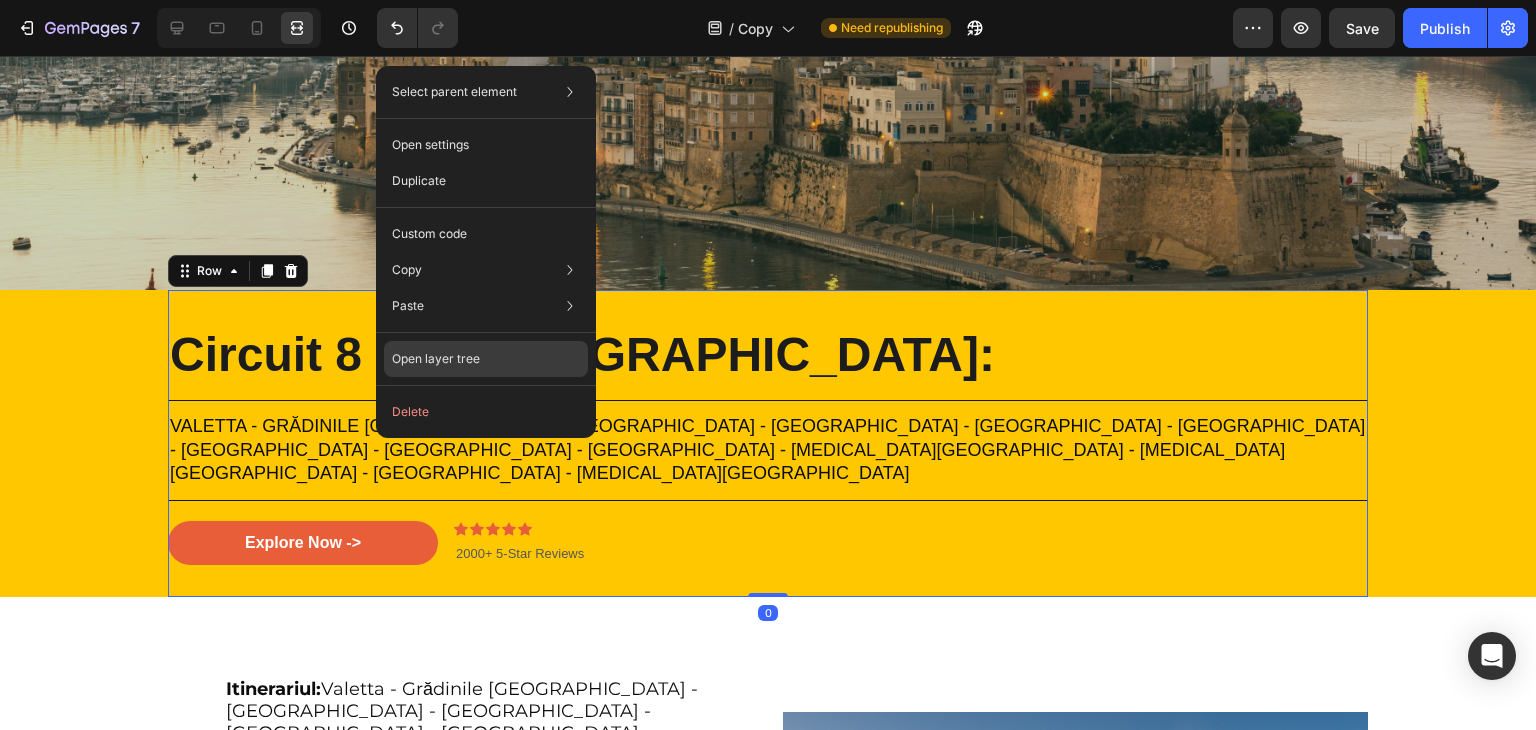 click on "Open layer tree" 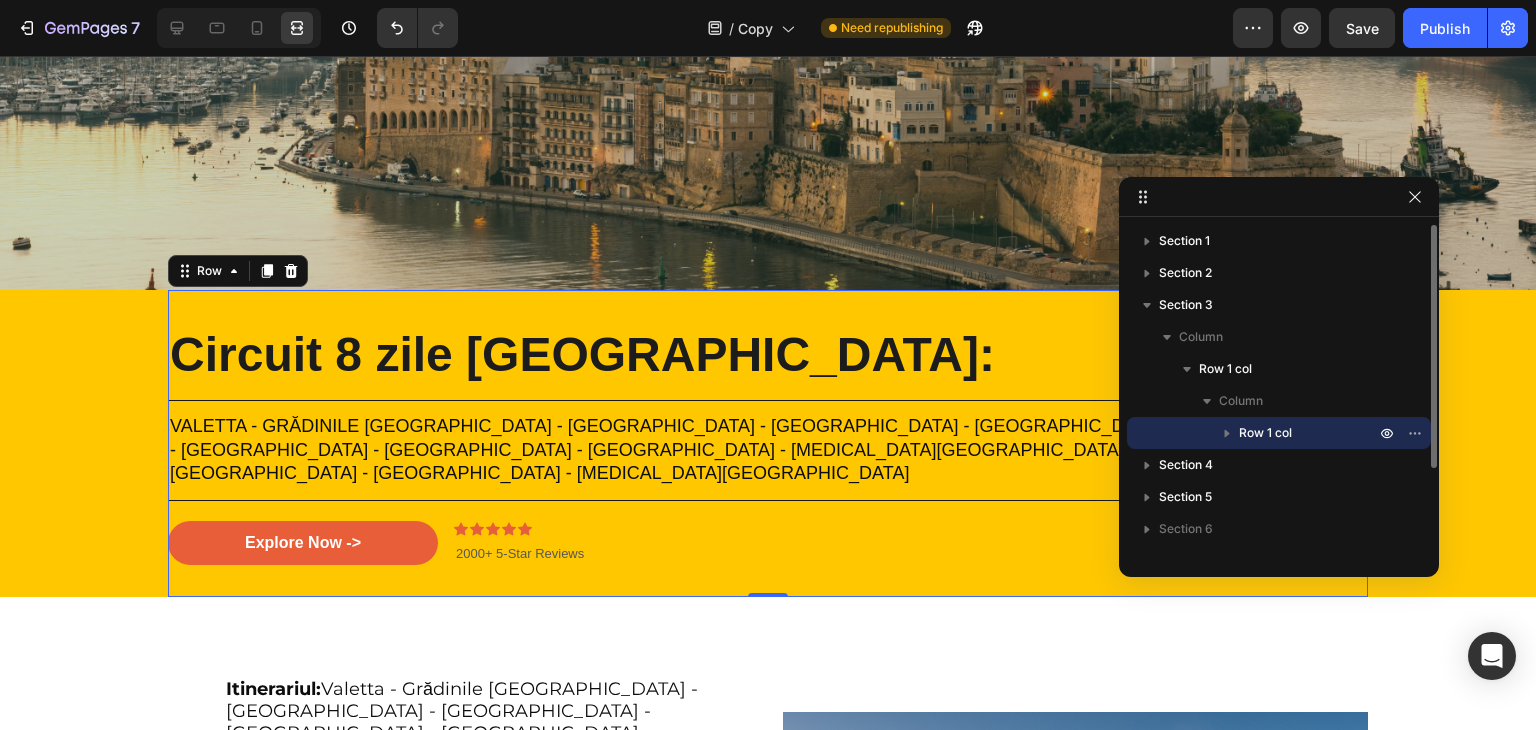 click 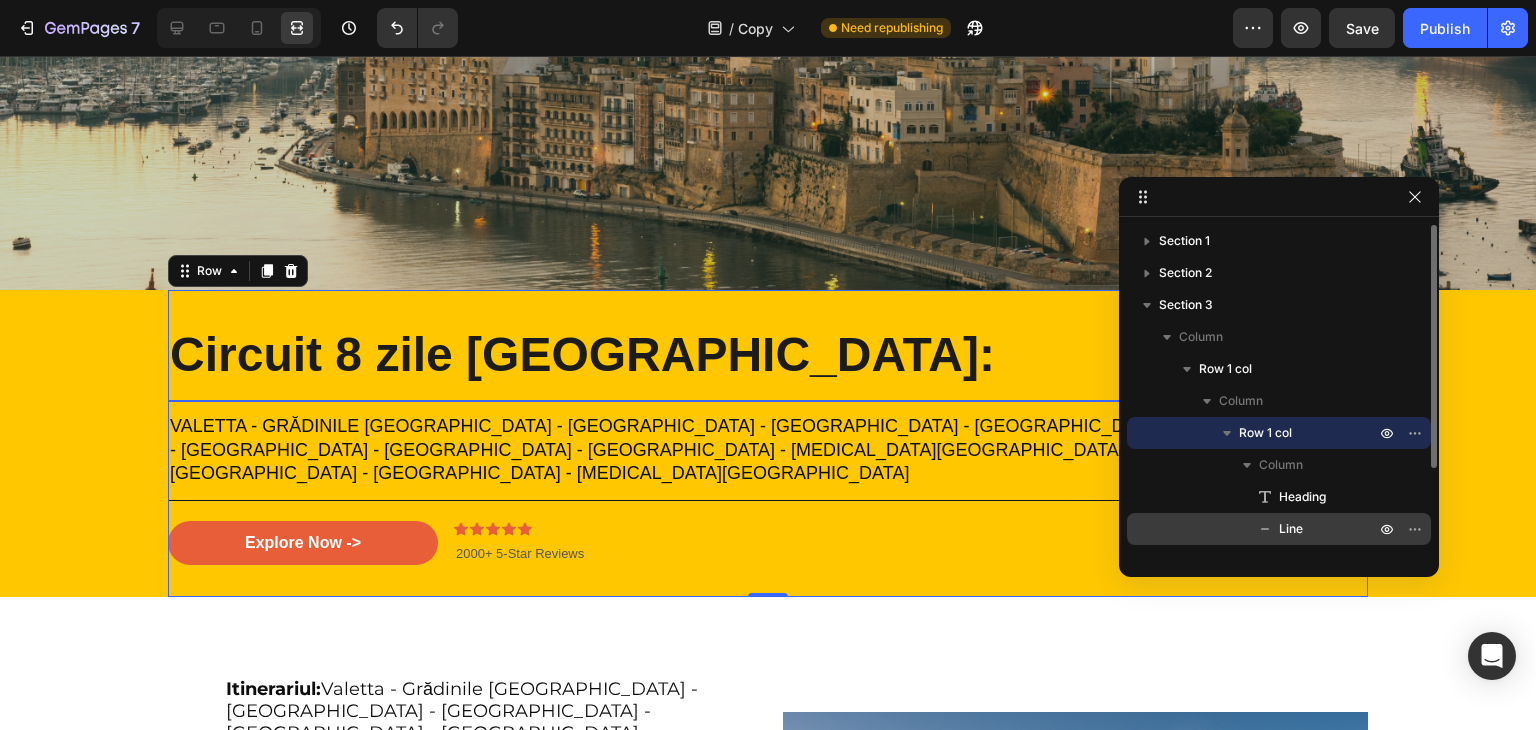 click on "Line" at bounding box center (1305, 529) 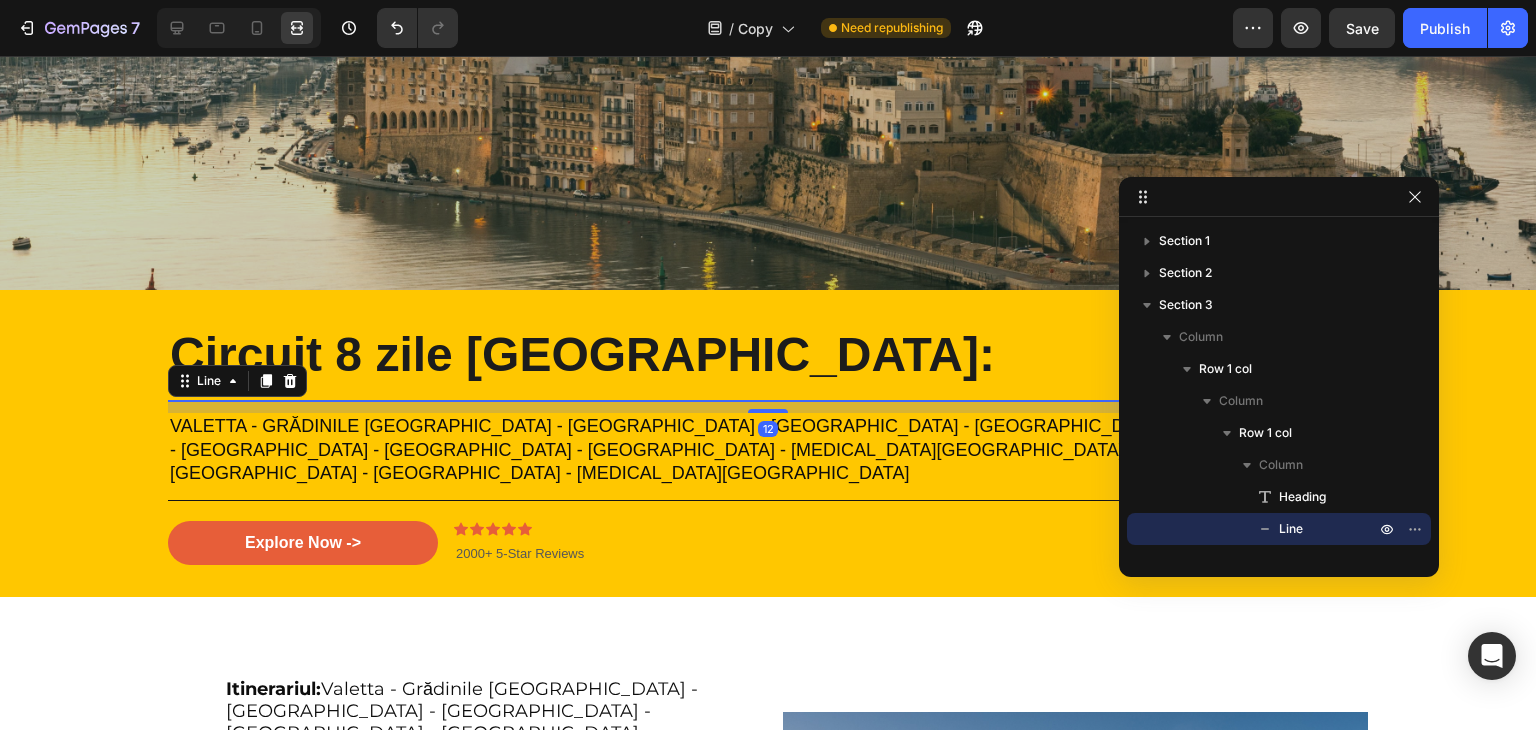 click at bounding box center (239, 28) 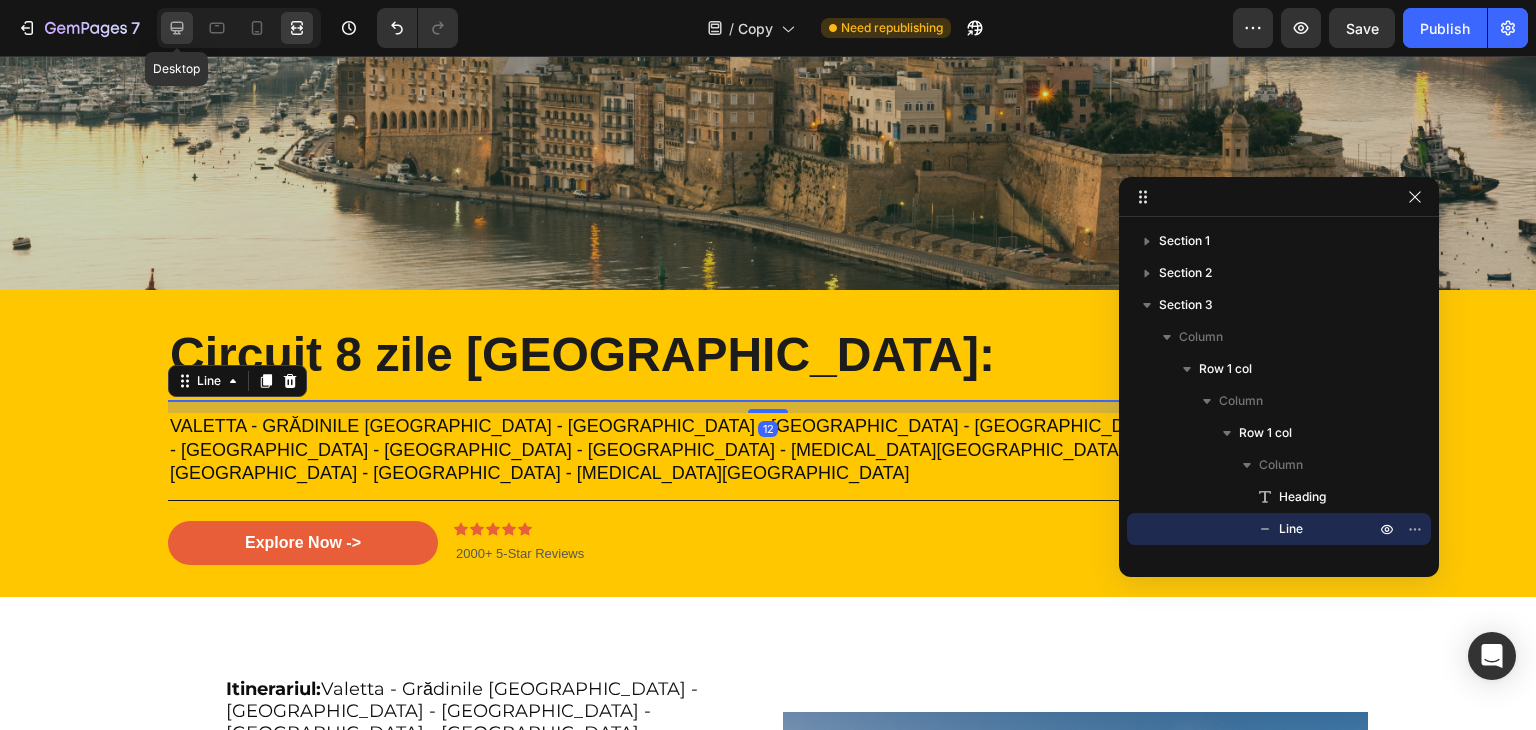 click 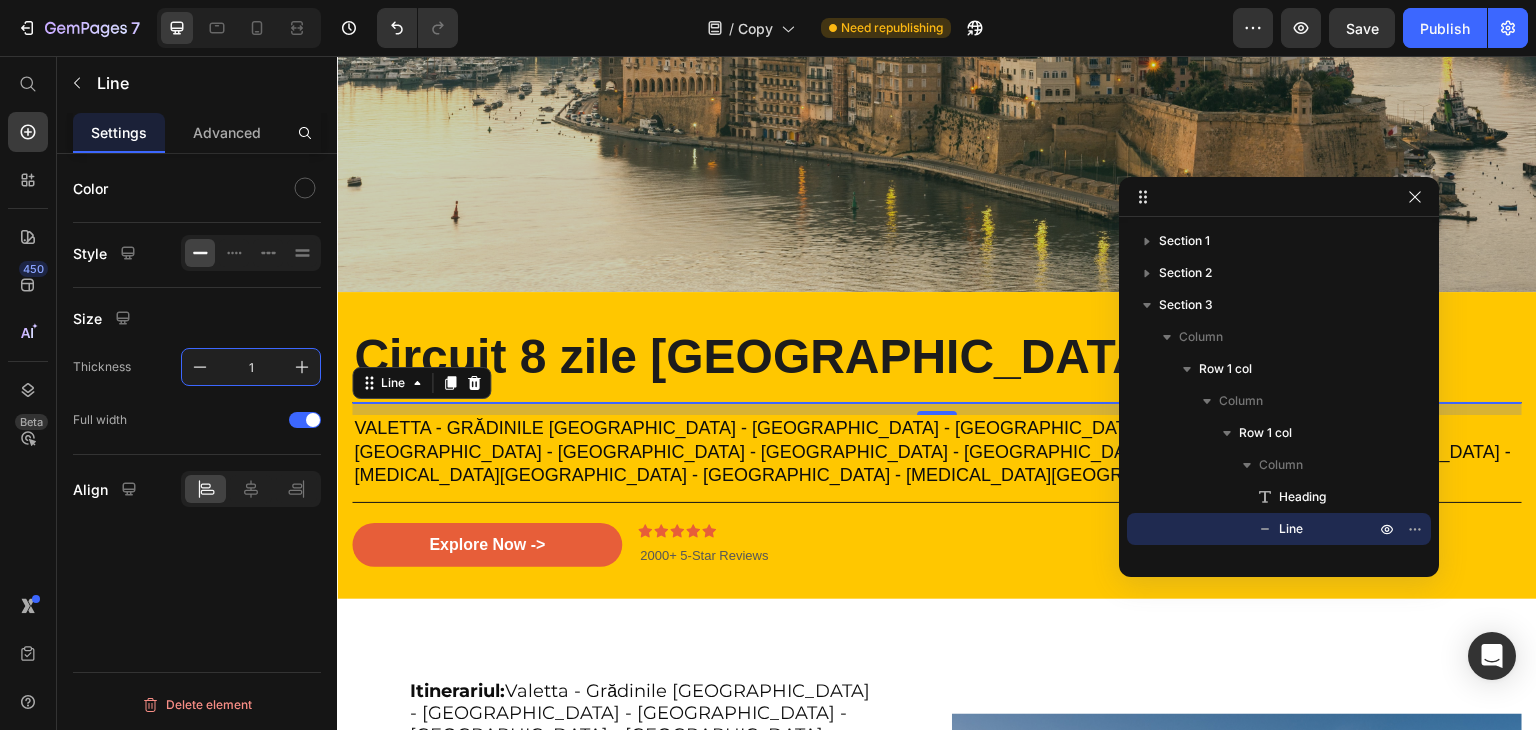 click on "1" at bounding box center (251, 367) 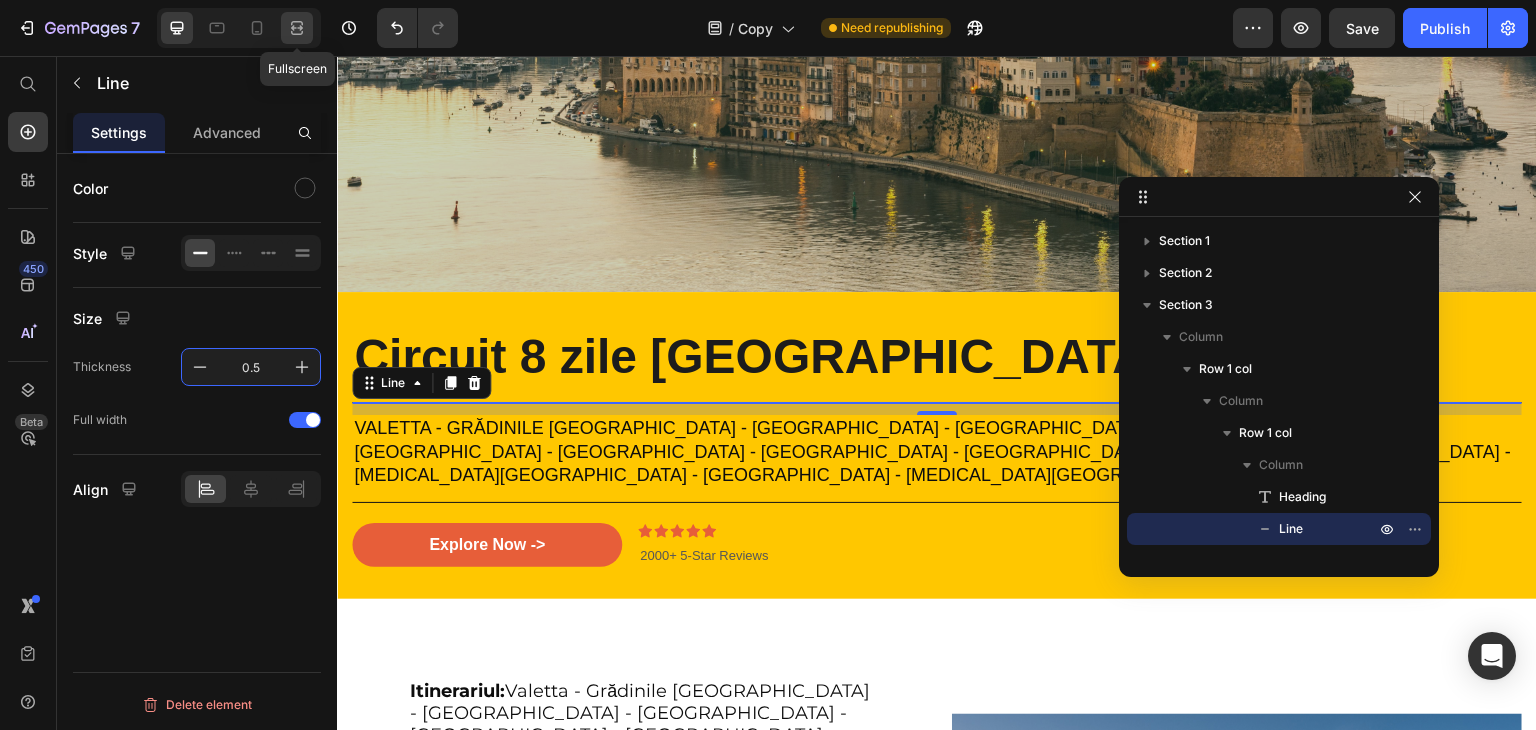 type on "0.5" 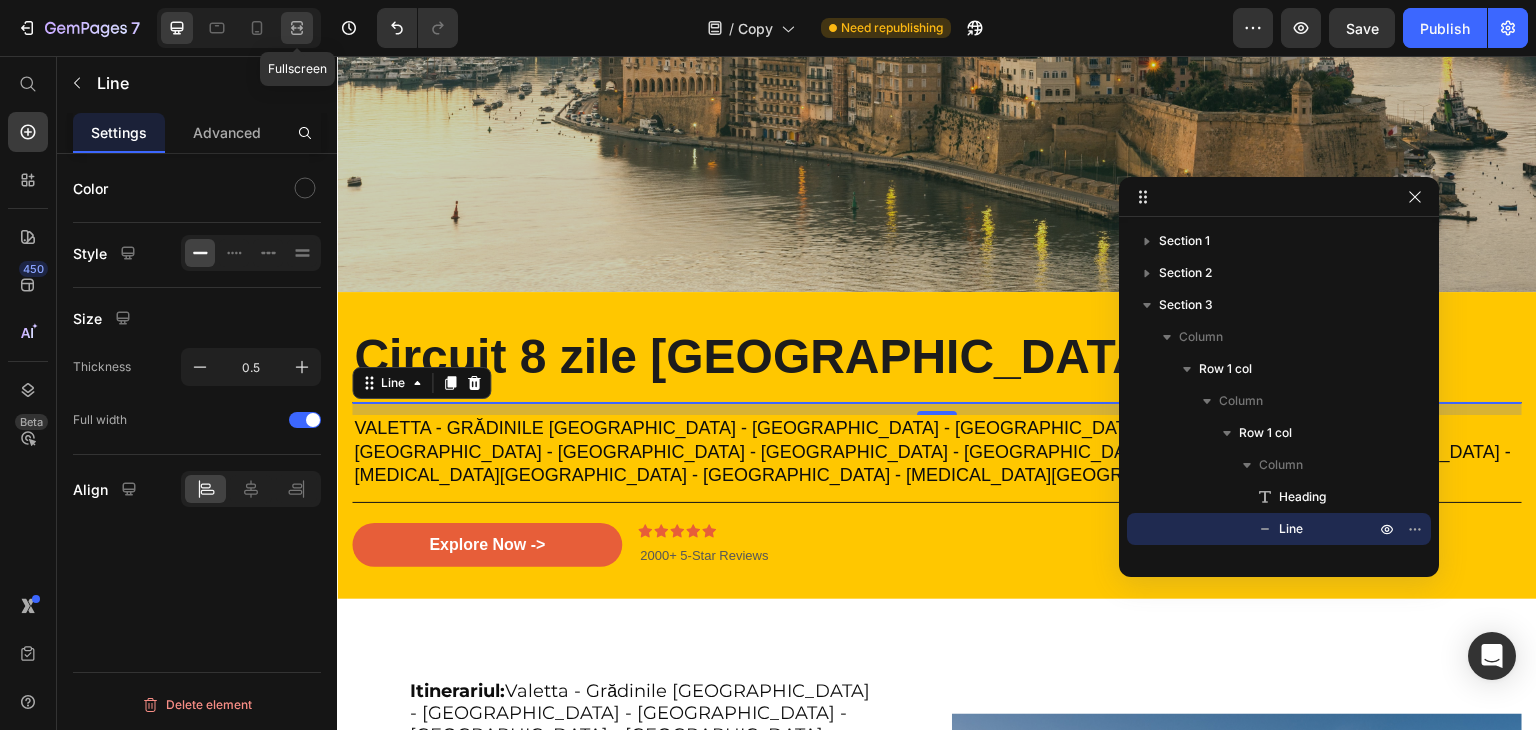 click 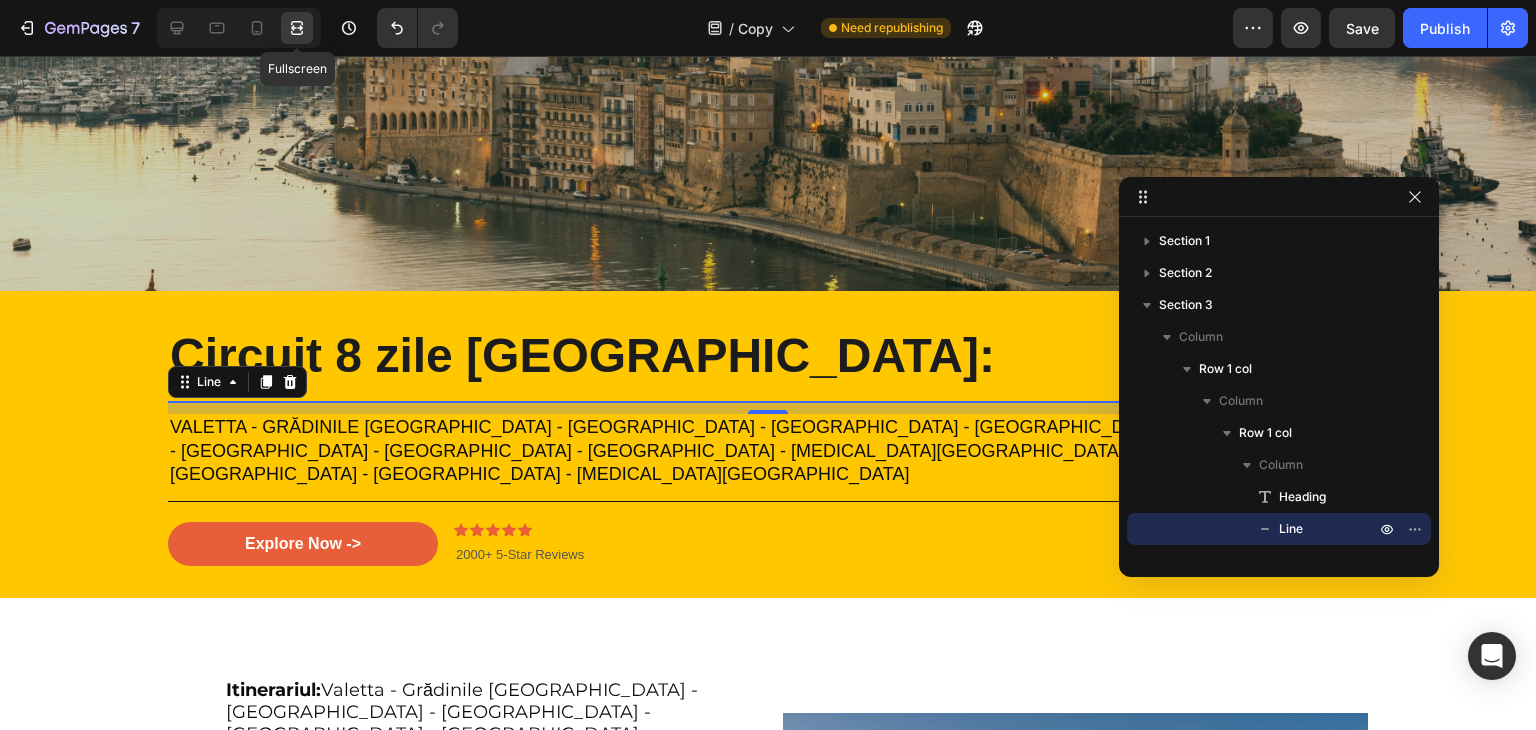 scroll, scrollTop: 571, scrollLeft: 0, axis: vertical 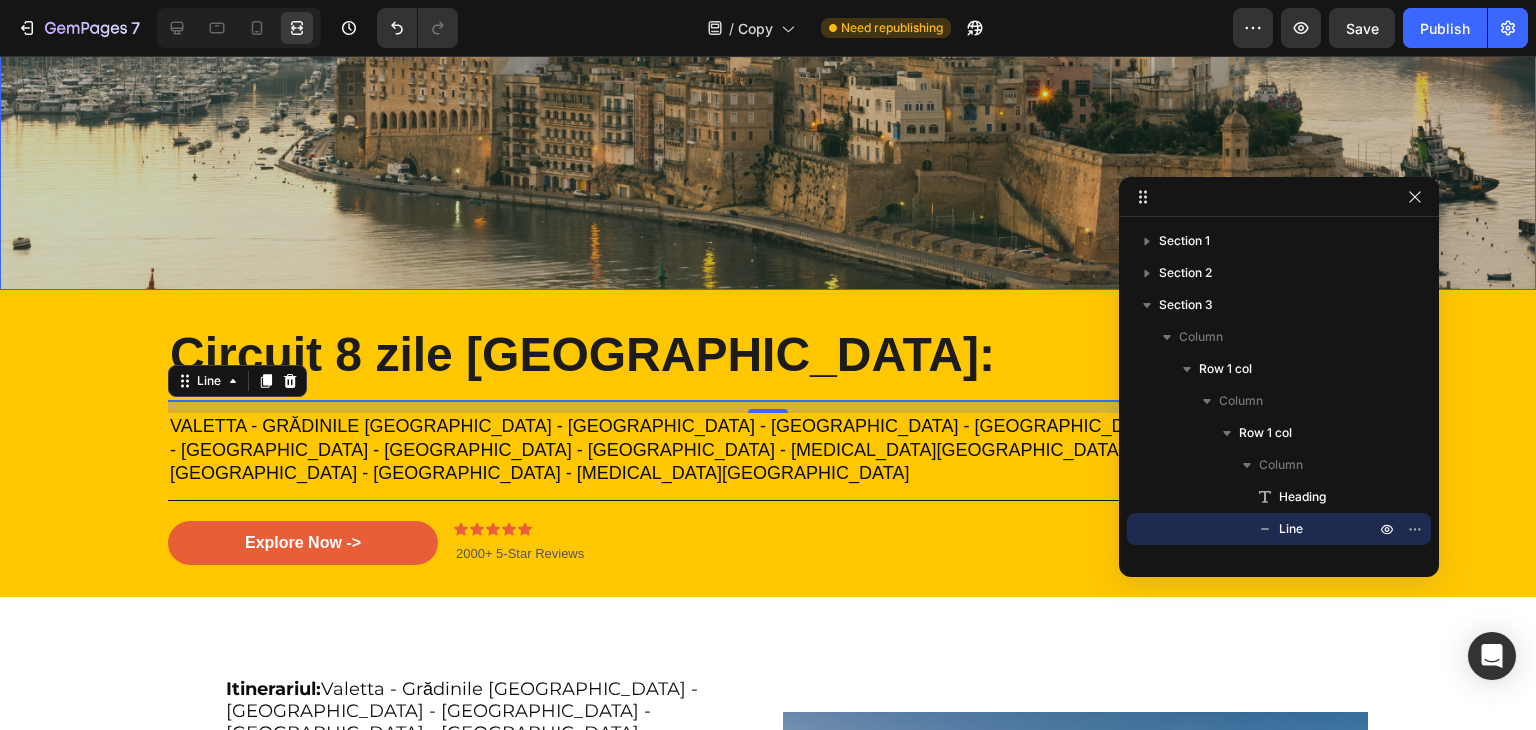 click at bounding box center (768, -47) 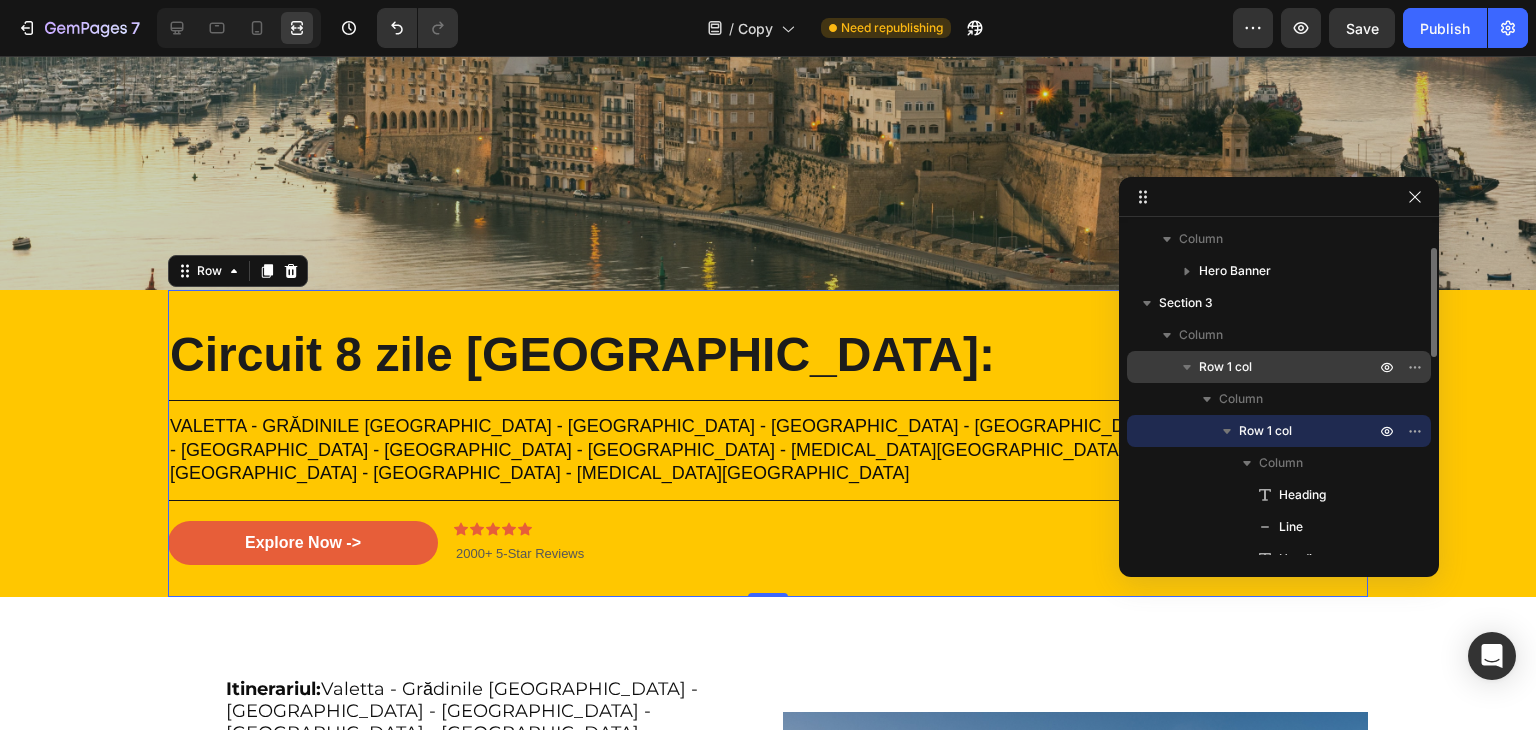 scroll, scrollTop: 67, scrollLeft: 0, axis: vertical 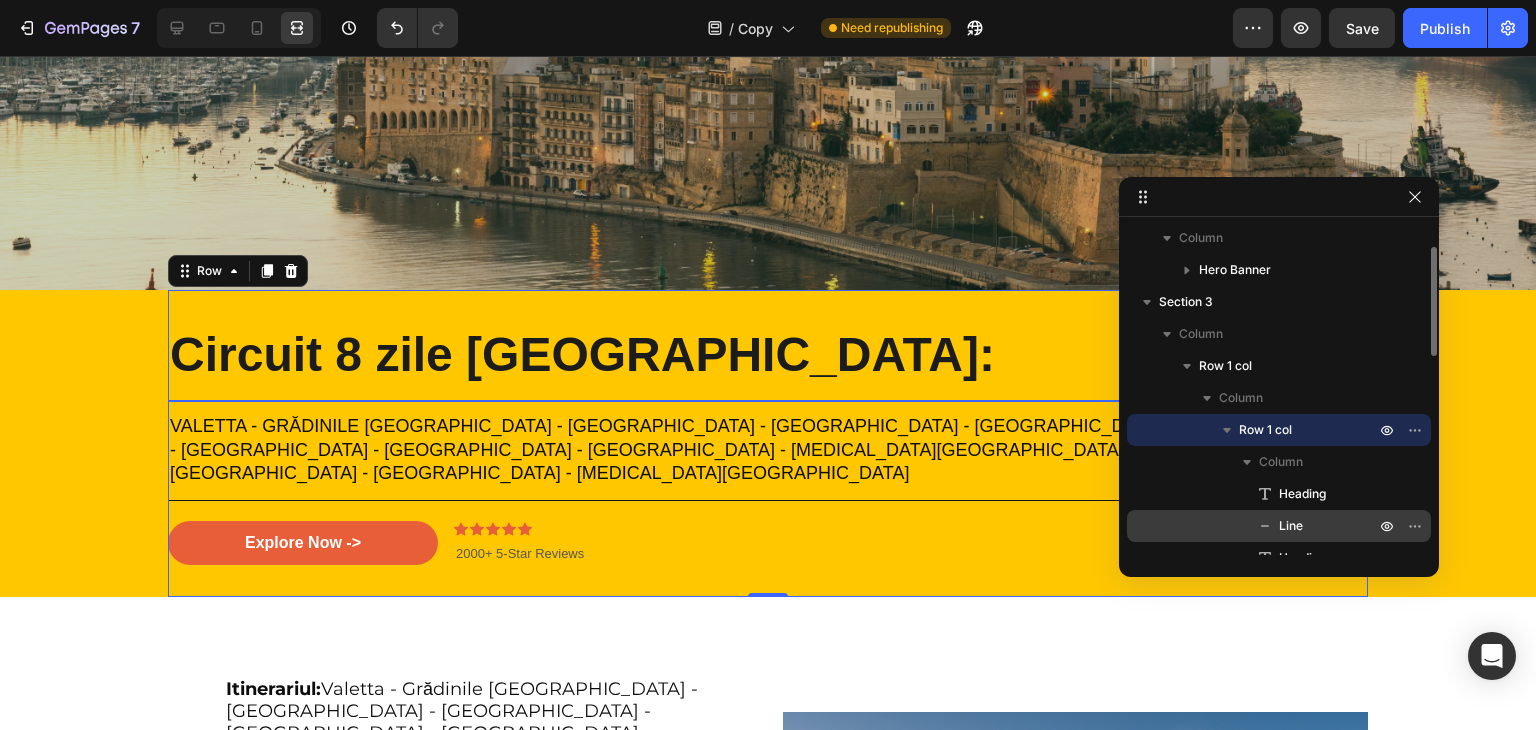 click 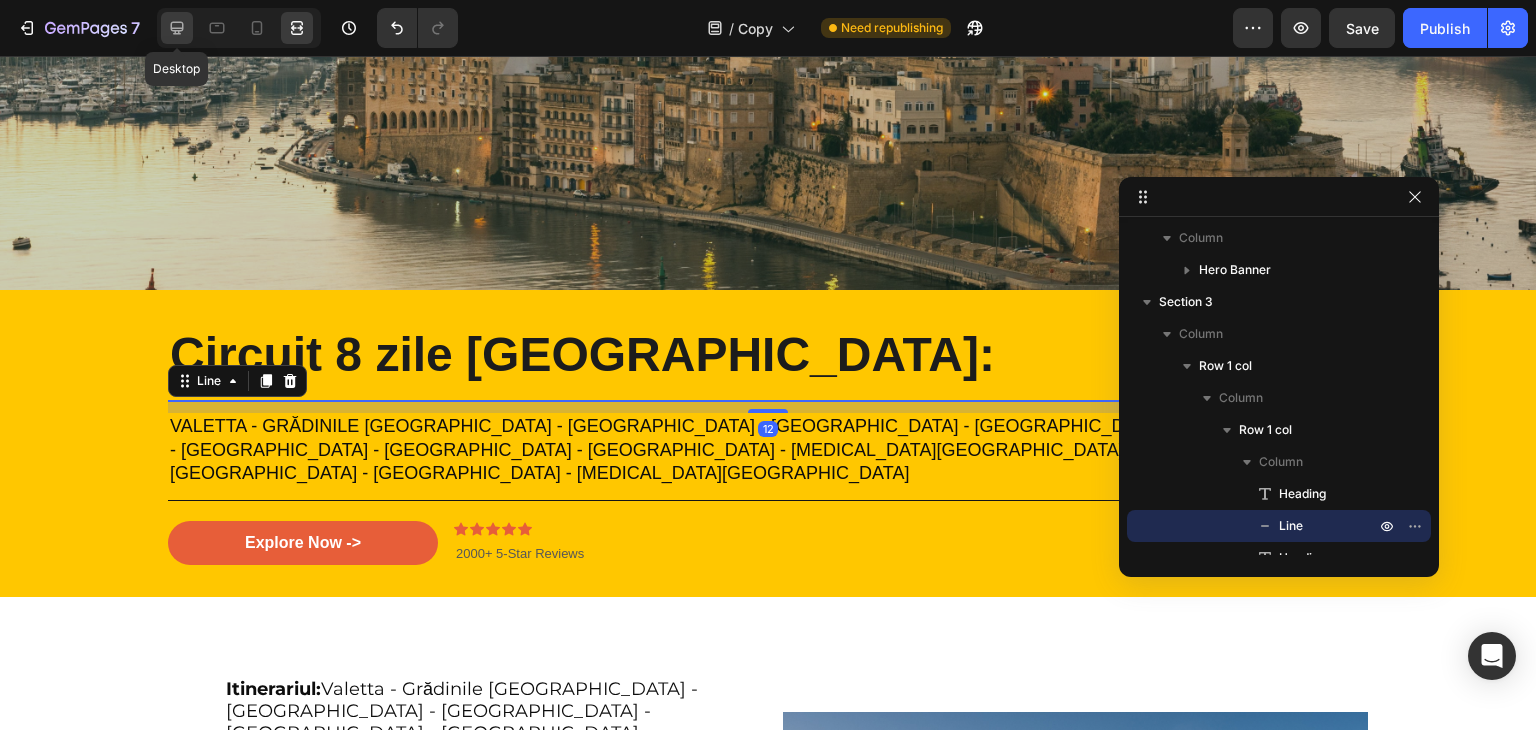 click 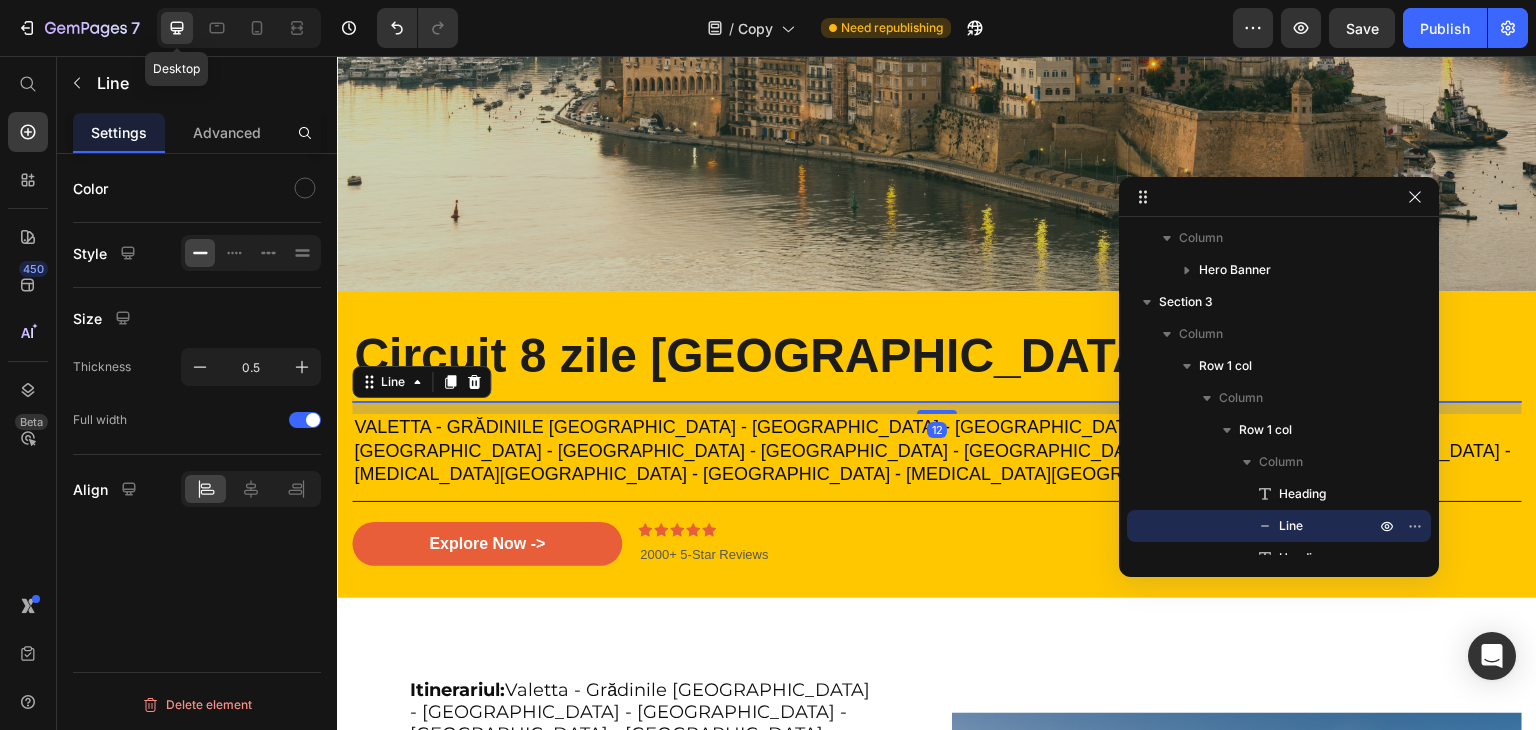 scroll, scrollTop: 570, scrollLeft: 0, axis: vertical 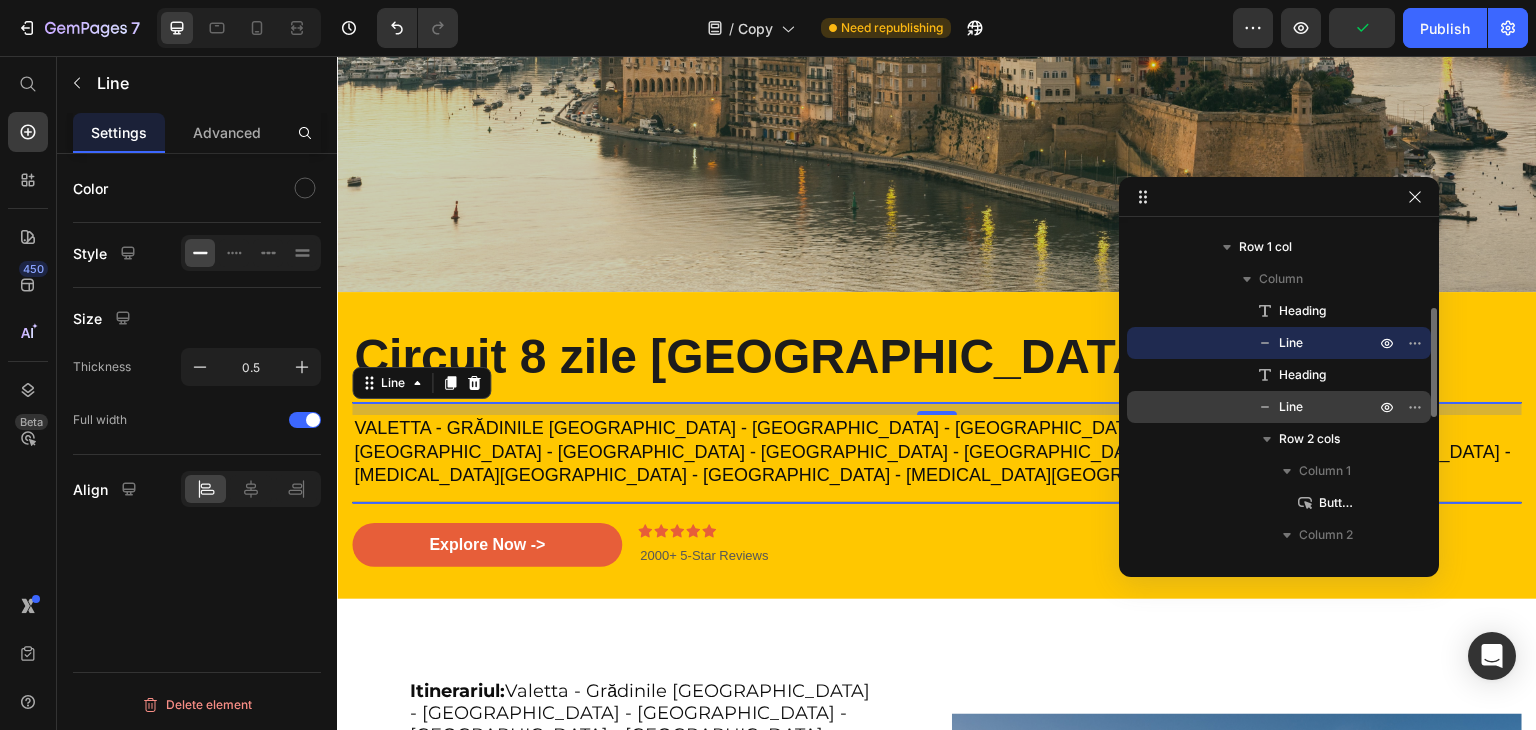 click on "Line" at bounding box center (1305, 407) 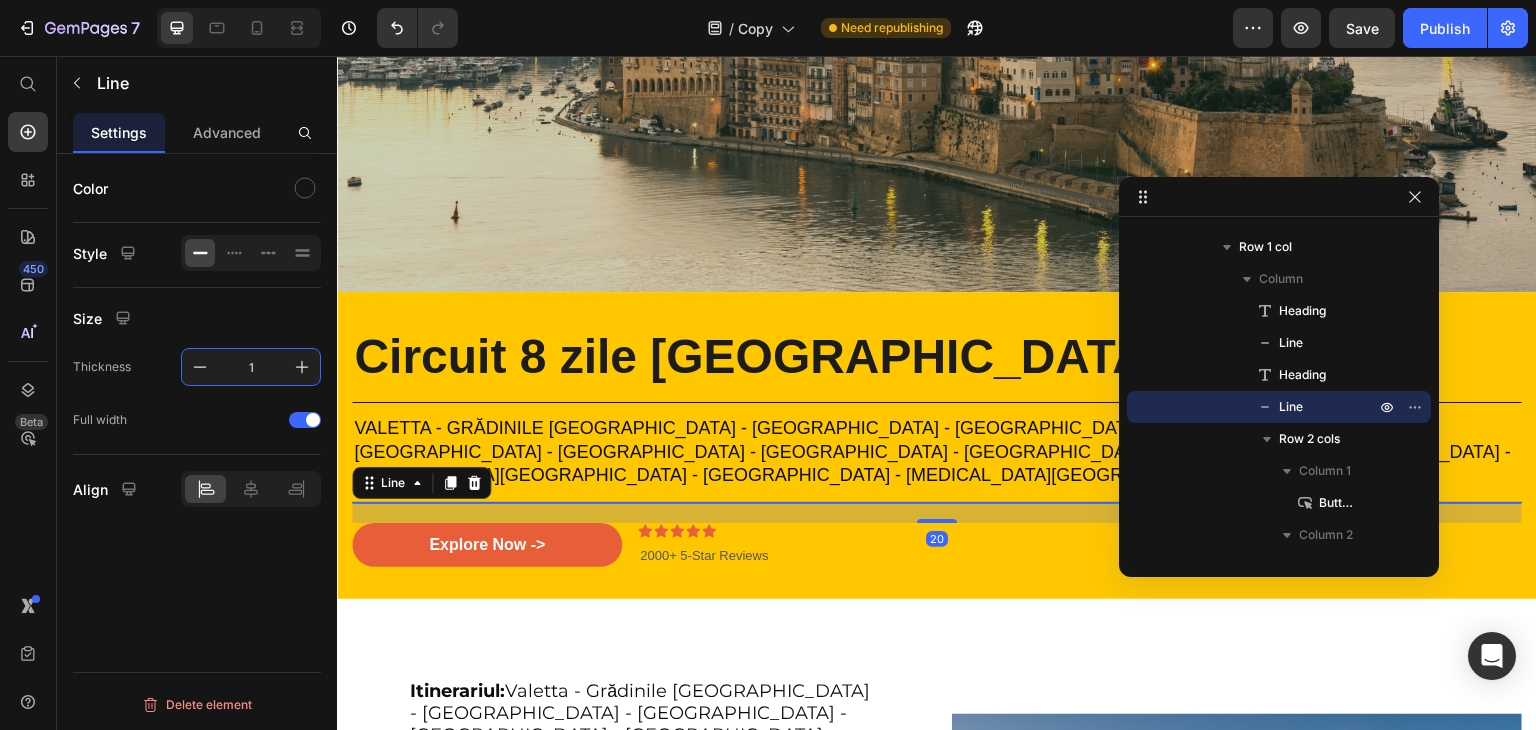 click on "1" at bounding box center [251, 367] 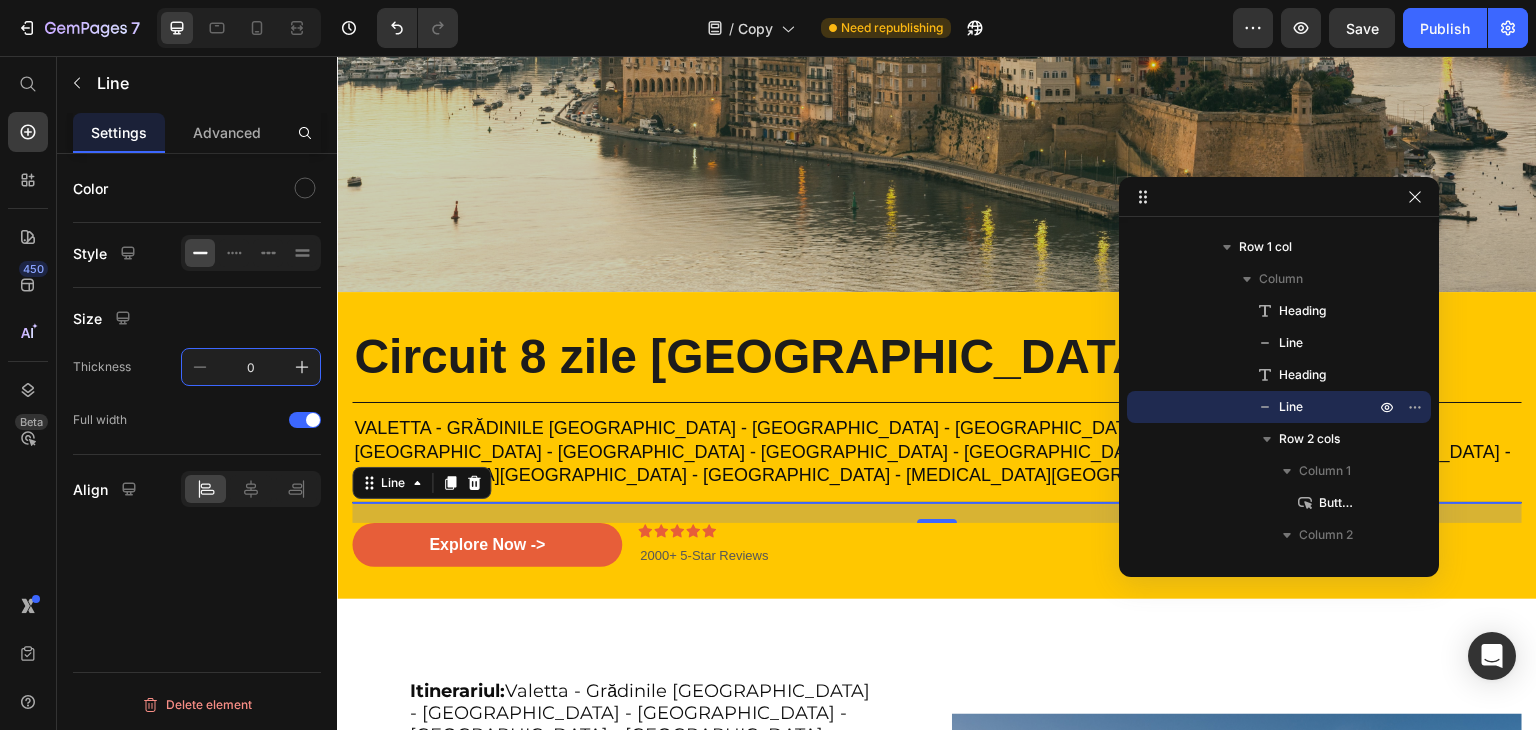 type on "0.5" 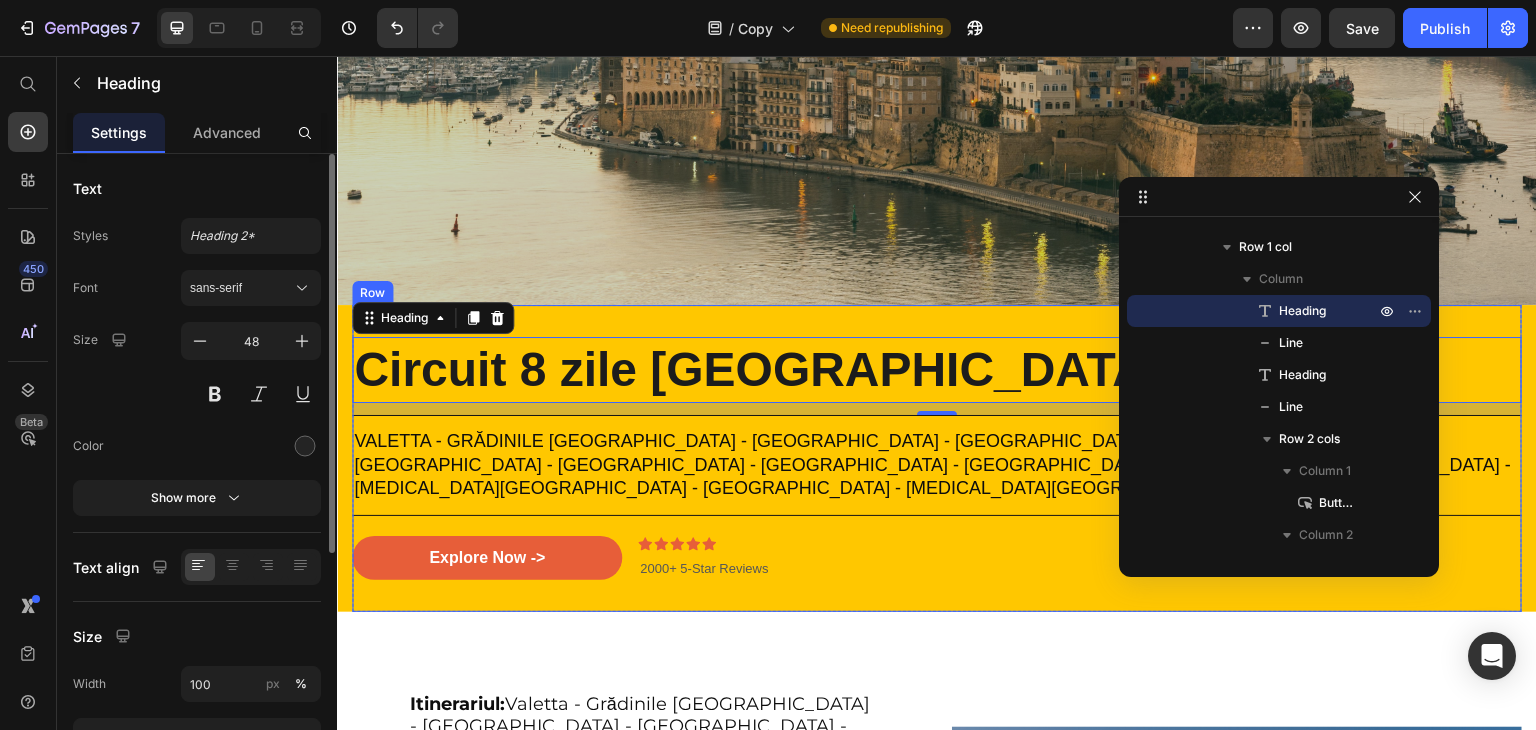 scroll, scrollTop: 771, scrollLeft: 0, axis: vertical 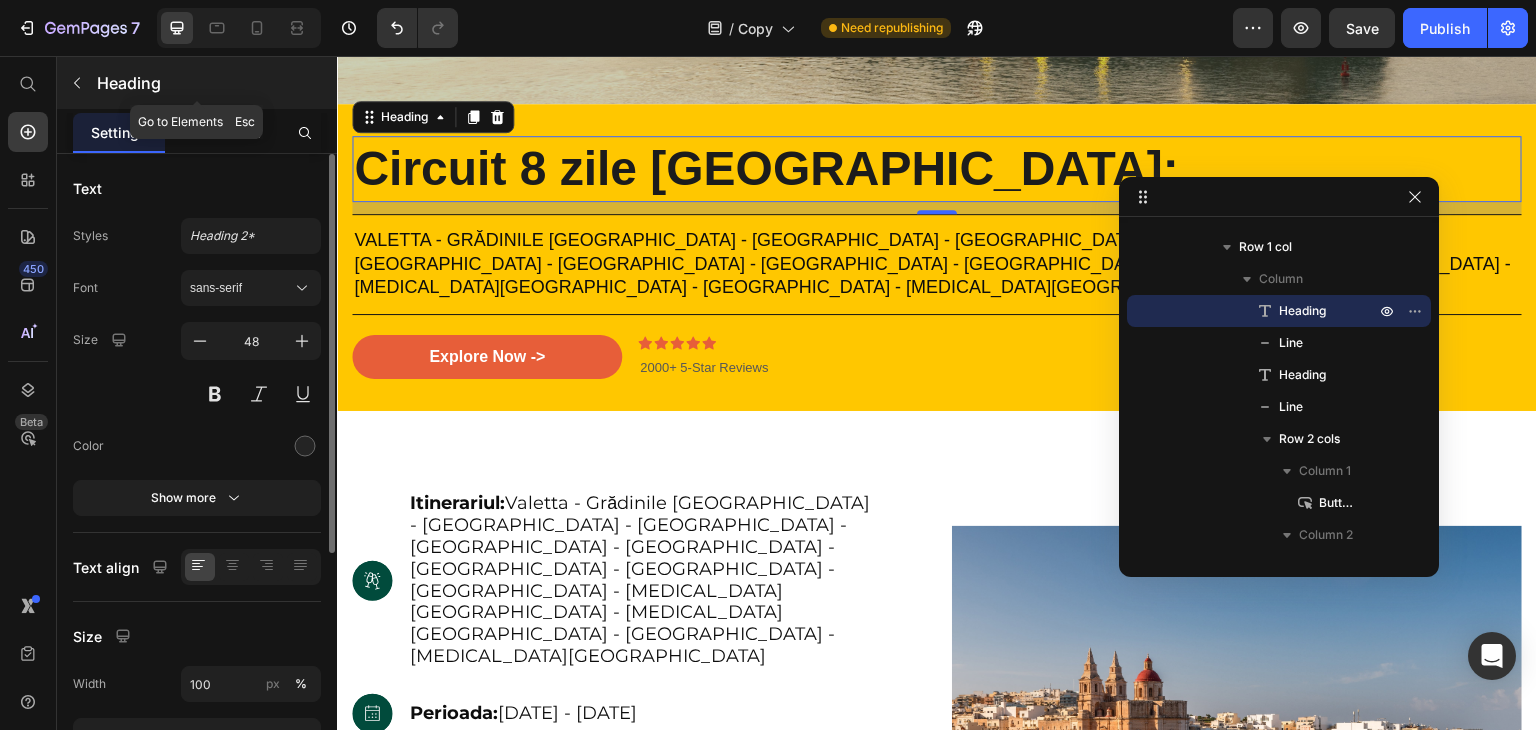 click at bounding box center [77, 83] 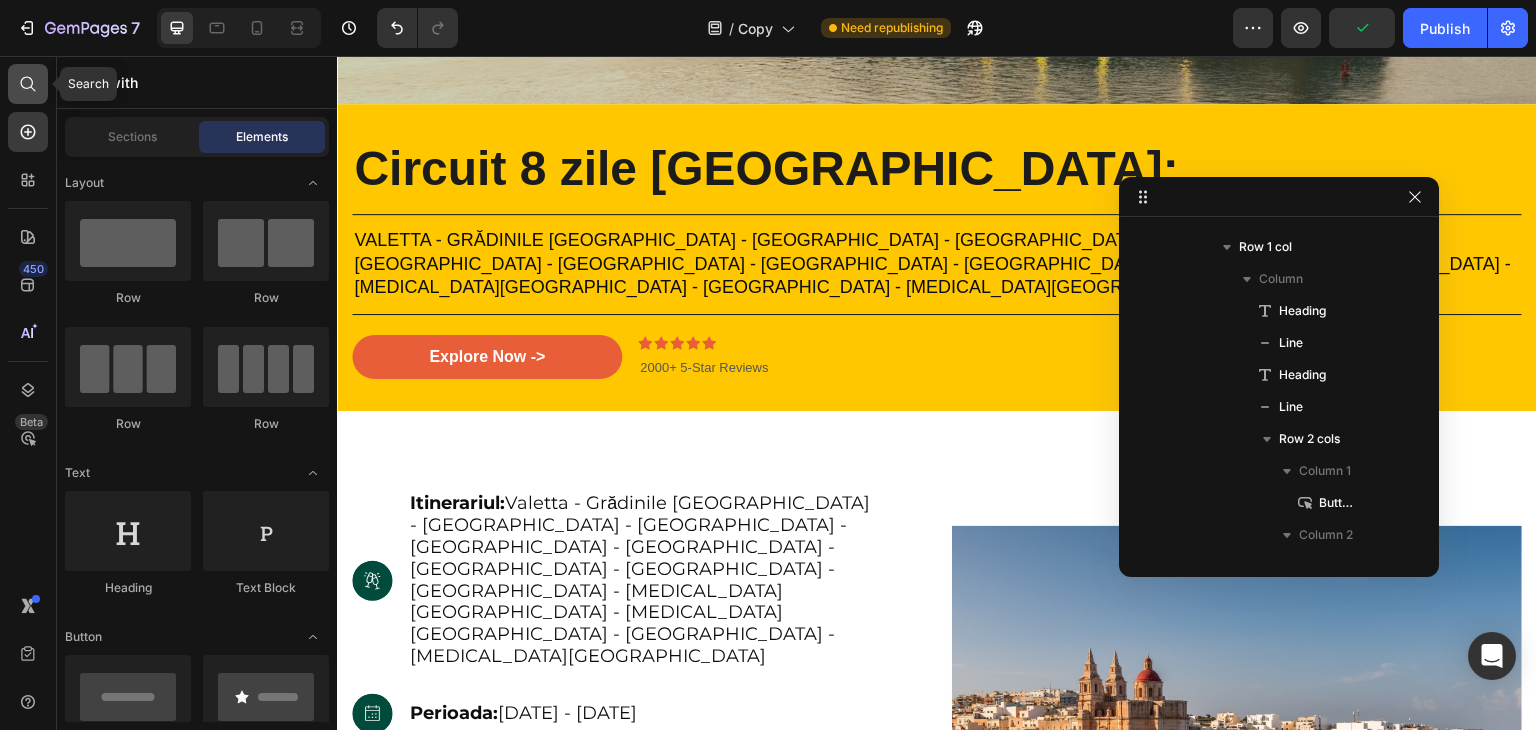 click 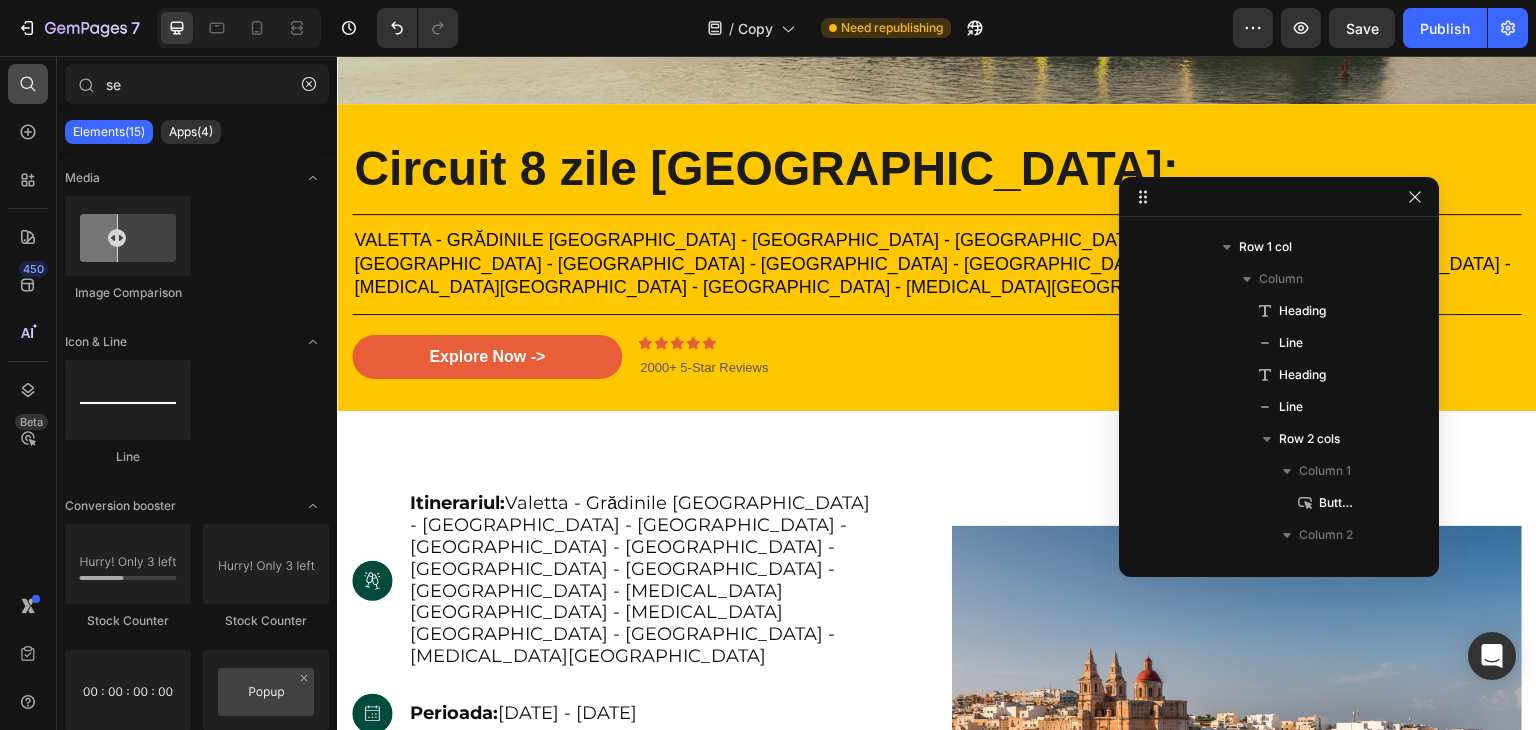 type on "s" 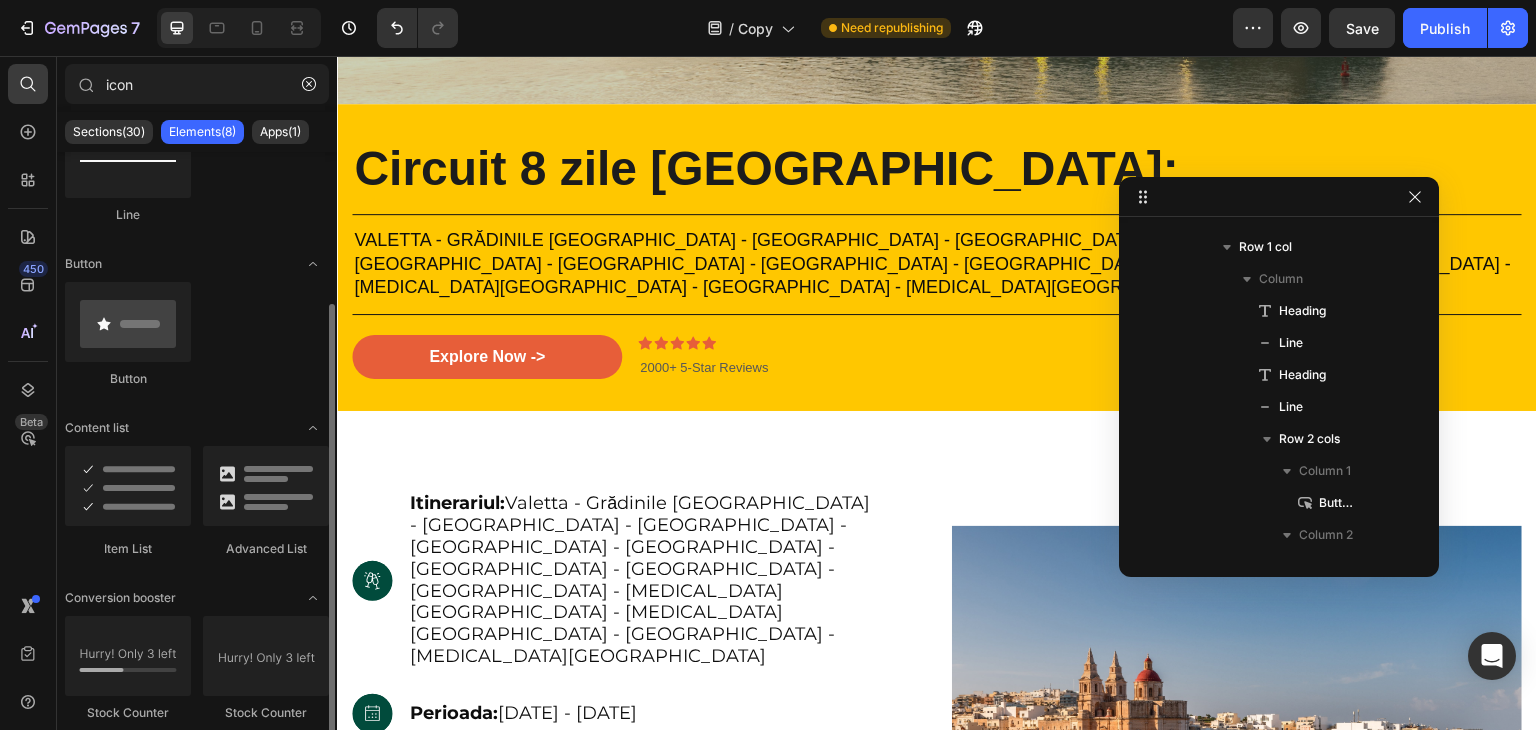 scroll, scrollTop: 204, scrollLeft: 0, axis: vertical 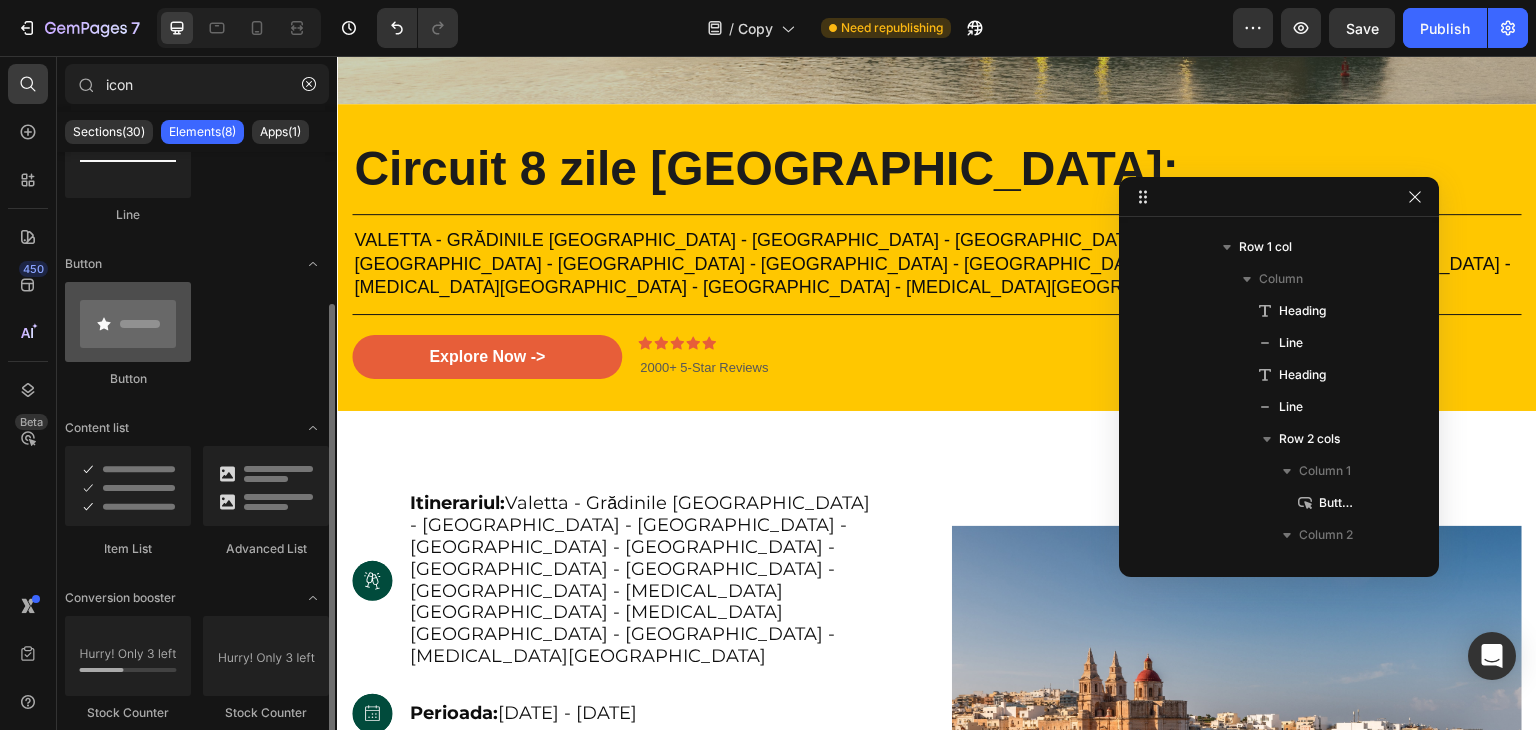 type on "icon" 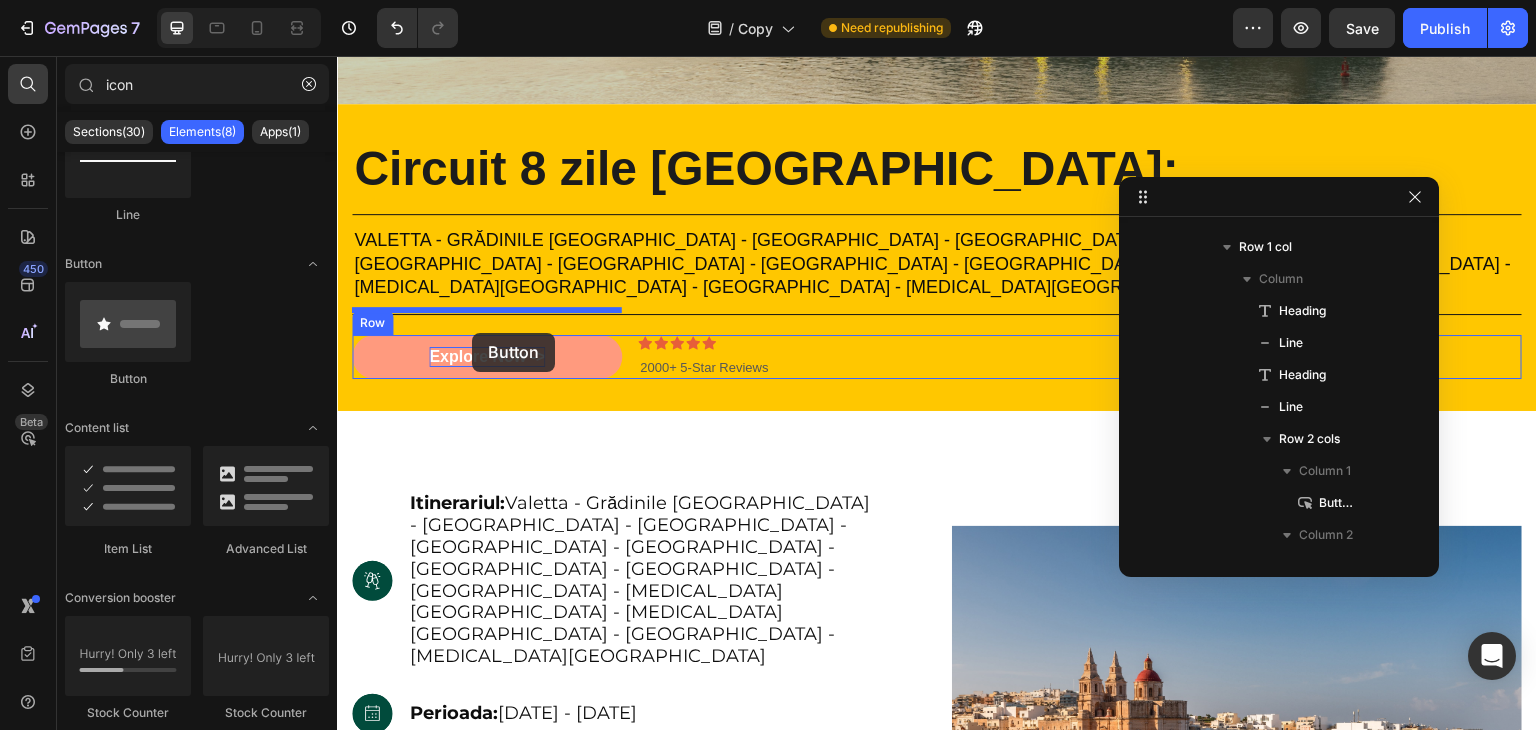 drag, startPoint x: 501, startPoint y: 370, endPoint x: 472, endPoint y: 335, distance: 45.453274 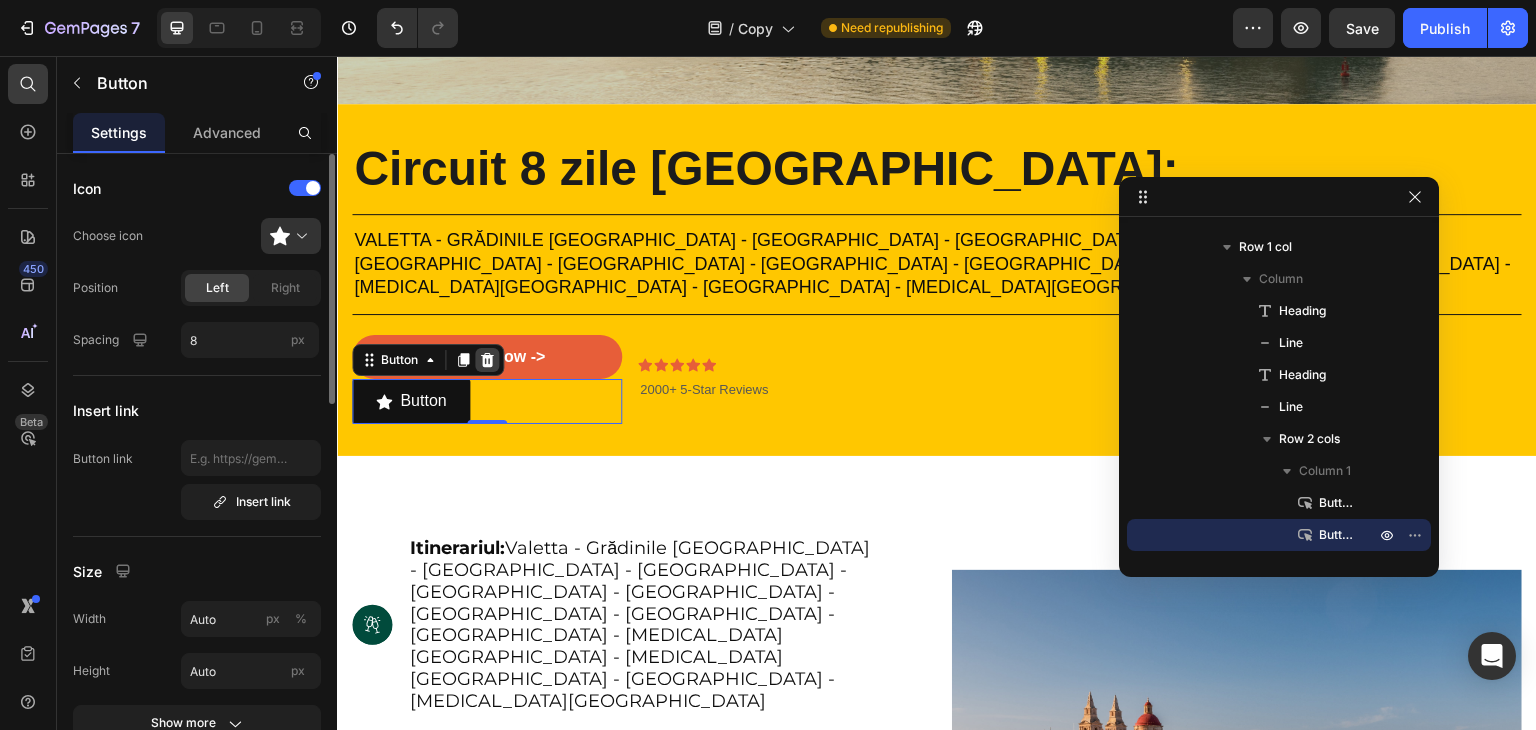 click 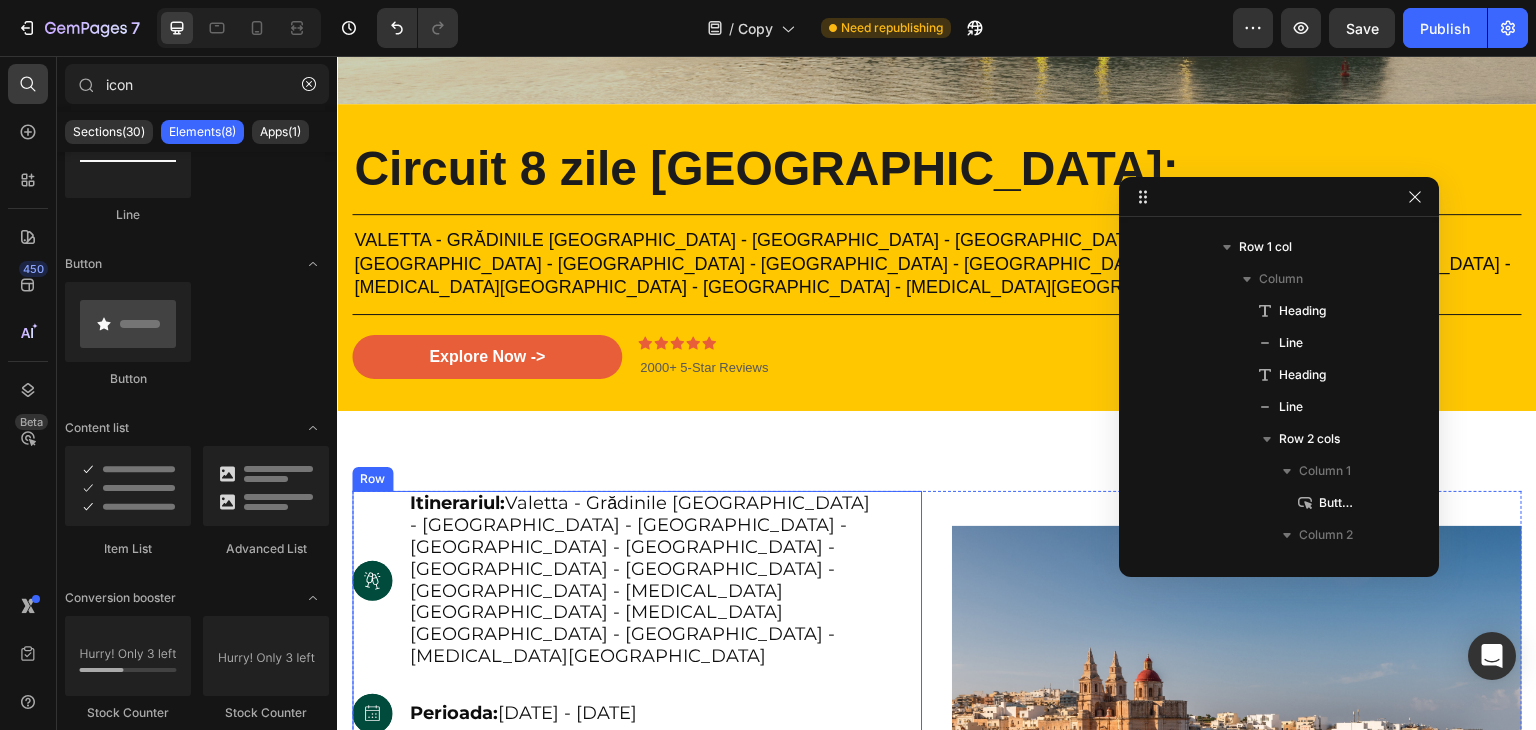 scroll, scrollTop: 908, scrollLeft: 0, axis: vertical 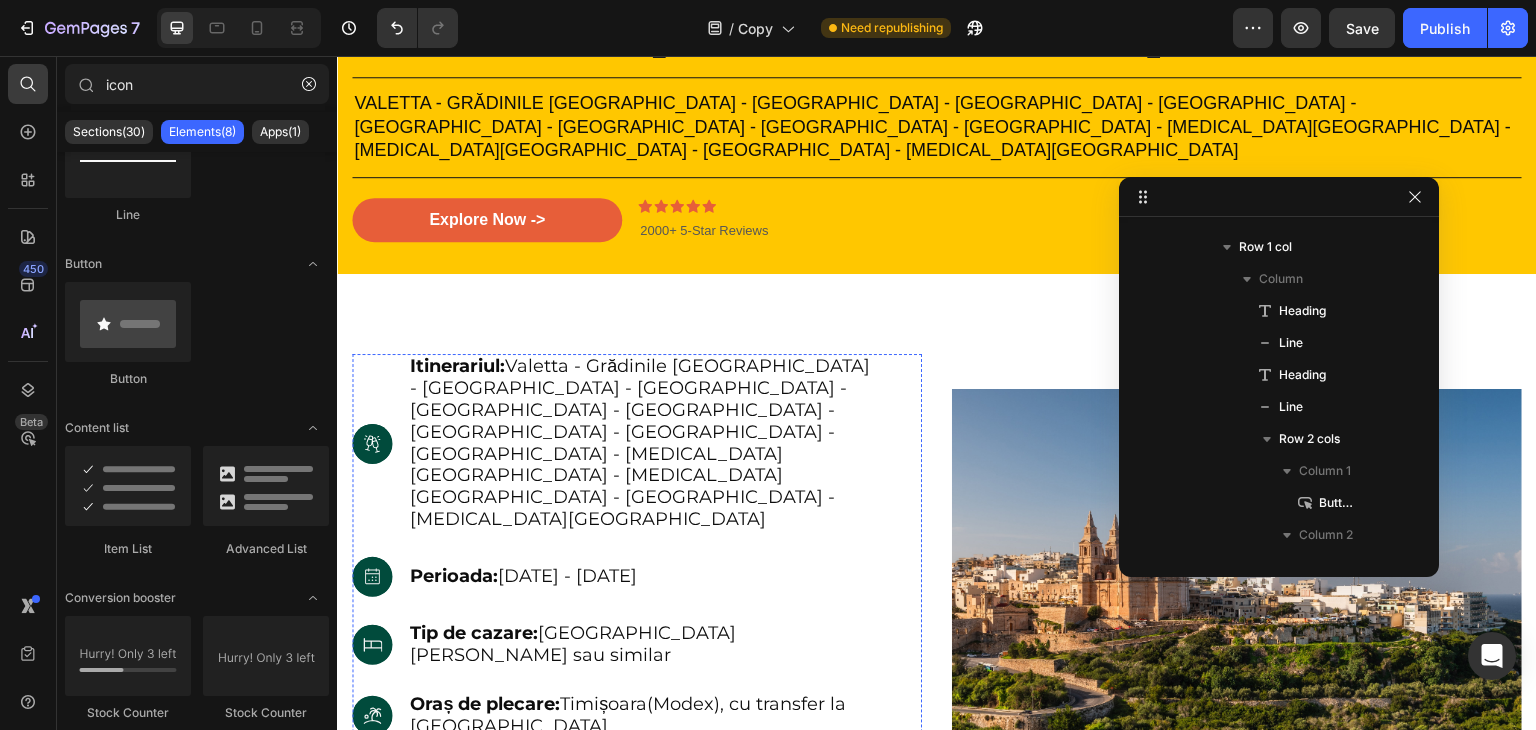 click on "Icon Hero Banner Opțiuni de transport:  avion  Text Block Row" at bounding box center (613, 784) 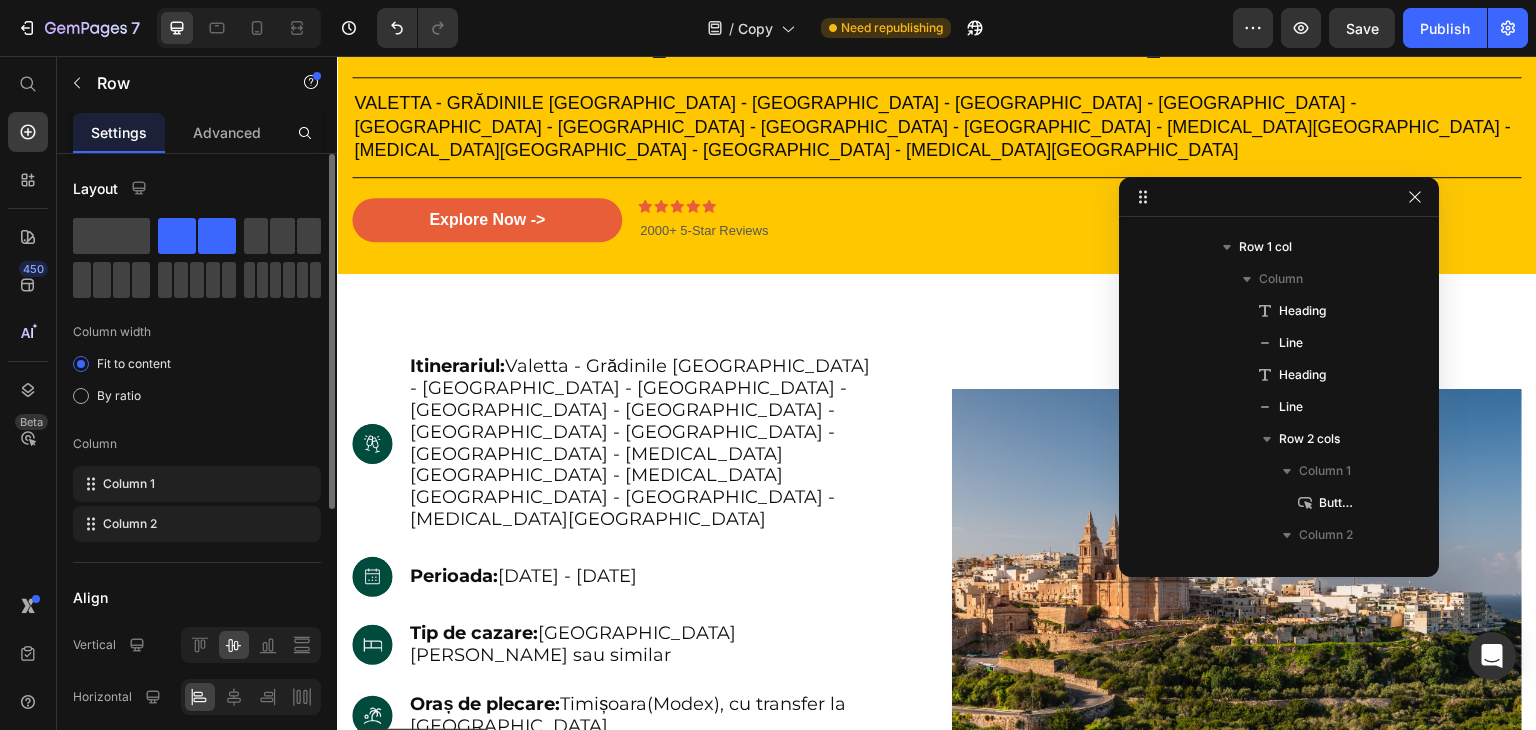 scroll, scrollTop: 954, scrollLeft: 0, axis: vertical 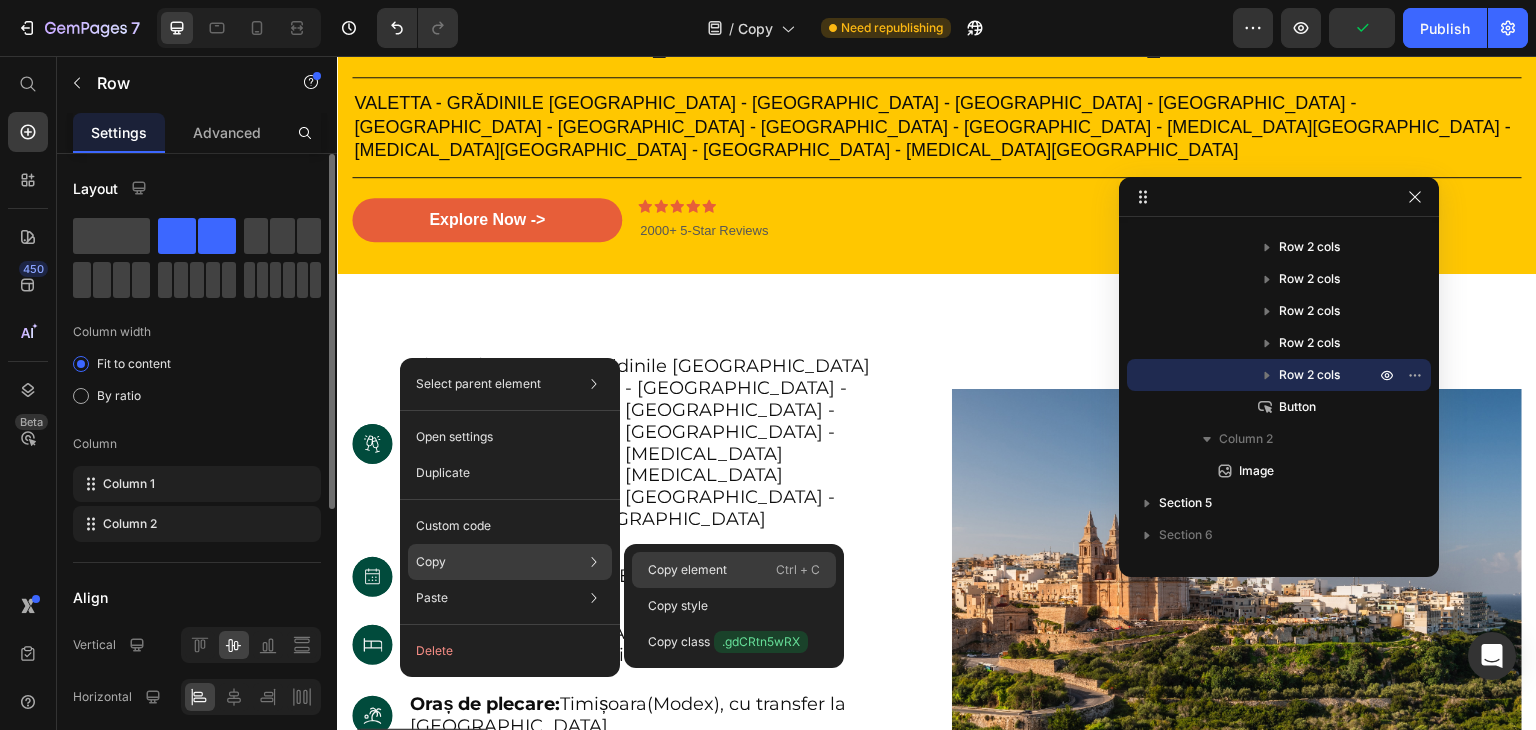 click on "Copy element" at bounding box center [687, 570] 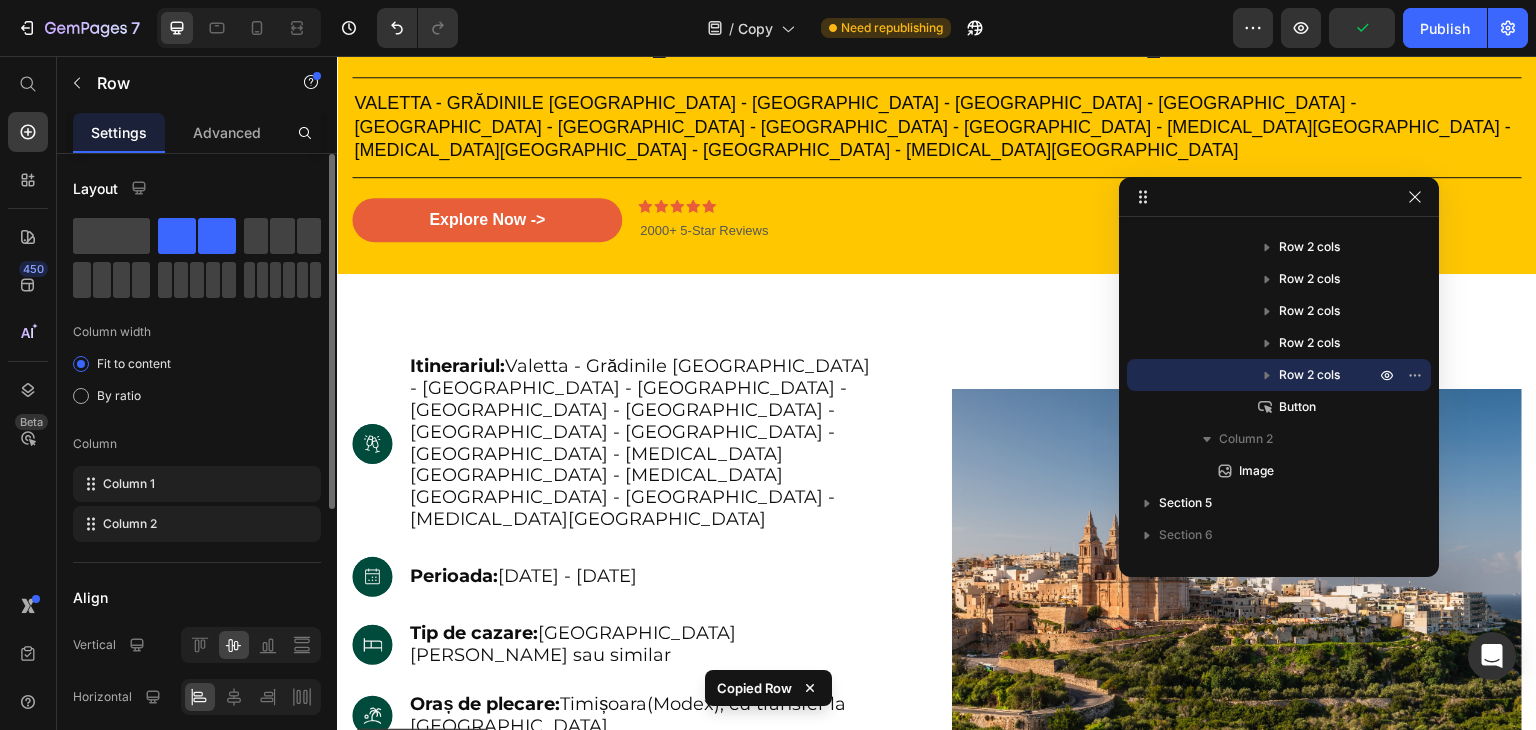scroll, scrollTop: 731, scrollLeft: 0, axis: vertical 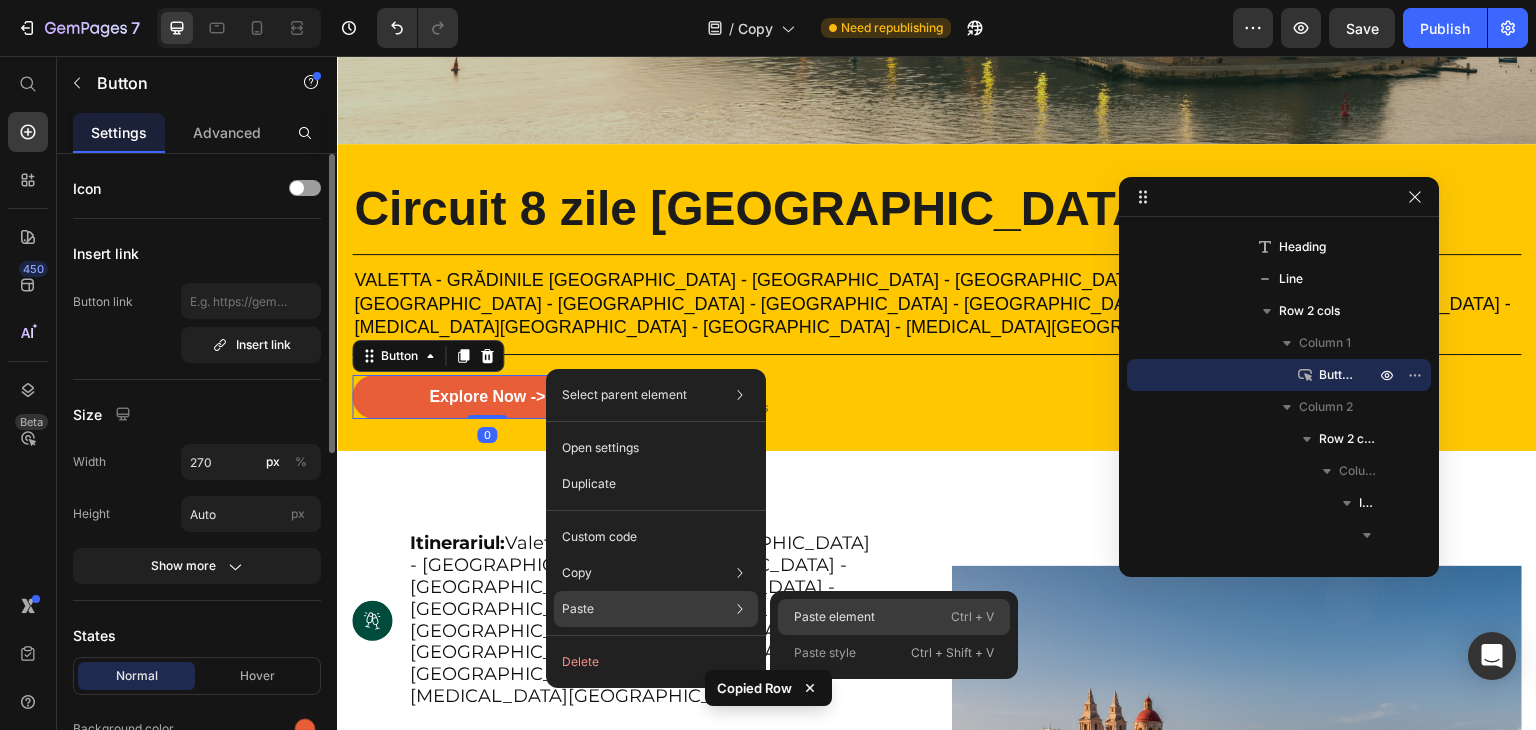 click on "Paste element" at bounding box center [834, 617] 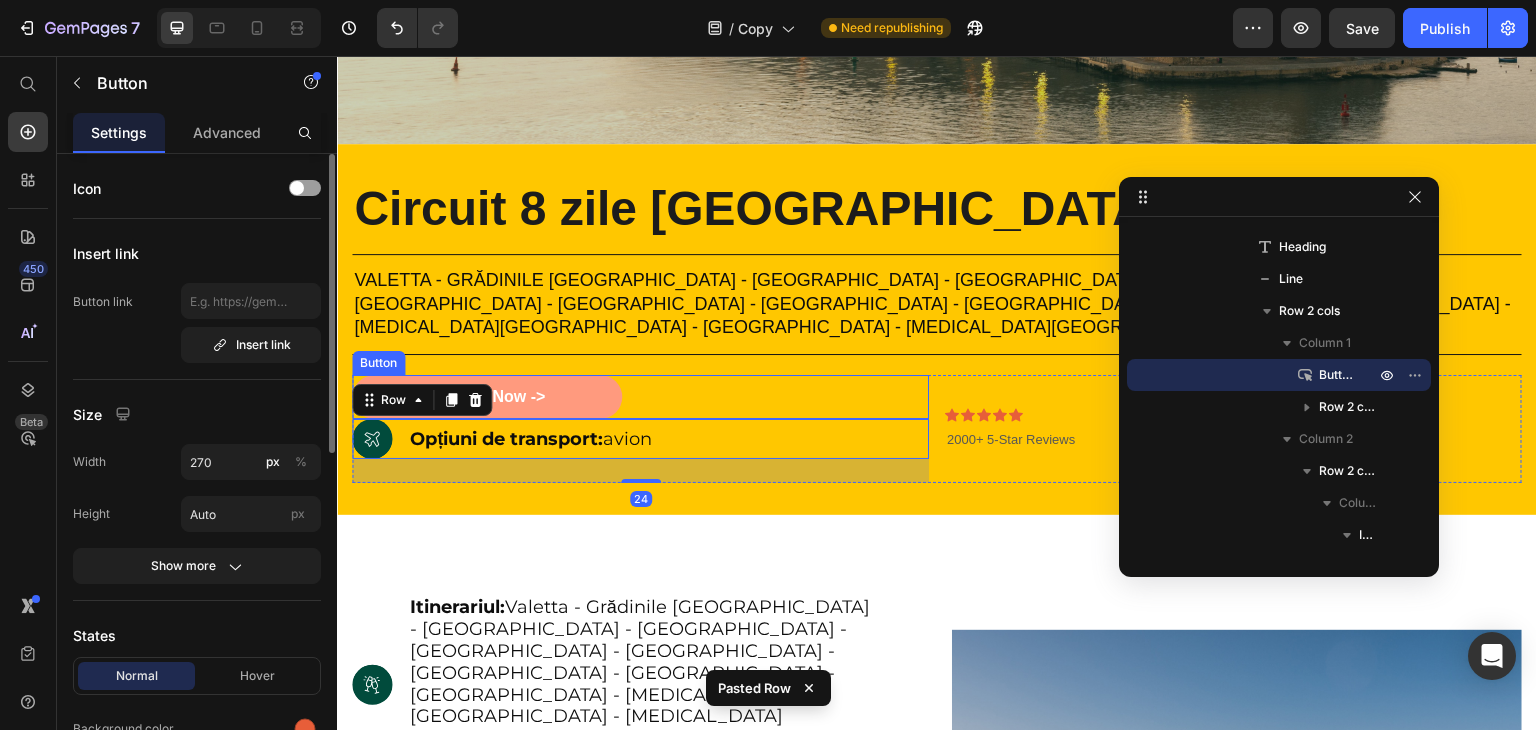 click on "Explore Now ->" at bounding box center [487, 397] 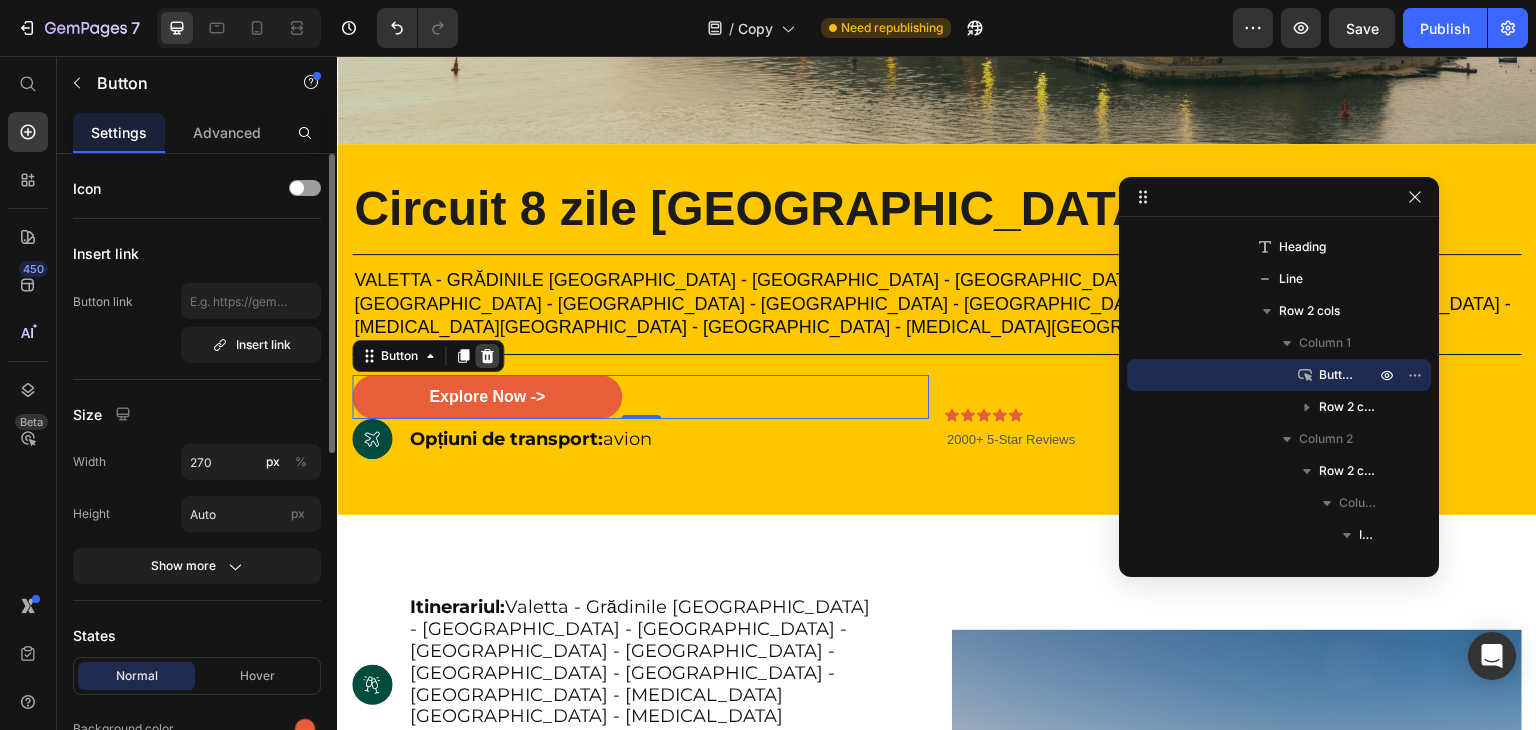 click 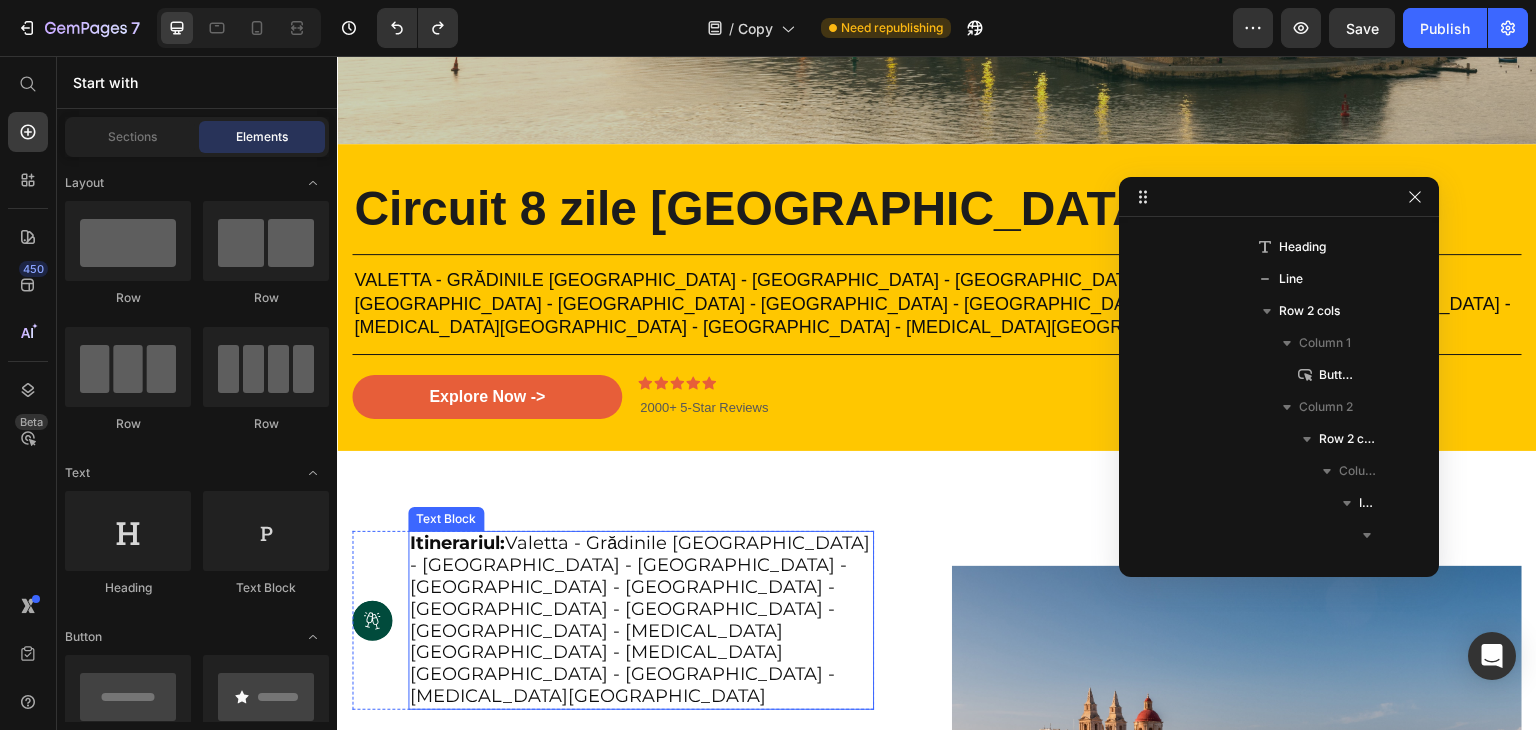 scroll, scrollTop: 987, scrollLeft: 0, axis: vertical 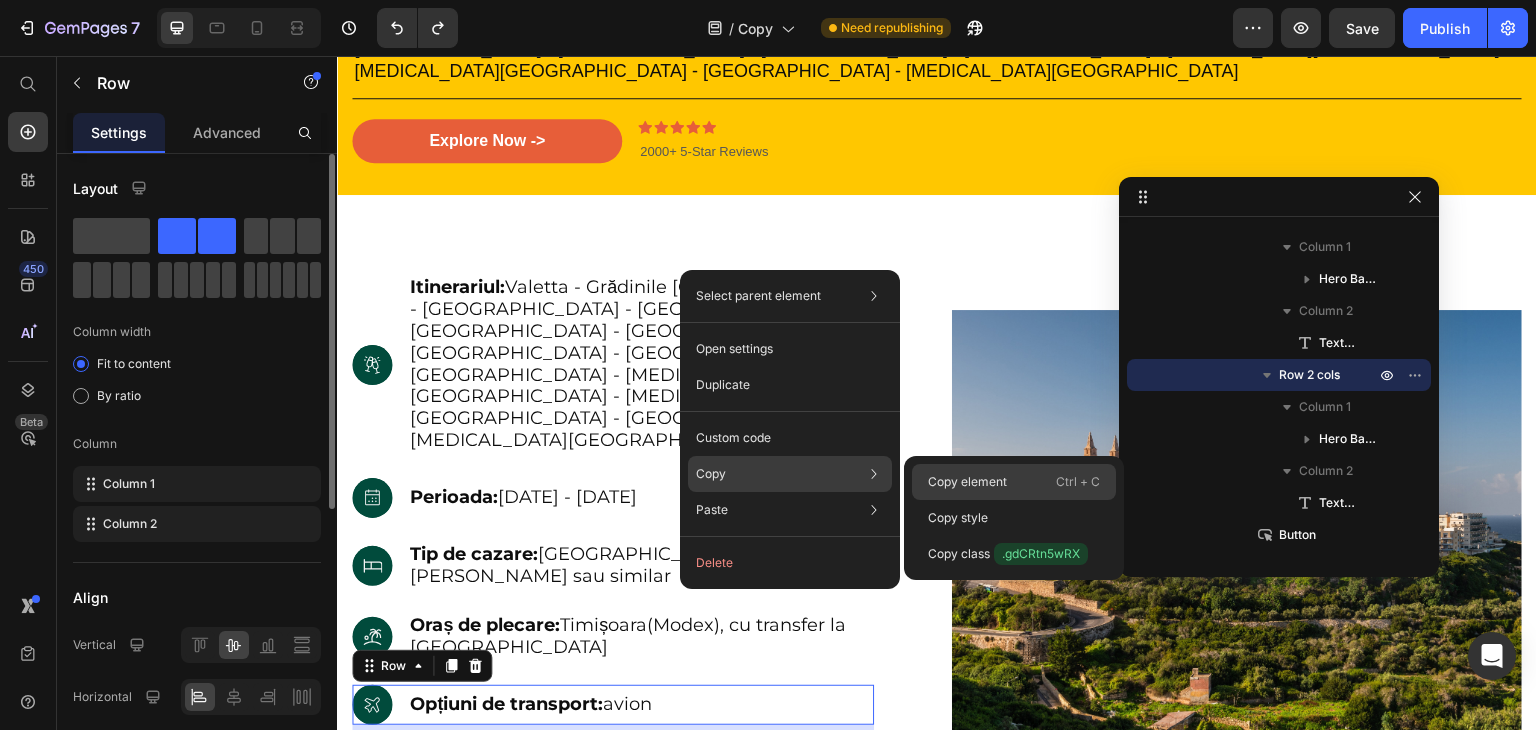 click on "Copy element" at bounding box center [967, 482] 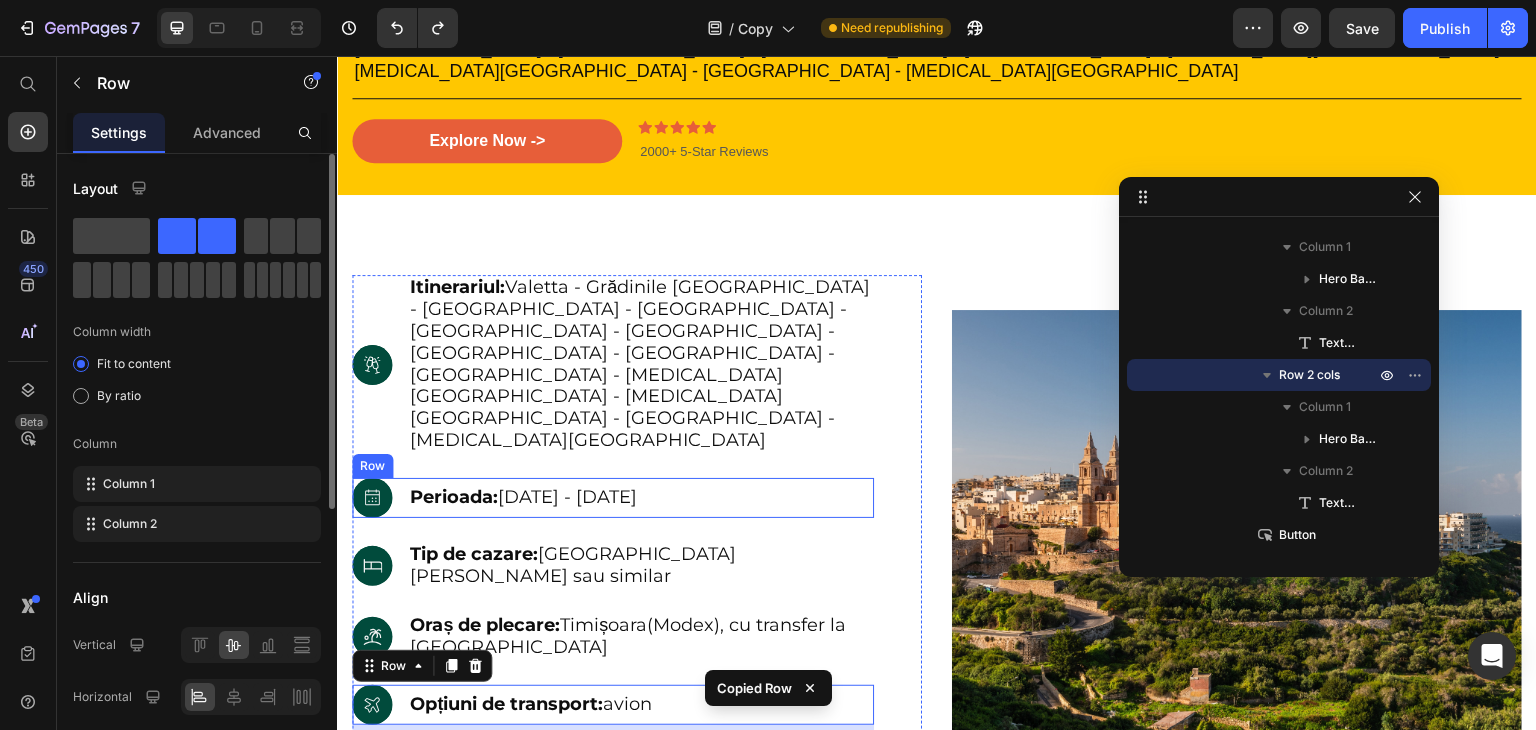 scroll, scrollTop: 704, scrollLeft: 0, axis: vertical 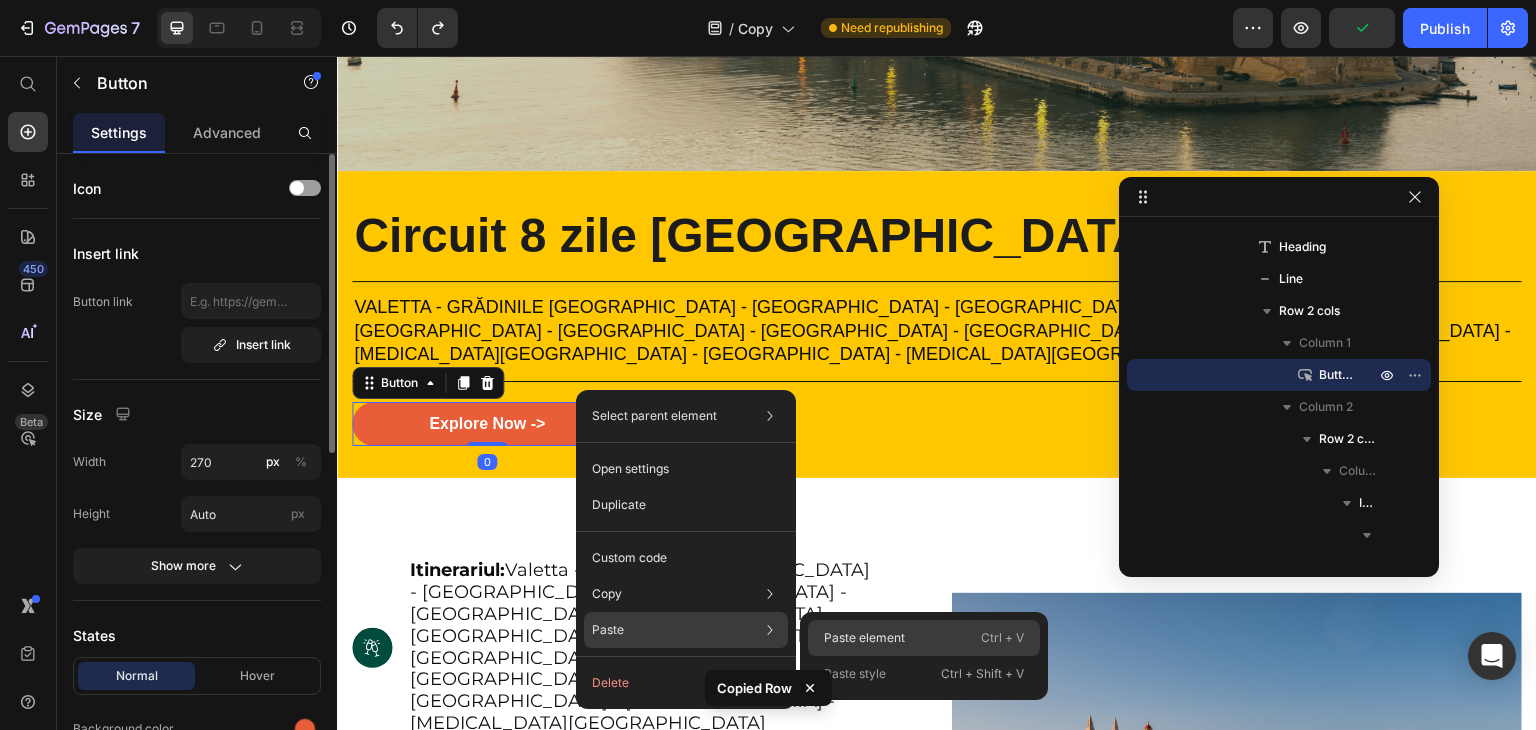 click on "Paste element" at bounding box center [864, 638] 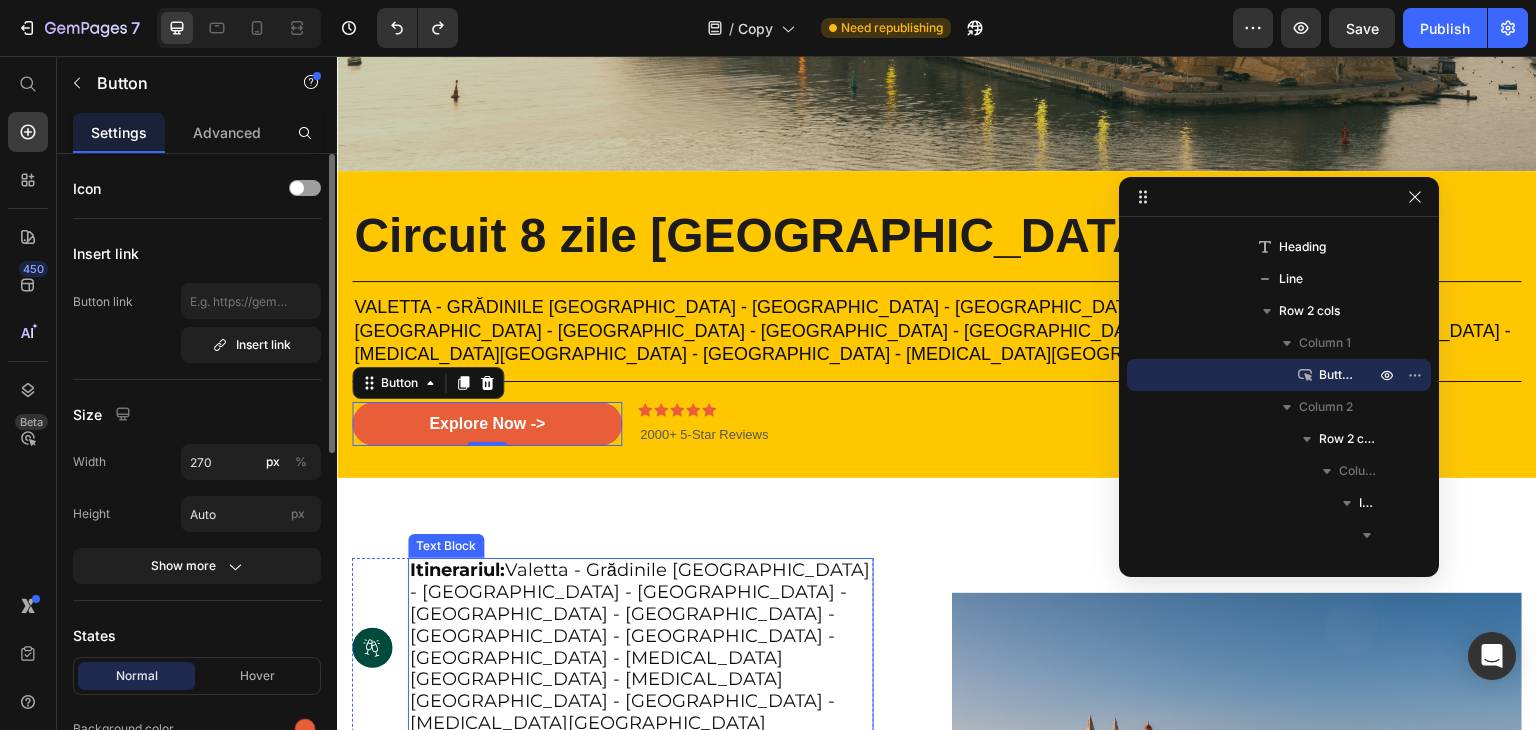 scroll, scrollTop: 964, scrollLeft: 0, axis: vertical 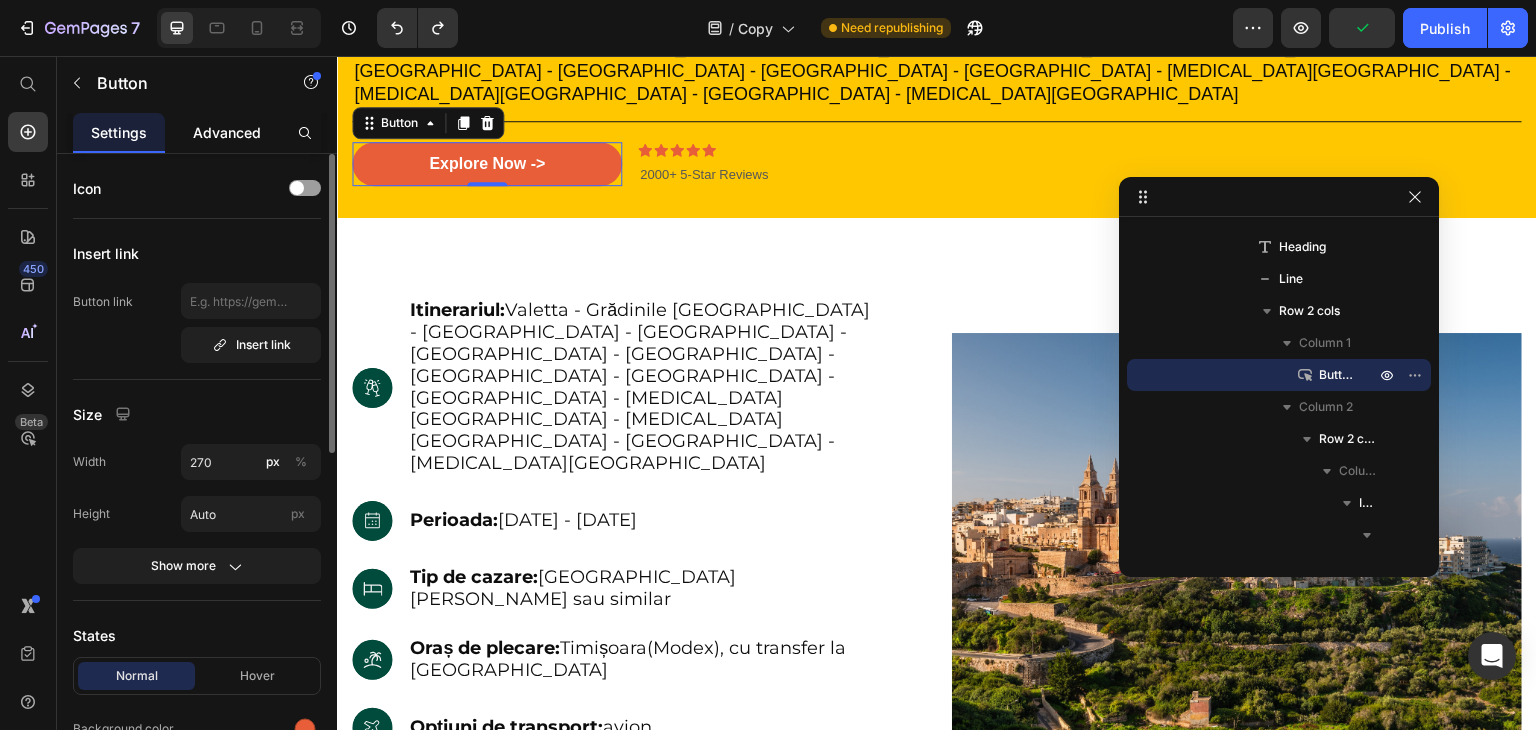 click on "Advanced" at bounding box center (227, 132) 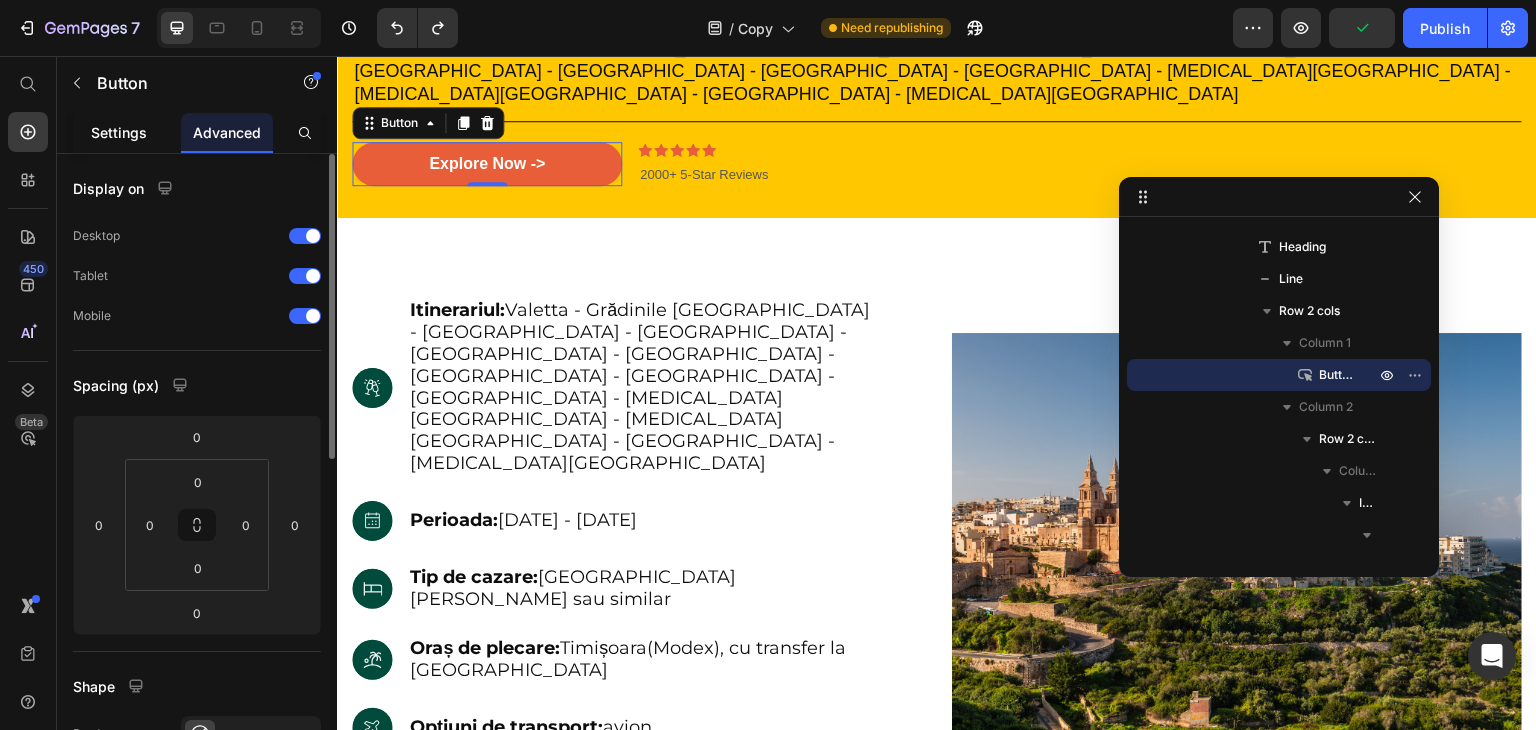 click on "Settings" at bounding box center [119, 132] 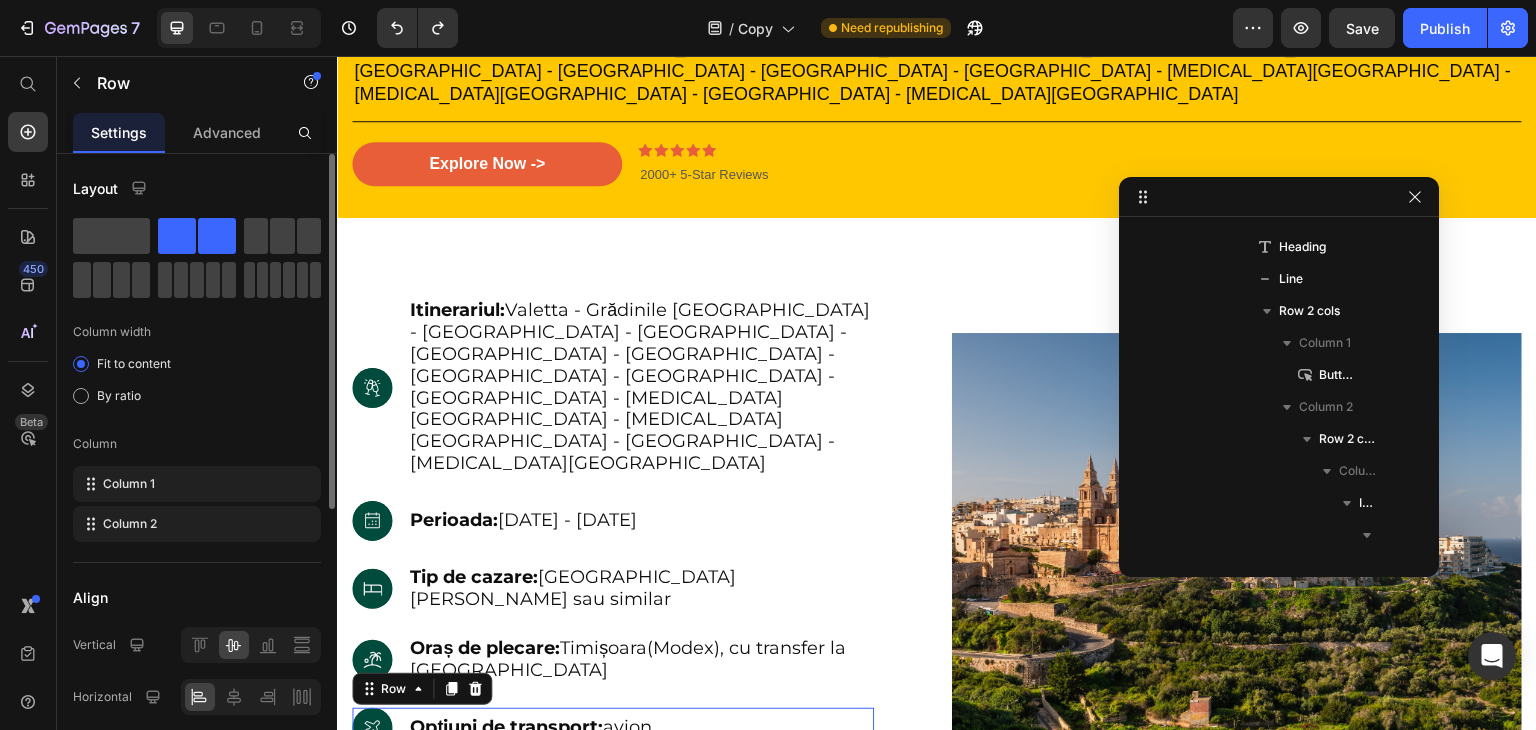 scroll, scrollTop: 2042, scrollLeft: 0, axis: vertical 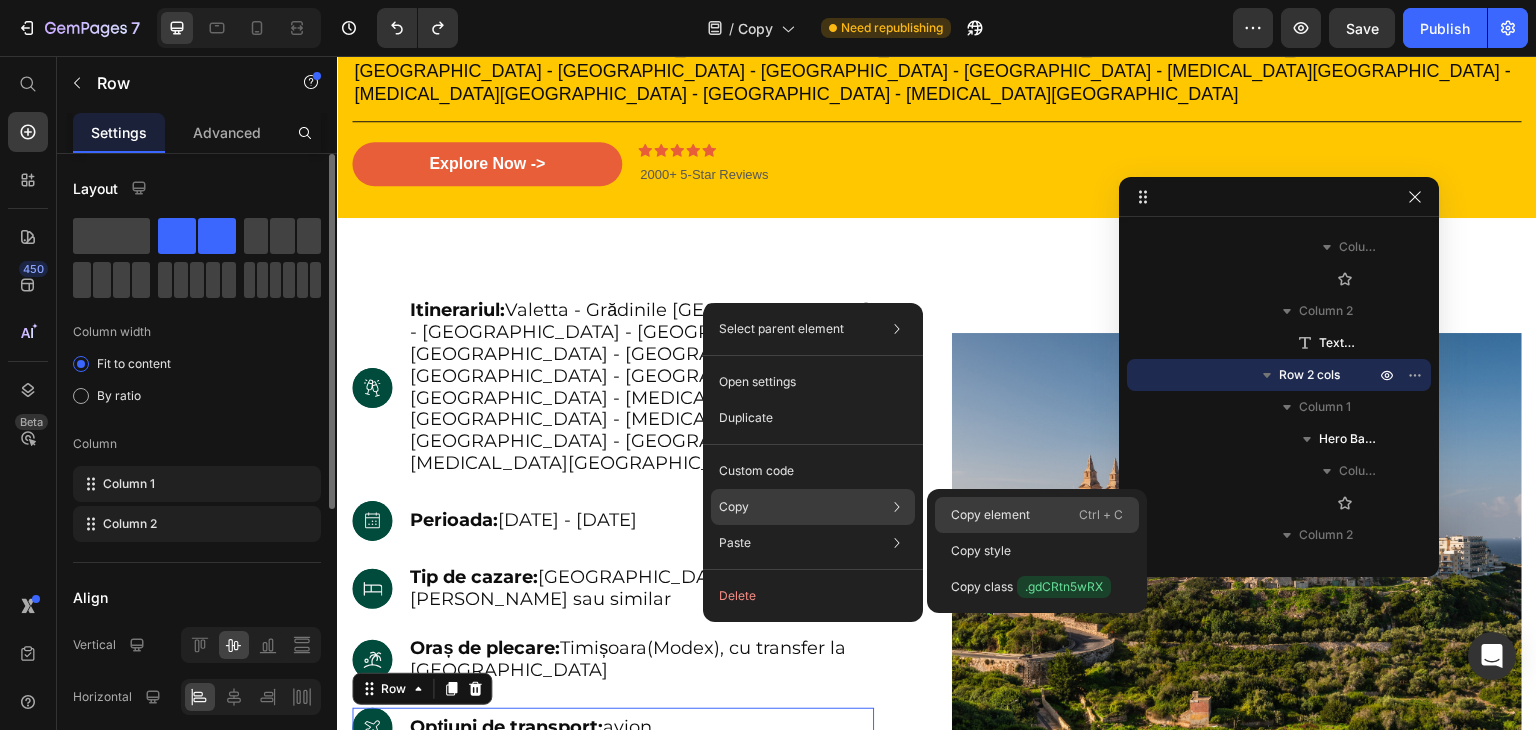 click on "Copy element" at bounding box center (990, 515) 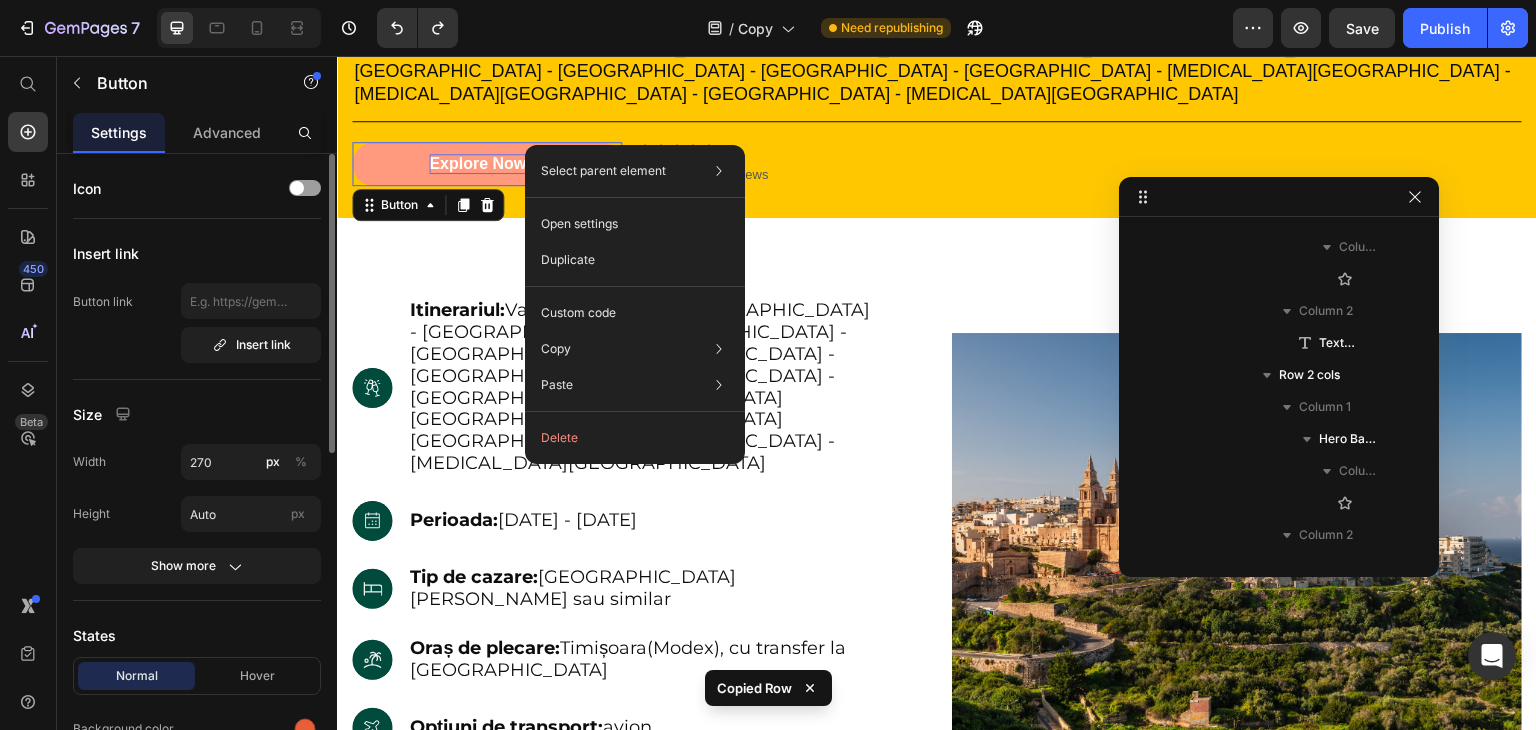 scroll, scrollTop: 378, scrollLeft: 0, axis: vertical 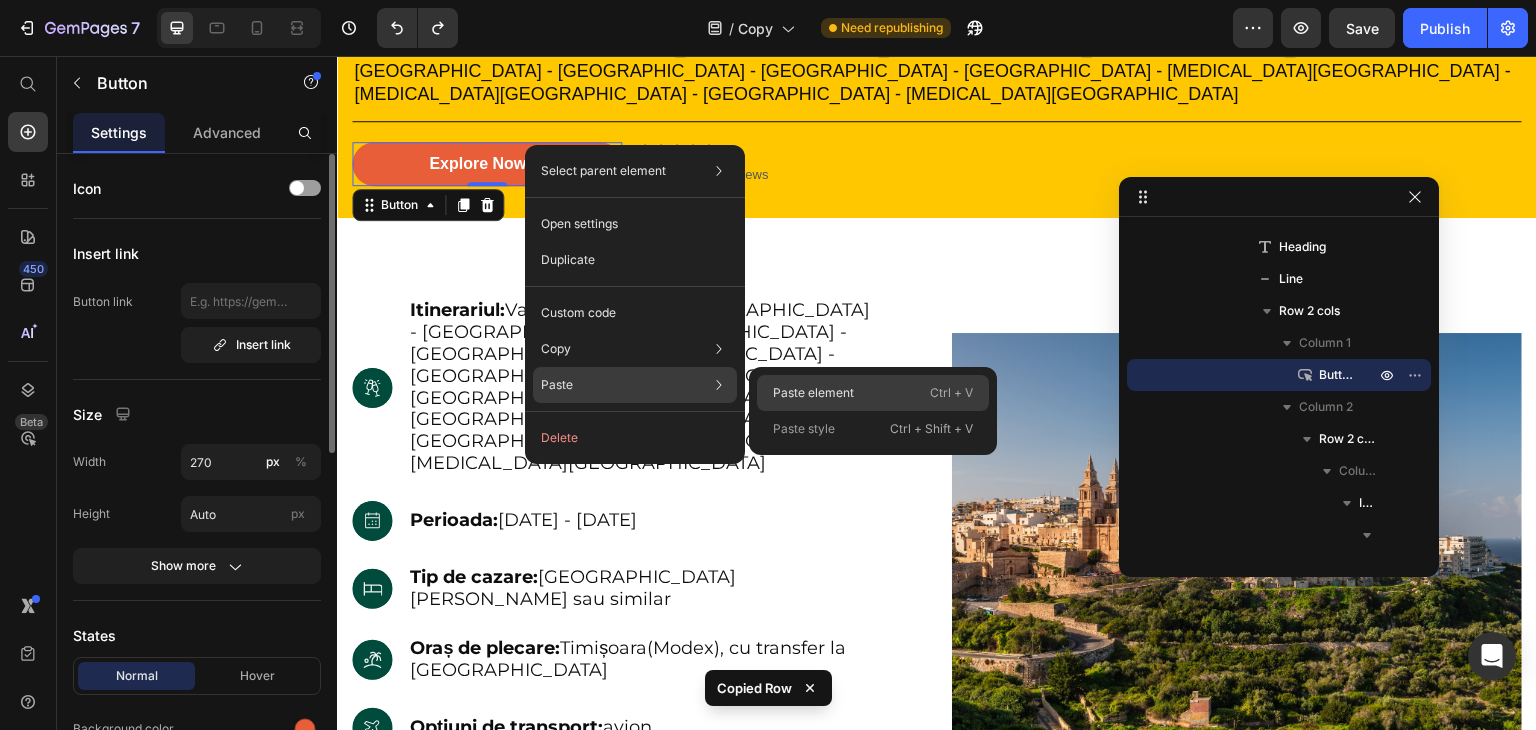 click on "Paste element" at bounding box center [813, 393] 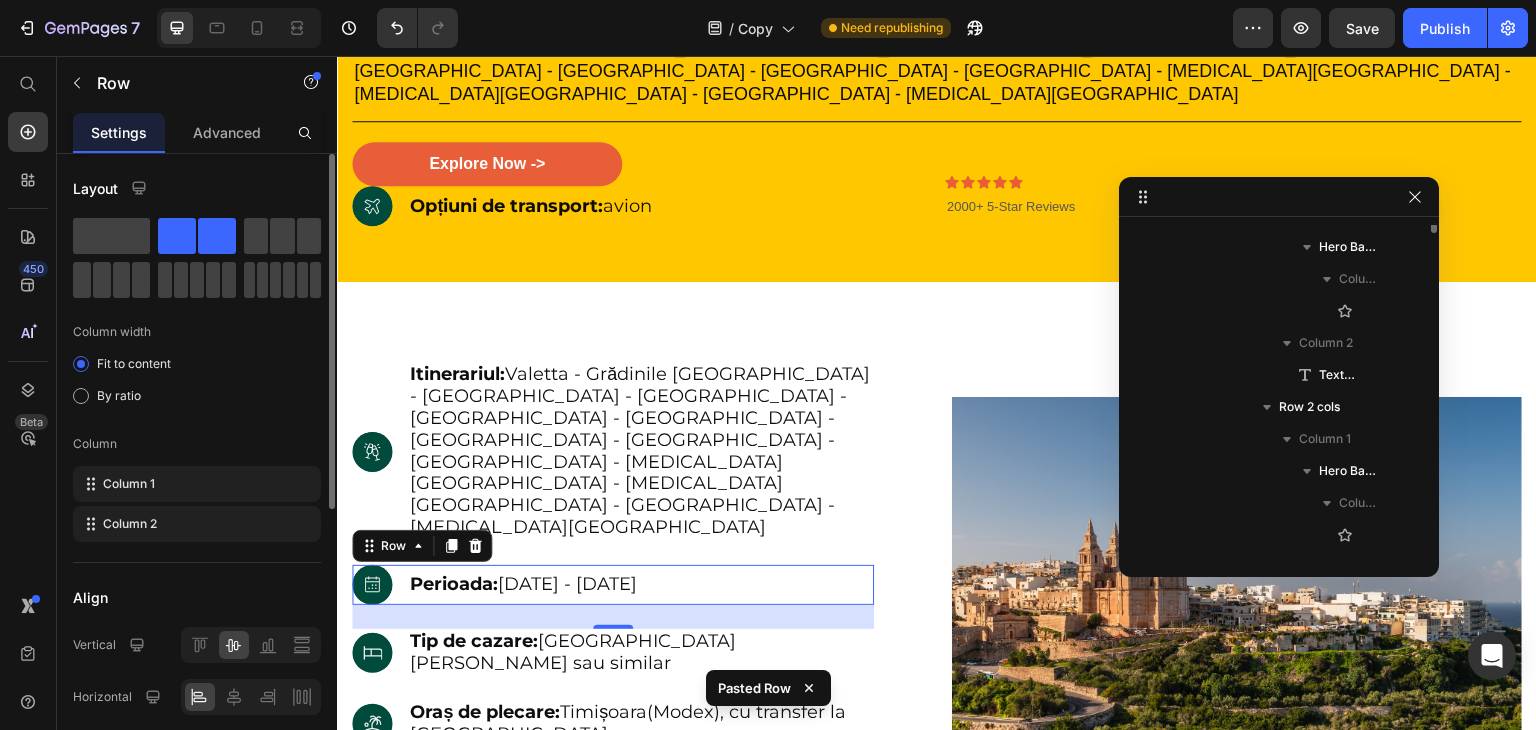scroll, scrollTop: 1402, scrollLeft: 0, axis: vertical 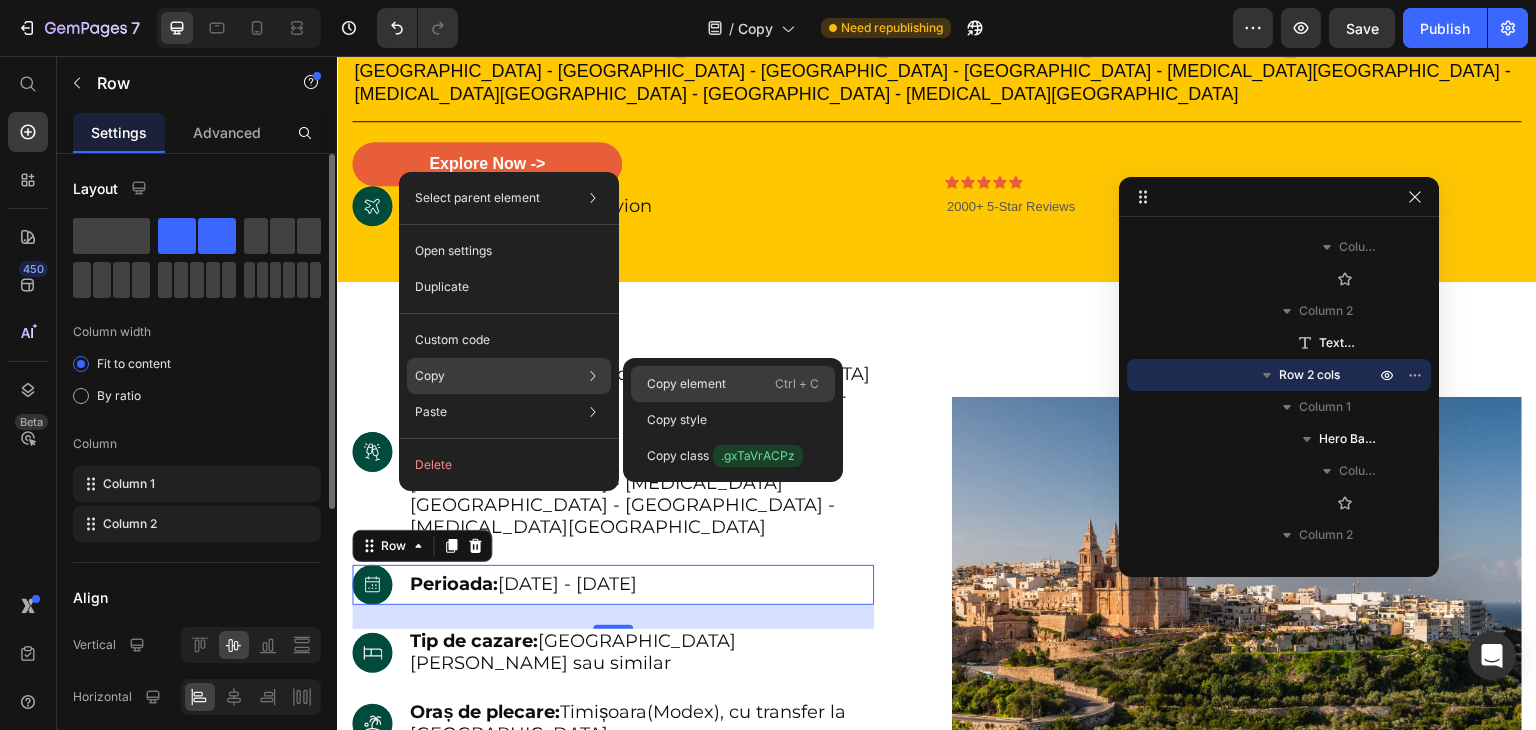 click on "Copy element" at bounding box center (686, 384) 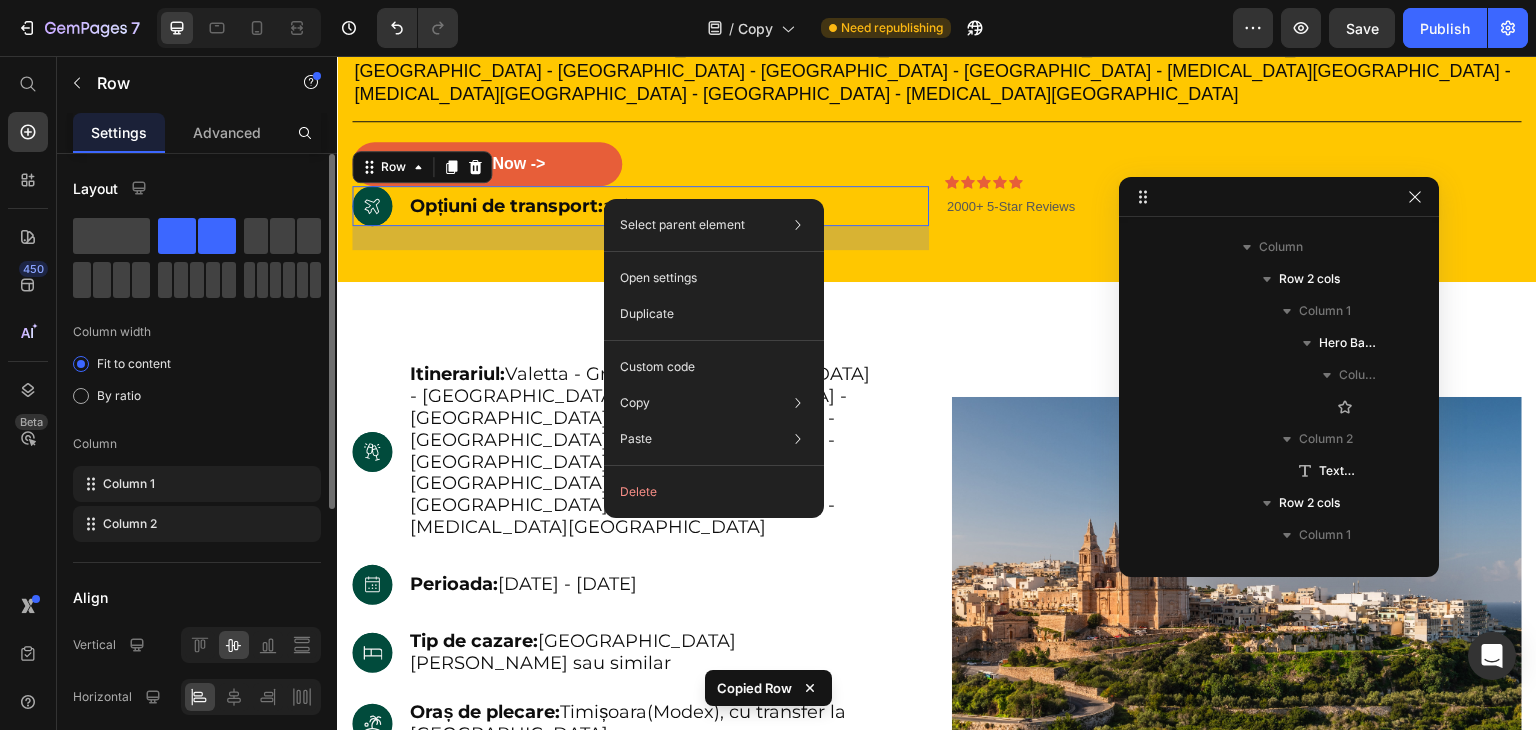 scroll, scrollTop: 410, scrollLeft: 0, axis: vertical 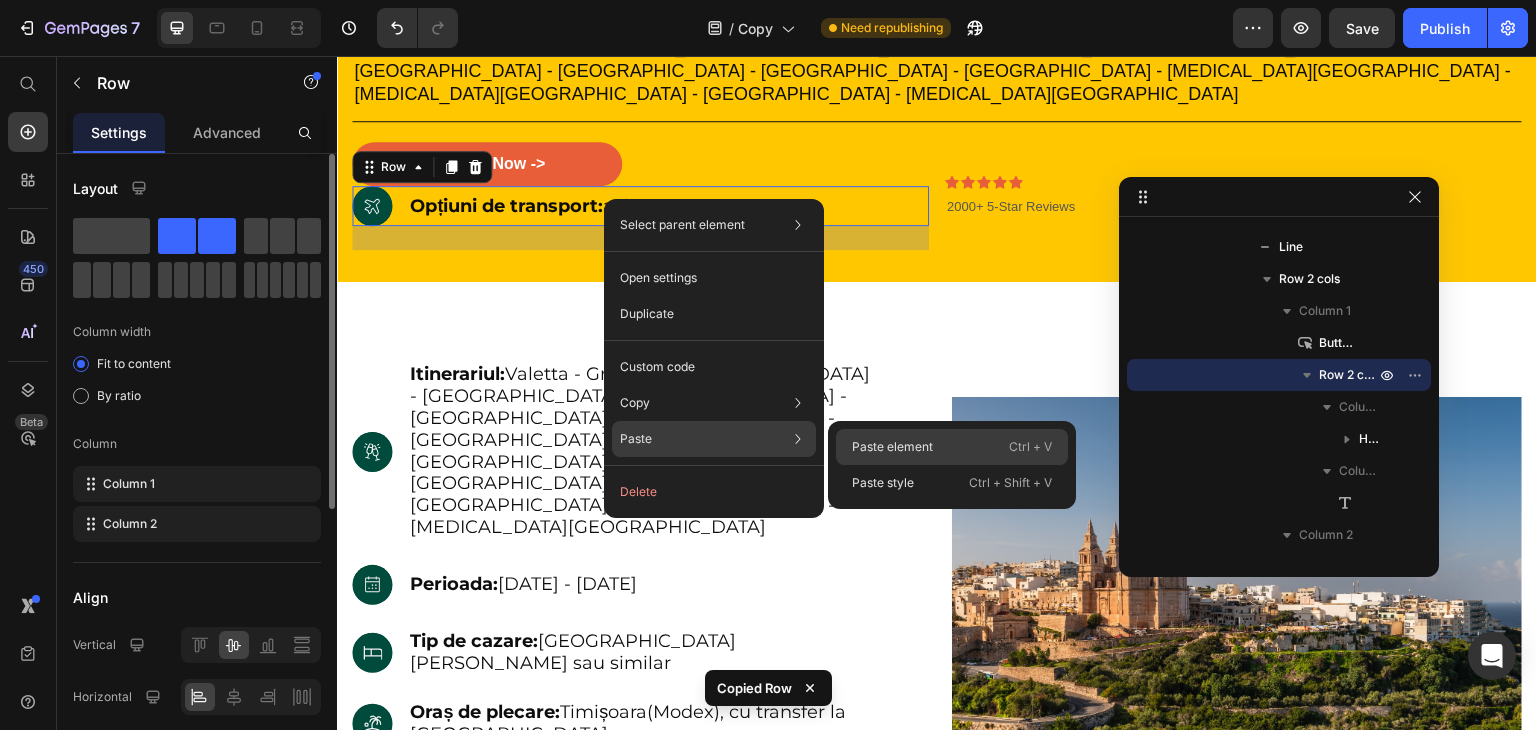 click on "Paste element" at bounding box center [892, 447] 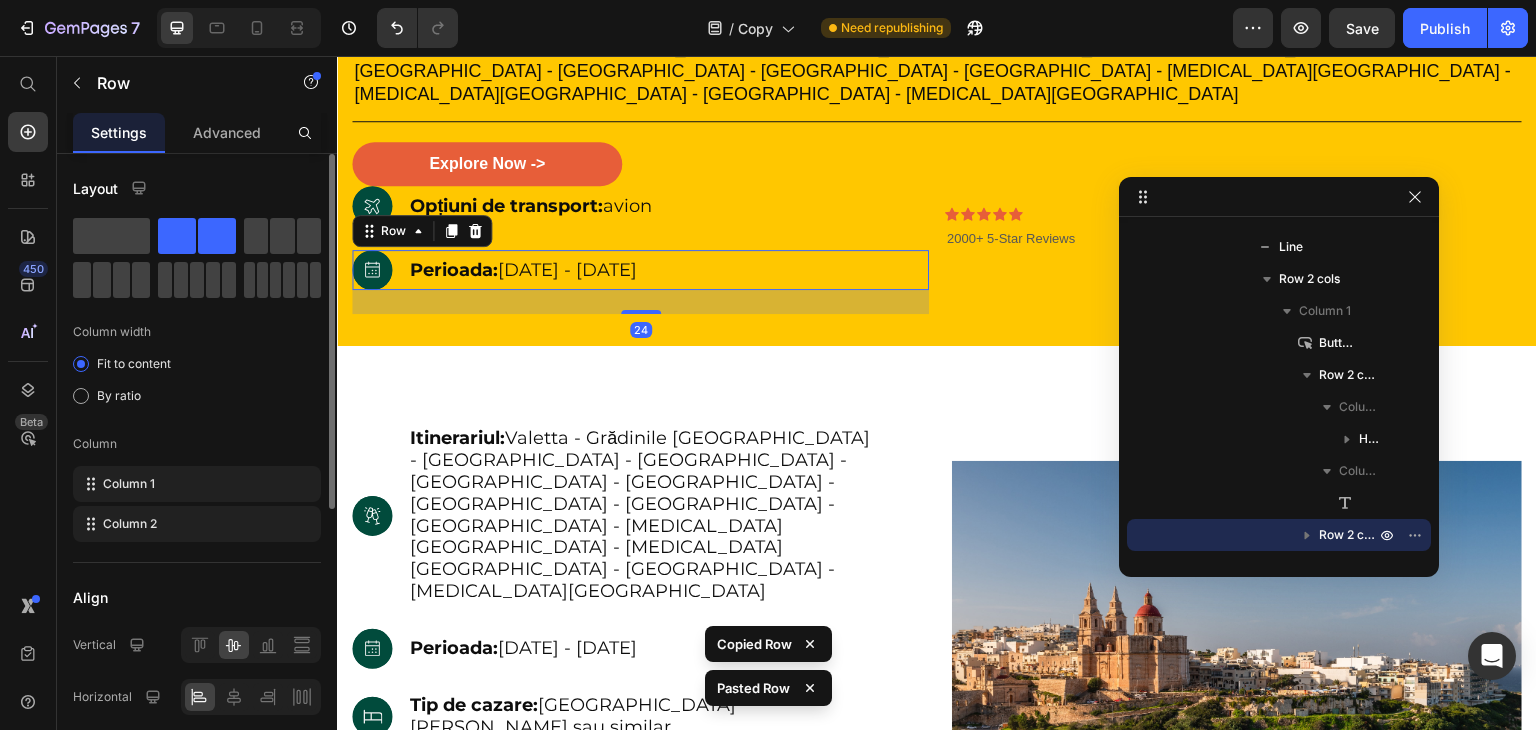 scroll, scrollTop: 799, scrollLeft: 0, axis: vertical 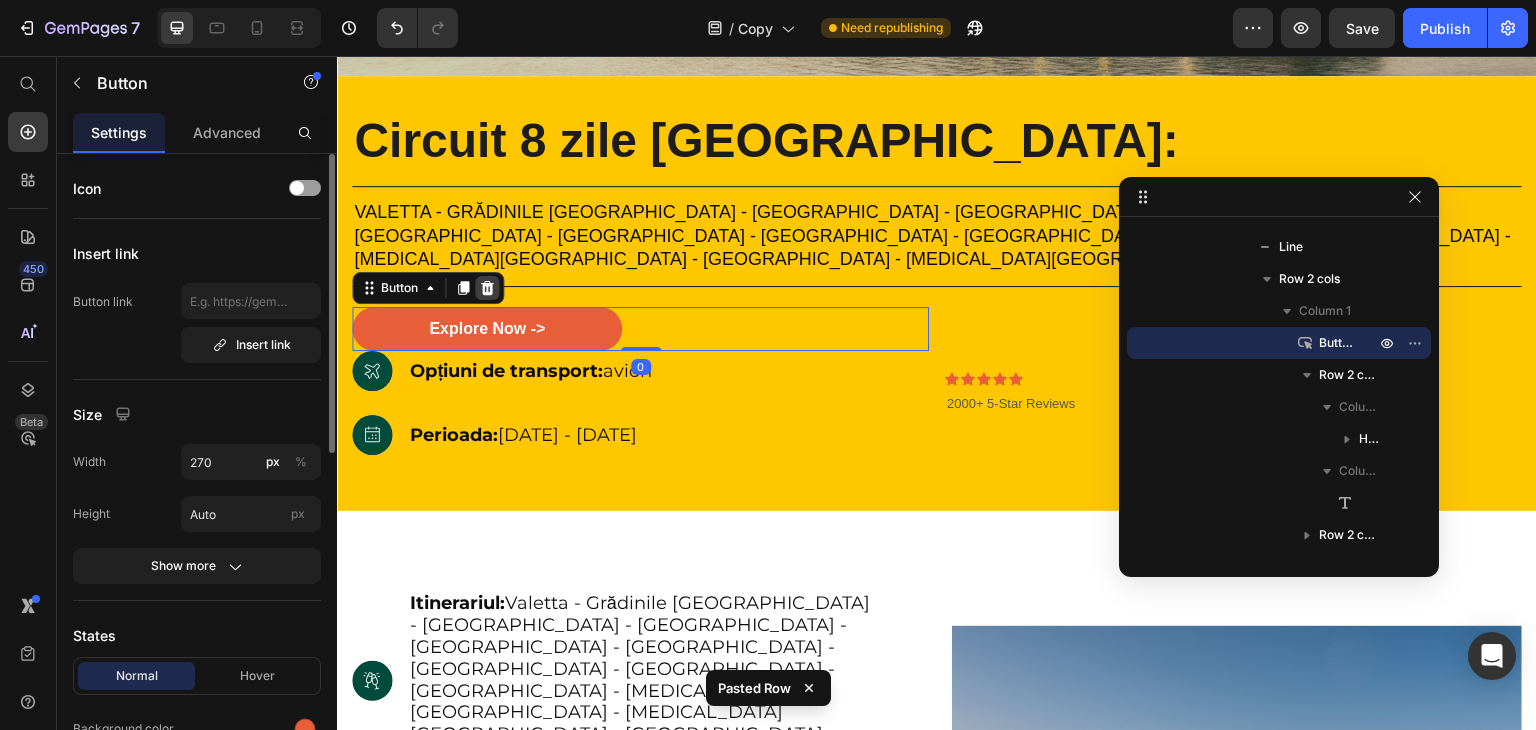 click 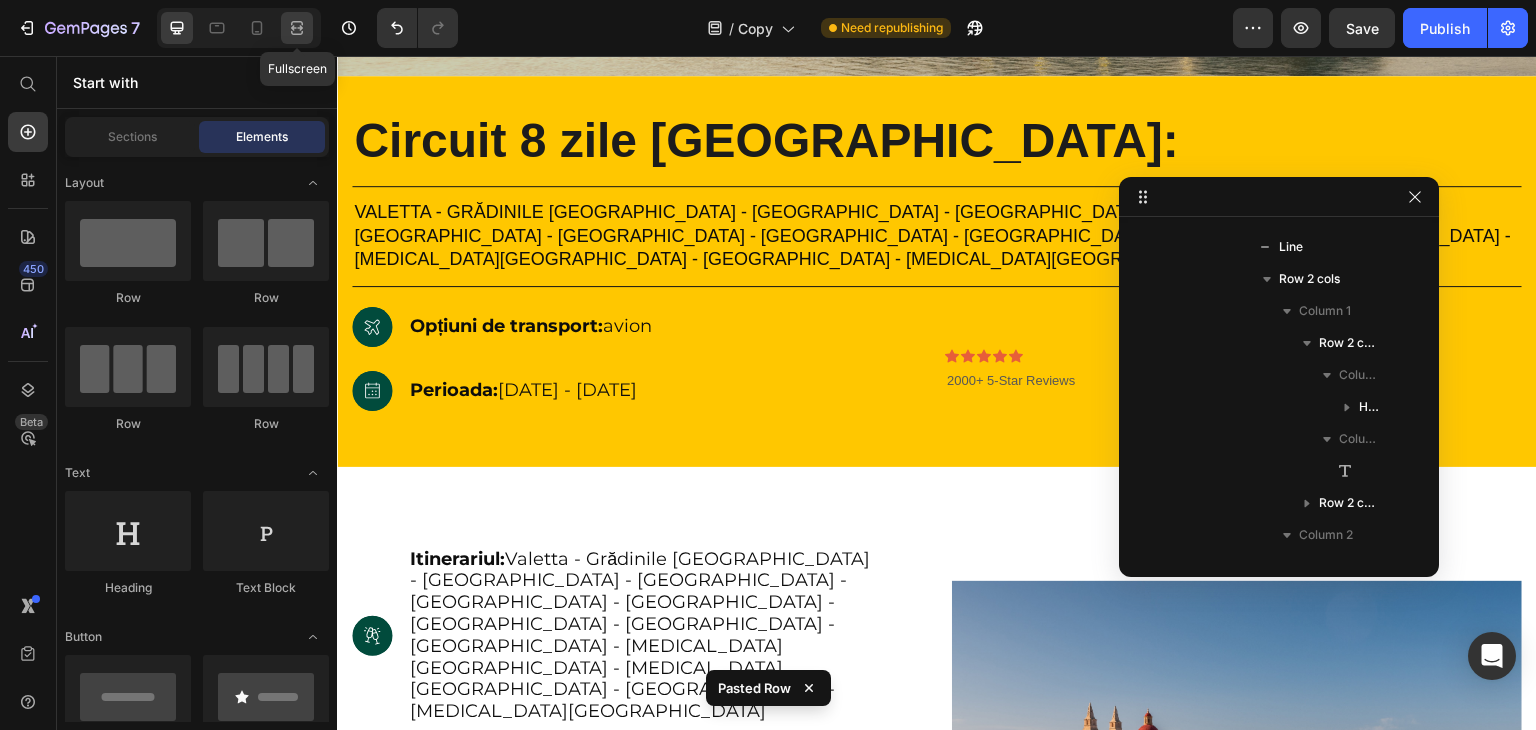 click 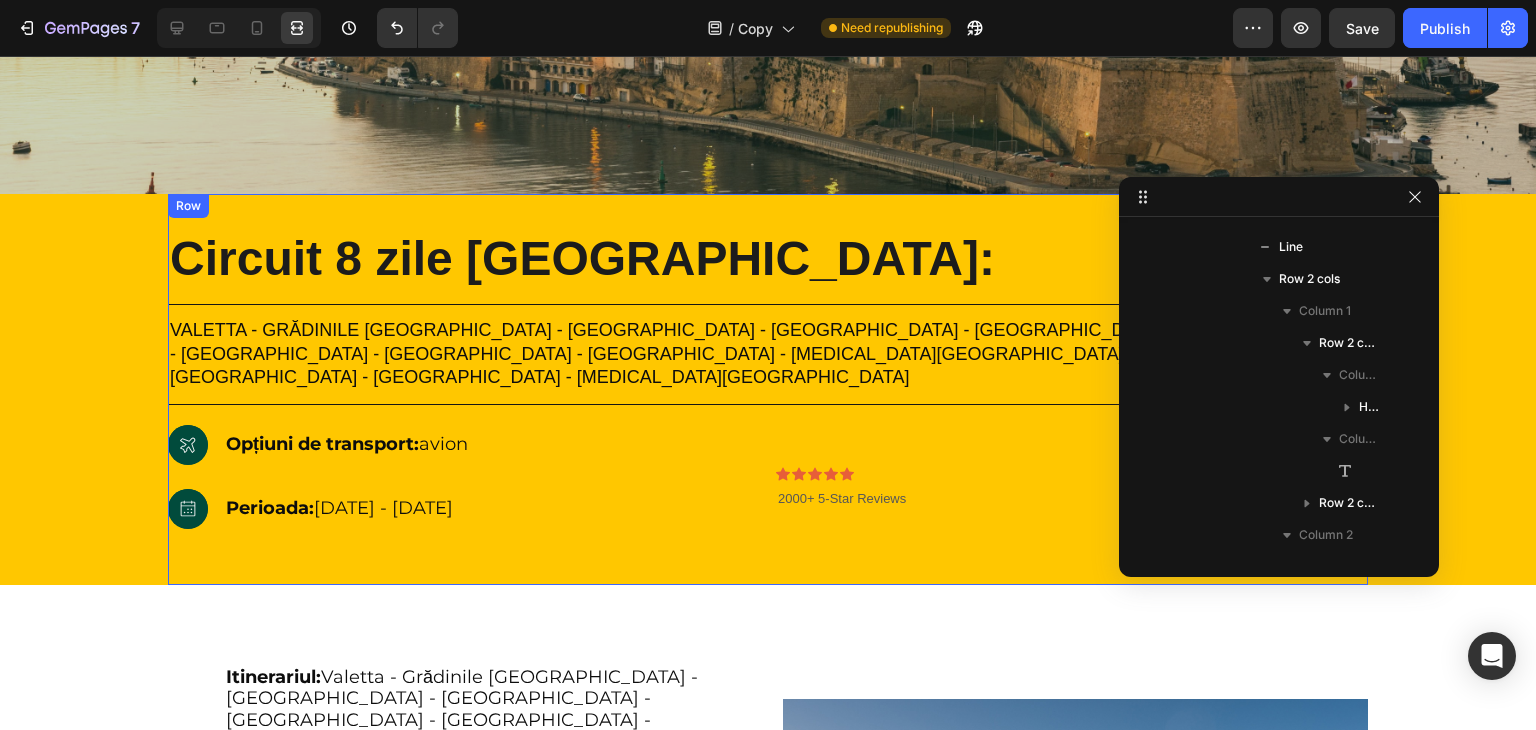 scroll, scrollTop: 671, scrollLeft: 0, axis: vertical 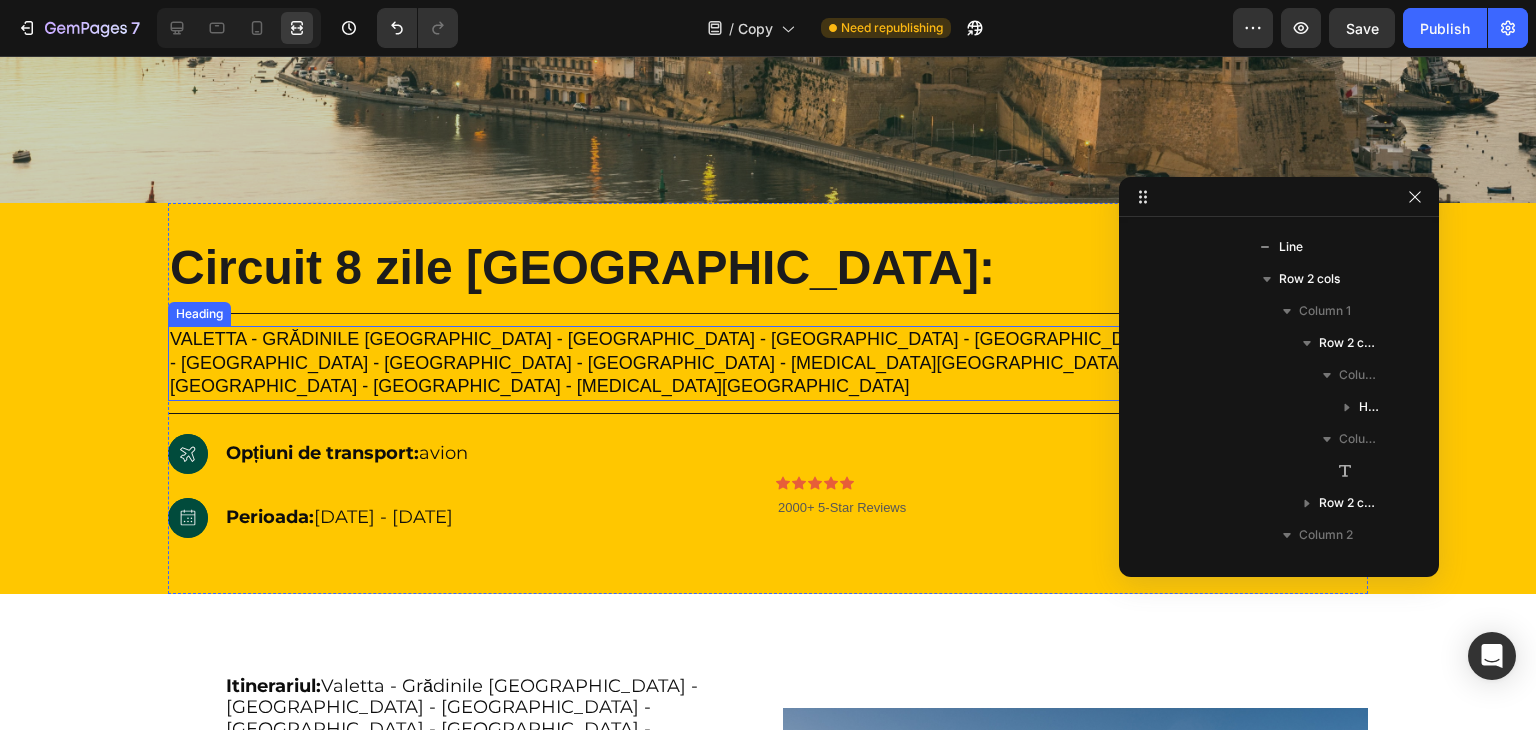 click on "Valetta - Grădinile [GEOGRAPHIC_DATA] - [GEOGRAPHIC_DATA] - [GEOGRAPHIC_DATA] - [GEOGRAPHIC_DATA] - [GEOGRAPHIC_DATA] - [GEOGRAPHIC_DATA] - [GEOGRAPHIC_DATA] - [GEOGRAPHIC_DATA] - [MEDICAL_DATA][GEOGRAPHIC_DATA] - [MEDICAL_DATA][GEOGRAPHIC_DATA] - [GEOGRAPHIC_DATA] - [MEDICAL_DATA][GEOGRAPHIC_DATA]" at bounding box center [767, 362] 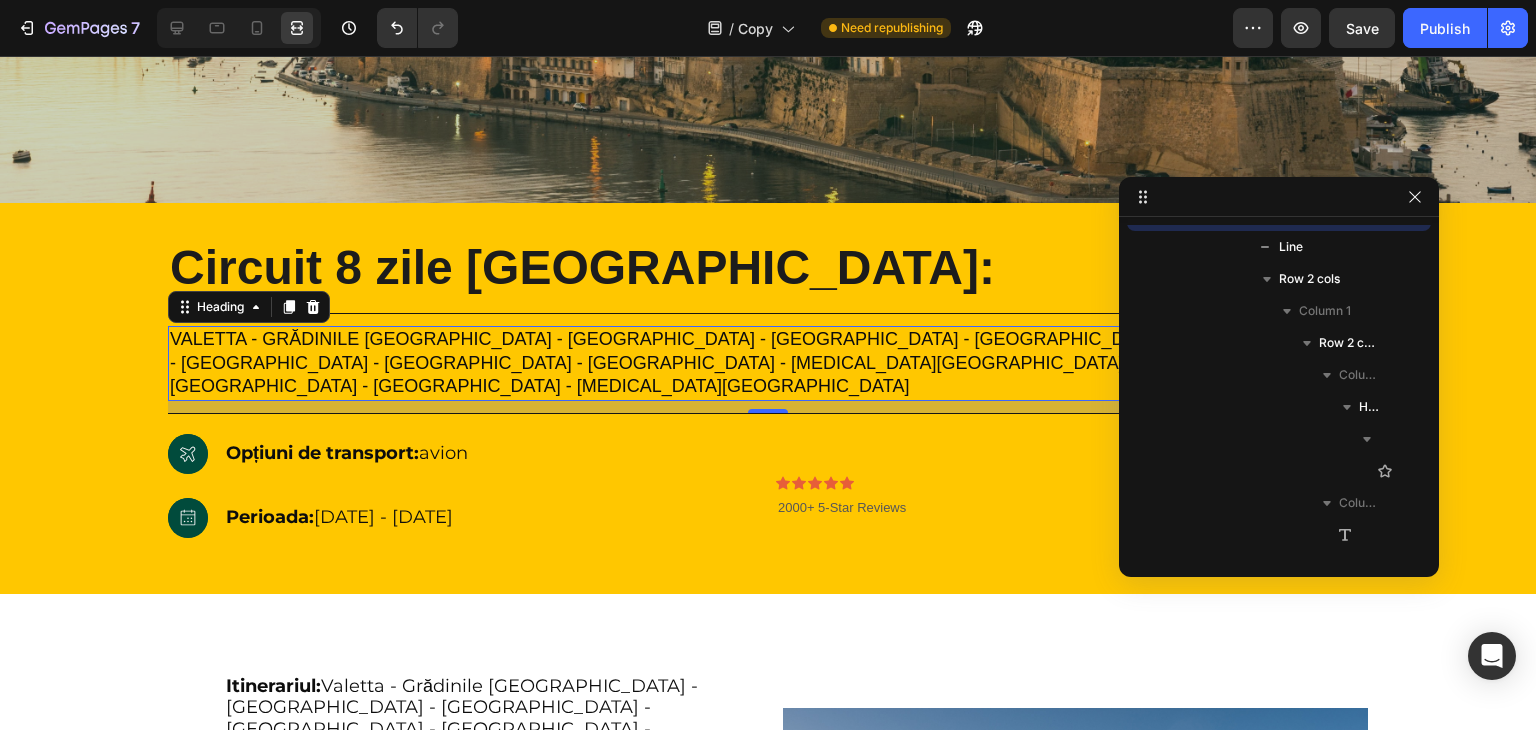 scroll, scrollTop: 250, scrollLeft: 0, axis: vertical 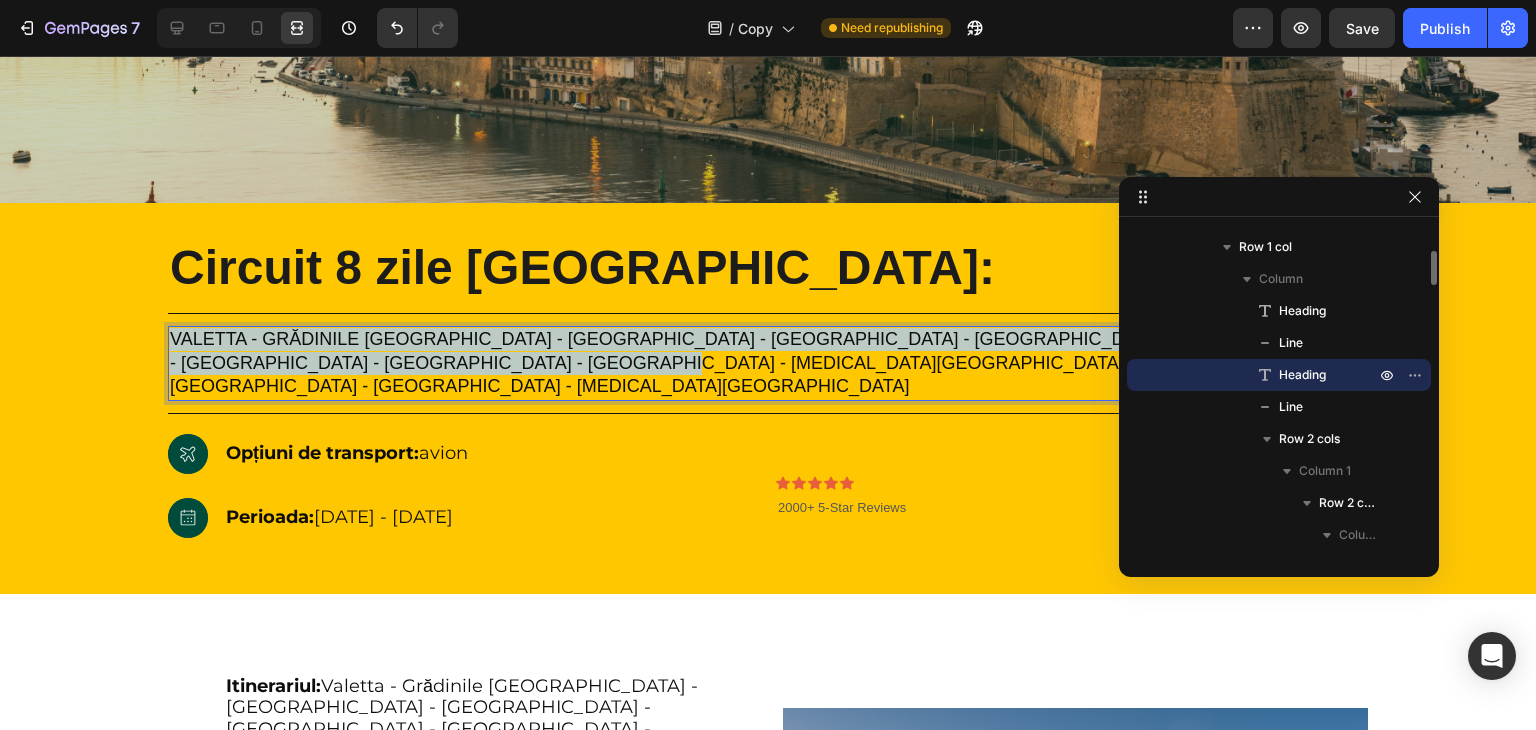 click on "Valetta - Grădinile [GEOGRAPHIC_DATA] - [GEOGRAPHIC_DATA] - [GEOGRAPHIC_DATA] - [GEOGRAPHIC_DATA] - [GEOGRAPHIC_DATA] - [GEOGRAPHIC_DATA] - [GEOGRAPHIC_DATA] - [GEOGRAPHIC_DATA] - [MEDICAL_DATA][GEOGRAPHIC_DATA] - [MEDICAL_DATA][GEOGRAPHIC_DATA] - [GEOGRAPHIC_DATA] - [MEDICAL_DATA][GEOGRAPHIC_DATA]" at bounding box center [767, 362] 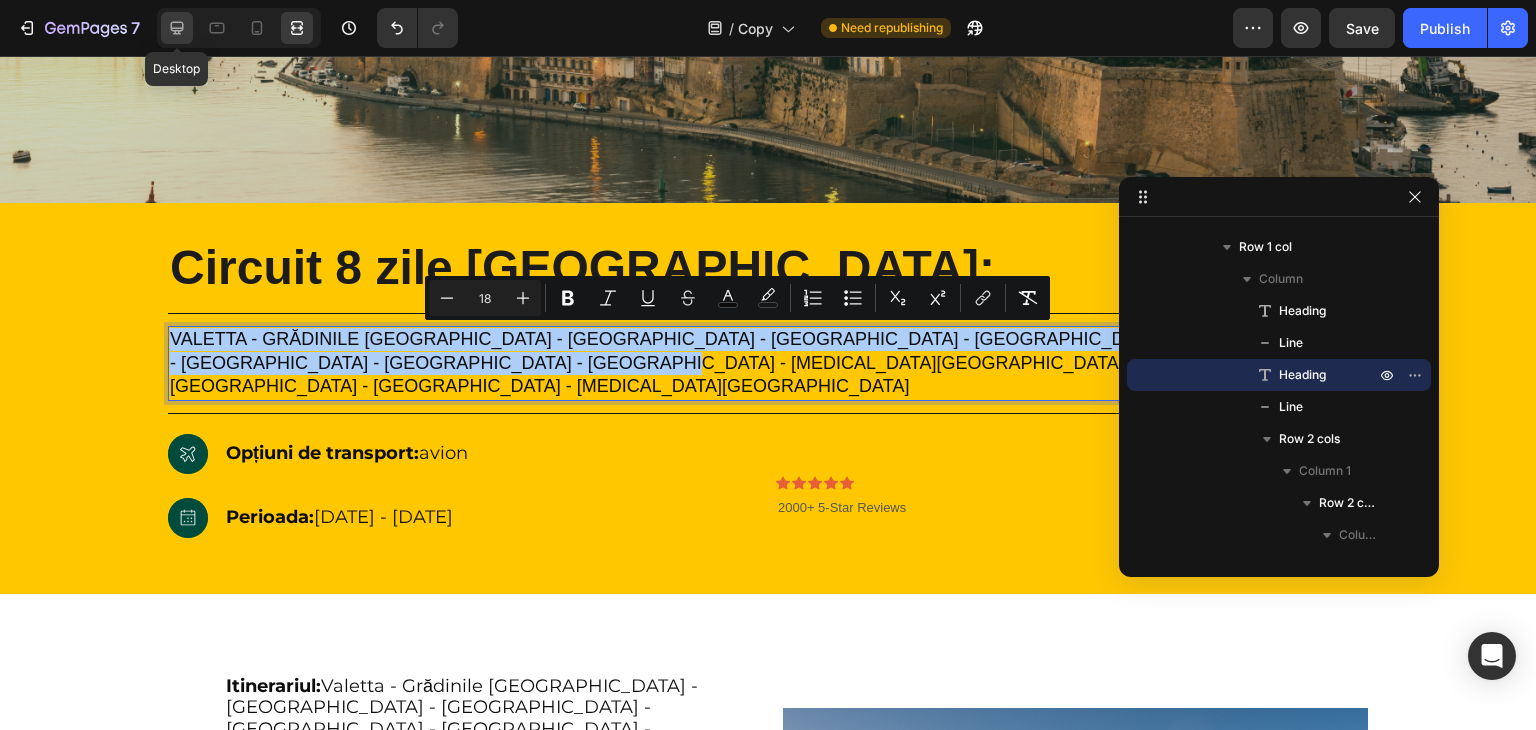 click 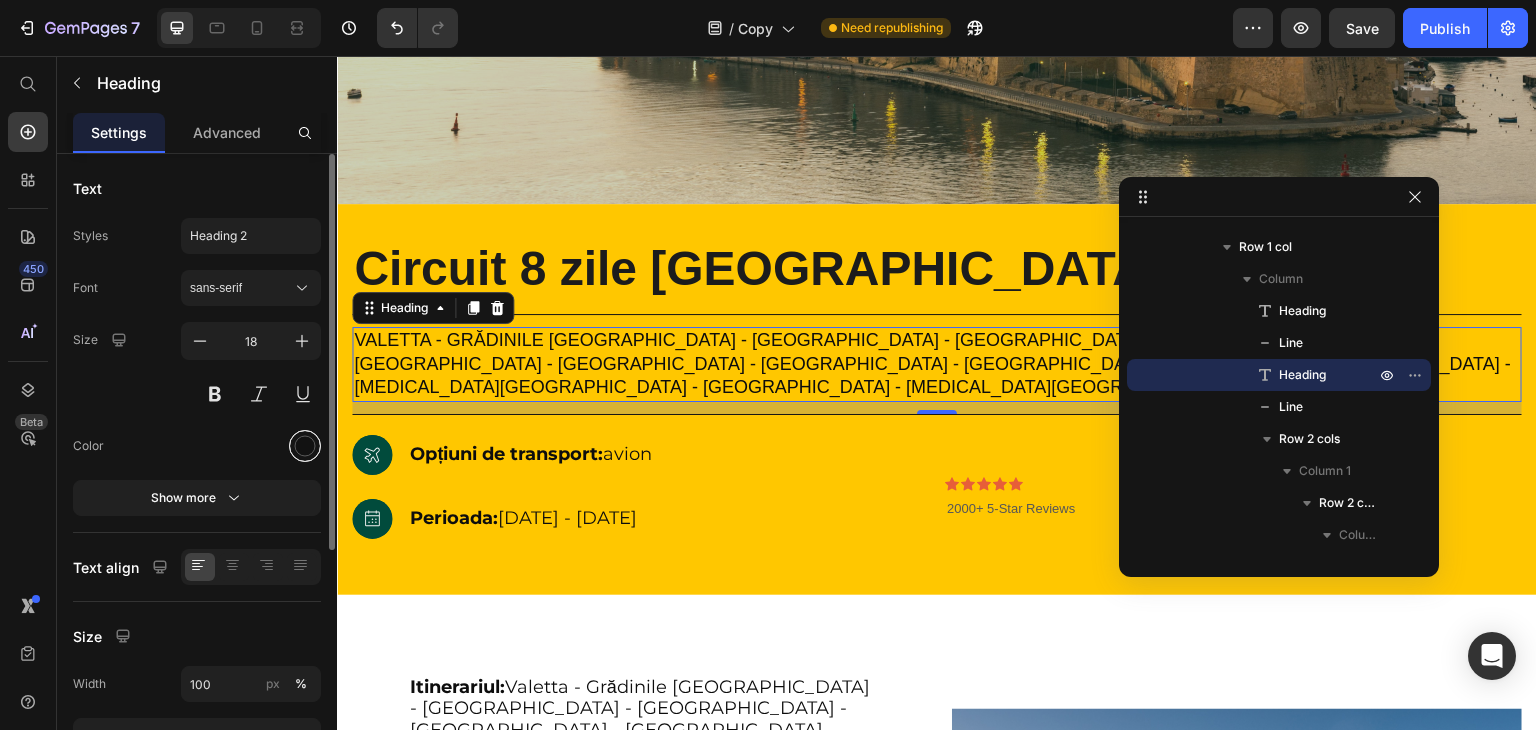 click at bounding box center [305, 446] 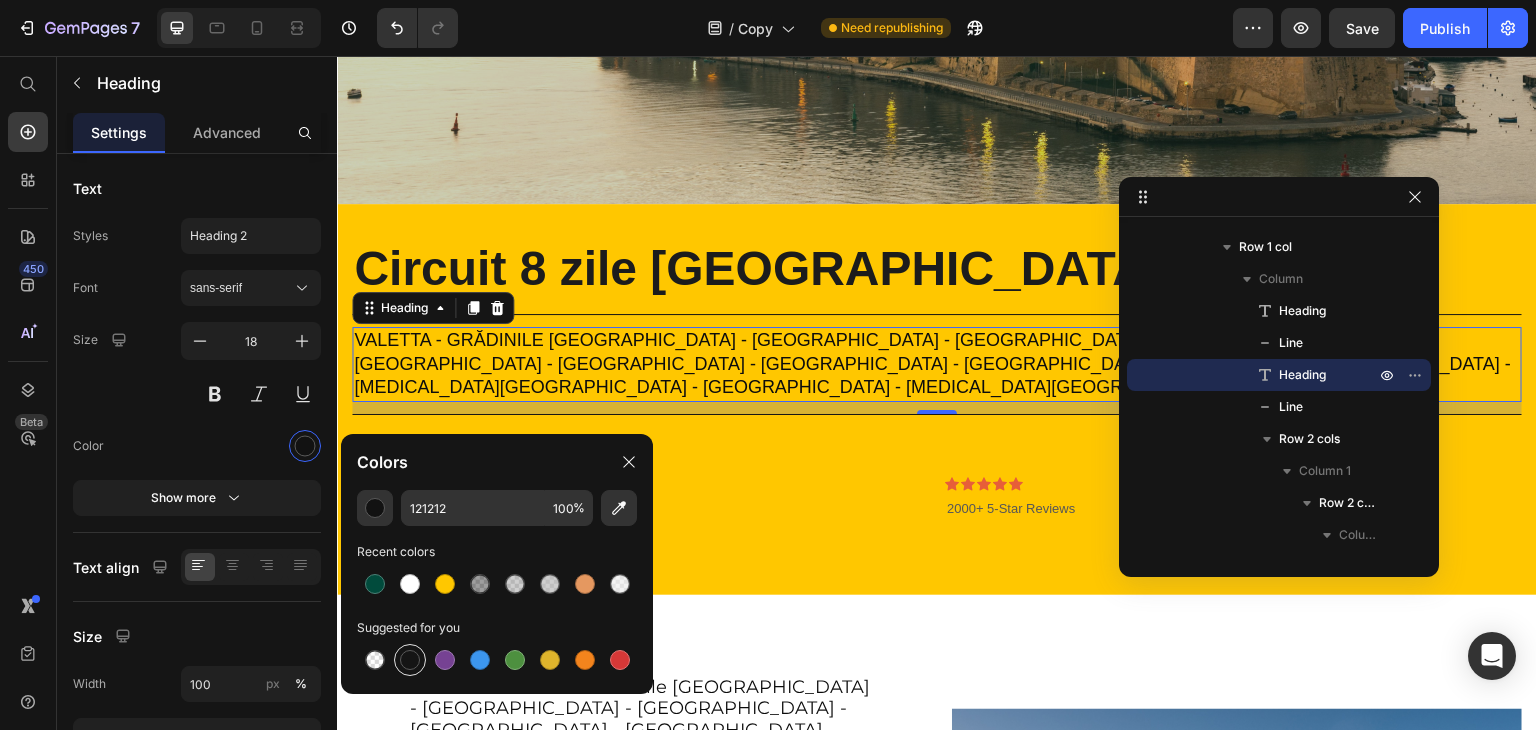 click at bounding box center [410, 660] 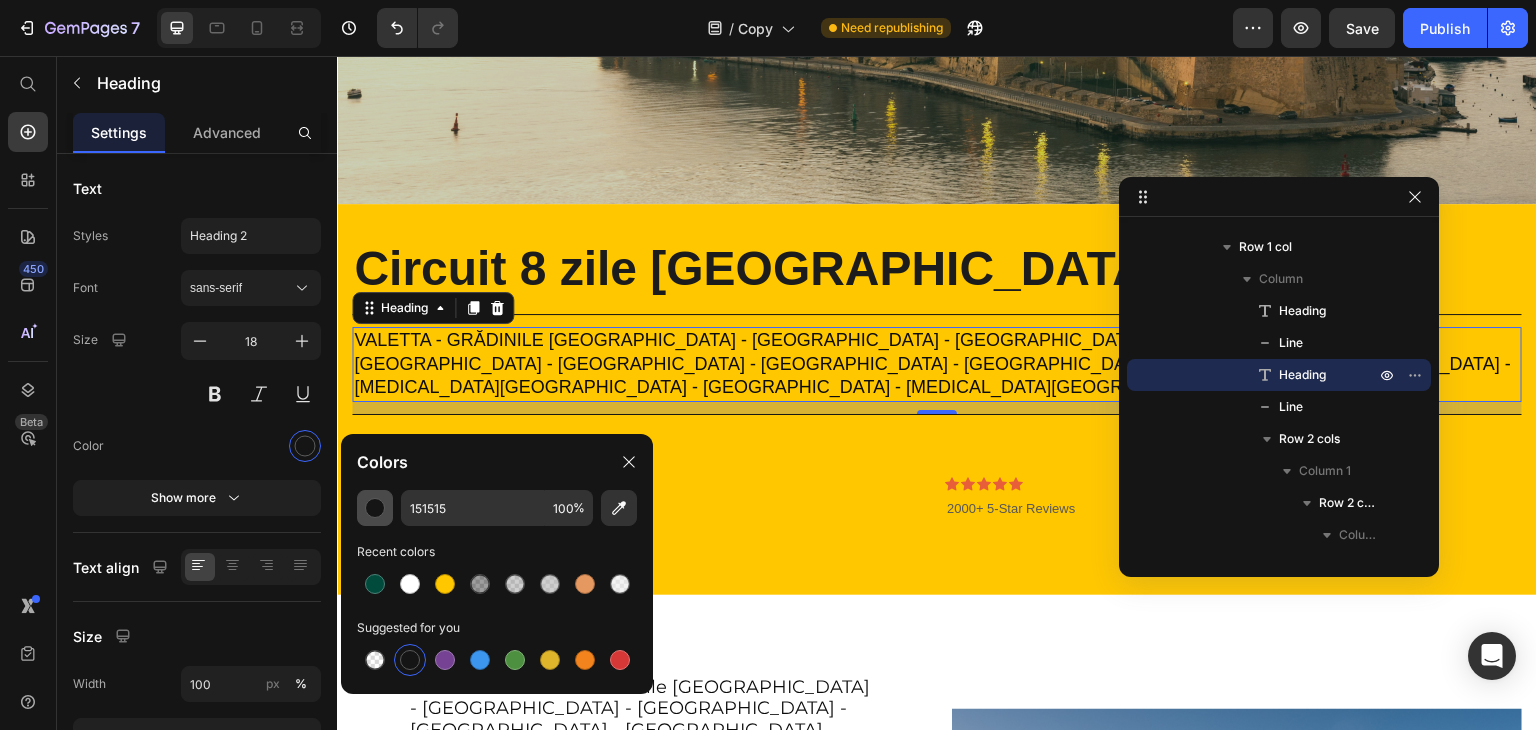 click at bounding box center (375, 508) 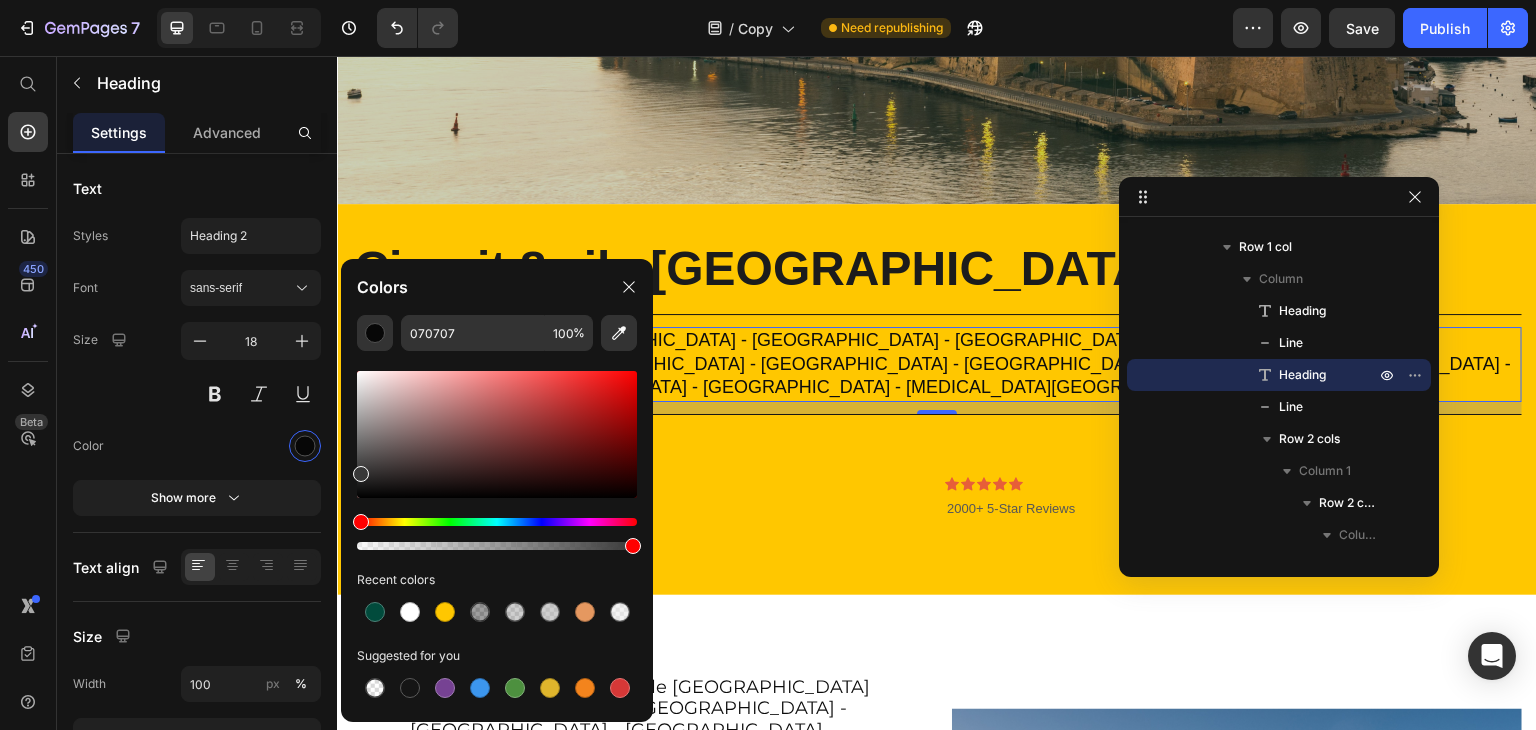 type on "383838" 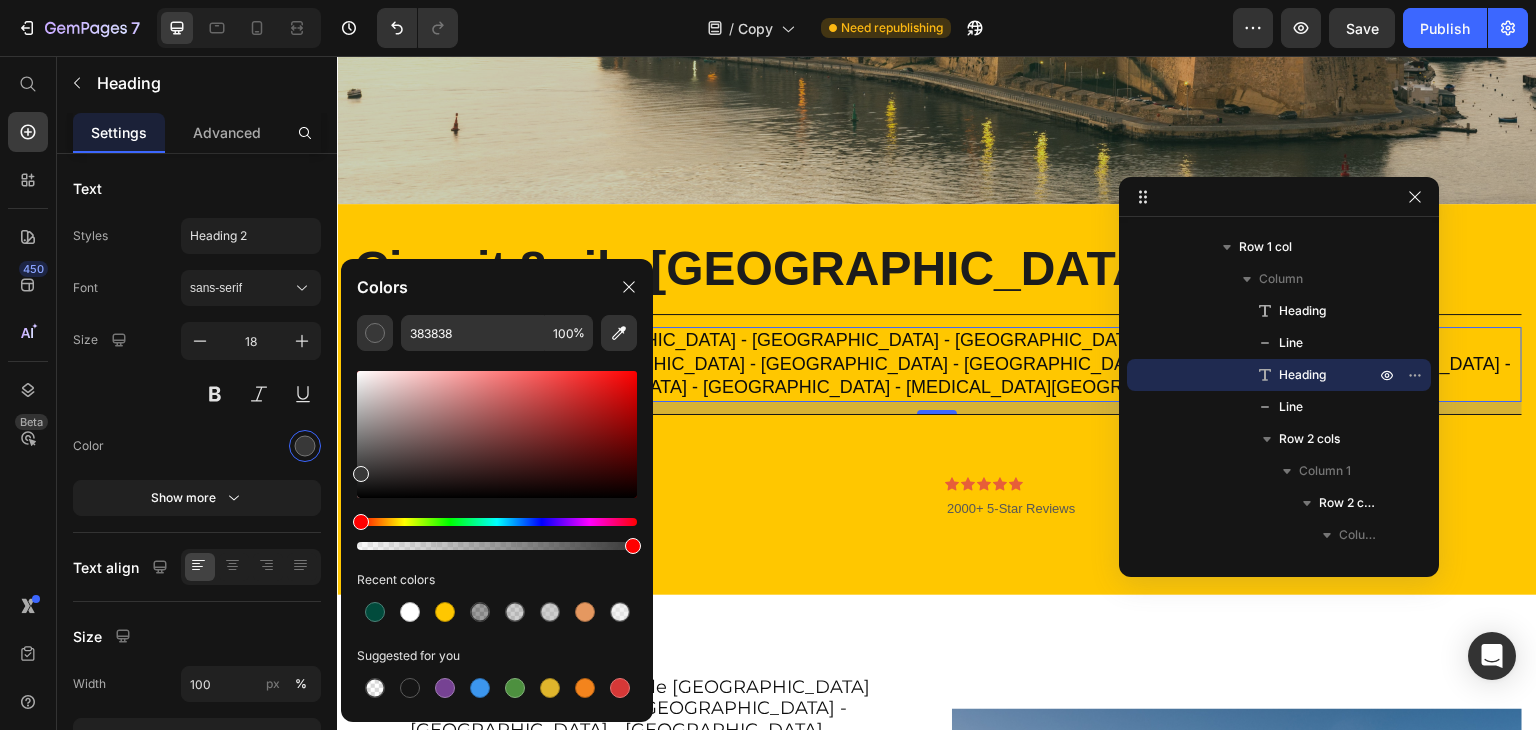 drag, startPoint x: 364, startPoint y: 493, endPoint x: 340, endPoint y: 470, distance: 33.24154 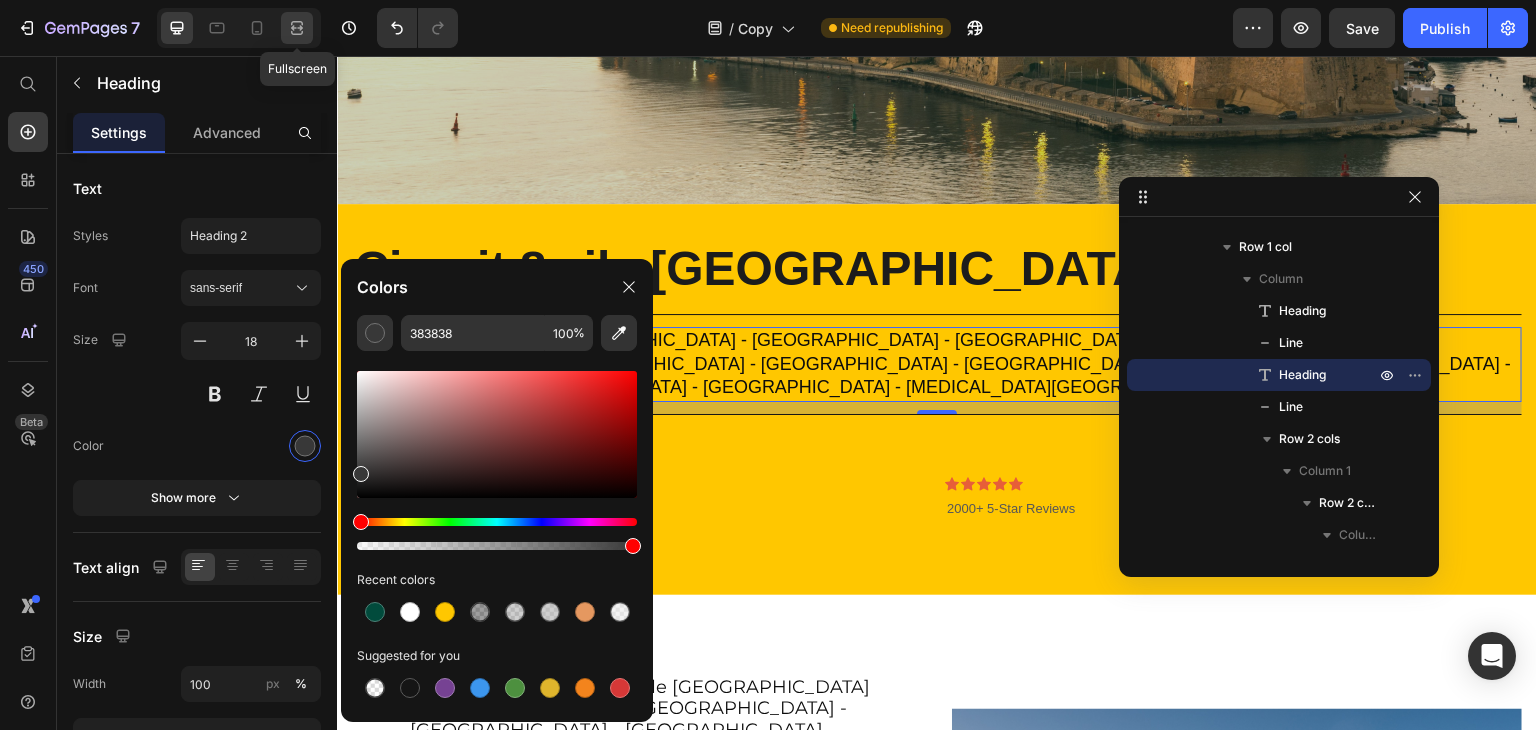 click 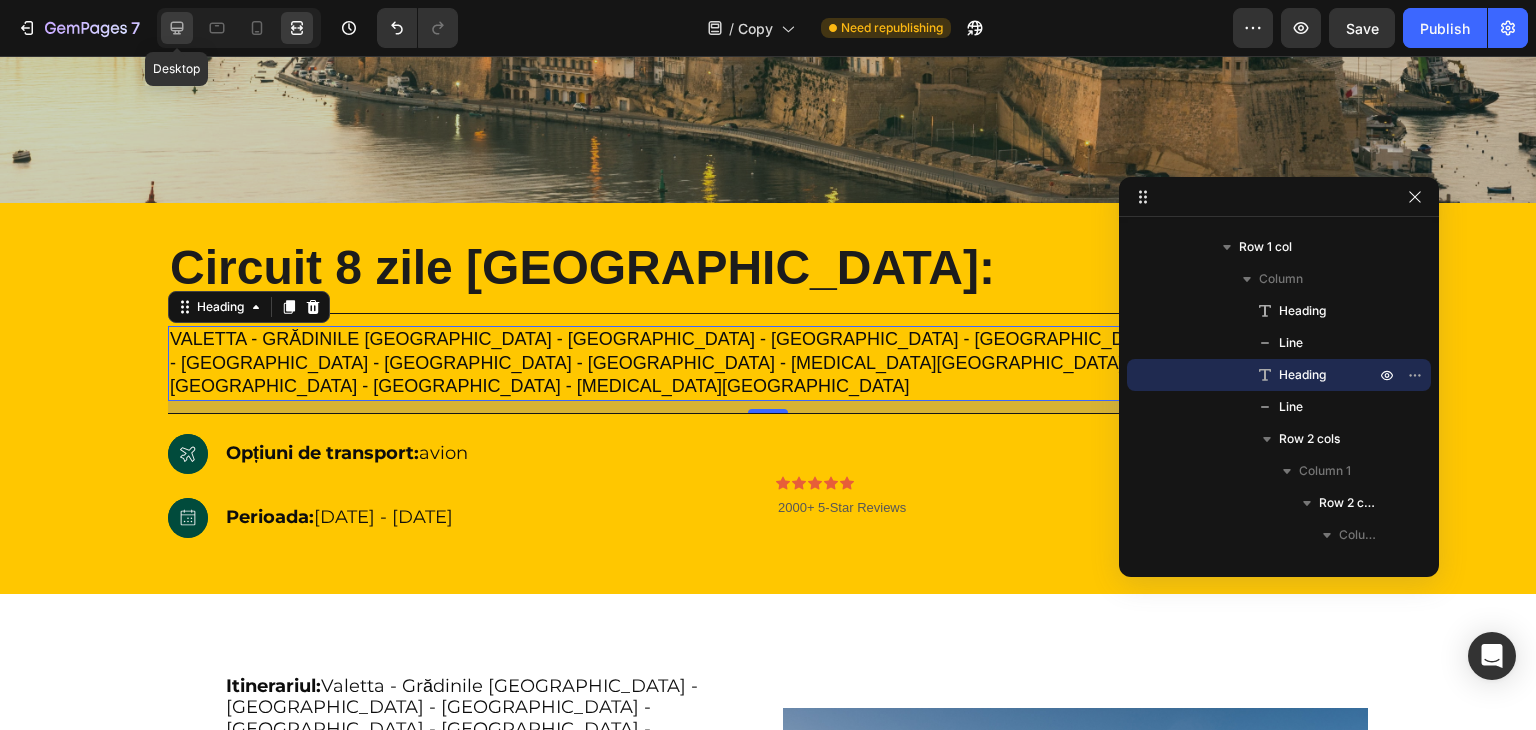 click 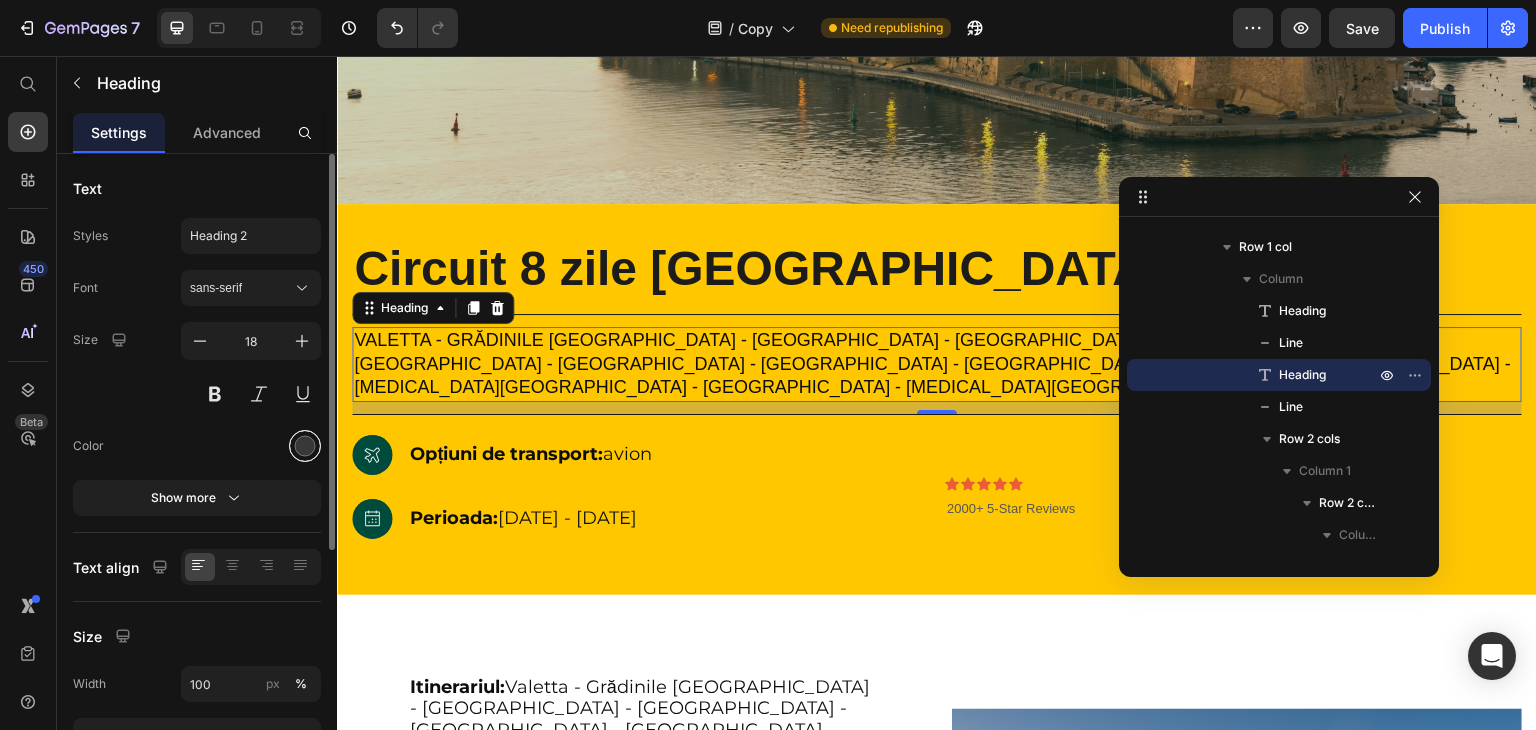click at bounding box center (305, 446) 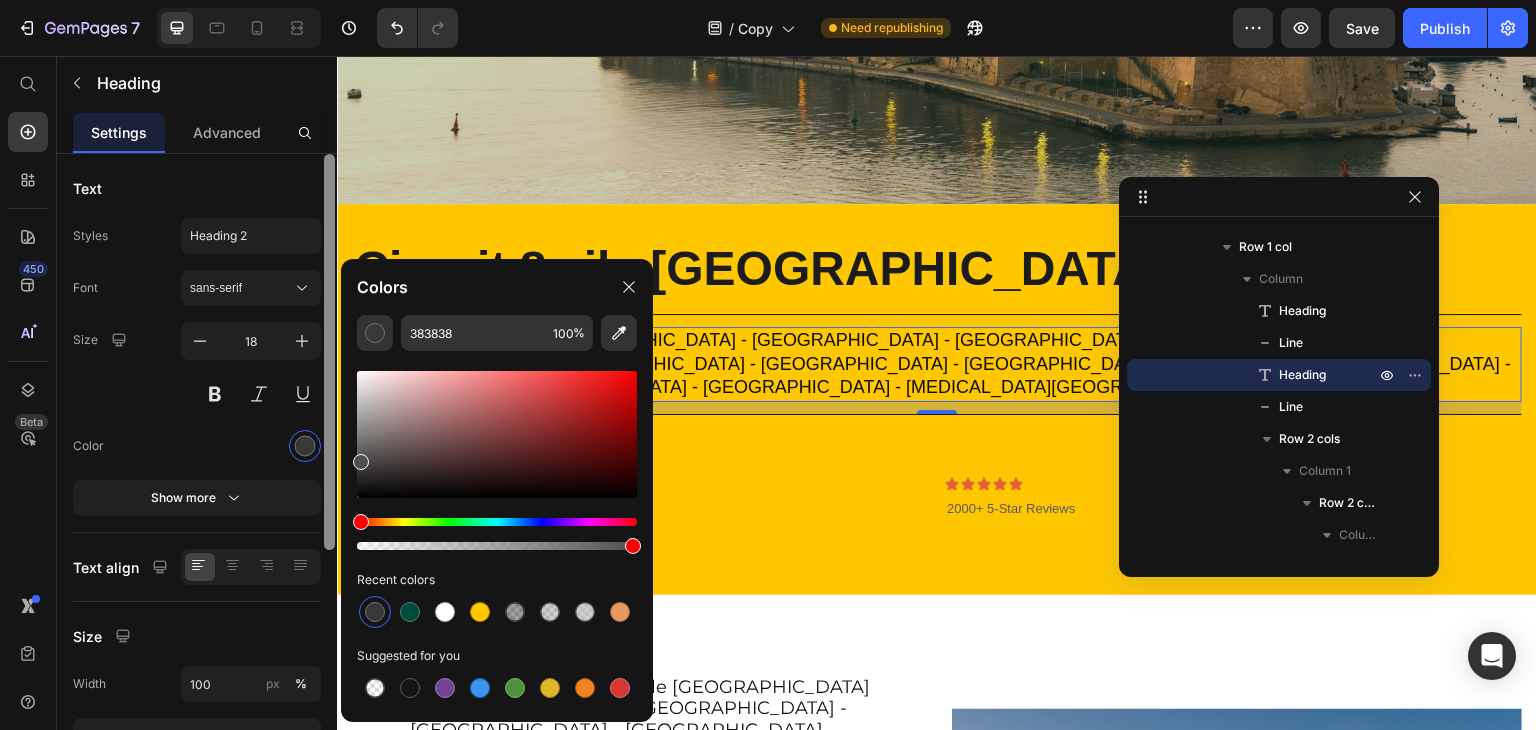 type on "4F4F4F" 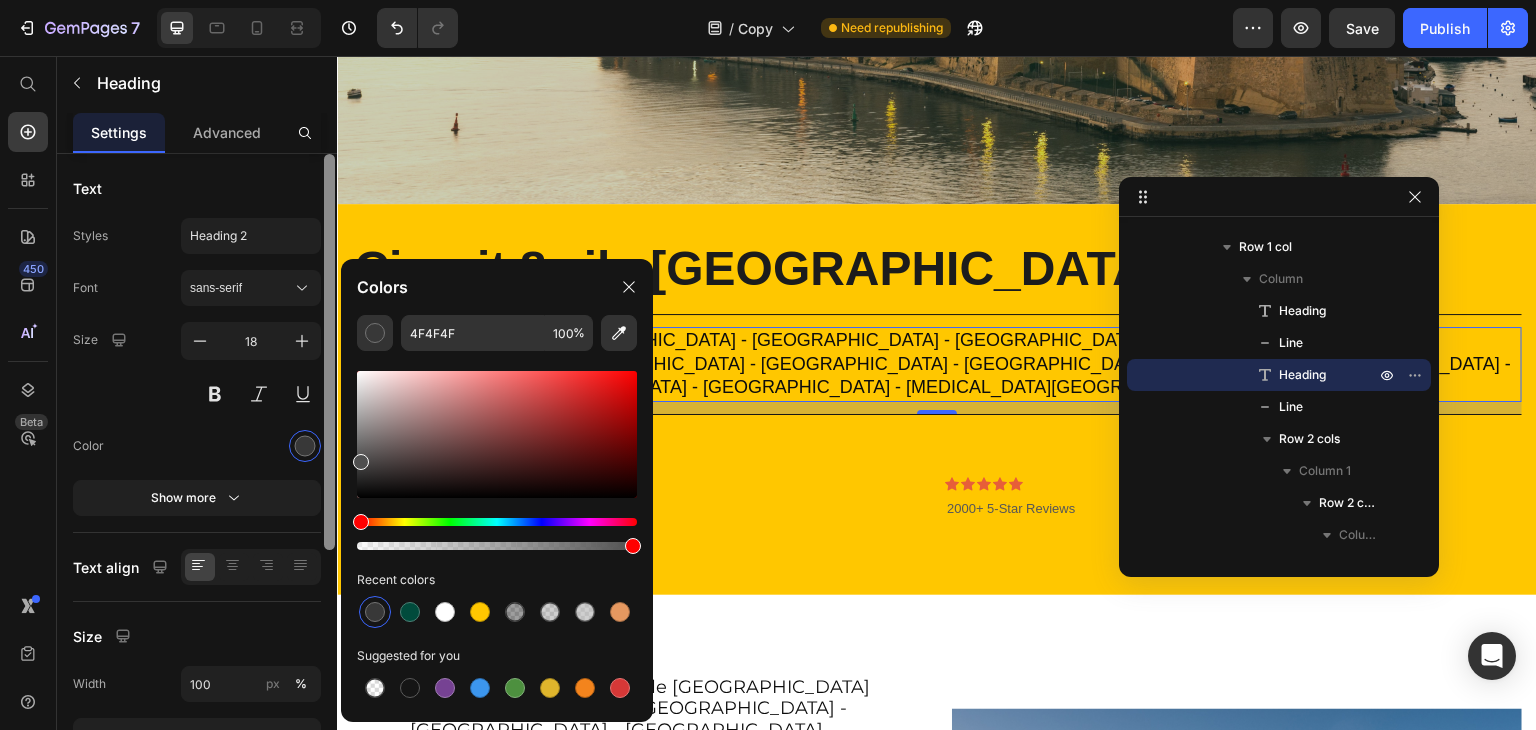 drag, startPoint x: 357, startPoint y: 473, endPoint x: 328, endPoint y: 458, distance: 32.649654 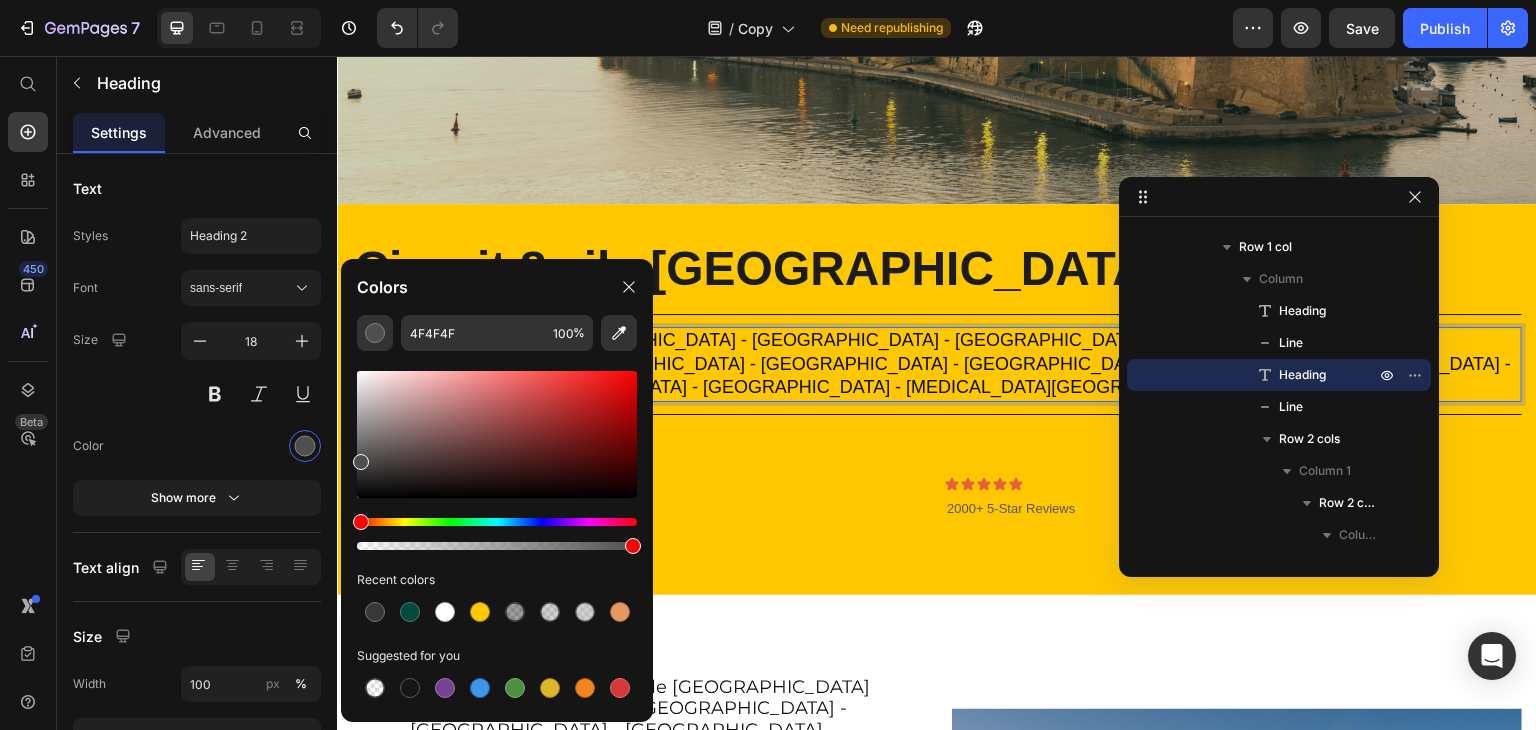 click on "Valetta - Grădinile [GEOGRAPHIC_DATA] - [GEOGRAPHIC_DATA] - [GEOGRAPHIC_DATA] - [GEOGRAPHIC_DATA] - [GEOGRAPHIC_DATA] - [GEOGRAPHIC_DATA] - [GEOGRAPHIC_DATA] - [GEOGRAPHIC_DATA] - [MEDICAL_DATA][GEOGRAPHIC_DATA] - [MEDICAL_DATA][GEOGRAPHIC_DATA] - [GEOGRAPHIC_DATA] - [MEDICAL_DATA][GEOGRAPHIC_DATA]" at bounding box center (932, 363) 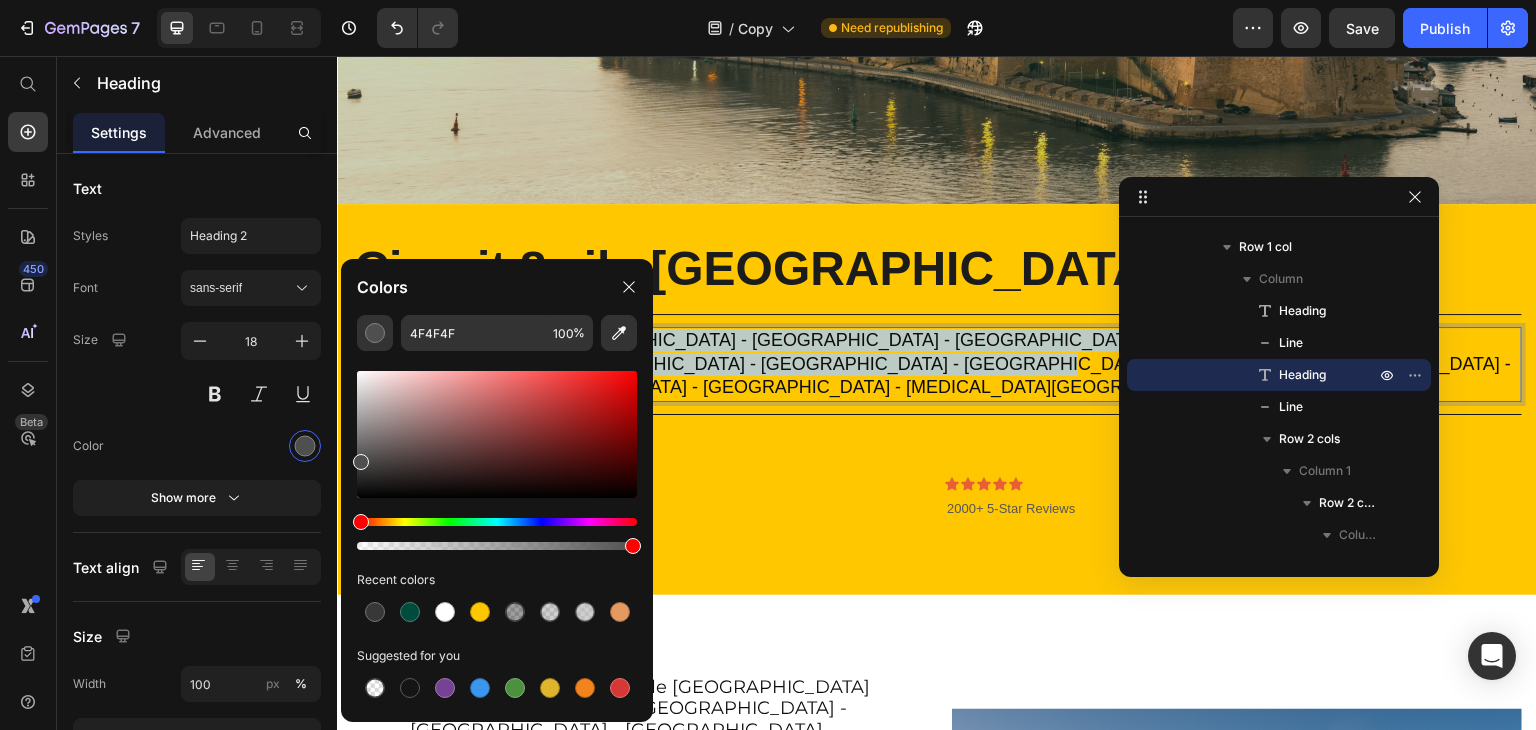 click on "Valetta - Grădinile [GEOGRAPHIC_DATA] - [GEOGRAPHIC_DATA] - [GEOGRAPHIC_DATA] - [GEOGRAPHIC_DATA] - [GEOGRAPHIC_DATA] - [GEOGRAPHIC_DATA] - [GEOGRAPHIC_DATA] - [GEOGRAPHIC_DATA] - [MEDICAL_DATA][GEOGRAPHIC_DATA] - [MEDICAL_DATA][GEOGRAPHIC_DATA] - [GEOGRAPHIC_DATA] - [MEDICAL_DATA][GEOGRAPHIC_DATA]" at bounding box center (932, 363) 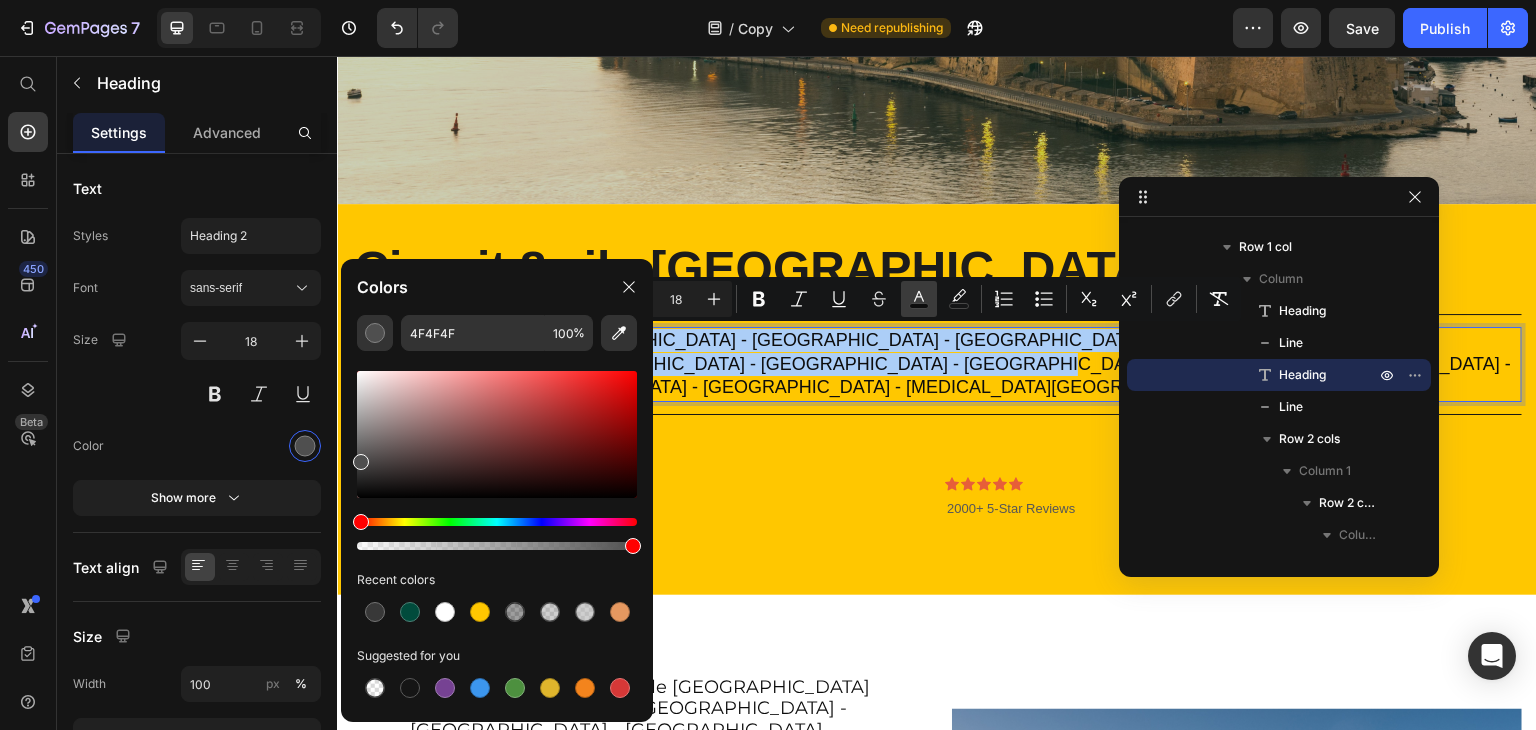 click 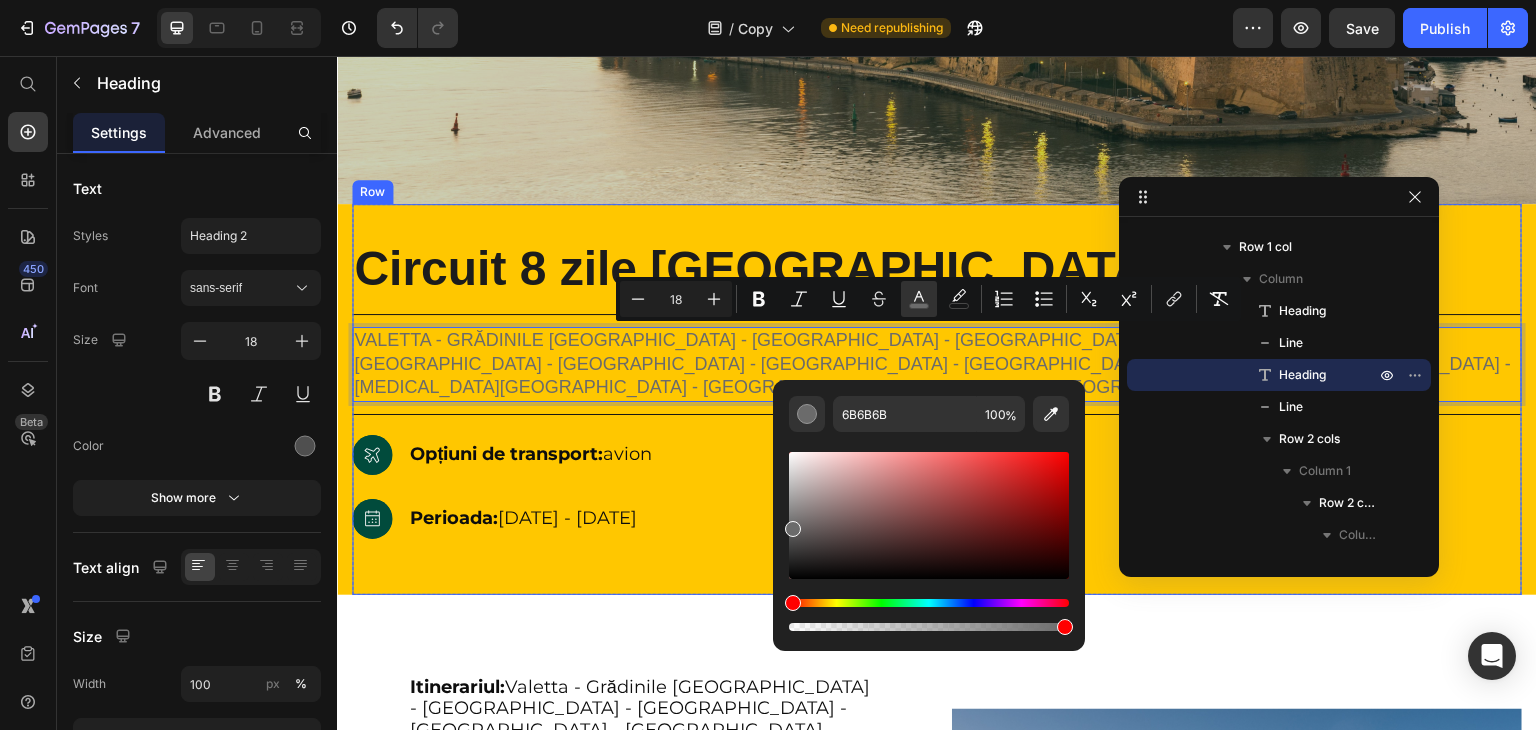 drag, startPoint x: 1136, startPoint y: 568, endPoint x: 771, endPoint y: 550, distance: 365.44357 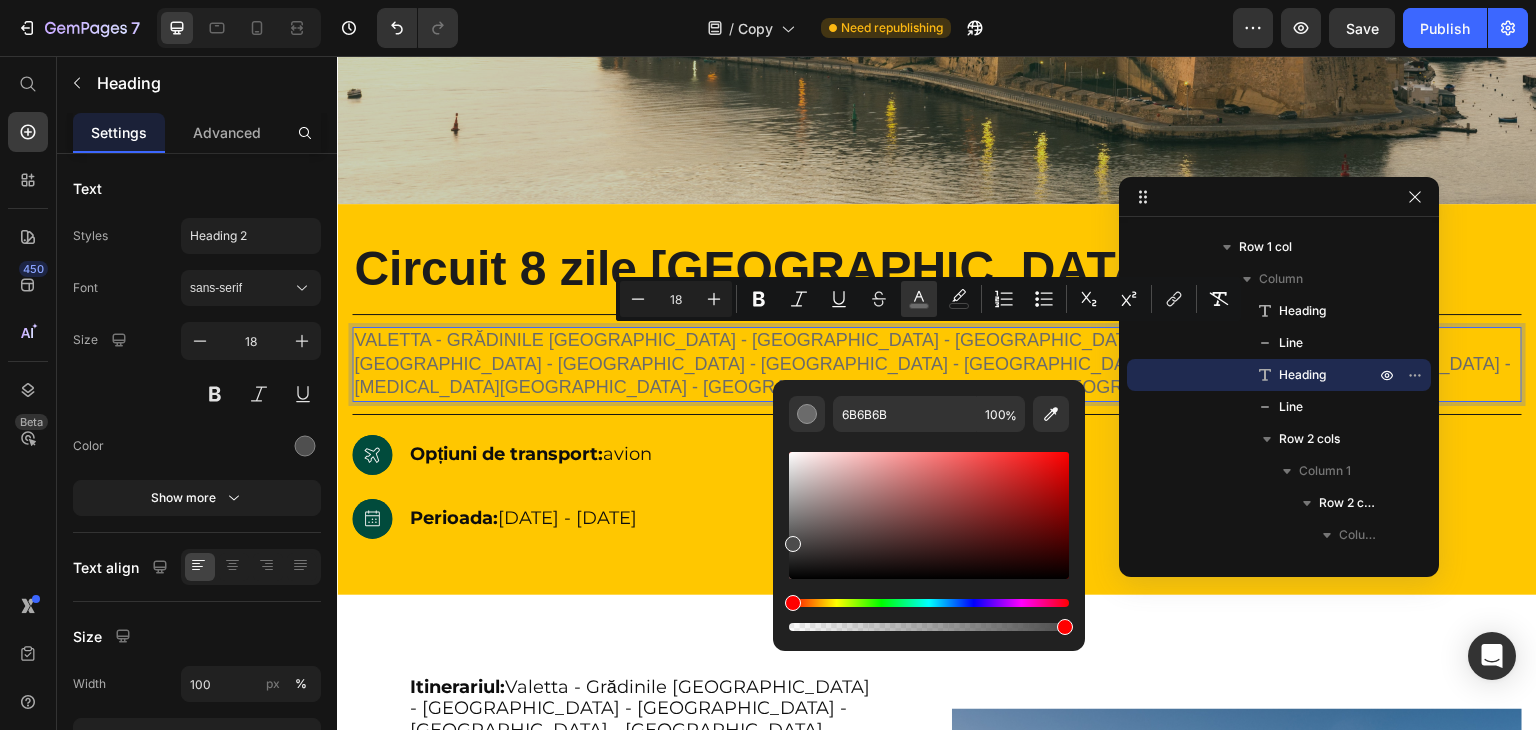 drag, startPoint x: 790, startPoint y: 529, endPoint x: 786, endPoint y: 541, distance: 12.649111 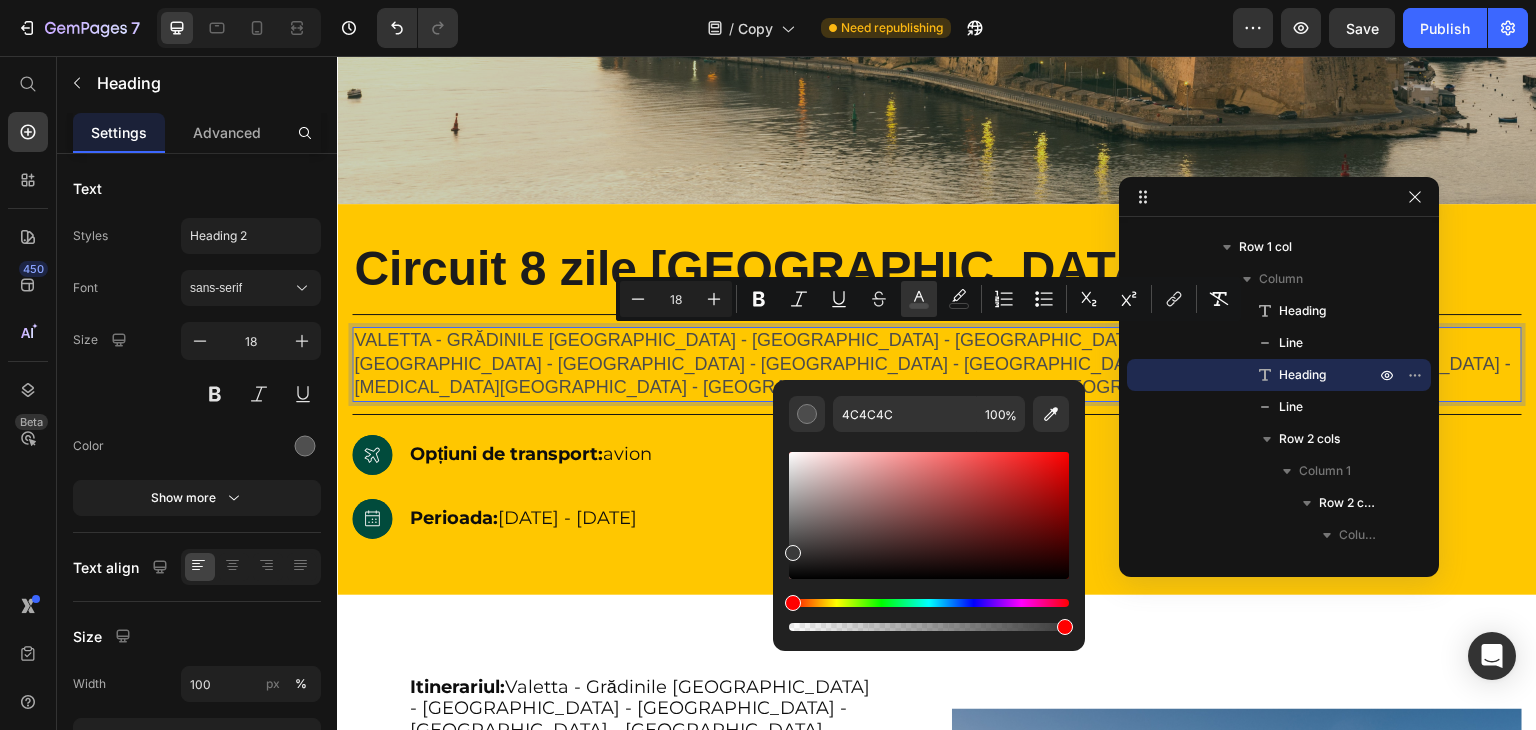 drag, startPoint x: 800, startPoint y: 548, endPoint x: 772, endPoint y: 549, distance: 28.01785 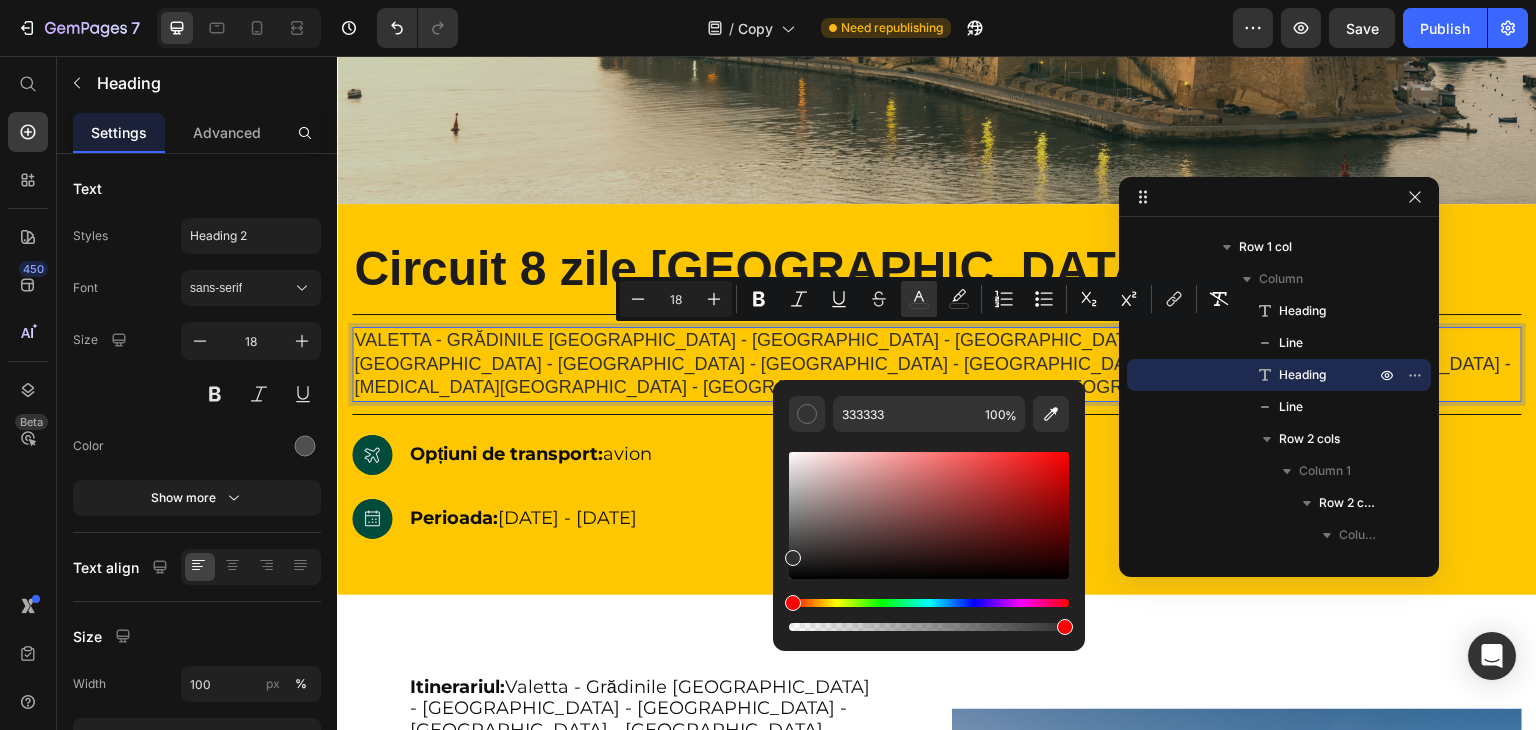 click at bounding box center [793, 558] 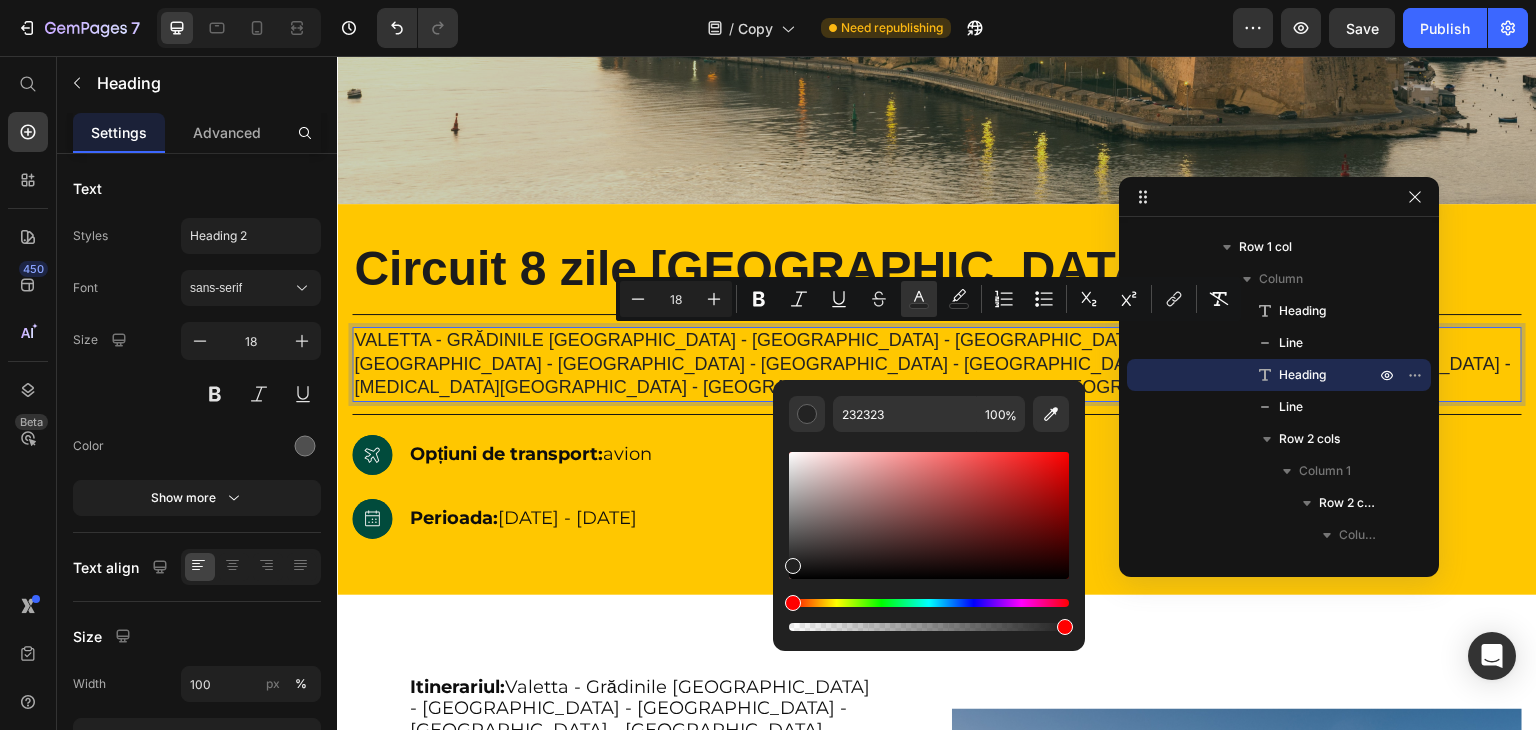 type on "212121" 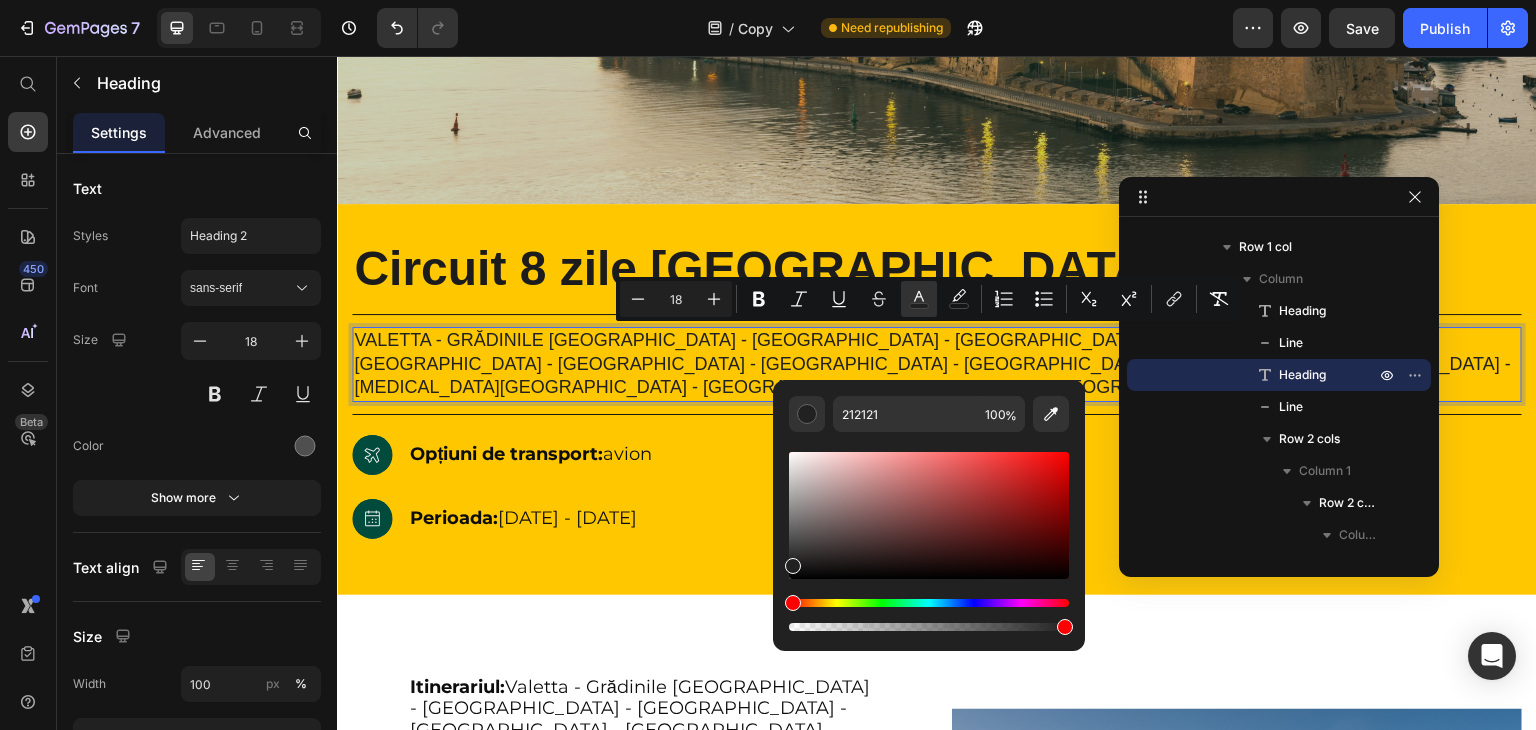 click on "212121 100 %" at bounding box center [929, 507] 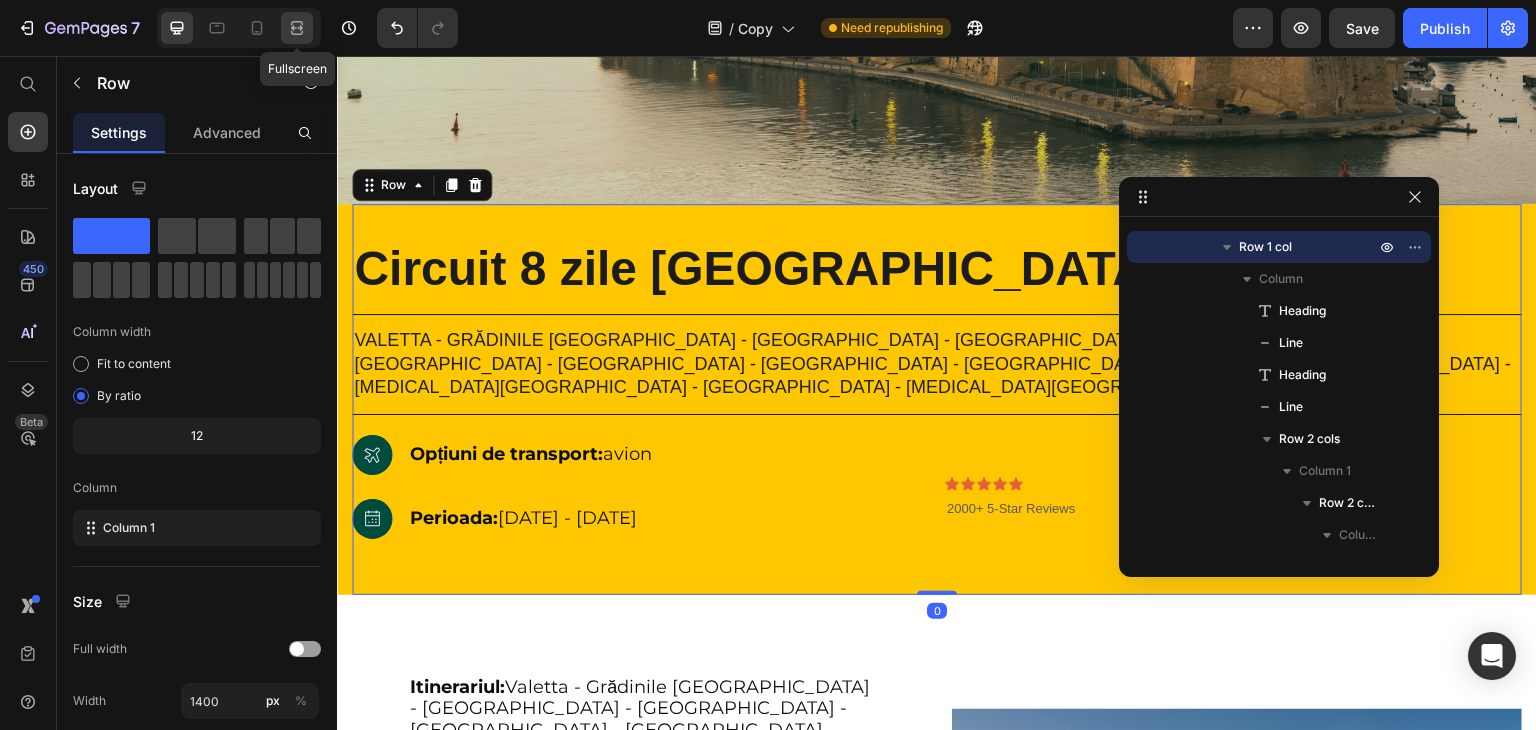 click 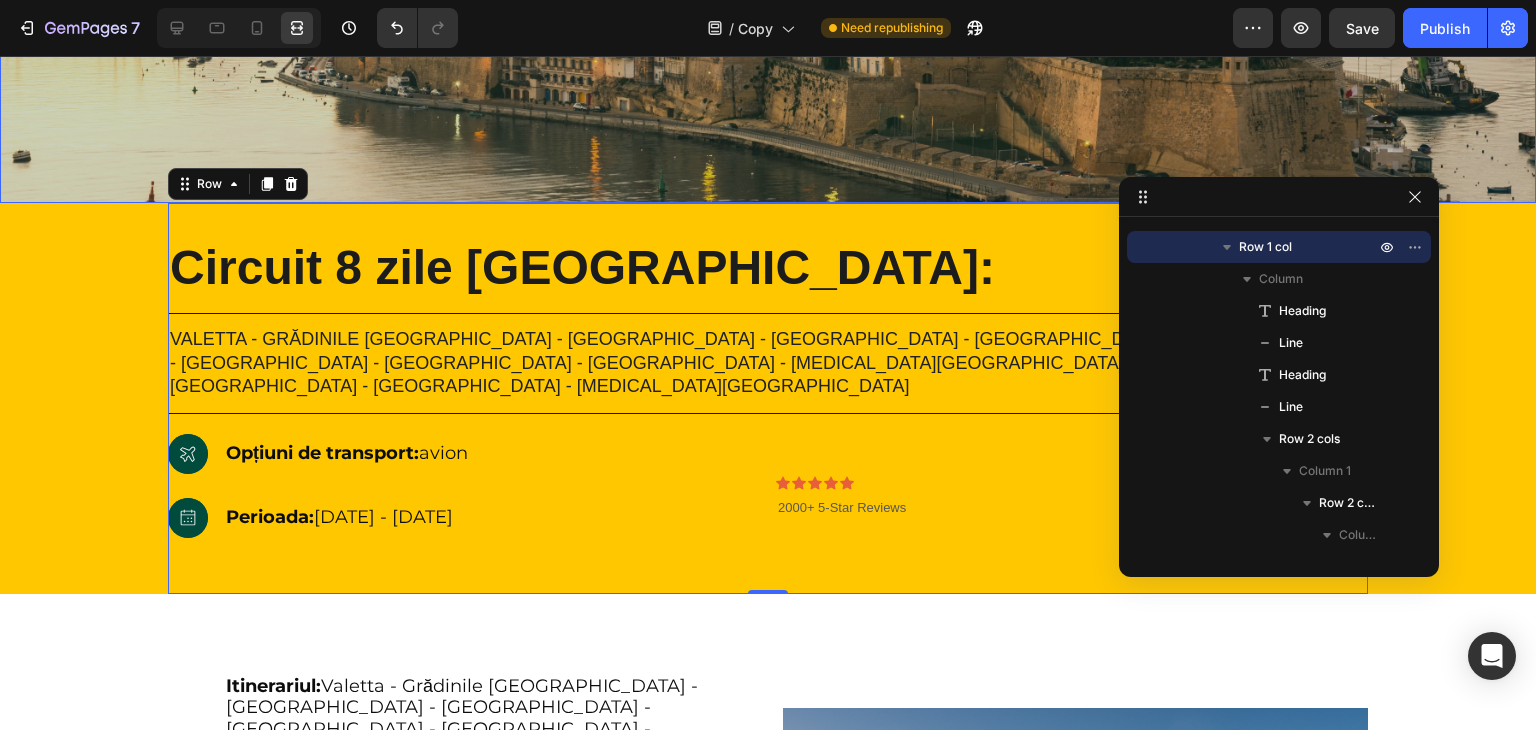 click at bounding box center (768, -134) 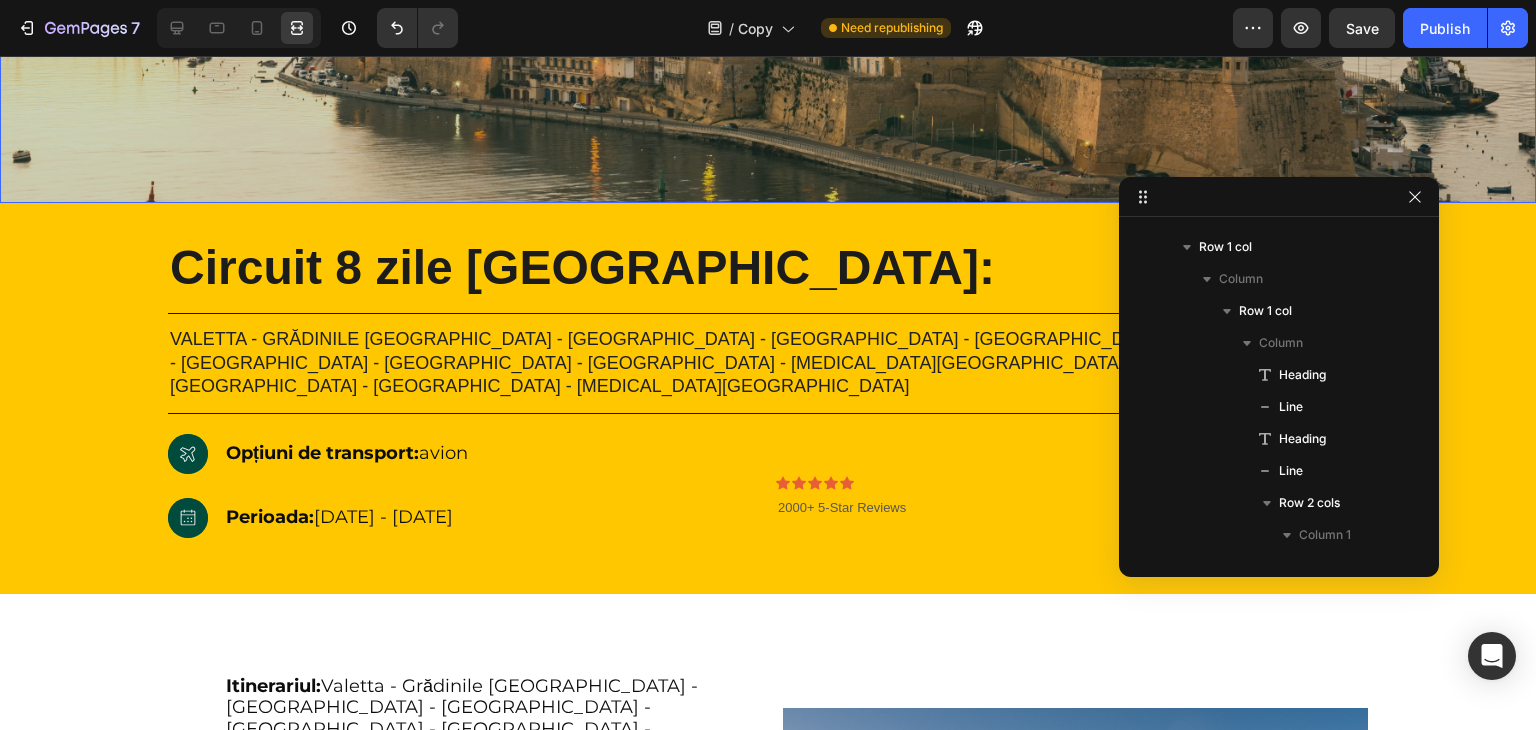 scroll, scrollTop: 0, scrollLeft: 0, axis: both 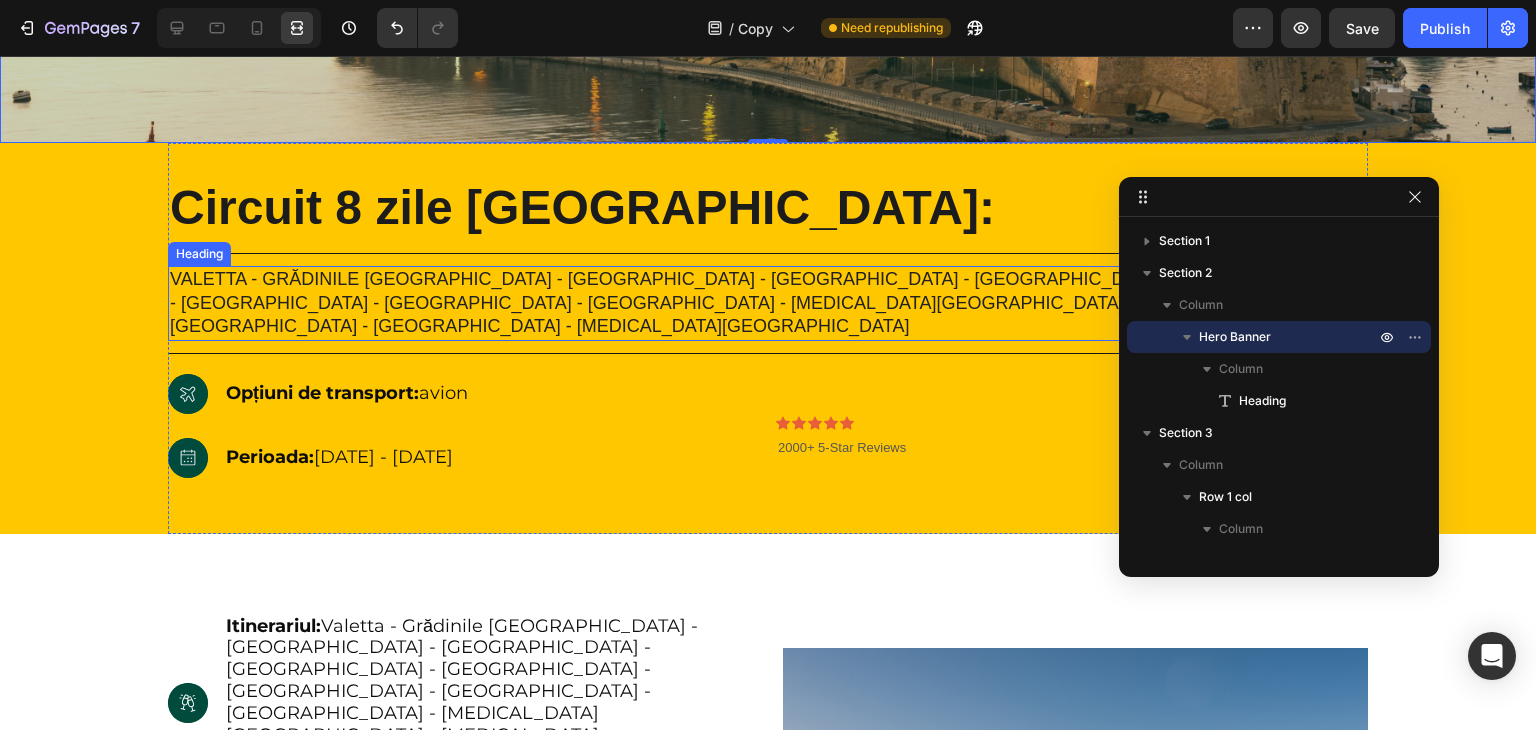 click on "Valetta - Grădinile [GEOGRAPHIC_DATA] - [GEOGRAPHIC_DATA] - [GEOGRAPHIC_DATA] - [GEOGRAPHIC_DATA] - [GEOGRAPHIC_DATA] - [GEOGRAPHIC_DATA] - [GEOGRAPHIC_DATA] - [GEOGRAPHIC_DATA] - [MEDICAL_DATA][GEOGRAPHIC_DATA] - [MEDICAL_DATA][GEOGRAPHIC_DATA] - [GEOGRAPHIC_DATA] - [MEDICAL_DATA][GEOGRAPHIC_DATA]" at bounding box center [767, 302] 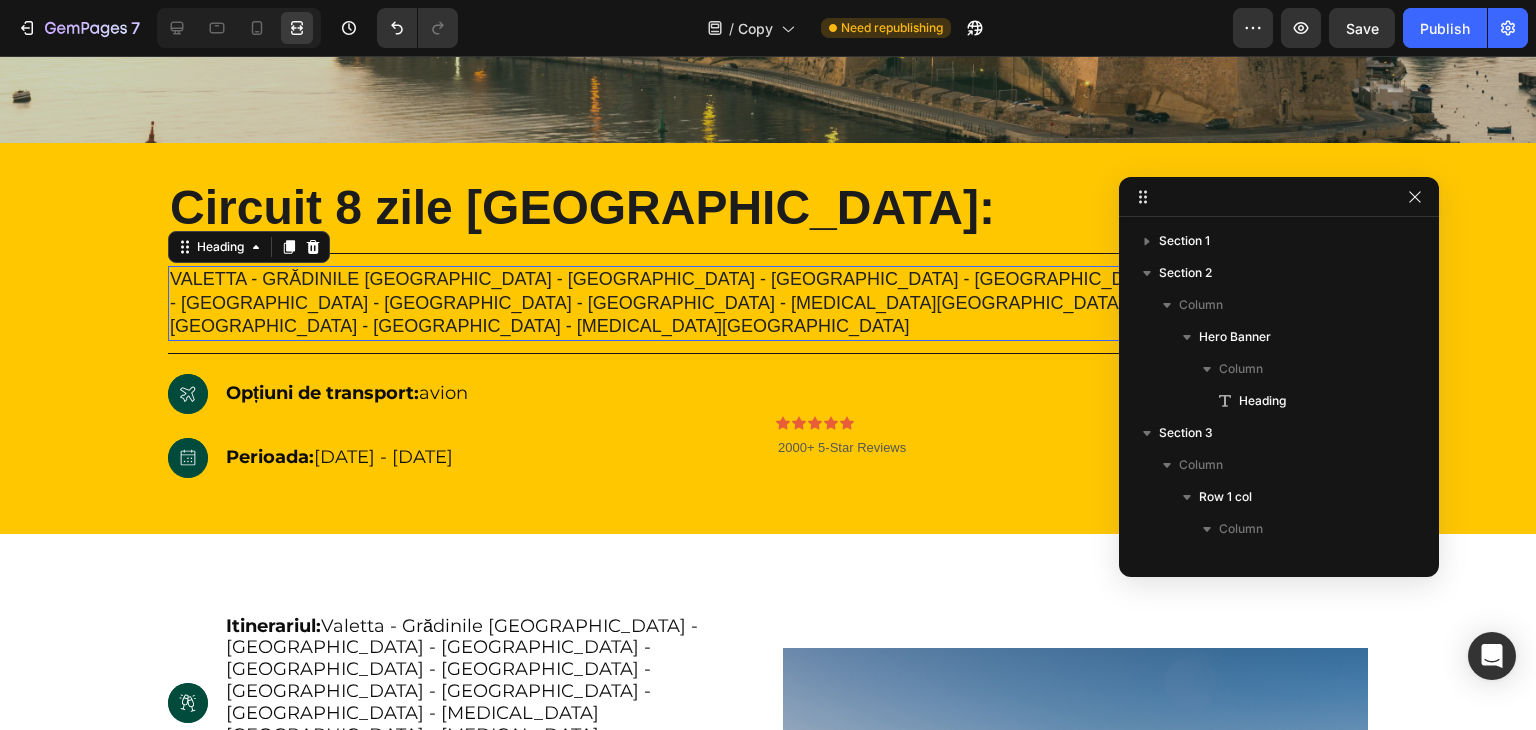 scroll, scrollTop: 314, scrollLeft: 0, axis: vertical 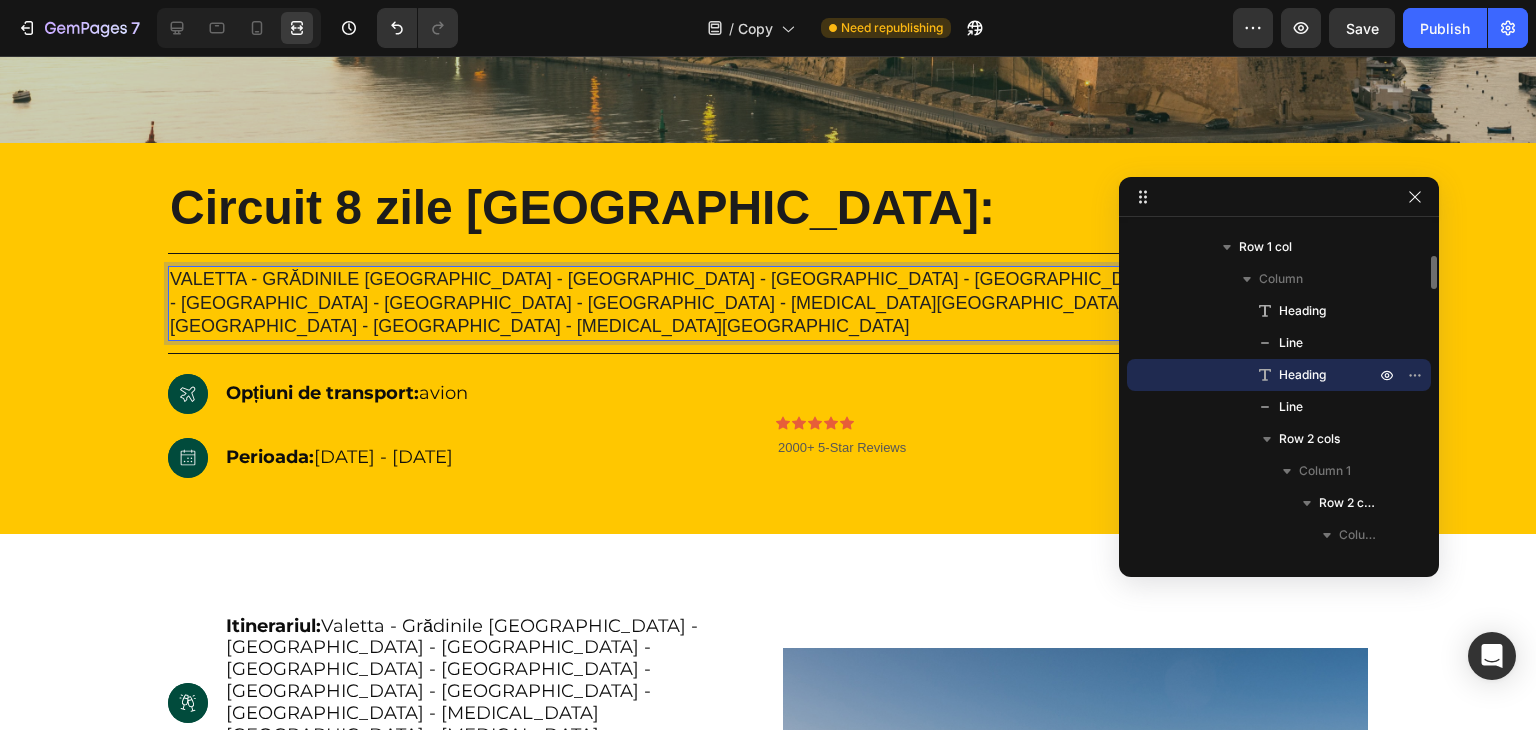 click on "Valetta - Grădinile [GEOGRAPHIC_DATA] - [GEOGRAPHIC_DATA] - [GEOGRAPHIC_DATA] - [GEOGRAPHIC_DATA] - [GEOGRAPHIC_DATA] - [GEOGRAPHIC_DATA] - [GEOGRAPHIC_DATA] - [GEOGRAPHIC_DATA] - [MEDICAL_DATA][GEOGRAPHIC_DATA] - [MEDICAL_DATA][GEOGRAPHIC_DATA] - [GEOGRAPHIC_DATA] - [MEDICAL_DATA][GEOGRAPHIC_DATA]" at bounding box center [767, 302] 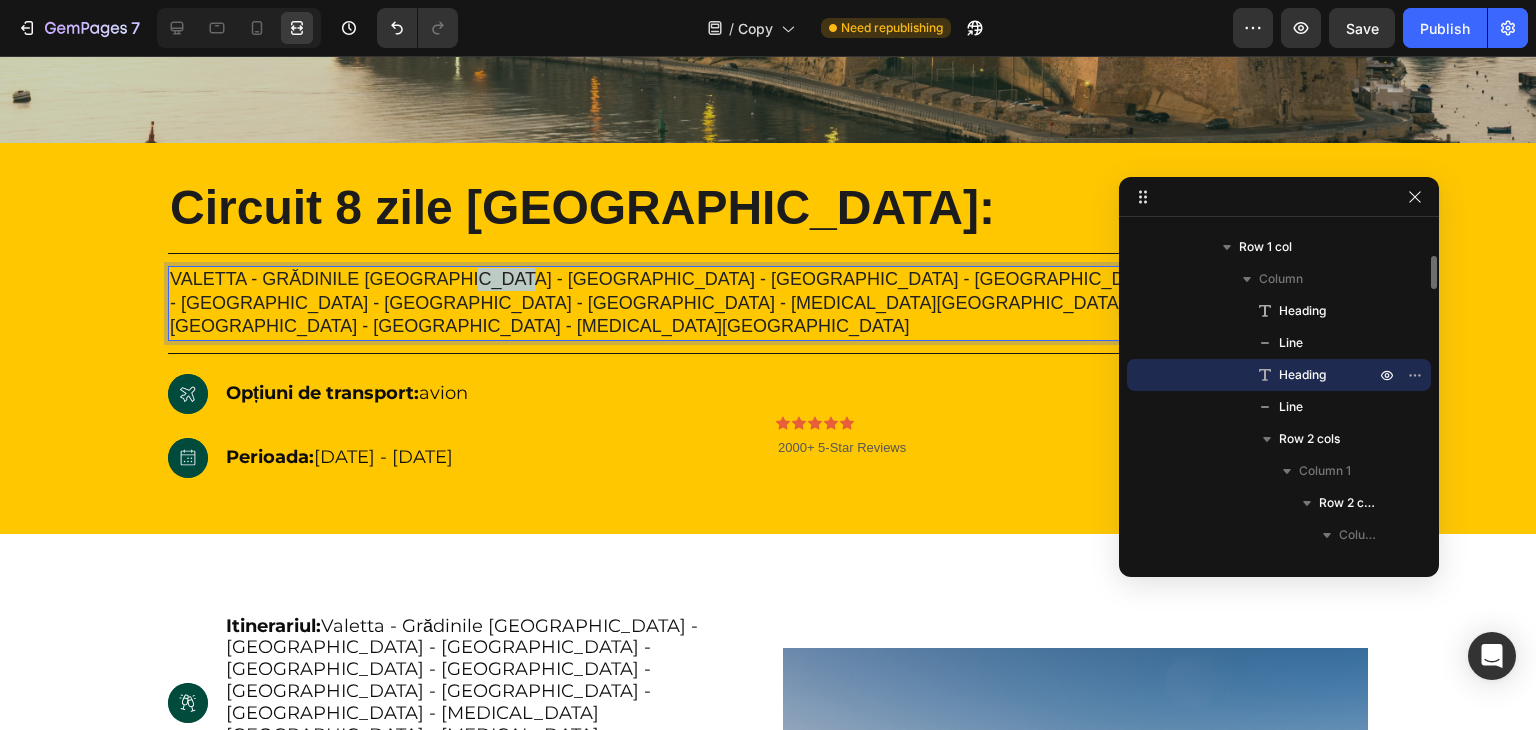 click on "Valetta - Grădinile [GEOGRAPHIC_DATA] - [GEOGRAPHIC_DATA] - [GEOGRAPHIC_DATA] - [GEOGRAPHIC_DATA] - [GEOGRAPHIC_DATA] - [GEOGRAPHIC_DATA] - [GEOGRAPHIC_DATA] - [GEOGRAPHIC_DATA] - [MEDICAL_DATA][GEOGRAPHIC_DATA] - [MEDICAL_DATA][GEOGRAPHIC_DATA] - [GEOGRAPHIC_DATA] - [MEDICAL_DATA][GEOGRAPHIC_DATA]" at bounding box center [767, 302] 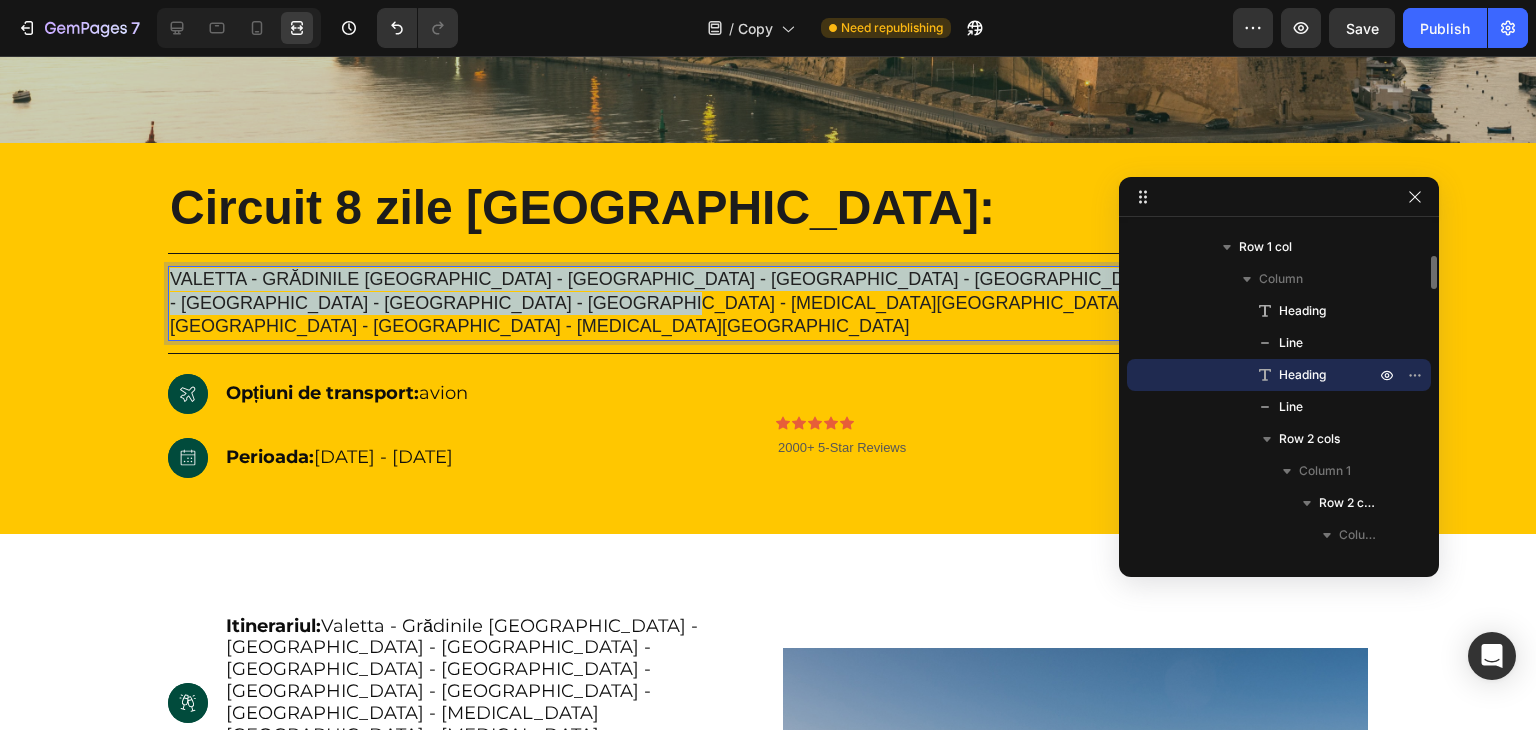 click on "Valetta - Grădinile [GEOGRAPHIC_DATA] - [GEOGRAPHIC_DATA] - [GEOGRAPHIC_DATA] - [GEOGRAPHIC_DATA] - [GEOGRAPHIC_DATA] - [GEOGRAPHIC_DATA] - [GEOGRAPHIC_DATA] - [GEOGRAPHIC_DATA] - [MEDICAL_DATA][GEOGRAPHIC_DATA] - [MEDICAL_DATA][GEOGRAPHIC_DATA] - [GEOGRAPHIC_DATA] - [MEDICAL_DATA][GEOGRAPHIC_DATA]" at bounding box center (767, 302) 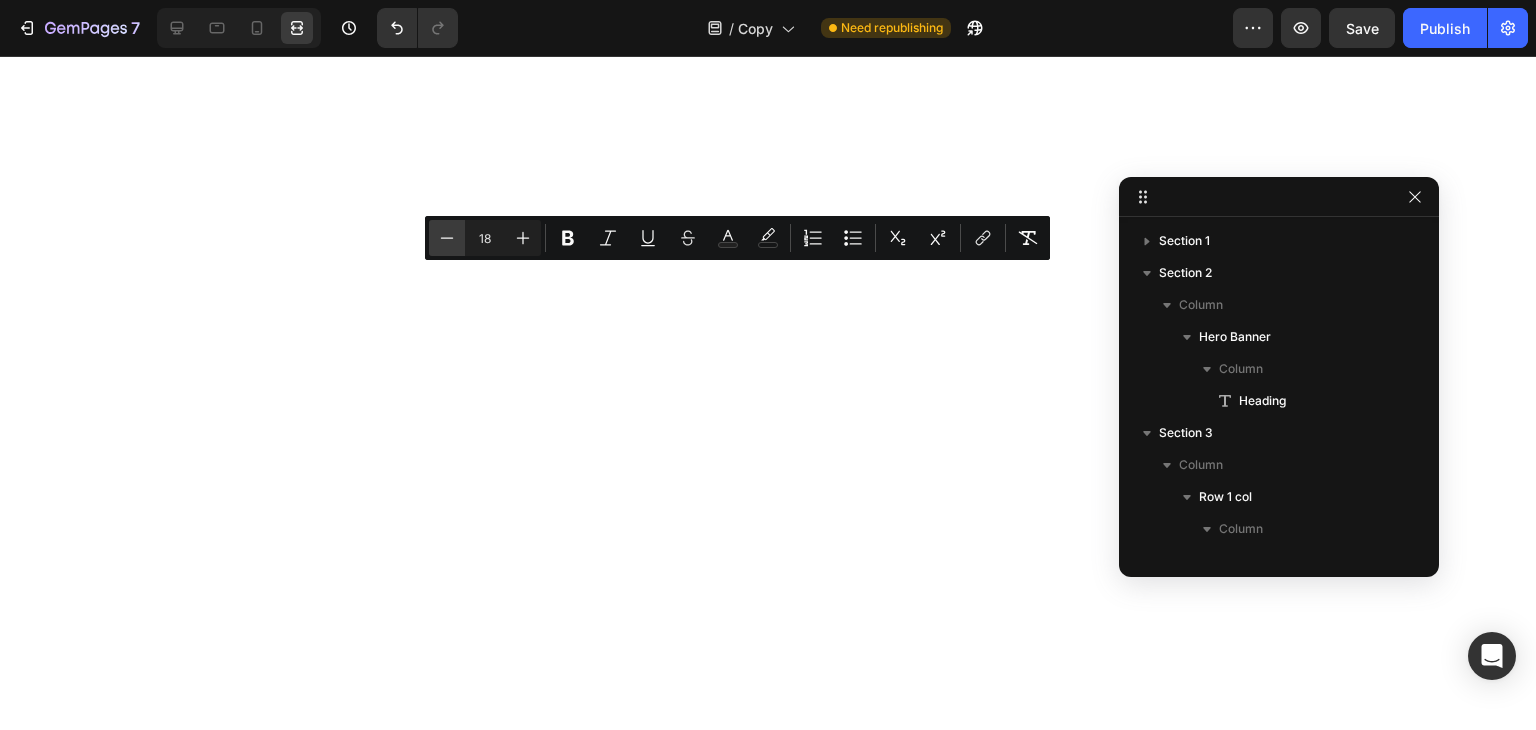 scroll, scrollTop: 0, scrollLeft: 0, axis: both 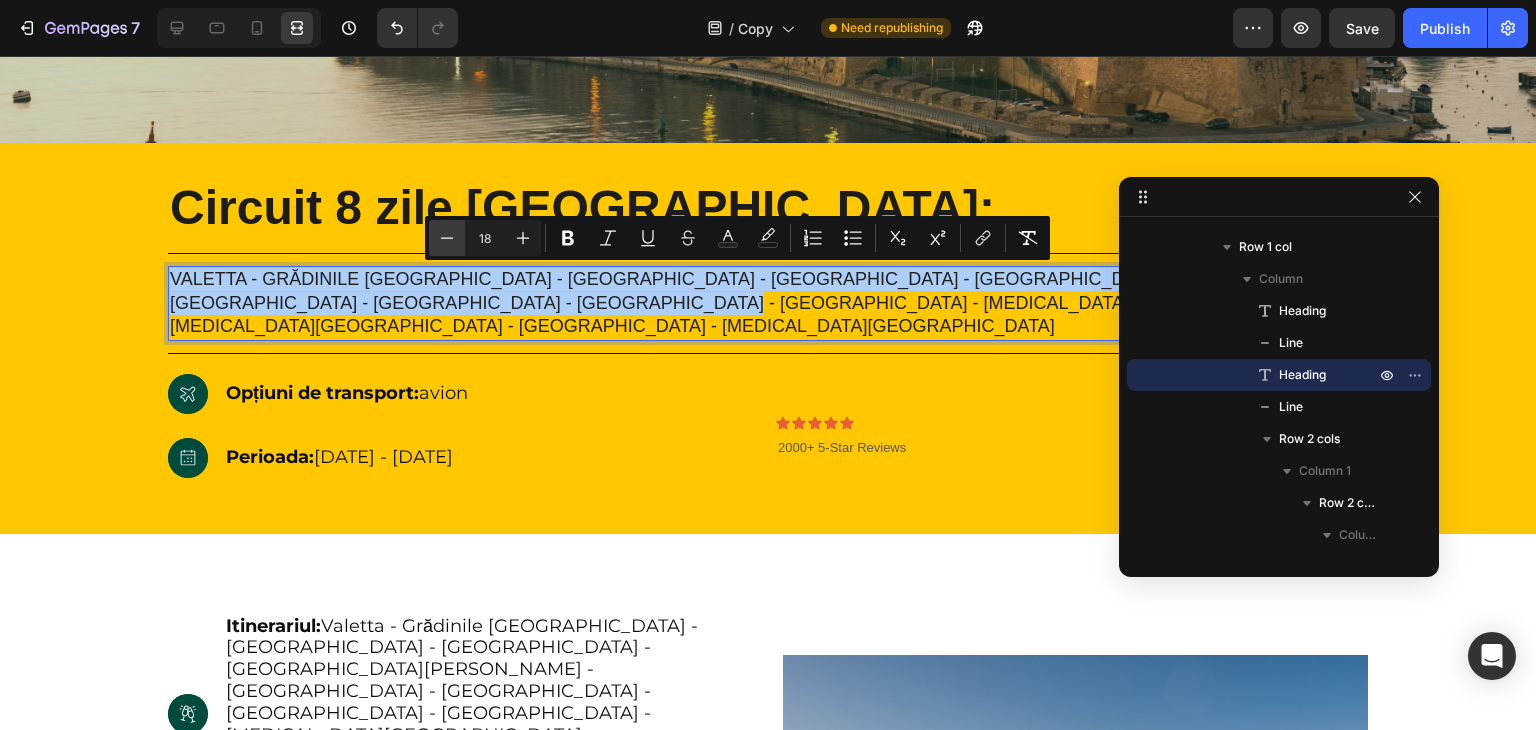 click 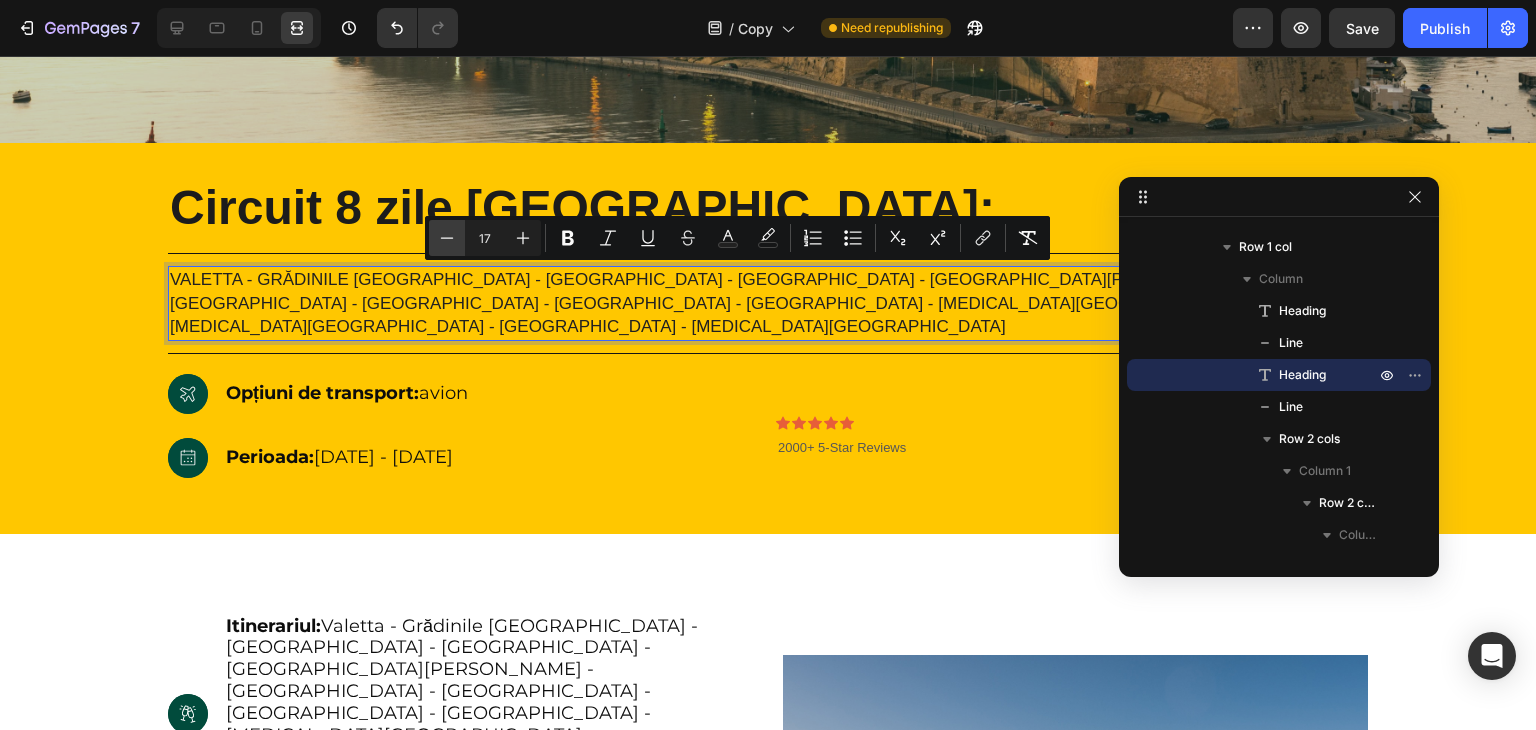 click 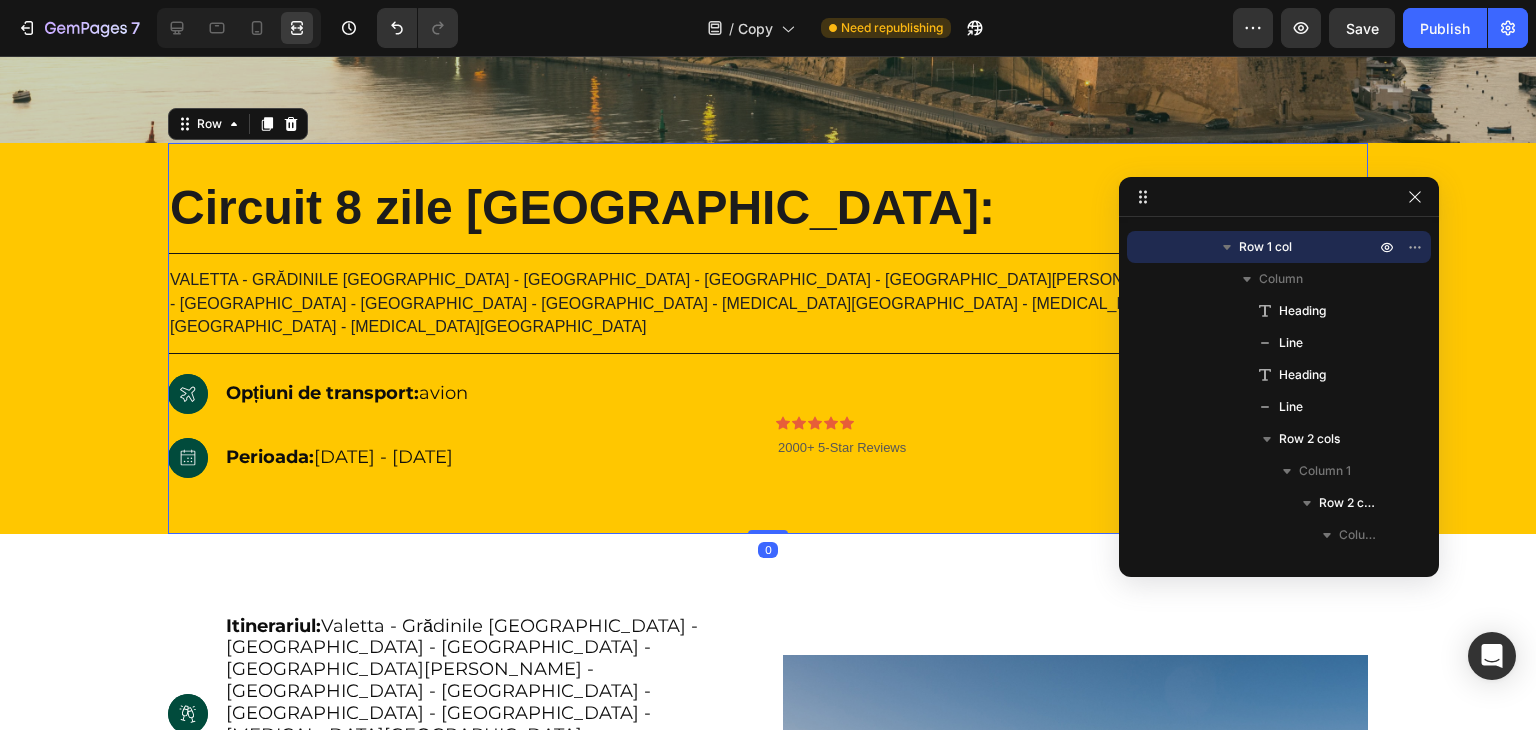 scroll, scrollTop: 628, scrollLeft: 0, axis: vertical 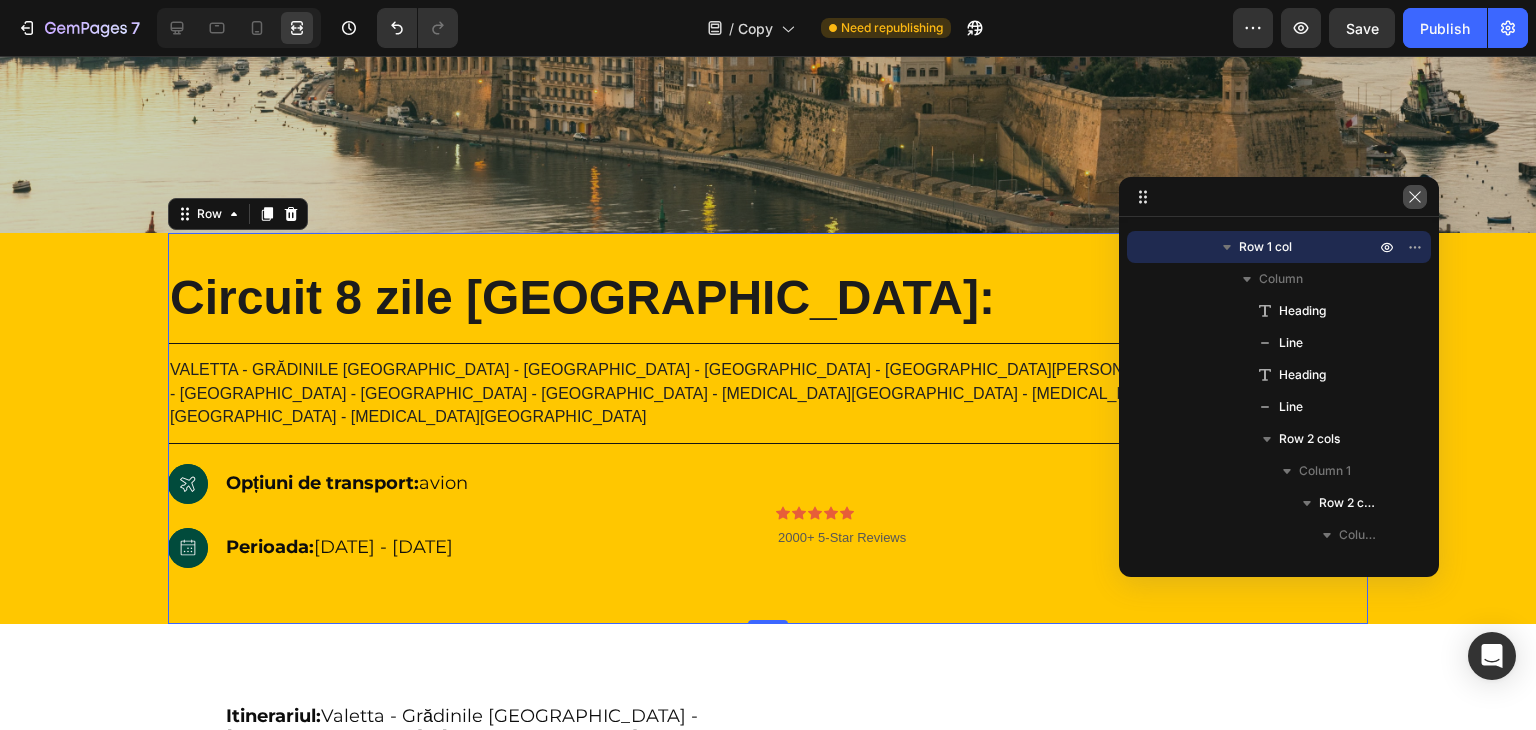 click 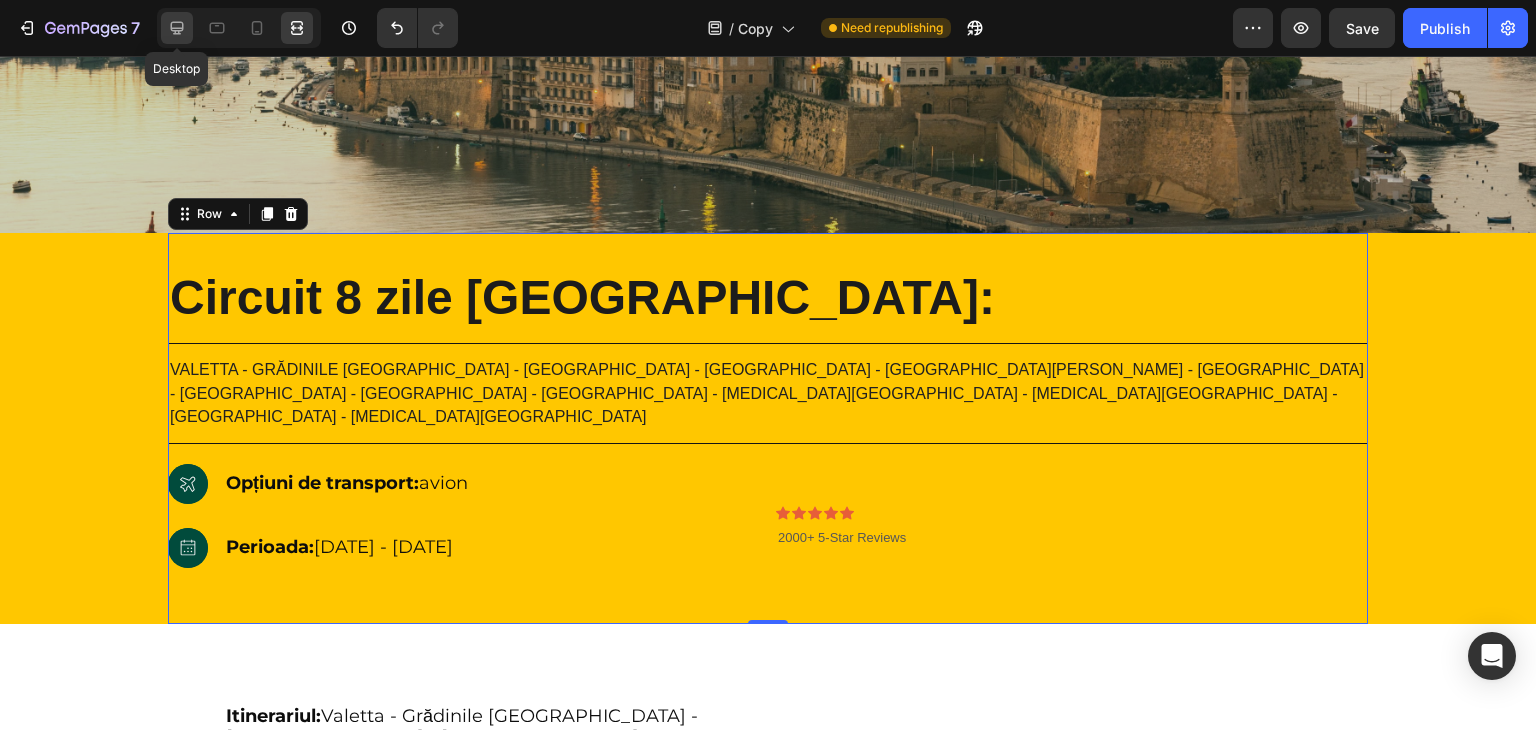 click 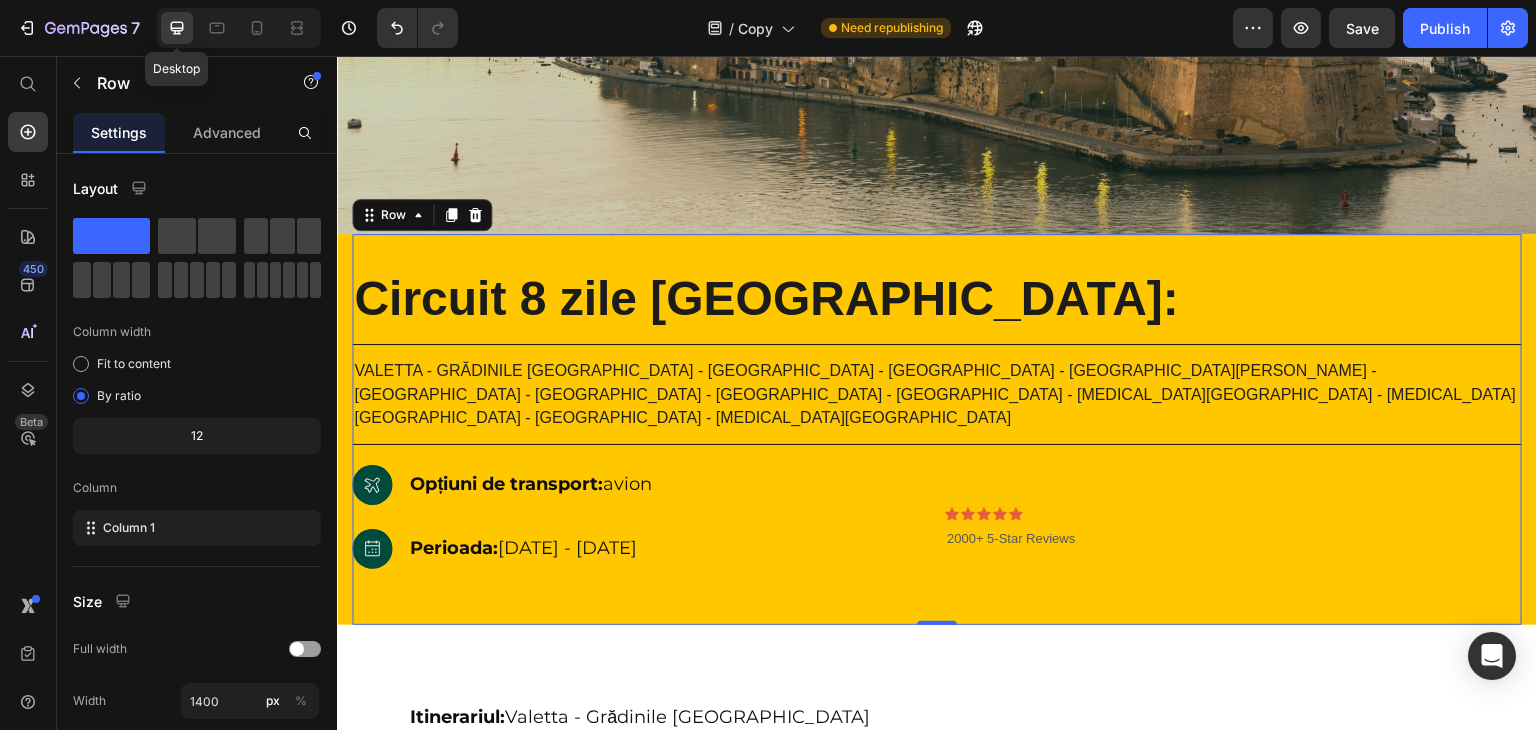 scroll, scrollTop: 627, scrollLeft: 0, axis: vertical 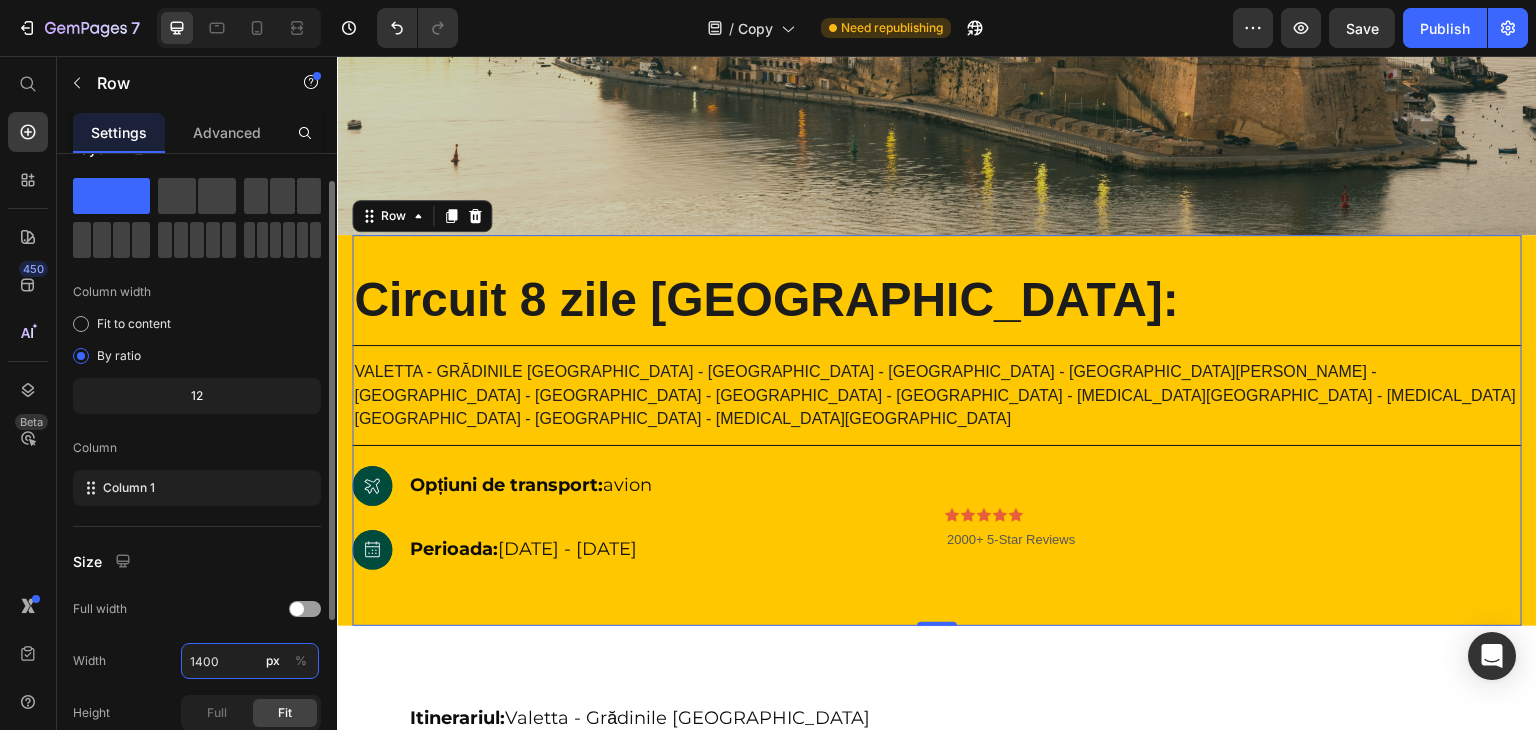 click on "1400" at bounding box center [250, 661] 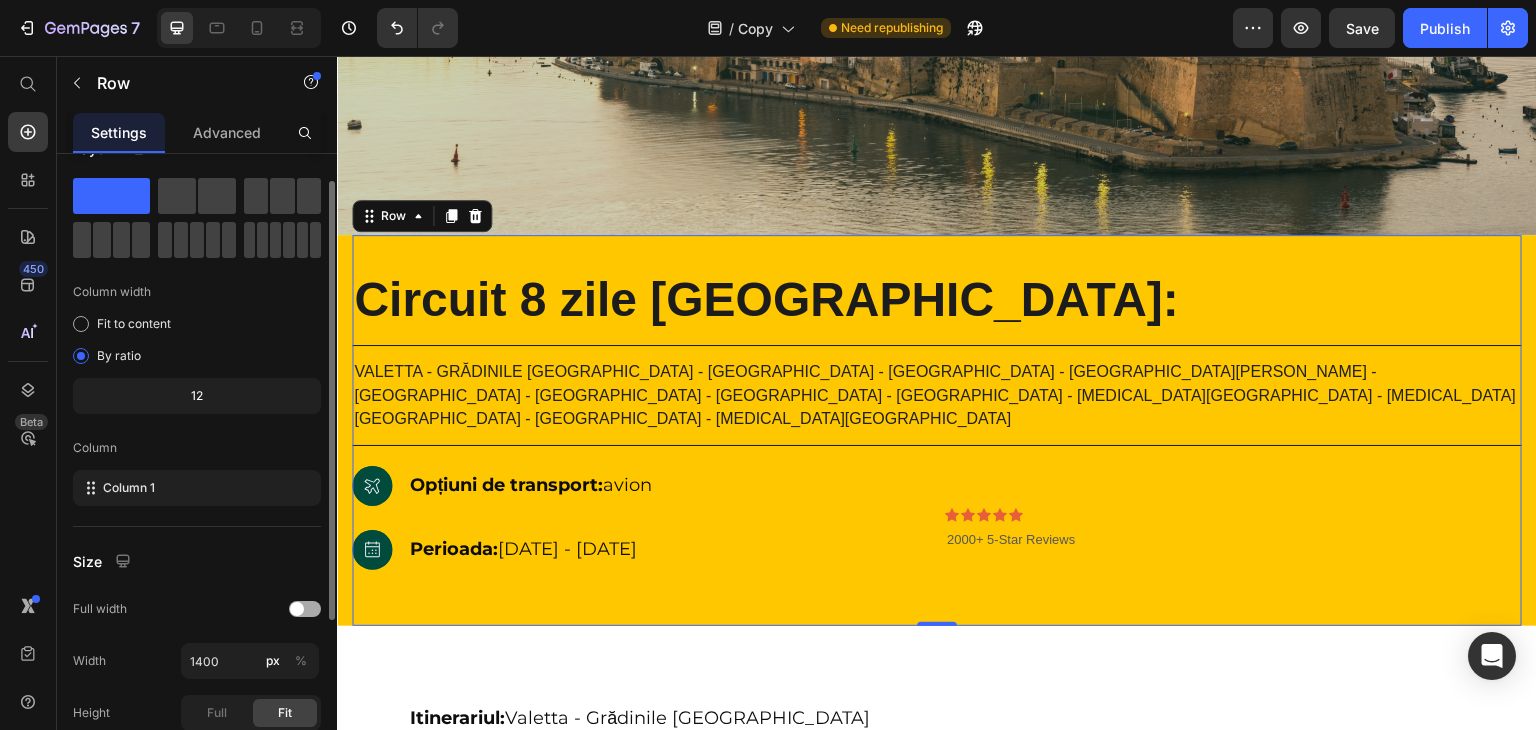 click at bounding box center (297, 609) 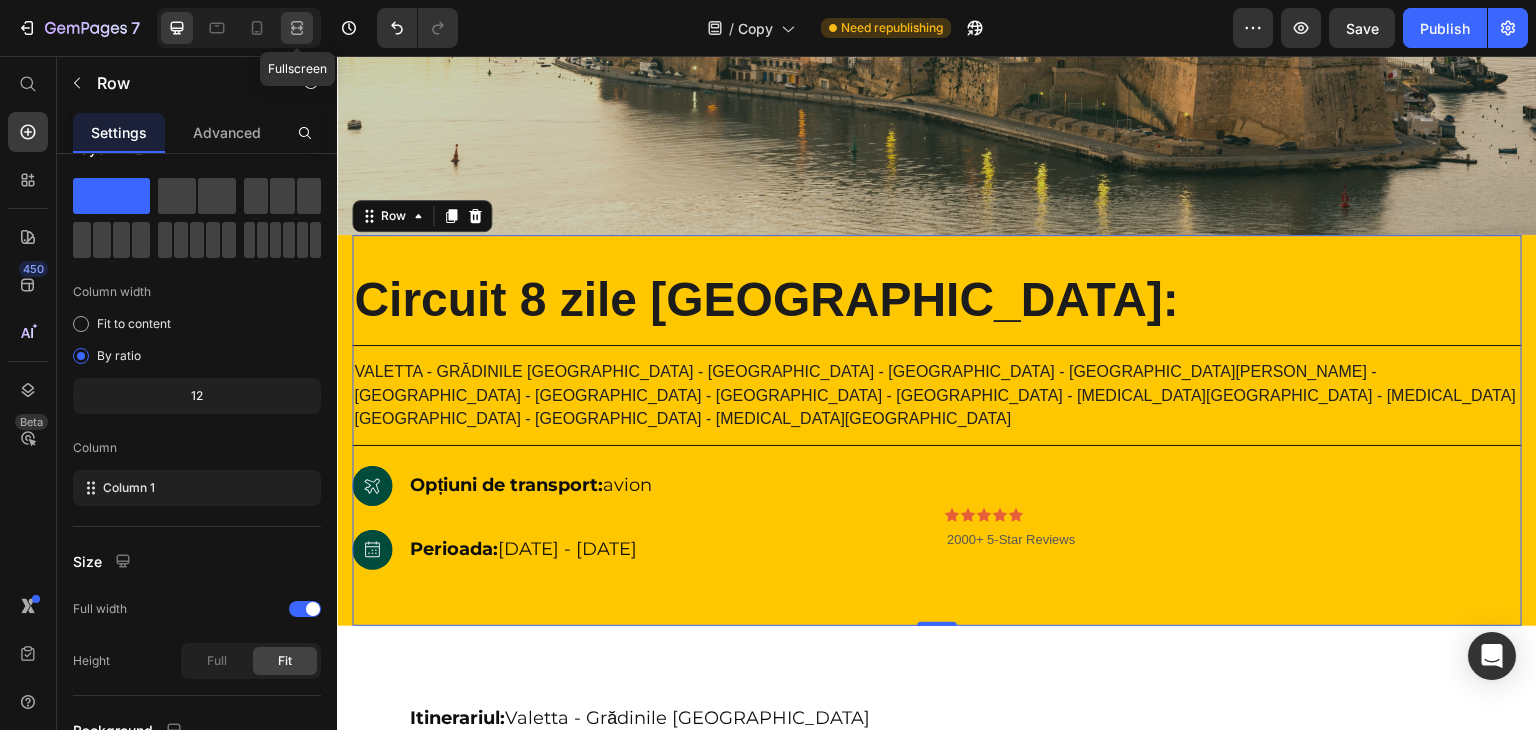 click 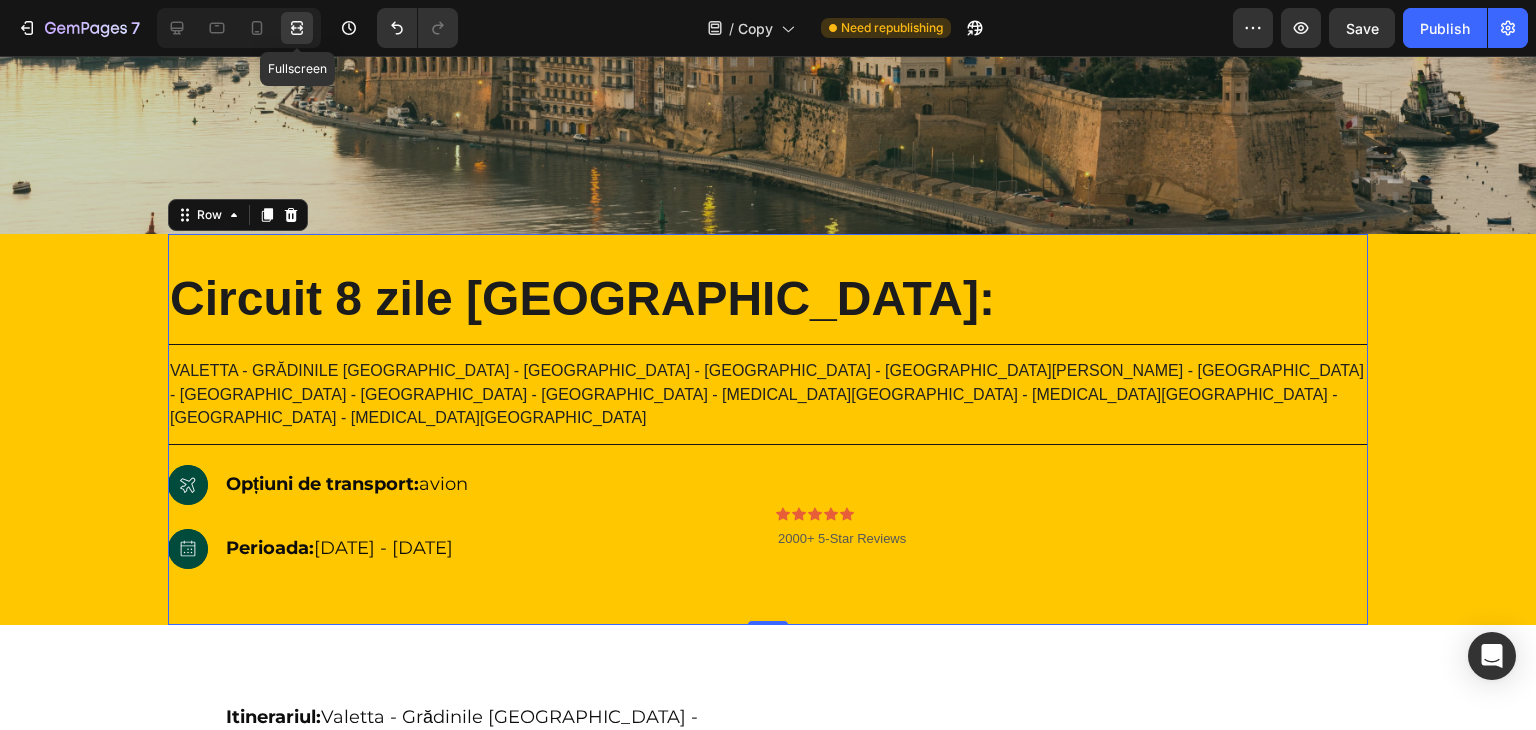 scroll, scrollTop: 628, scrollLeft: 0, axis: vertical 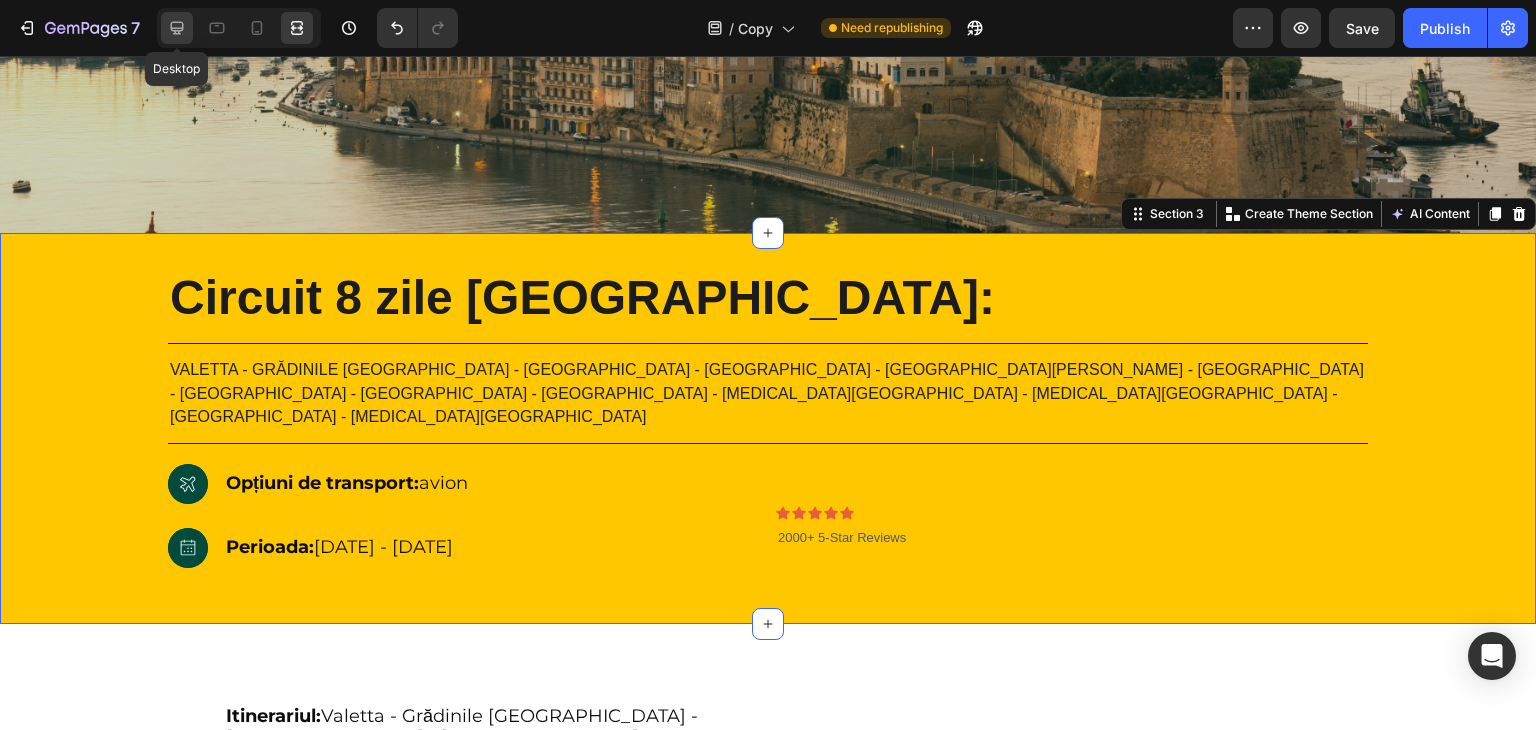 click 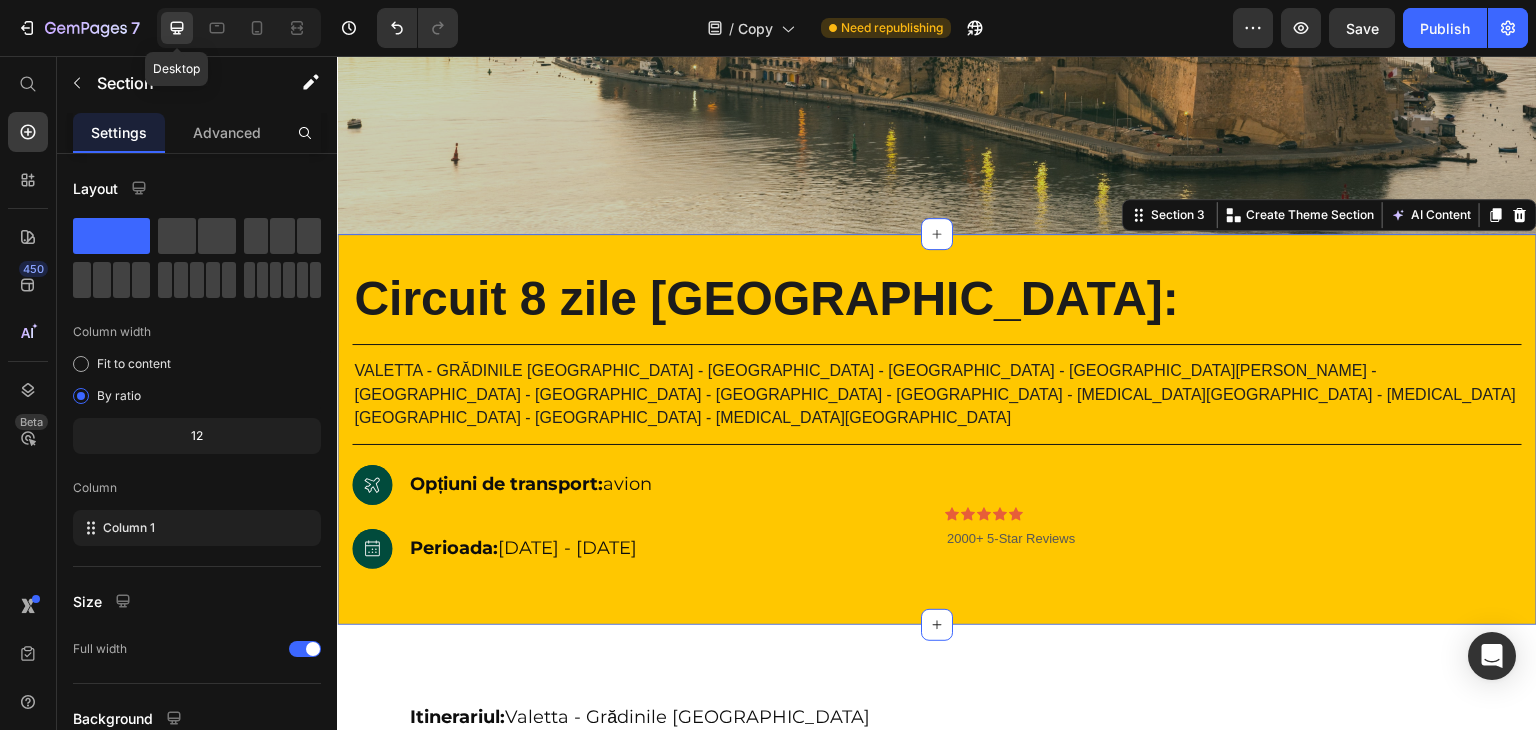 scroll, scrollTop: 627, scrollLeft: 0, axis: vertical 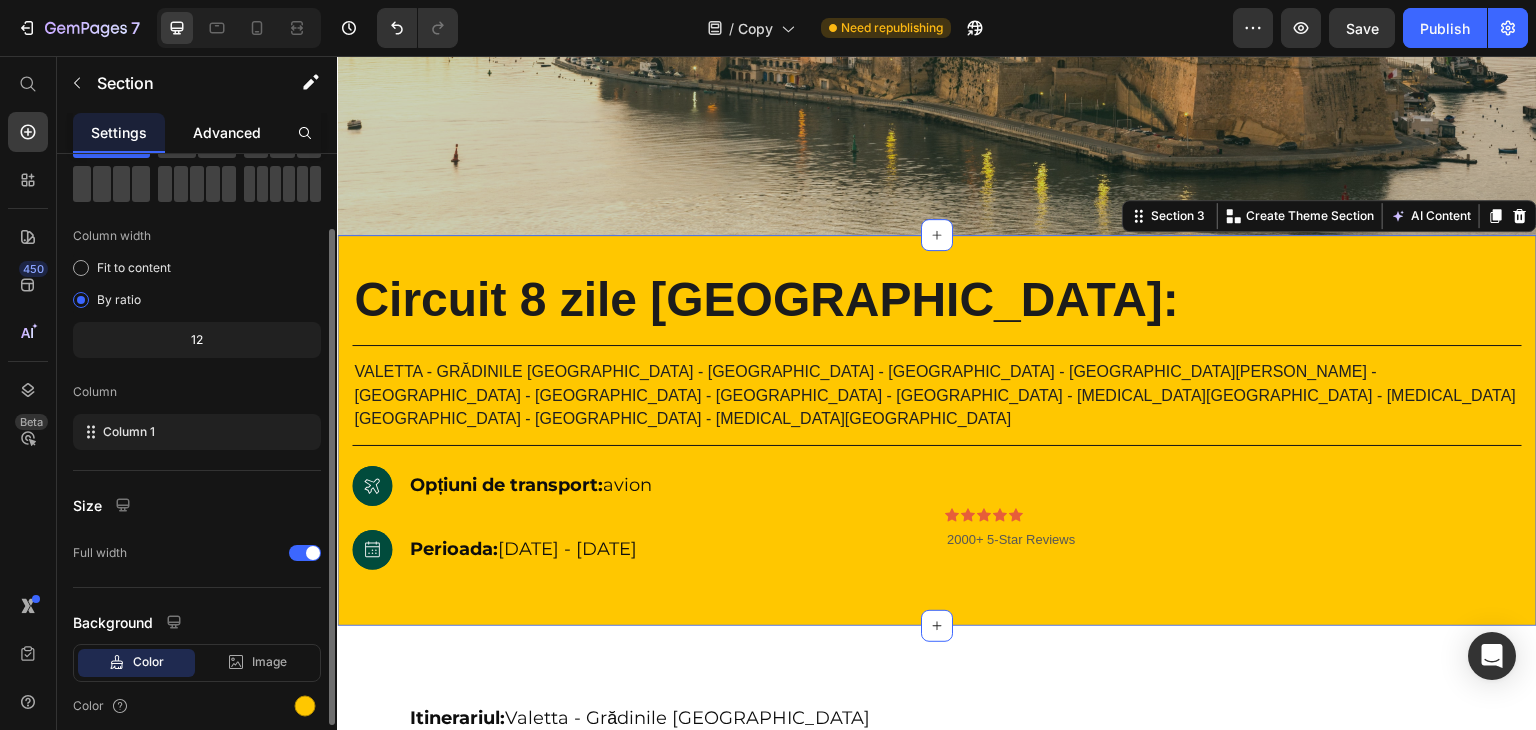 click on "Advanced" at bounding box center (227, 132) 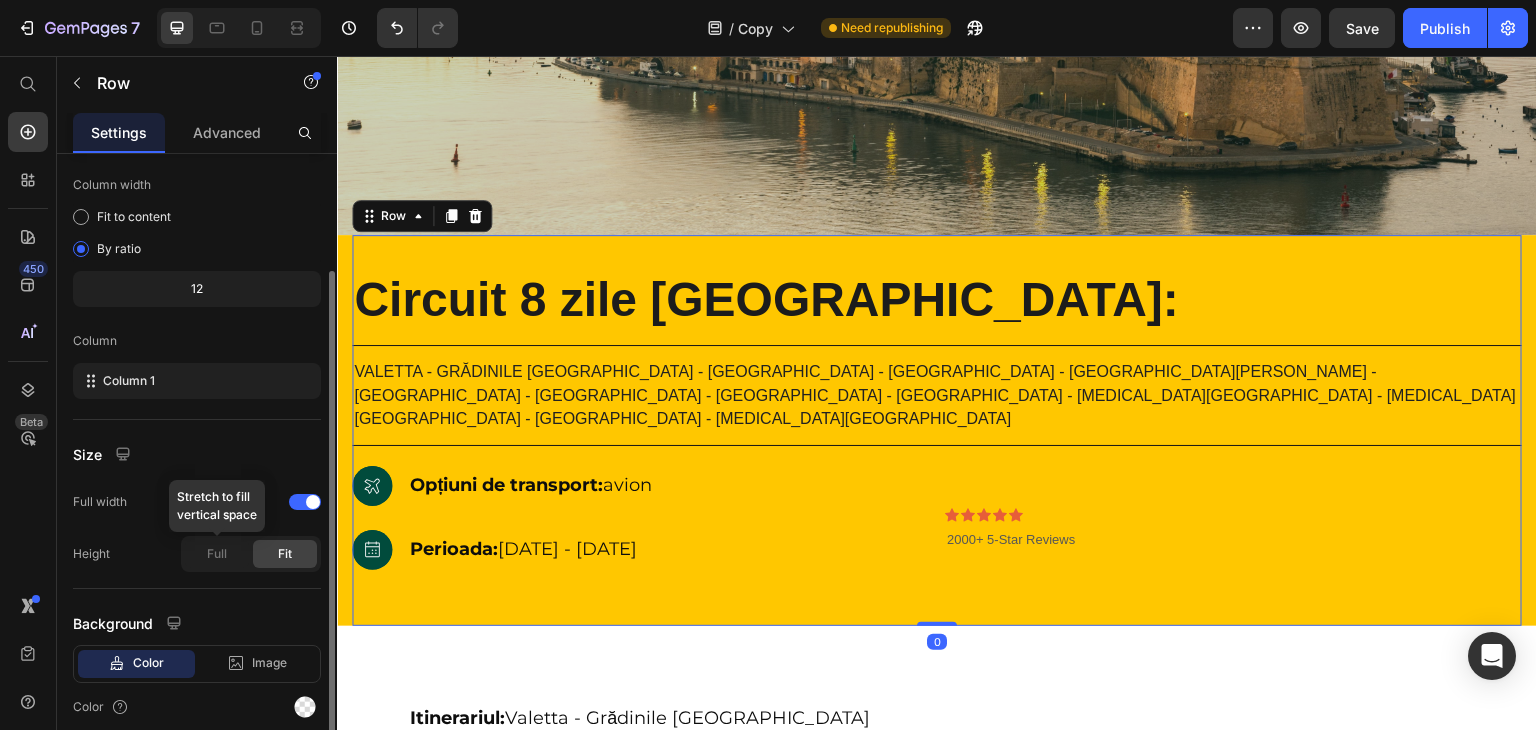 scroll, scrollTop: 152, scrollLeft: 0, axis: vertical 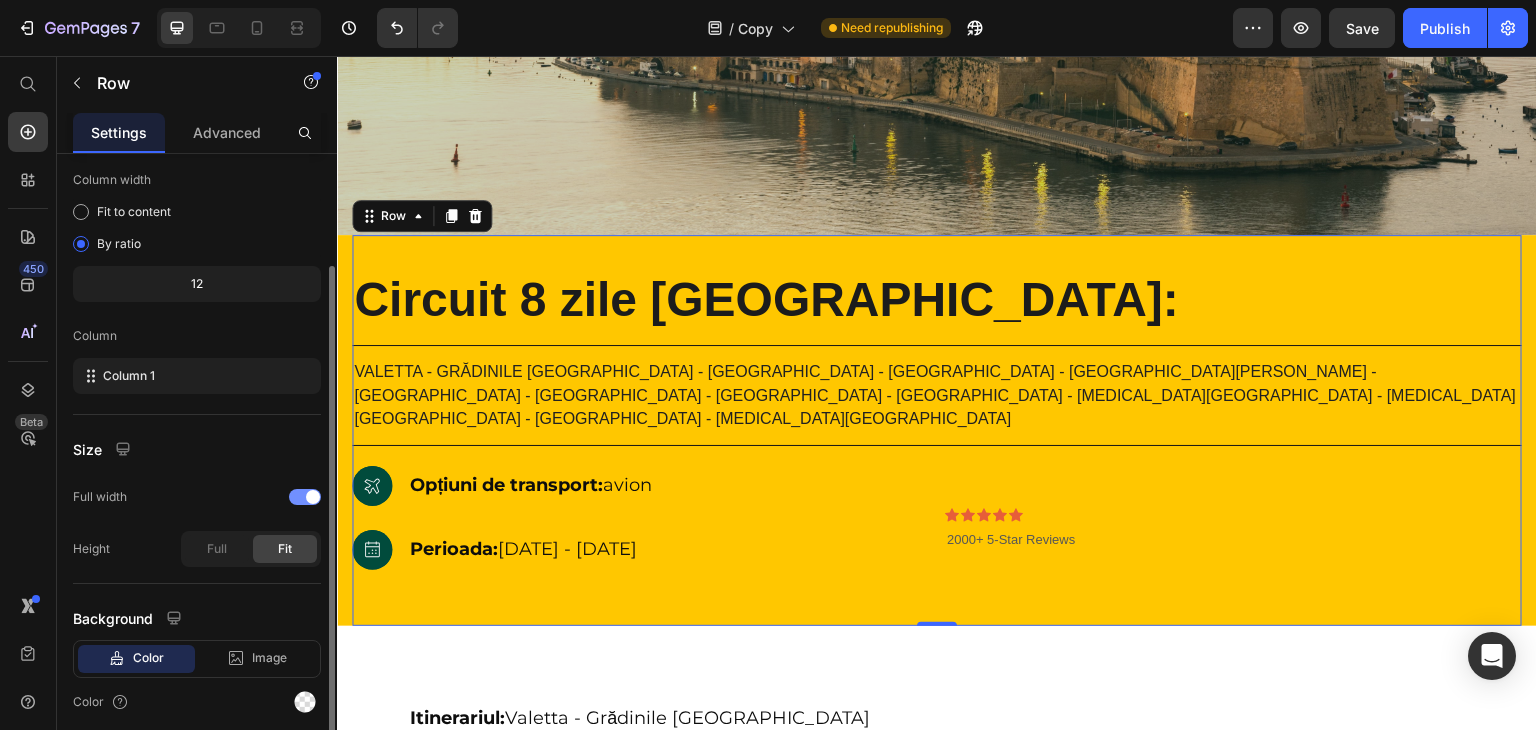 click at bounding box center [313, 497] 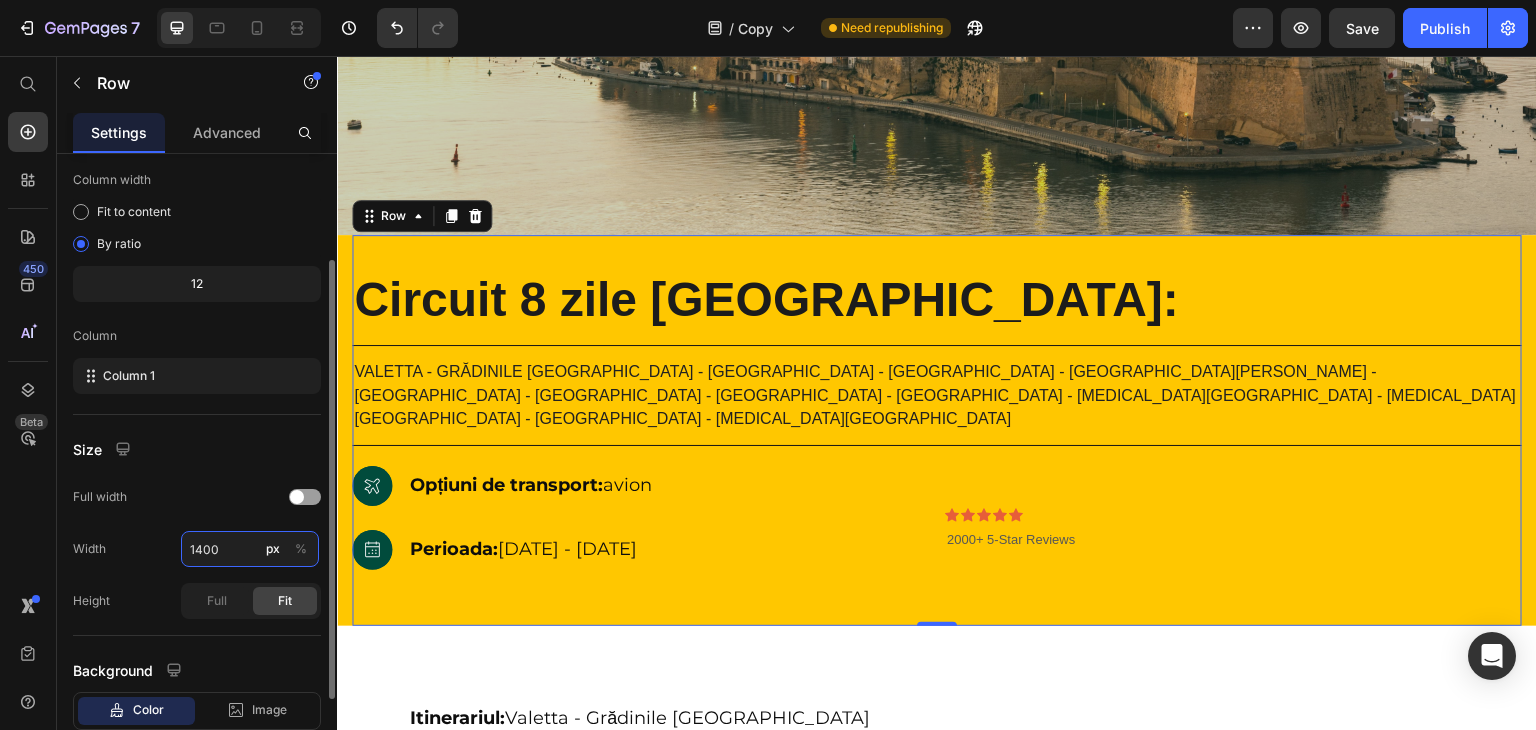 click on "1400" at bounding box center [250, 549] 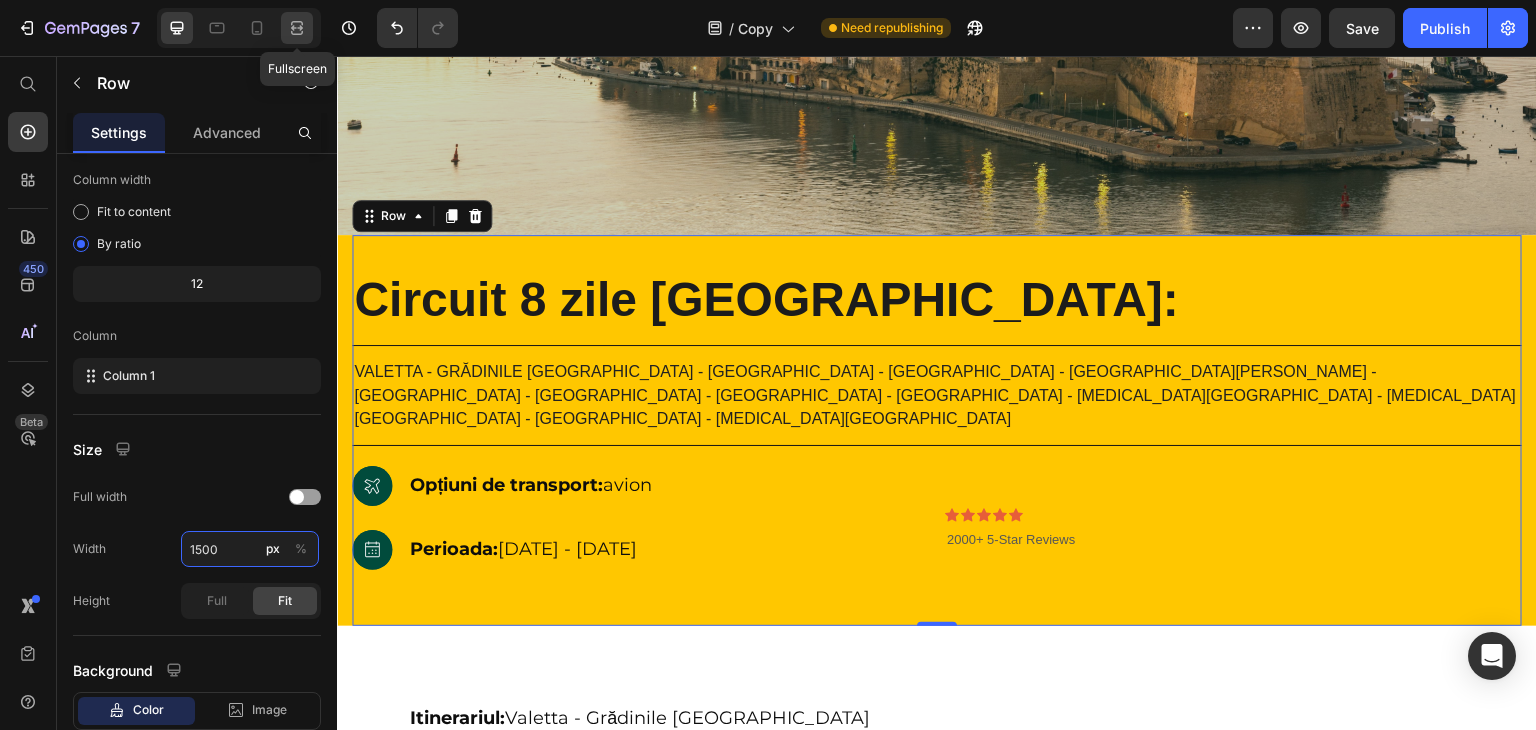 type on "1500" 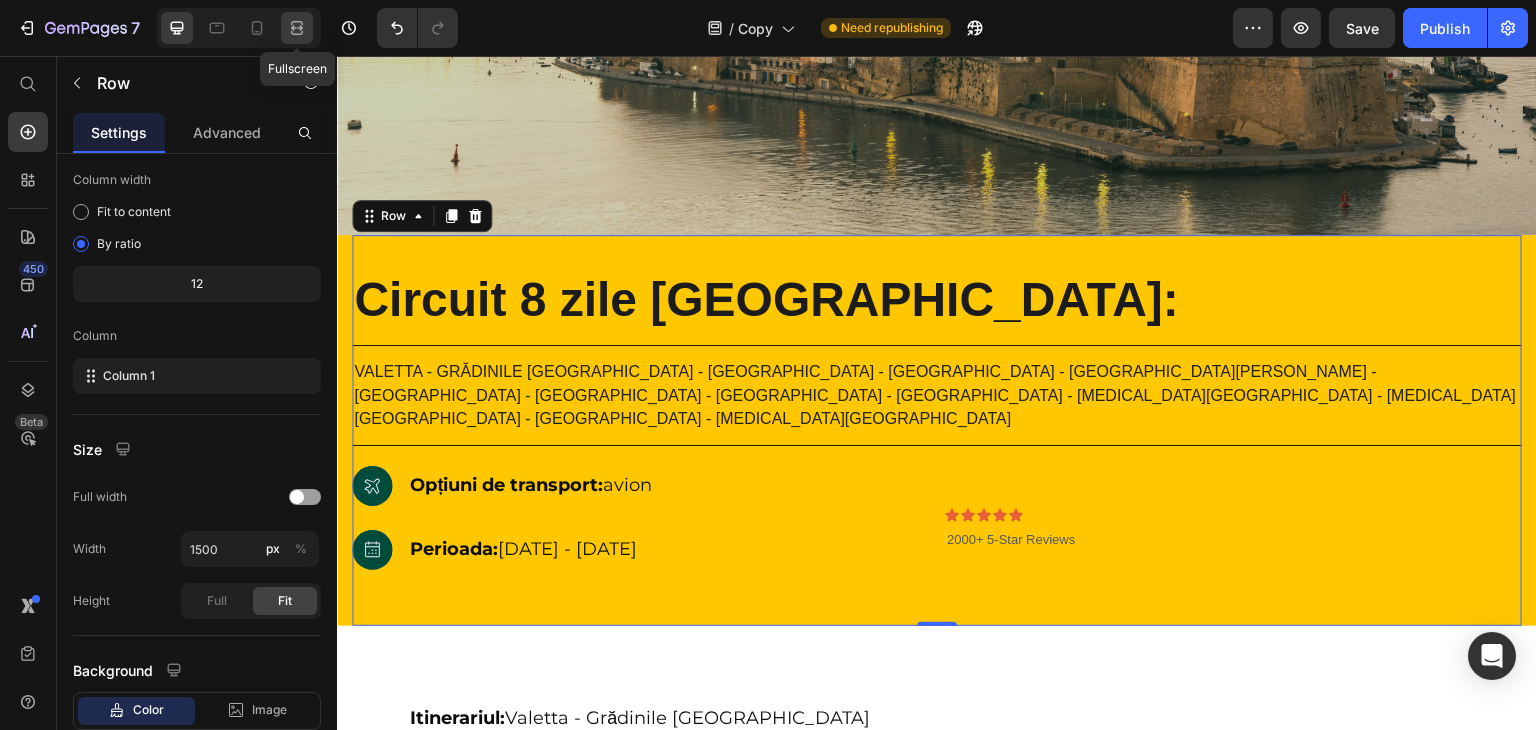 click 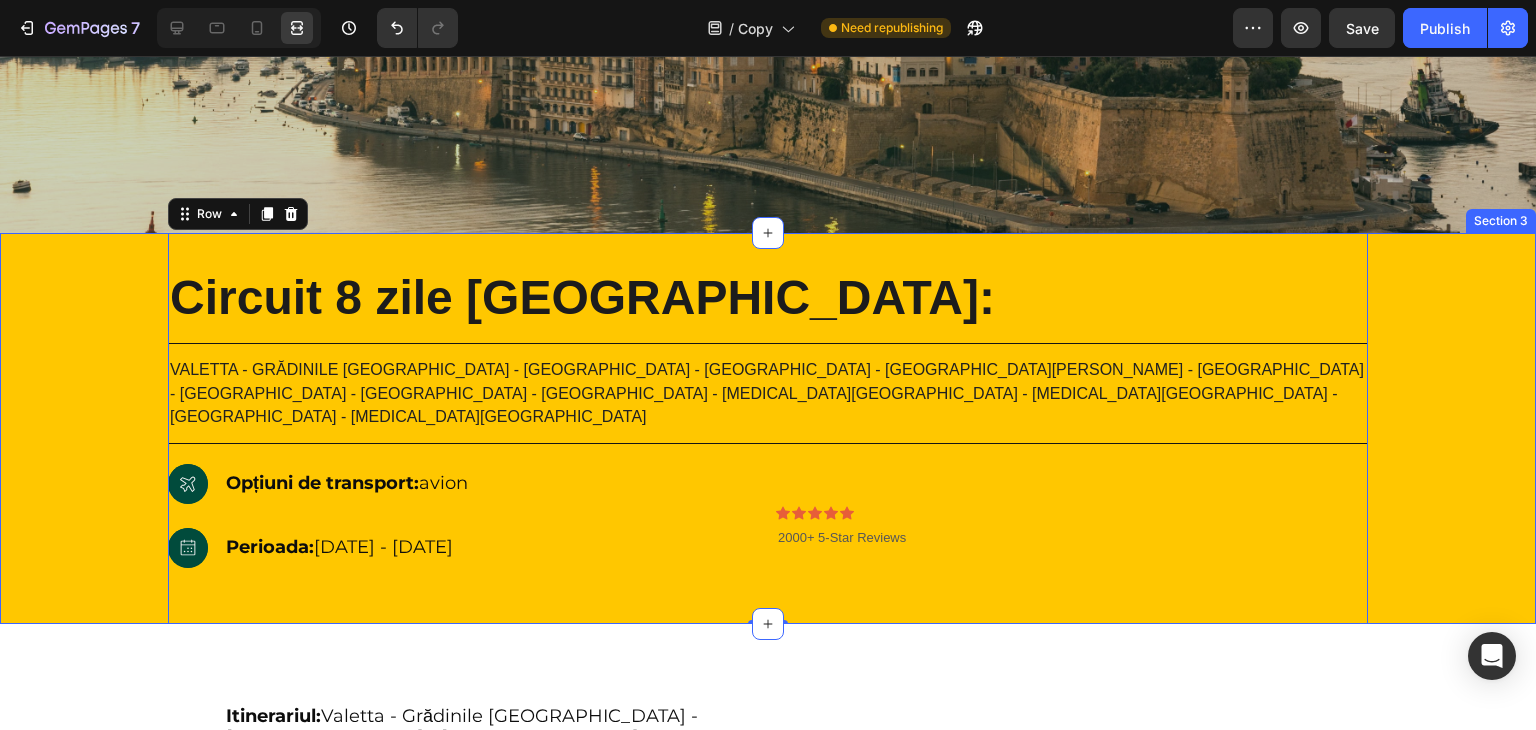 click on "⁠⁠⁠⁠⁠⁠⁠ Circuit 8 zile Malta:  Heading                Title Line ⁠⁠⁠⁠⁠⁠⁠ Valetta - Grădinile Barakka - Mdina - Rabat - Fortul St.Angelo - Birgu - Senglea - Cospicua - Portul Valetta - Insula Gozo - Insula Comino - Blue Lagoon - Insula Victoria Heading                Title Line
Icon Hero Banner Opțiuni de transport:  avion  Text Block Row
Icon Hero Banner Perioada:  31.08.2025 - 07.09.2025  Text Block Row Icon Icon Icon Icon Icon Icon List 2000+ 5-Star Reviews Text Block Row 2000+ 5-Star Reviews Text Block Row Row   0 Row" at bounding box center [768, 428] 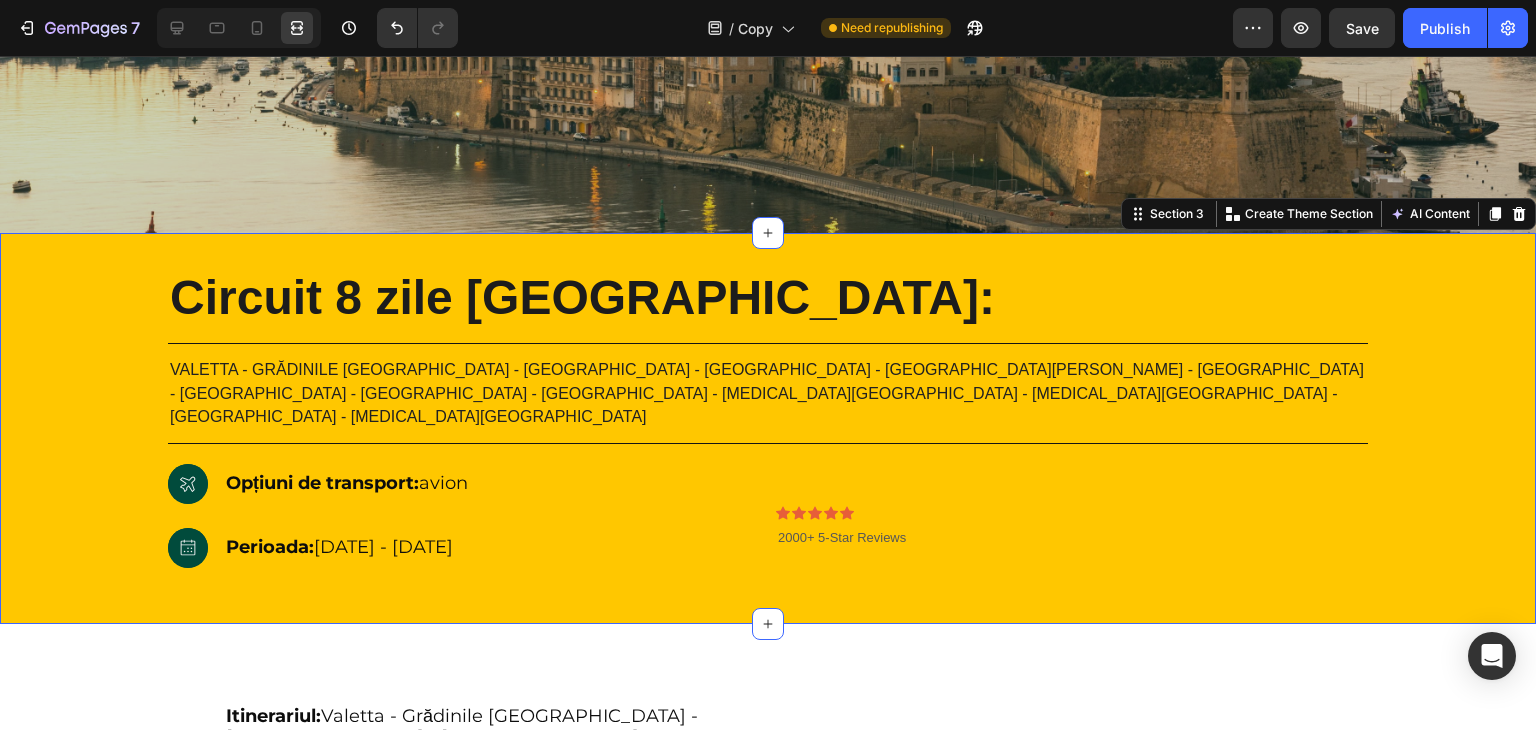 scroll, scrollTop: 0, scrollLeft: 0, axis: both 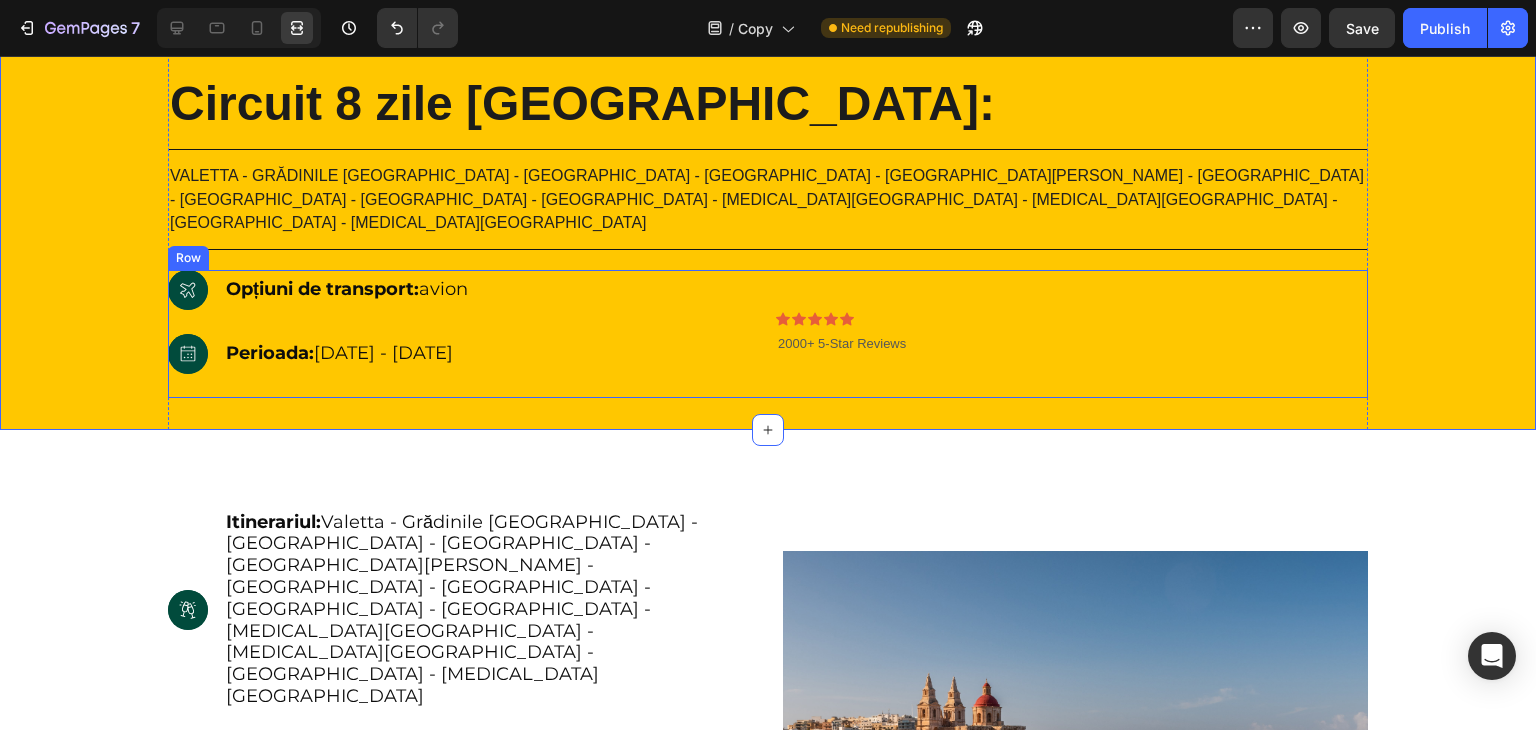 click on "Icon Hero Banner Opțiuni de transport:  avion  Text Block Row
Icon Hero Banner Perioada:  31.08.2025 - 07.09.2025  Text Block Row Icon Icon Icon Icon Icon Icon List 2000+ 5-Star Reviews Text Block Row 2000+ 5-Star Reviews Text Block Row" at bounding box center [768, 334] 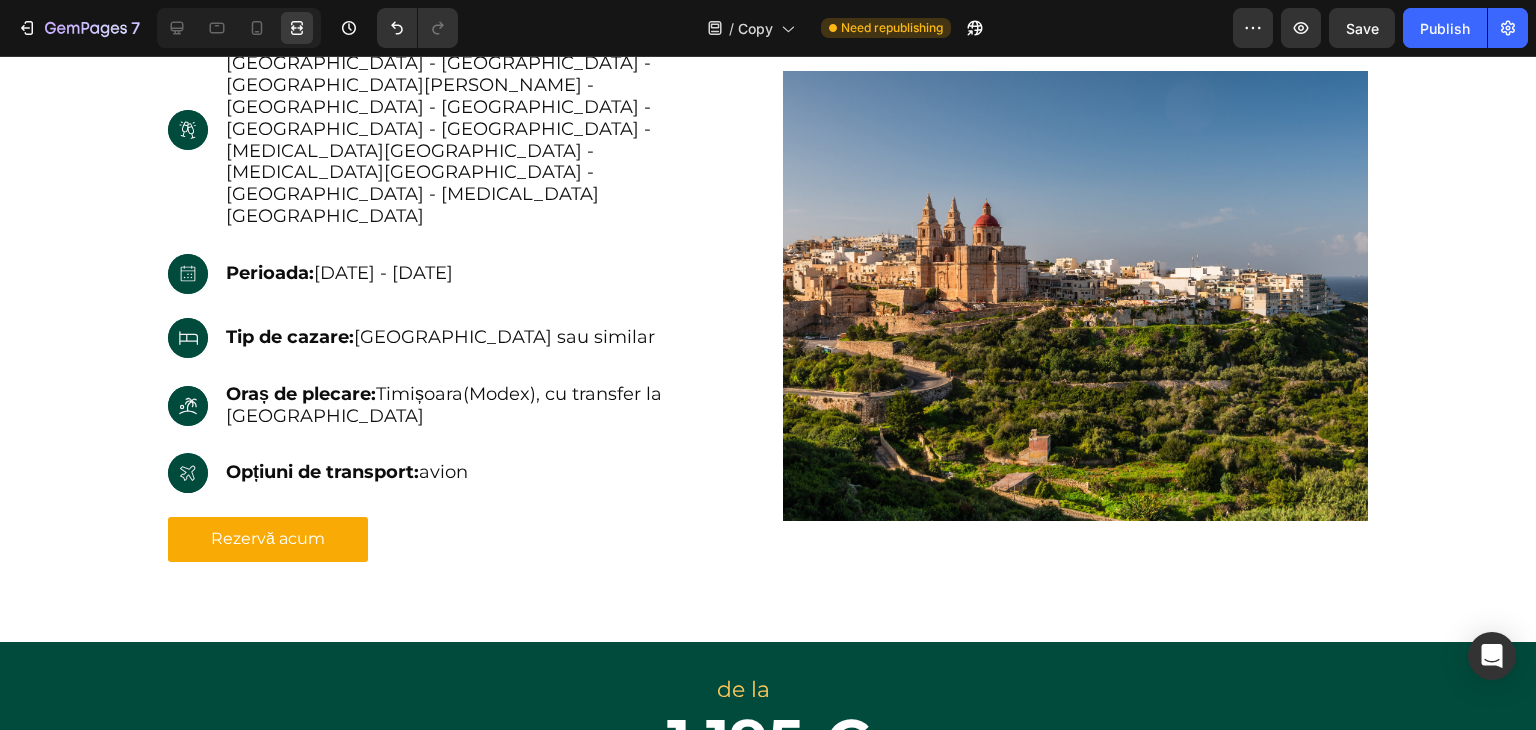 scroll, scrollTop: 1316, scrollLeft: 0, axis: vertical 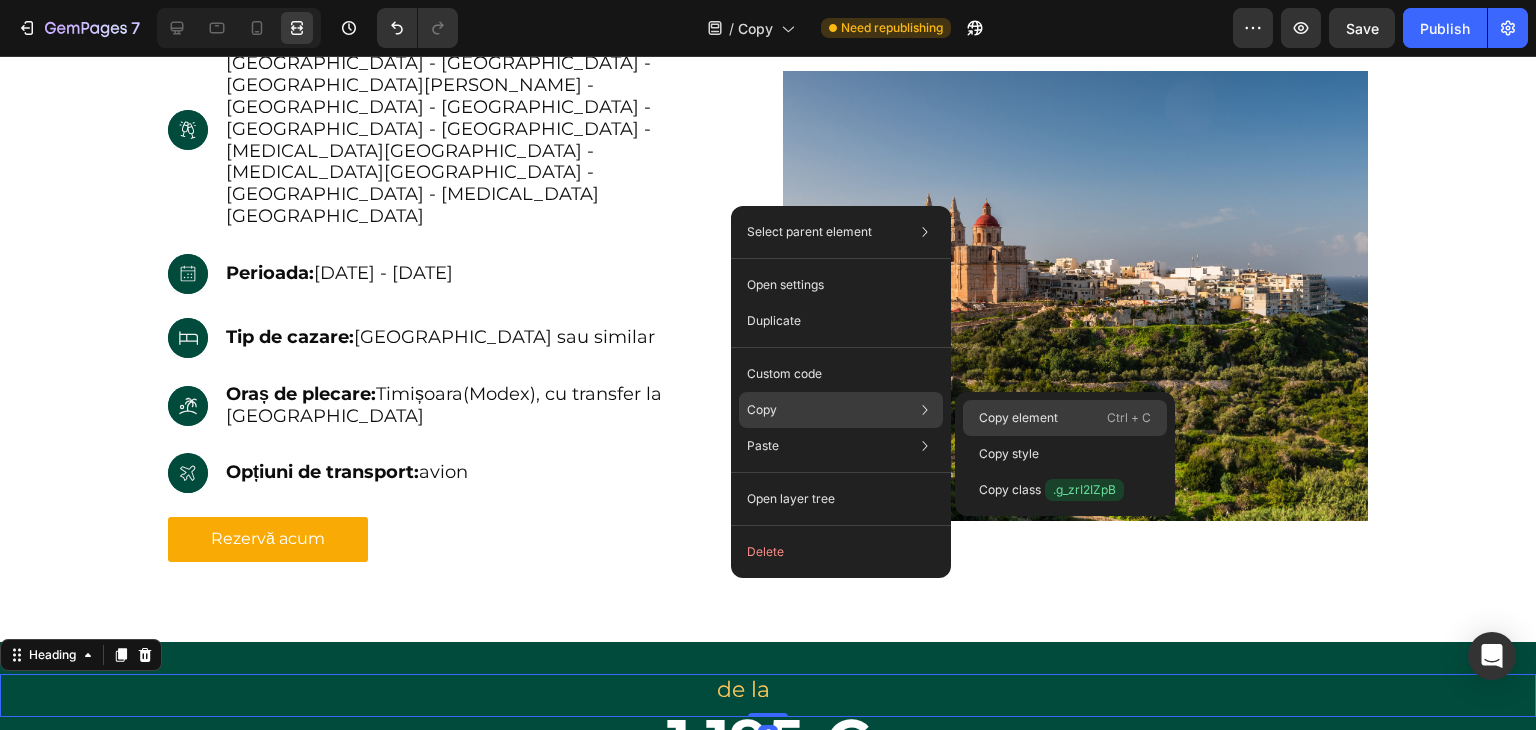 click on "Copy element" at bounding box center [1018, 418] 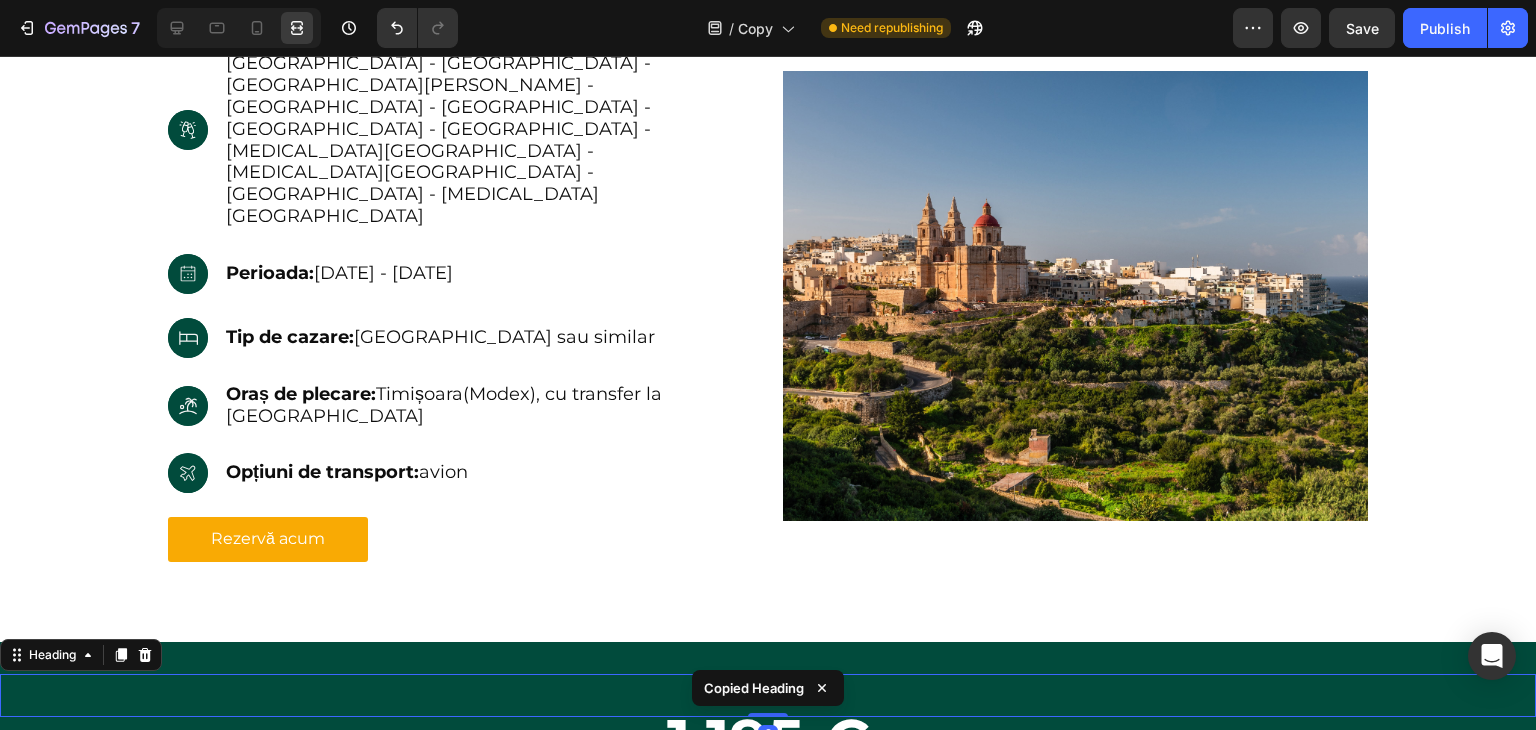 scroll, scrollTop: 860, scrollLeft: 0, axis: vertical 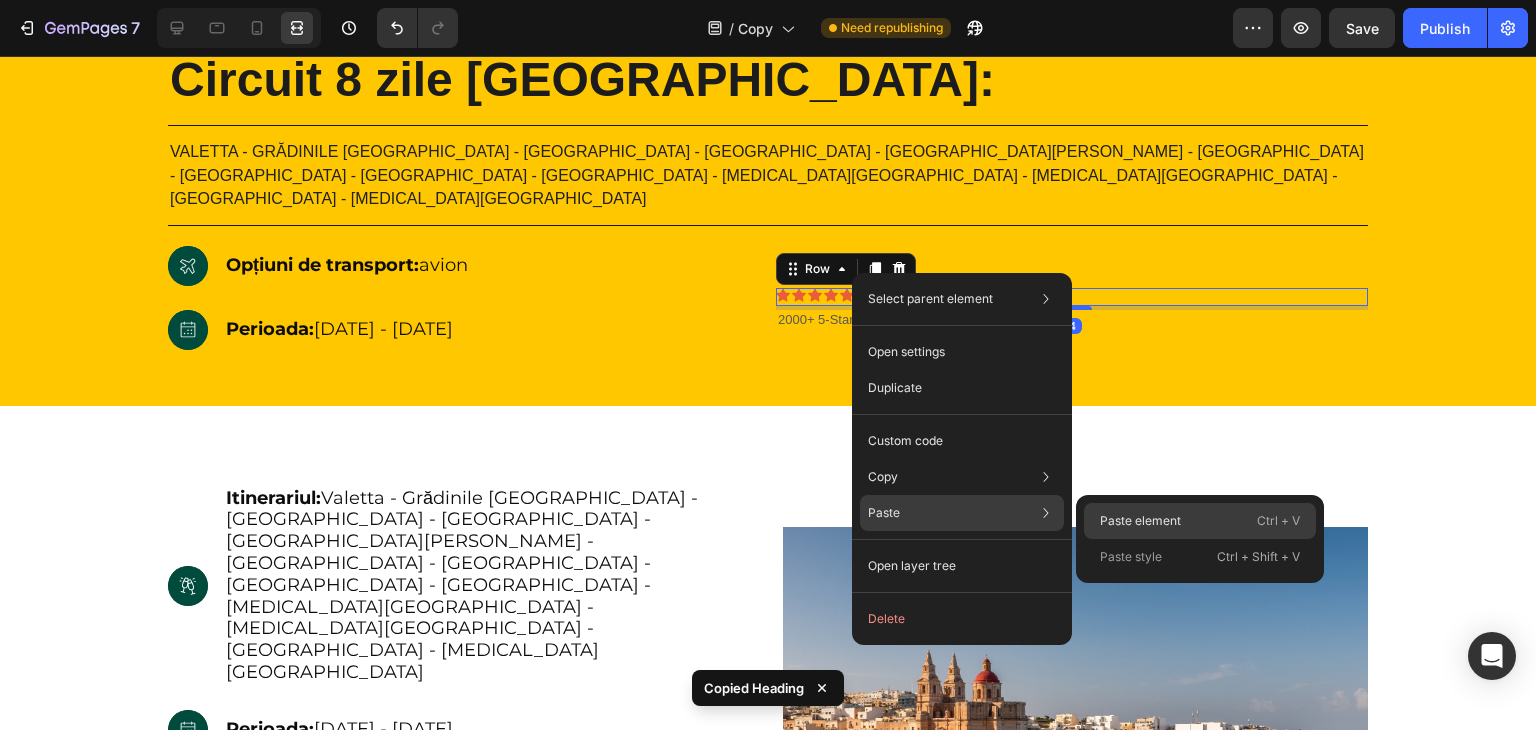 click on "Paste element" at bounding box center [1140, 521] 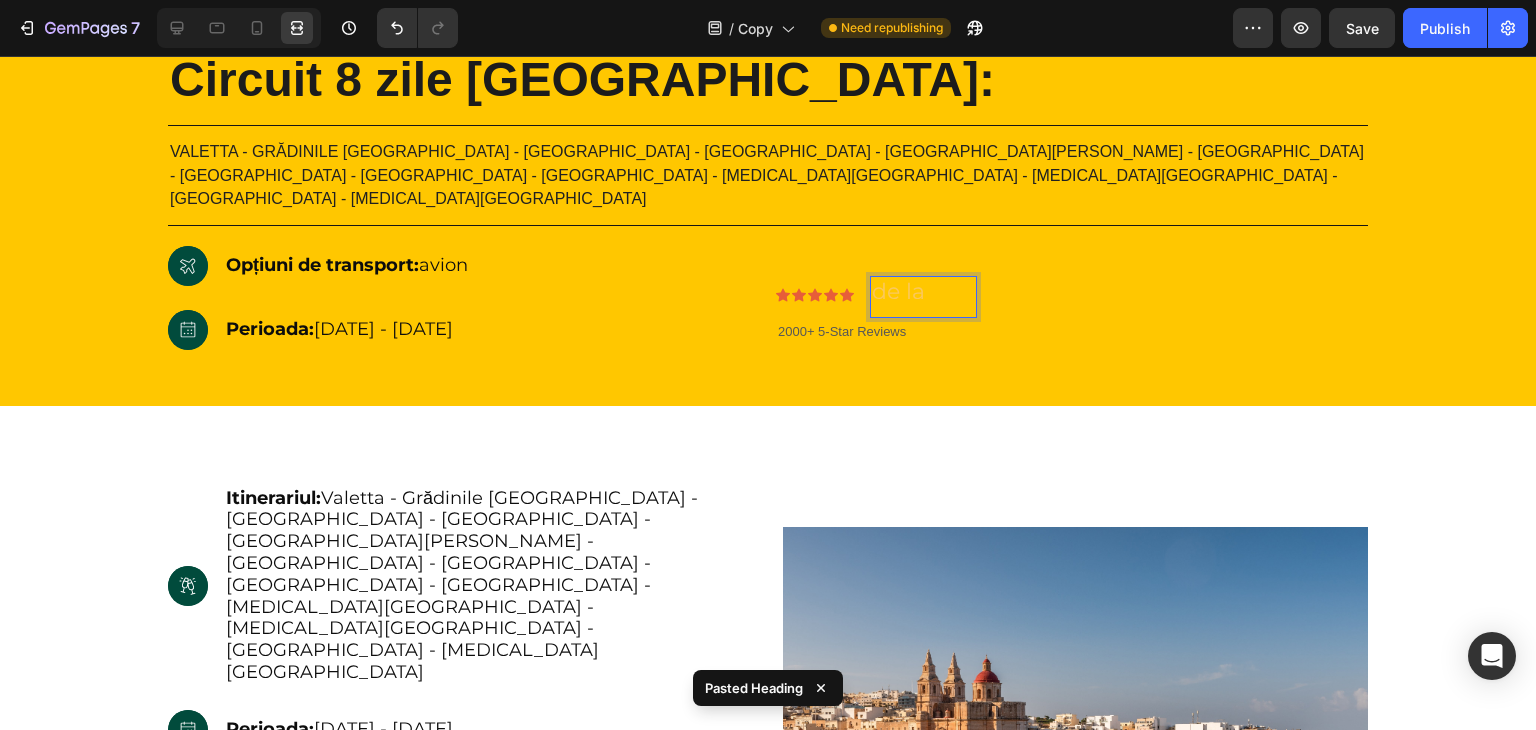 click on "de la" at bounding box center (898, 292) 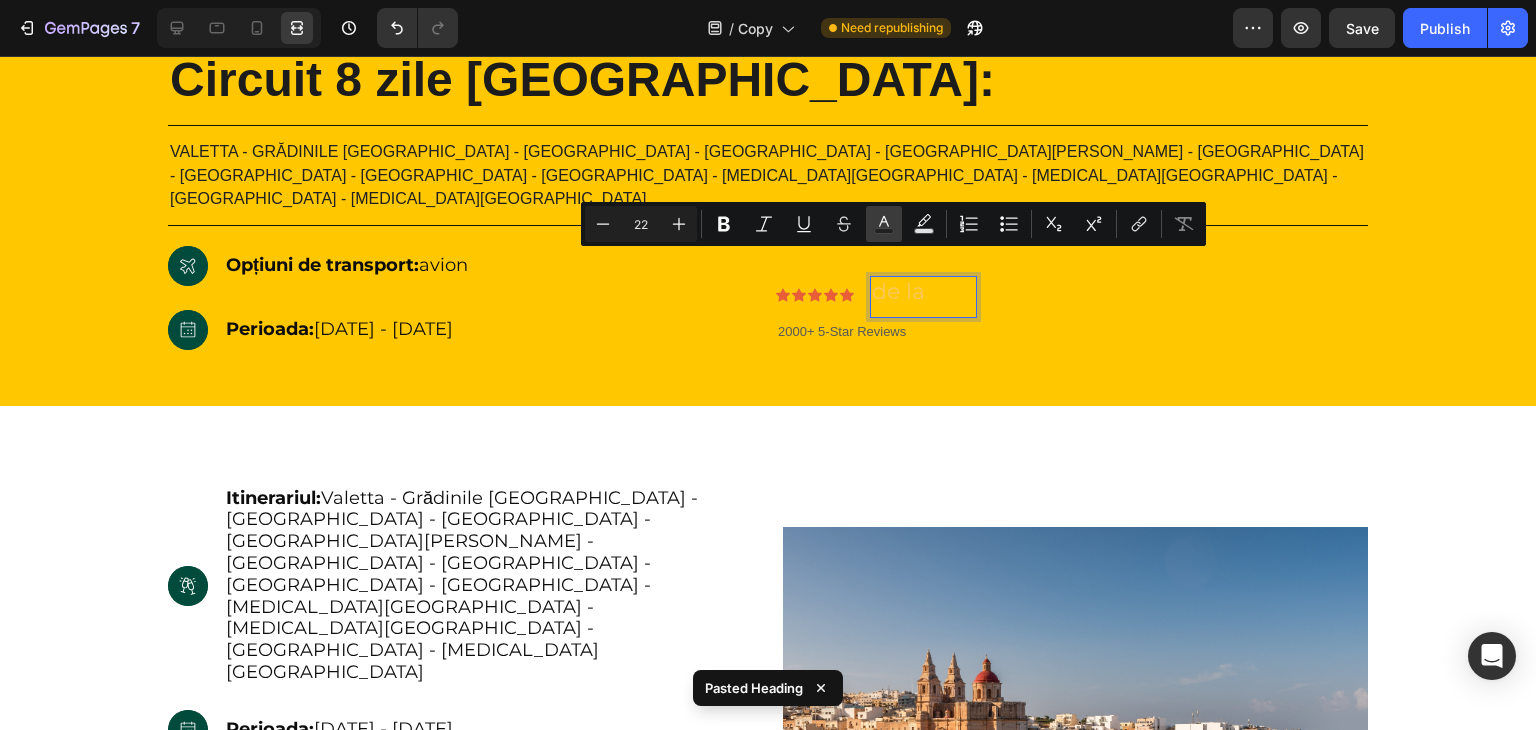 click on "Text Color" at bounding box center [884, 224] 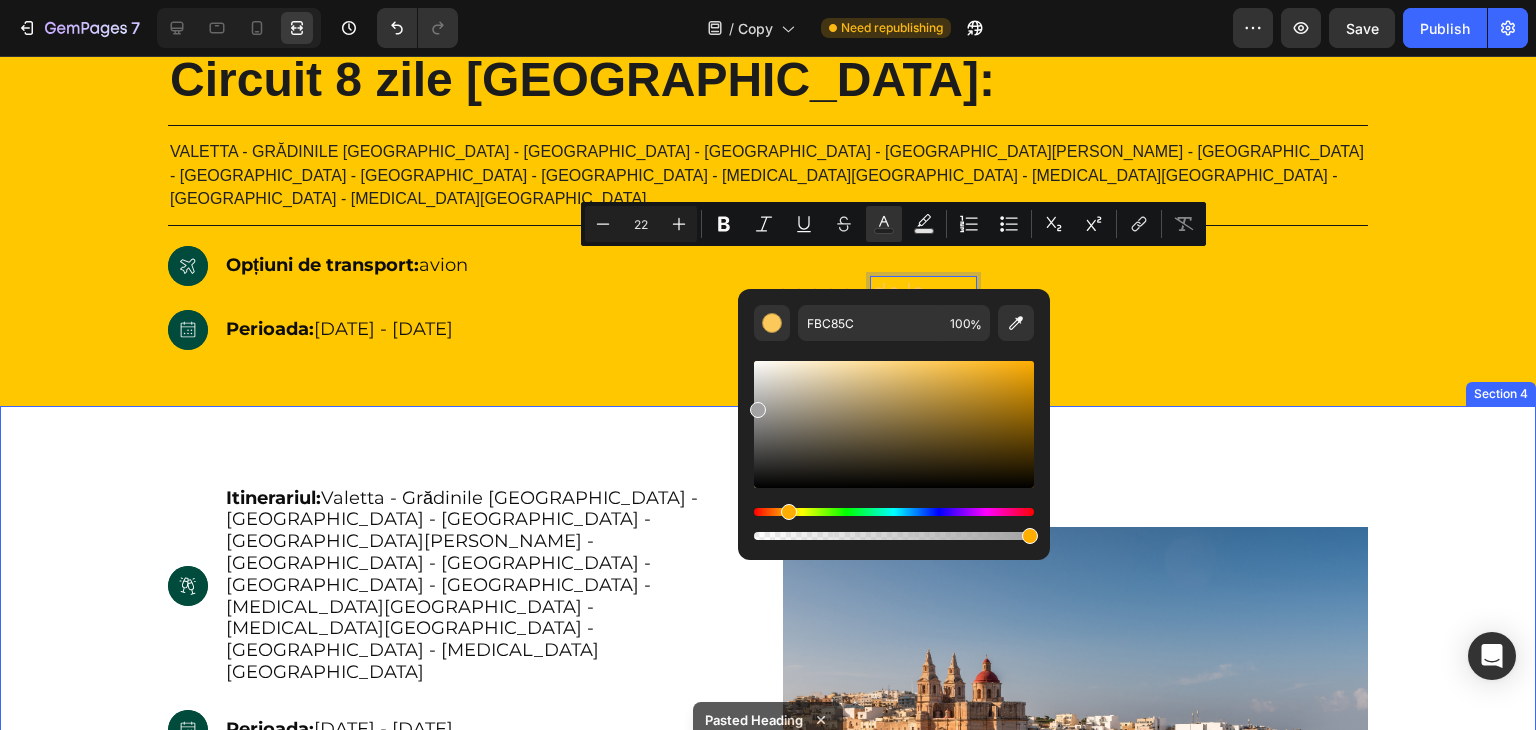type on "A3A3A3" 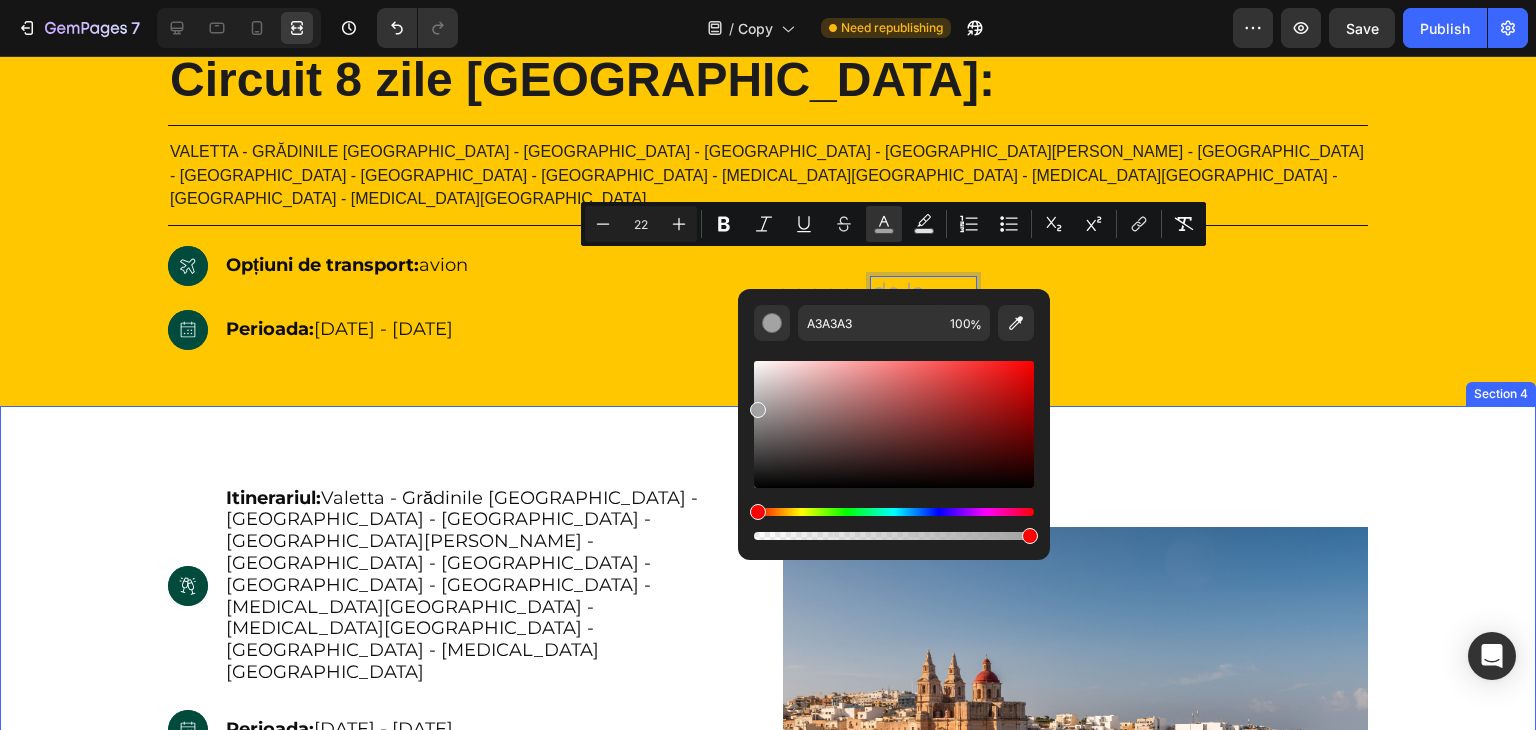 drag, startPoint x: 796, startPoint y: 510, endPoint x: 708, endPoint y: 458, distance: 102.21546 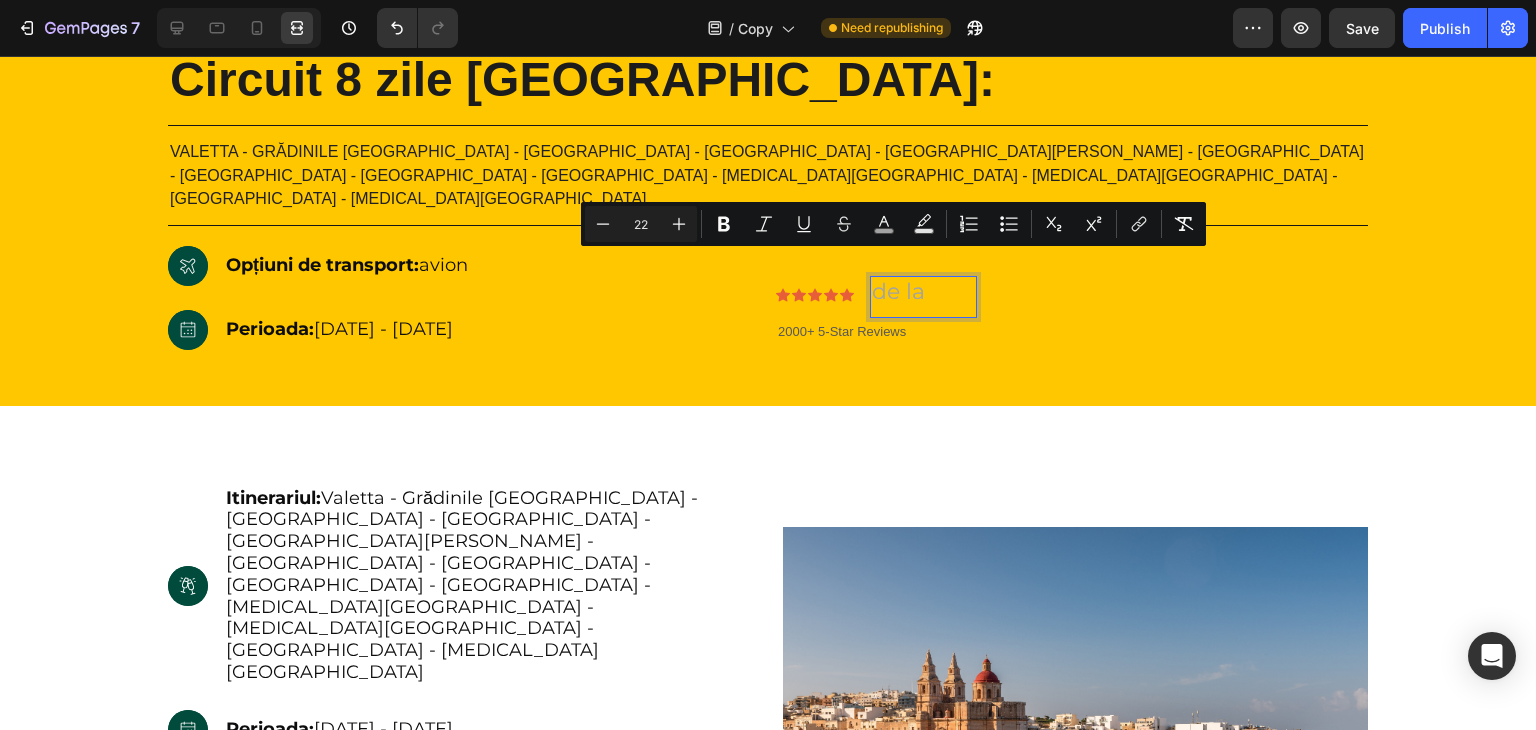 click on "de la" at bounding box center [898, 291] 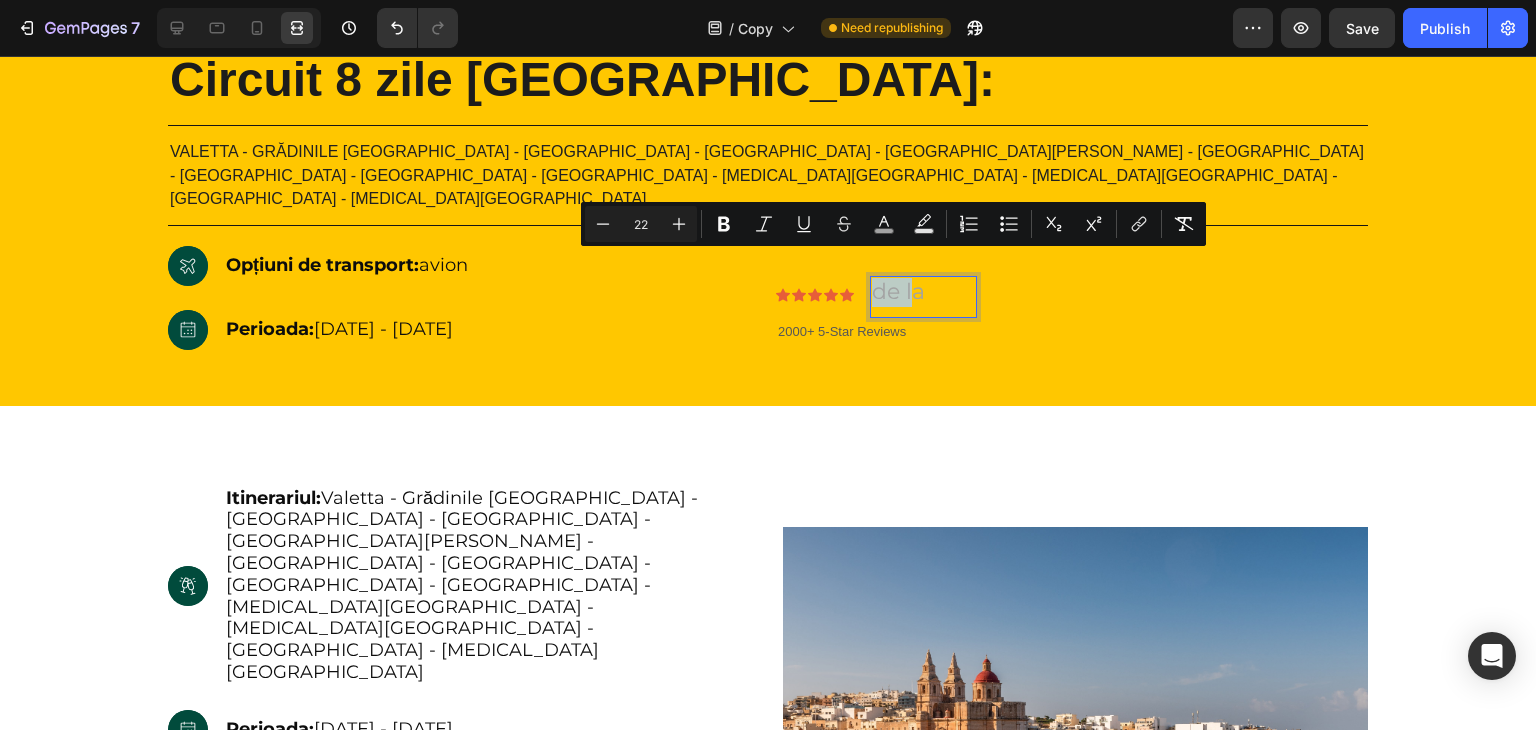 click on "de la" at bounding box center (898, 291) 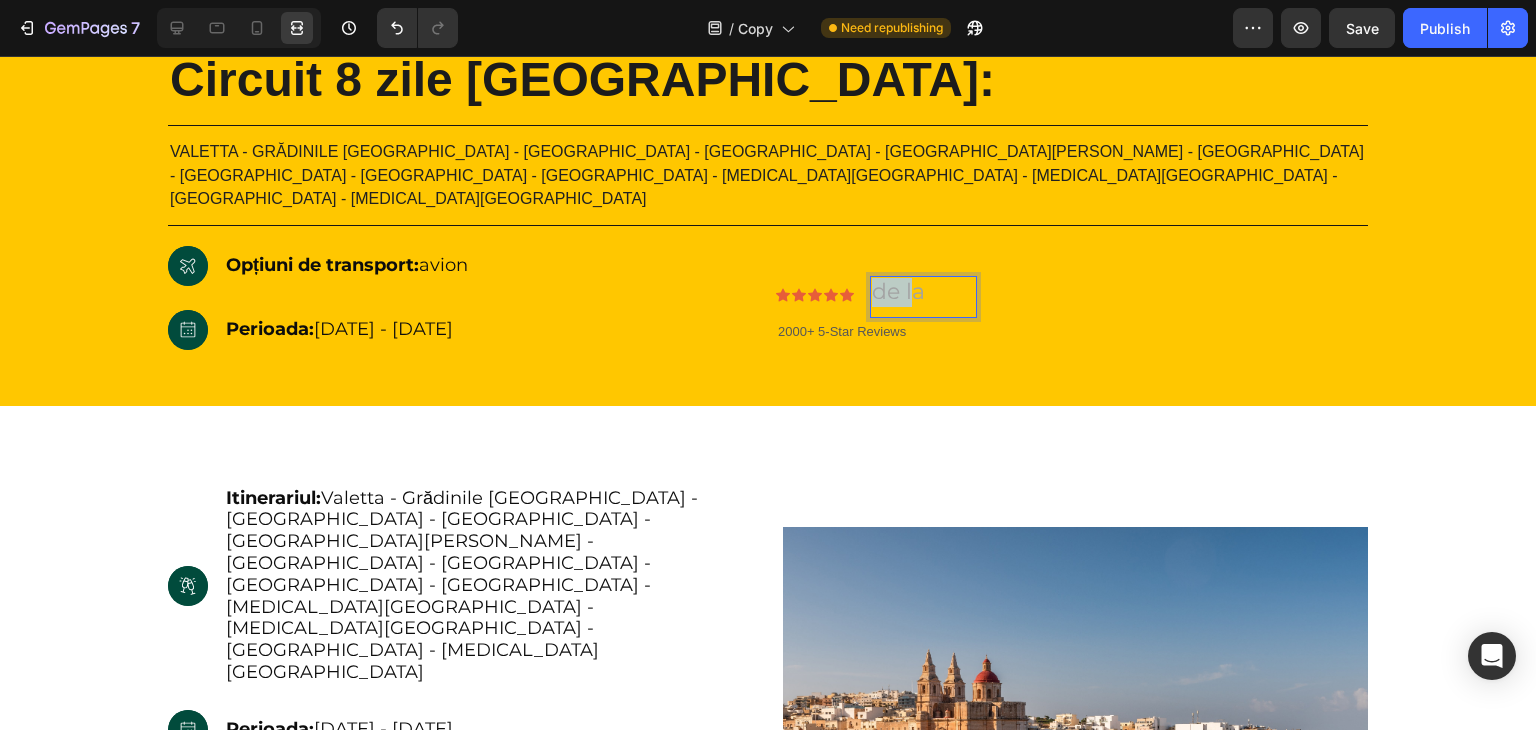 click on "de la" at bounding box center [898, 291] 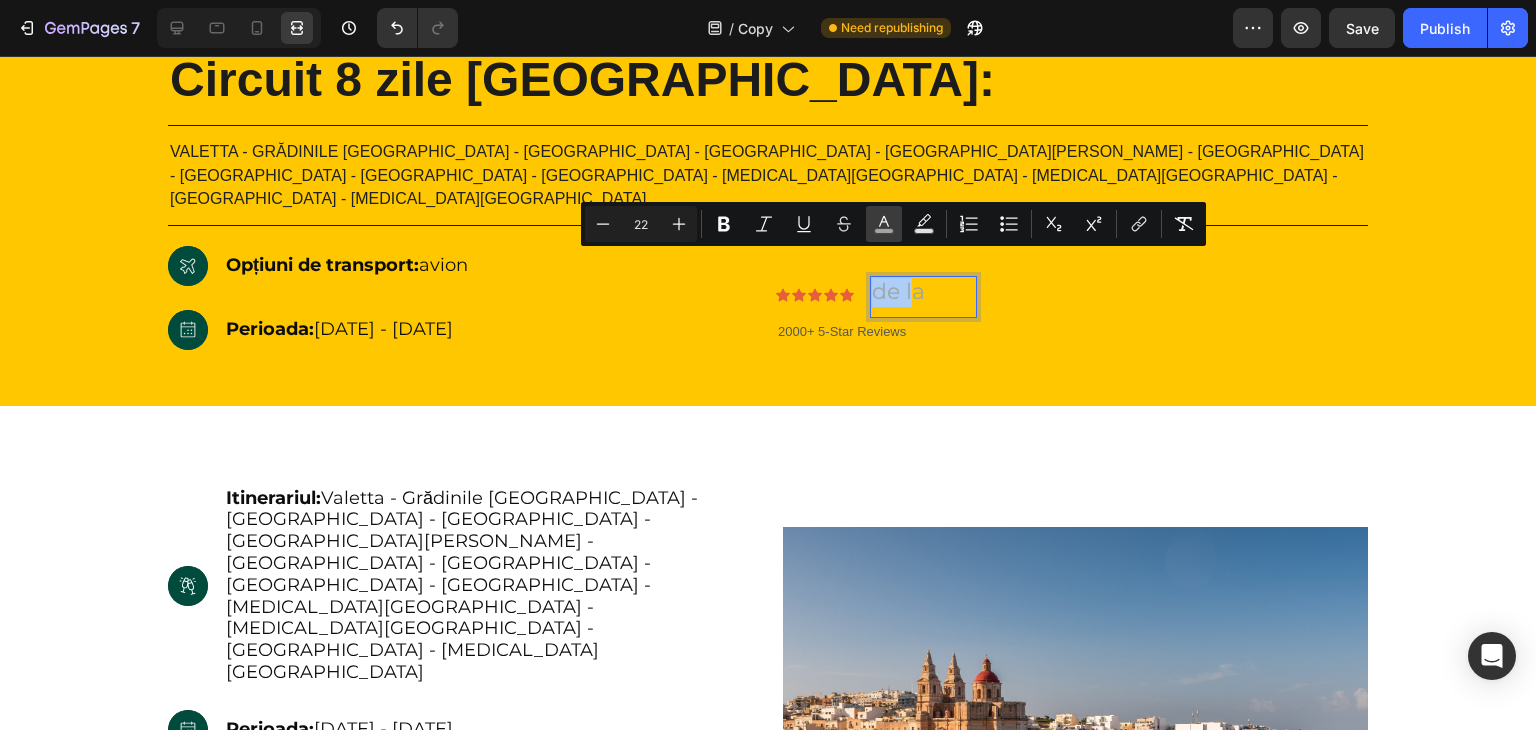 click 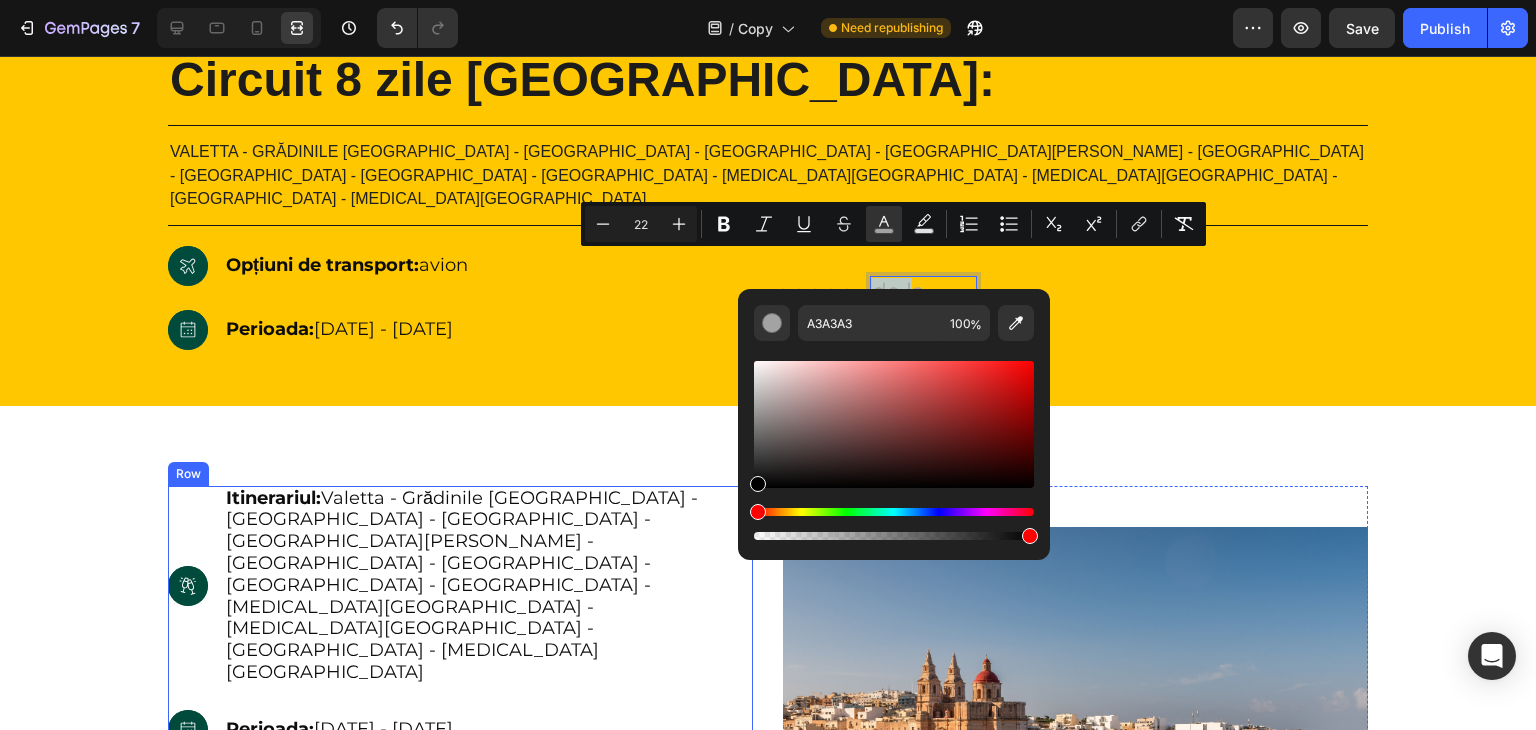 type on "000000" 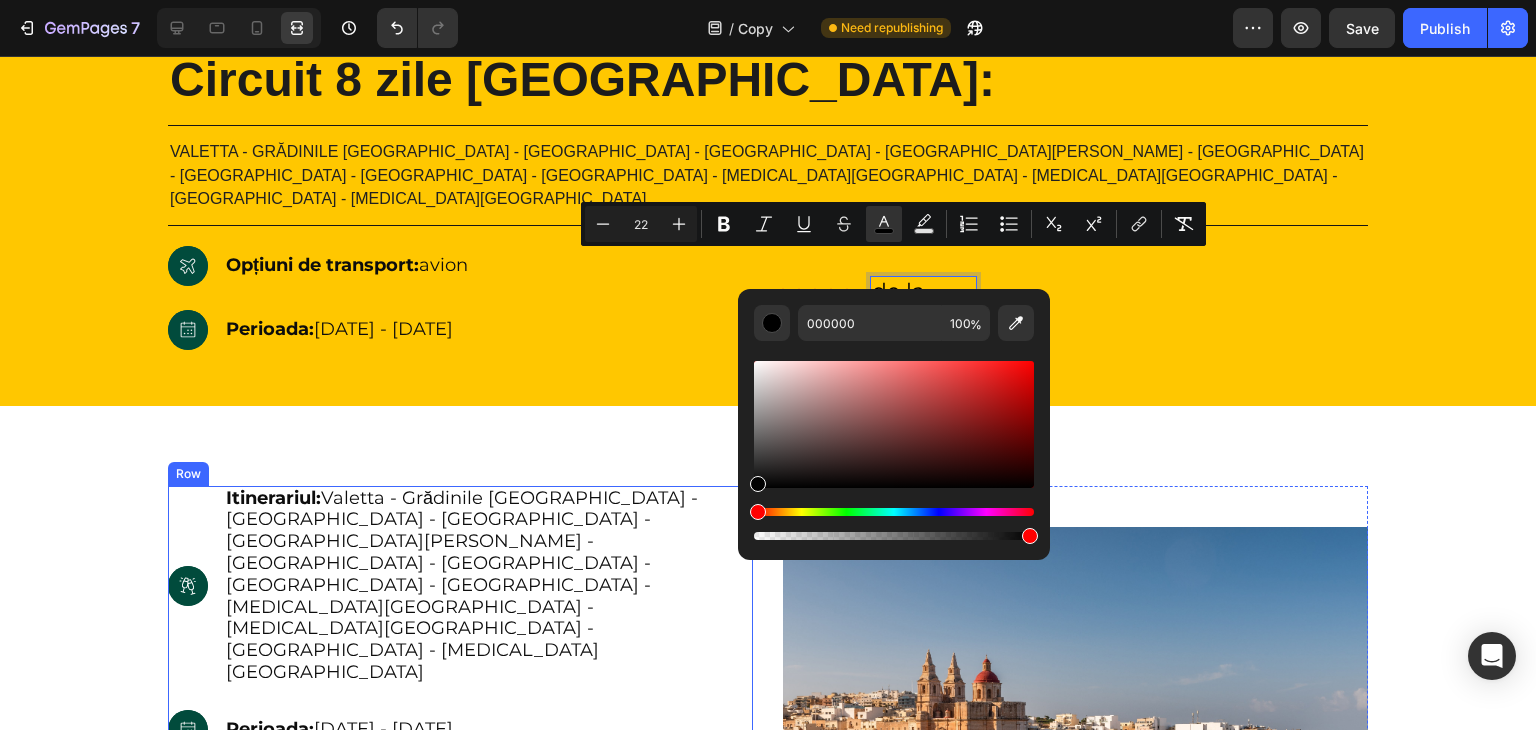 drag, startPoint x: 804, startPoint y: 521, endPoint x: 725, endPoint y: 493, distance: 83.81527 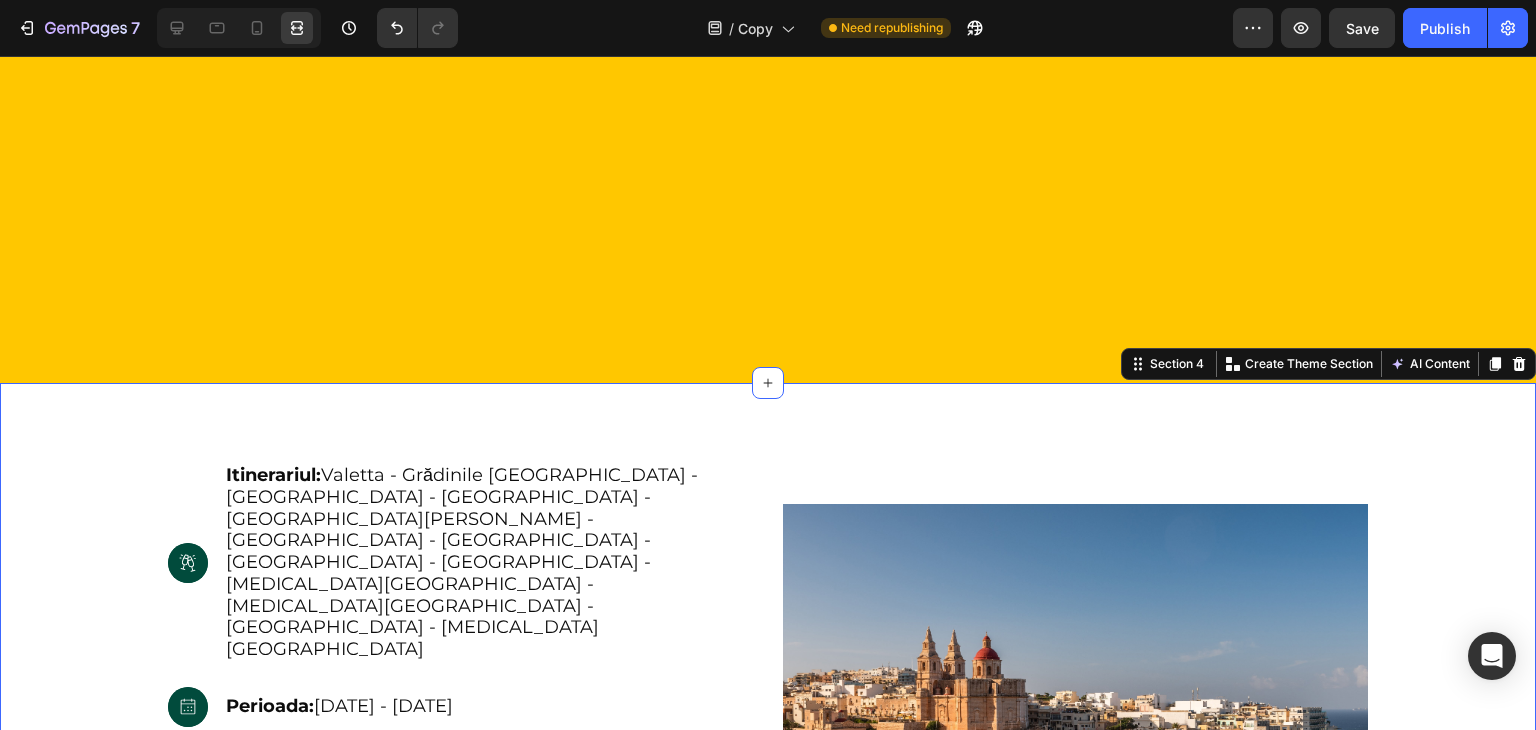 scroll, scrollTop: 1688, scrollLeft: 0, axis: vertical 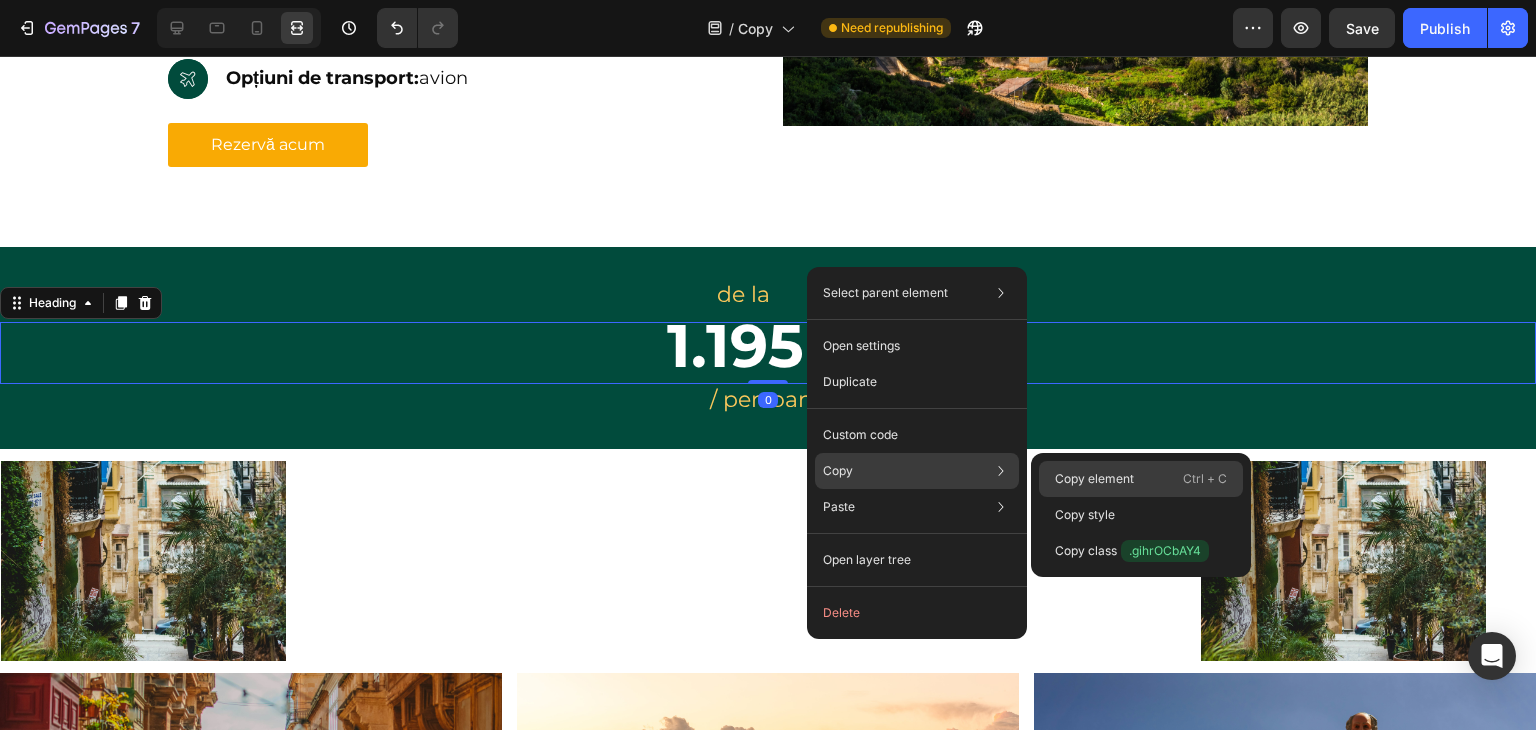 click on "Copy element" at bounding box center [1094, 479] 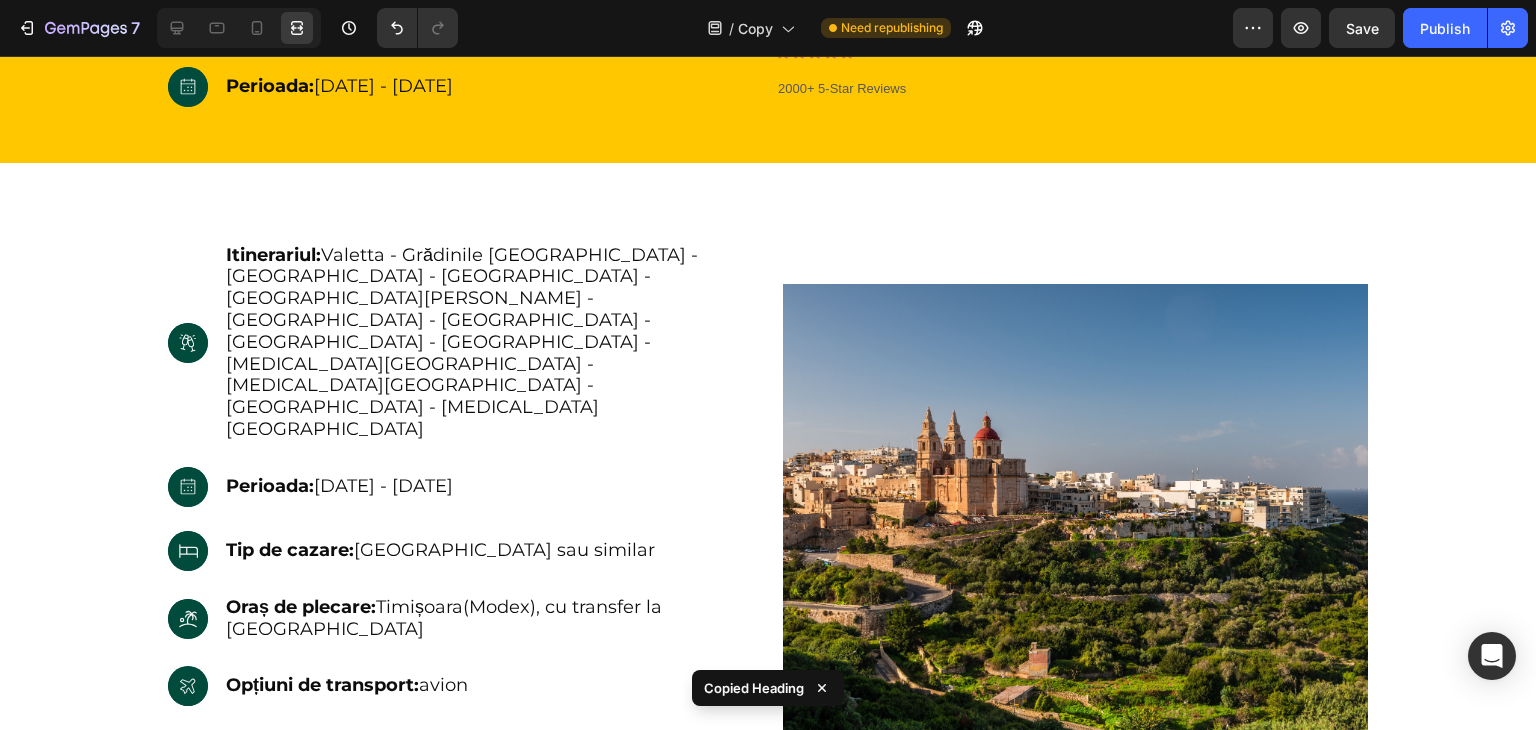 scroll, scrollTop: 745, scrollLeft: 0, axis: vertical 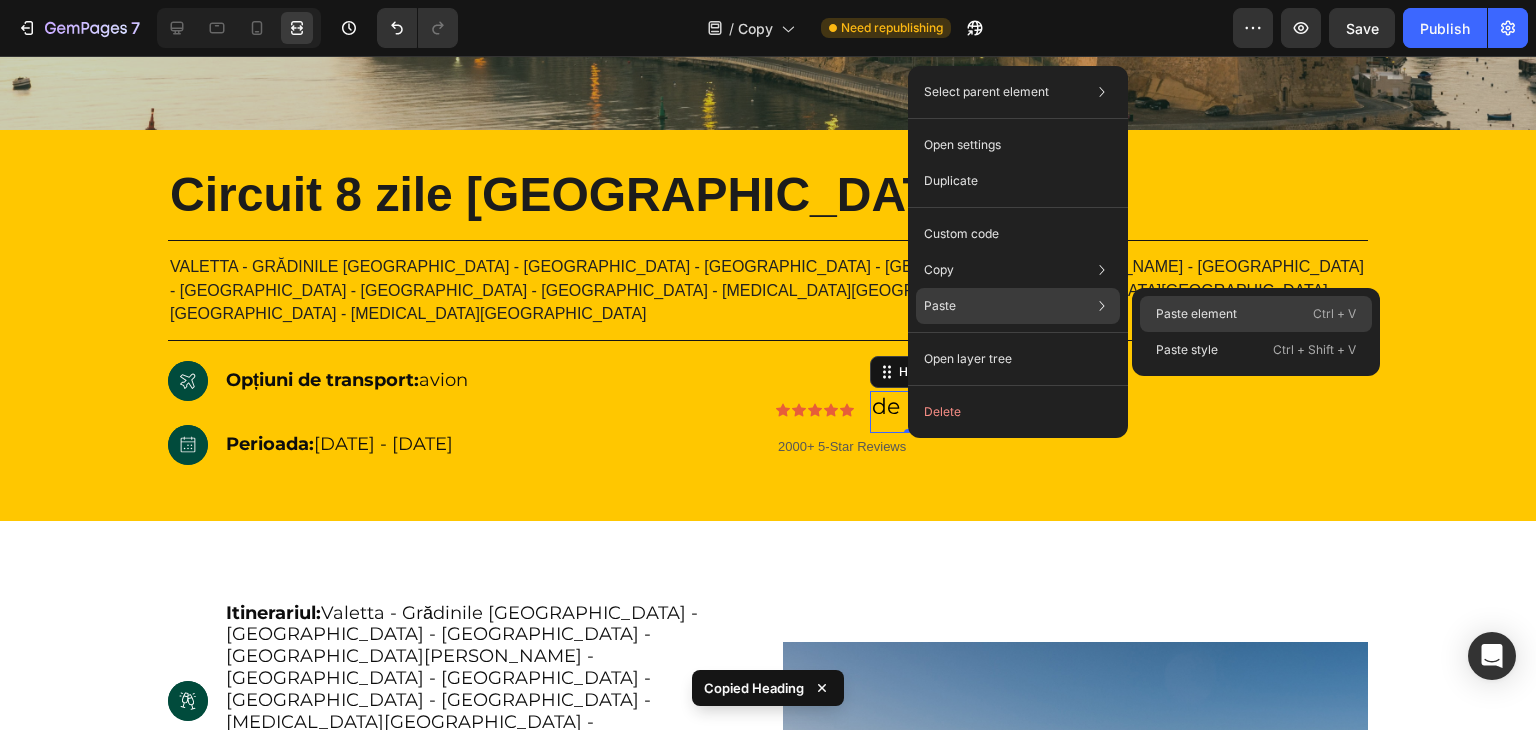 click on "Paste element" at bounding box center [1196, 314] 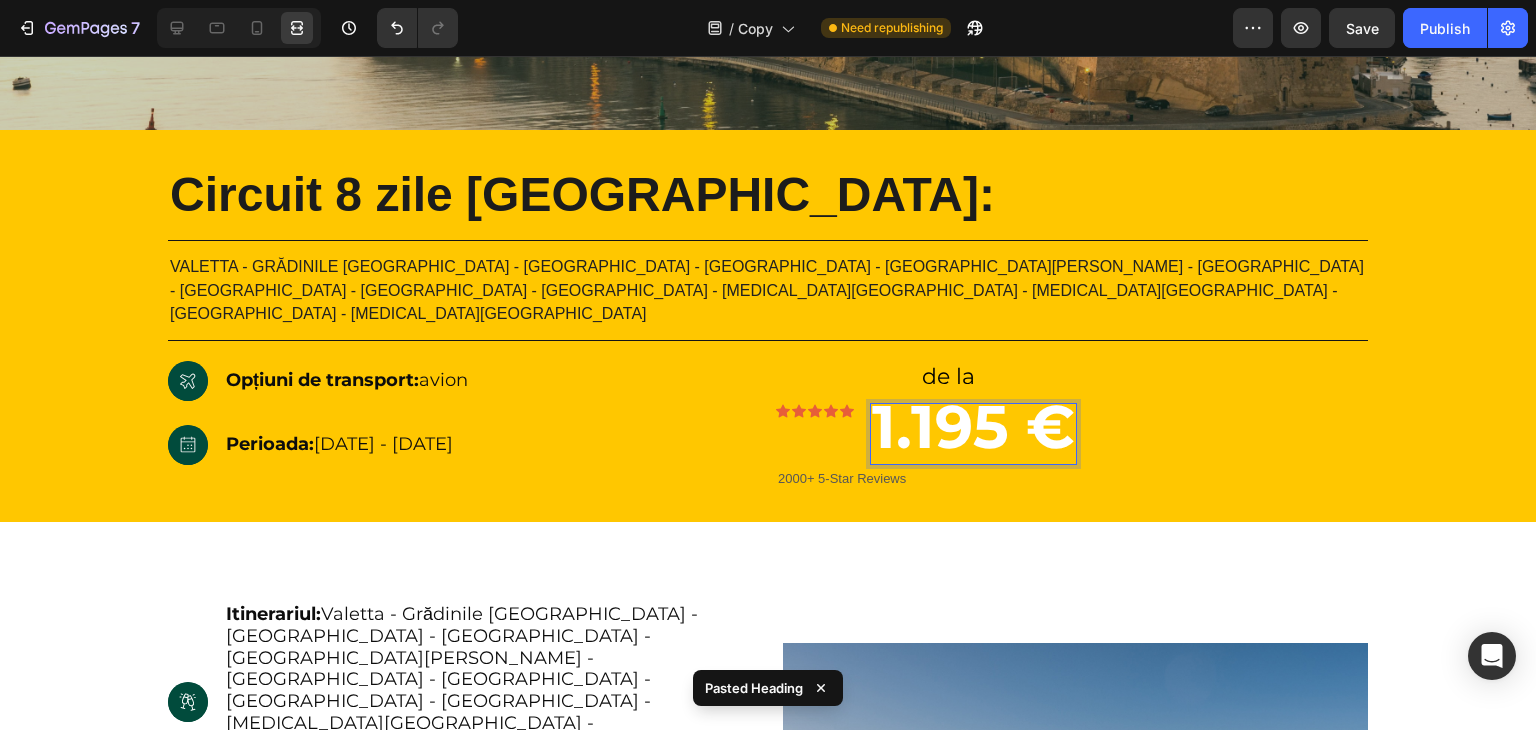 click on "1.195 €" at bounding box center [973, 426] 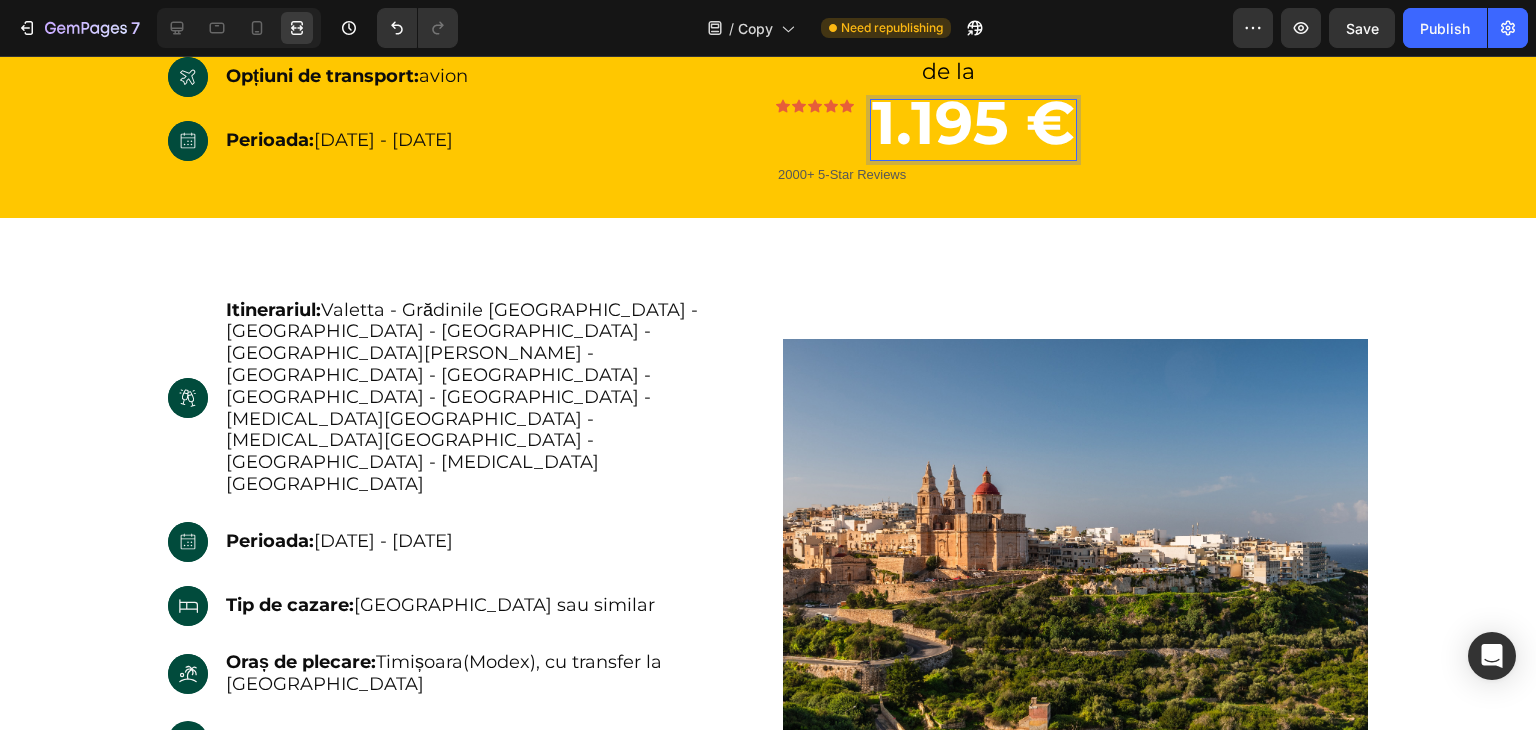 scroll, scrollTop: 1465, scrollLeft: 0, axis: vertical 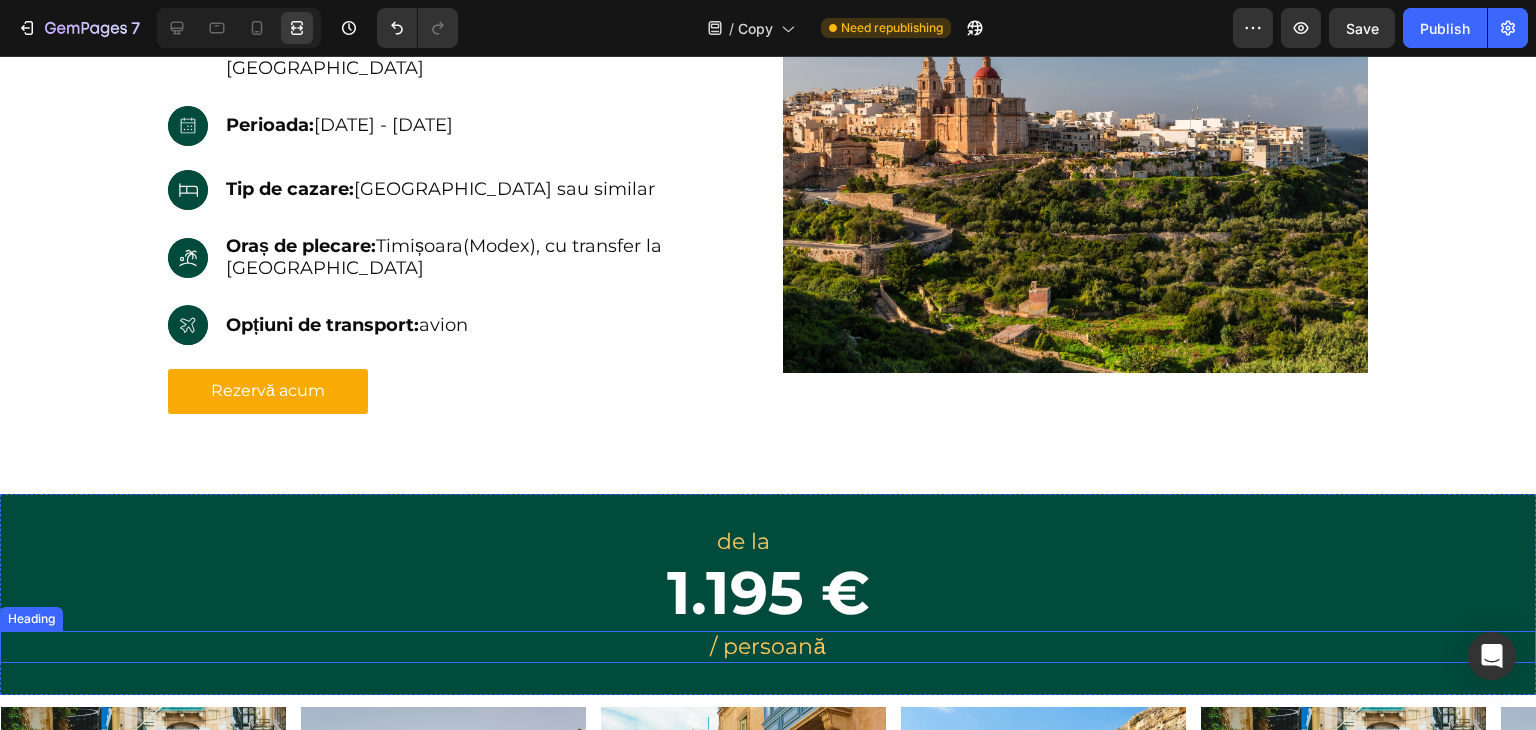 click on "/ persoană" at bounding box center [768, 647] 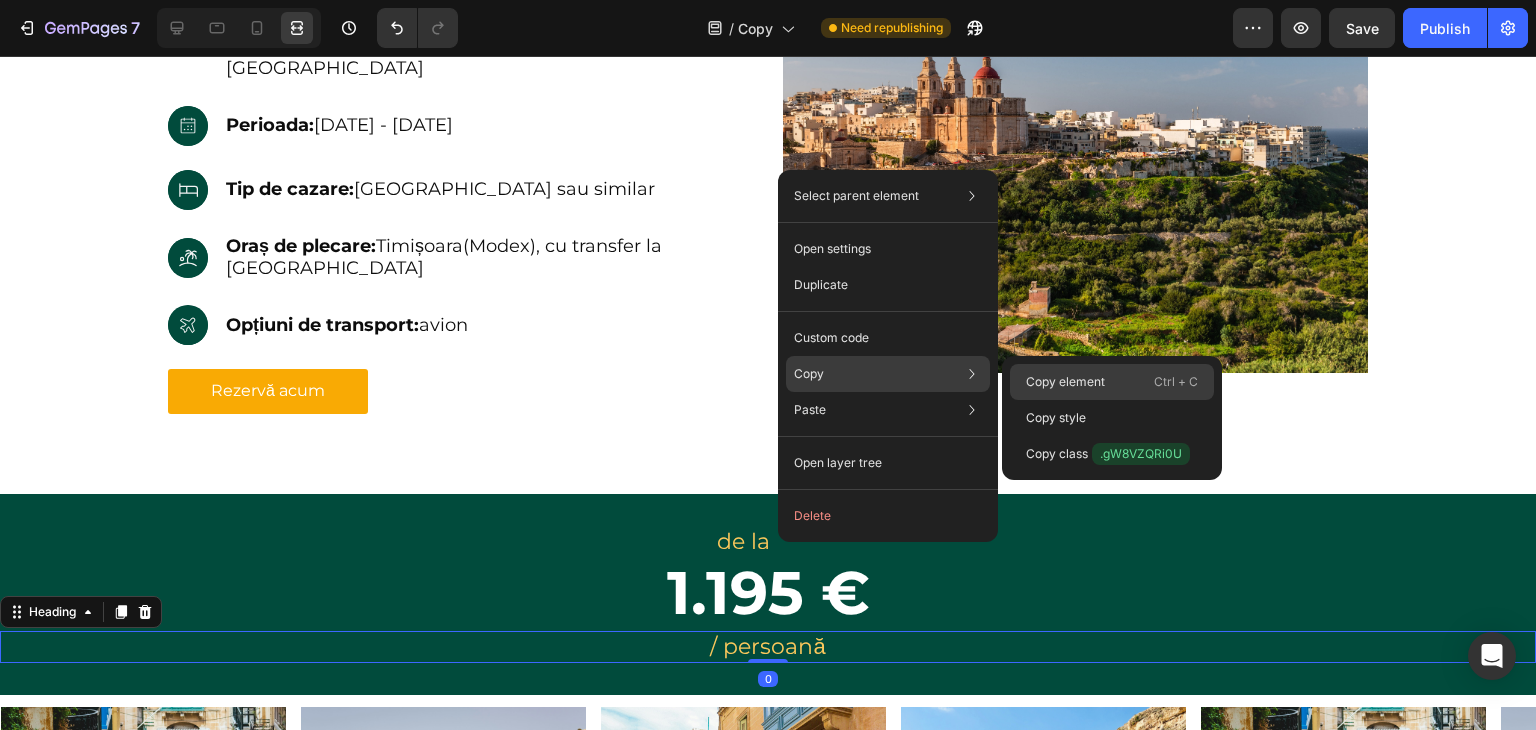 click on "Copy element" at bounding box center [1065, 382] 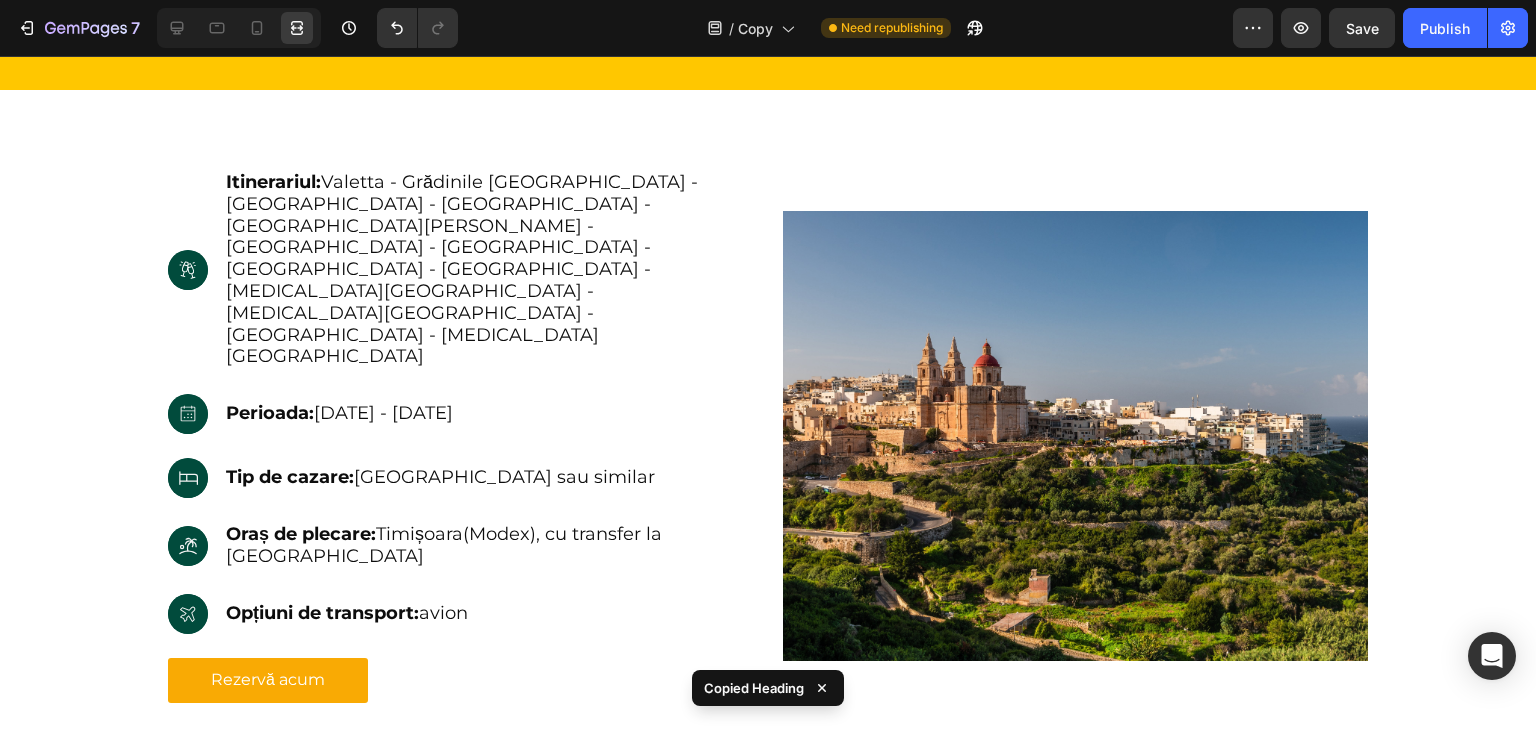 scroll, scrollTop: 709, scrollLeft: 0, axis: vertical 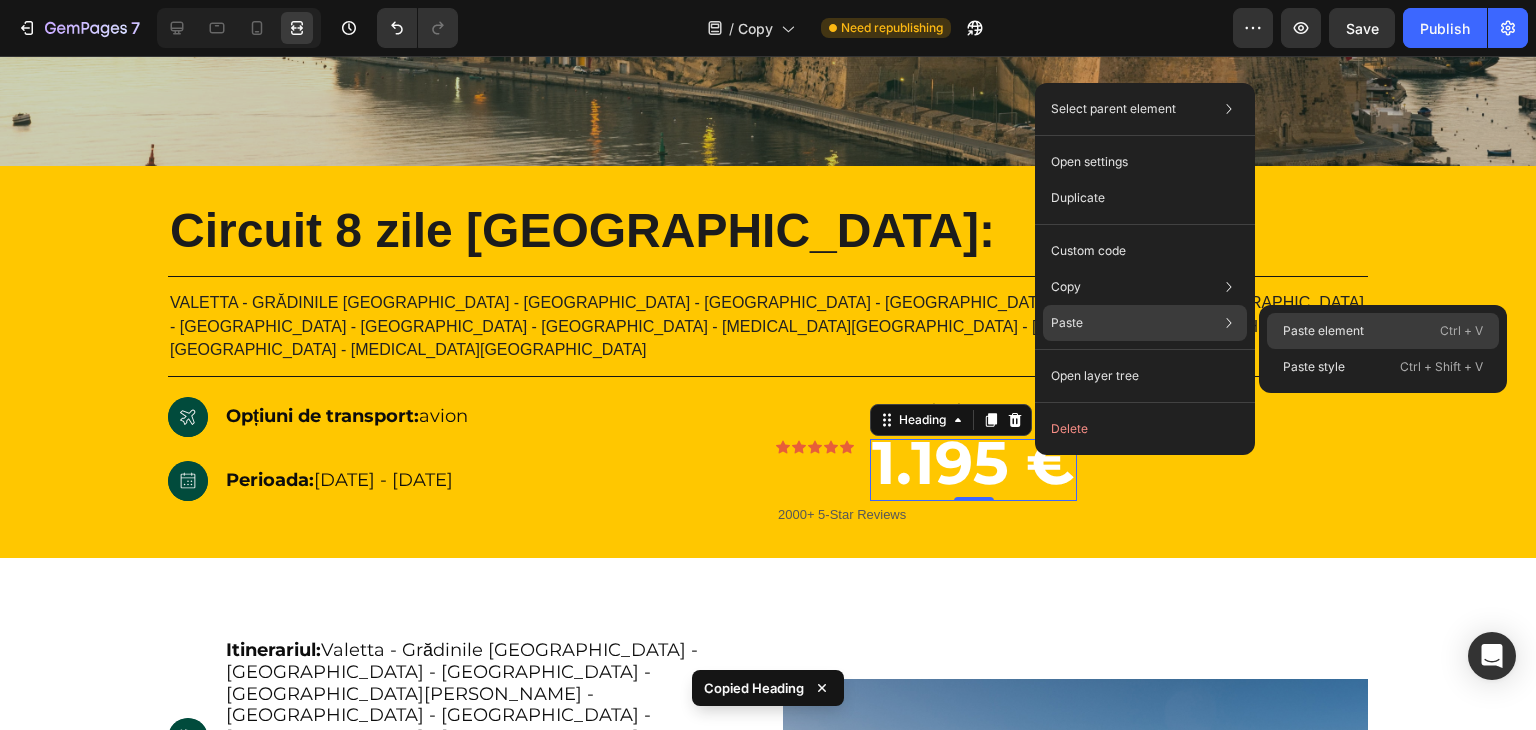 click on "Paste element" at bounding box center (1323, 331) 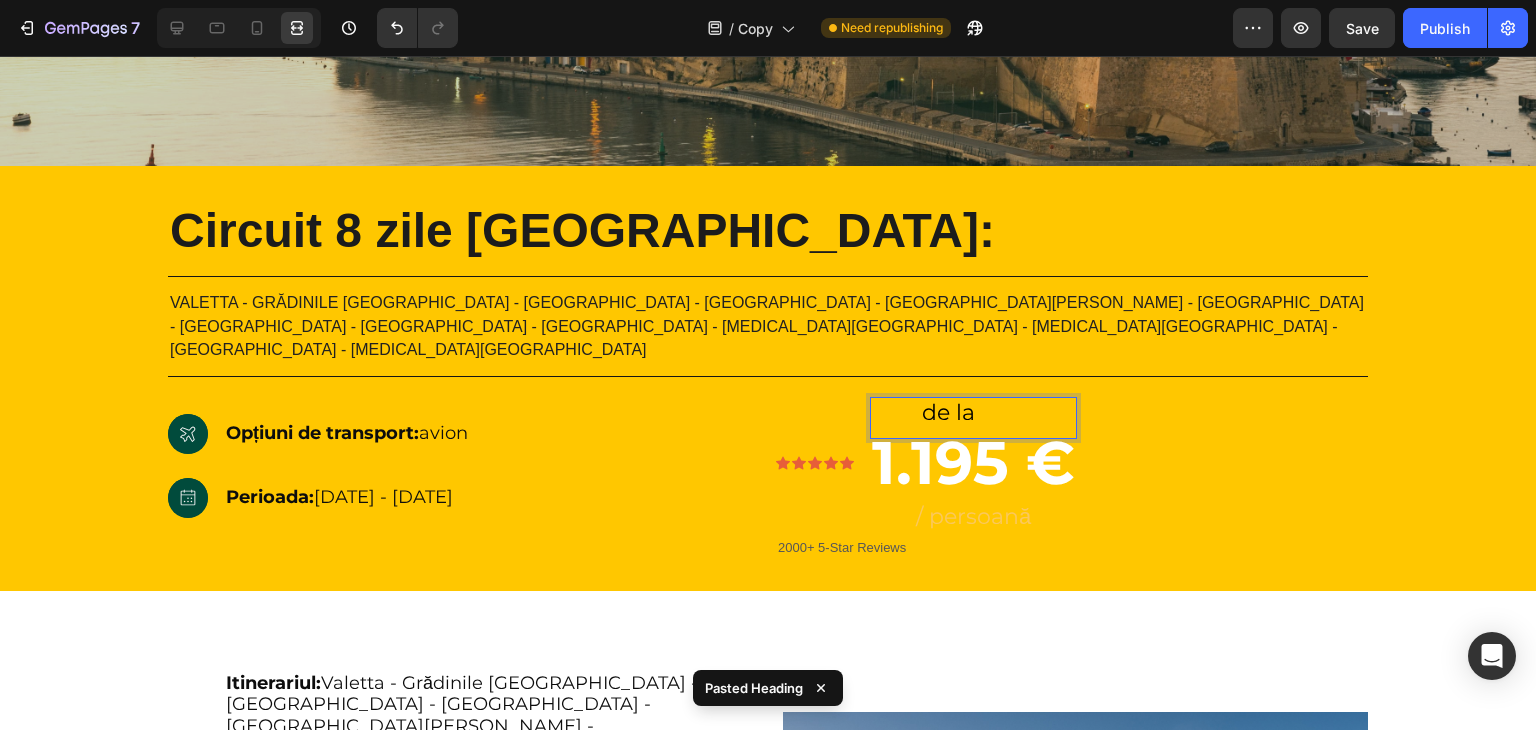 click on "de la" at bounding box center (948, 412) 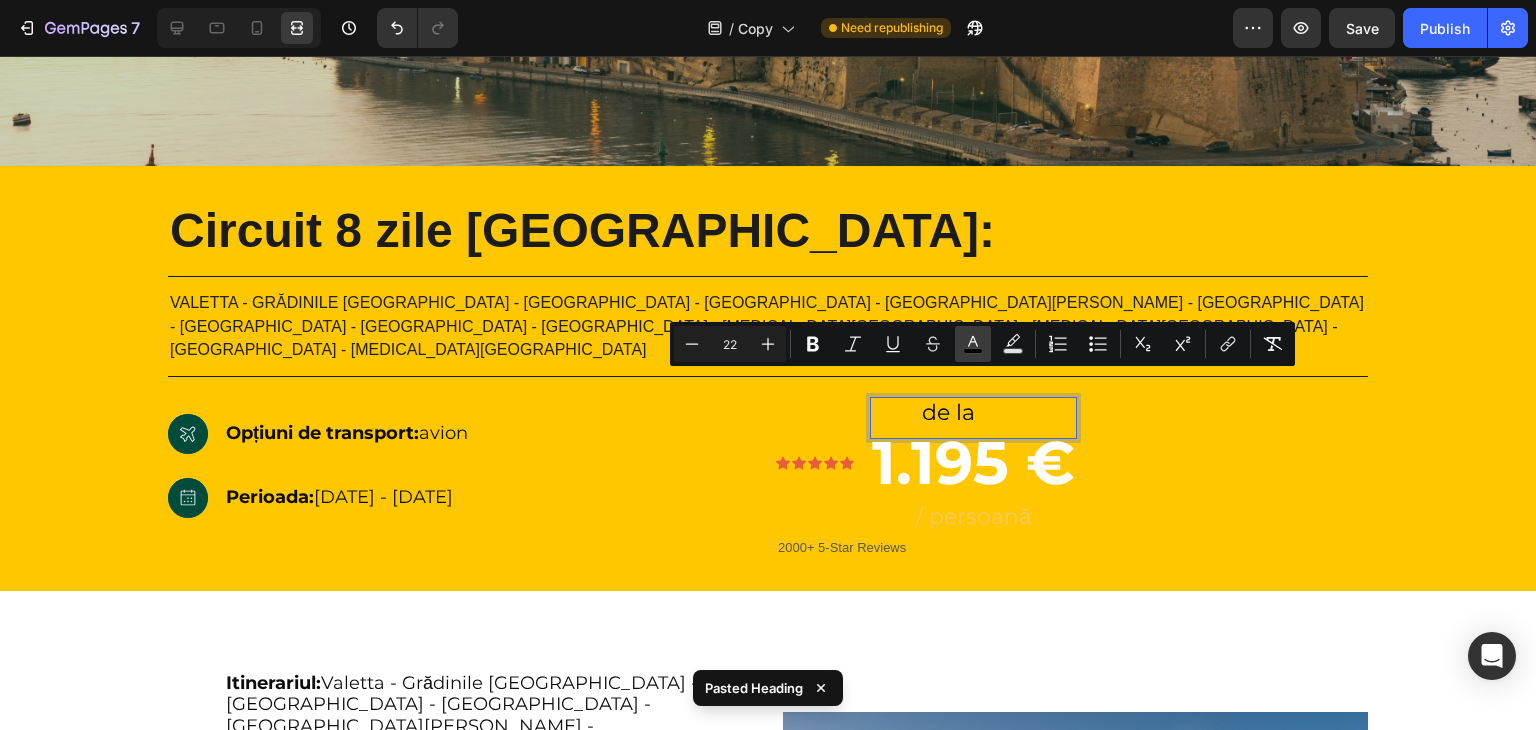 click 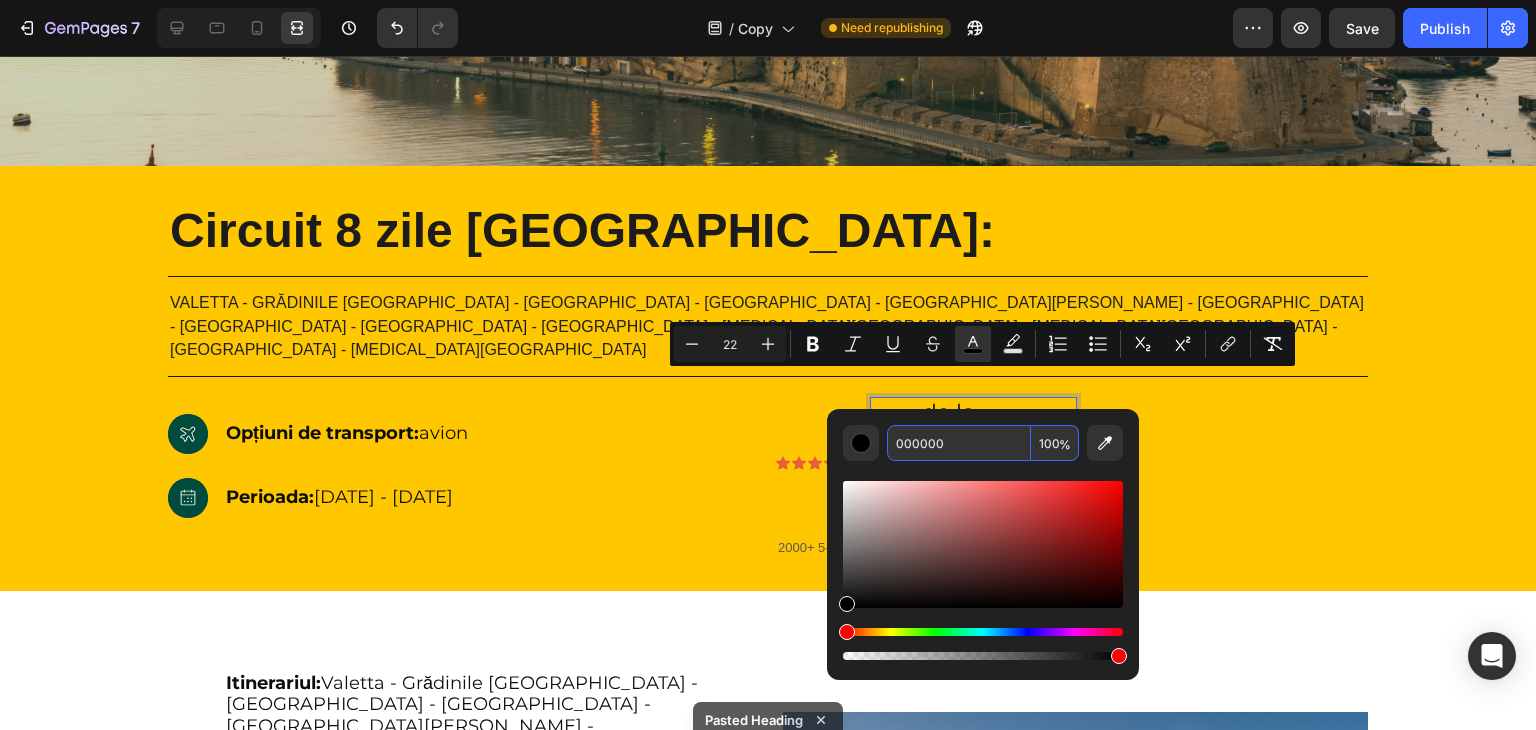 click on "000000" at bounding box center [959, 443] 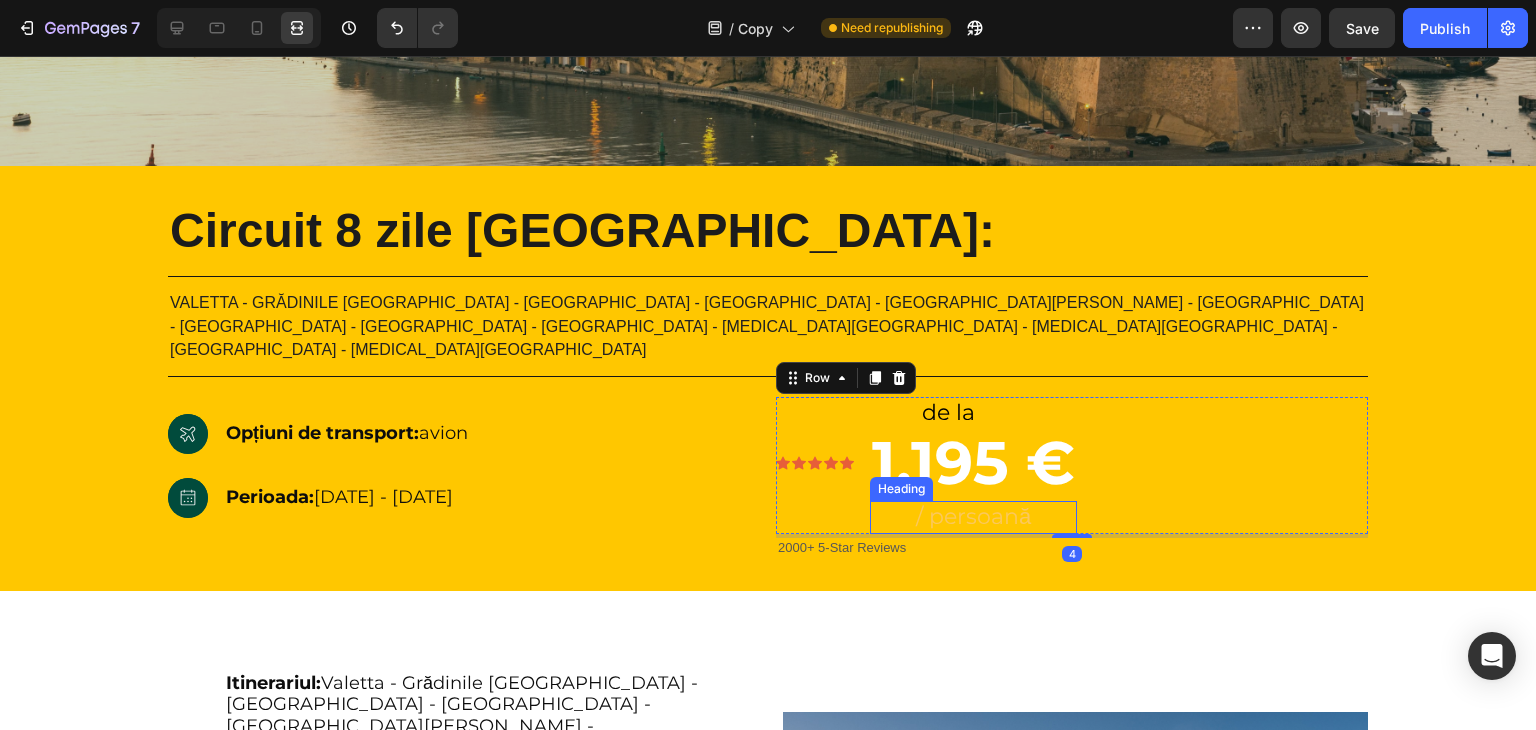 click on "/ persoană" at bounding box center [973, 517] 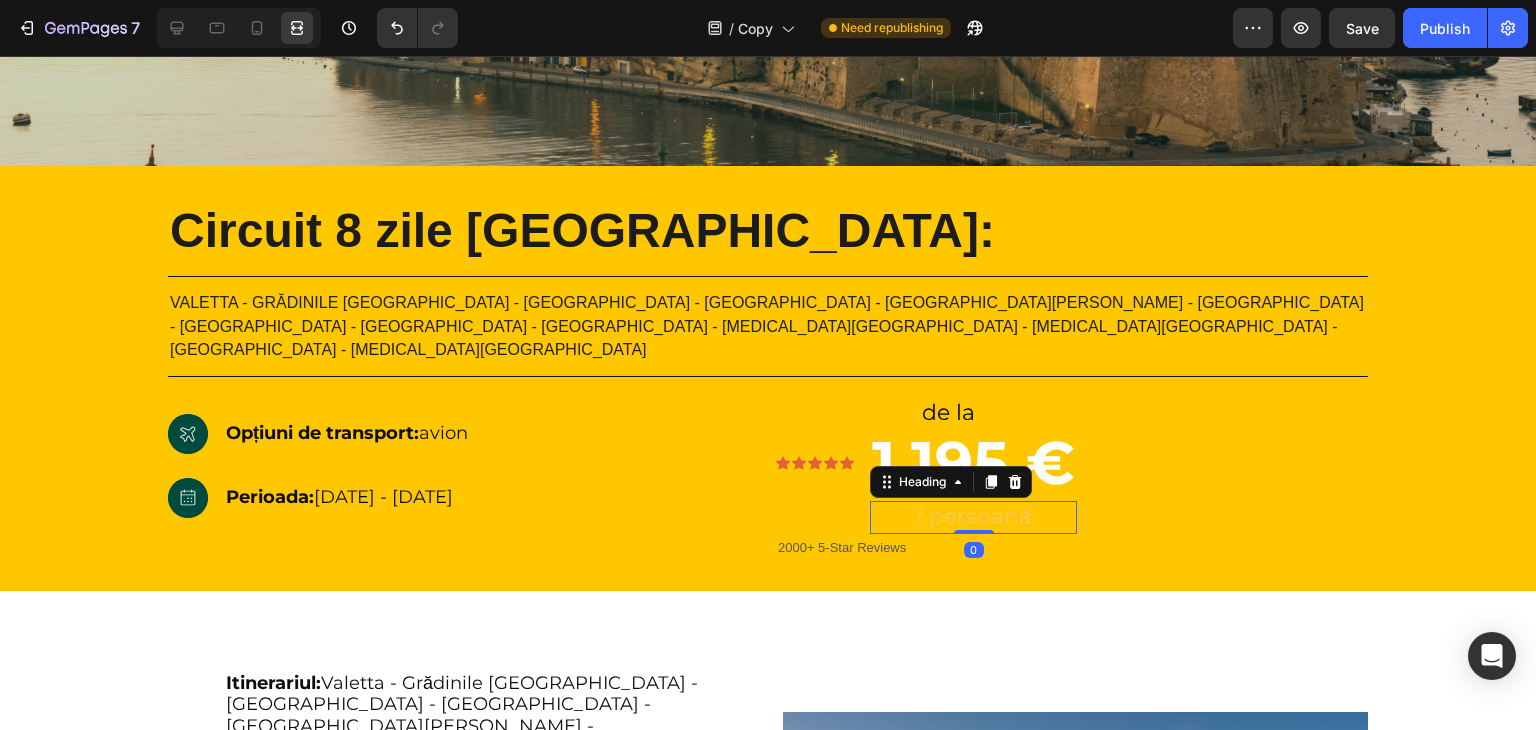 click on "/ persoană" at bounding box center (973, 517) 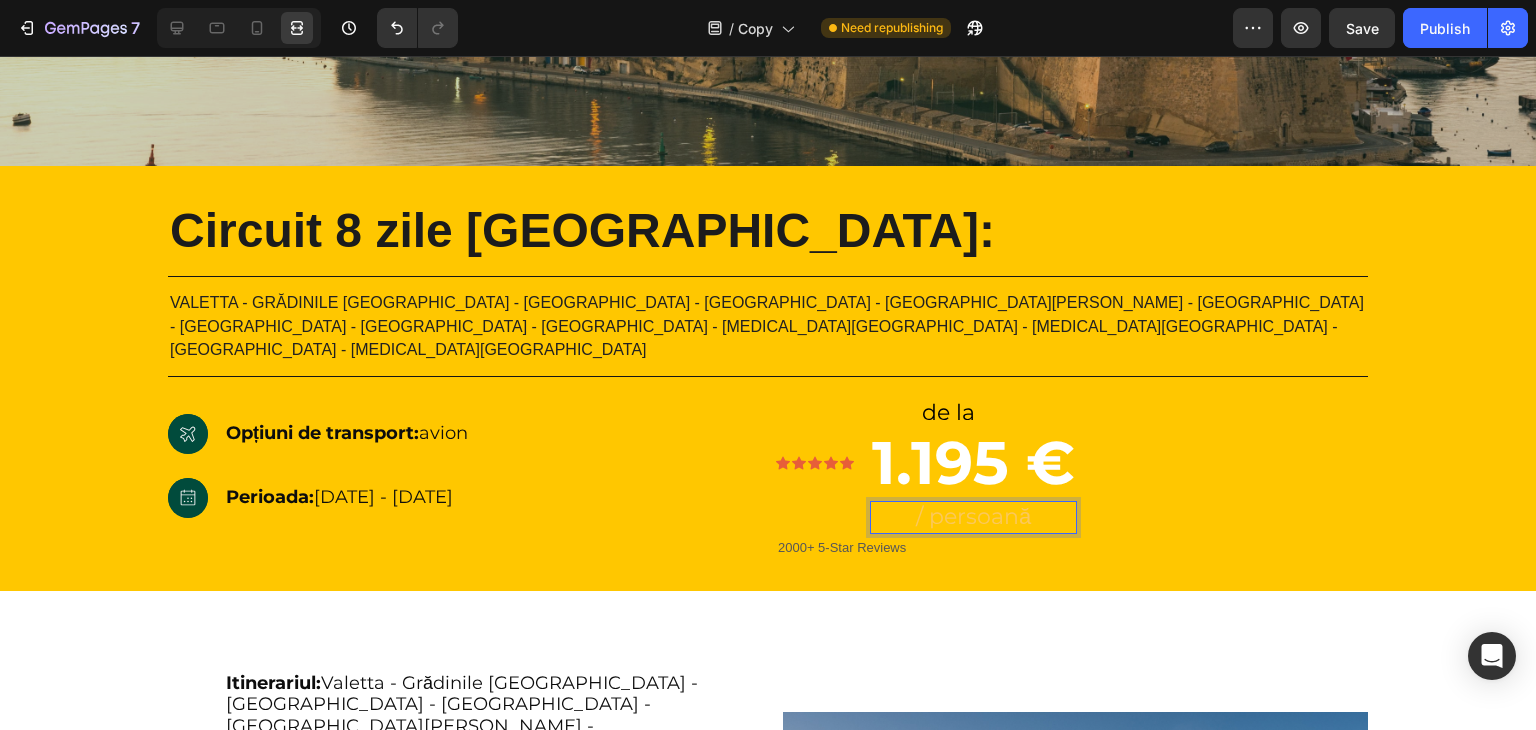 click on "/ persoană" at bounding box center (973, 517) 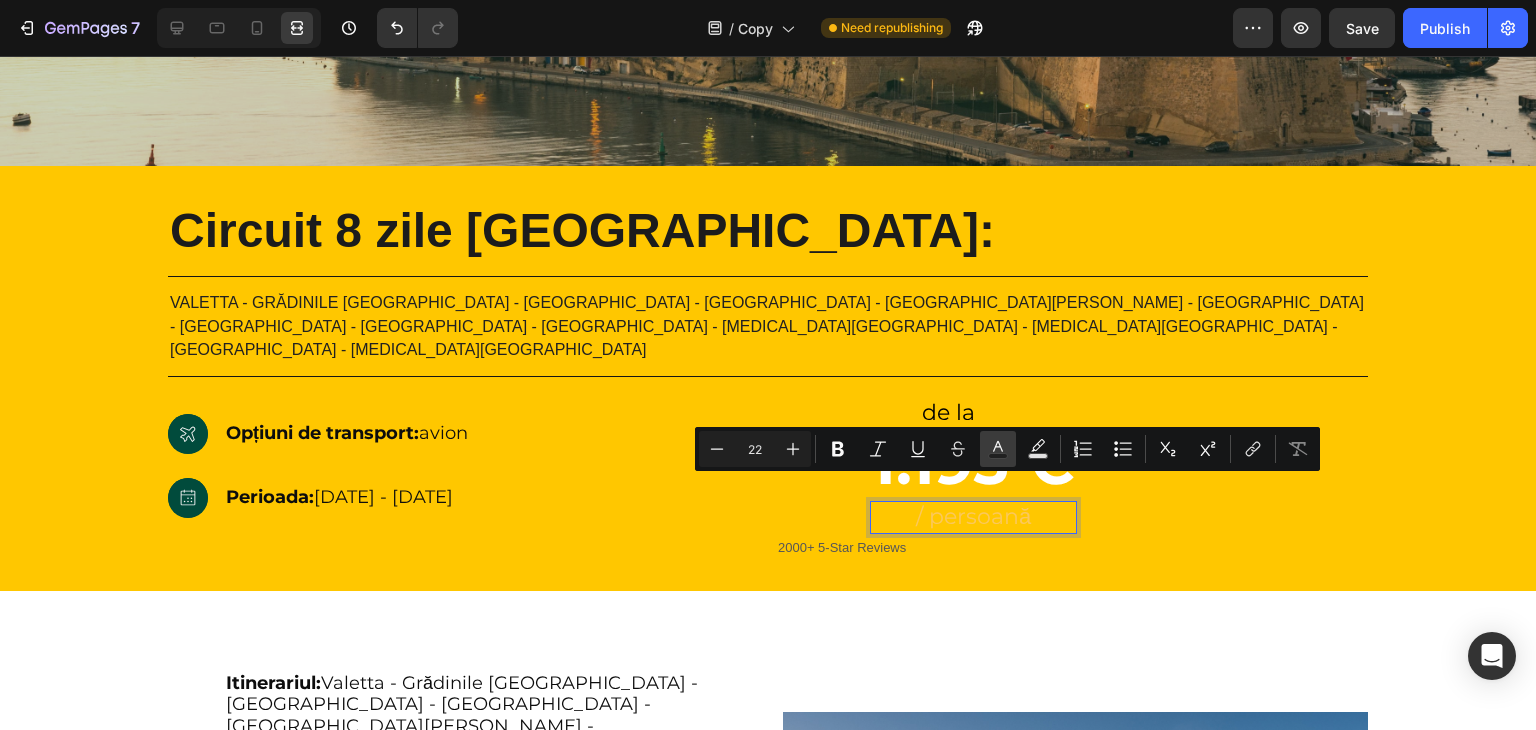 click on "Text Color" at bounding box center (998, 449) 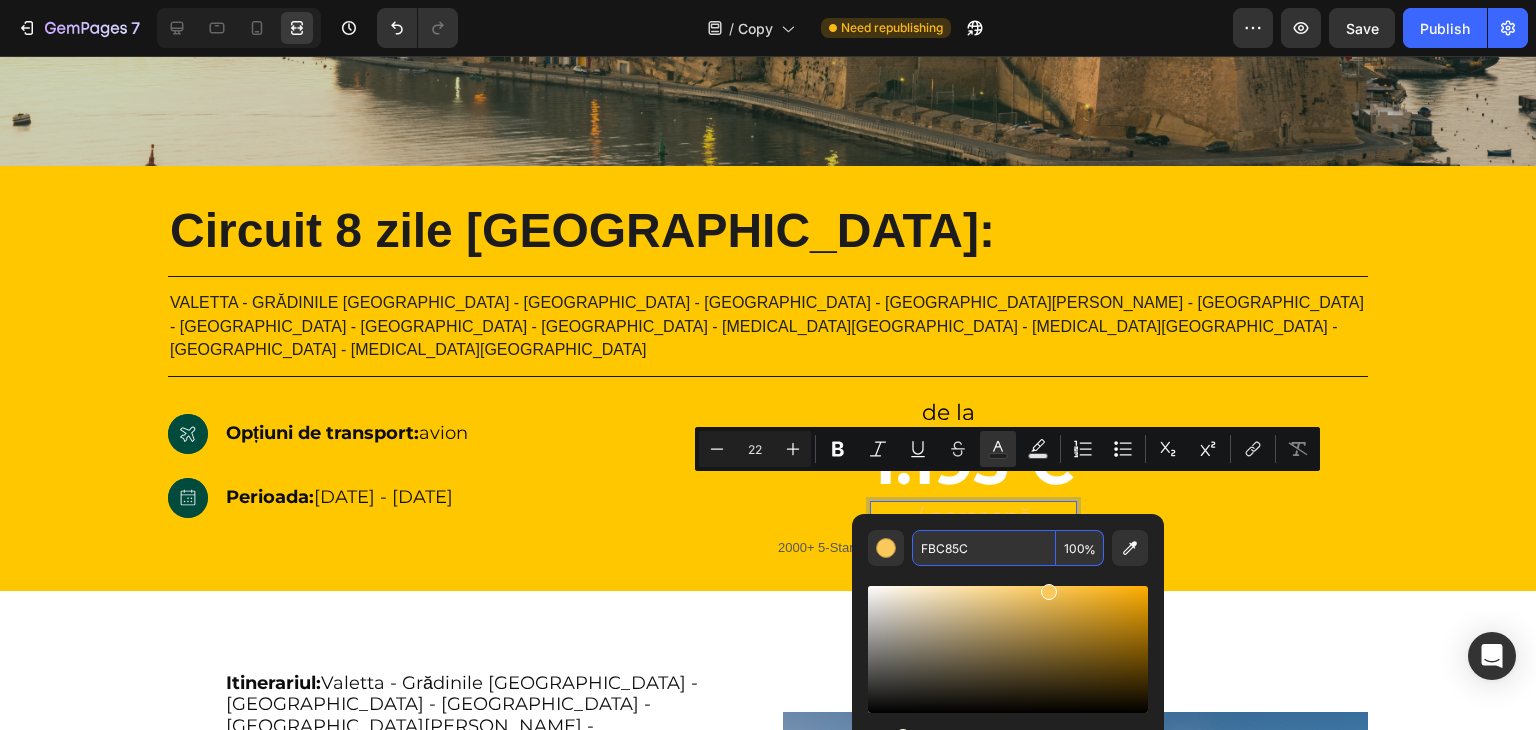 paste on "000000" 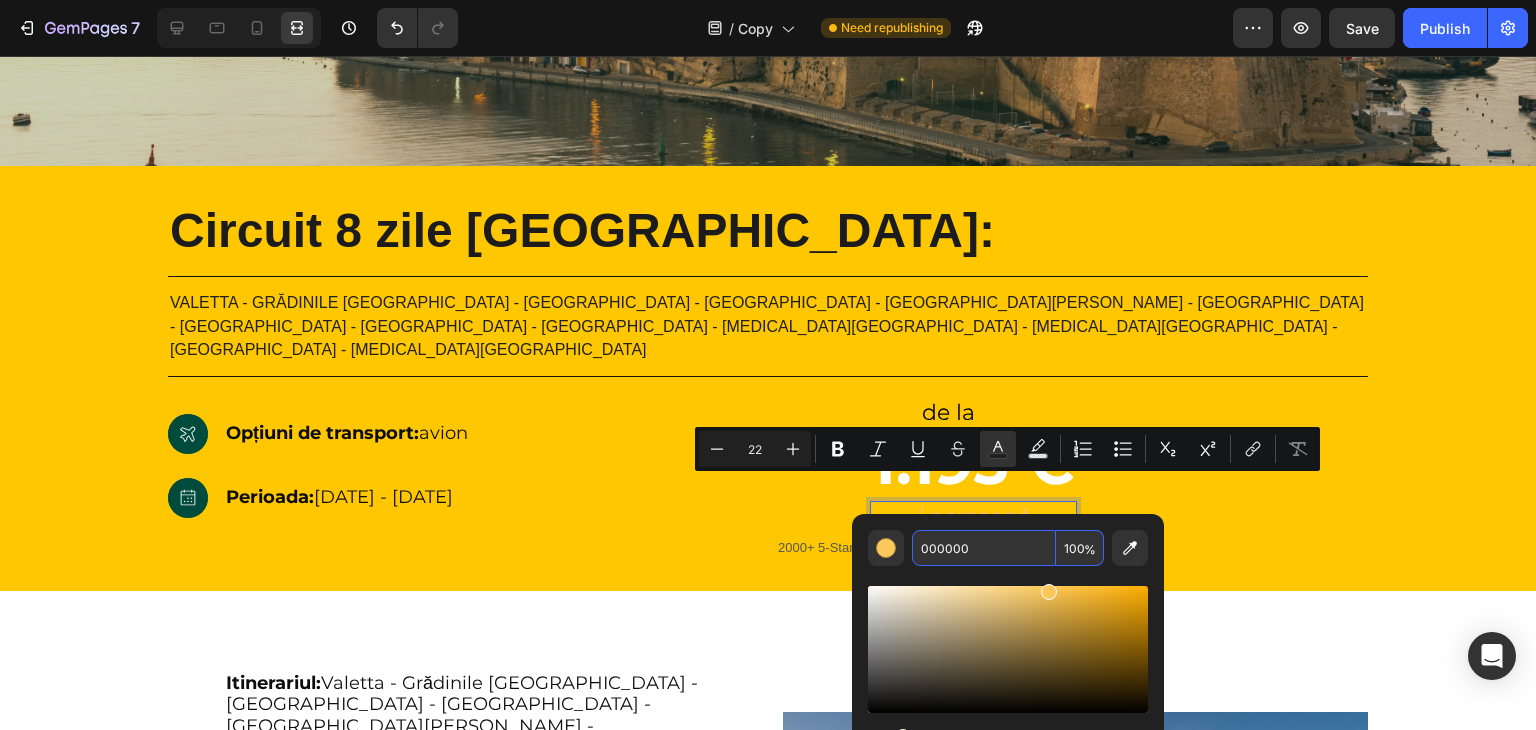click on "000000" at bounding box center [984, 548] 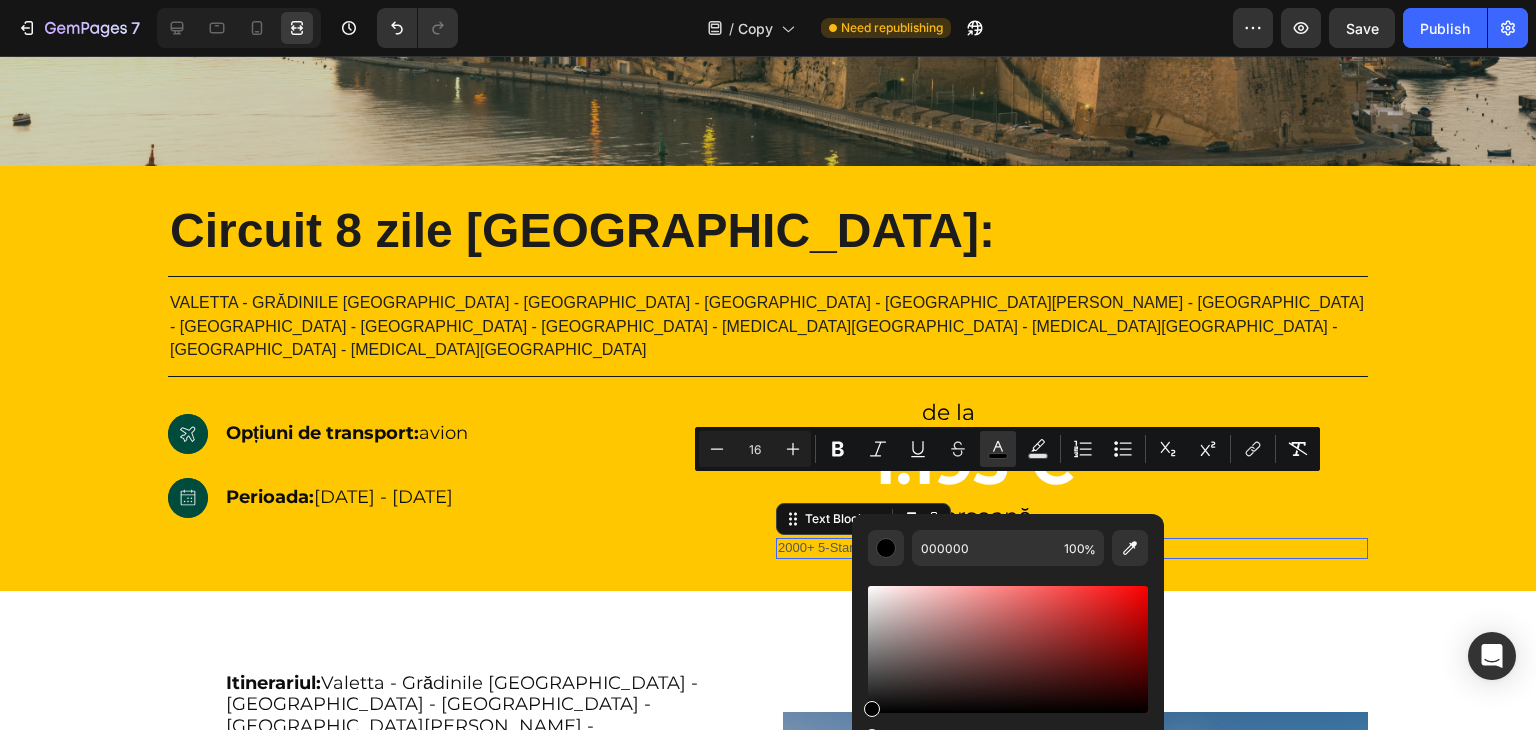 click on "2000+ 5-Star Reviews" at bounding box center [1072, 548] 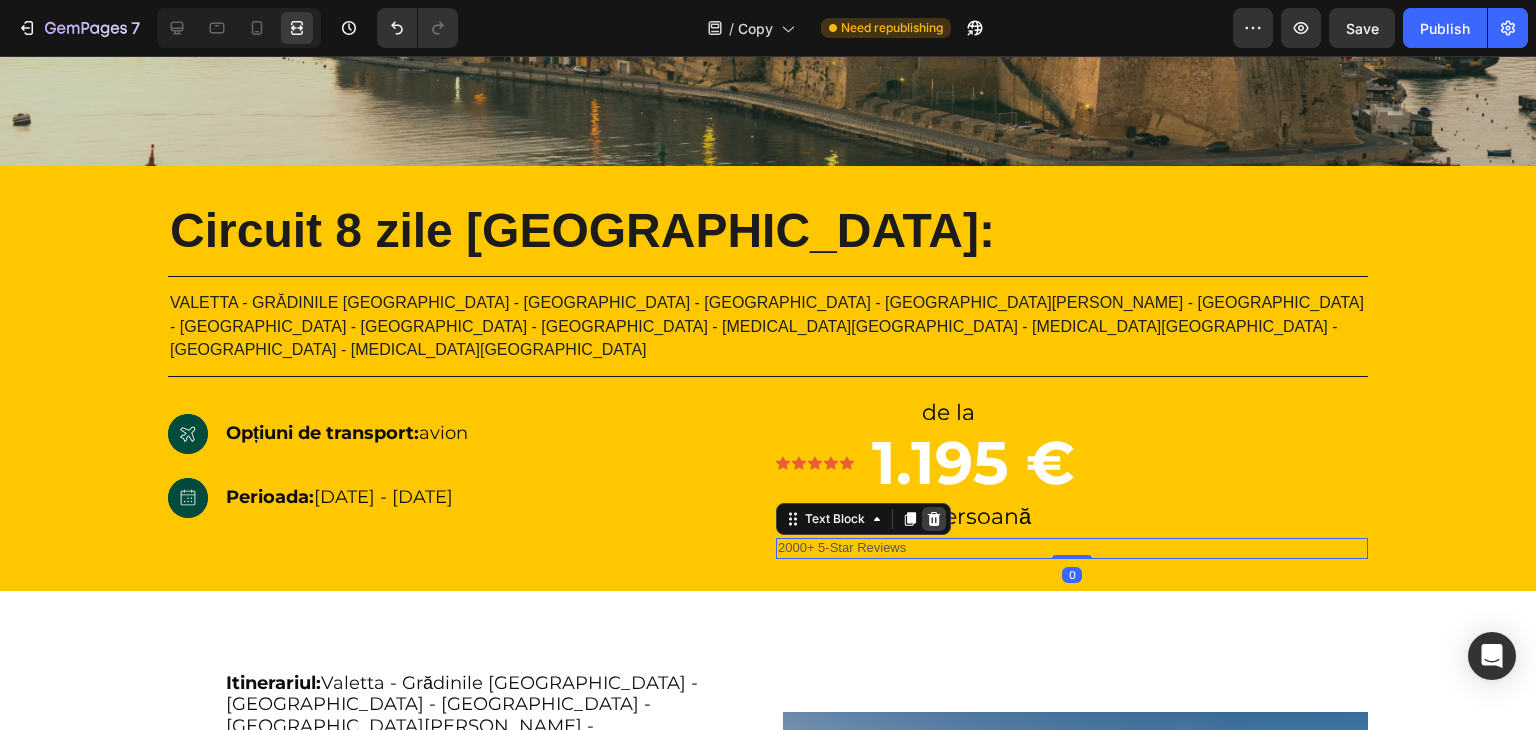 click 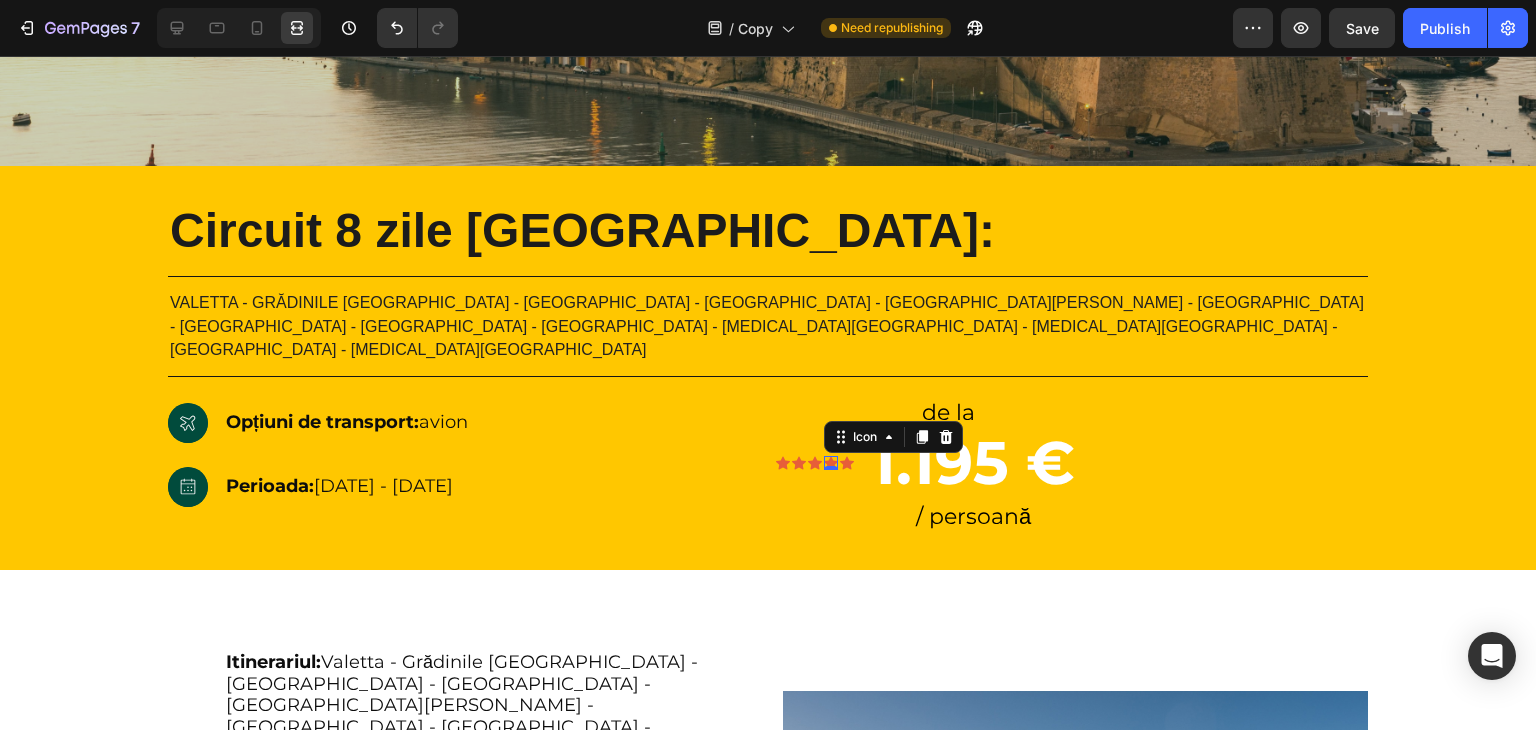click on "Icon Icon Icon Icon   0 Icon Icon List" at bounding box center (815, 465) 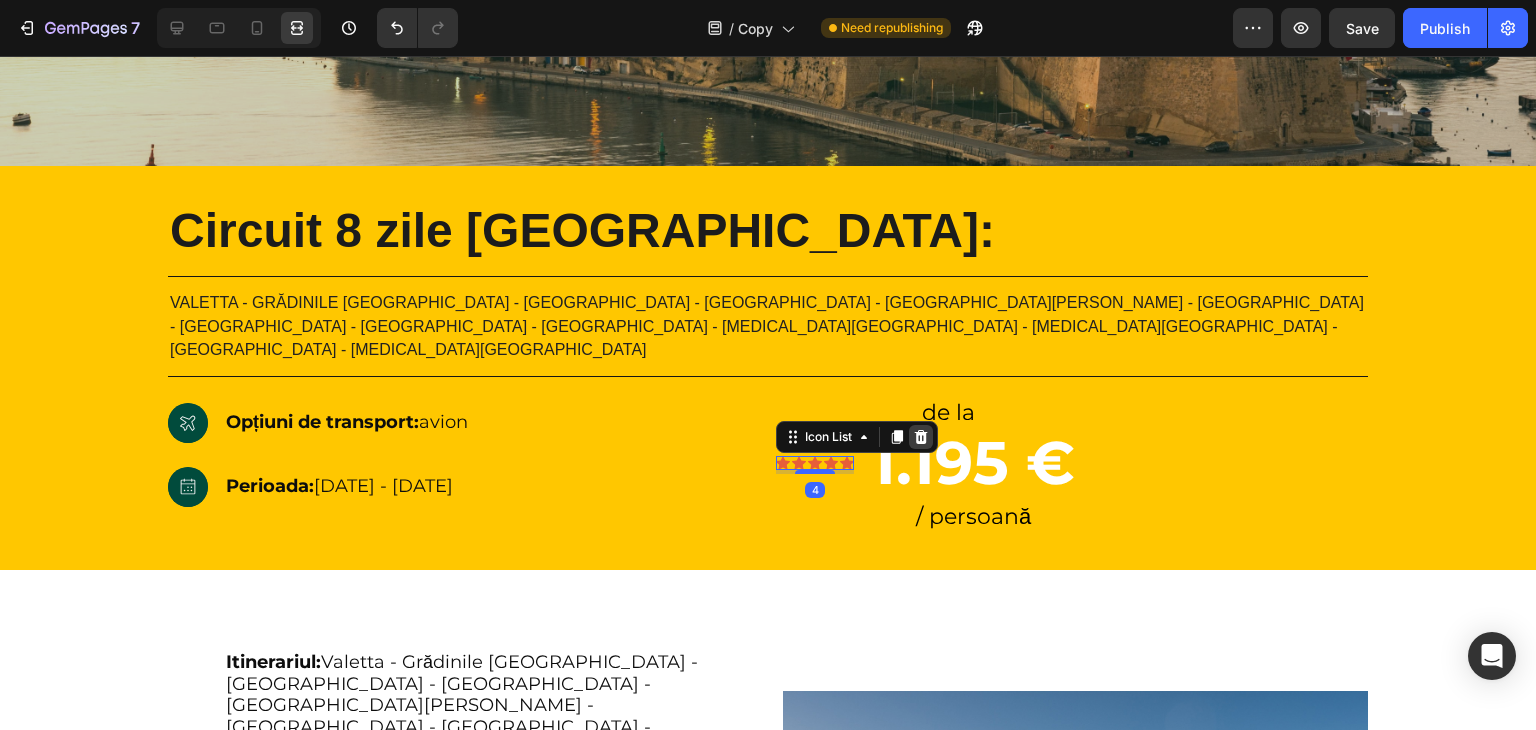 click 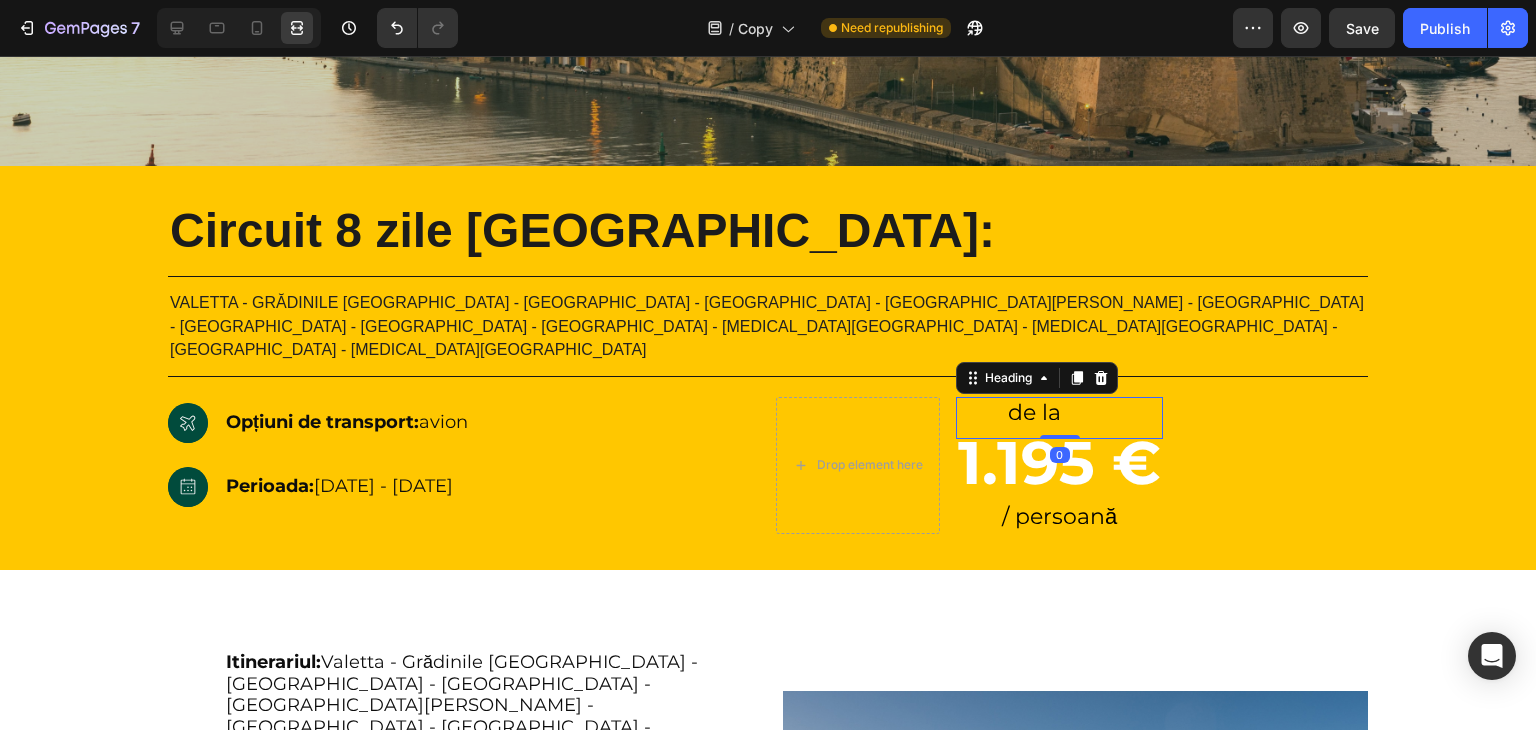 click on "de la" at bounding box center [1034, 412] 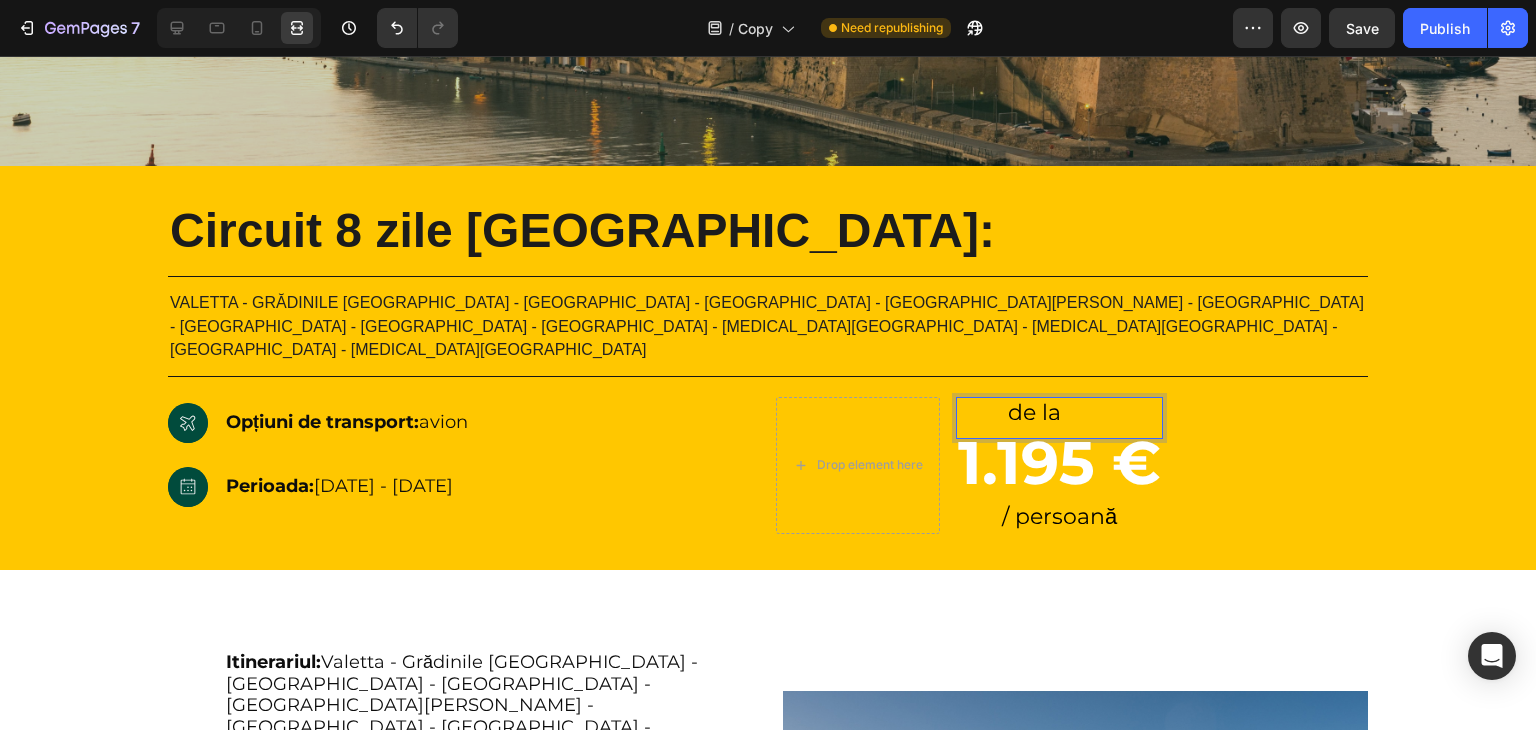click on "de la" at bounding box center [1034, 412] 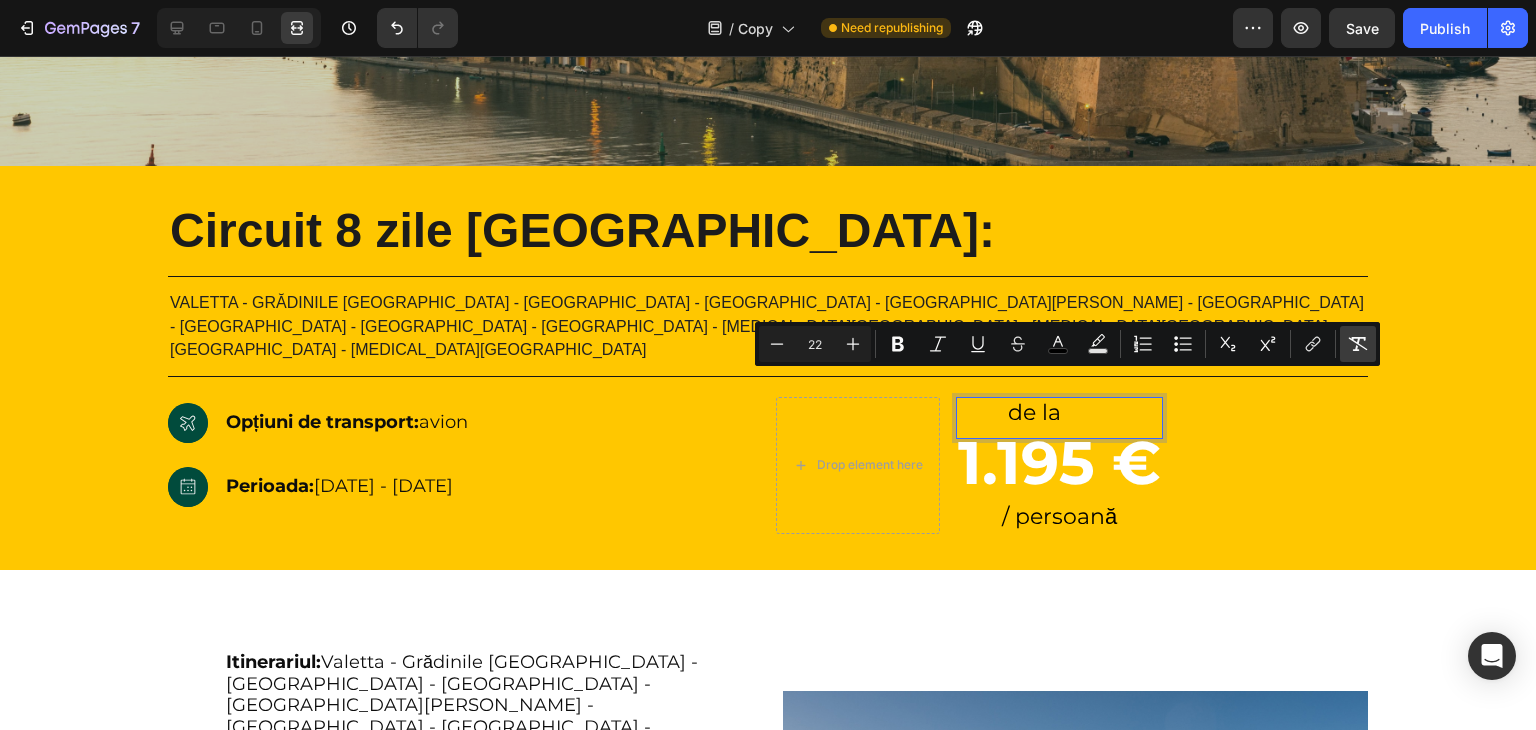 click 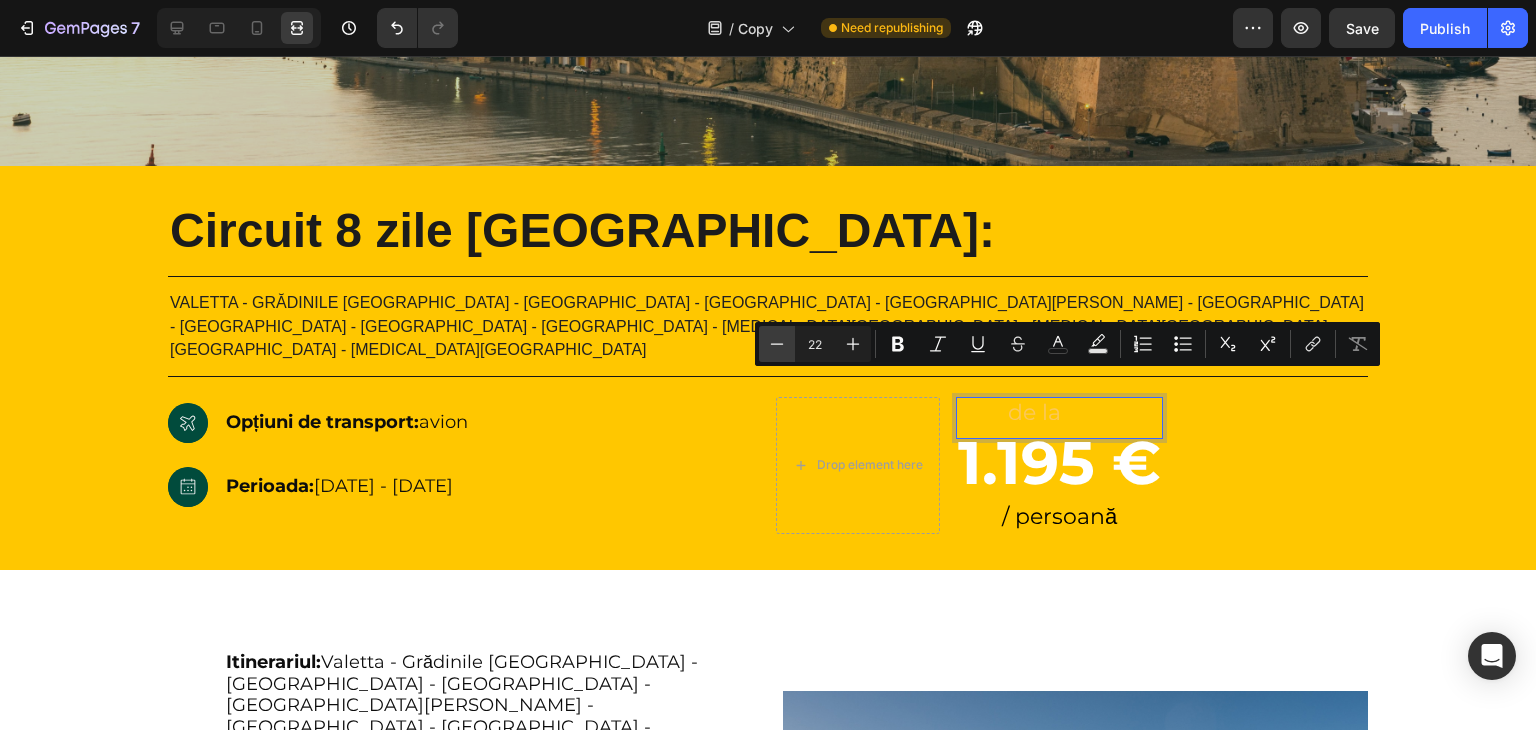 click 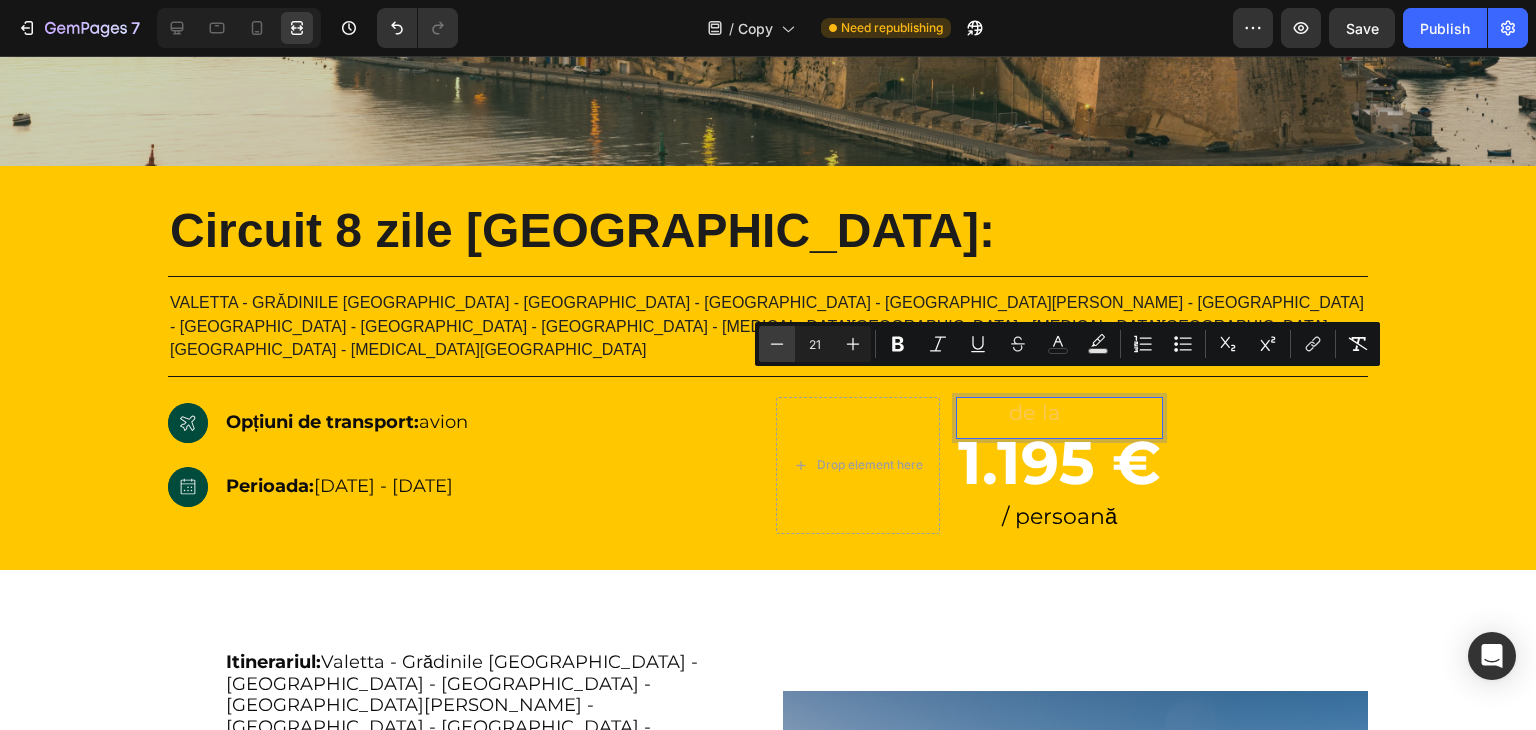 click 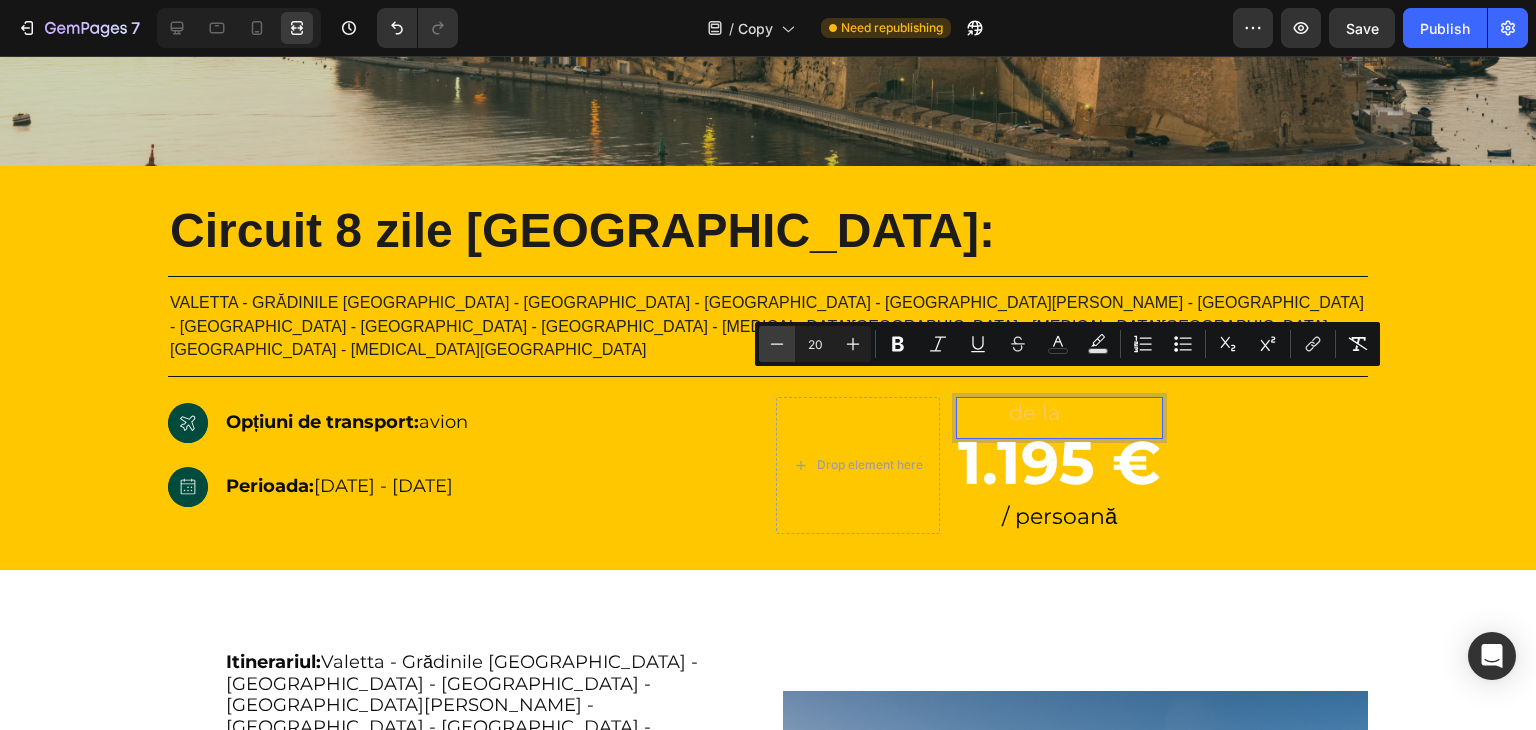 click 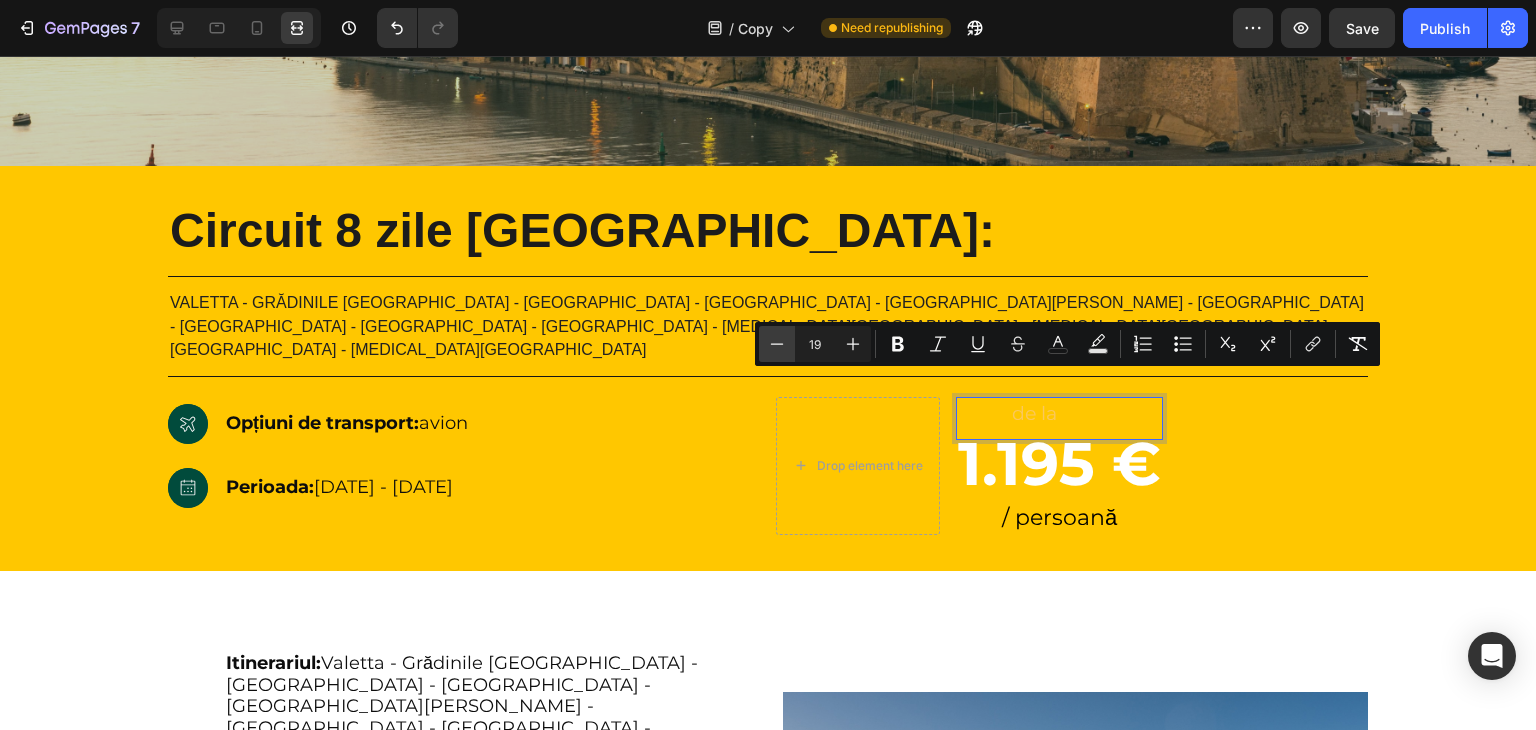 click 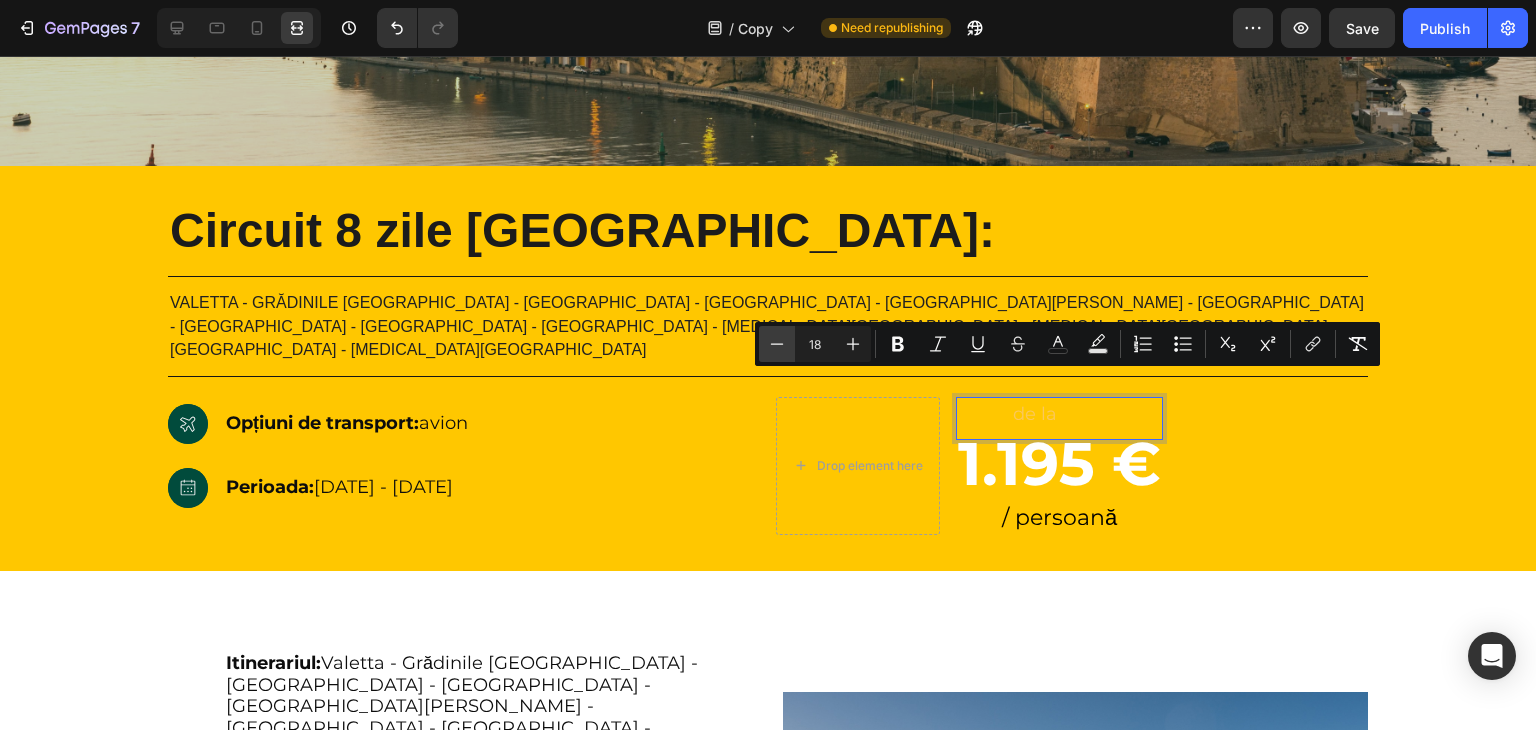 click 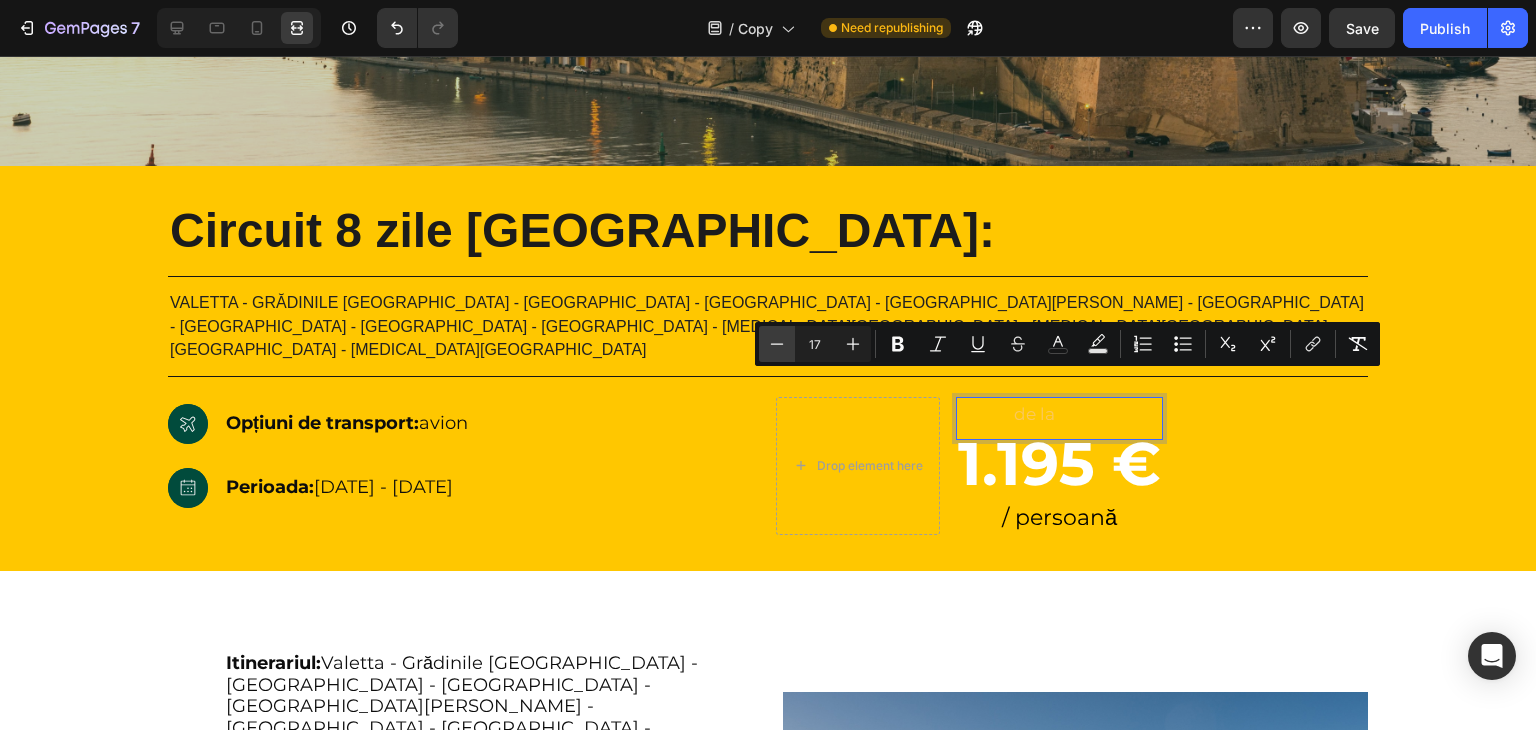 click 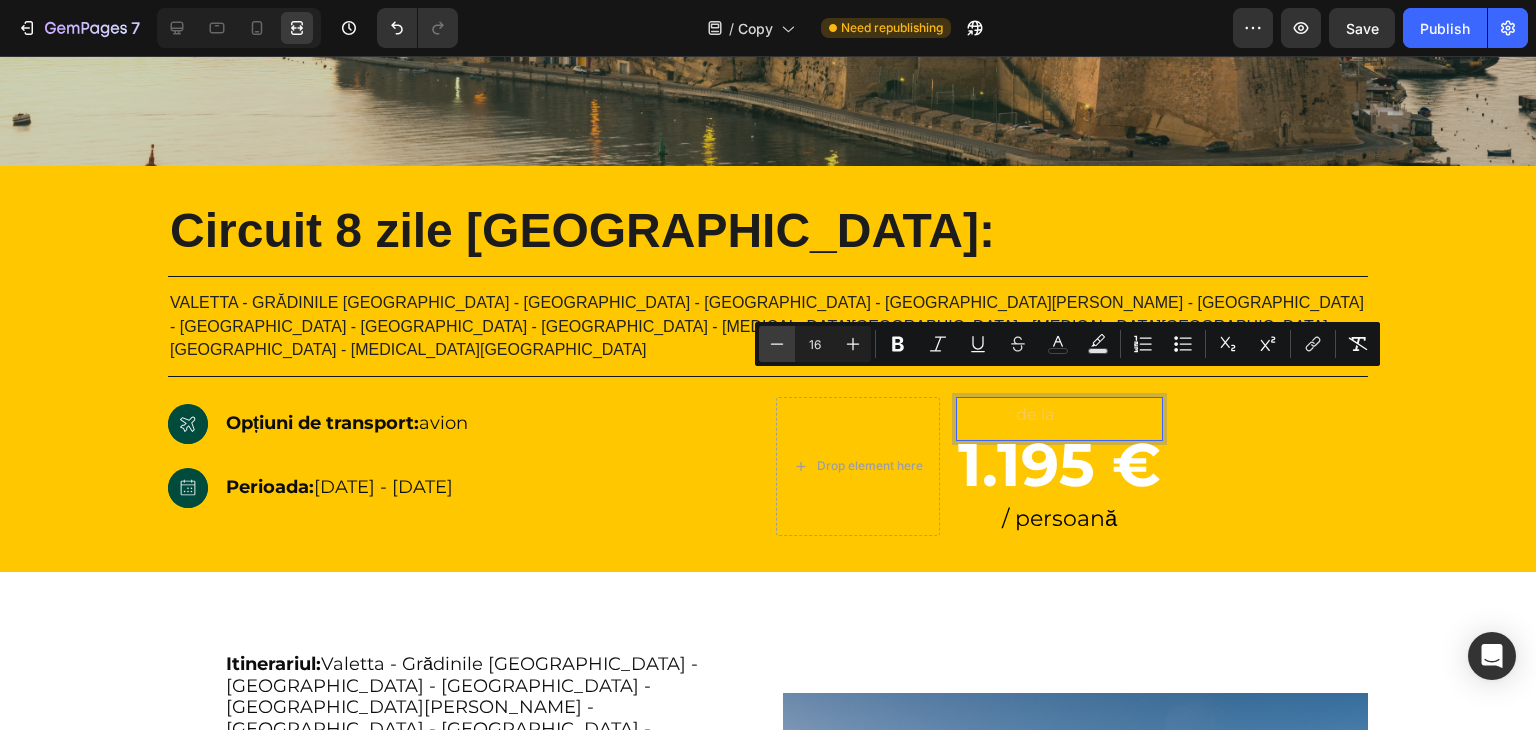 click 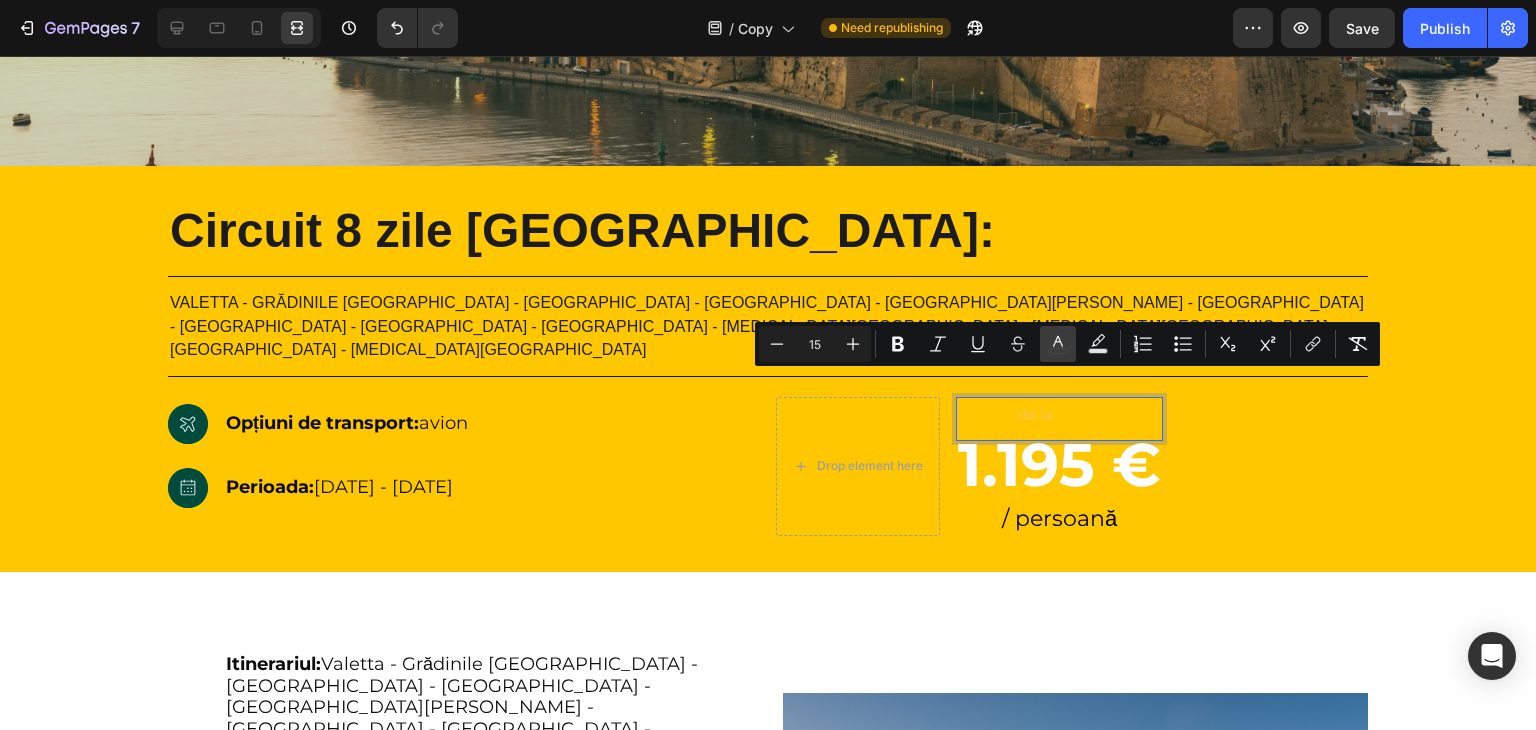 click 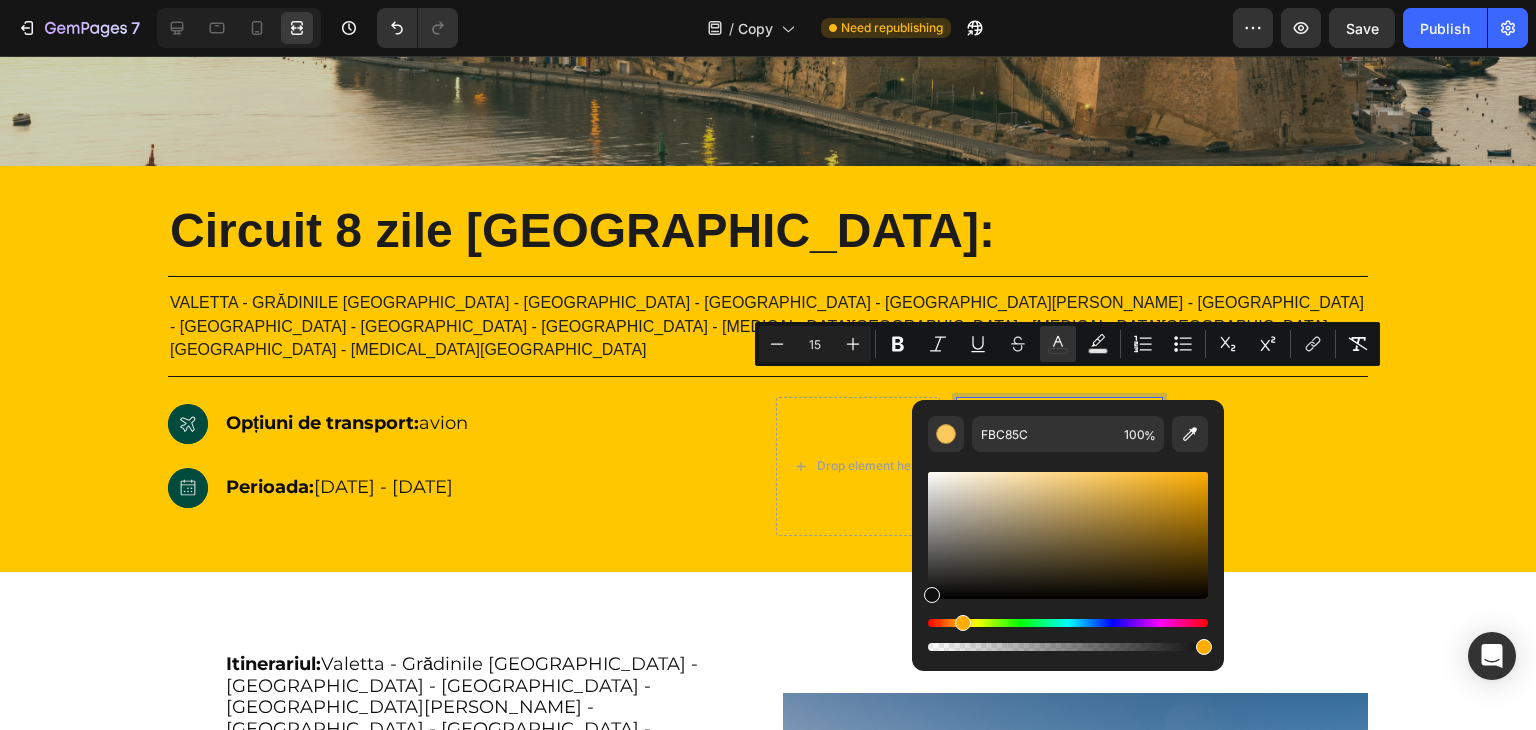drag, startPoint x: 975, startPoint y: 555, endPoint x: 911, endPoint y: 591, distance: 73.43024 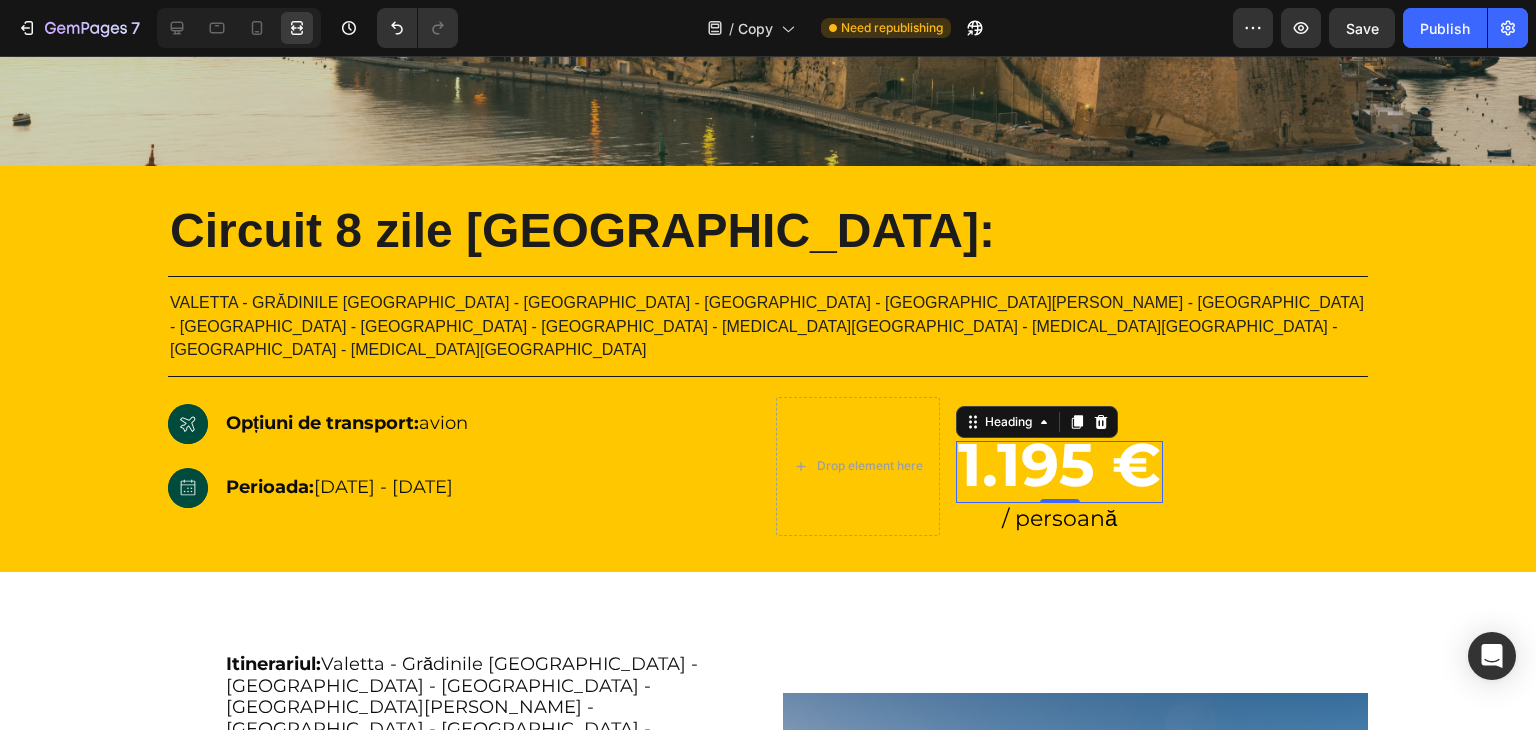 click on "1.195 €" at bounding box center (1059, 464) 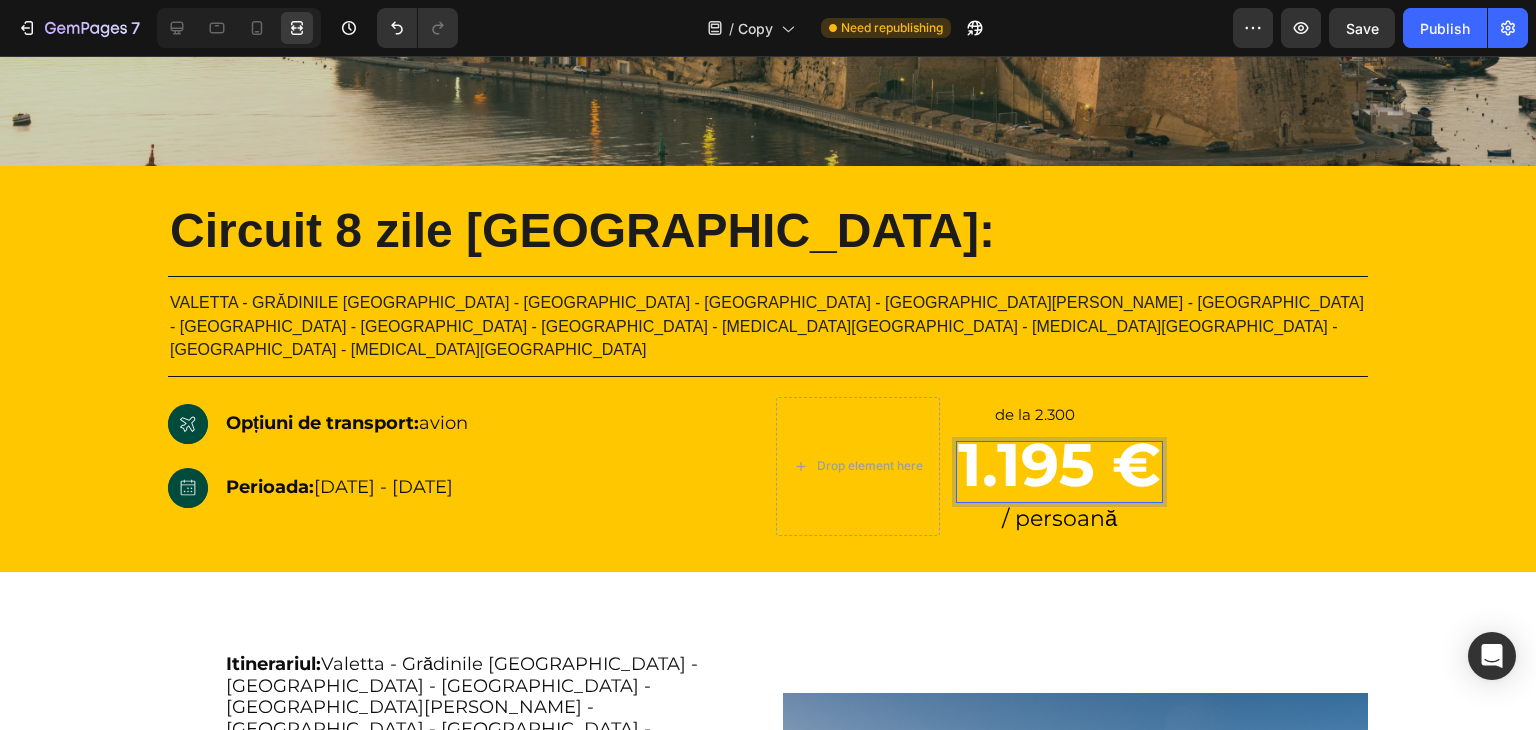 drag, startPoint x: 1208, startPoint y: 445, endPoint x: 1218, endPoint y: 448, distance: 10.440307 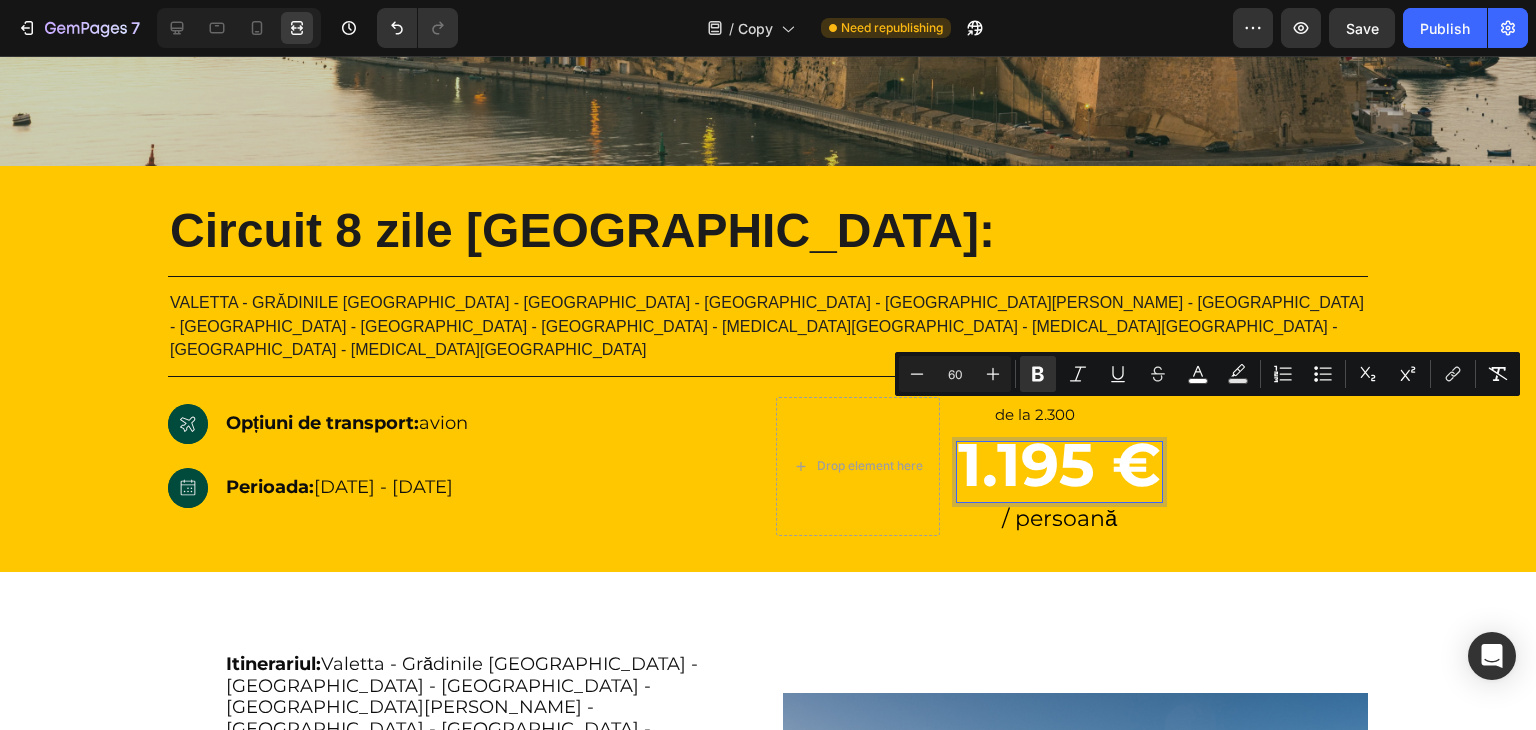 copy on "€" 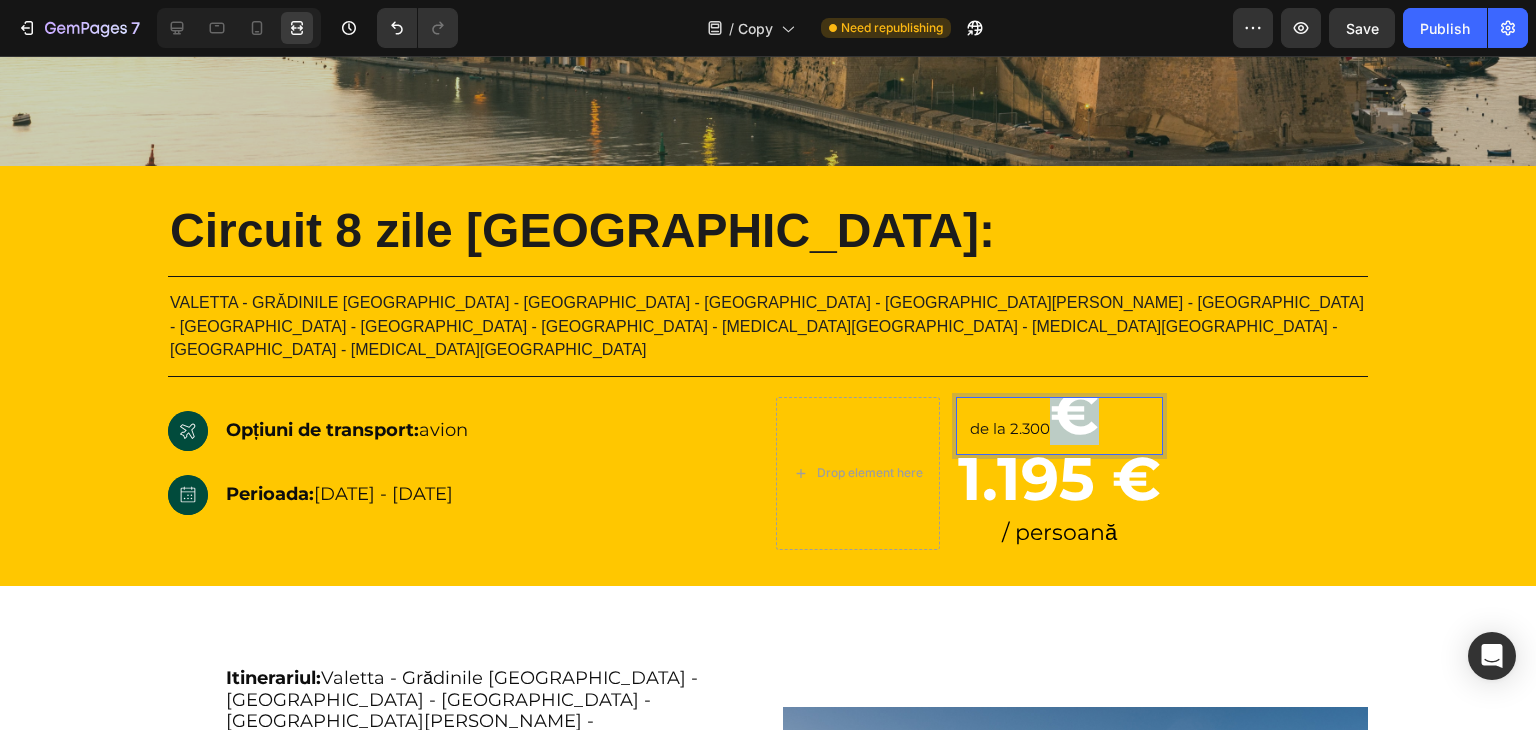 click on "€" at bounding box center (1074, 412) 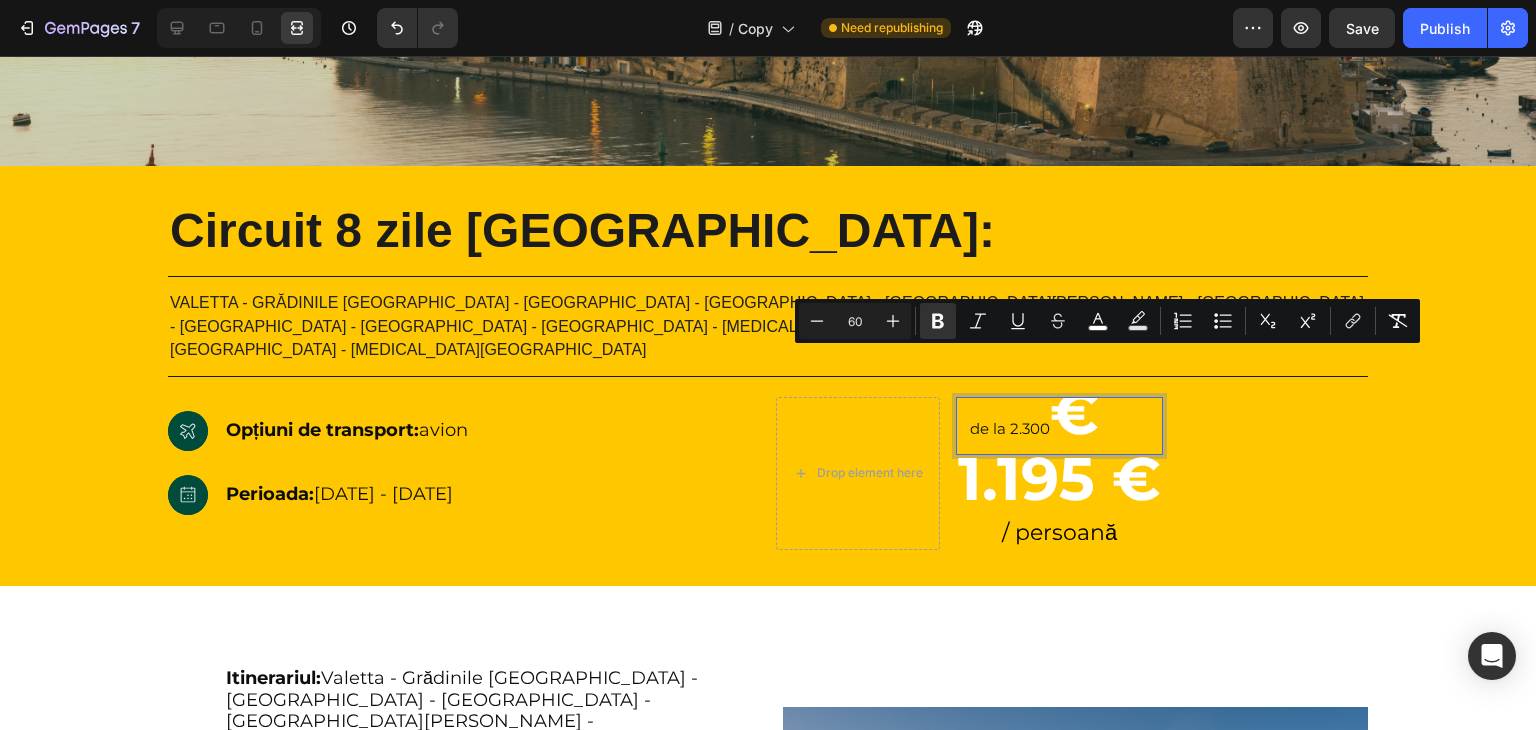 type on "15" 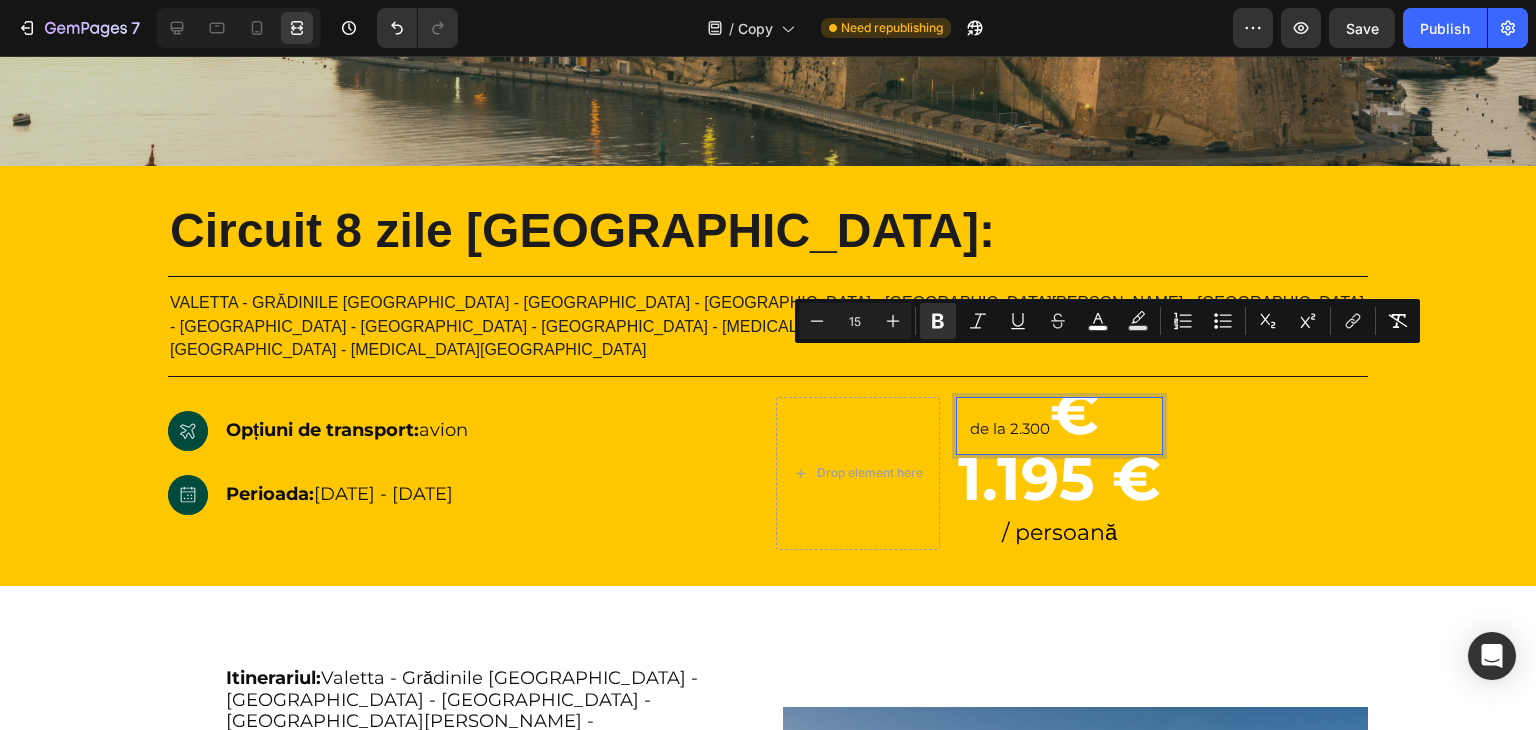 click on "de la 2.300" at bounding box center (1010, 428) 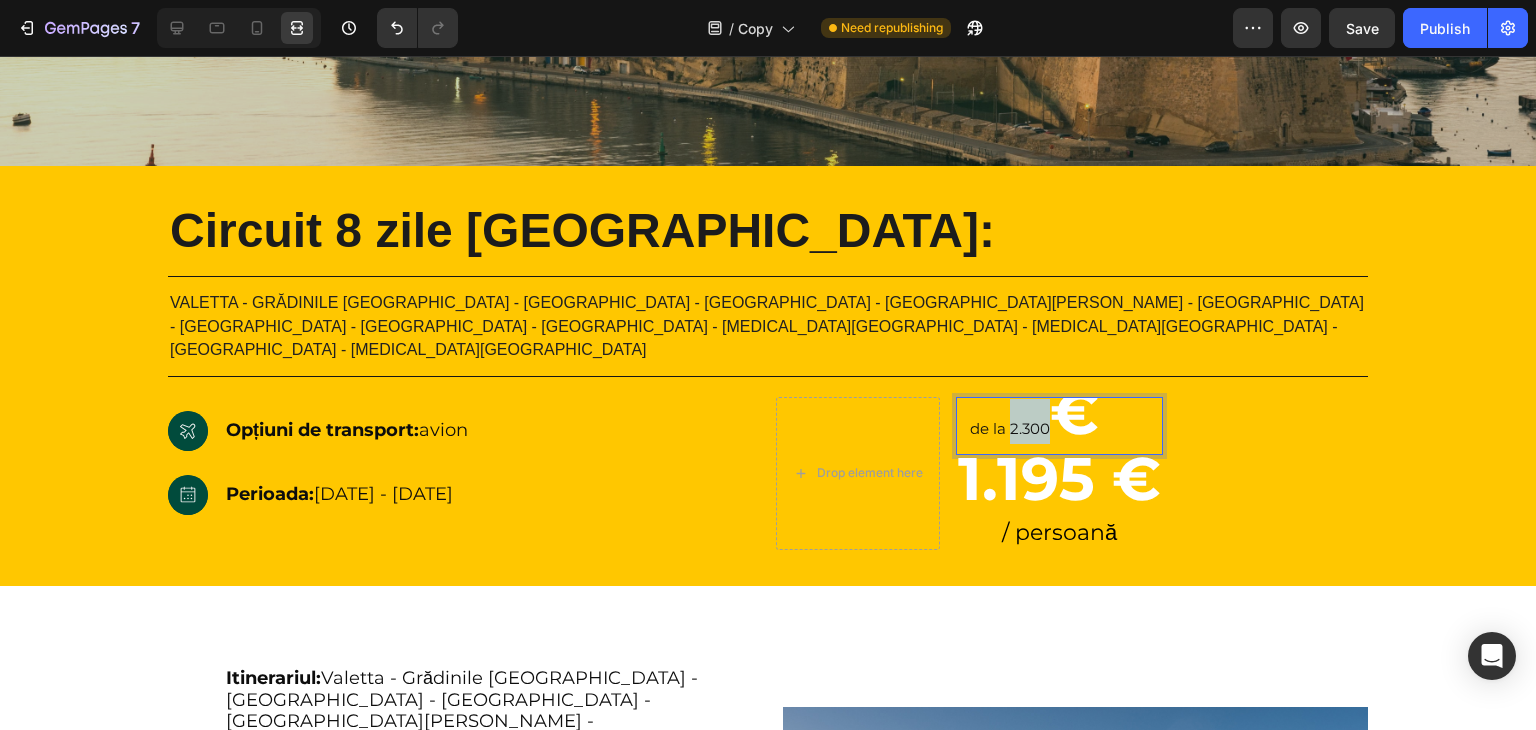 click on "de la 2.300" at bounding box center [1010, 428] 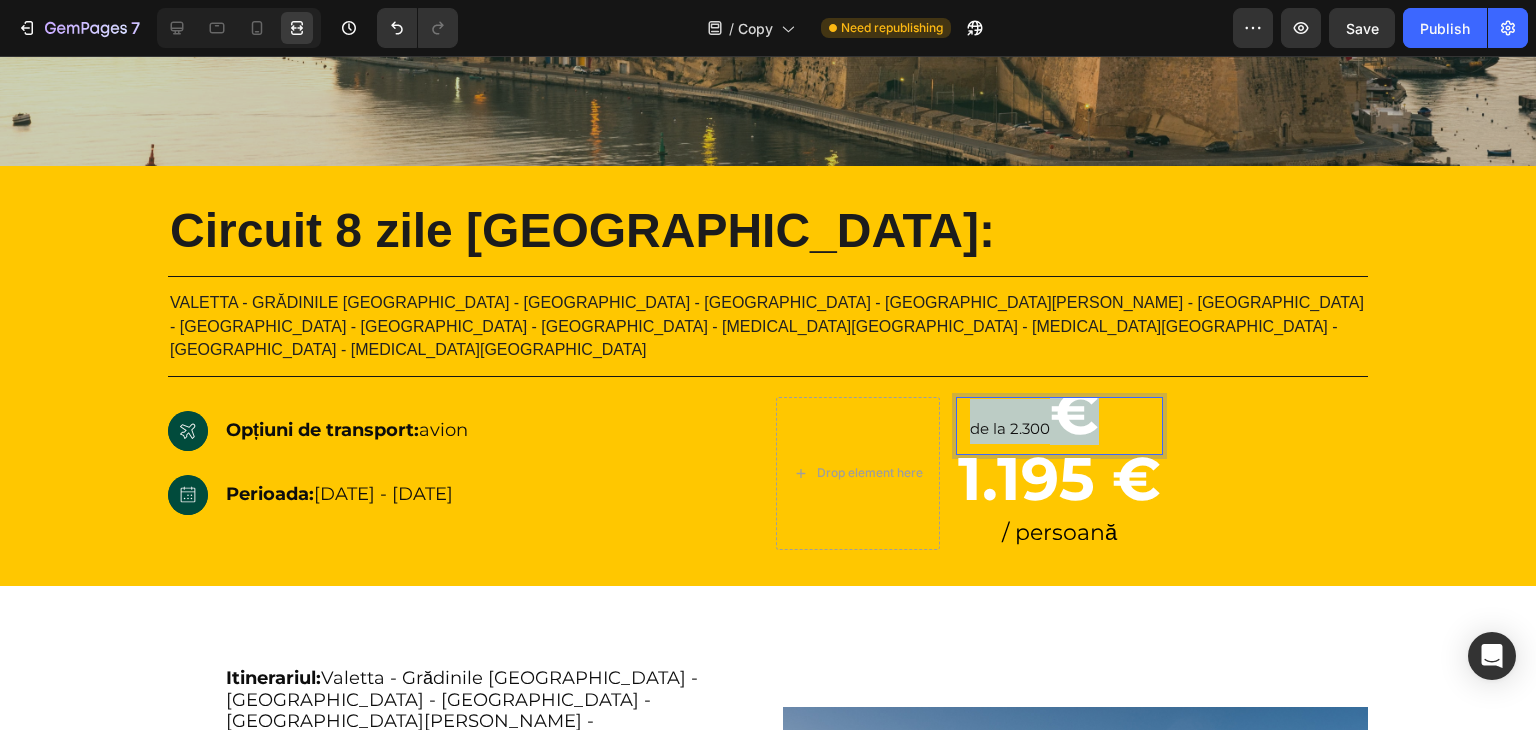 click on "de la 2.300" at bounding box center (1010, 428) 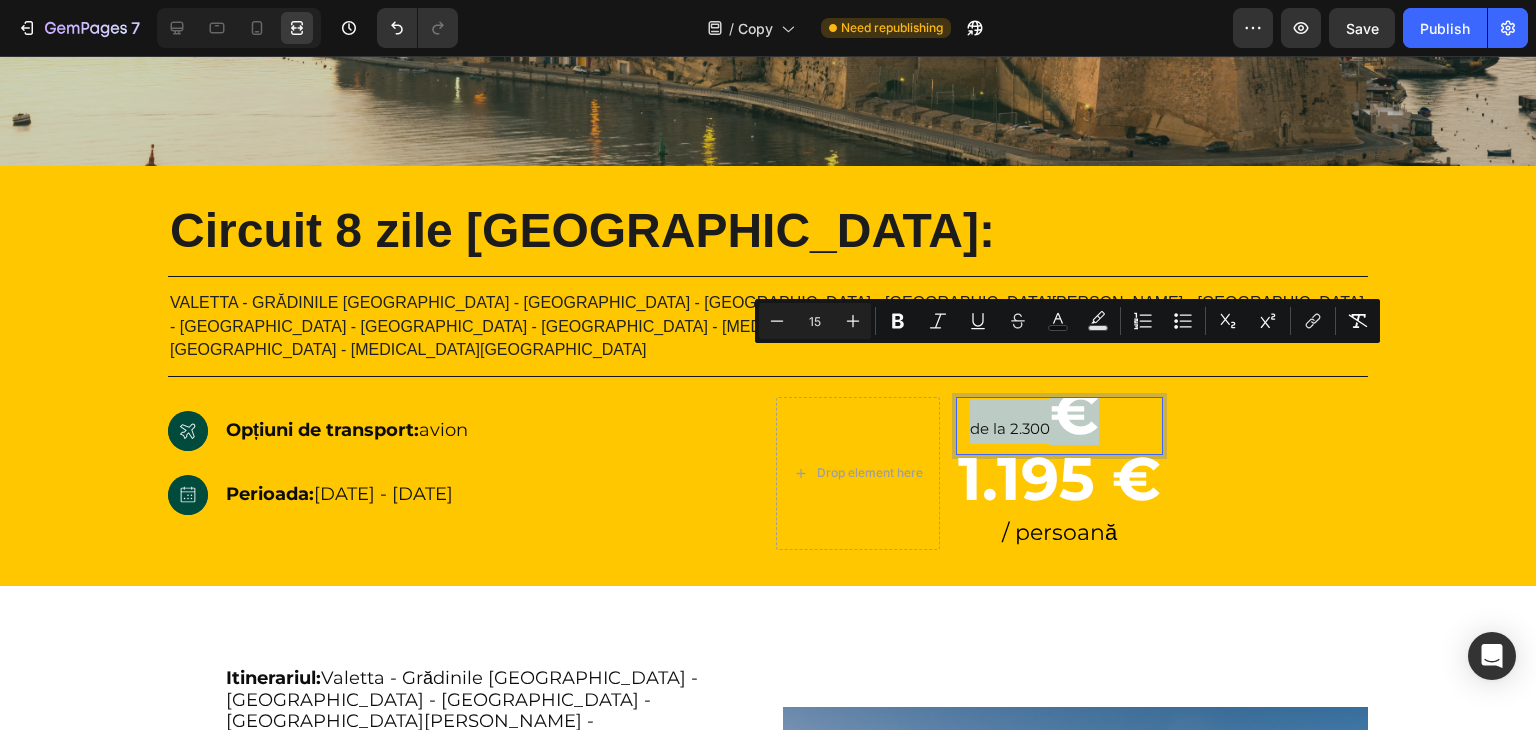 click on "de la 2.300" at bounding box center (1010, 428) 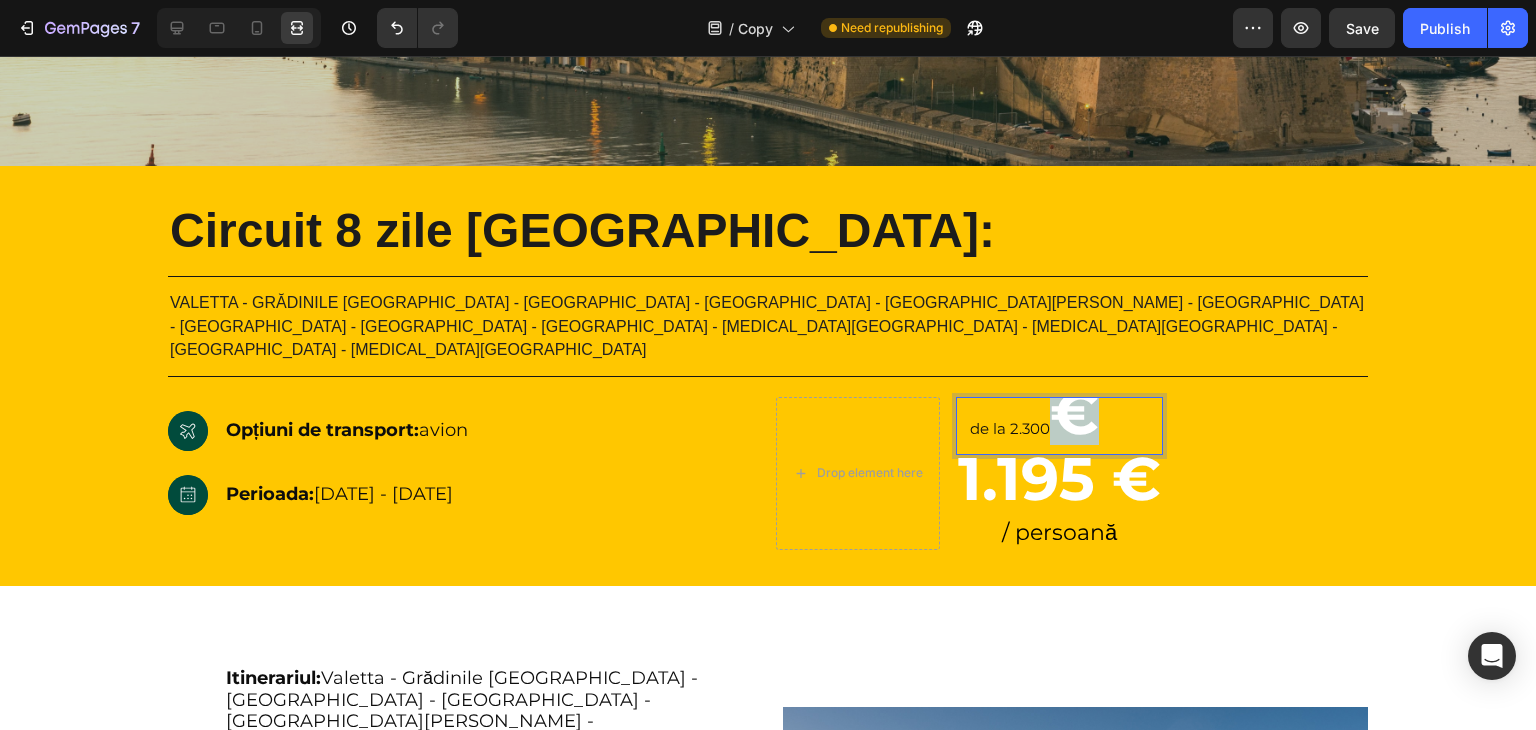 drag, startPoint x: 1140, startPoint y: 405, endPoint x: 1108, endPoint y: 403, distance: 32.06244 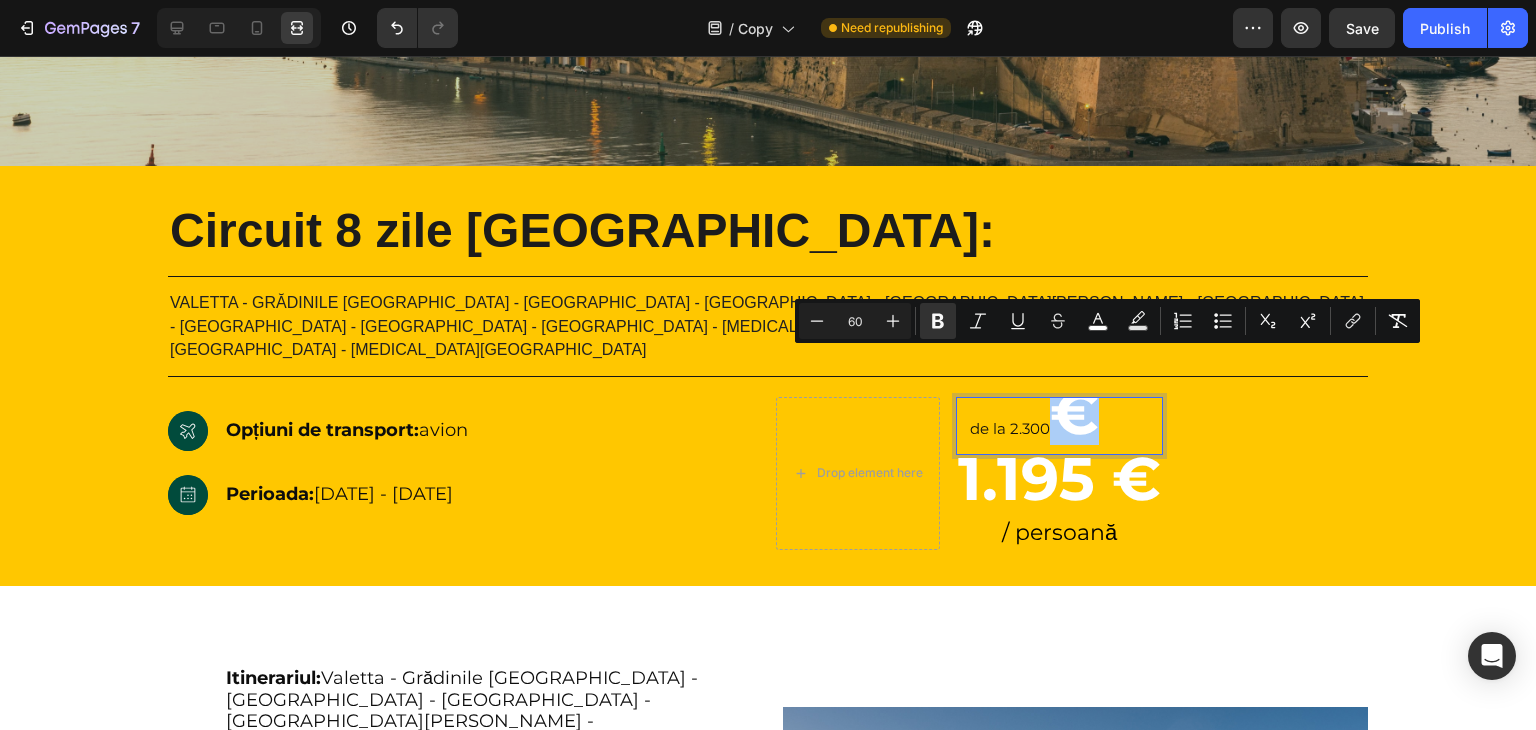 click on "60" at bounding box center [855, 321] 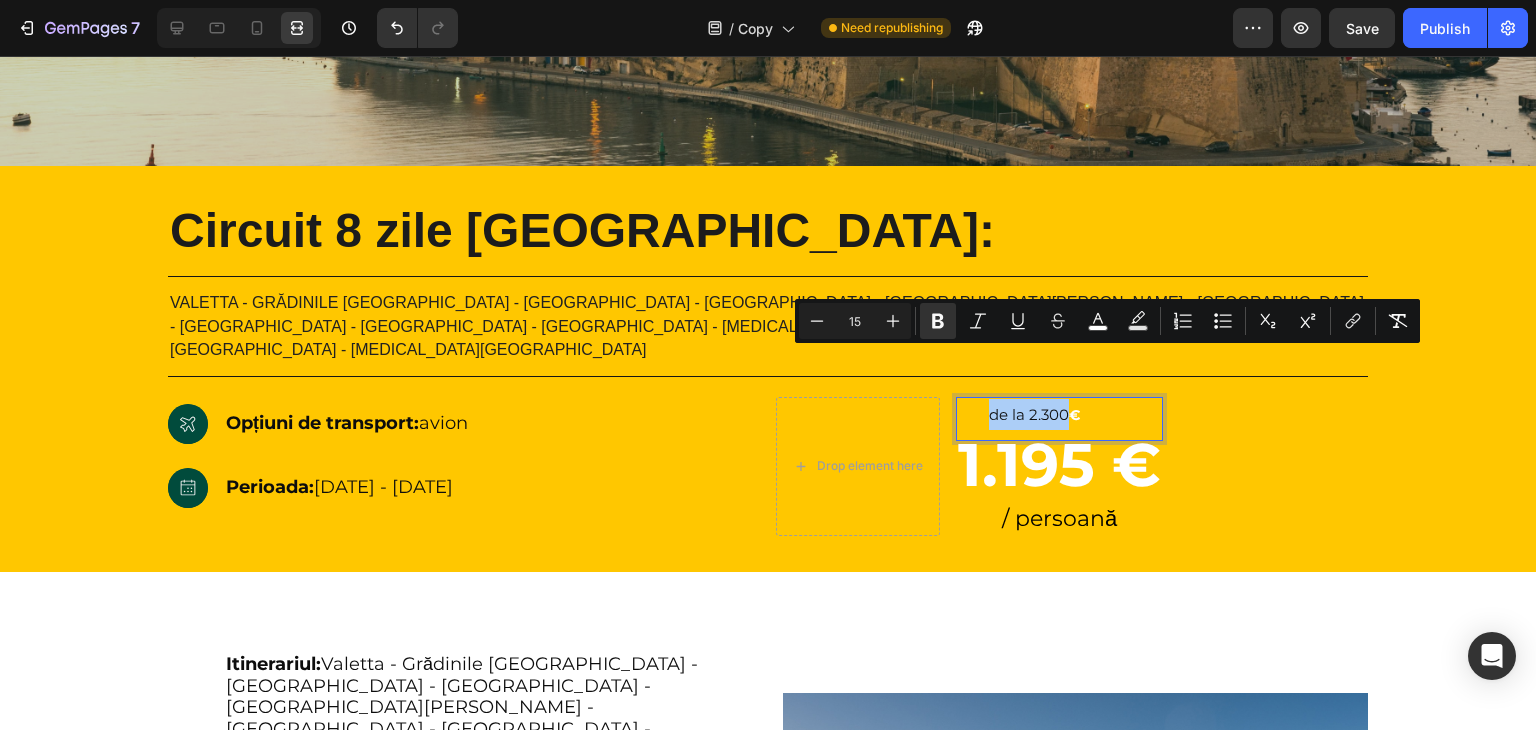 type on "15" 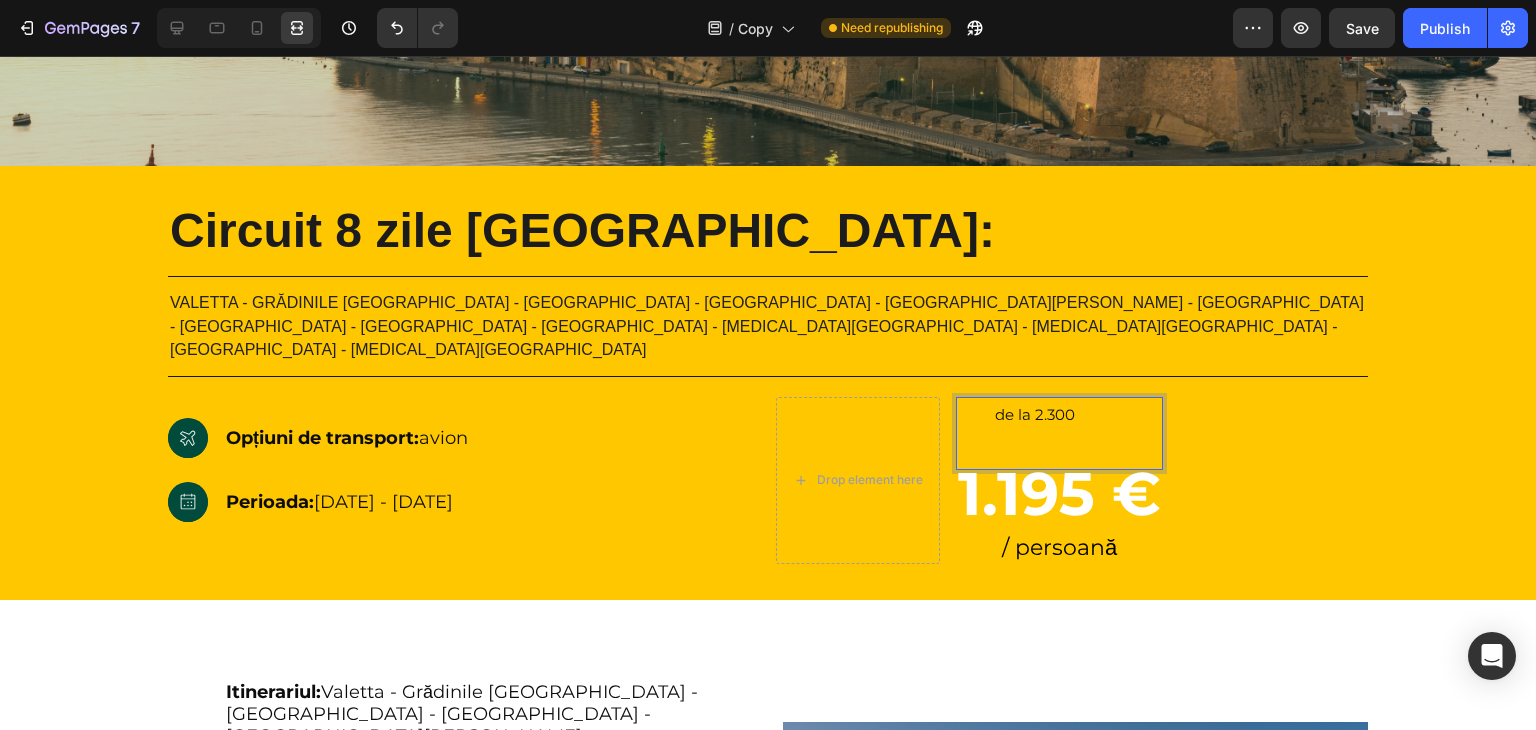 click on "de la 2.300" at bounding box center [1034, 428] 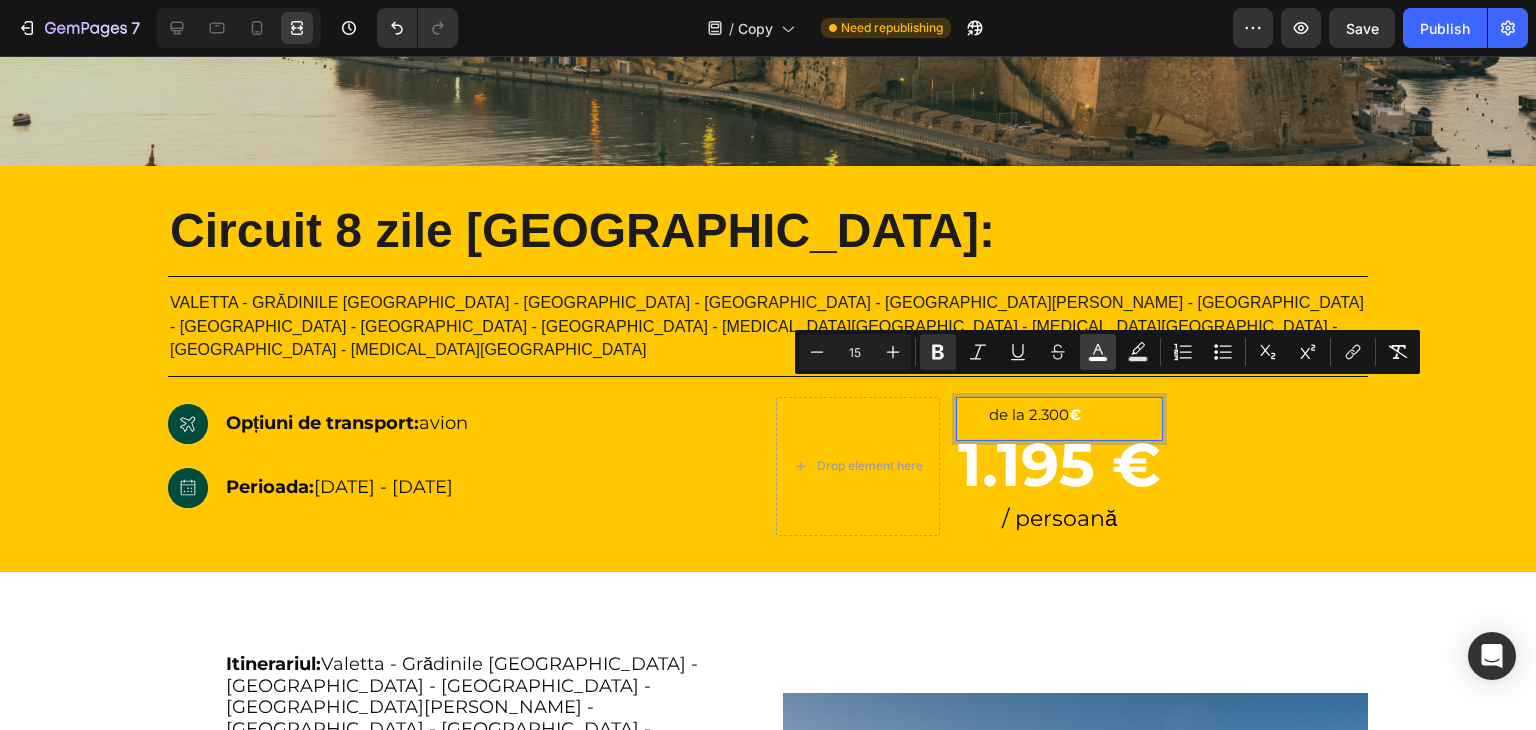 click 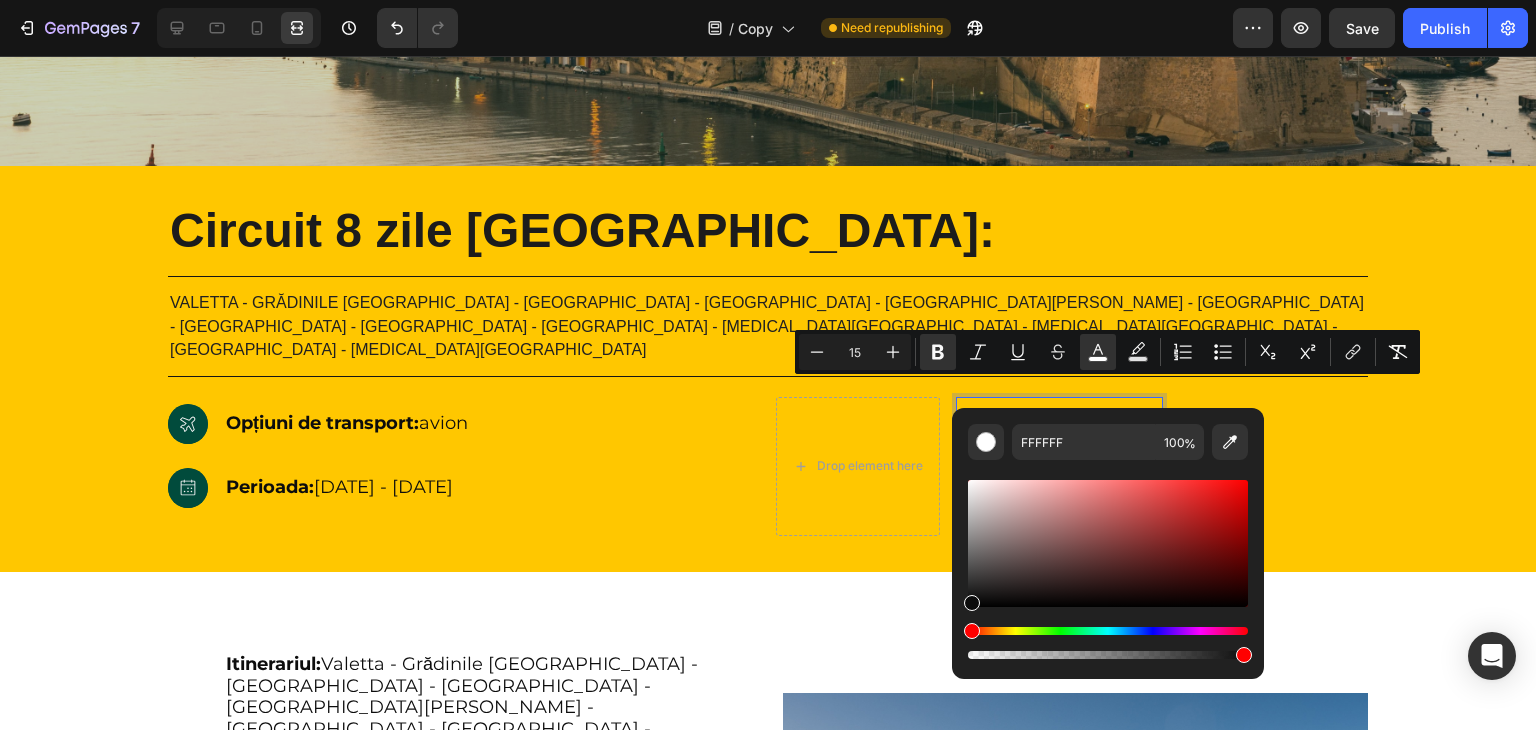 drag, startPoint x: 1033, startPoint y: 560, endPoint x: 953, endPoint y: 601, distance: 89.89438 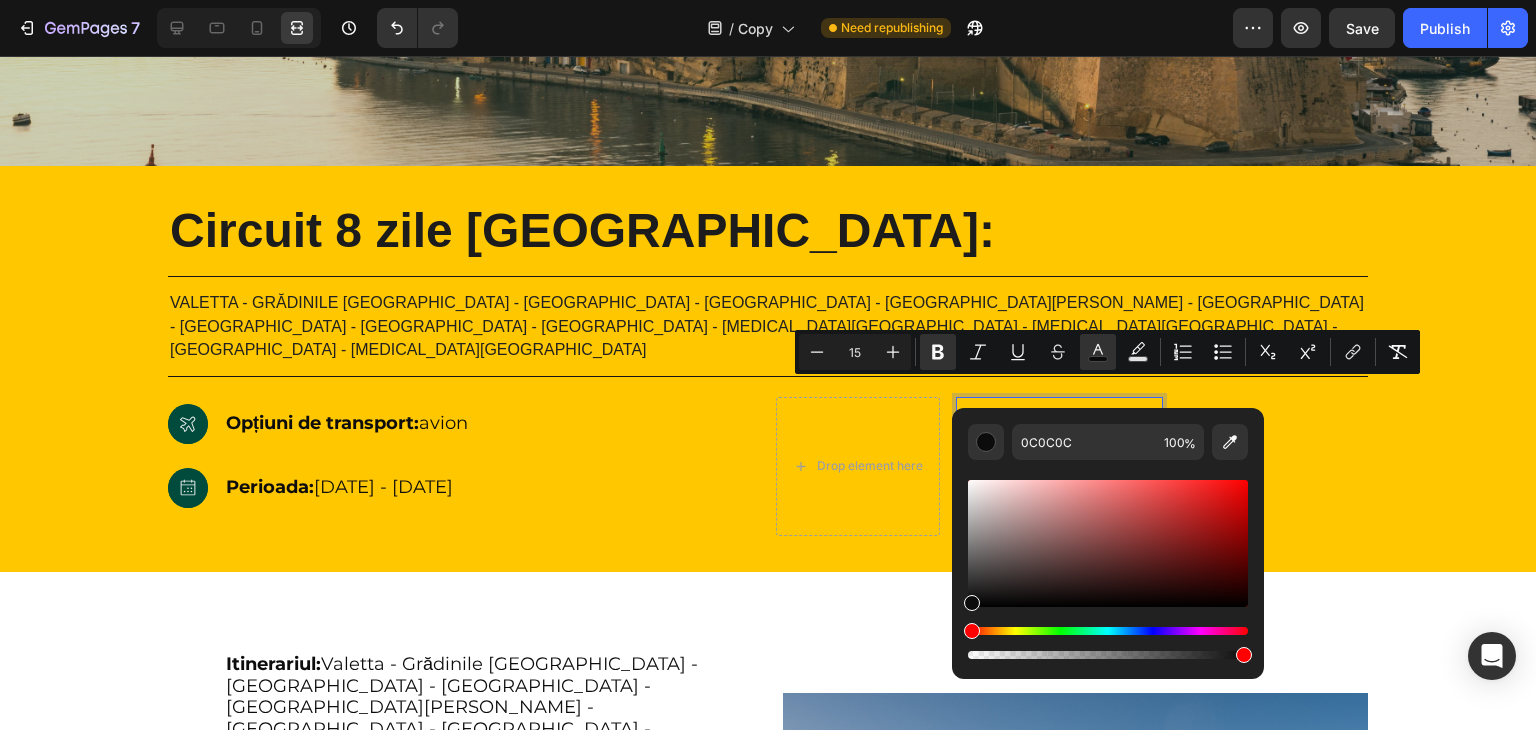 click on "de la 2.300" at bounding box center [1029, 414] 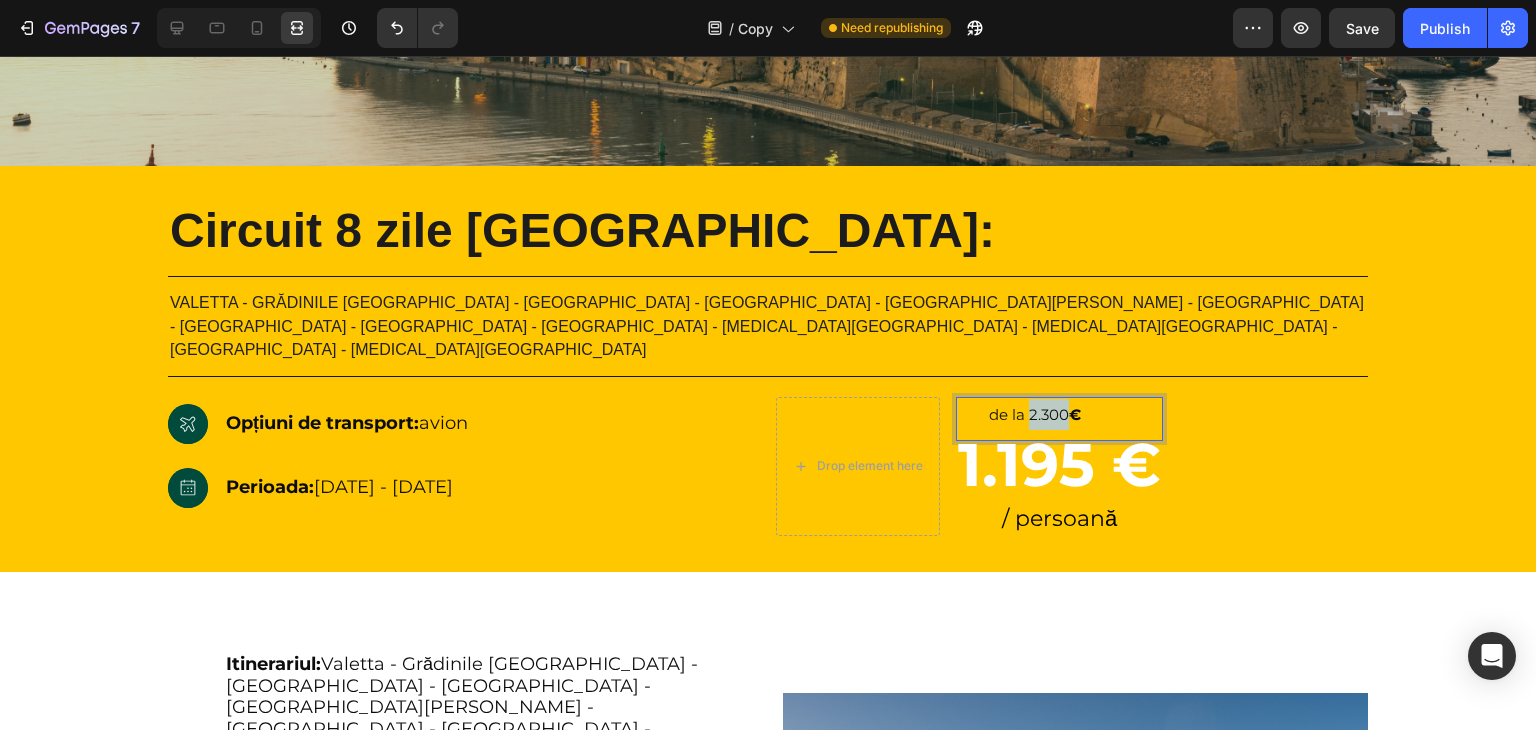 click on "de la 2.300" at bounding box center [1029, 414] 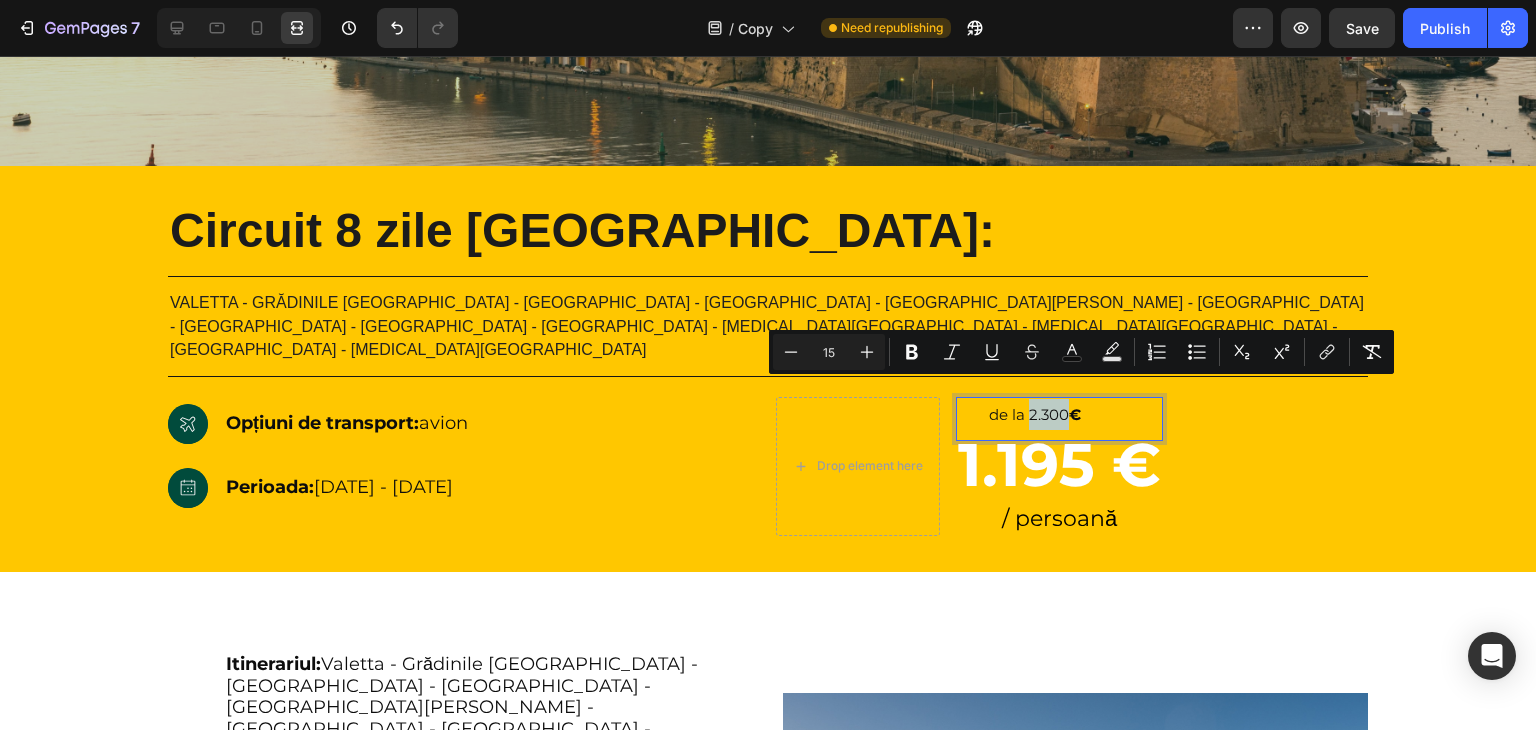 click on "de la 2.300" at bounding box center (1029, 414) 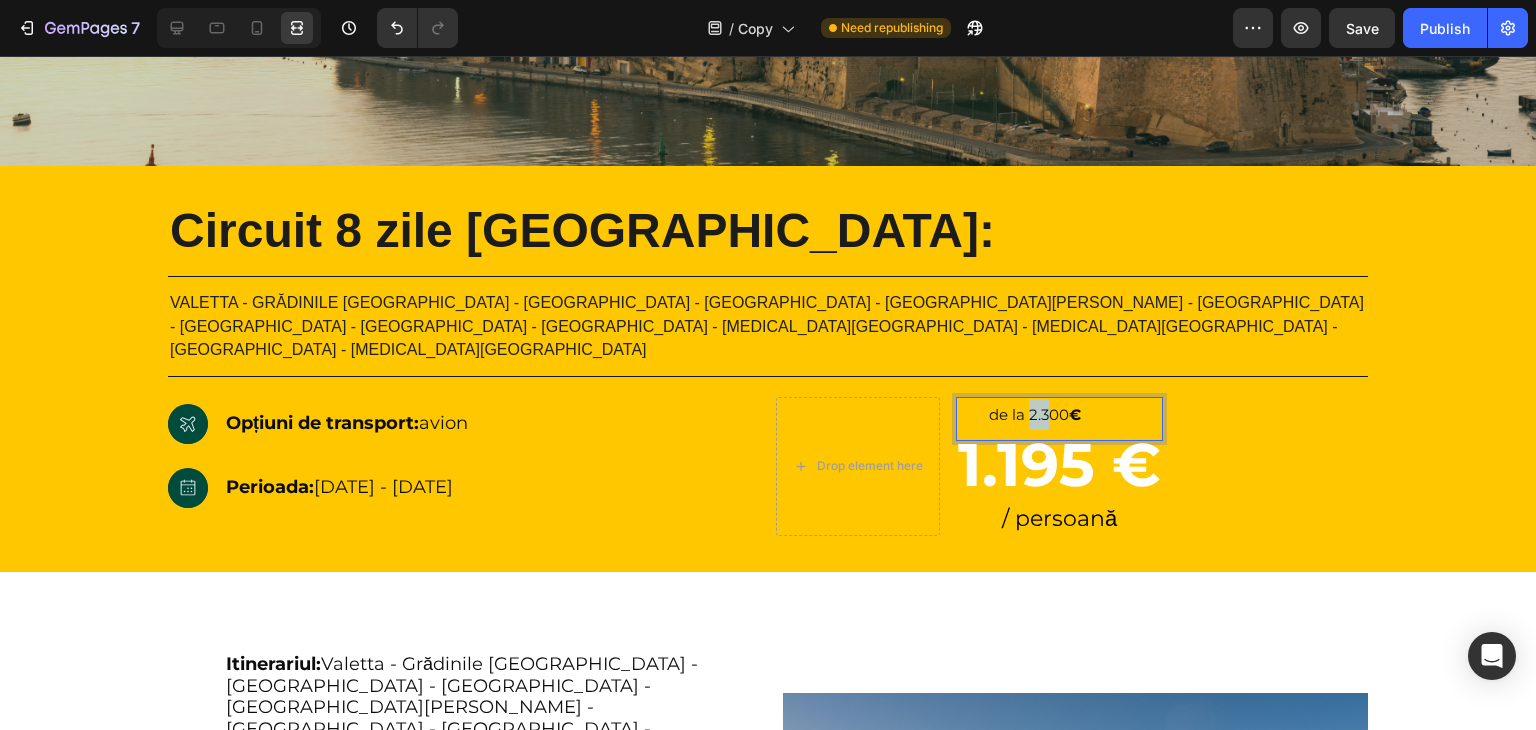 click on "de la 2.300" at bounding box center [1029, 414] 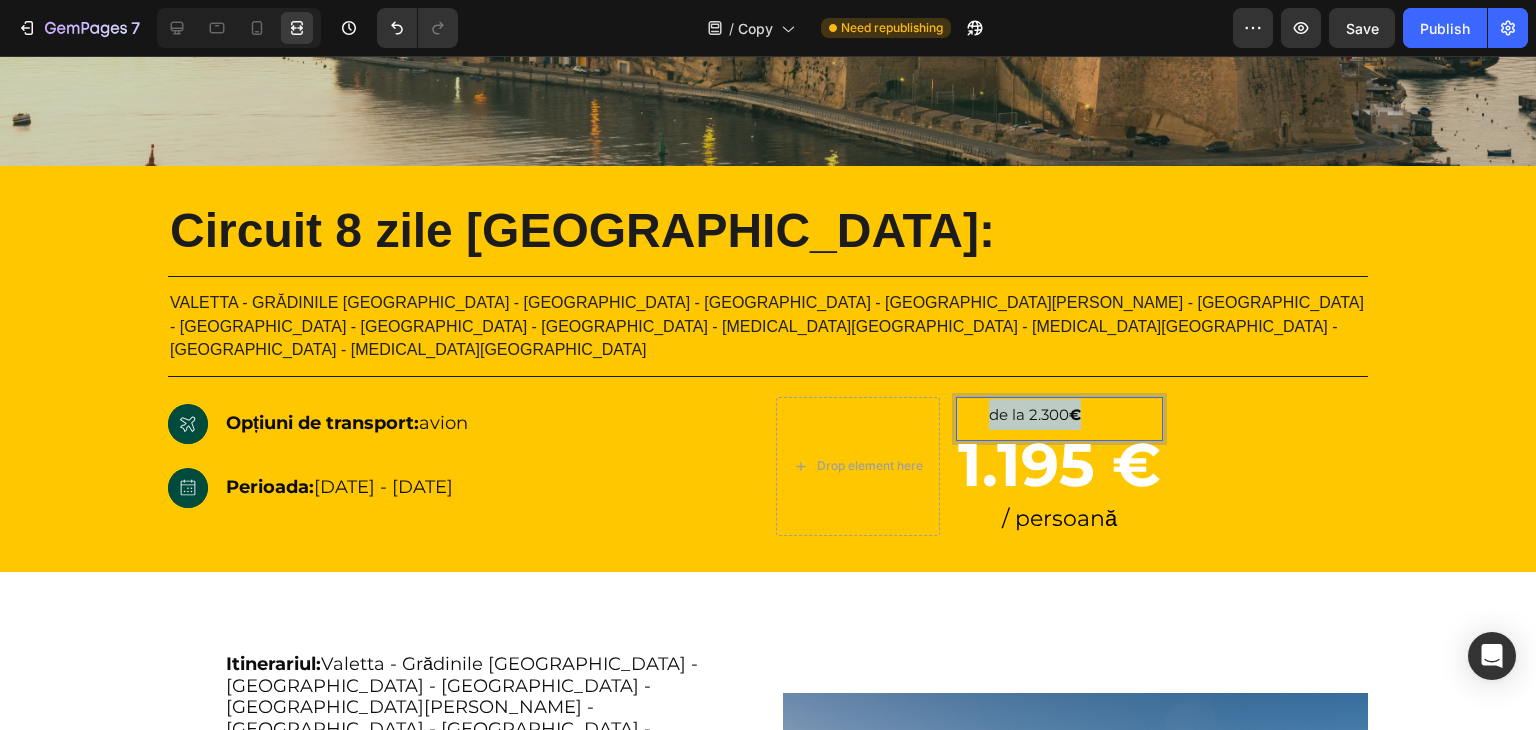click on "de la 2.300" at bounding box center [1029, 414] 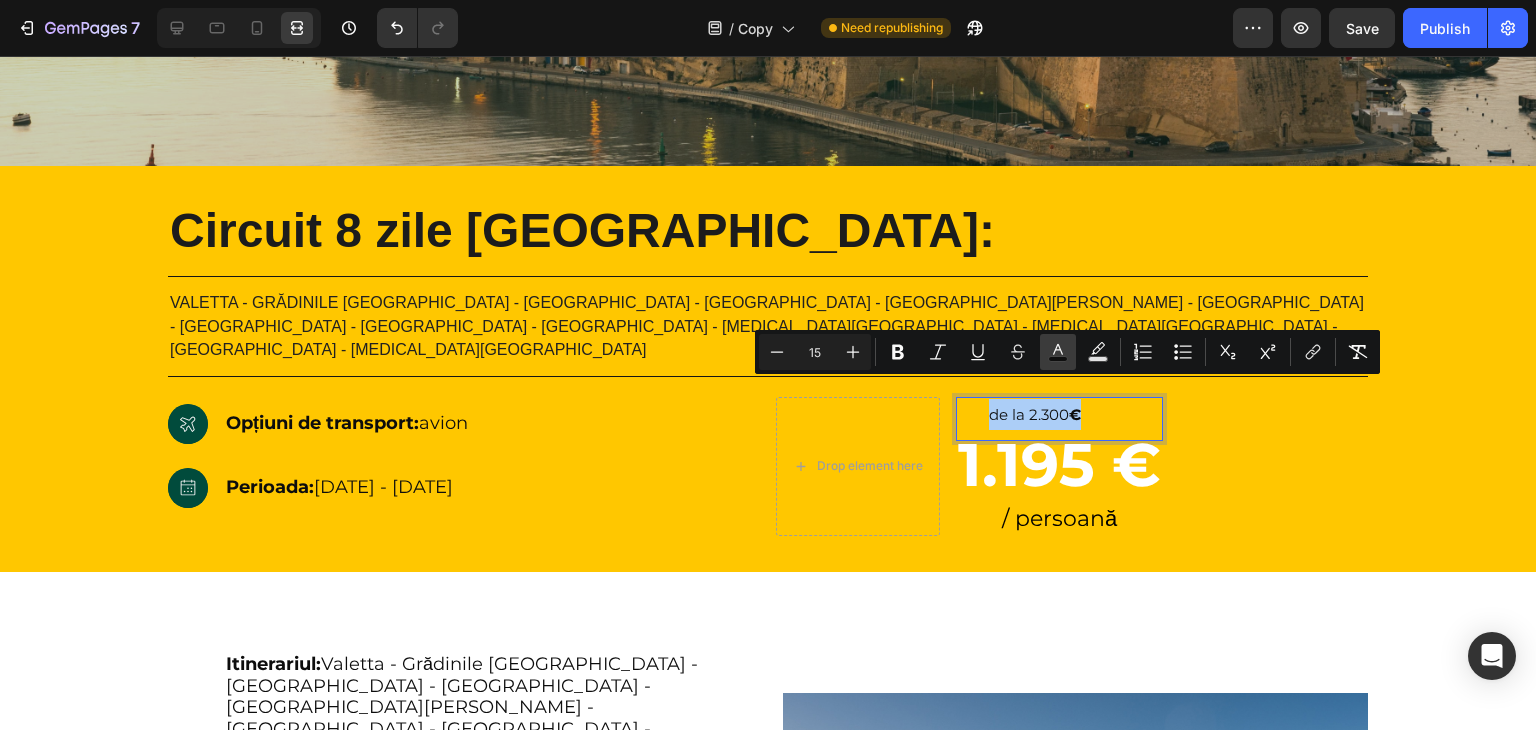 click 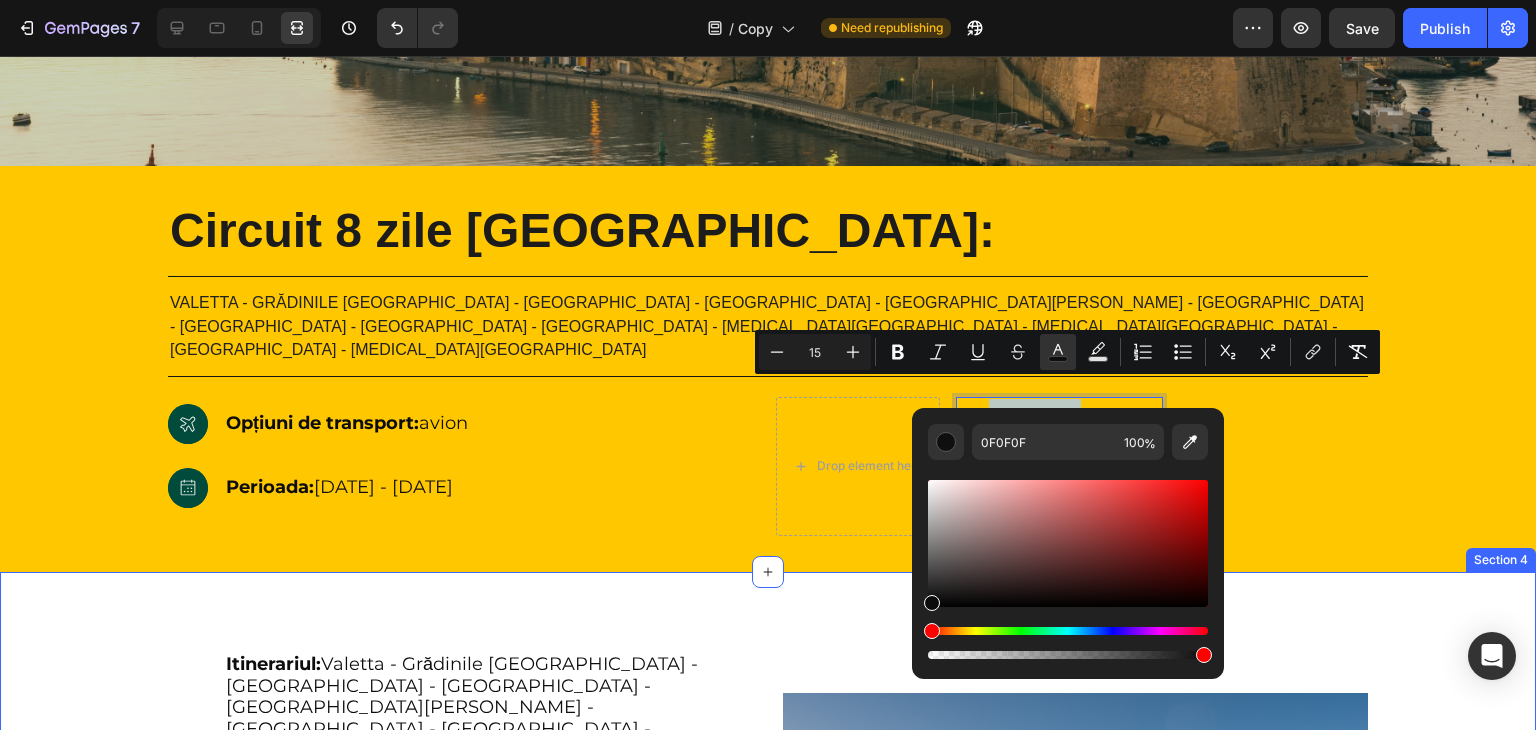 type on "0C0C0C" 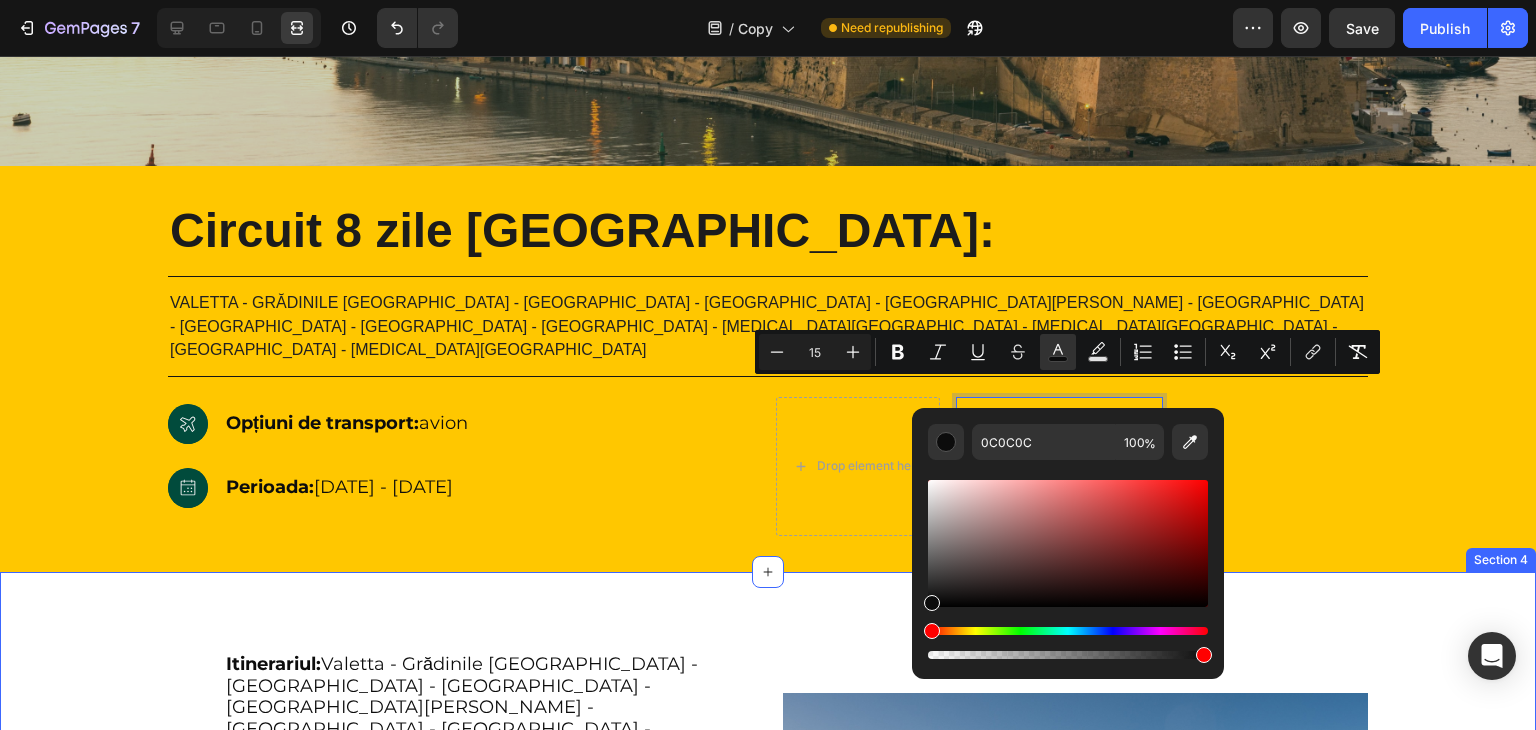 drag, startPoint x: 961, startPoint y: 655, endPoint x: 896, endPoint y: 606, distance: 81.400246 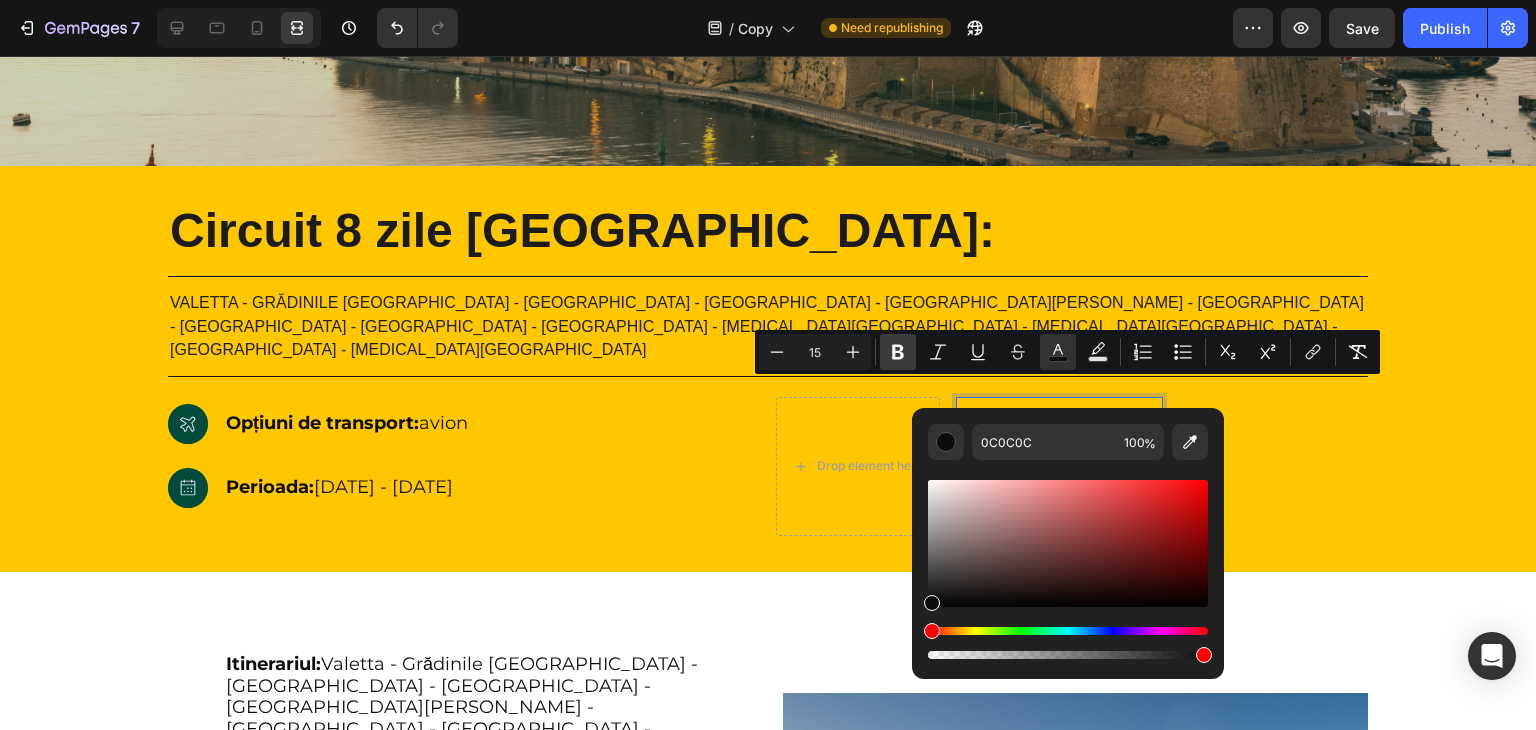 click on "Bold" at bounding box center [898, 352] 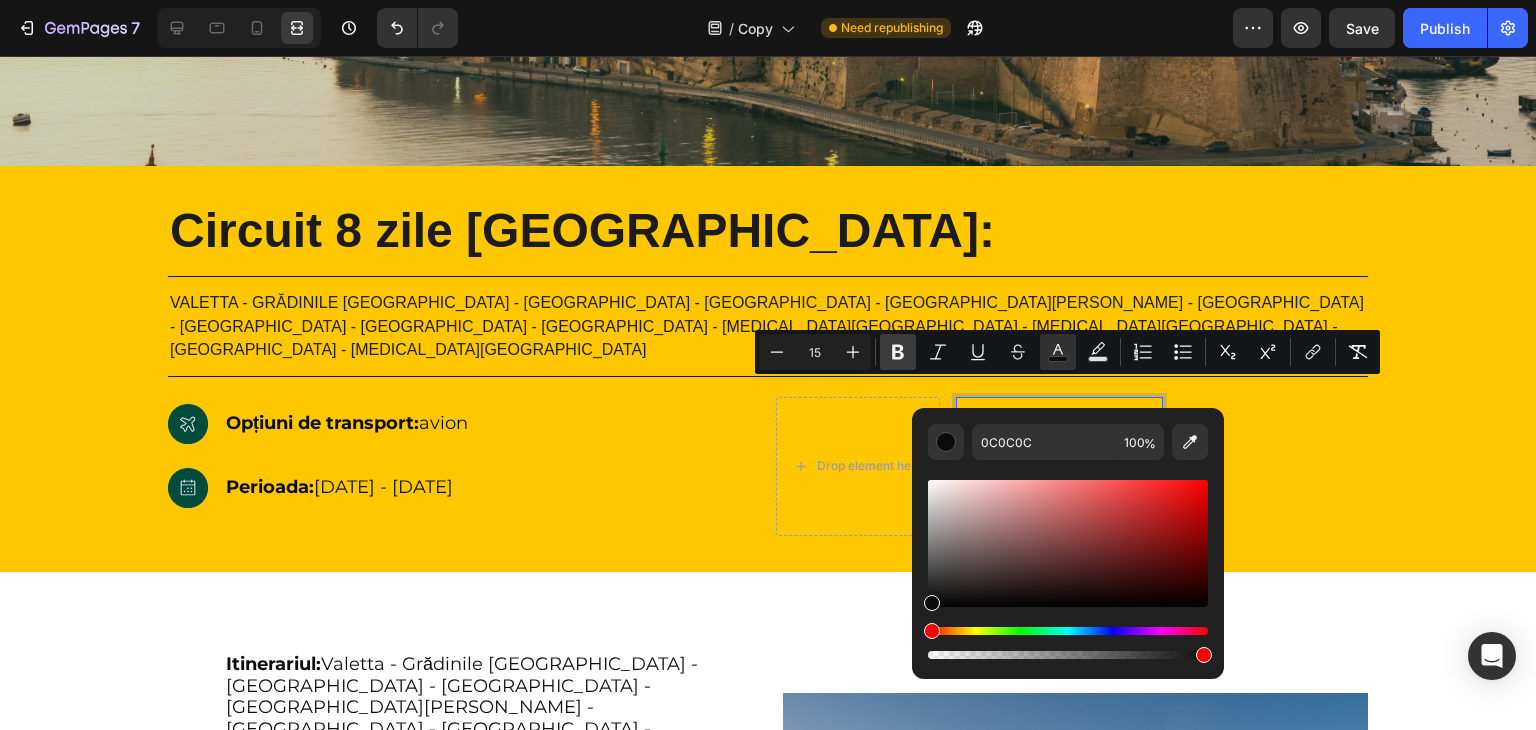 click on "Bold" at bounding box center [898, 352] 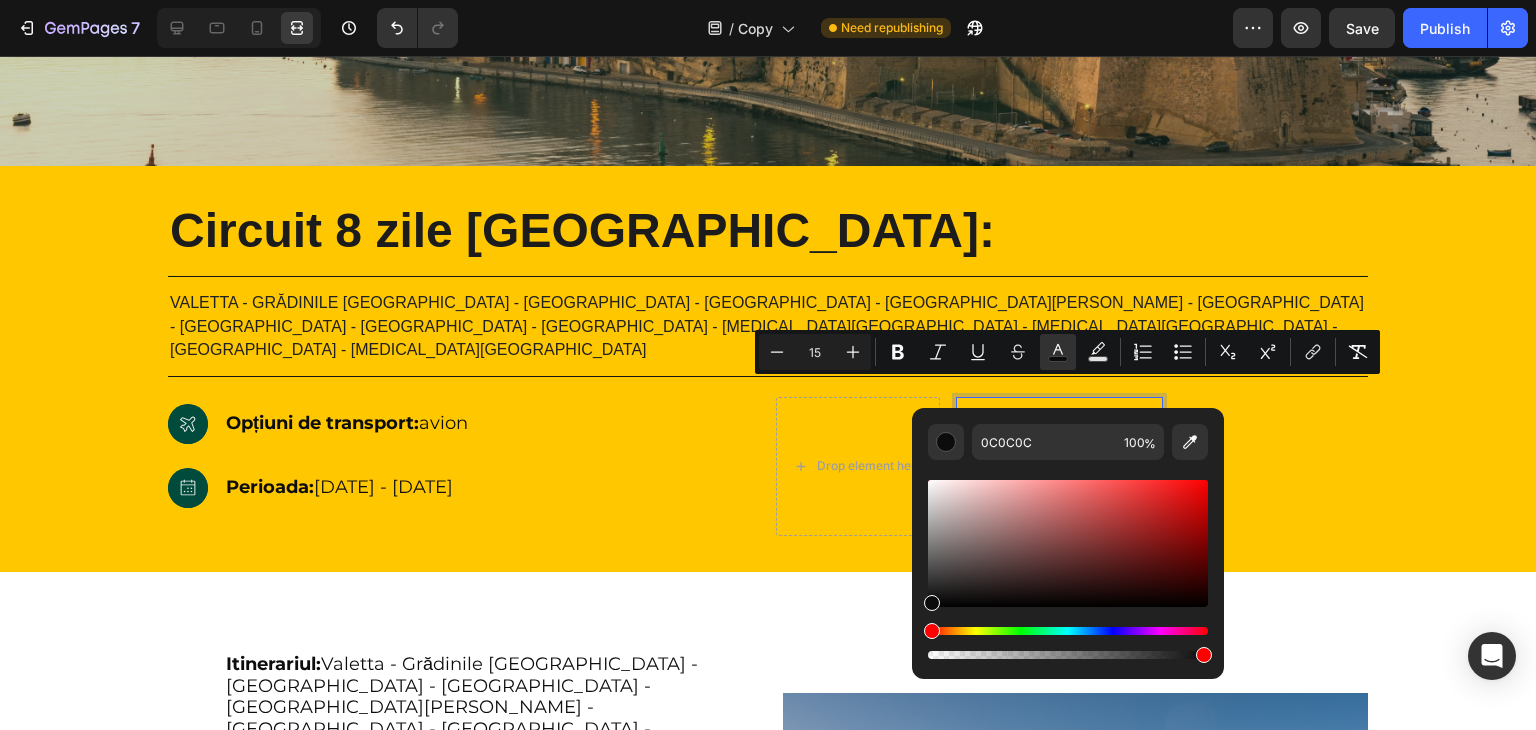 click on "de la 2.300€" at bounding box center (1034, 414) 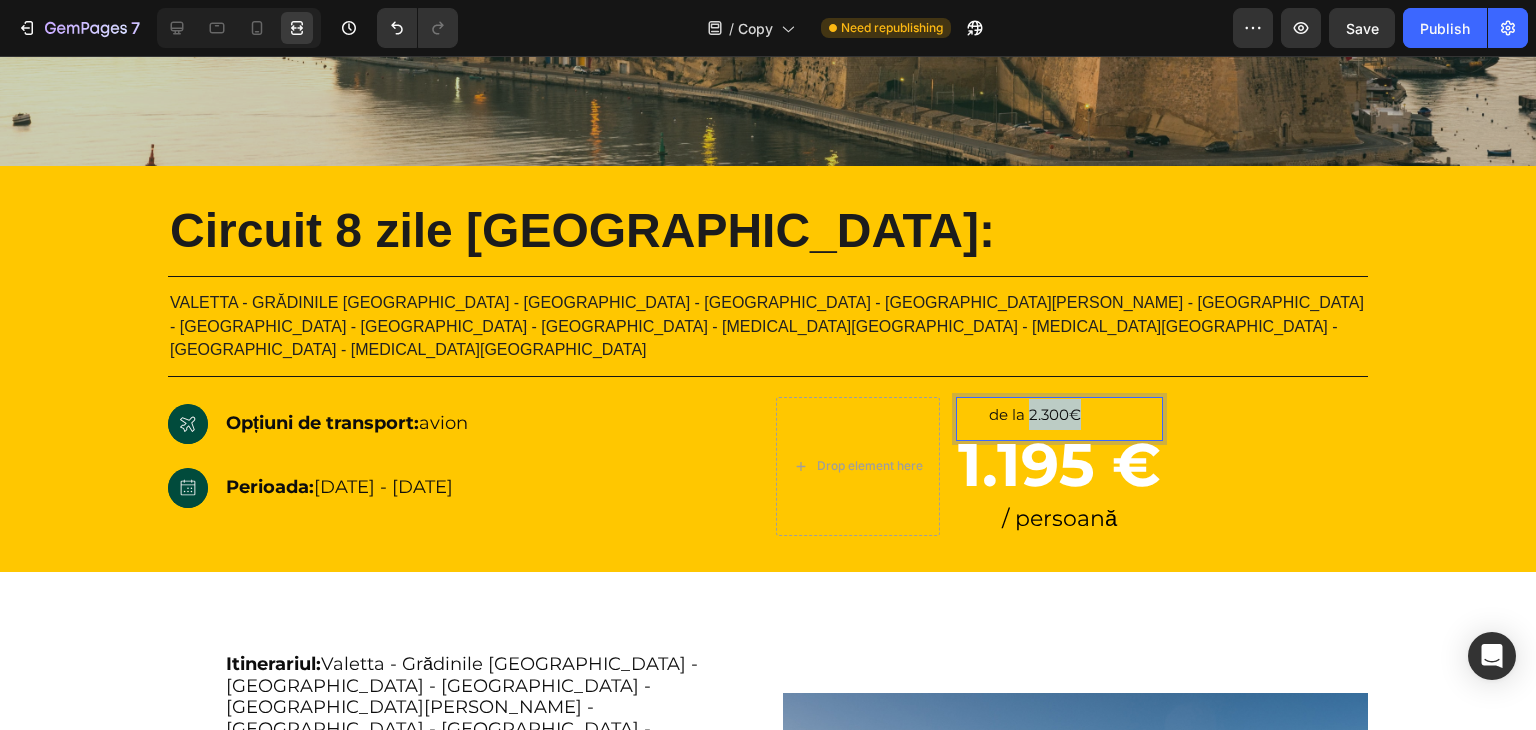 drag, startPoint x: 1130, startPoint y: 391, endPoint x: 1060, endPoint y: 396, distance: 70.178345 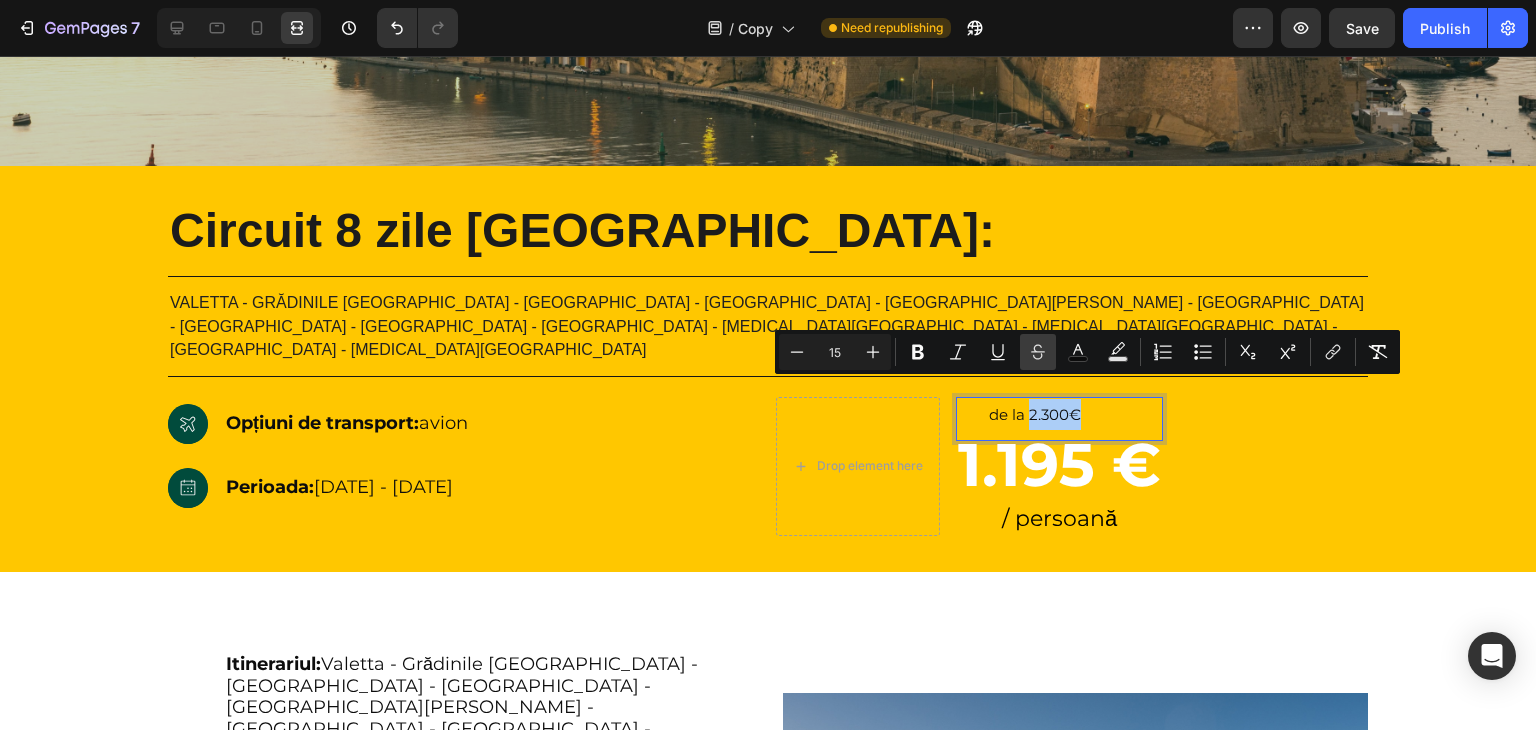 click 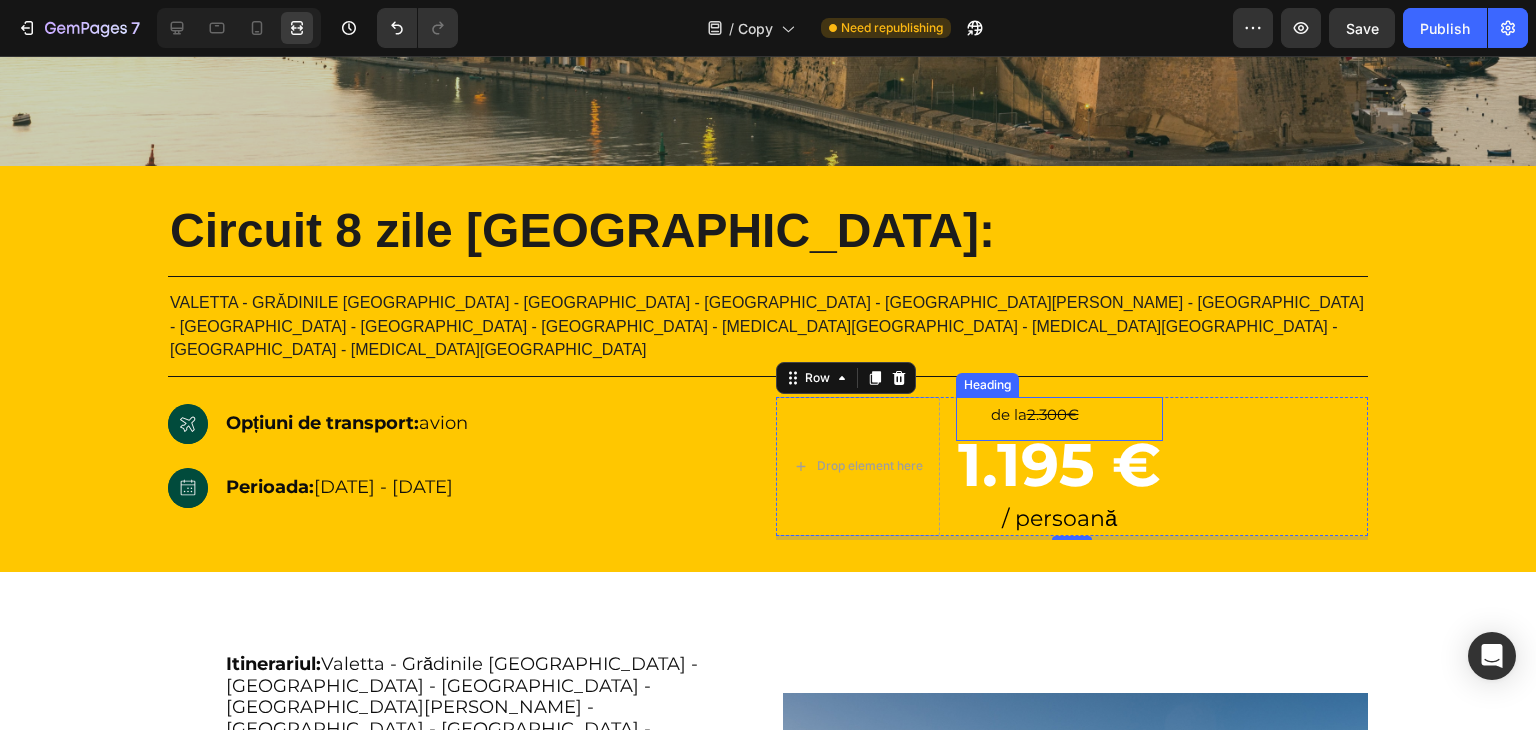 click on "2.300€" at bounding box center (1053, 414) 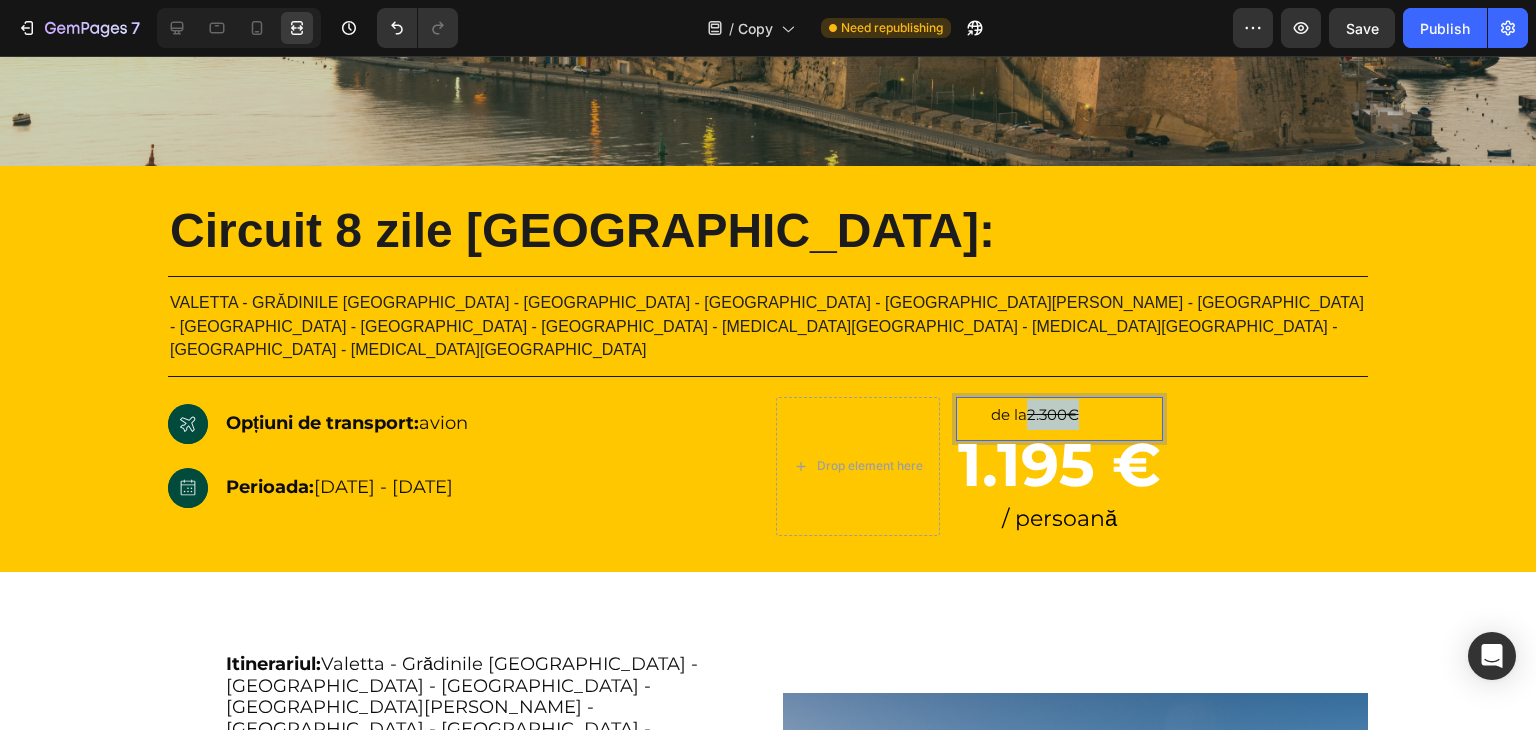 drag, startPoint x: 1062, startPoint y: 393, endPoint x: 1112, endPoint y: 393, distance: 50 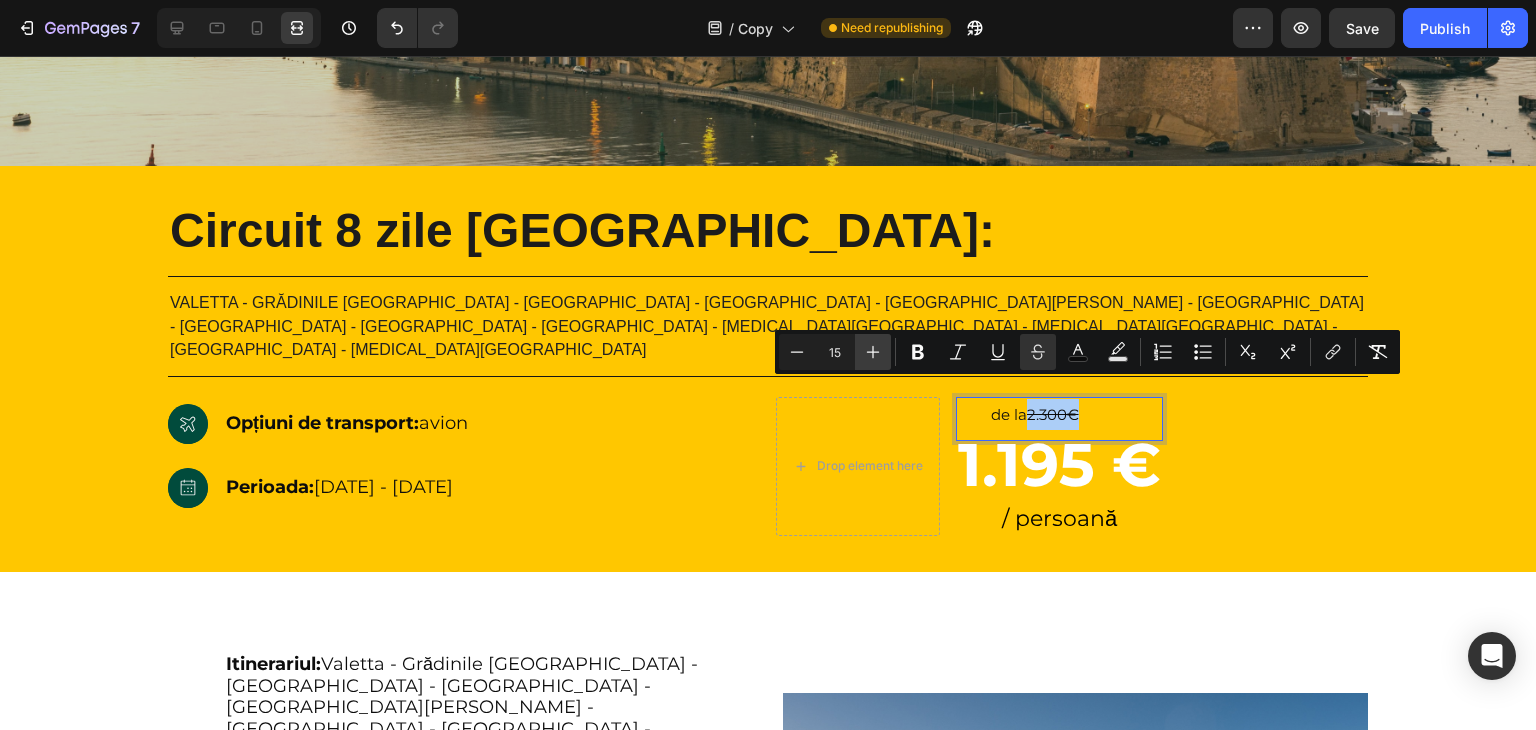 click 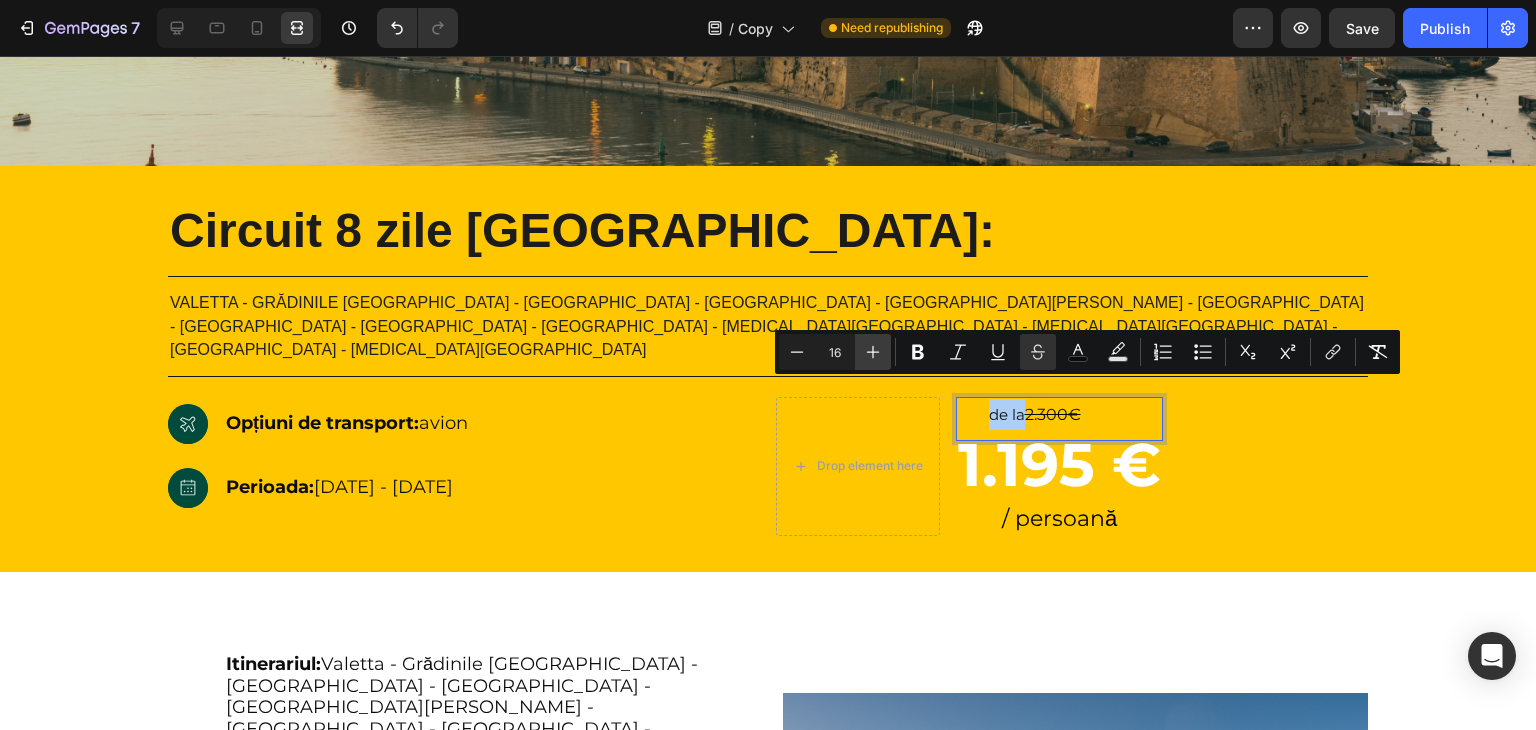 click 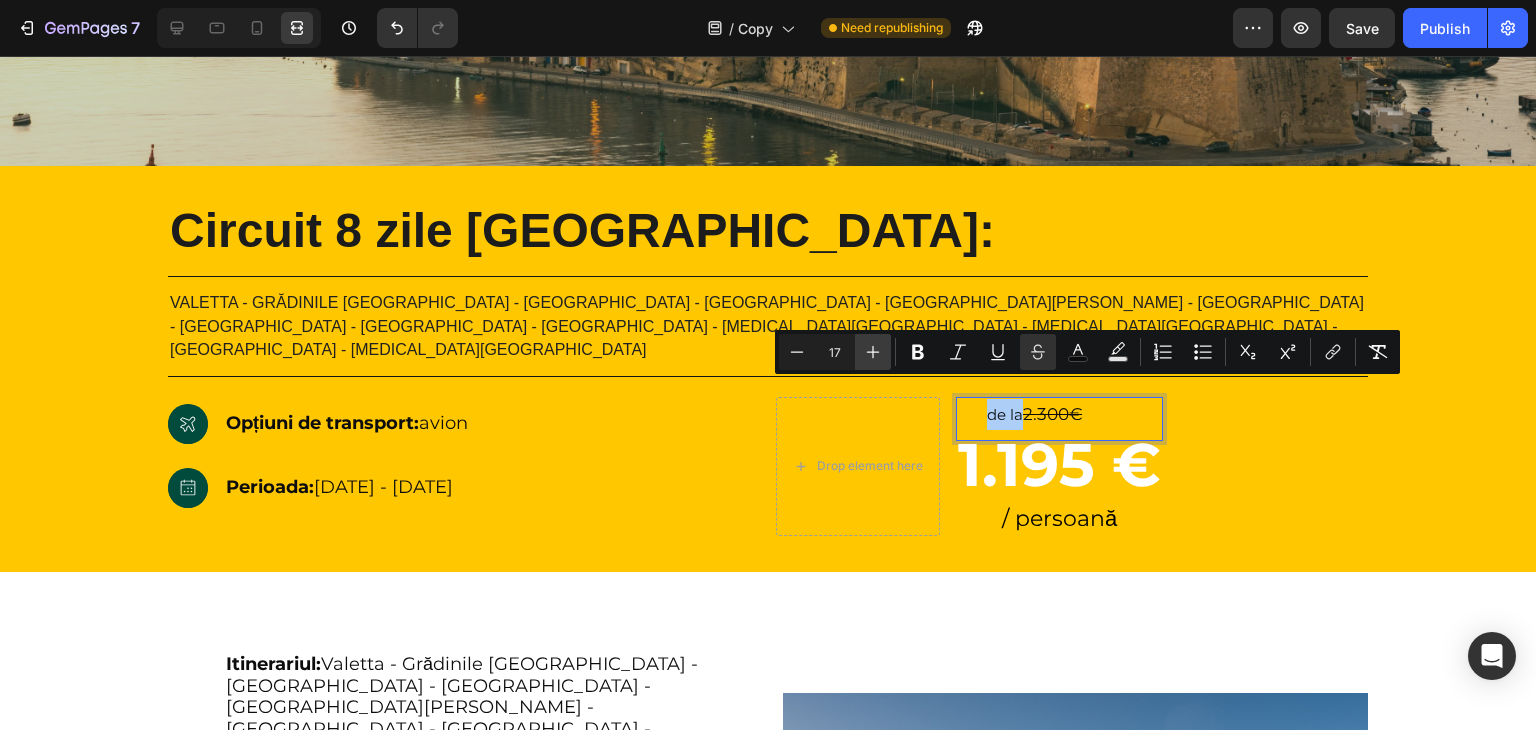 click 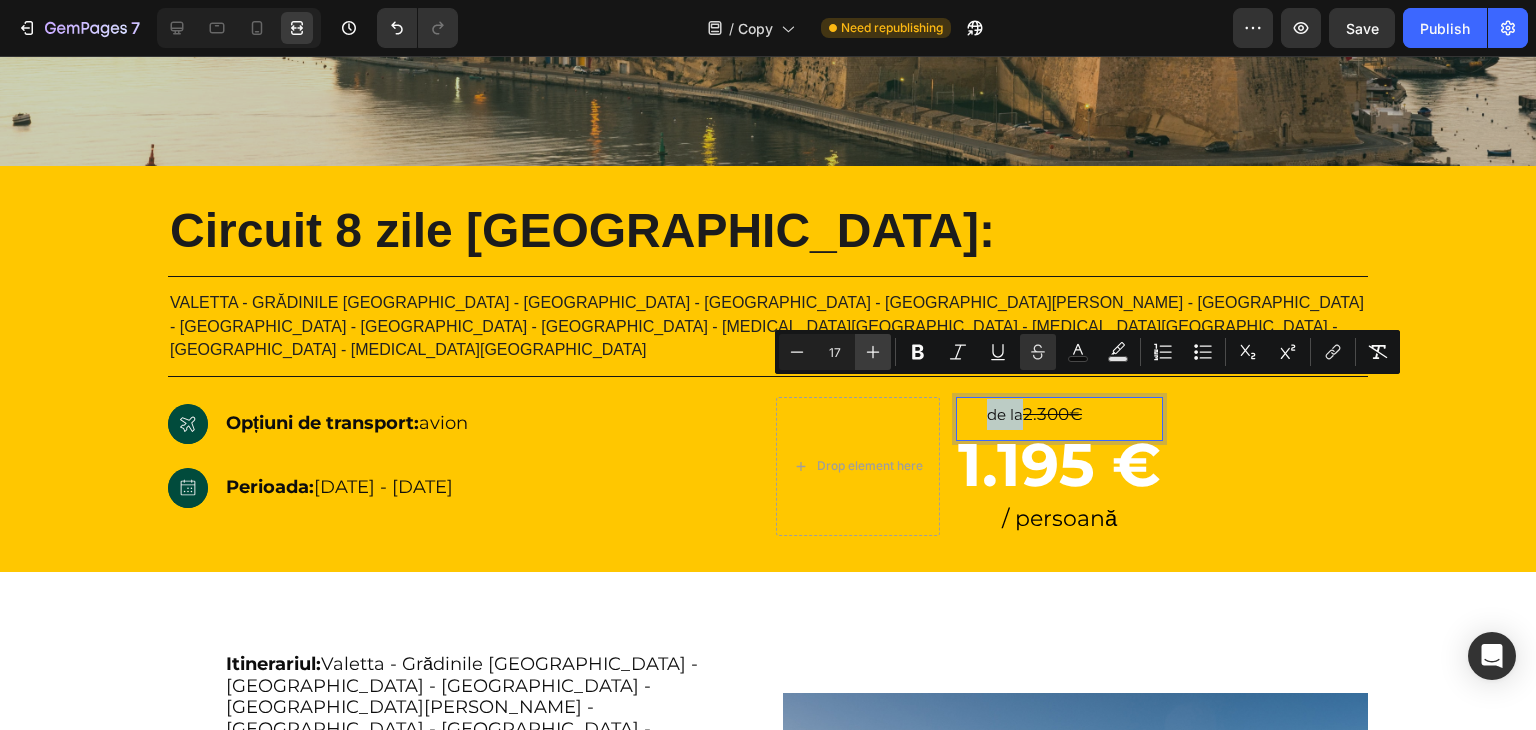 type on "18" 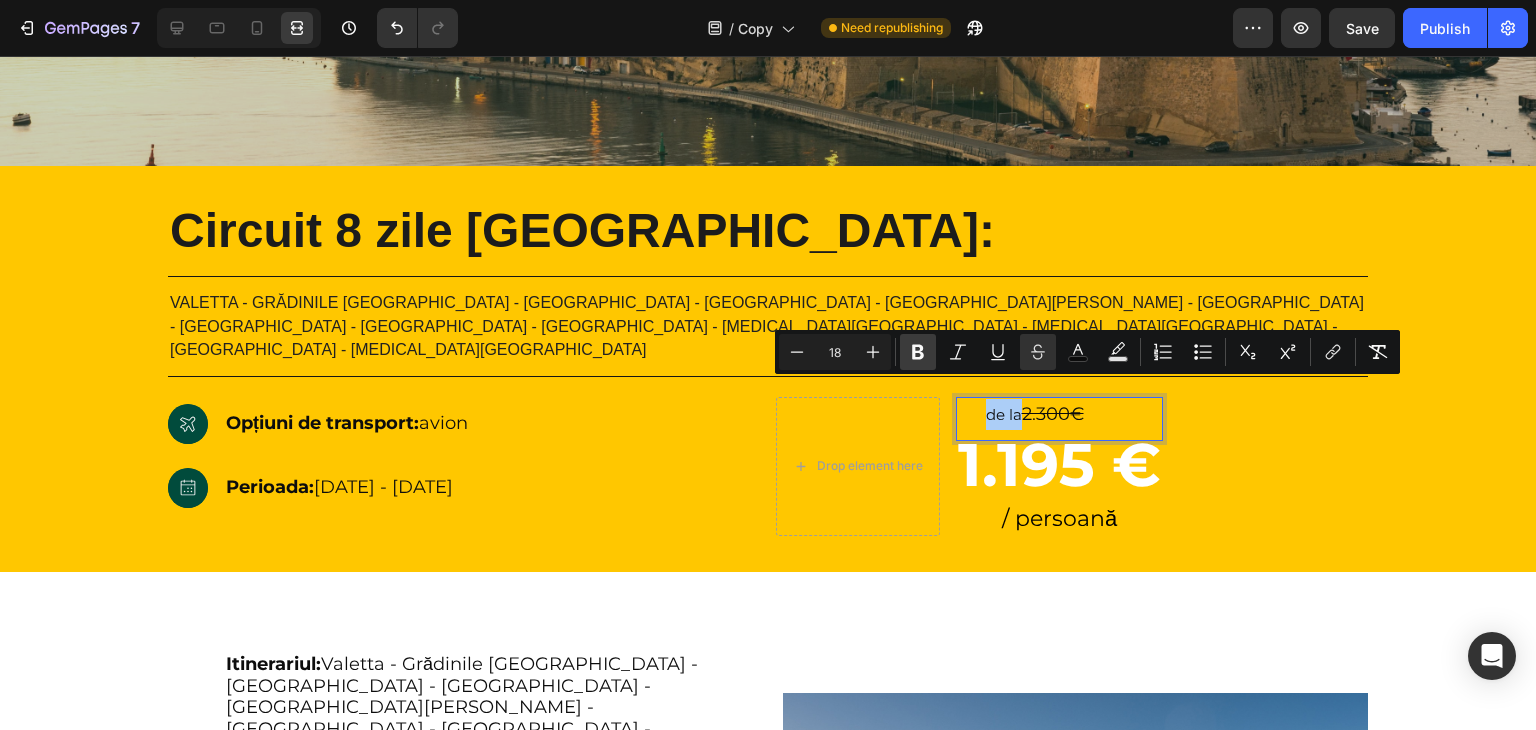 click 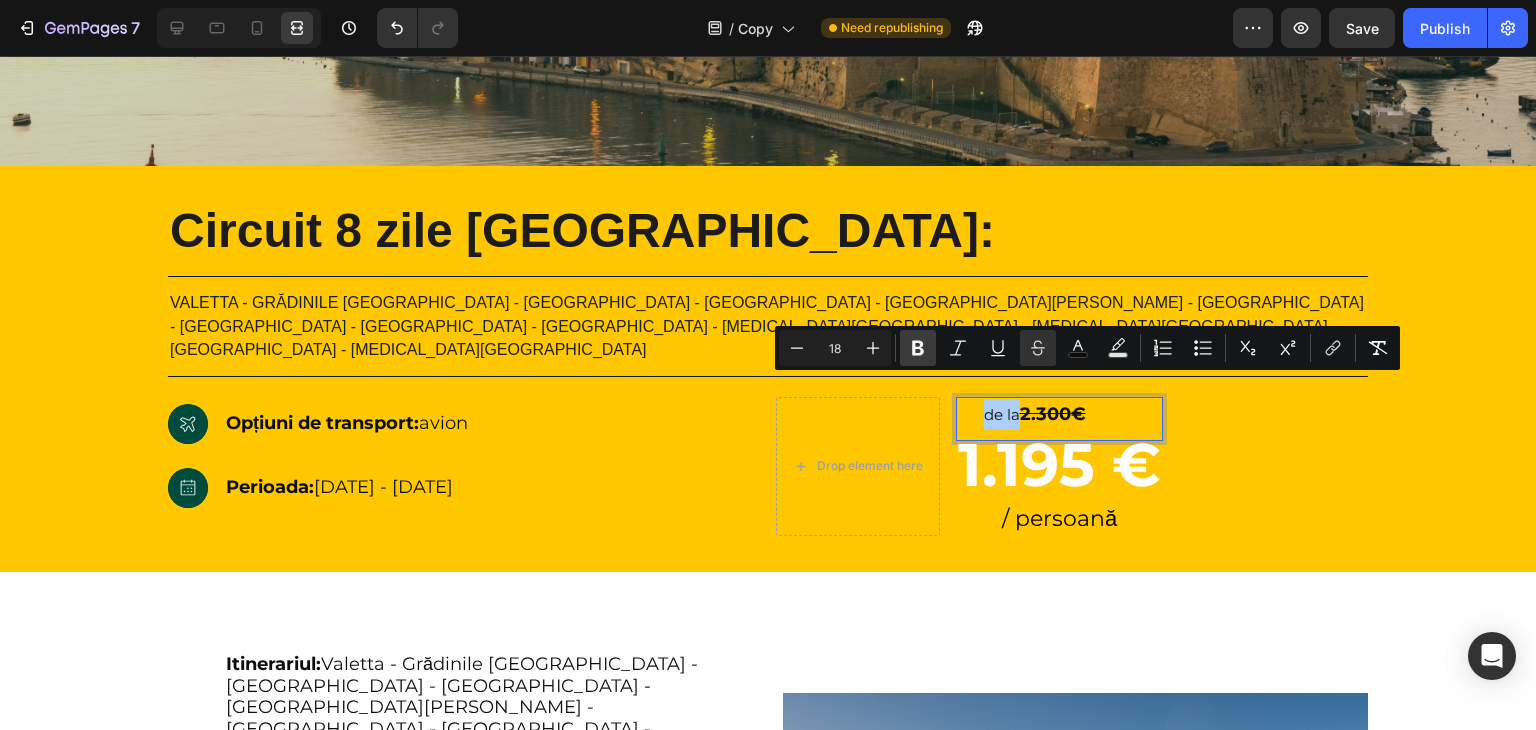 click 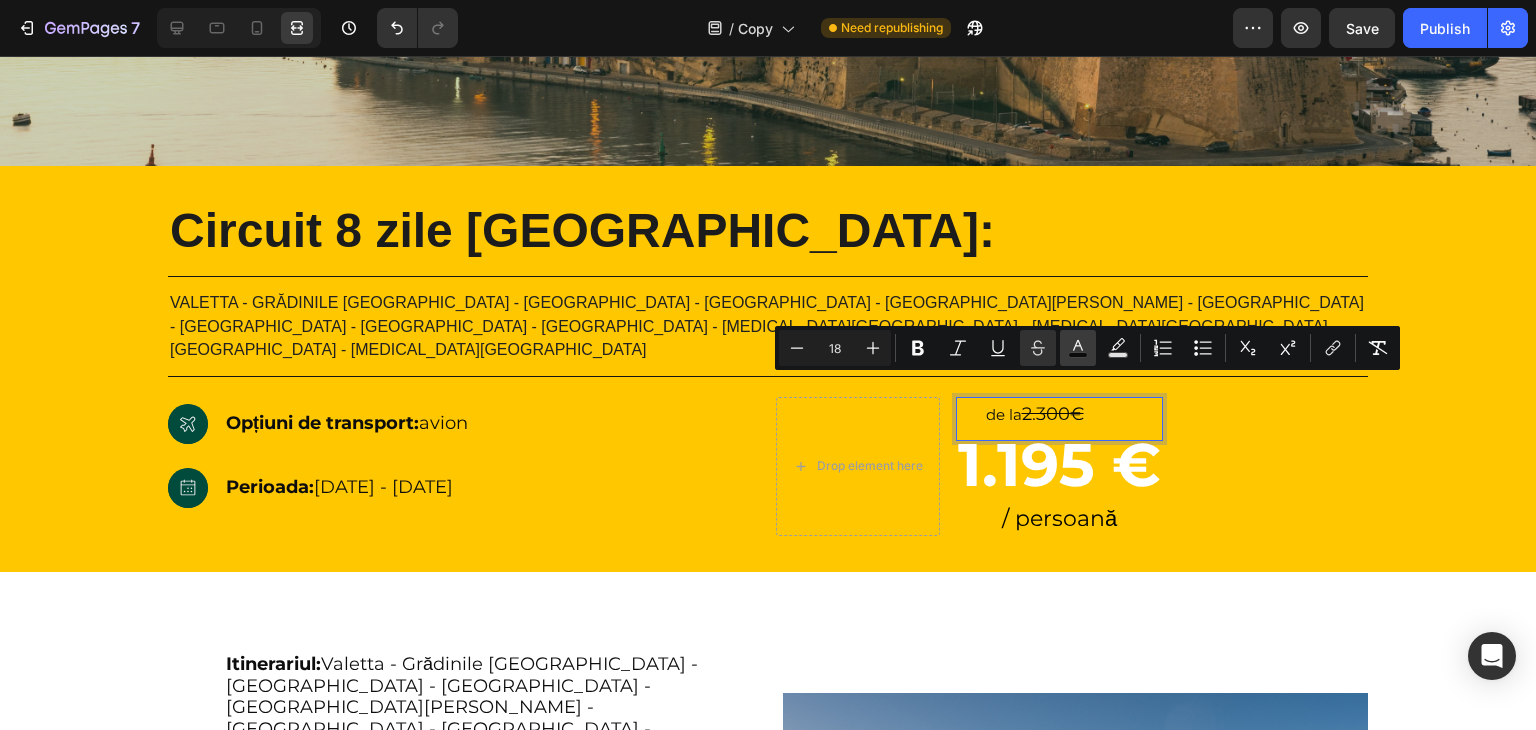 click on "color" at bounding box center (1078, 348) 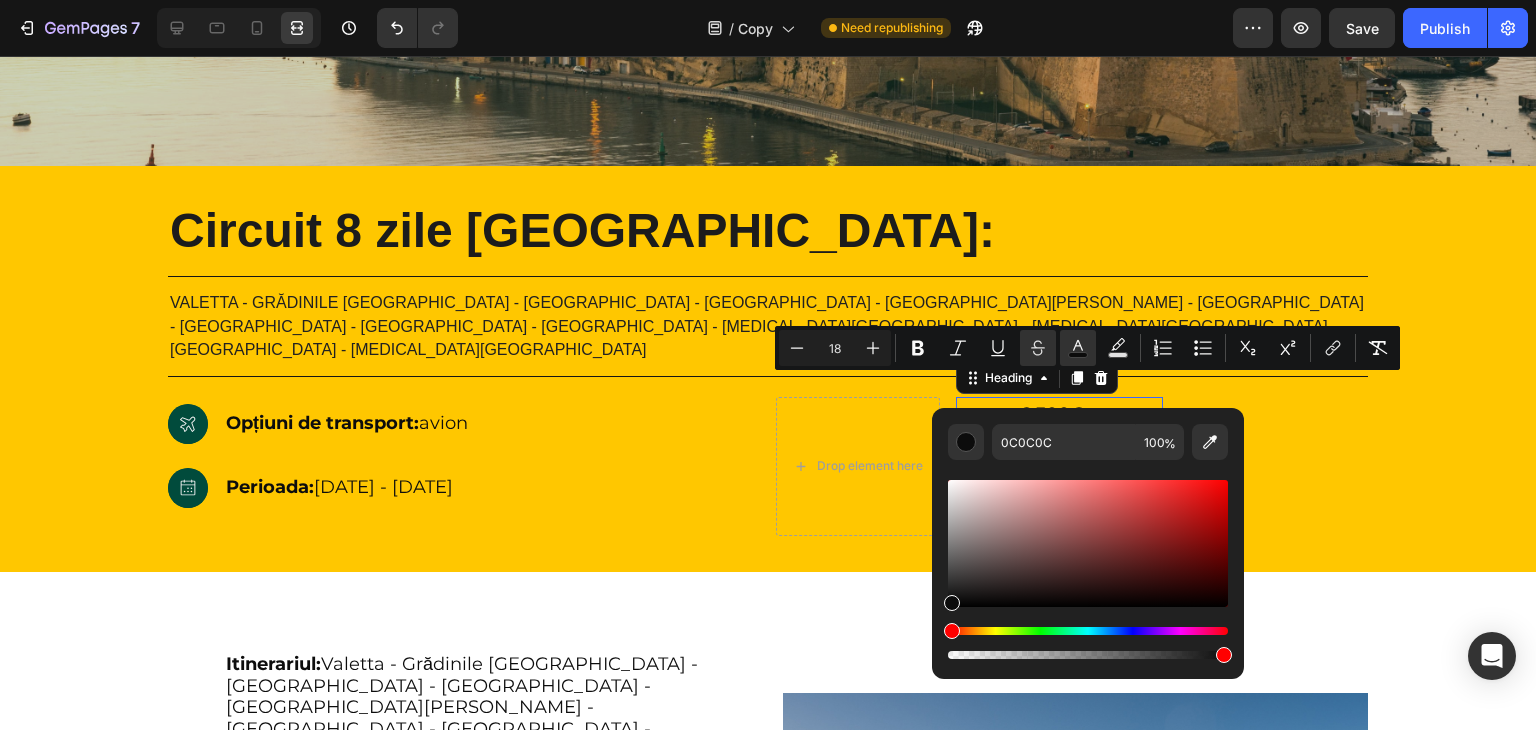 type on "15" 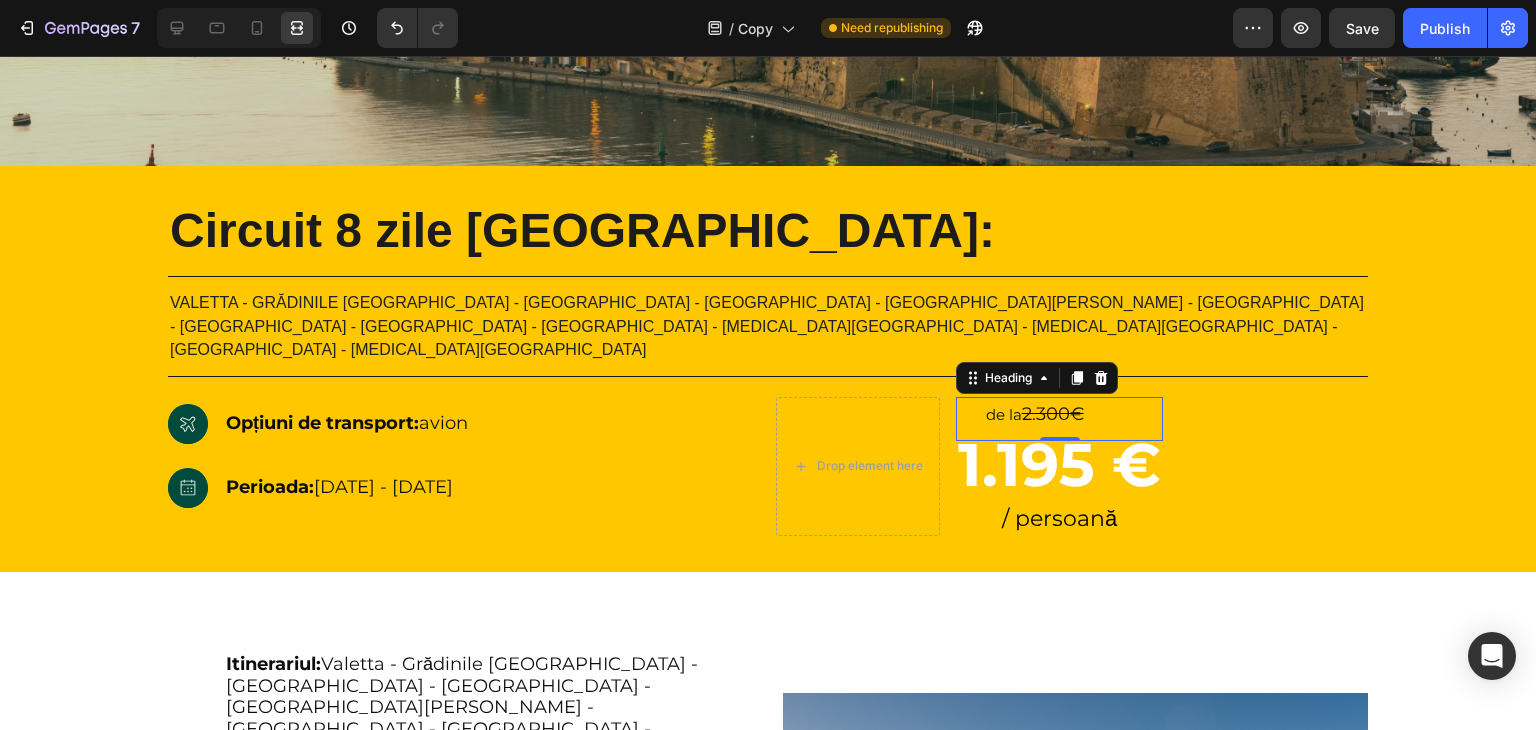 click on "de la" at bounding box center [1004, 414] 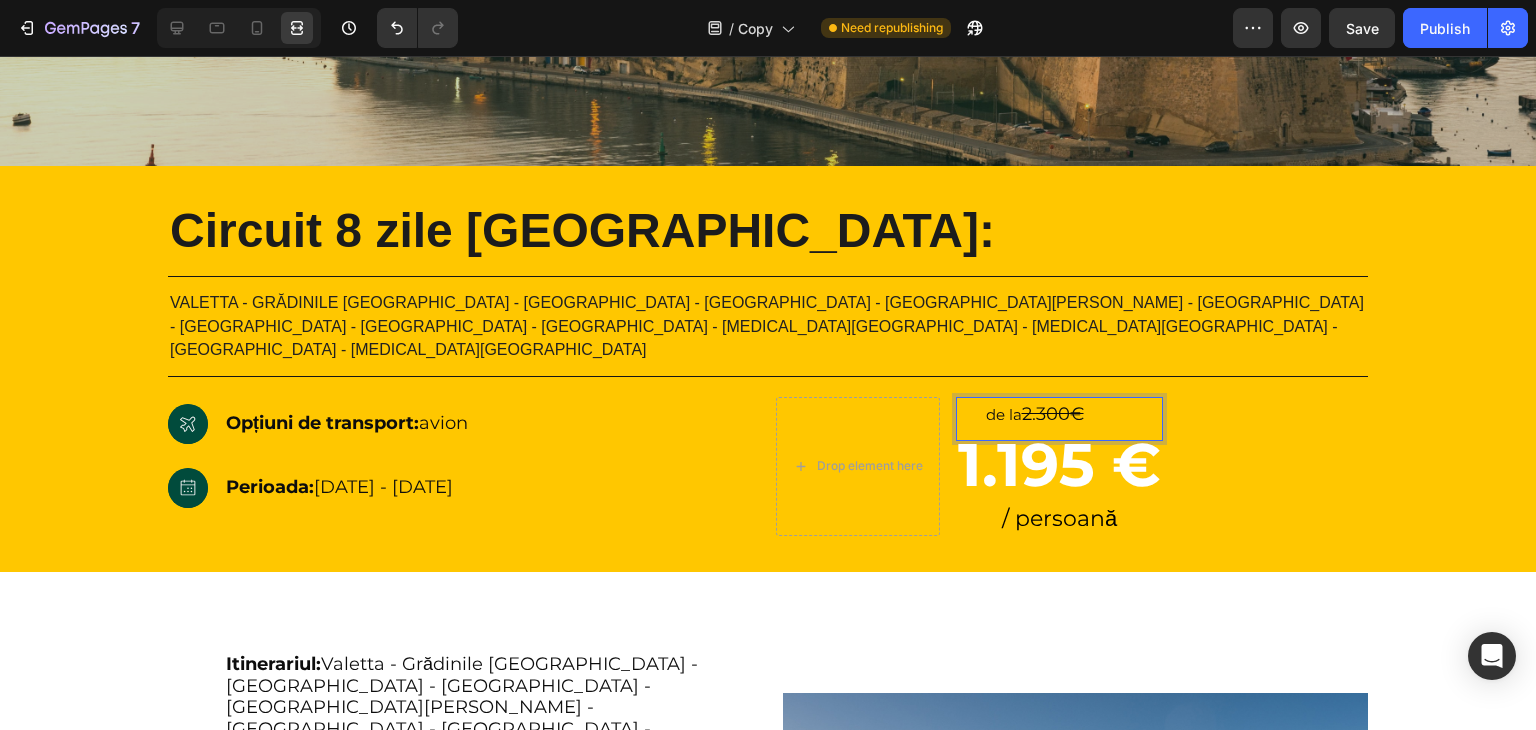 drag, startPoint x: 1057, startPoint y: 397, endPoint x: 1011, endPoint y: 396, distance: 46.010868 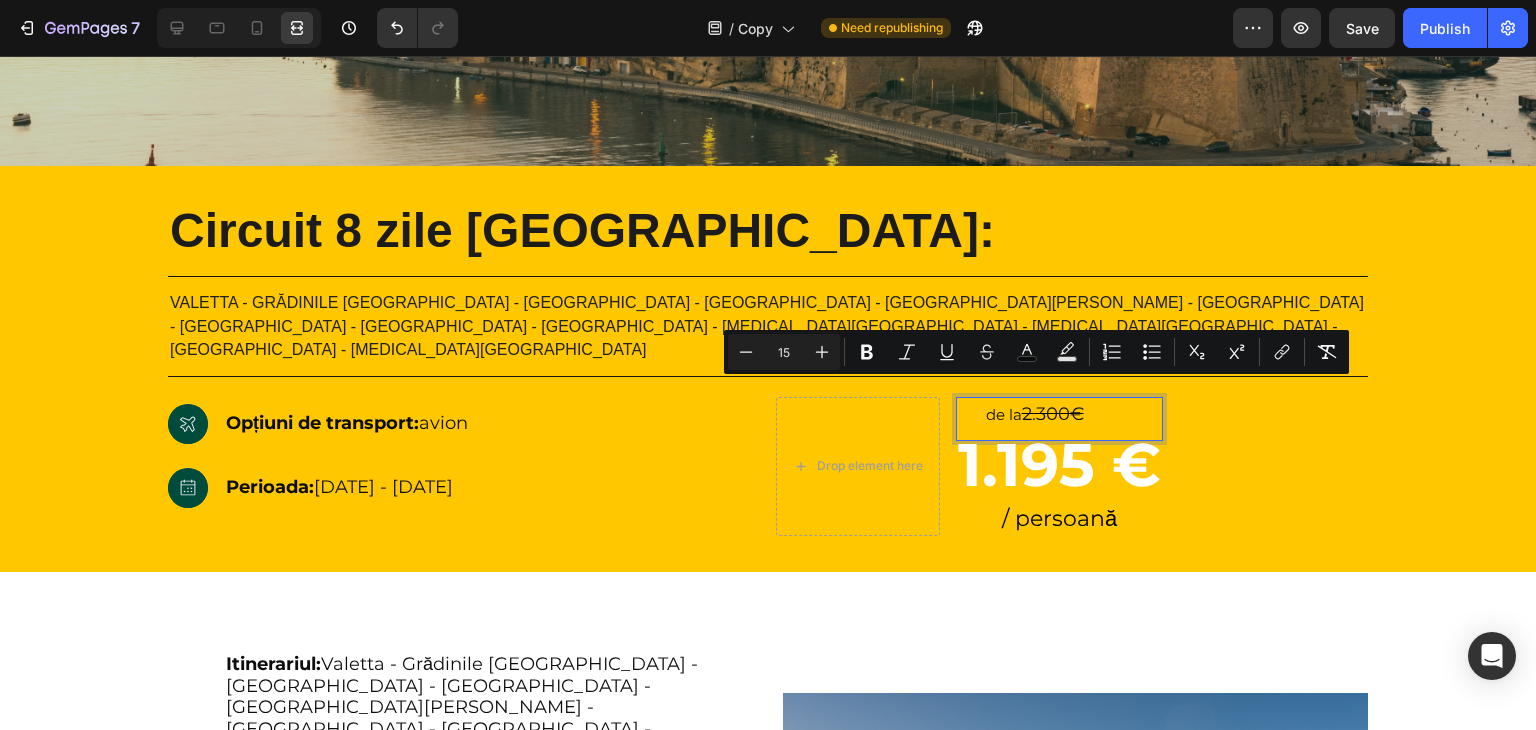 type on "18" 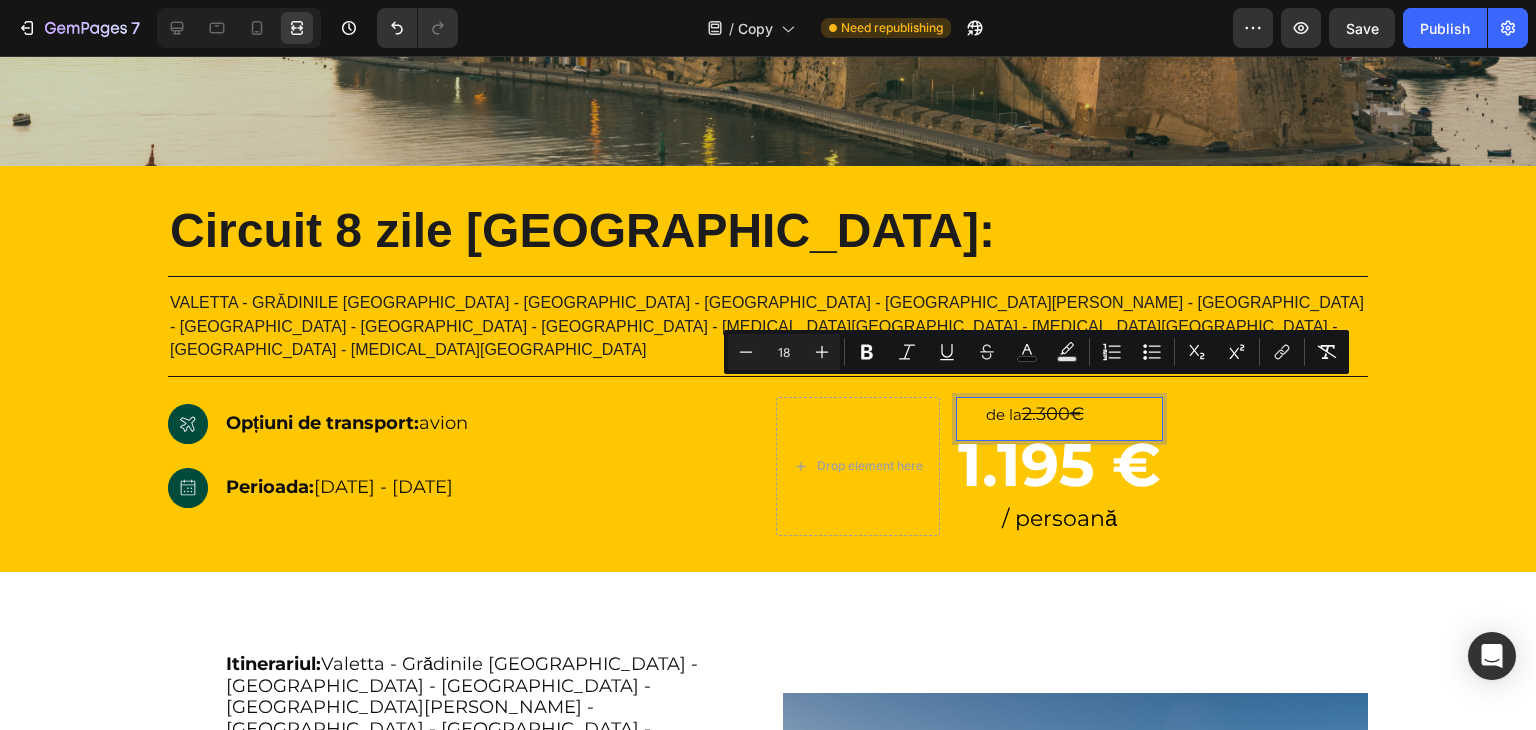 click on "2.300€" at bounding box center [1053, 414] 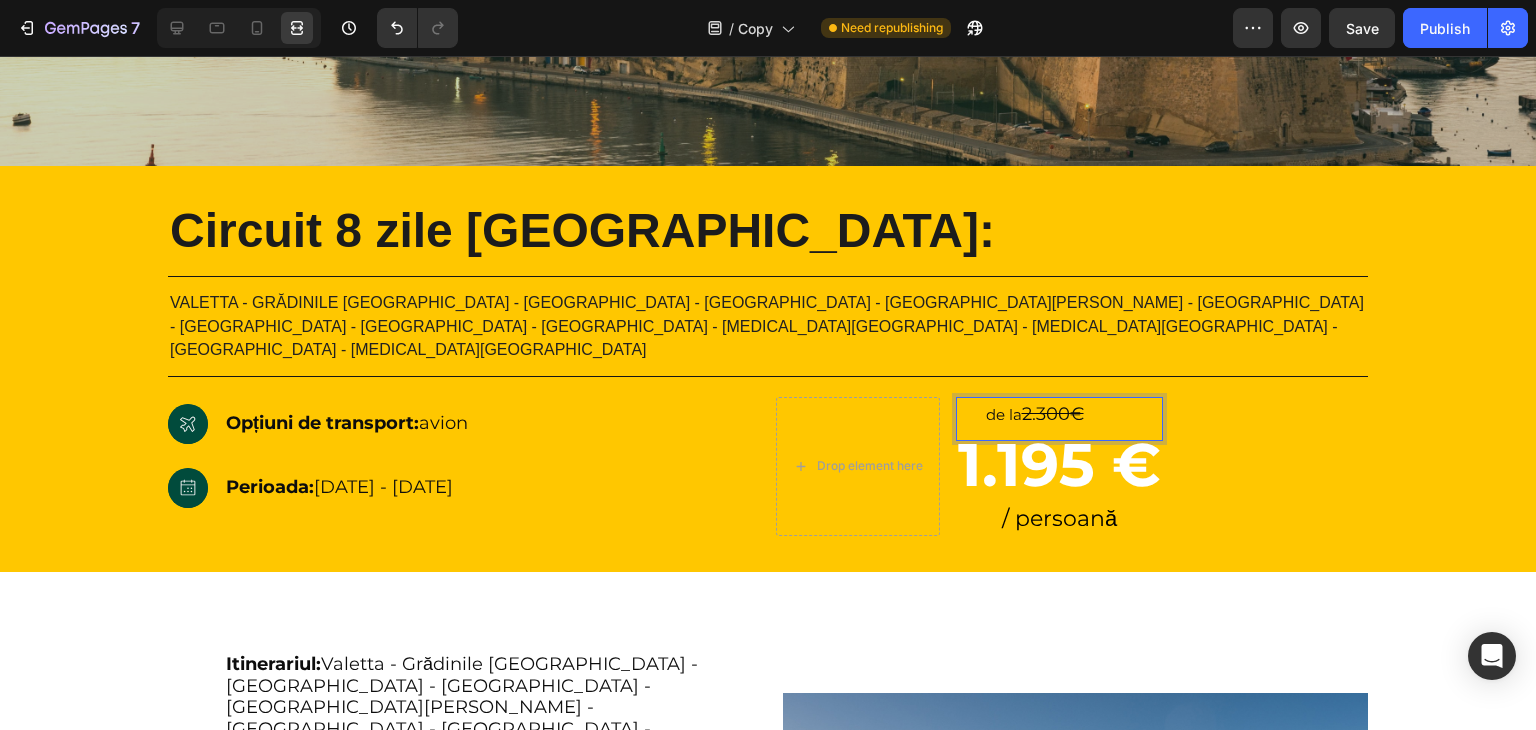 click on "2.300€" at bounding box center (1053, 414) 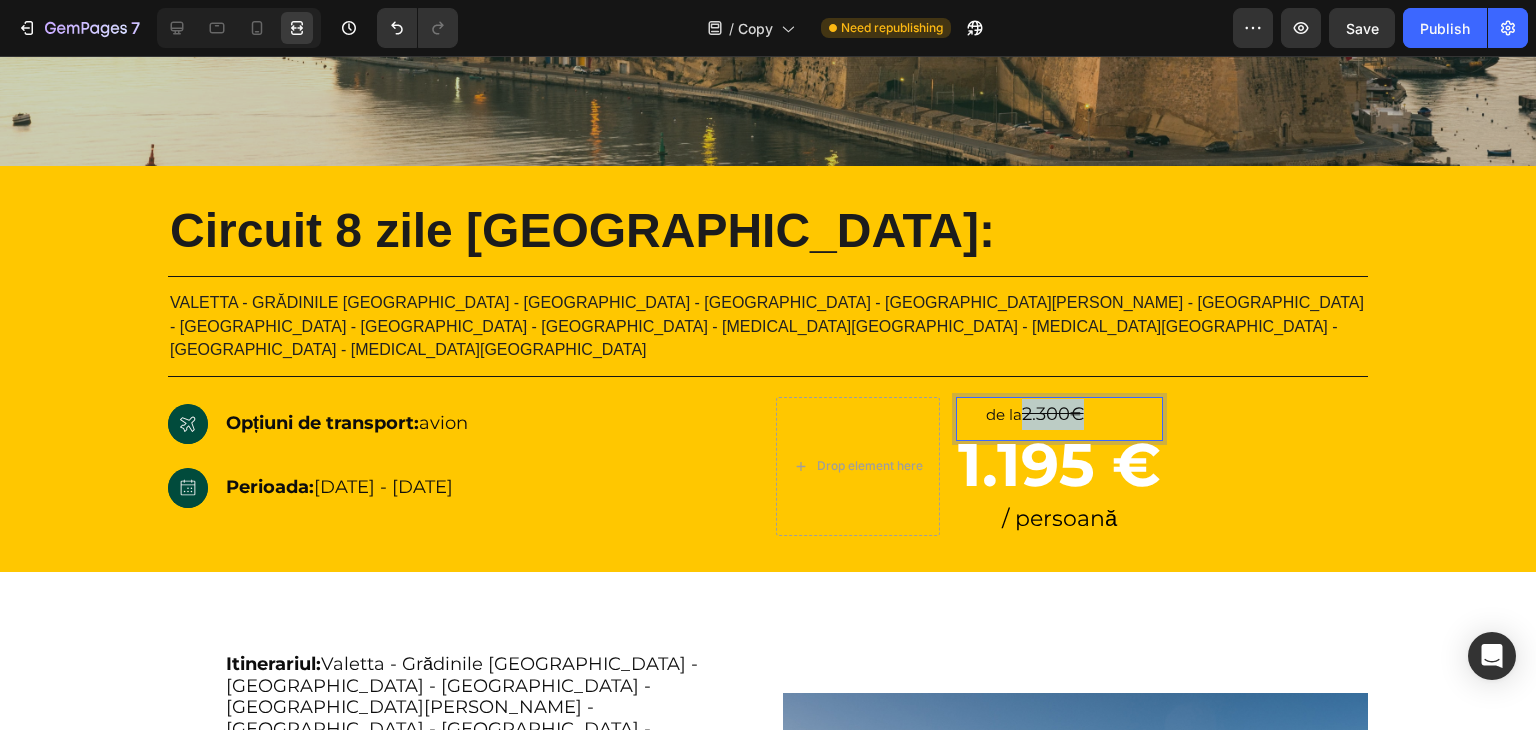 drag, startPoint x: 1115, startPoint y: 394, endPoint x: 1053, endPoint y: 392, distance: 62.03225 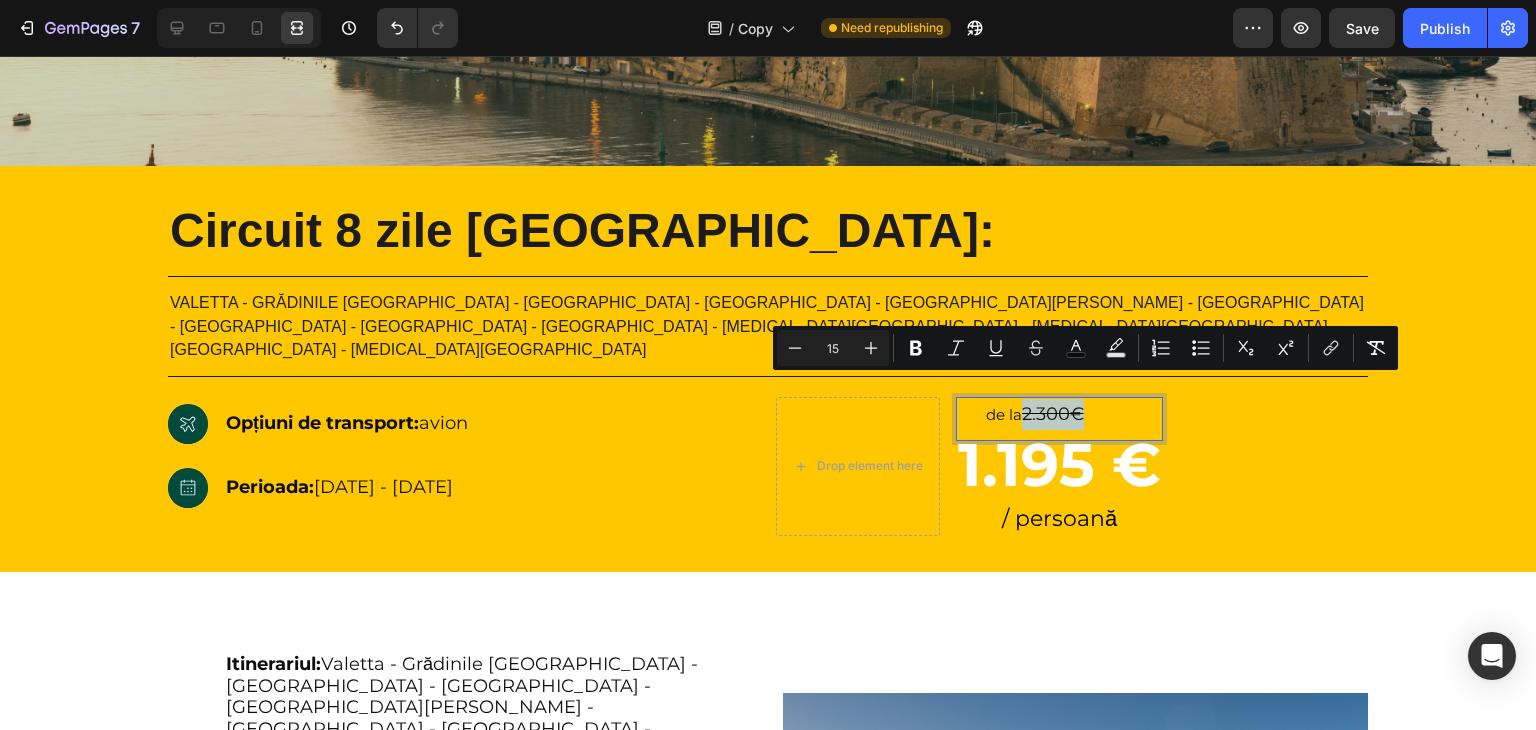 click on "2.300€" at bounding box center [1053, 414] 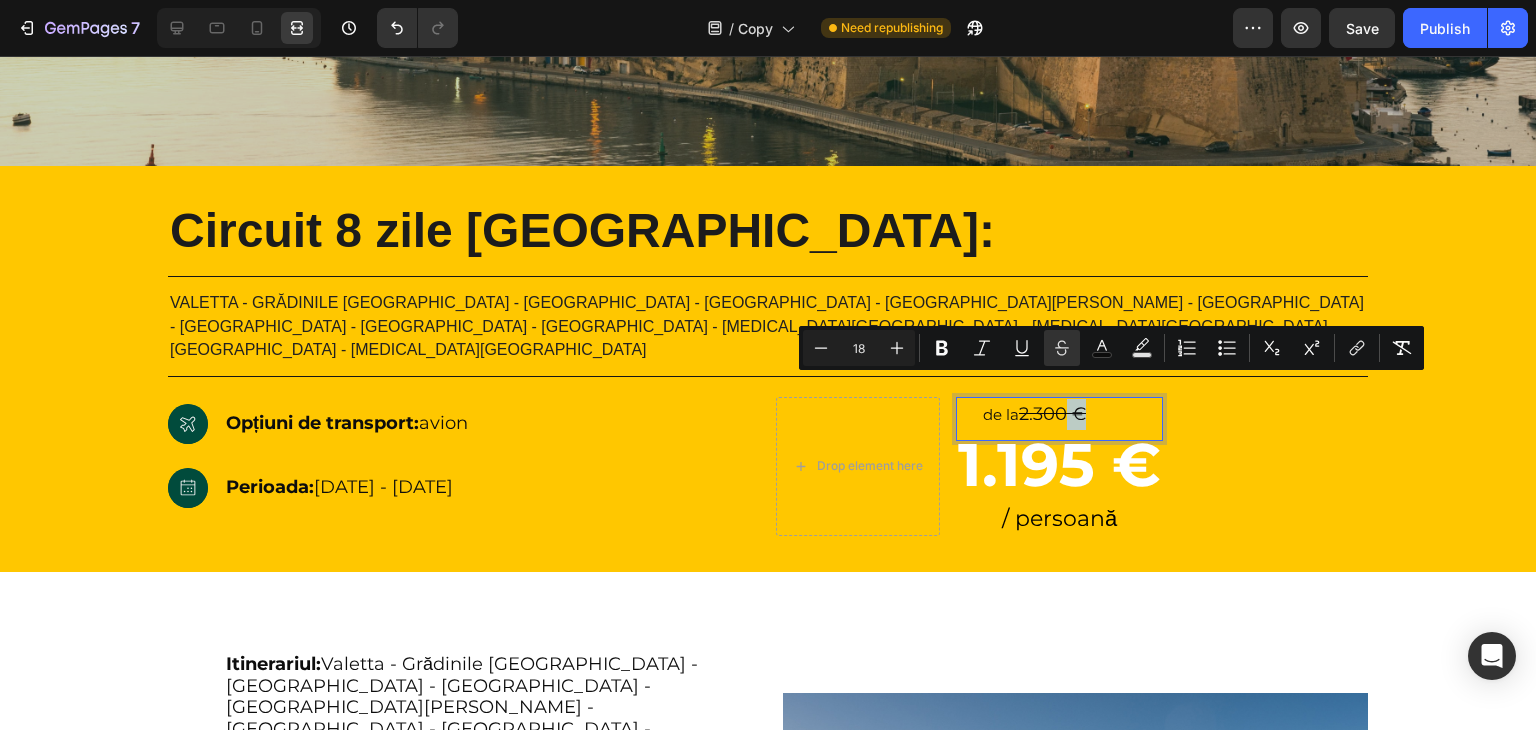 drag, startPoint x: 1134, startPoint y: 394, endPoint x: 1104, endPoint y: 394, distance: 30 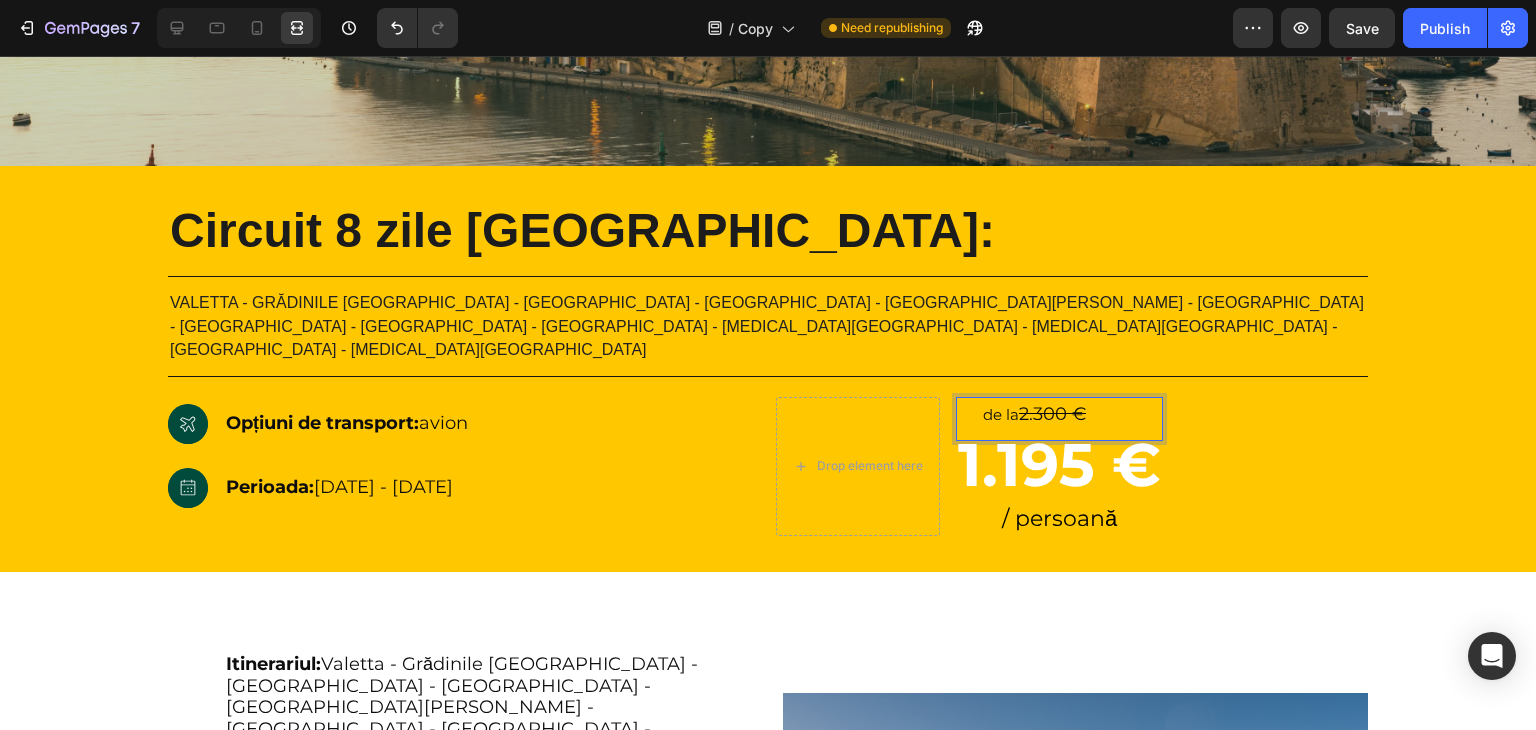 click on "2.300 €" at bounding box center [1052, 414] 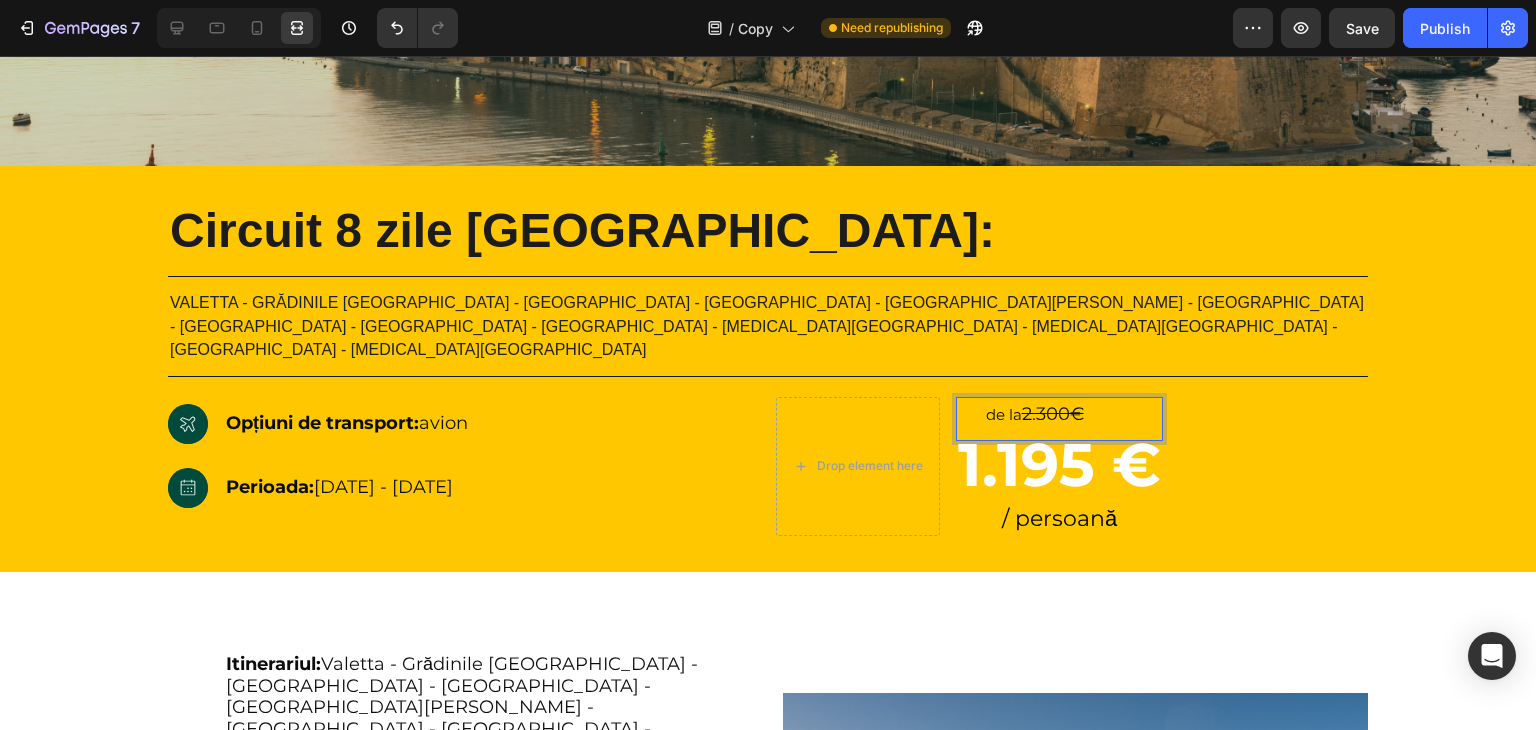 click on "2.300€" at bounding box center (1053, 414) 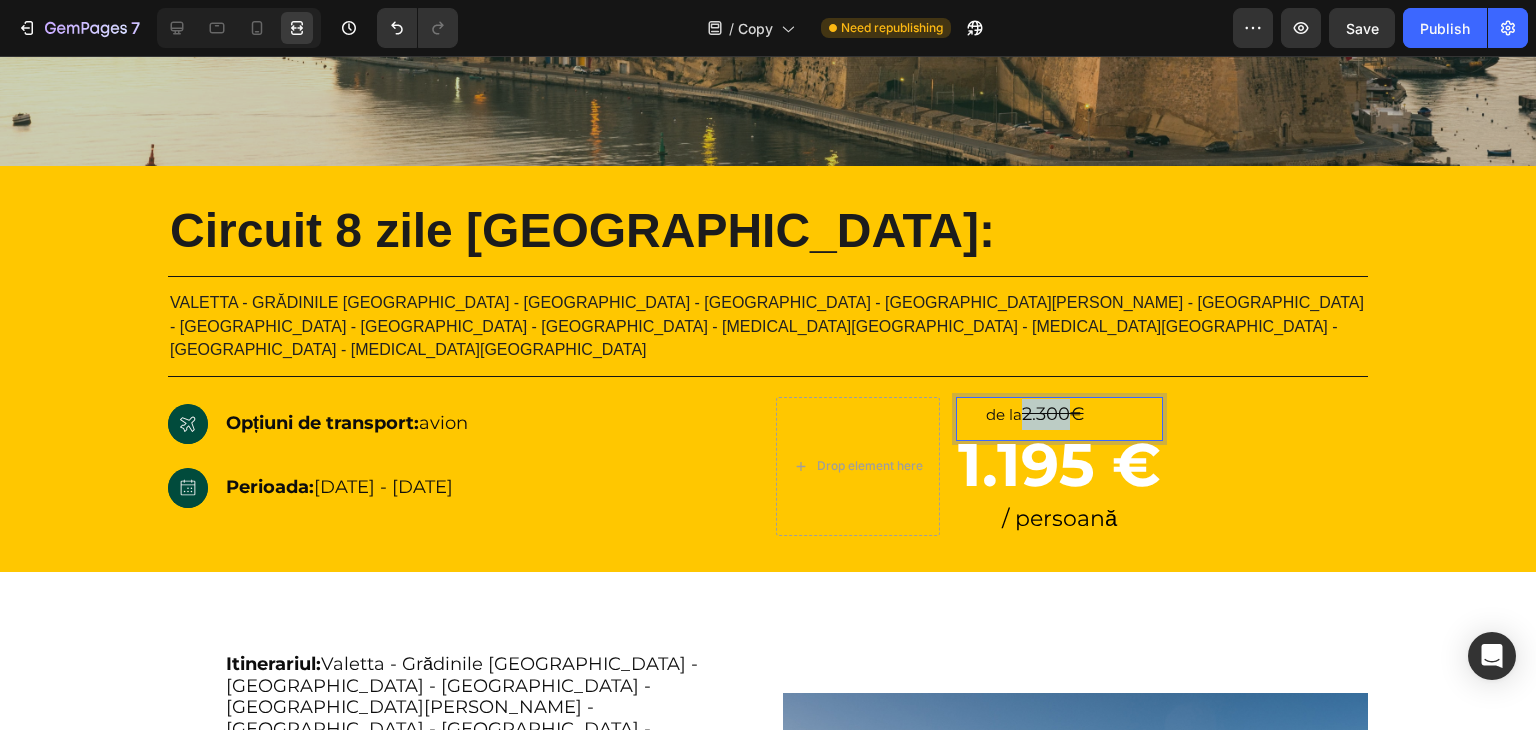 click on "2.300€" at bounding box center (1053, 414) 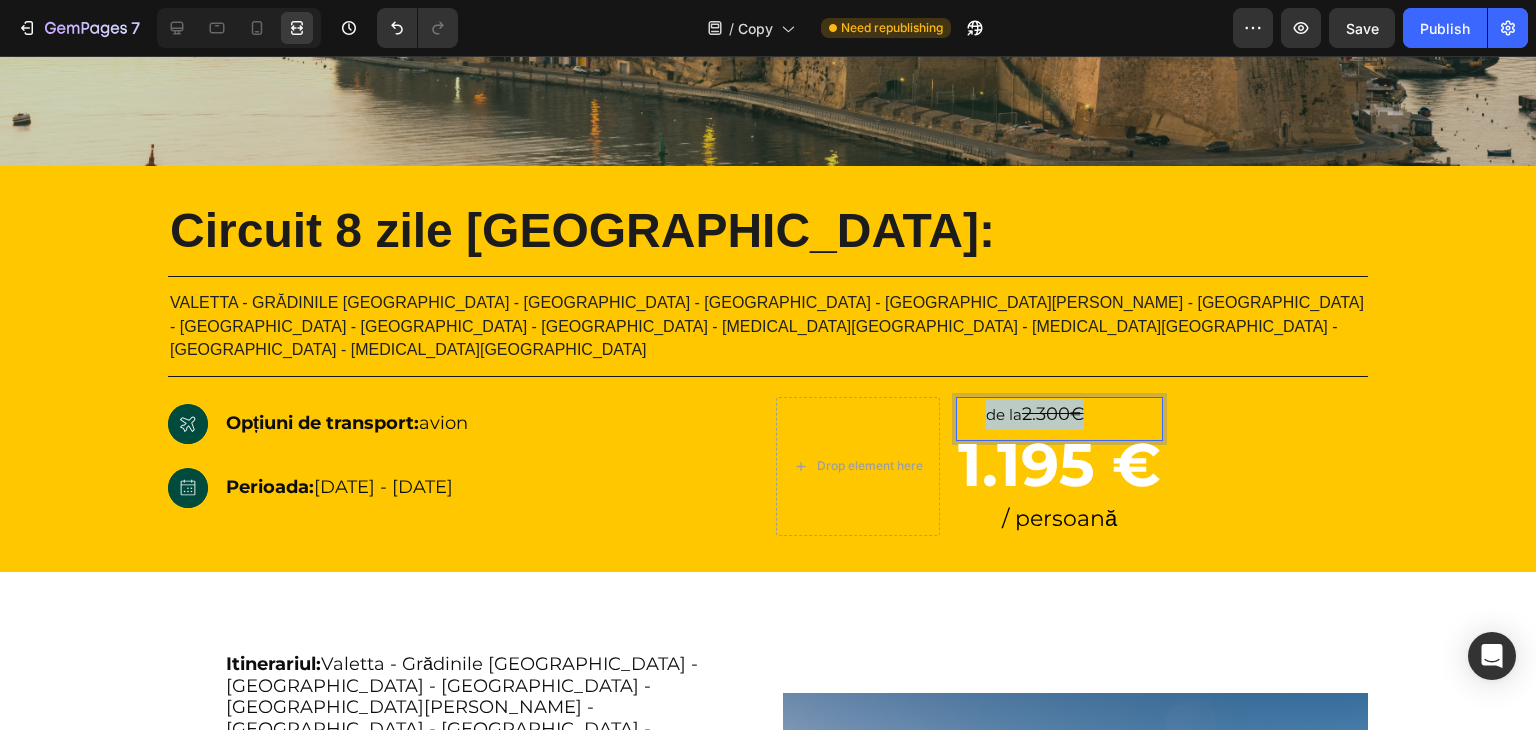click on "2.300€" at bounding box center [1053, 414] 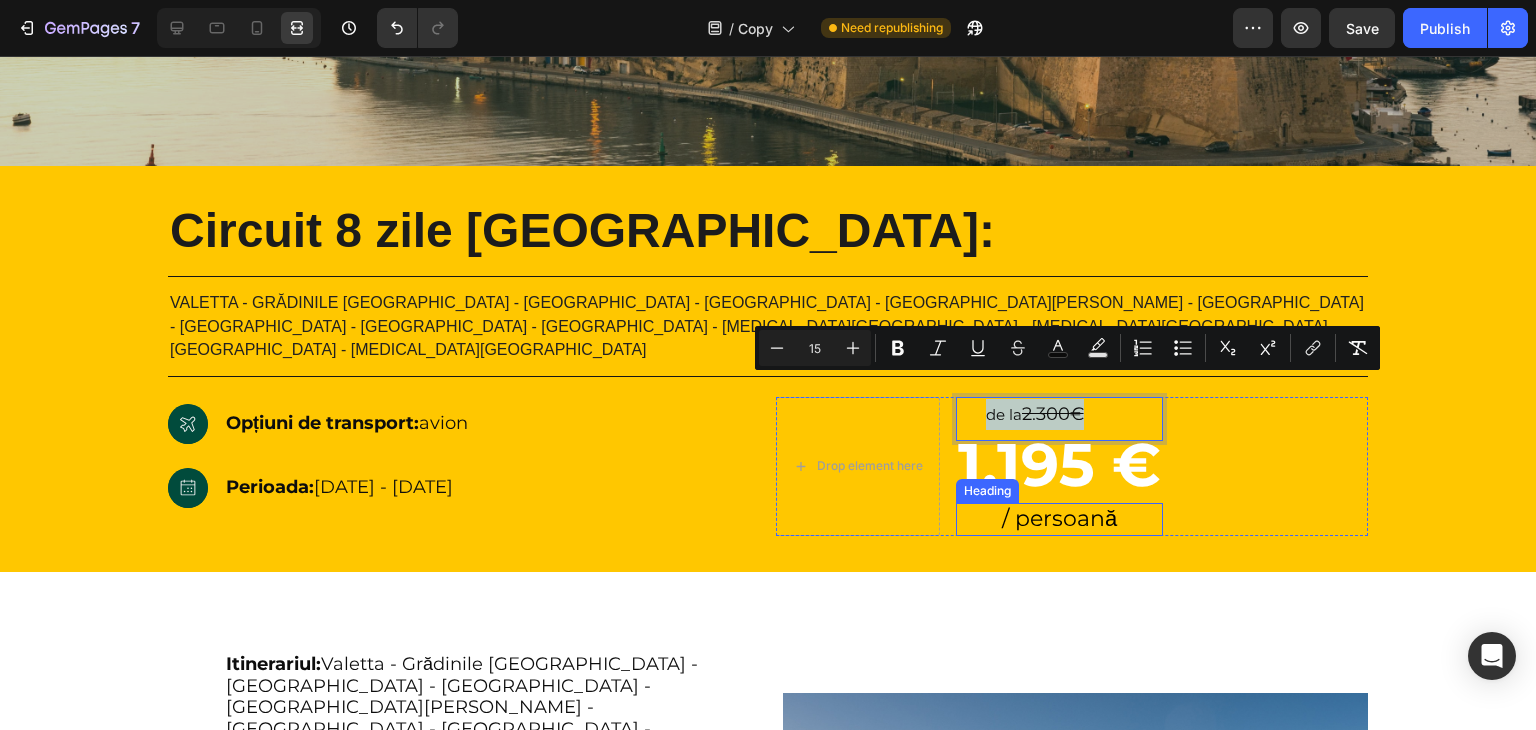 click on "/ persoană" at bounding box center [1059, 518] 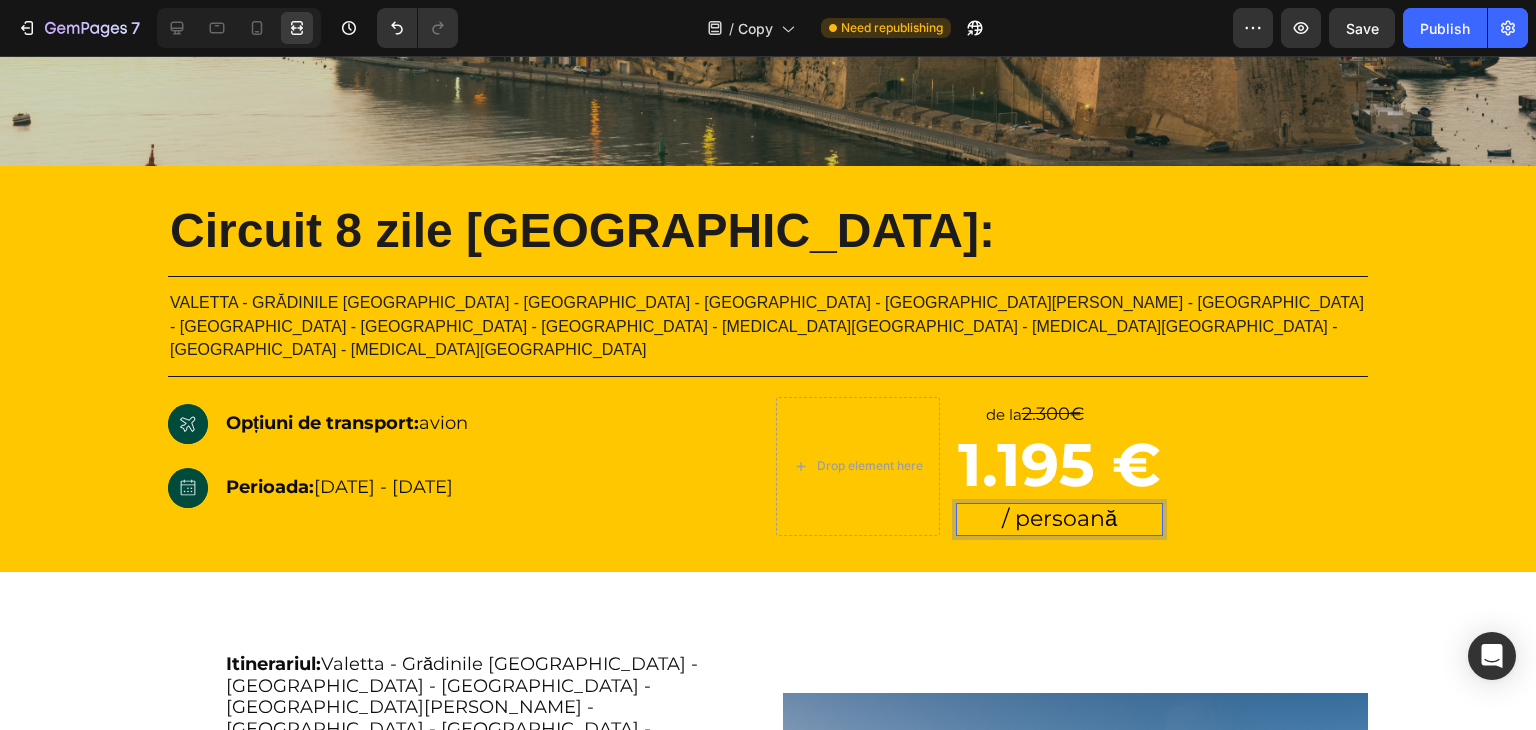 click on "/ persoană" at bounding box center [1059, 518] 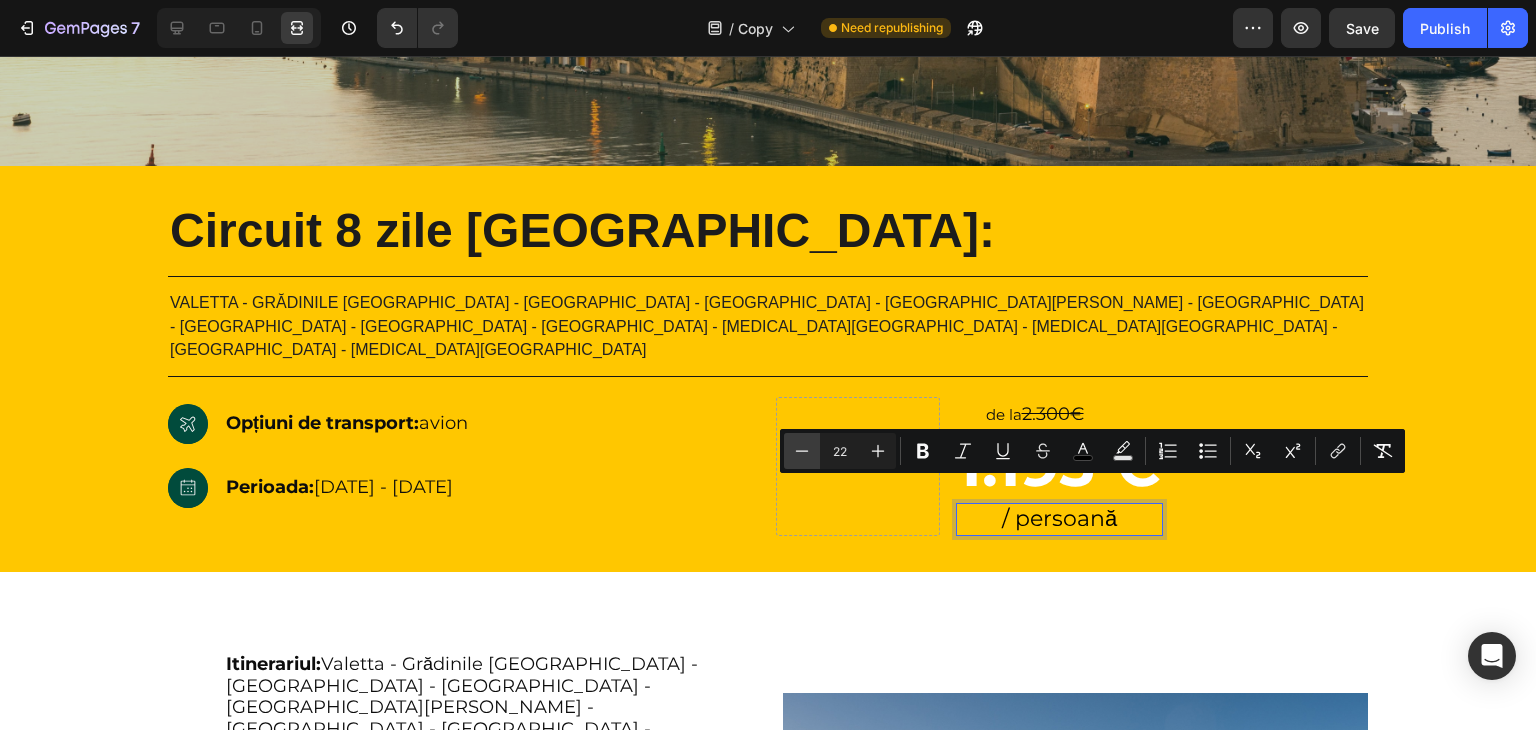 click 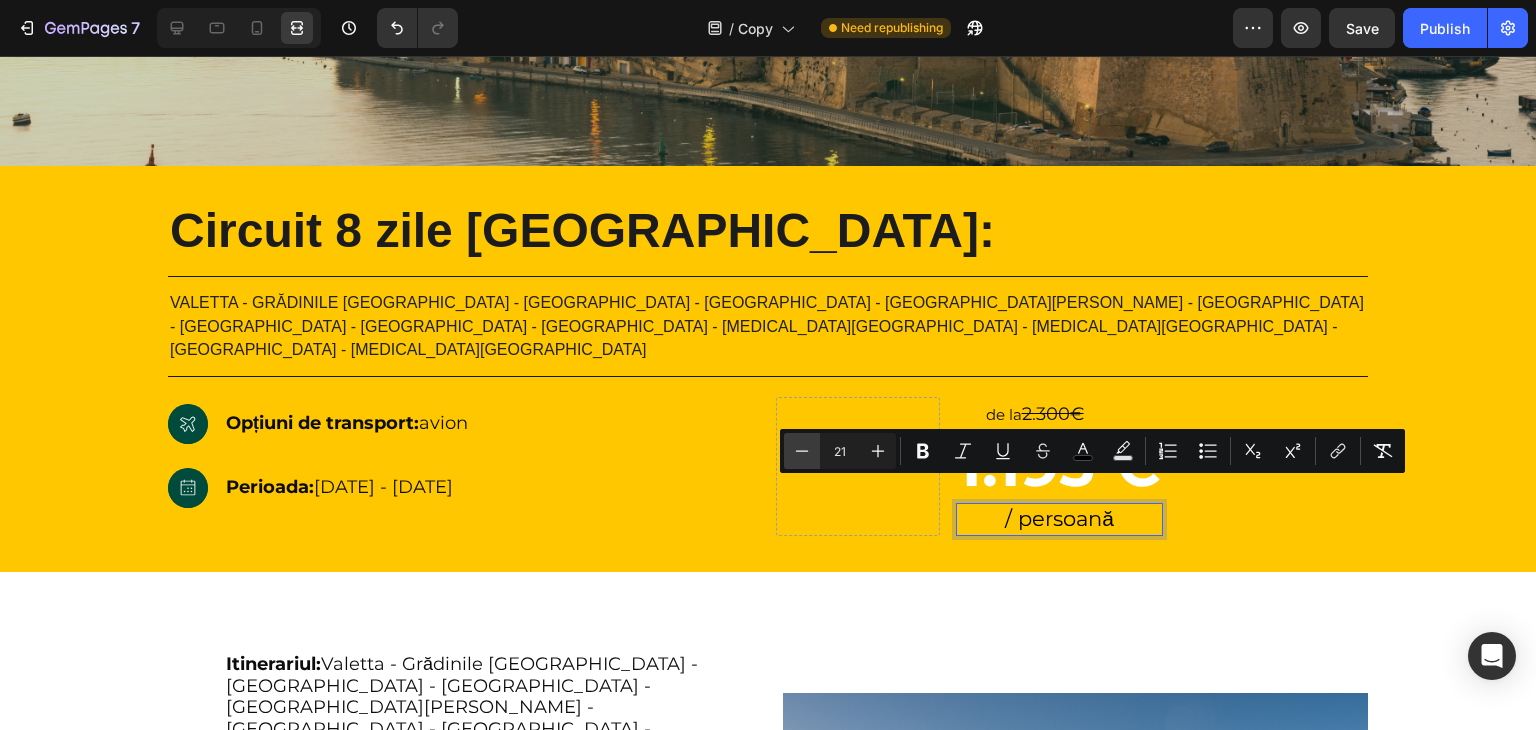 click 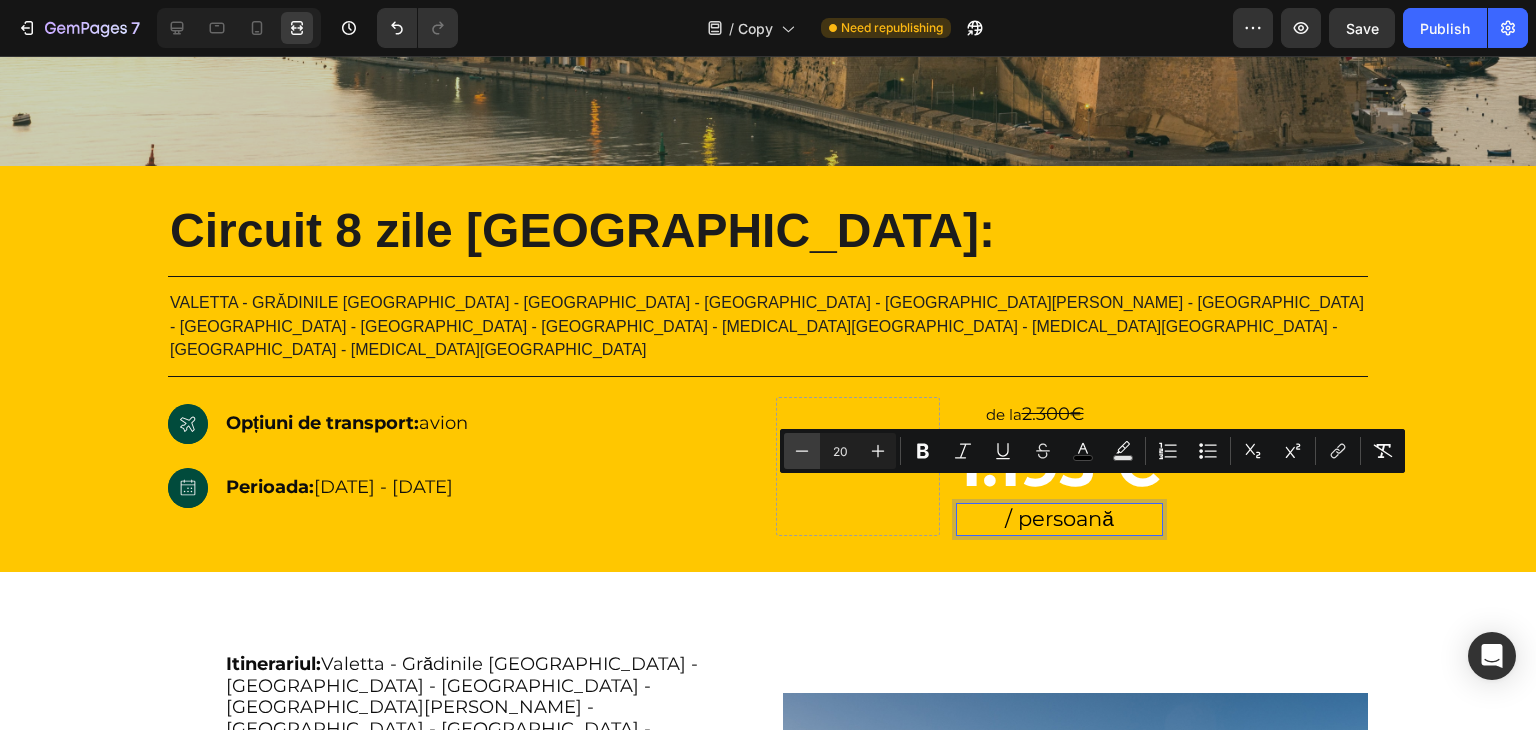 click 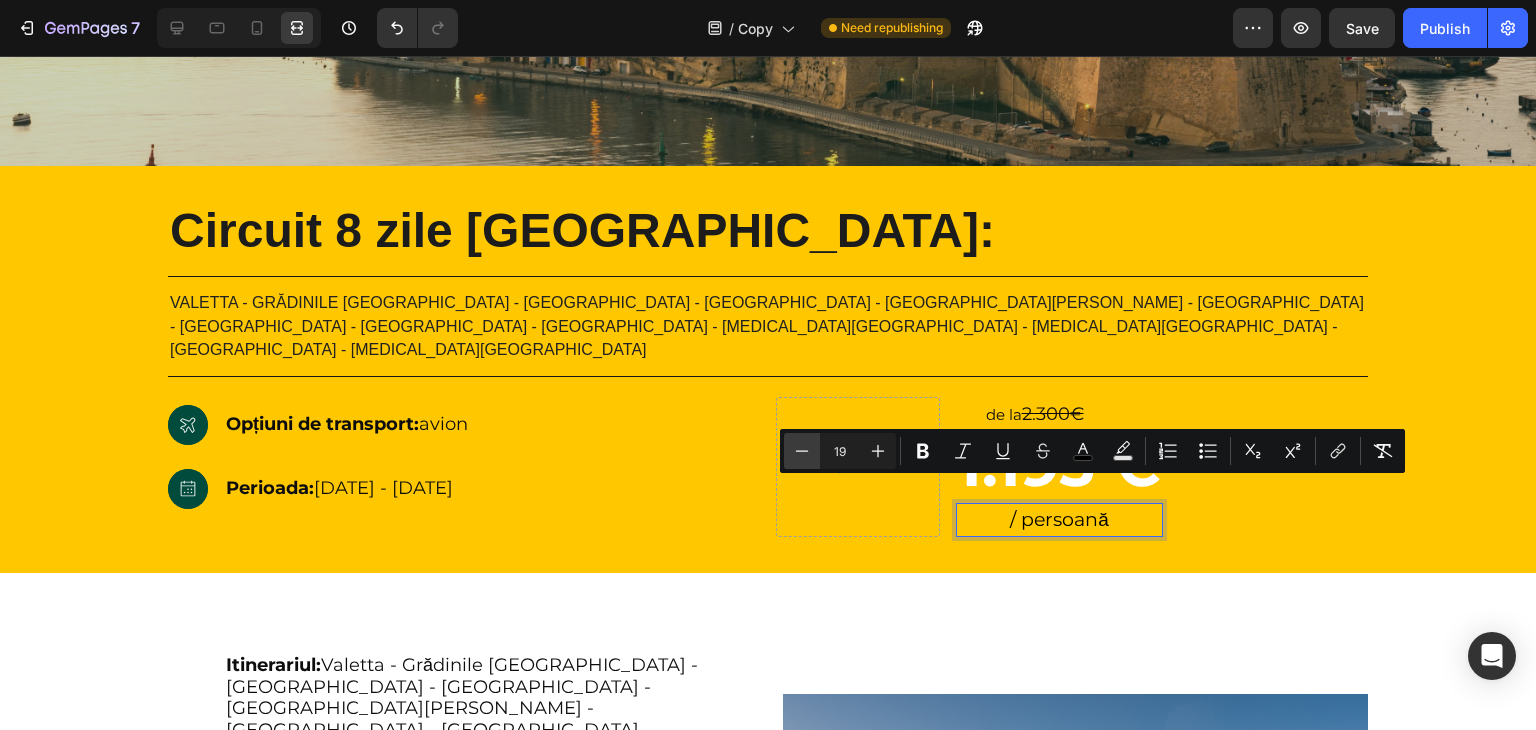 click 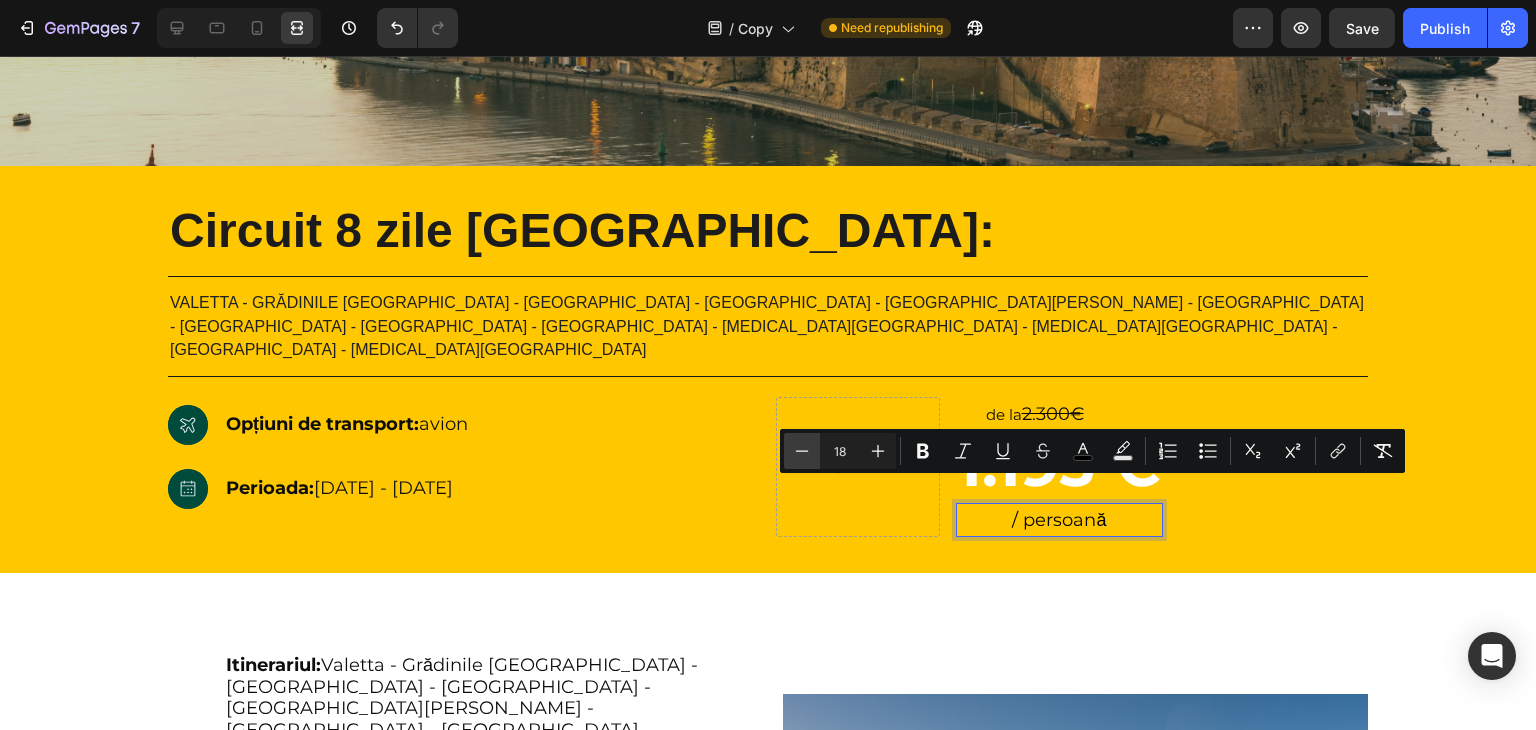 click 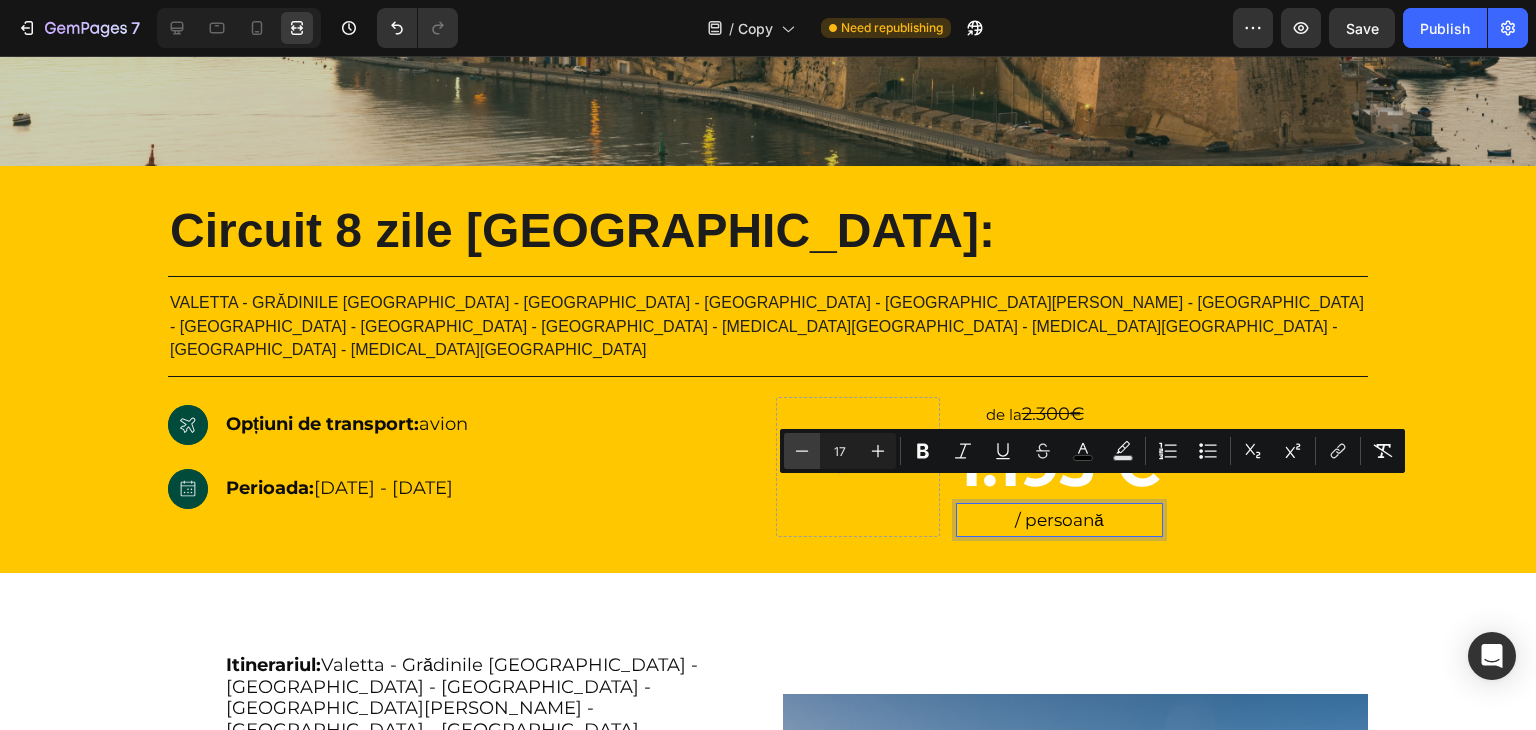 click 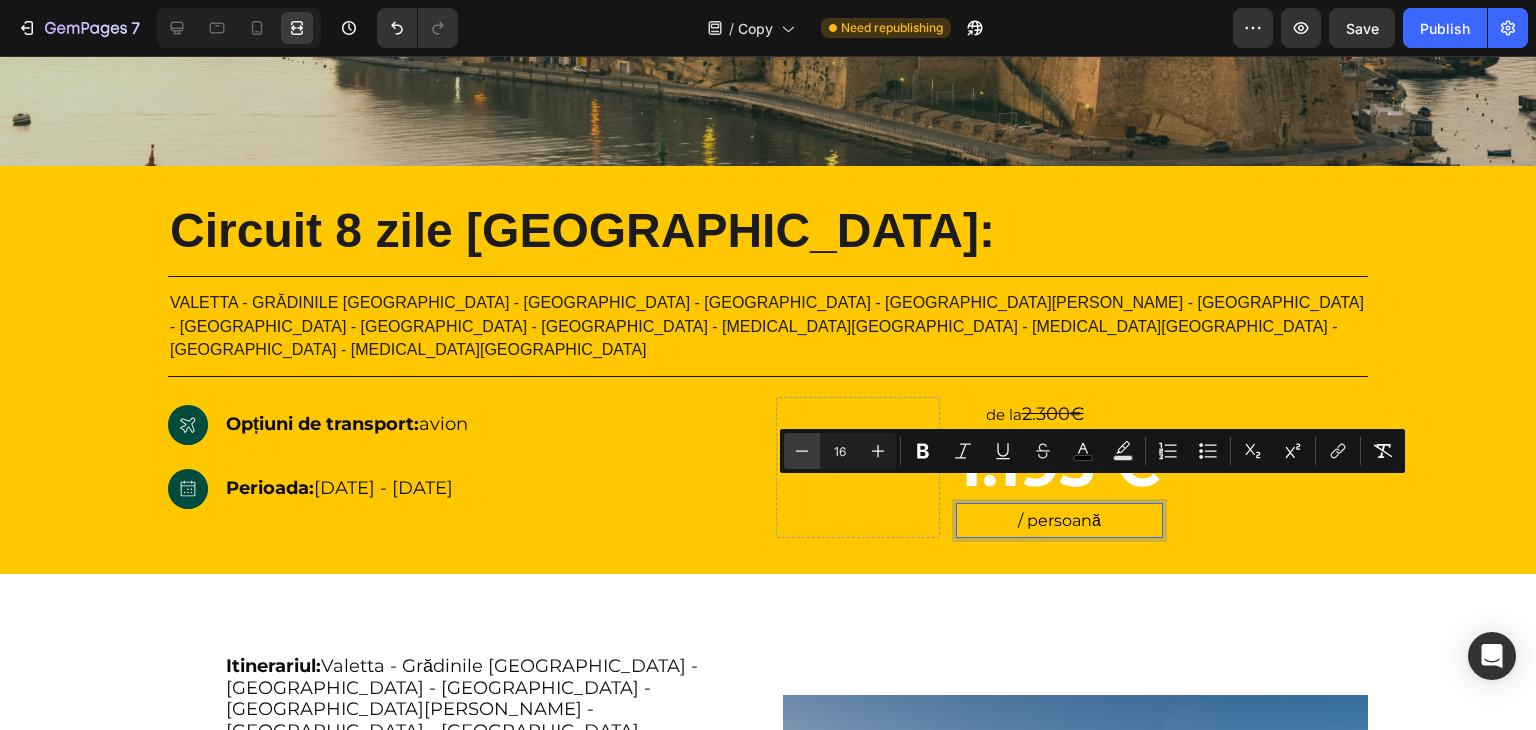 click 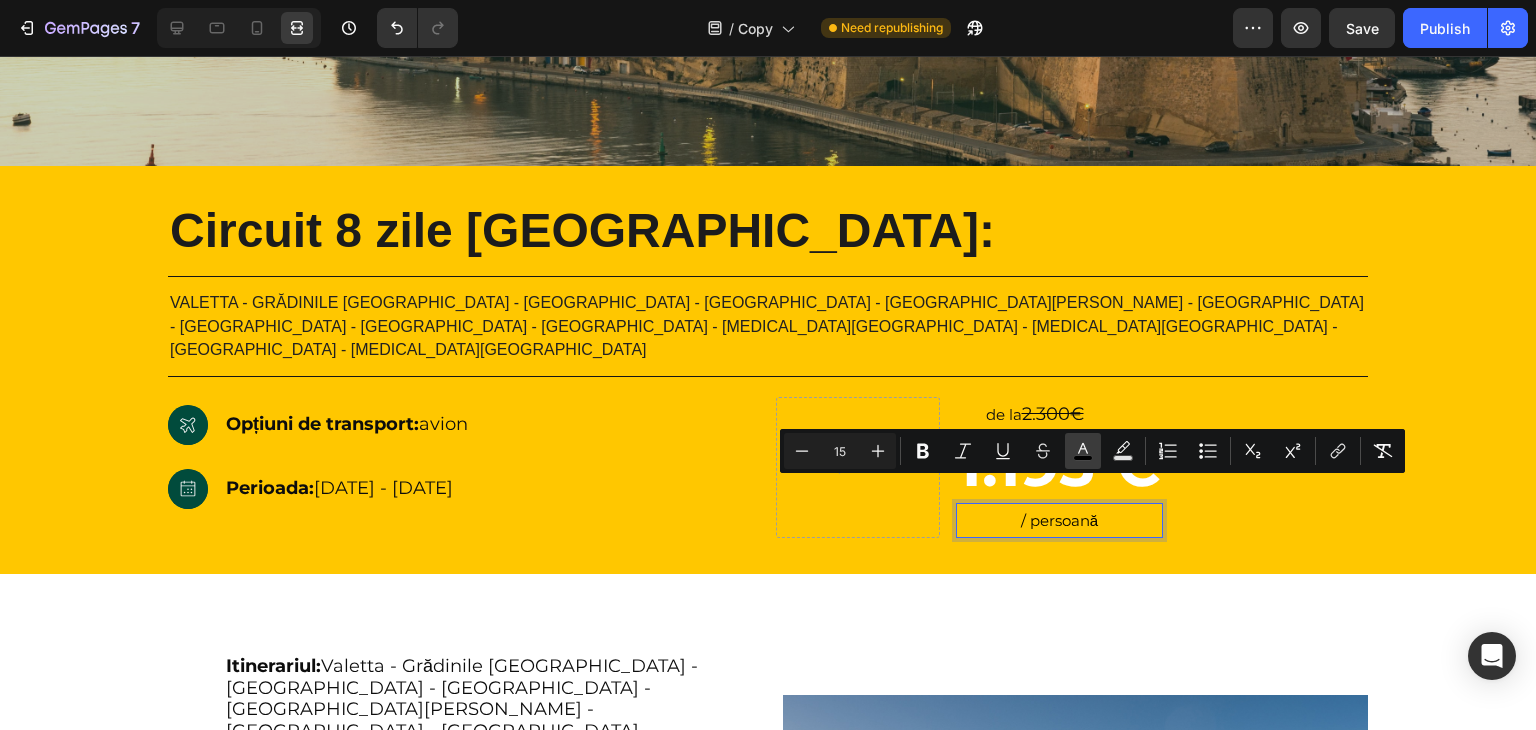 click on "color" at bounding box center [1083, 451] 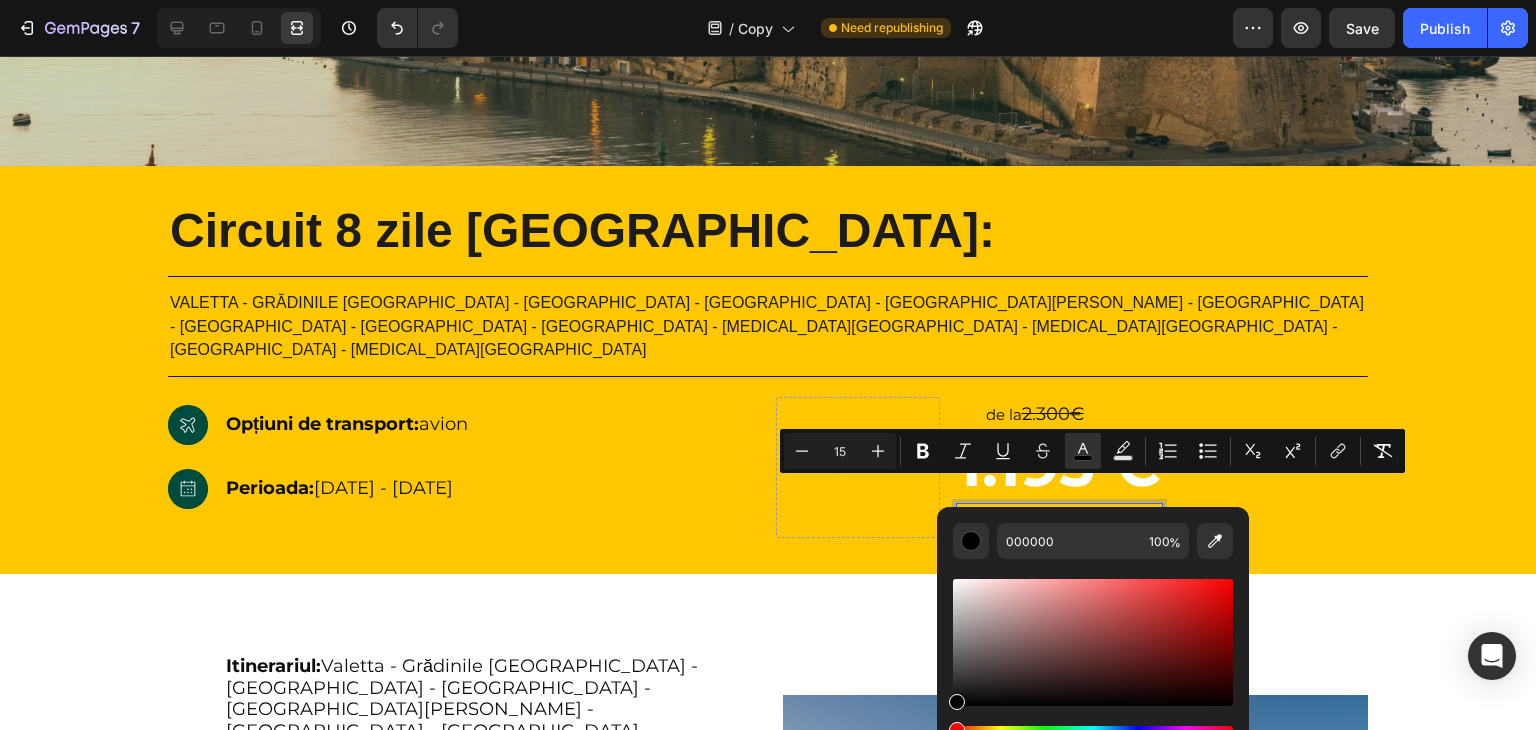 drag, startPoint x: 1000, startPoint y: 656, endPoint x: 938, endPoint y: 712, distance: 83.546394 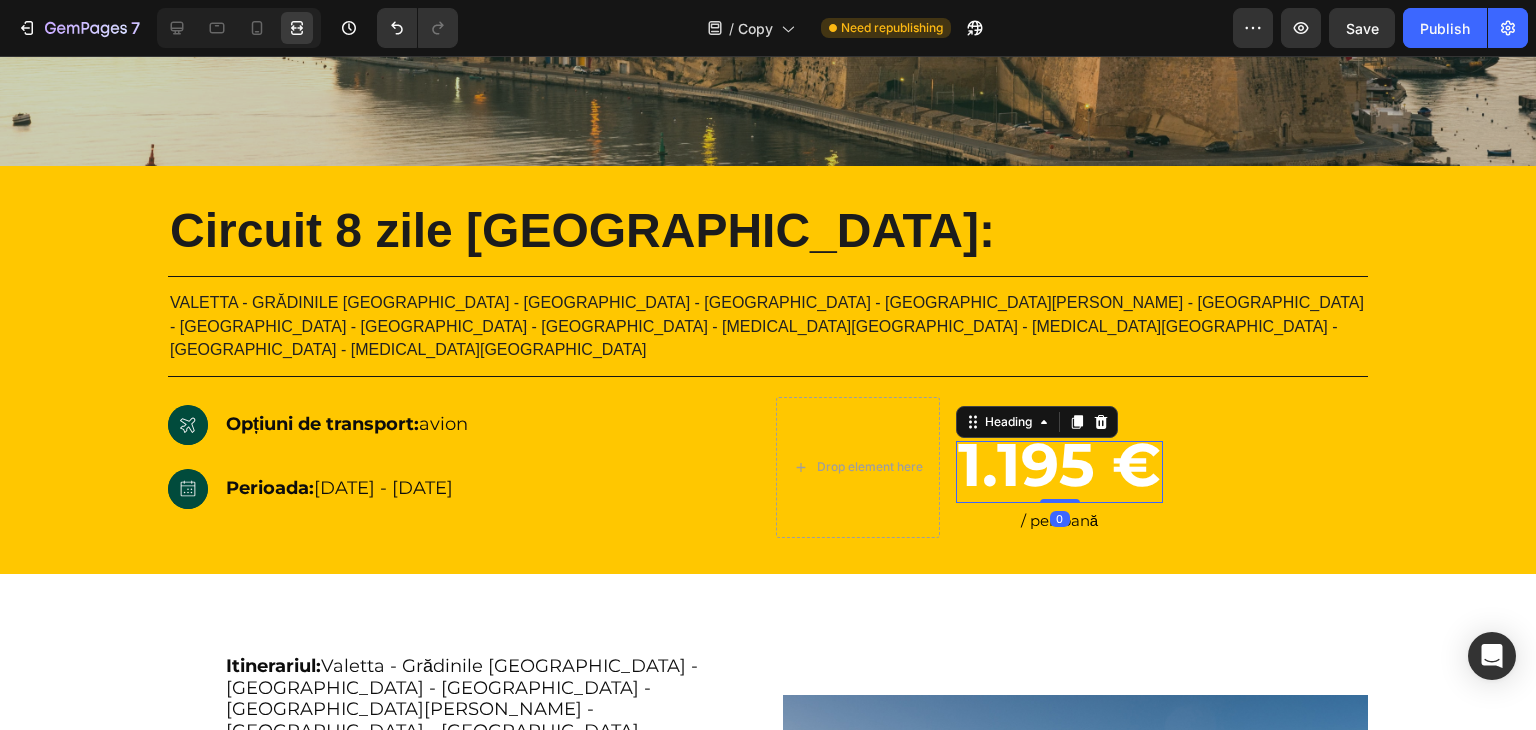 click on "1.195 €" at bounding box center [1059, 464] 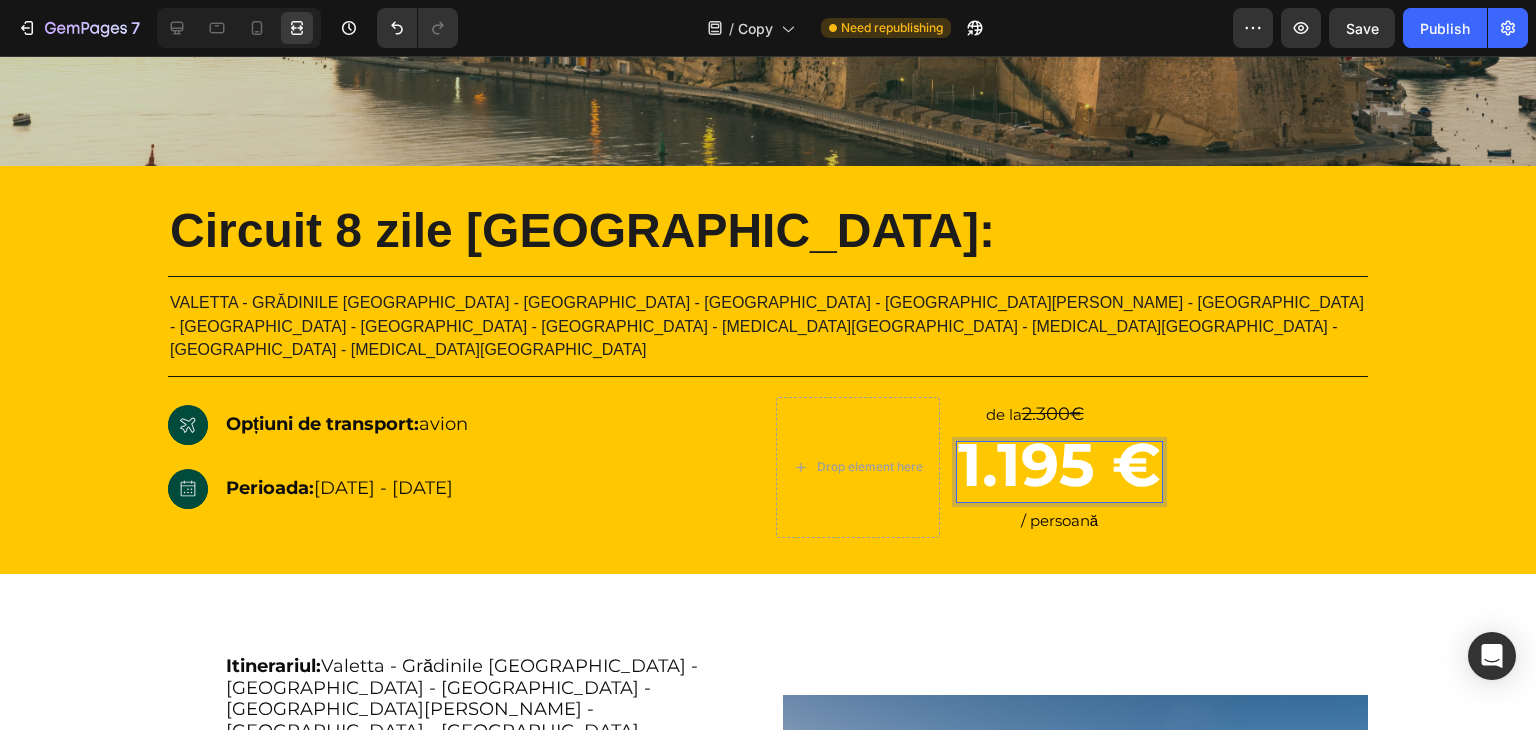 click on "1.195 €" at bounding box center [1059, 464] 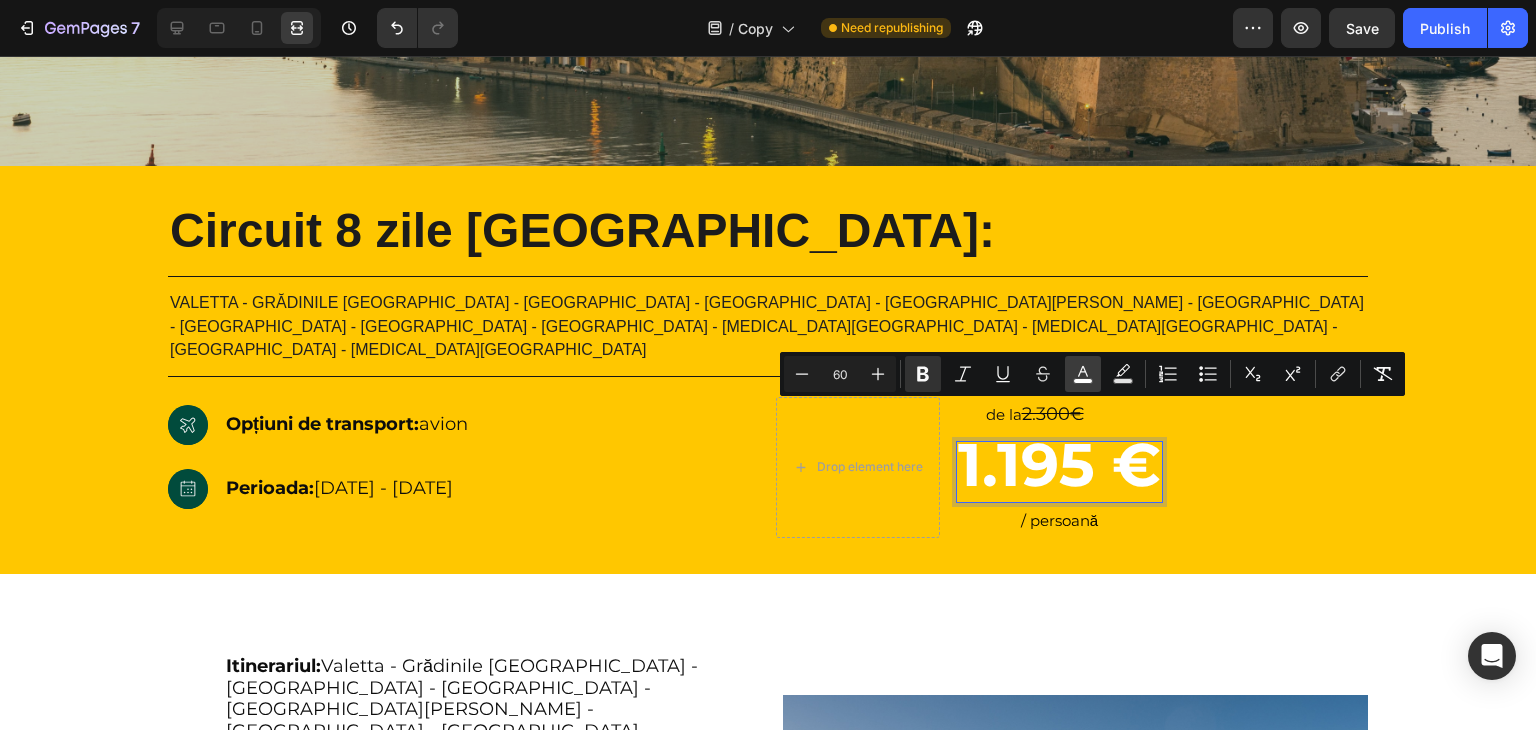 click on "color" at bounding box center (1083, 374) 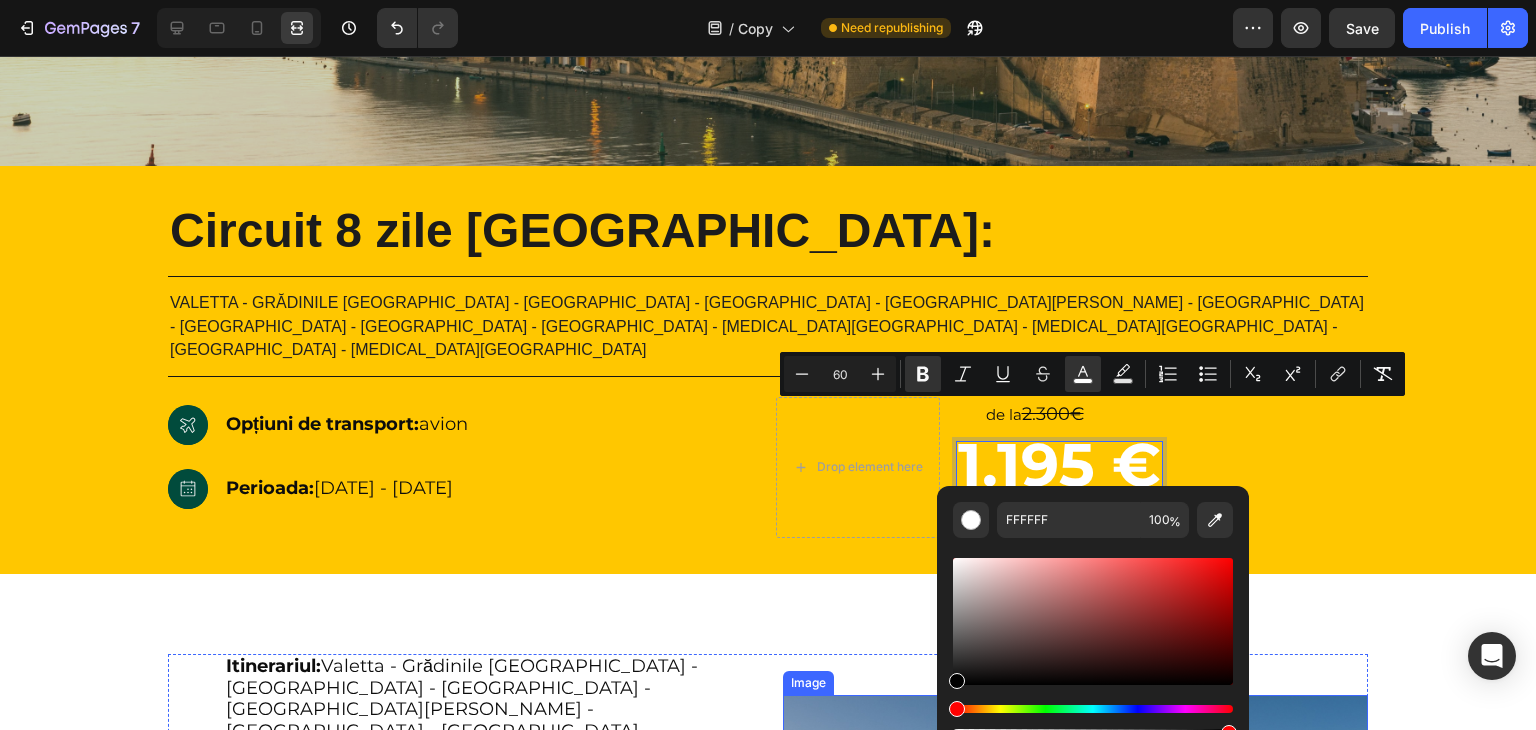drag, startPoint x: 1044, startPoint y: 713, endPoint x: 933, endPoint y: 694, distance: 112.61439 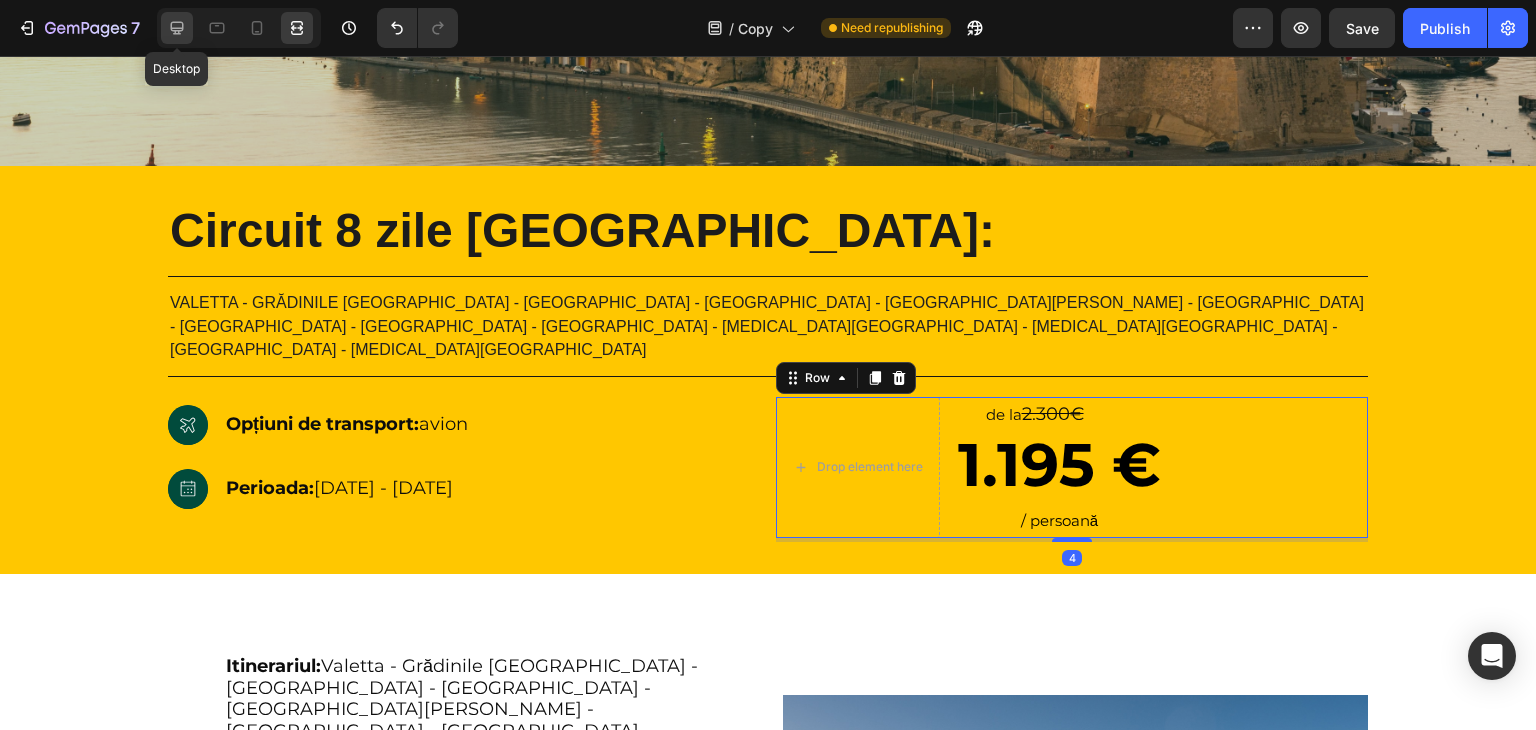click 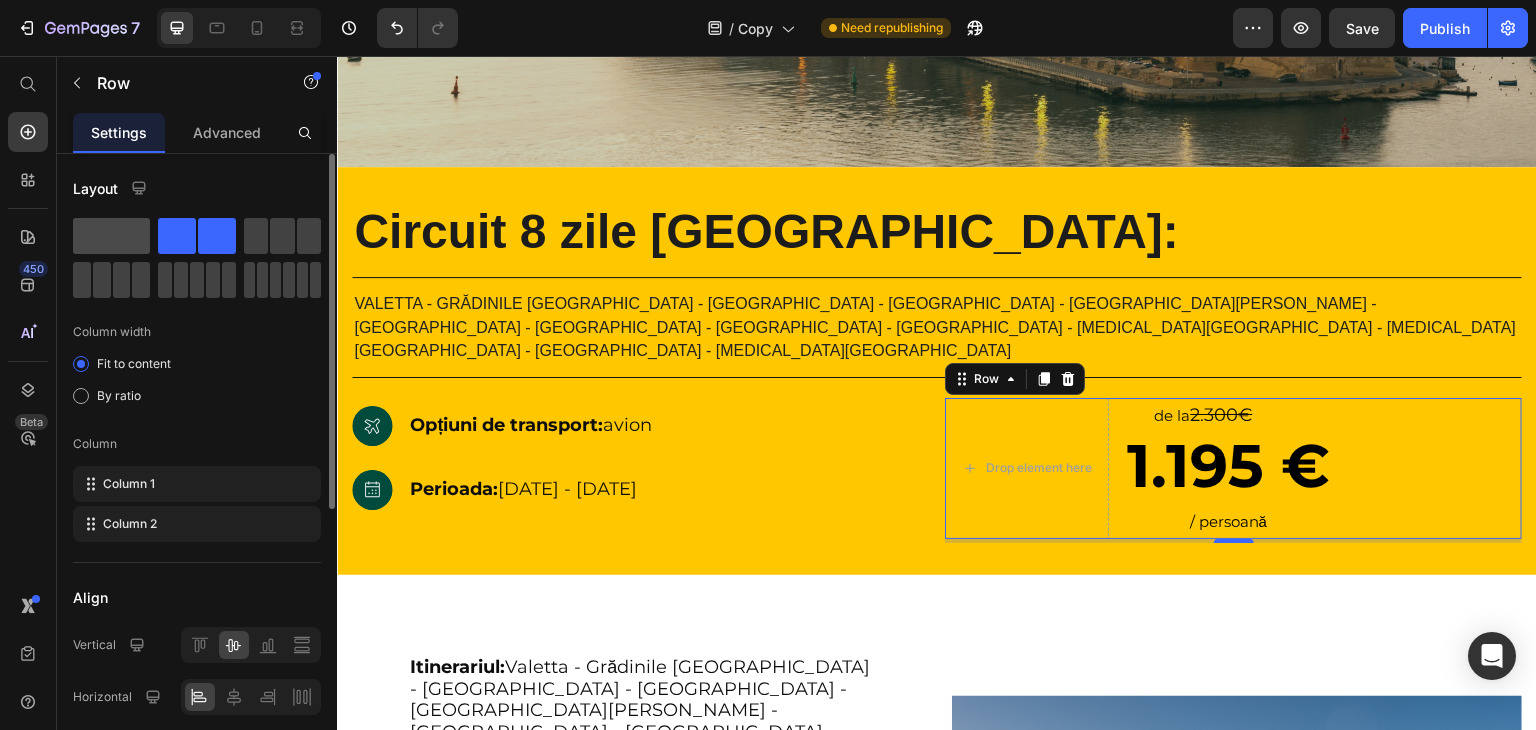 click 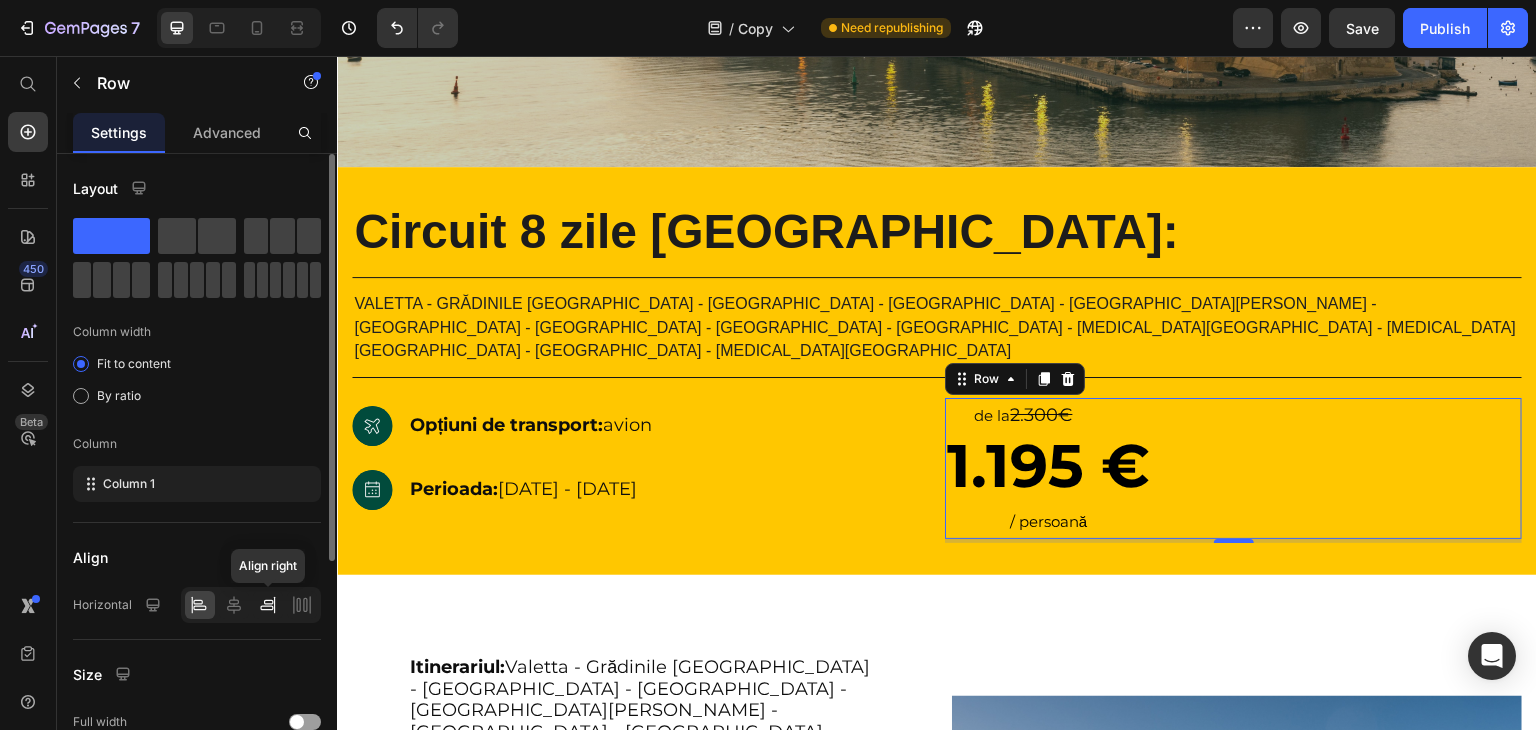 click 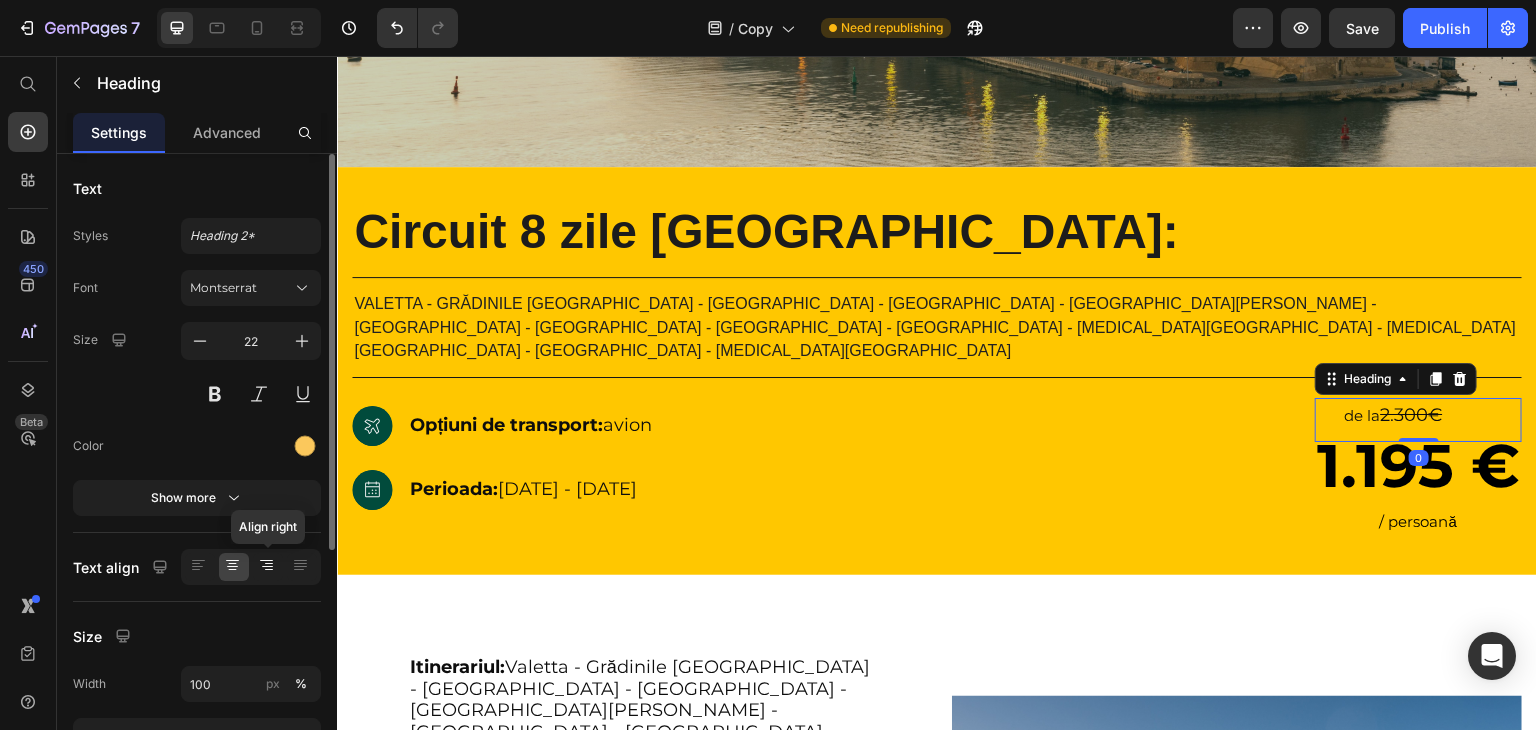 click 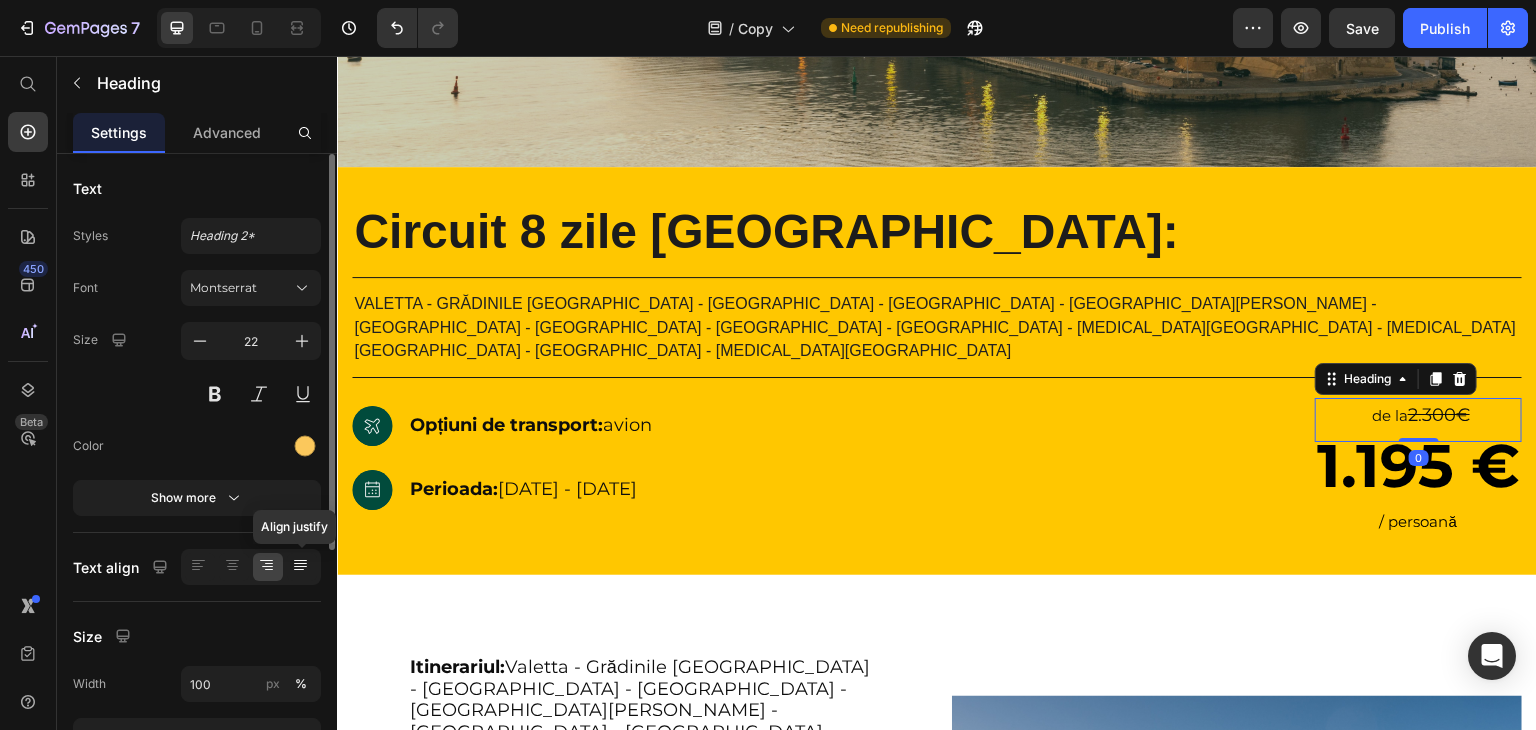 click 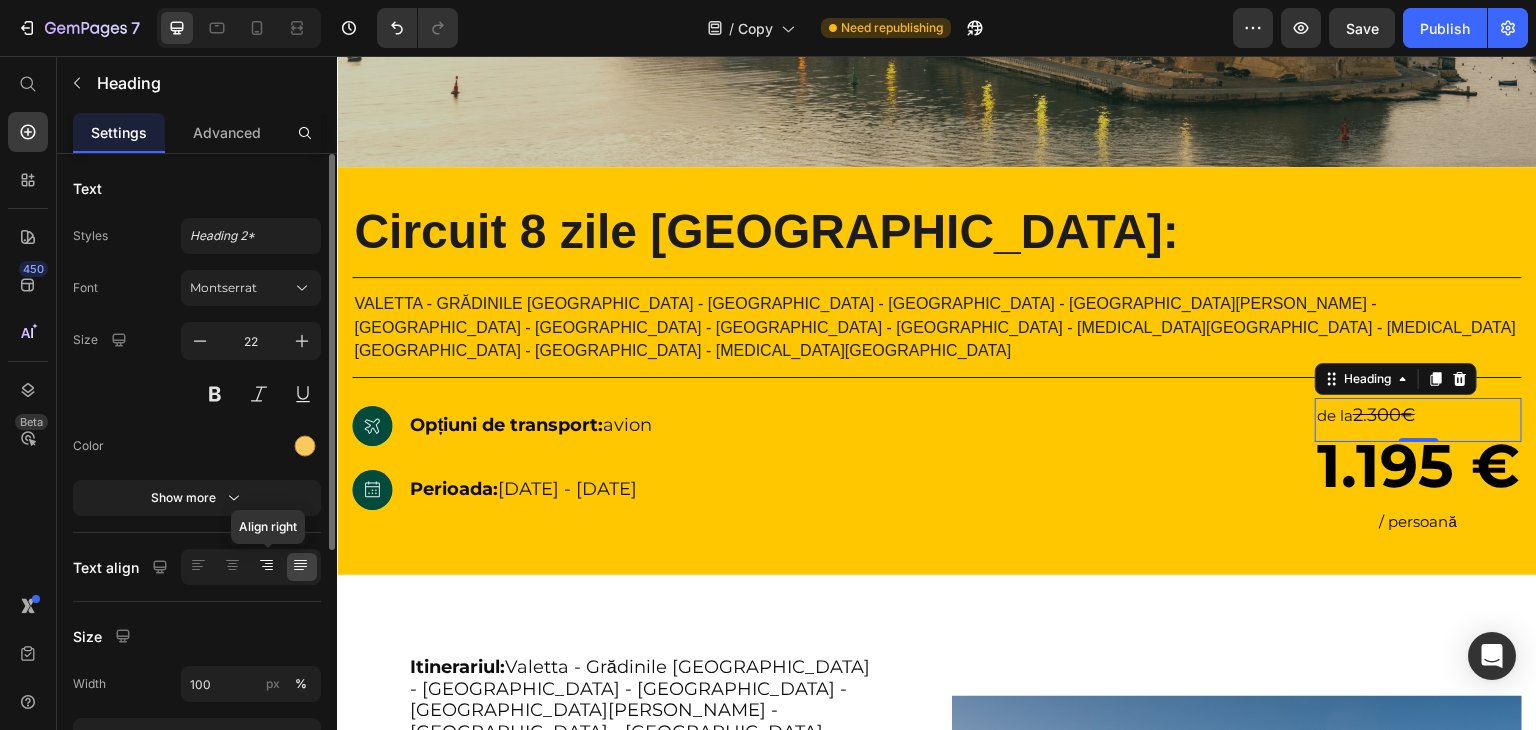 click 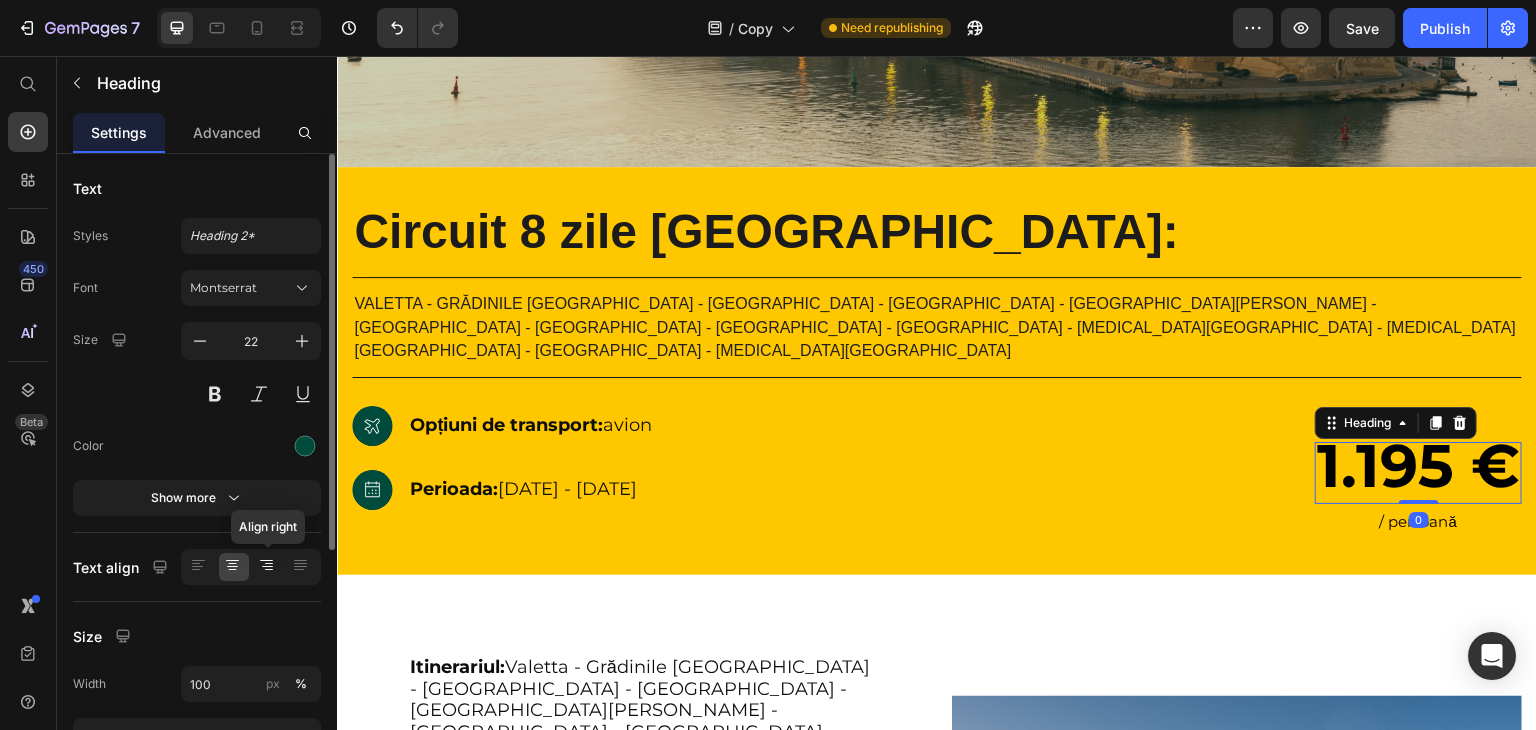 click 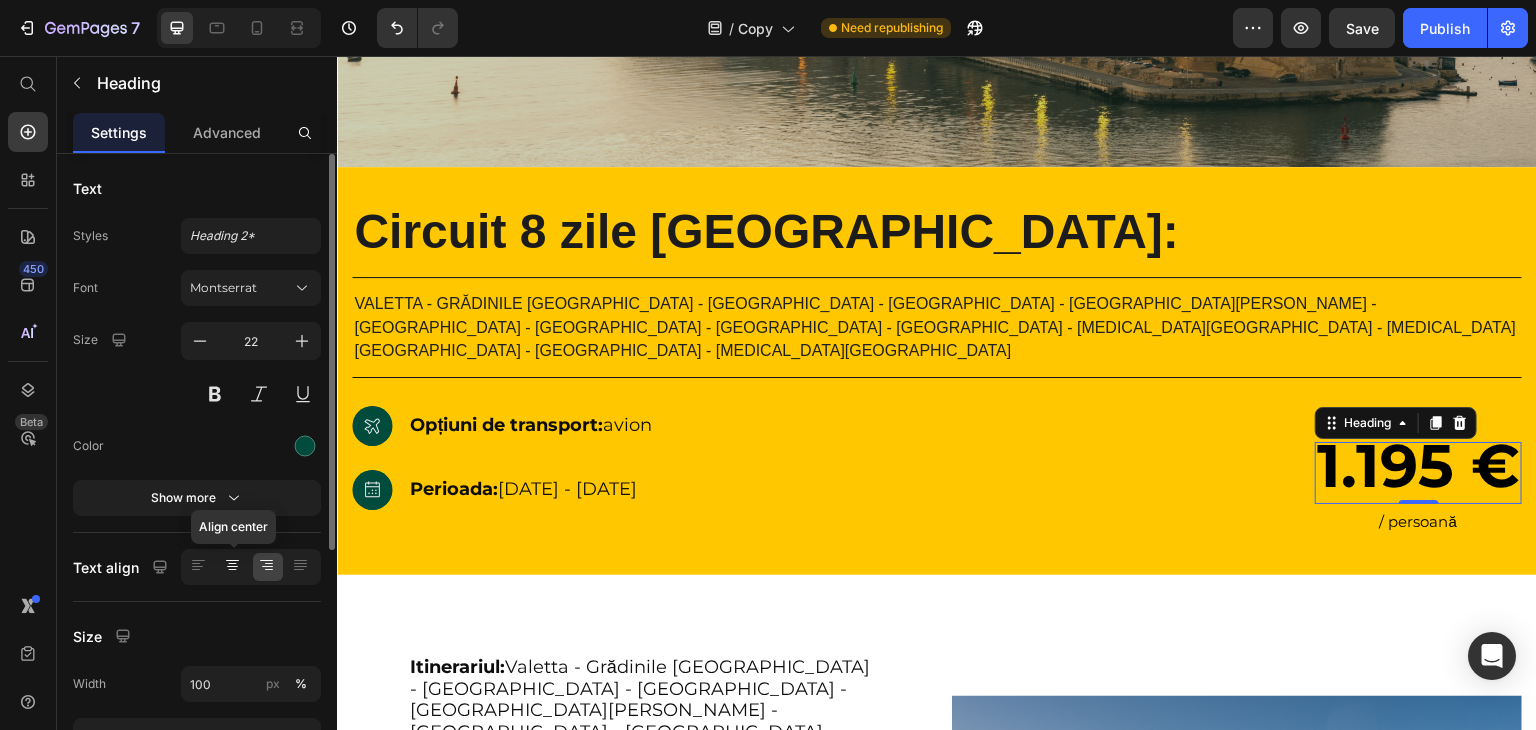 click 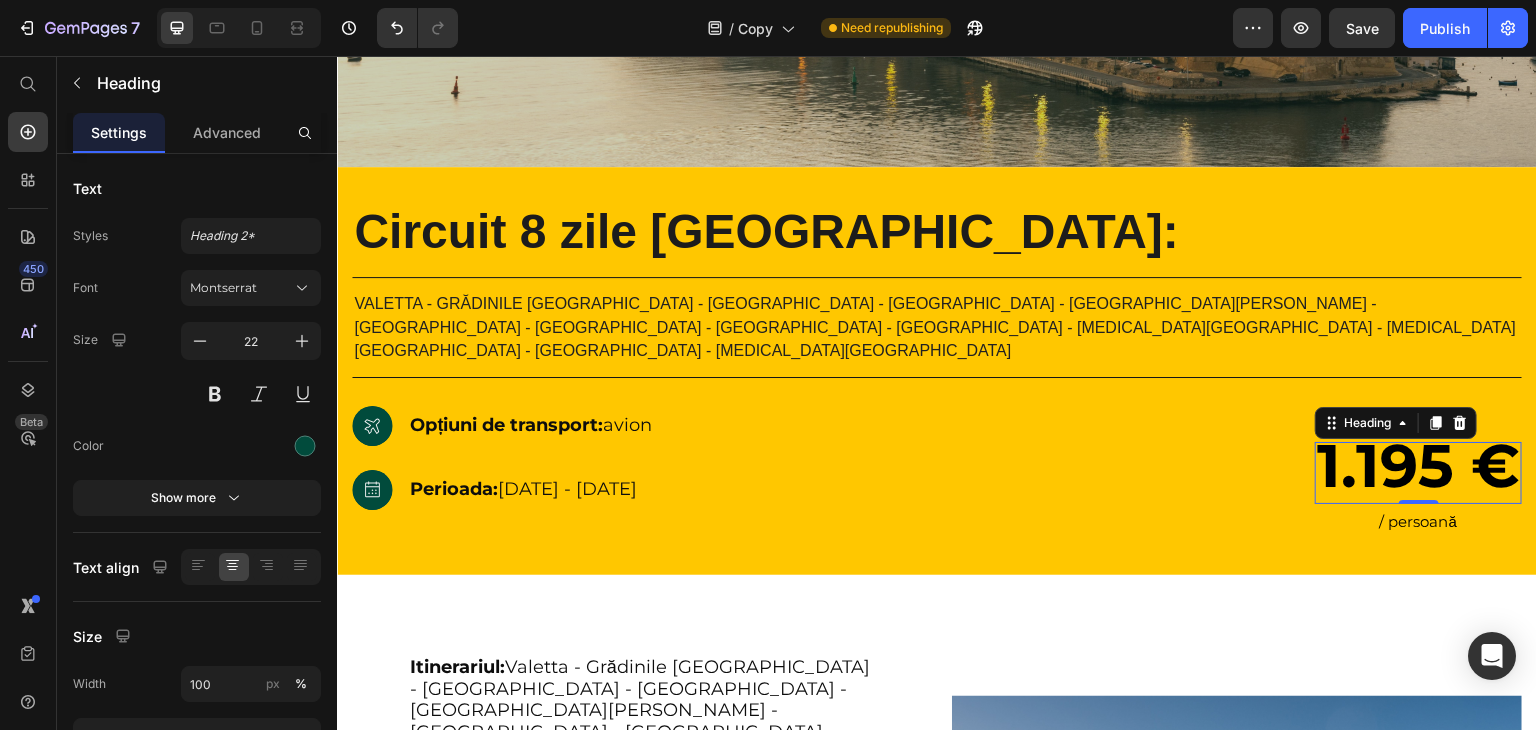 click on "1.195 €" at bounding box center (1418, 465) 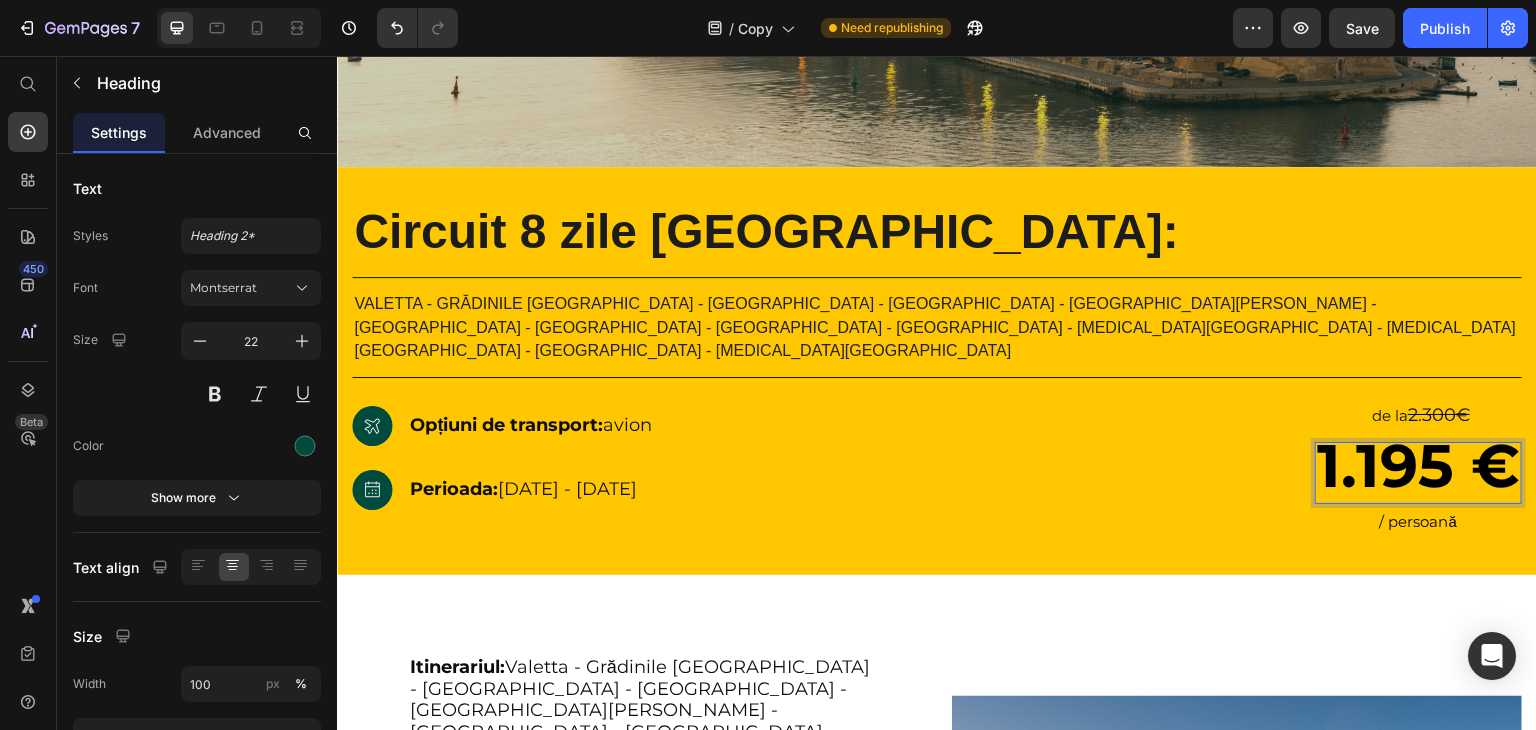 click on "1.195 €" at bounding box center [1418, 465] 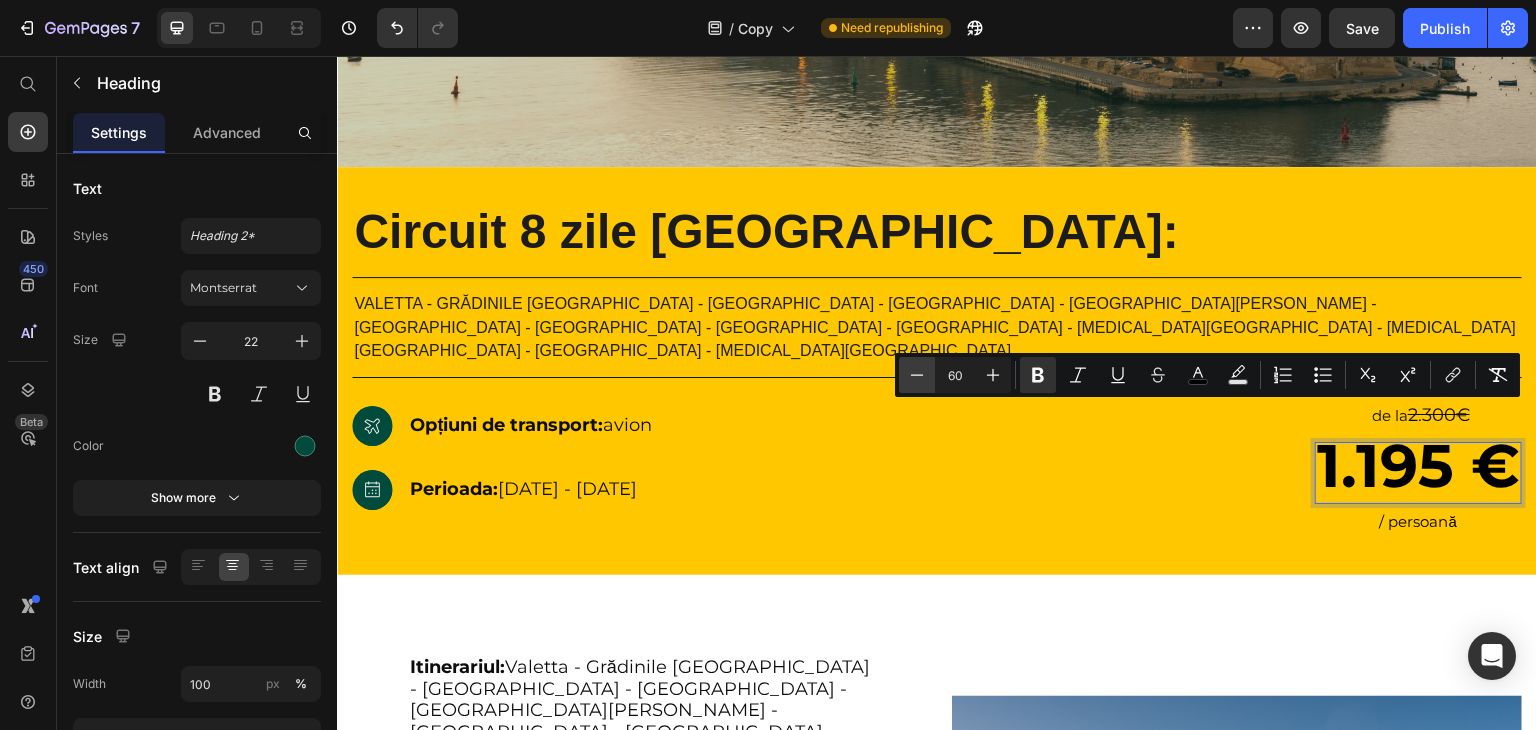 click 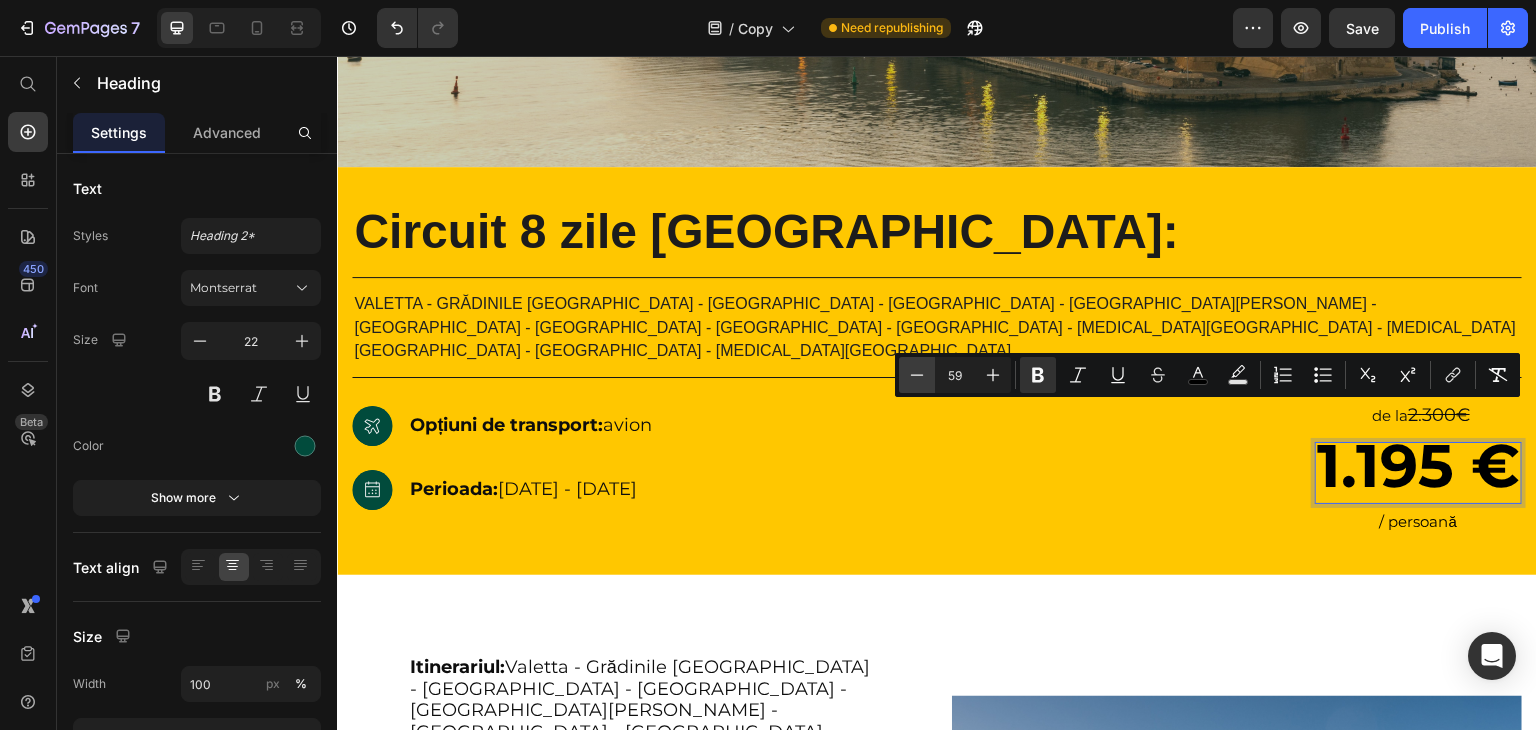click 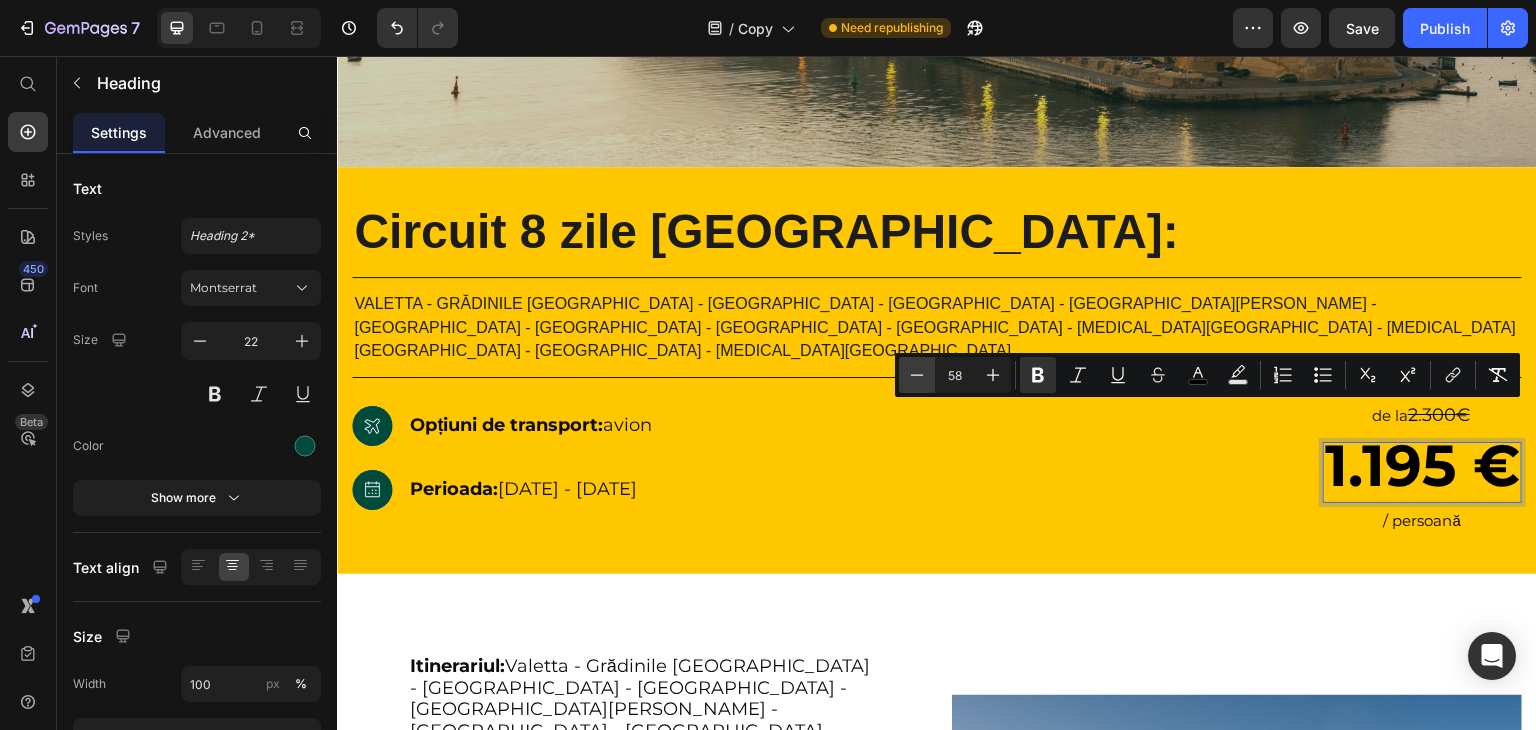 click 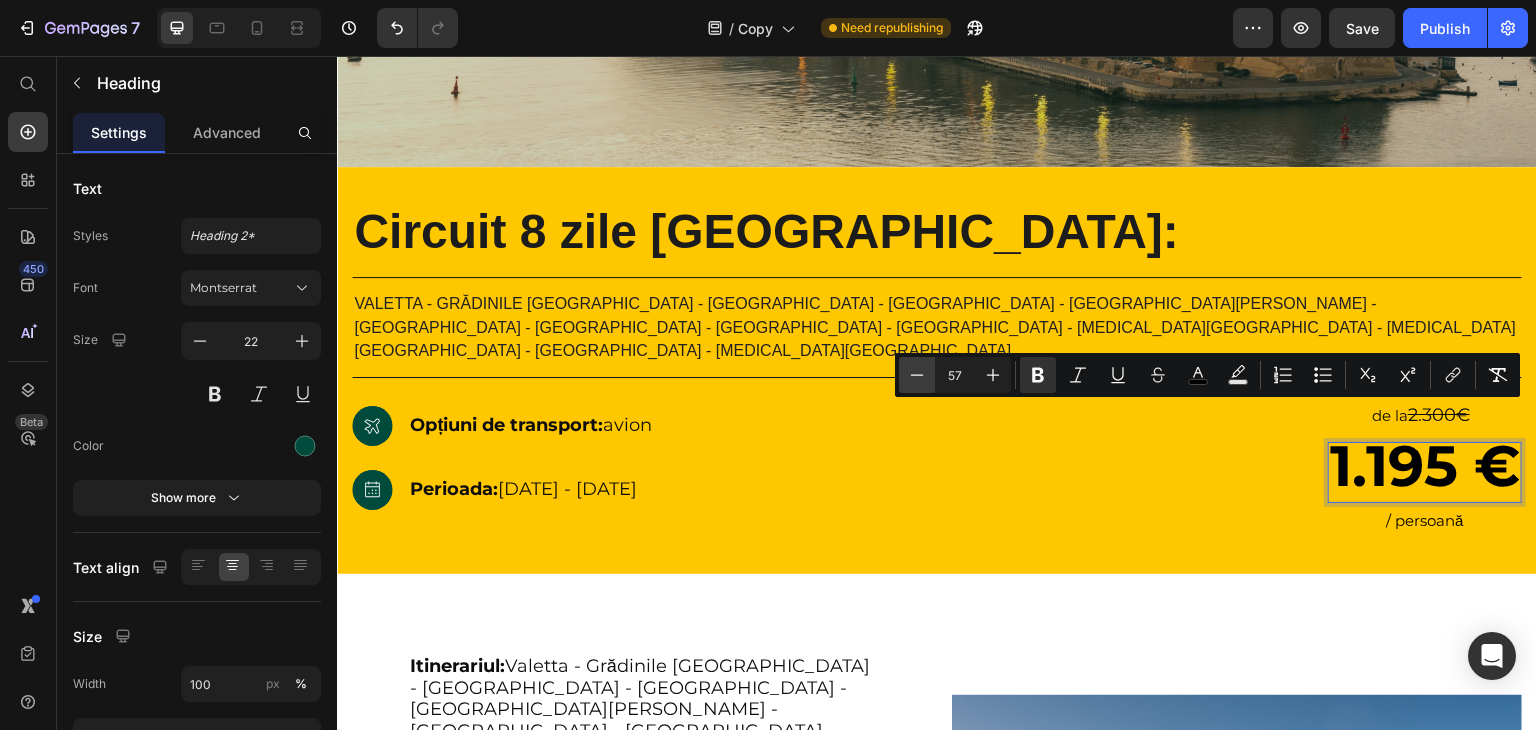 click 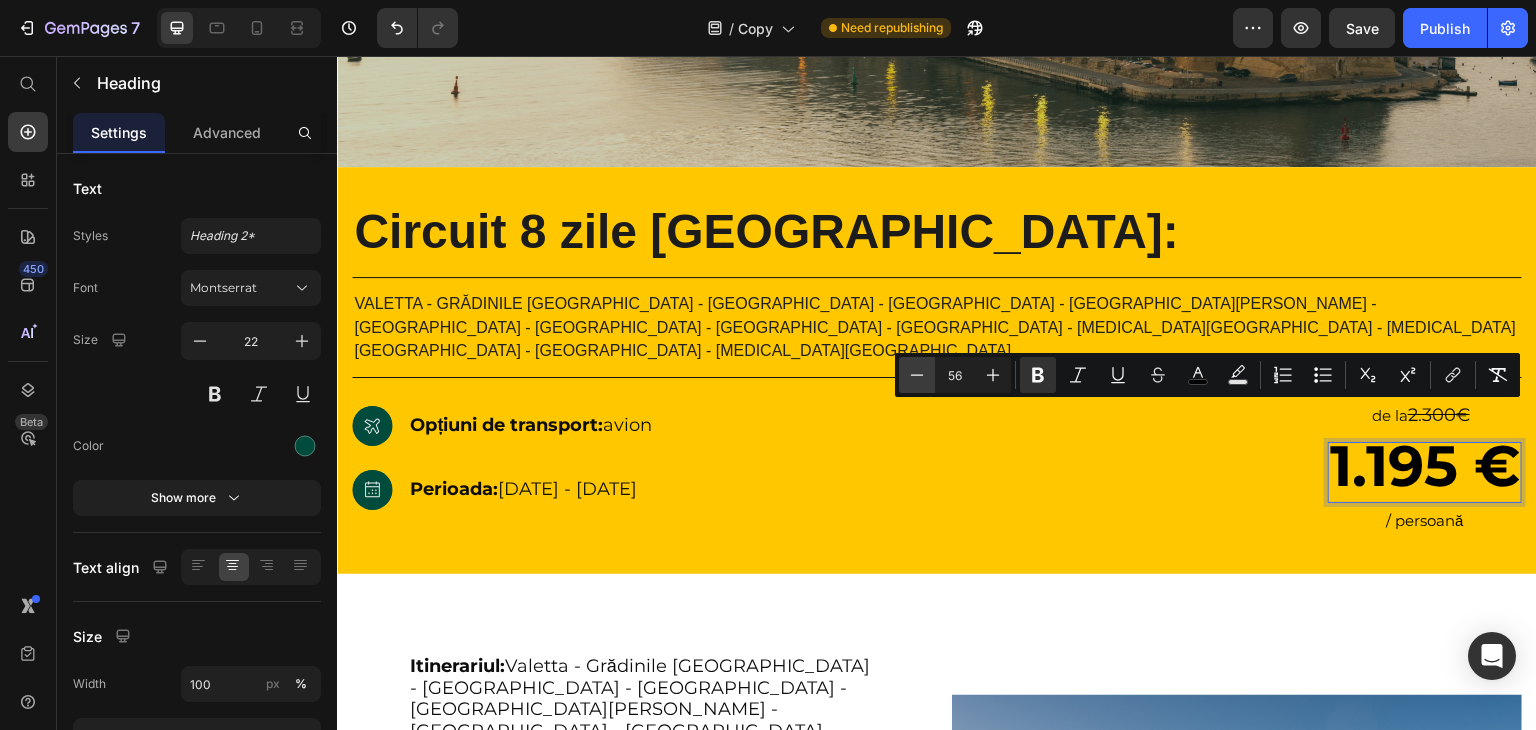 click 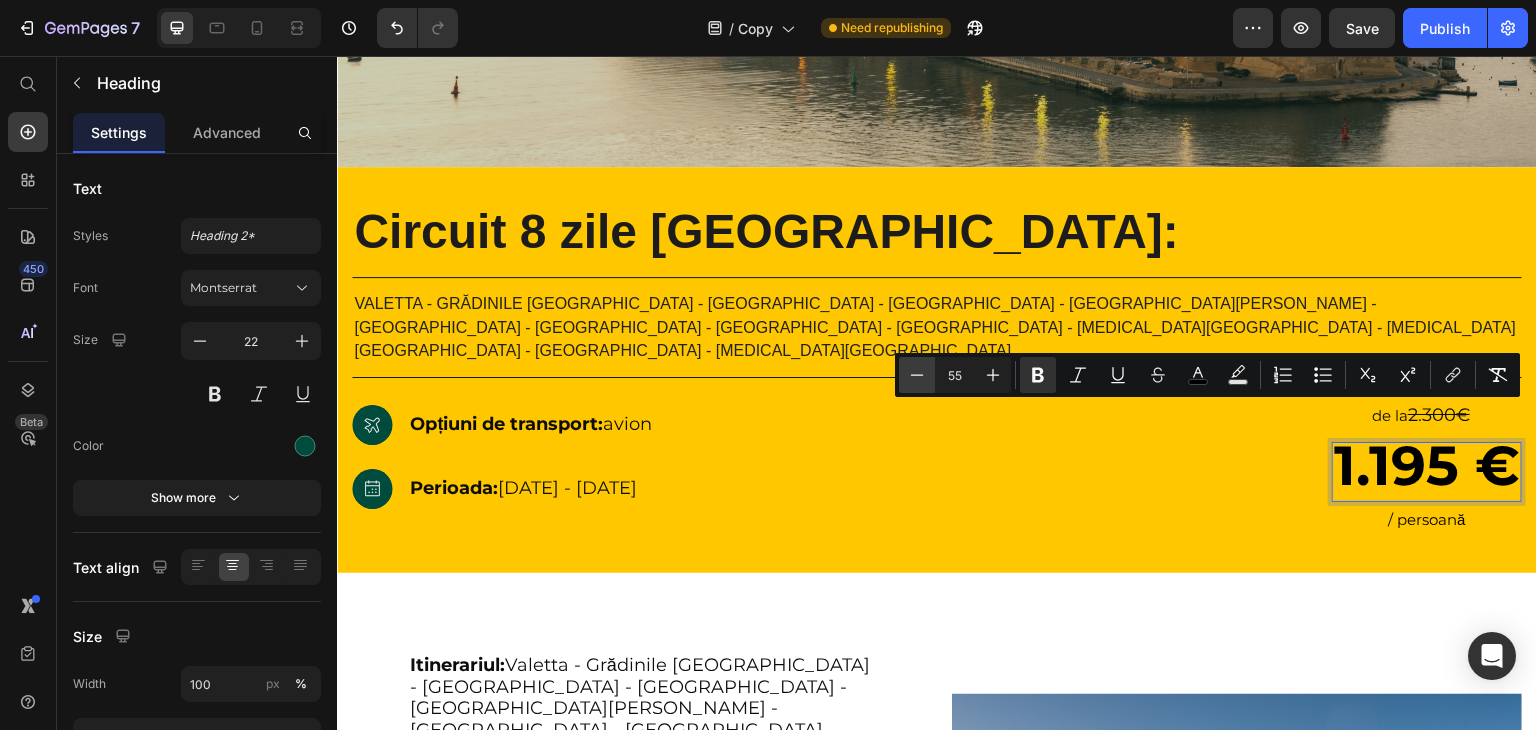 click 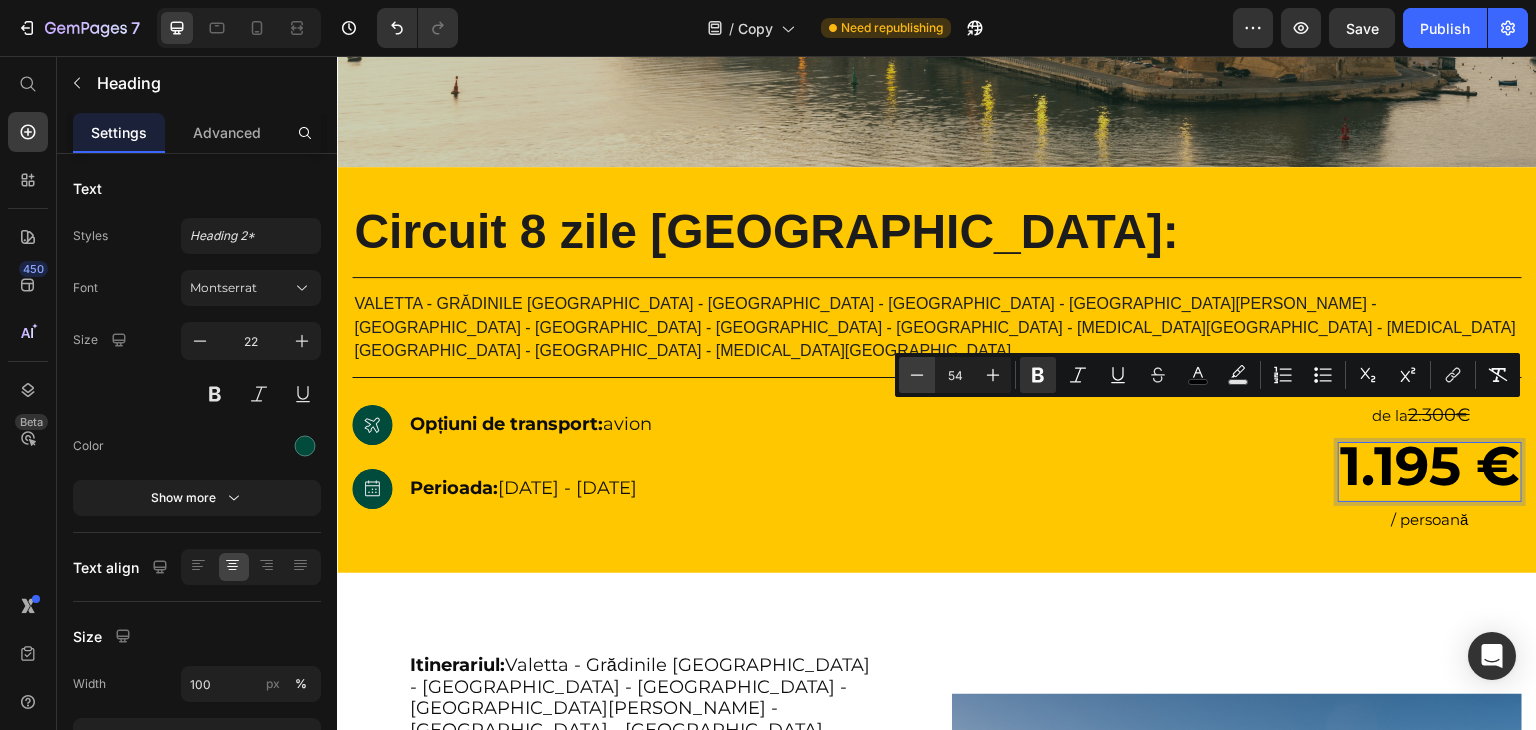 click 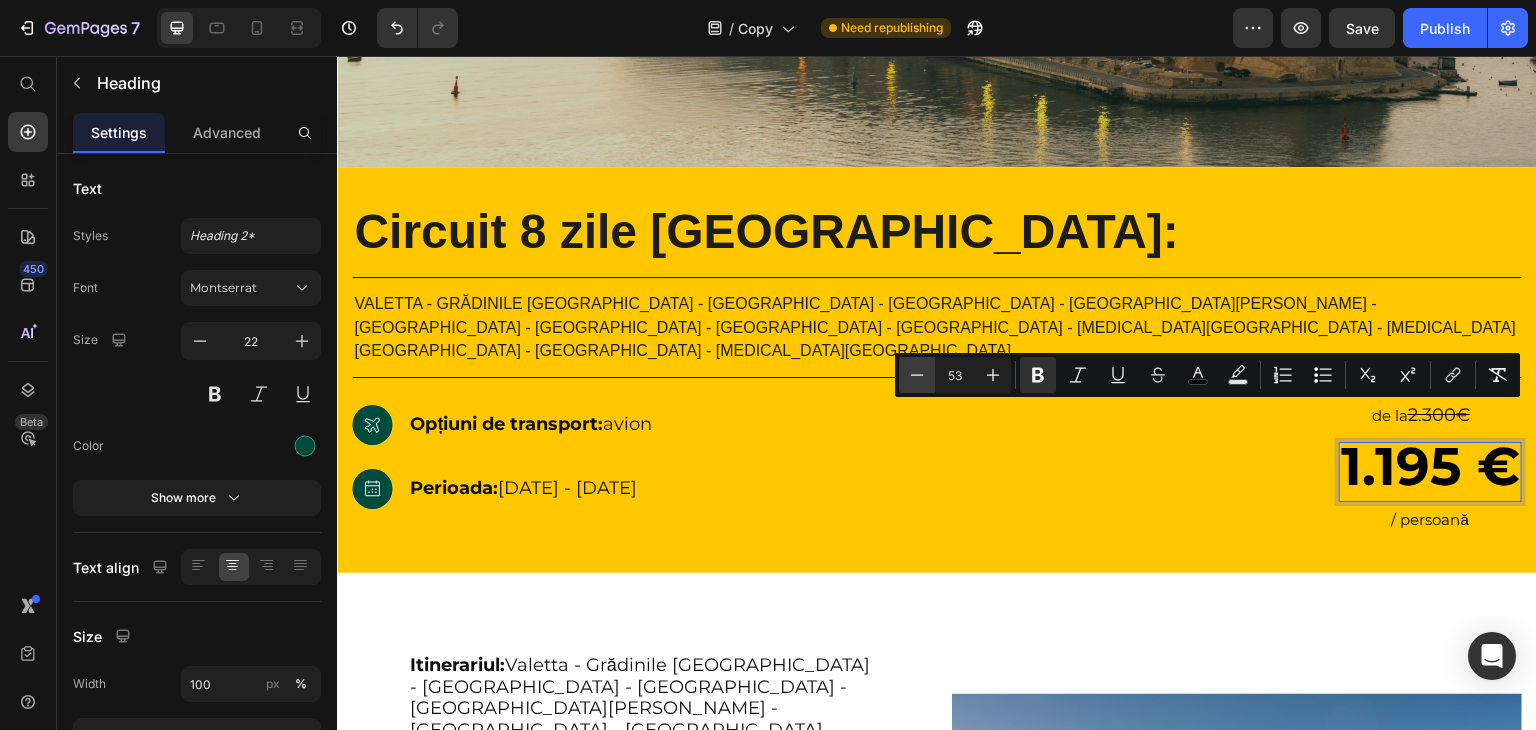 click 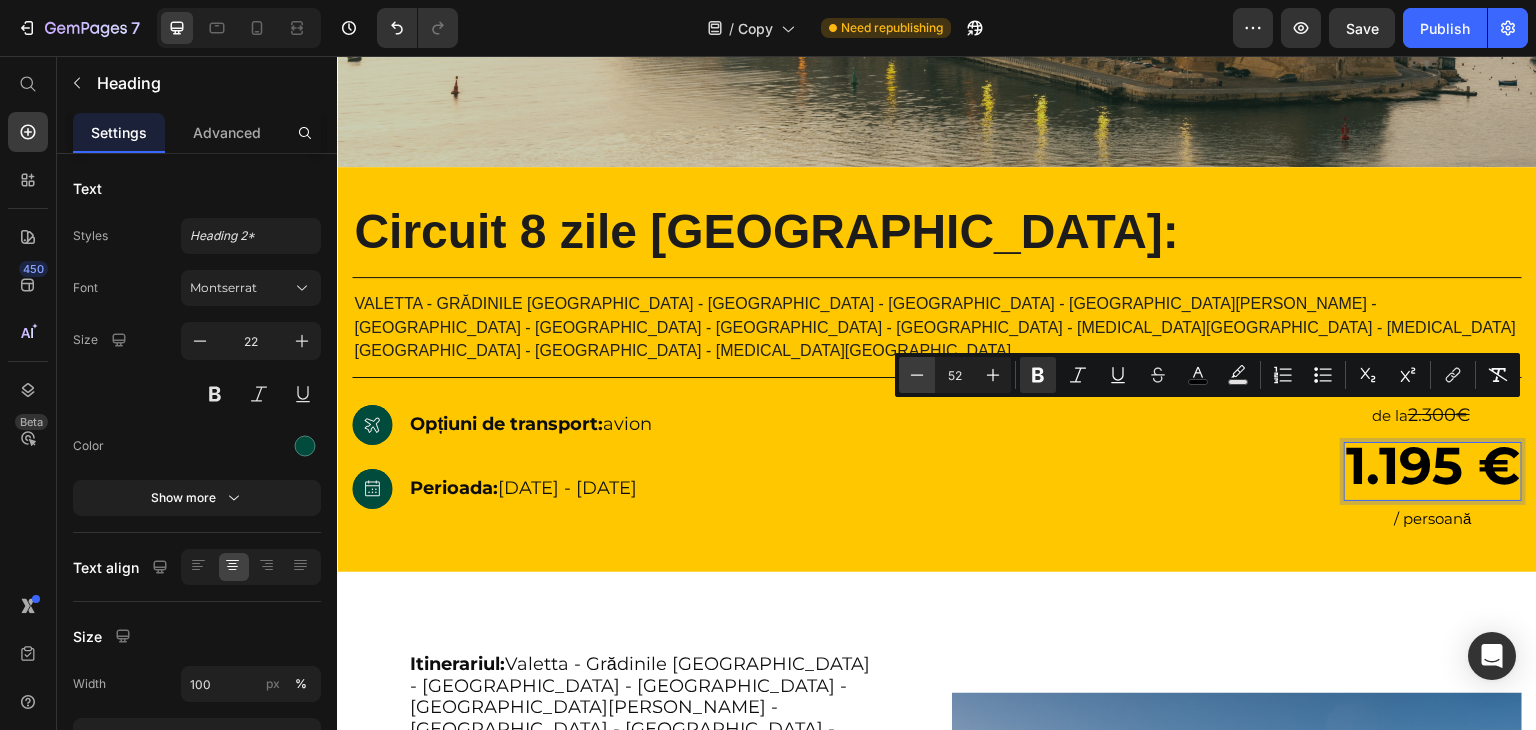 click 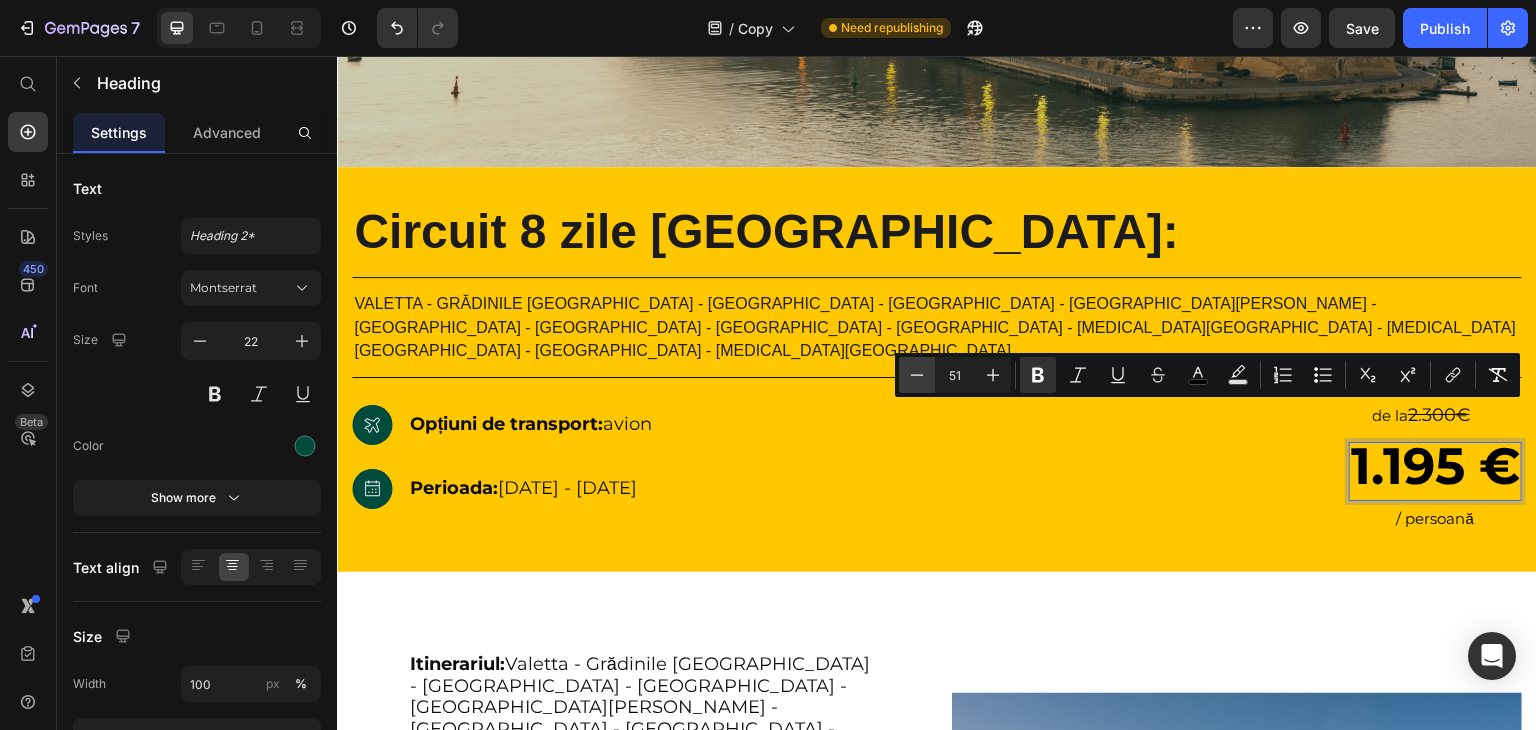 click 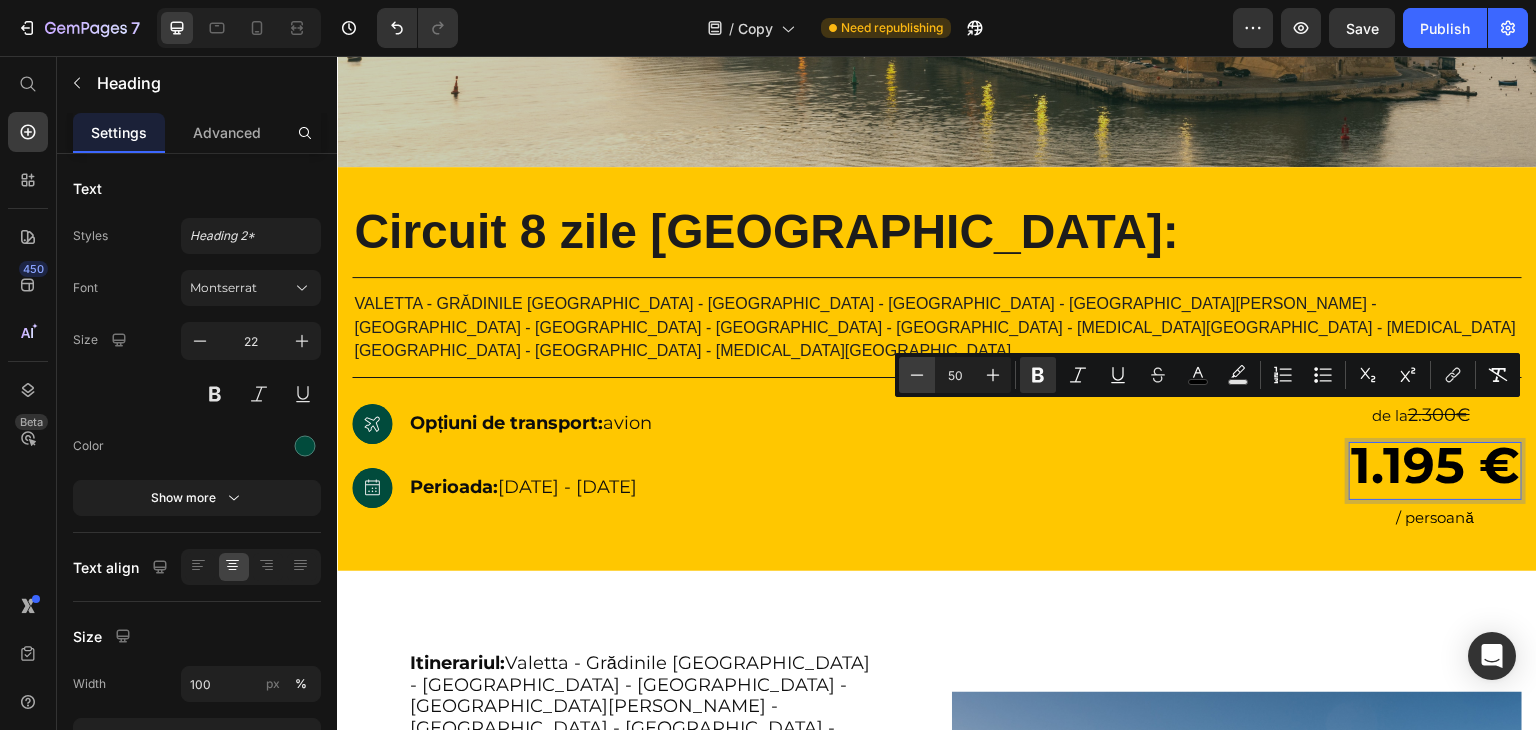 click 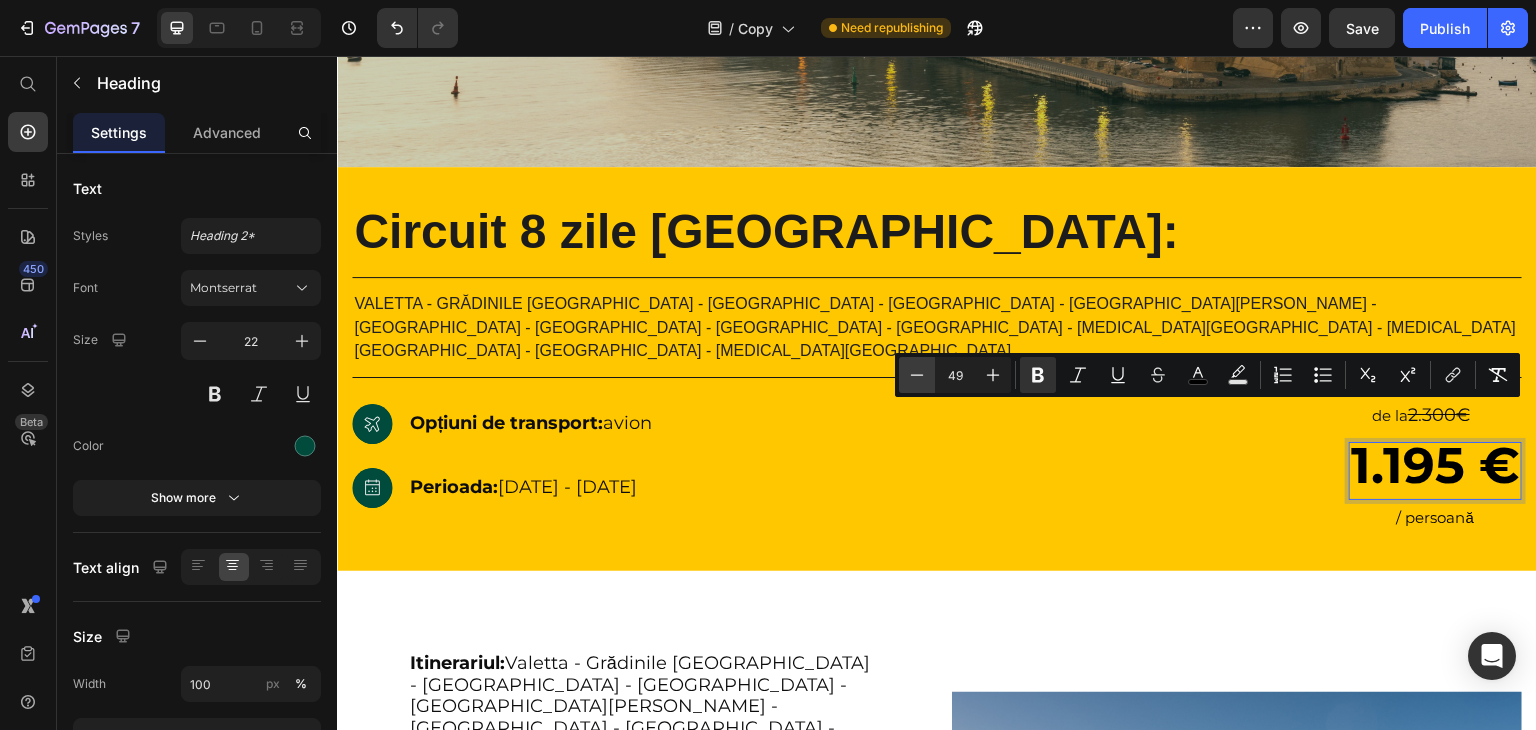 click 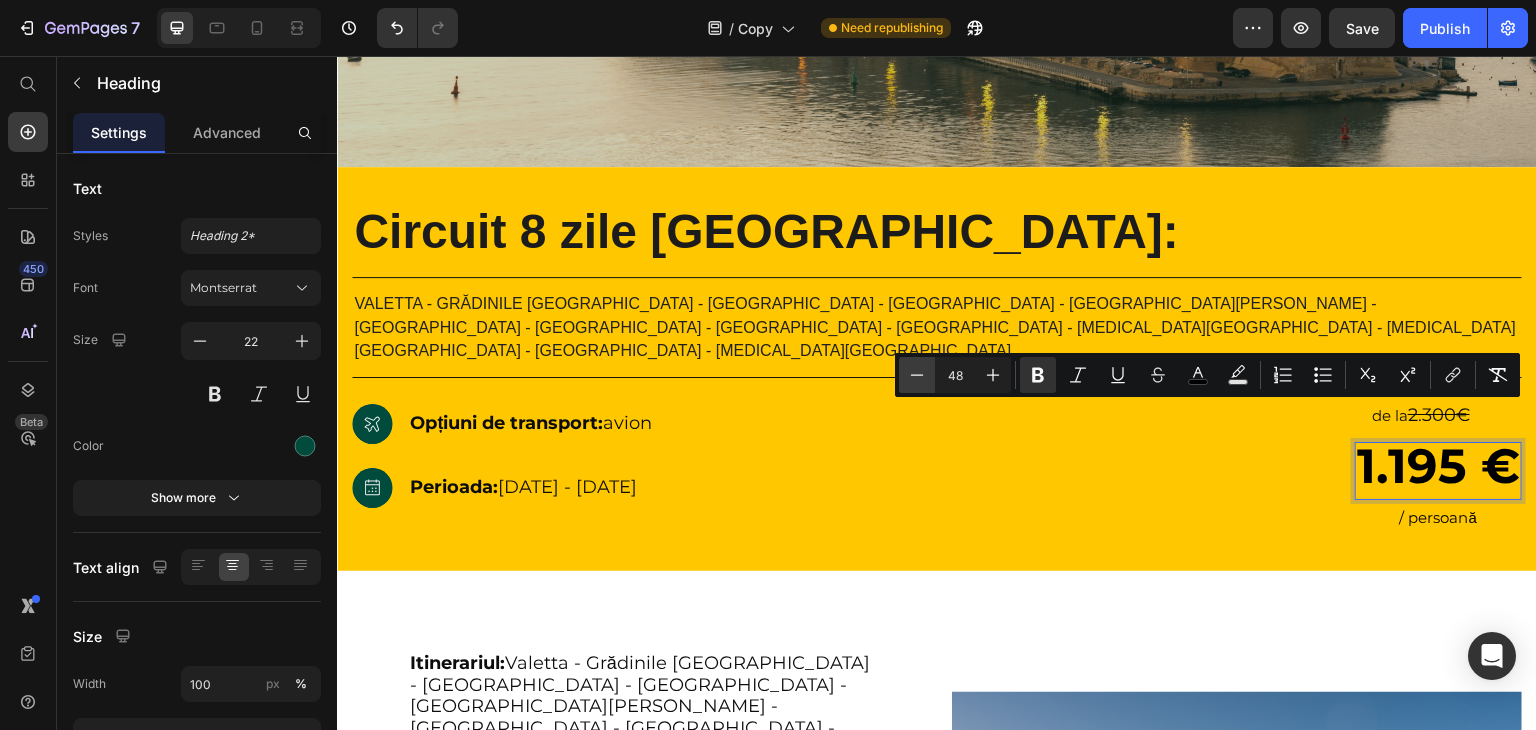 click 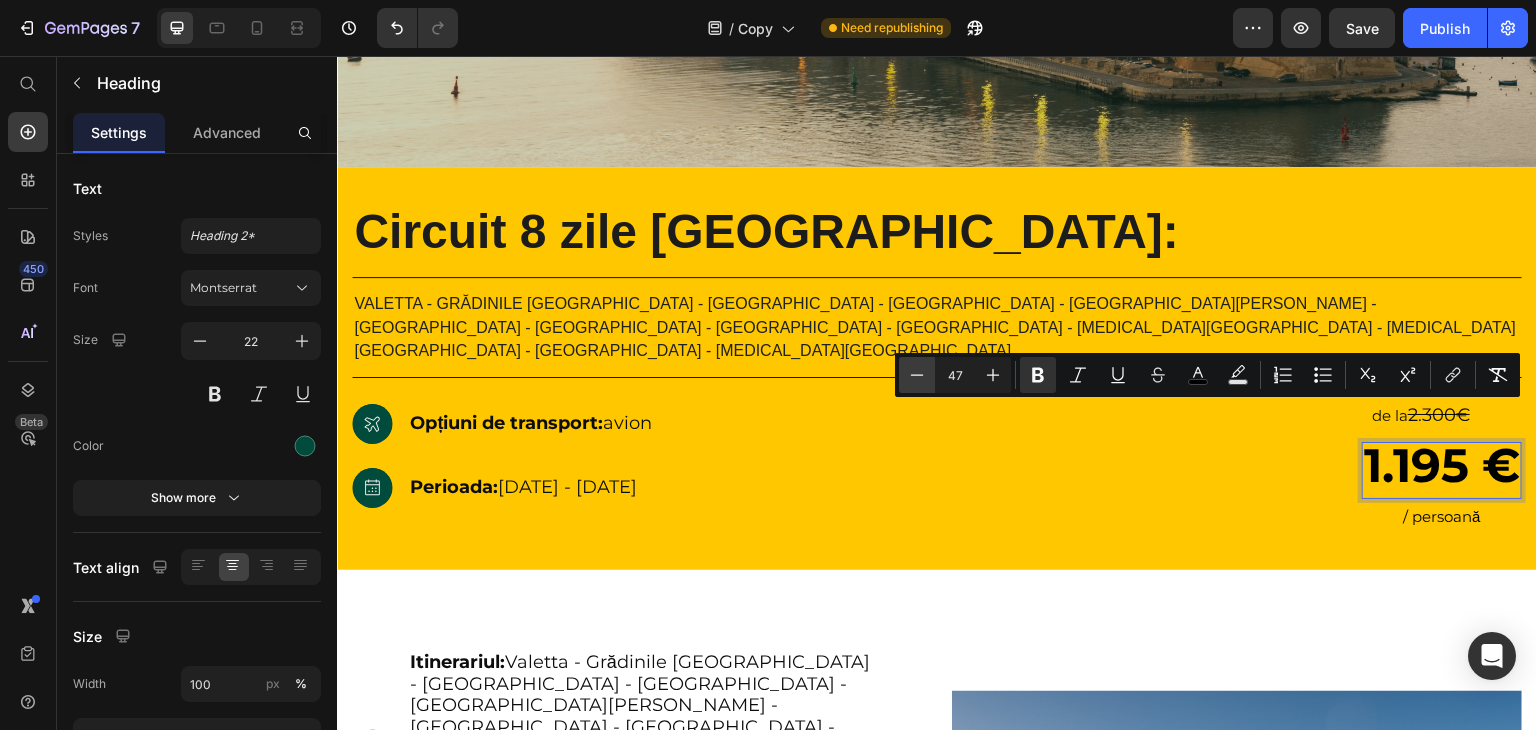 click 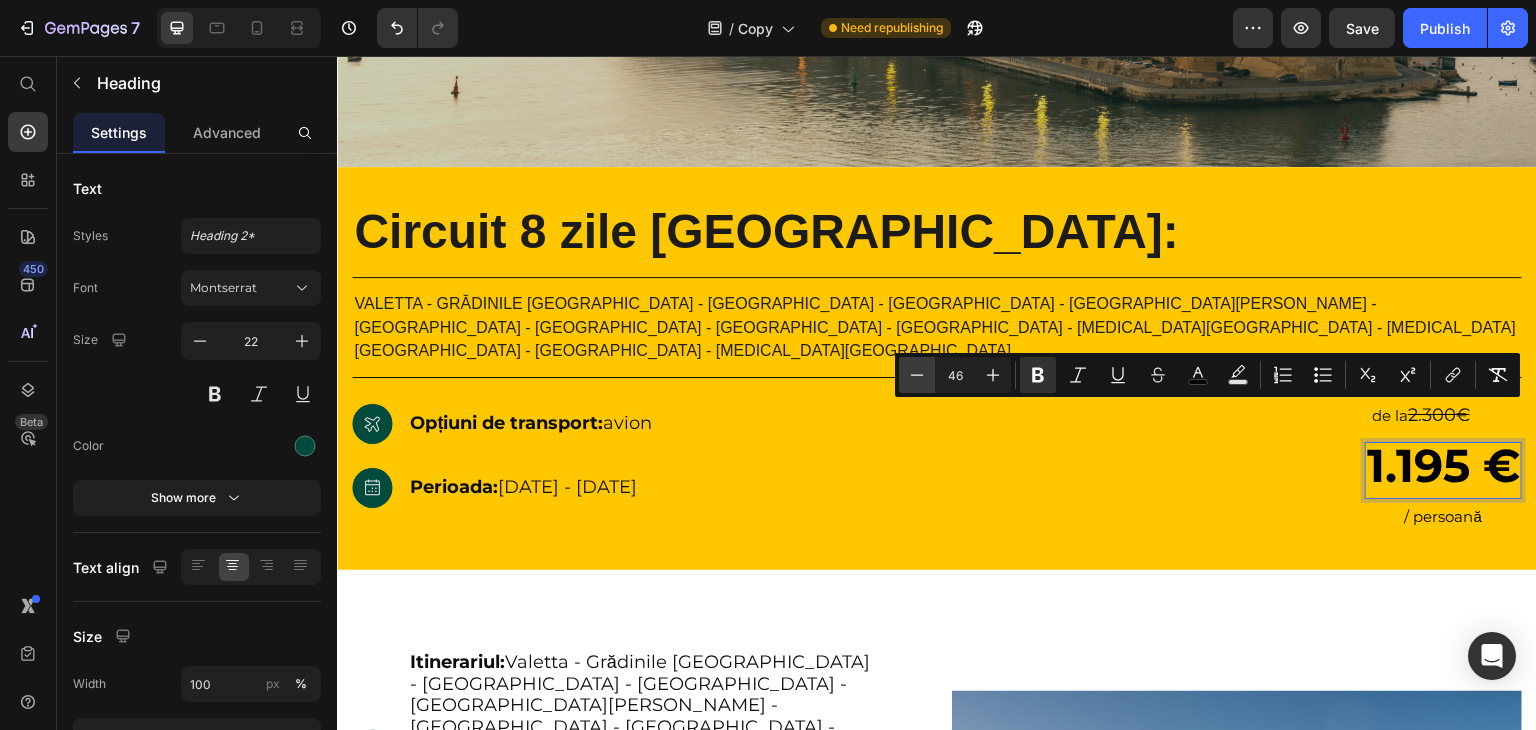 click 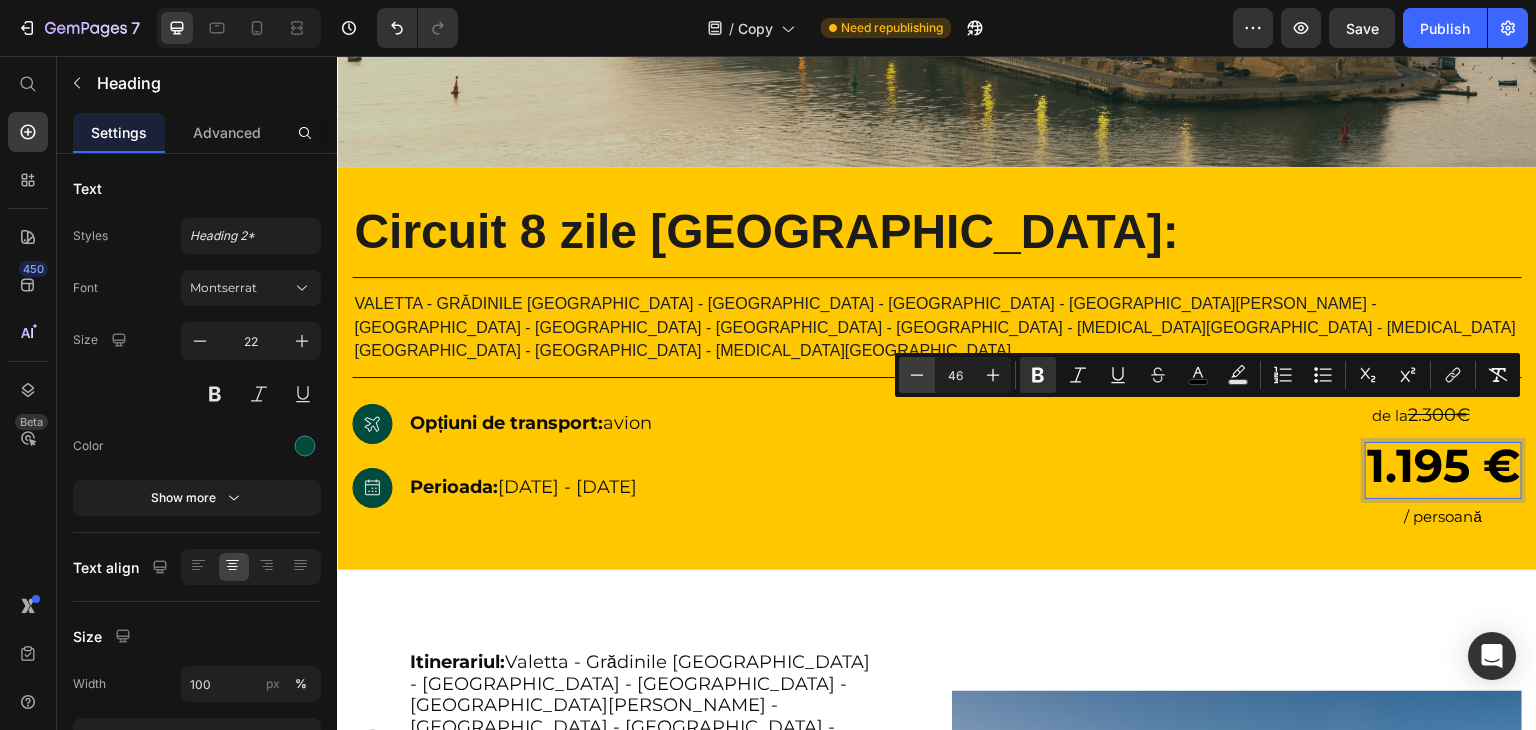 type on "45" 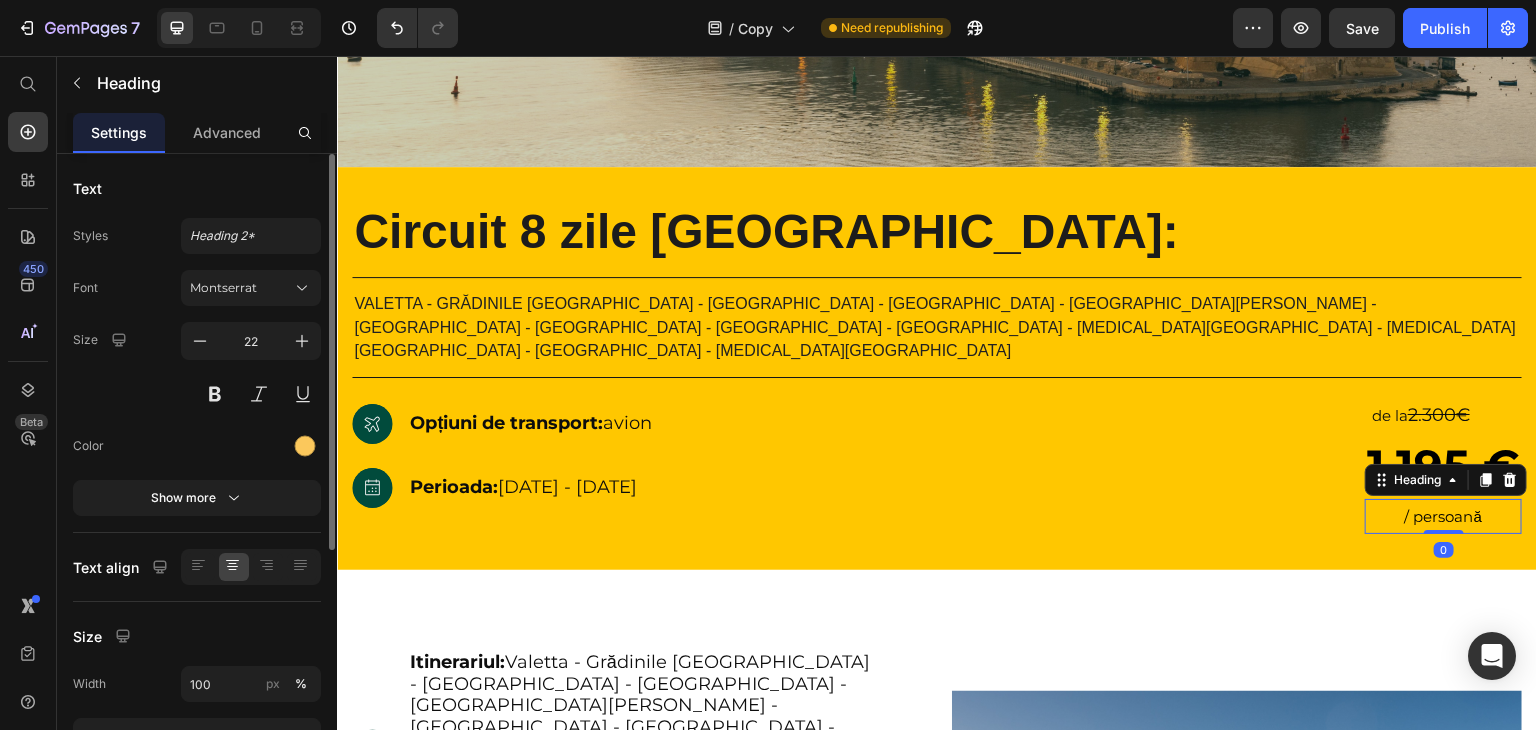 click 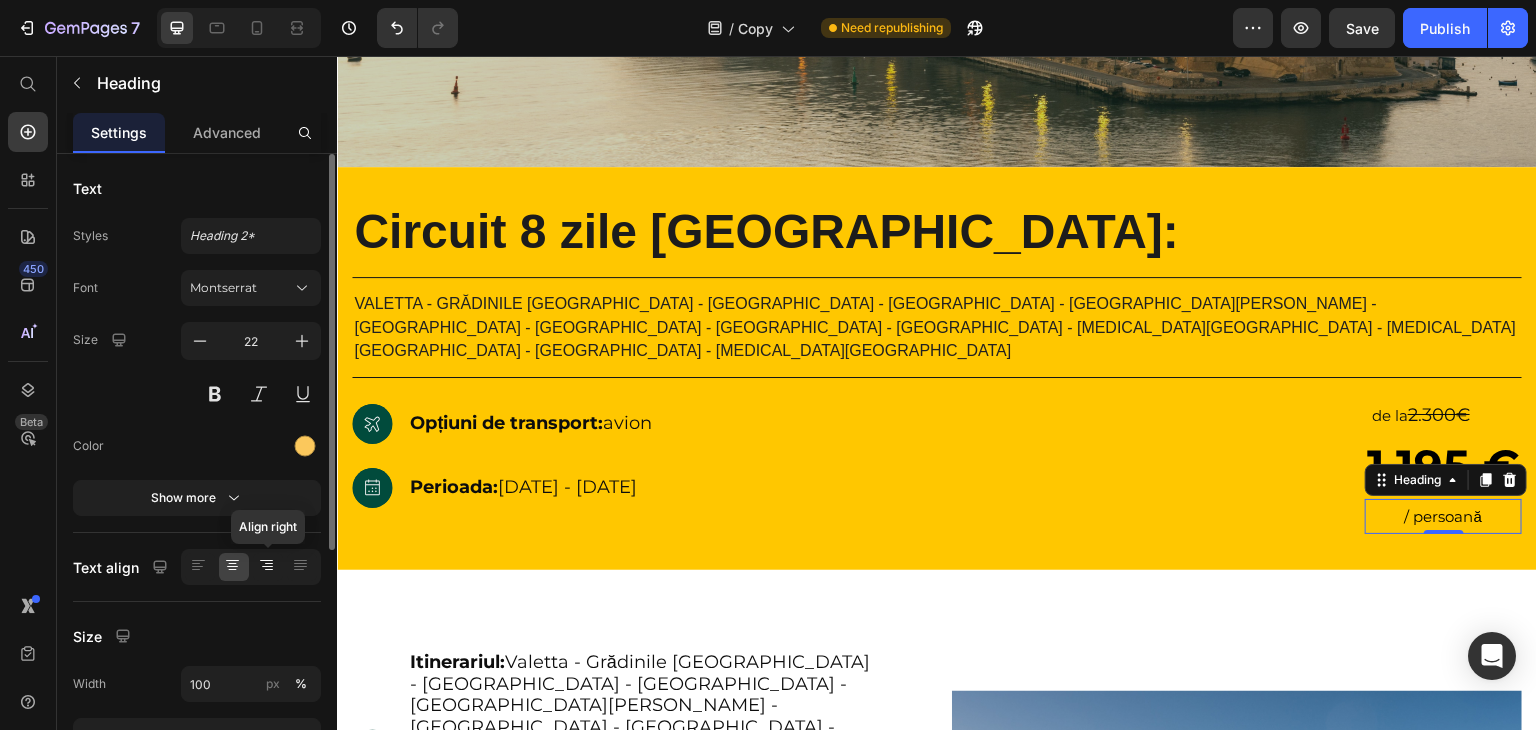 click 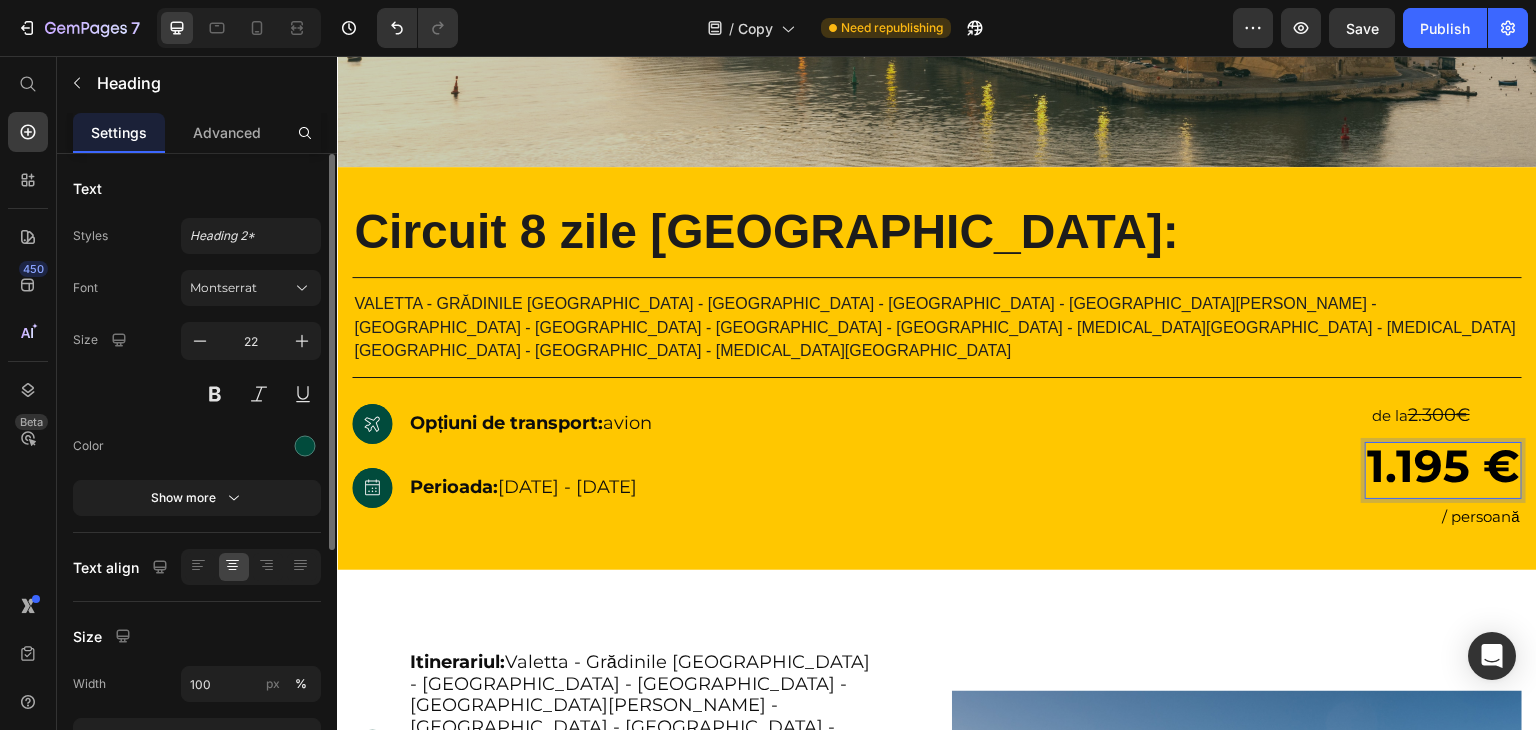 click on "1.195 €" at bounding box center [1443, 465] 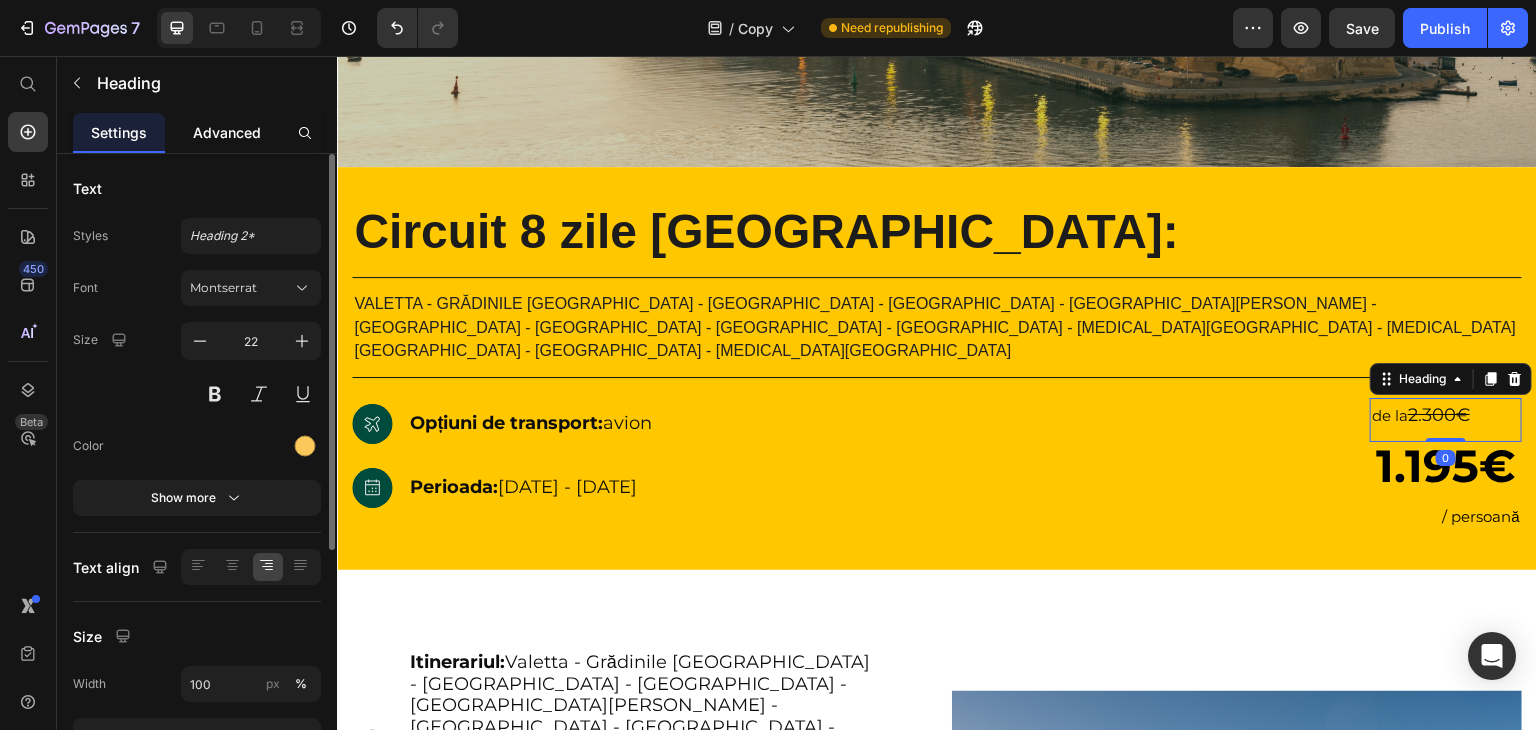 click on "Advanced" 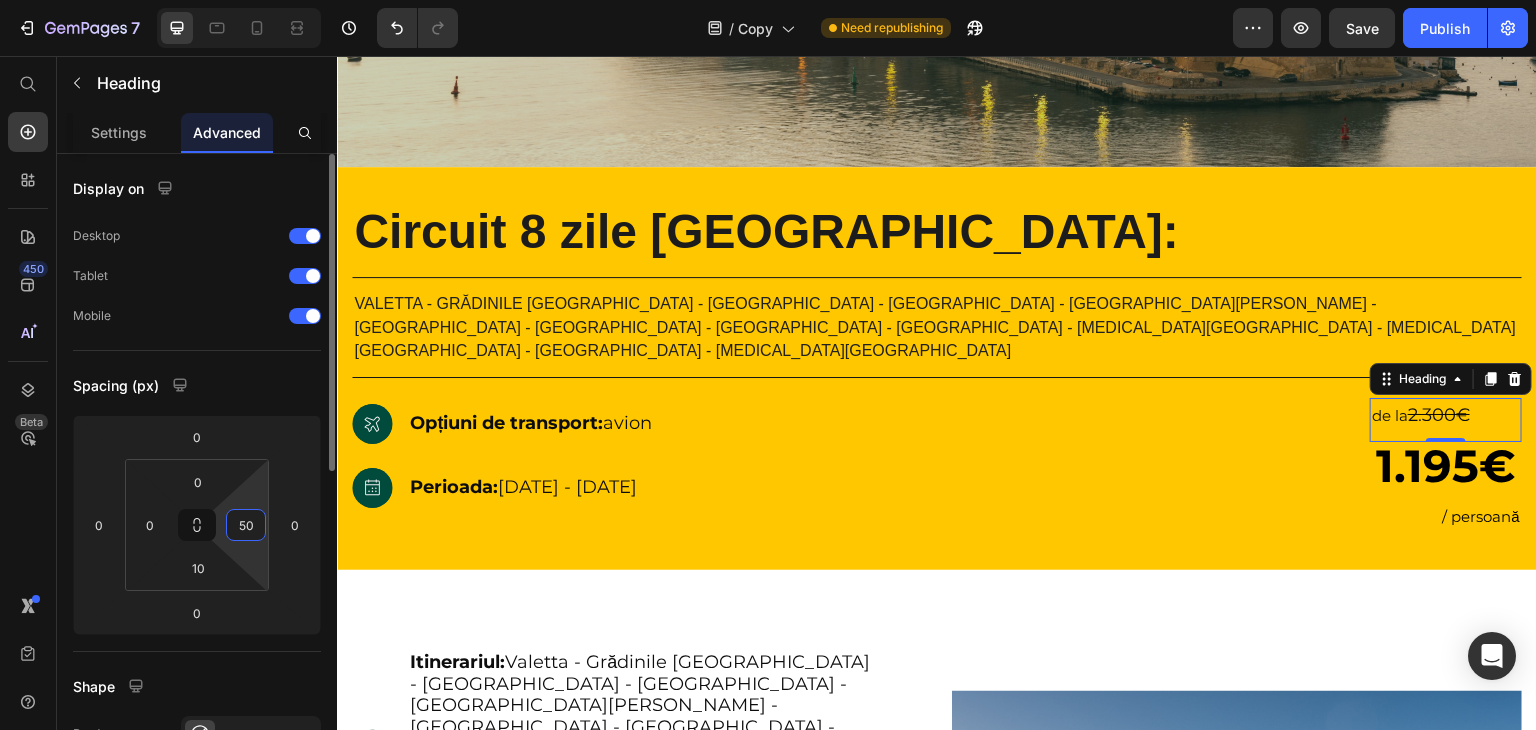 click on "50" at bounding box center (246, 525) 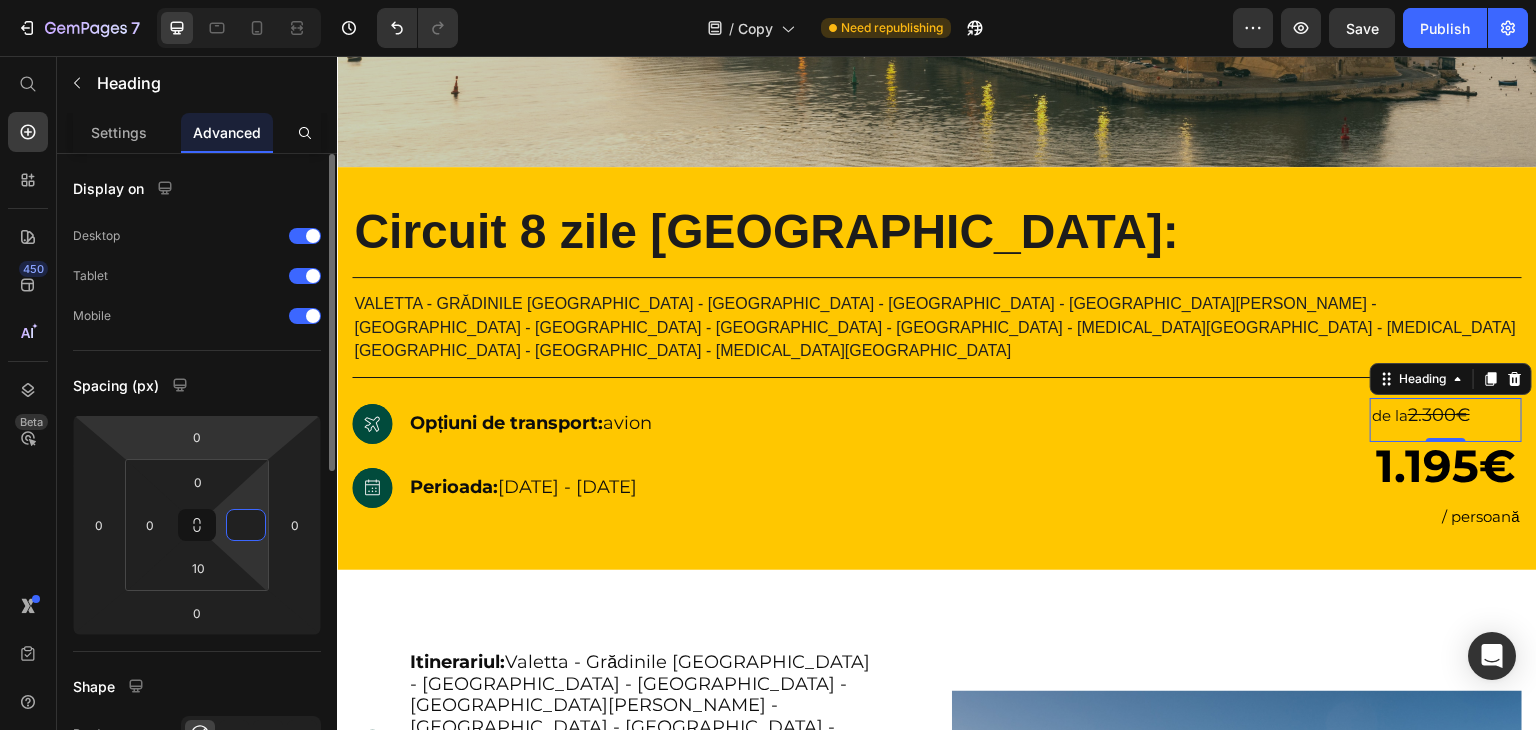 type on "0" 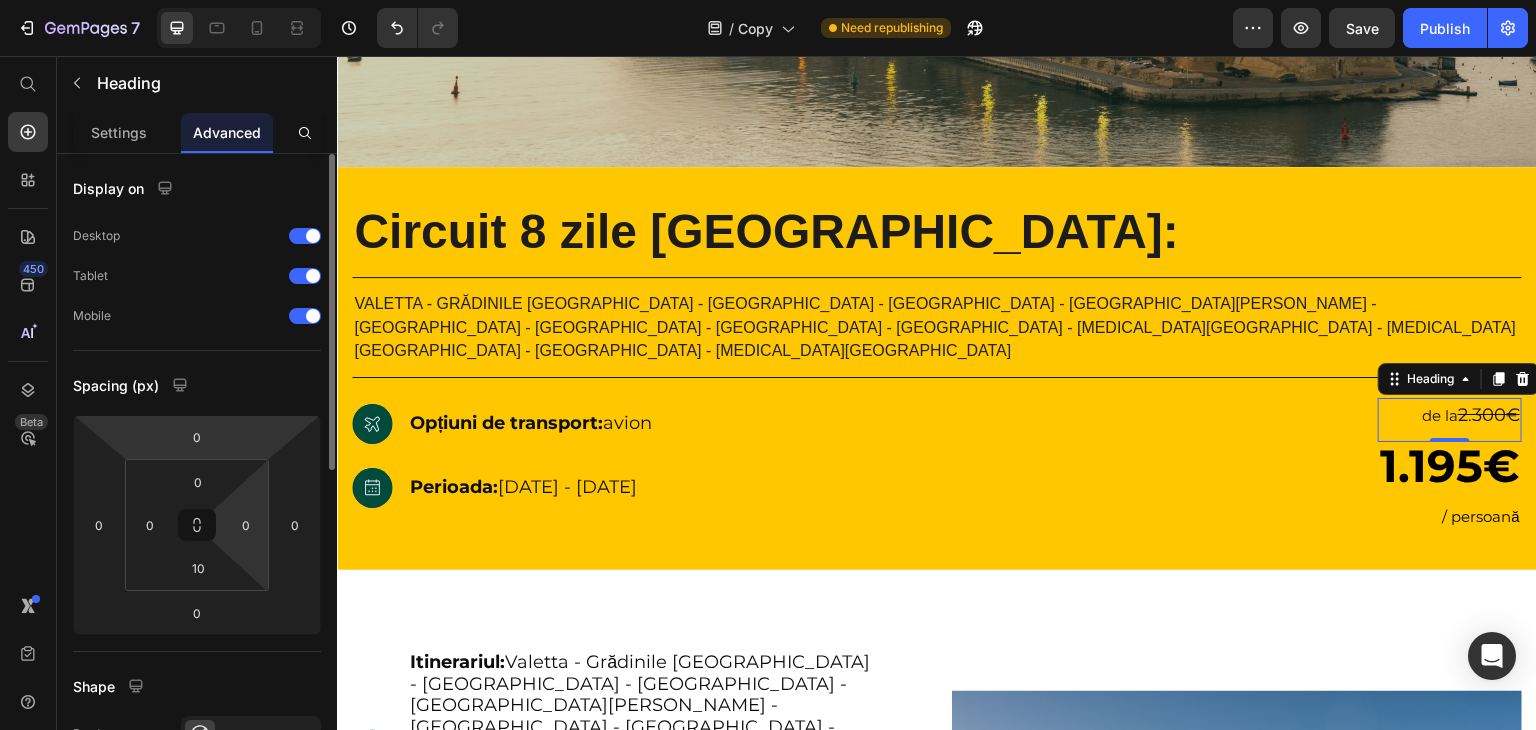 click on "Spacing (px)" at bounding box center (197, 385) 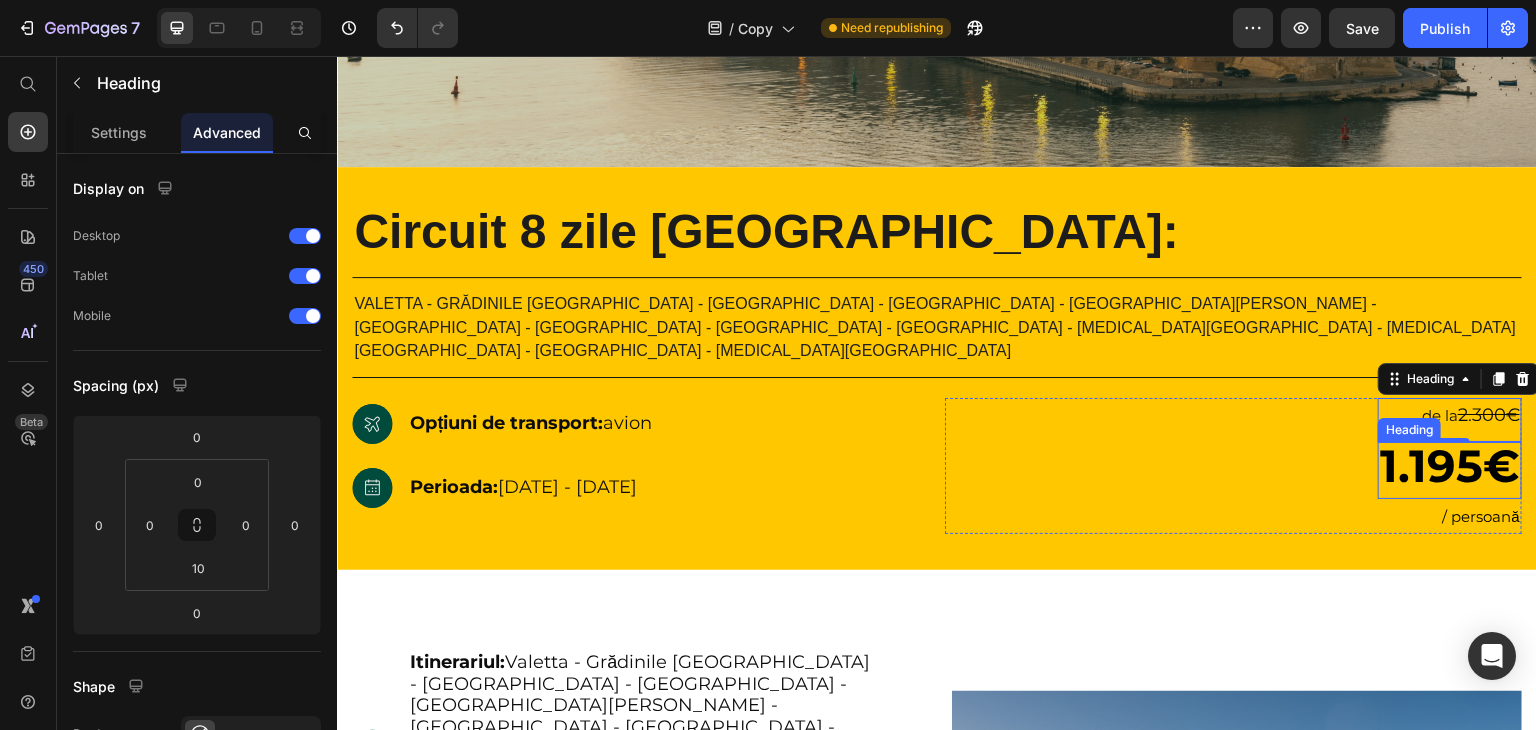 click on "1.195€" at bounding box center (1450, 465) 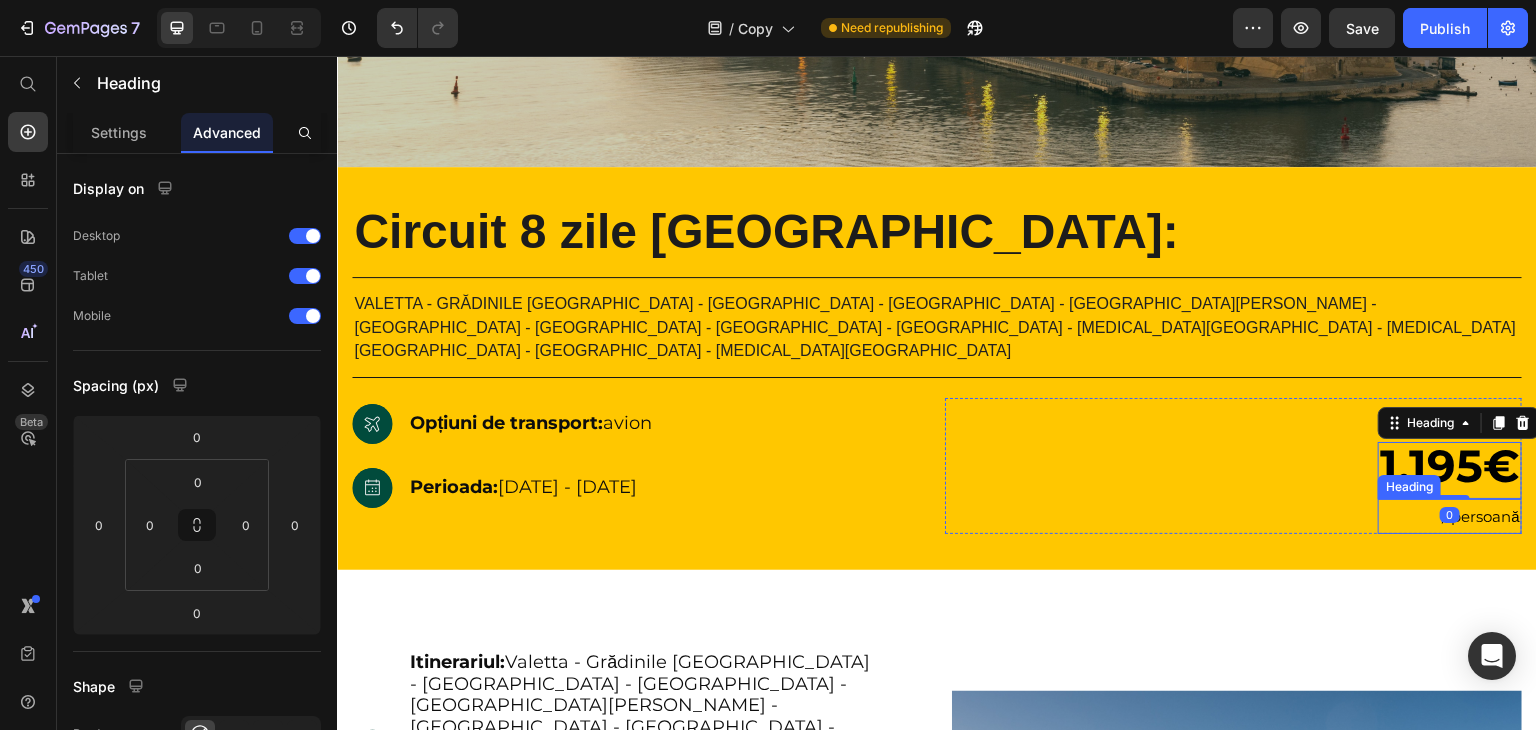 click on "/ persoană" at bounding box center (1481, 516) 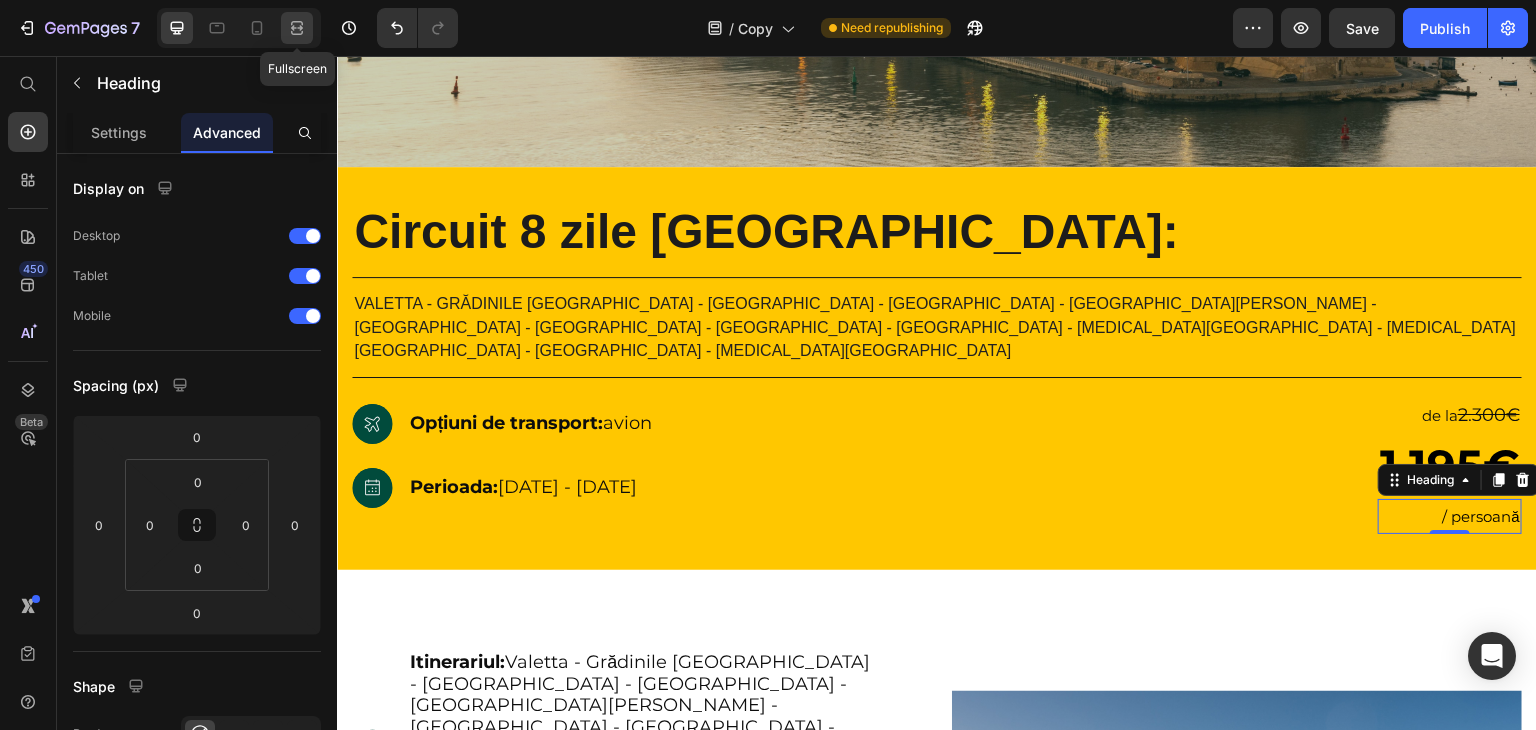click 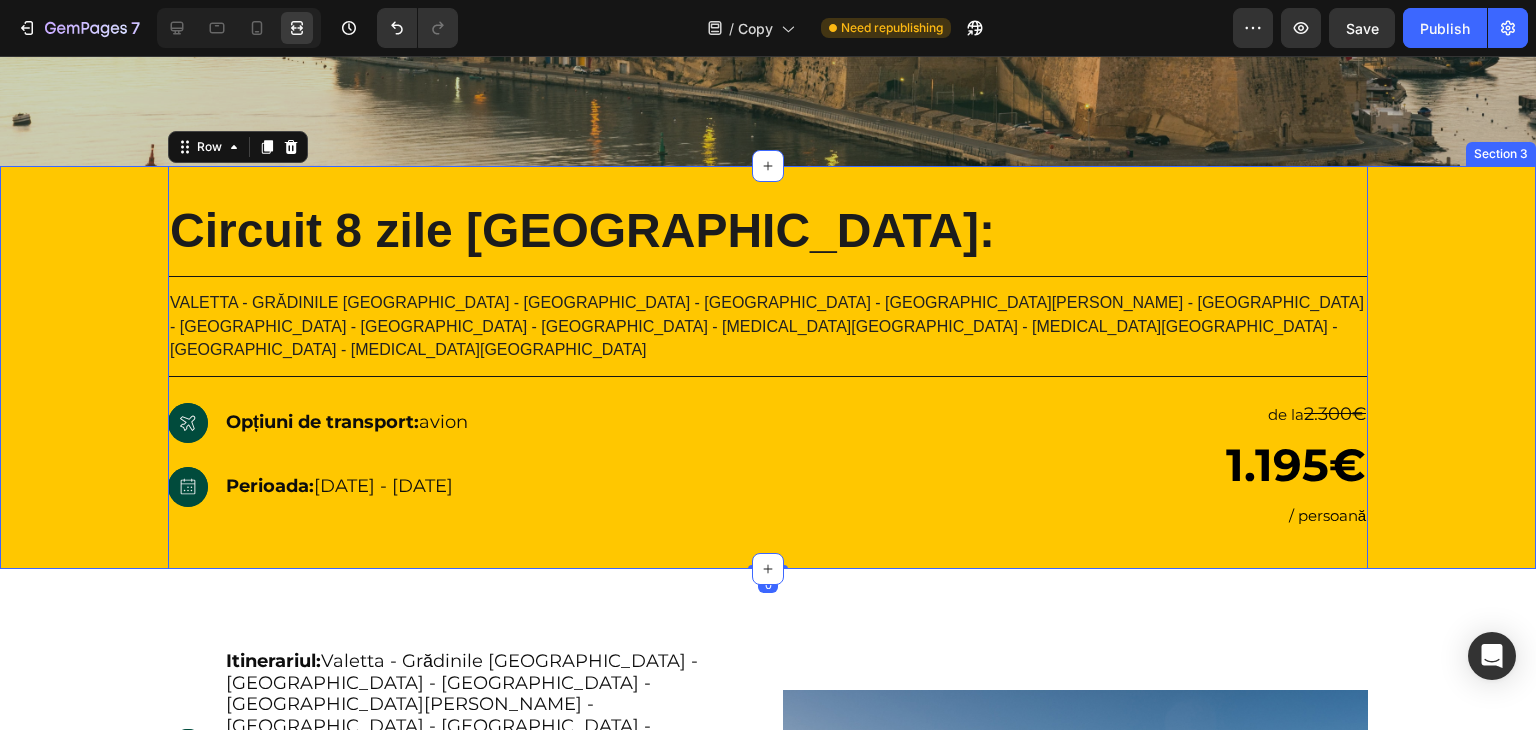 click on "Circuit 8 zile Malta:  Heading                Title Line Valetta - Grădinile Barakka - Mdina - Rabat - Fortul St.Angelo - Birgu - Senglea - Cospicua - Portul Valetta - Insula Gozo - Insula Comino - Blue Lagoon - Insula Victoria Heading                Title Line
Icon Hero Banner Opțiuni de transport:  avion  Text Block Row
Icon Hero Banner Perioada:  31.08.2025 - 07.09.2025  Text Block Row 2000+ 5-Star Reviews Text Block de la  2.300€ Heading ⁠⁠⁠⁠⁠⁠⁠      1.195€ Heading  / persoană Heading Row Row Row   0 Row" at bounding box center [768, 367] 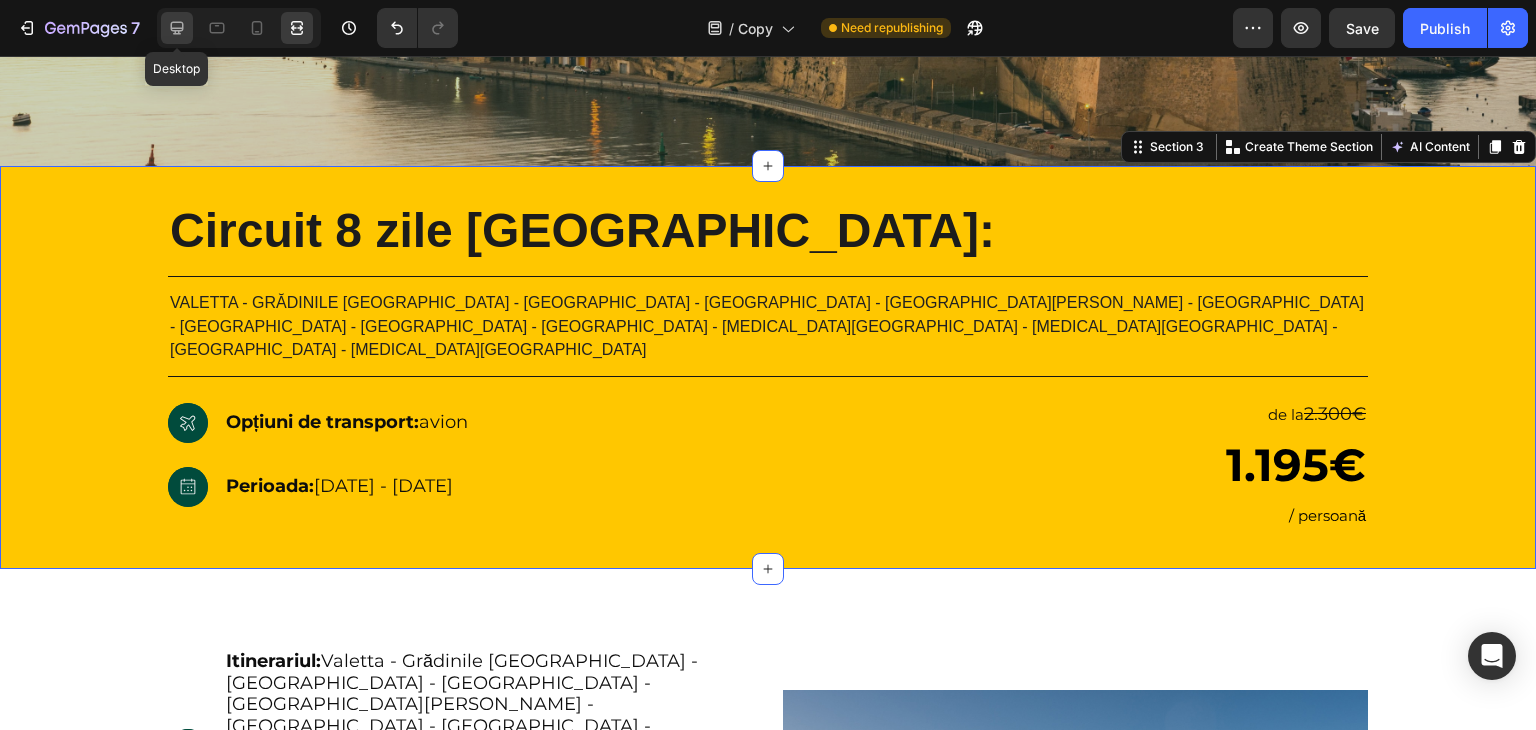 click 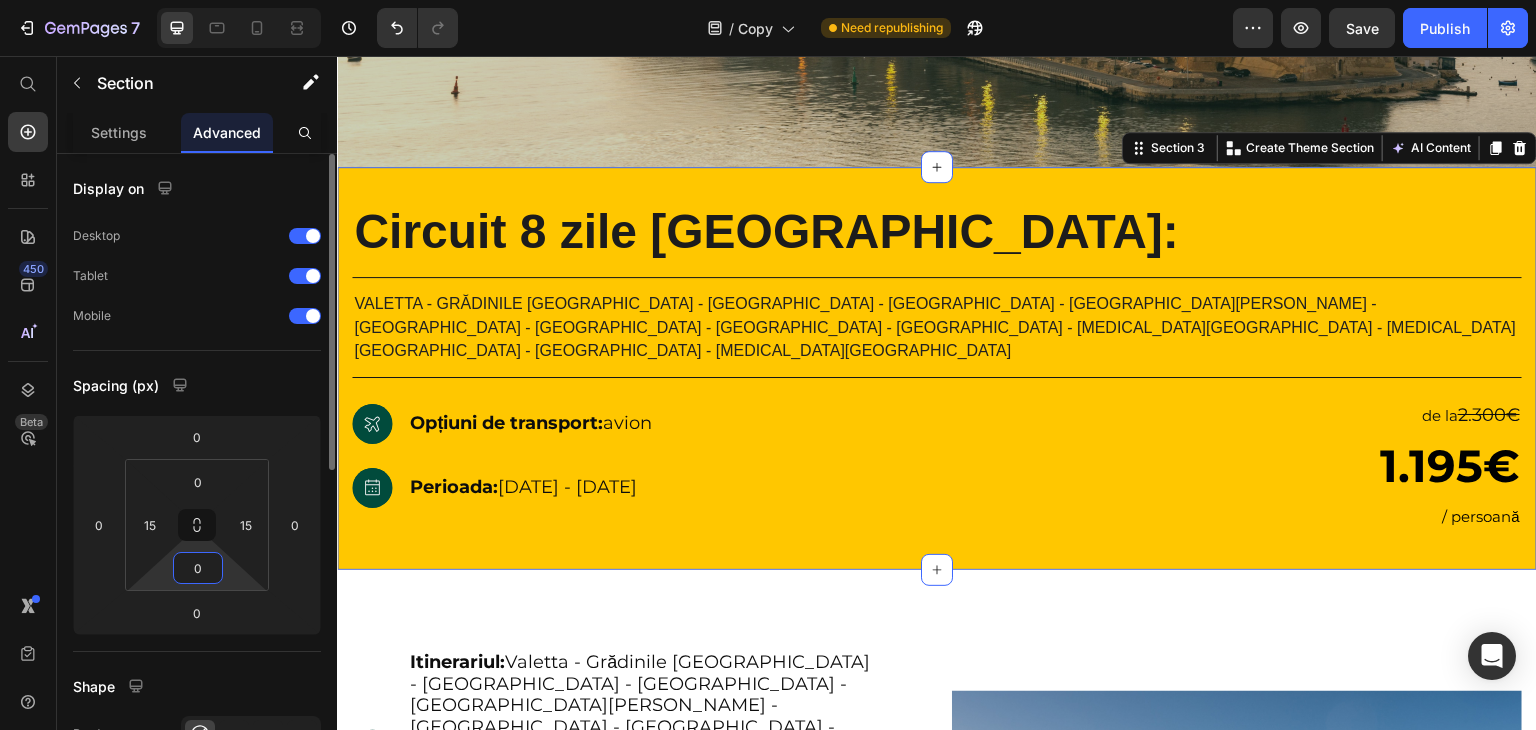 click on "0" at bounding box center (198, 568) 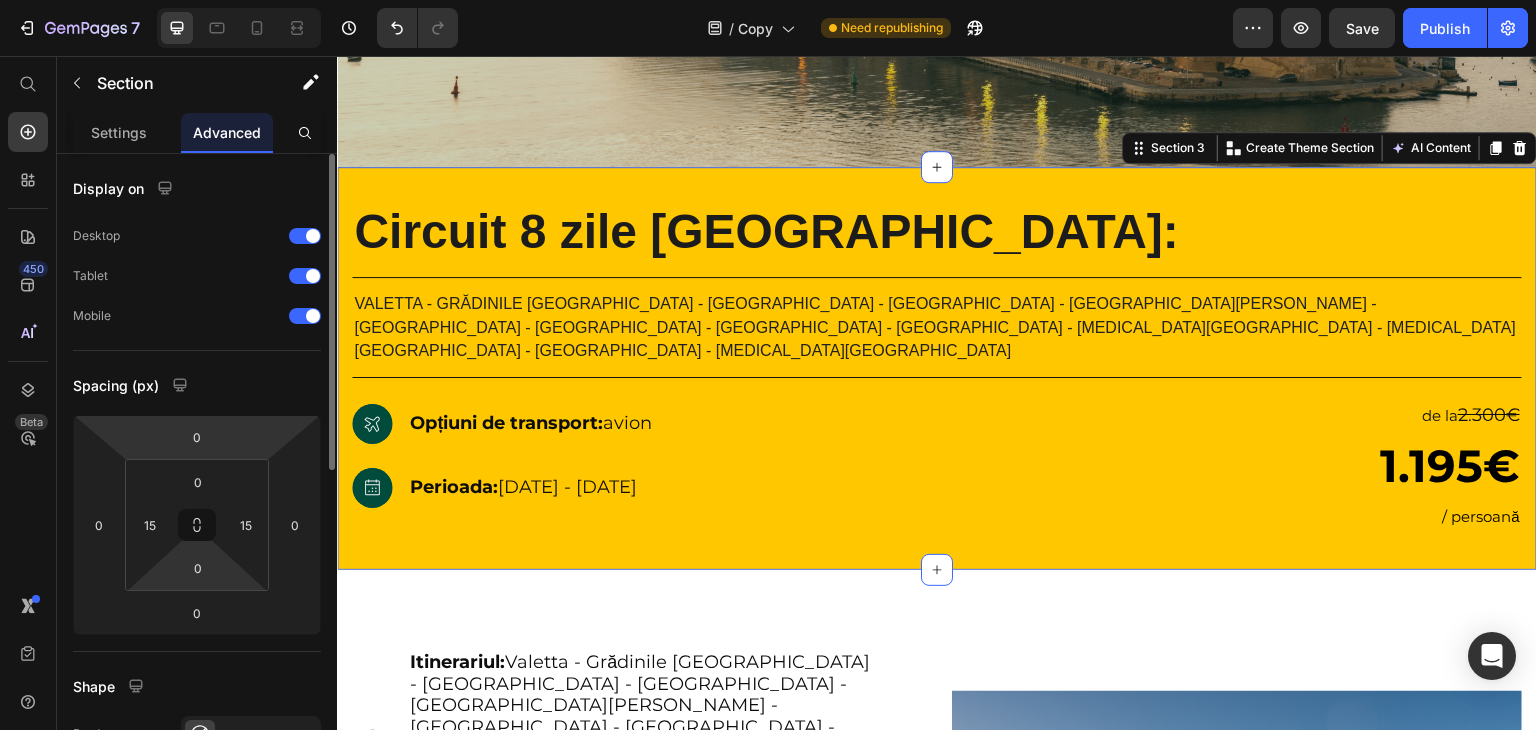 click on "Display on Desktop Tablet Mobile Spacing (px) 0 0 0 0 0 15 0 15 Shape Border Corner Shadow Position Opacity 100 % Animation Interaction Upgrade to Optimize plan  to unlock Interaction & other premium features. CSS class" at bounding box center [197, 739] 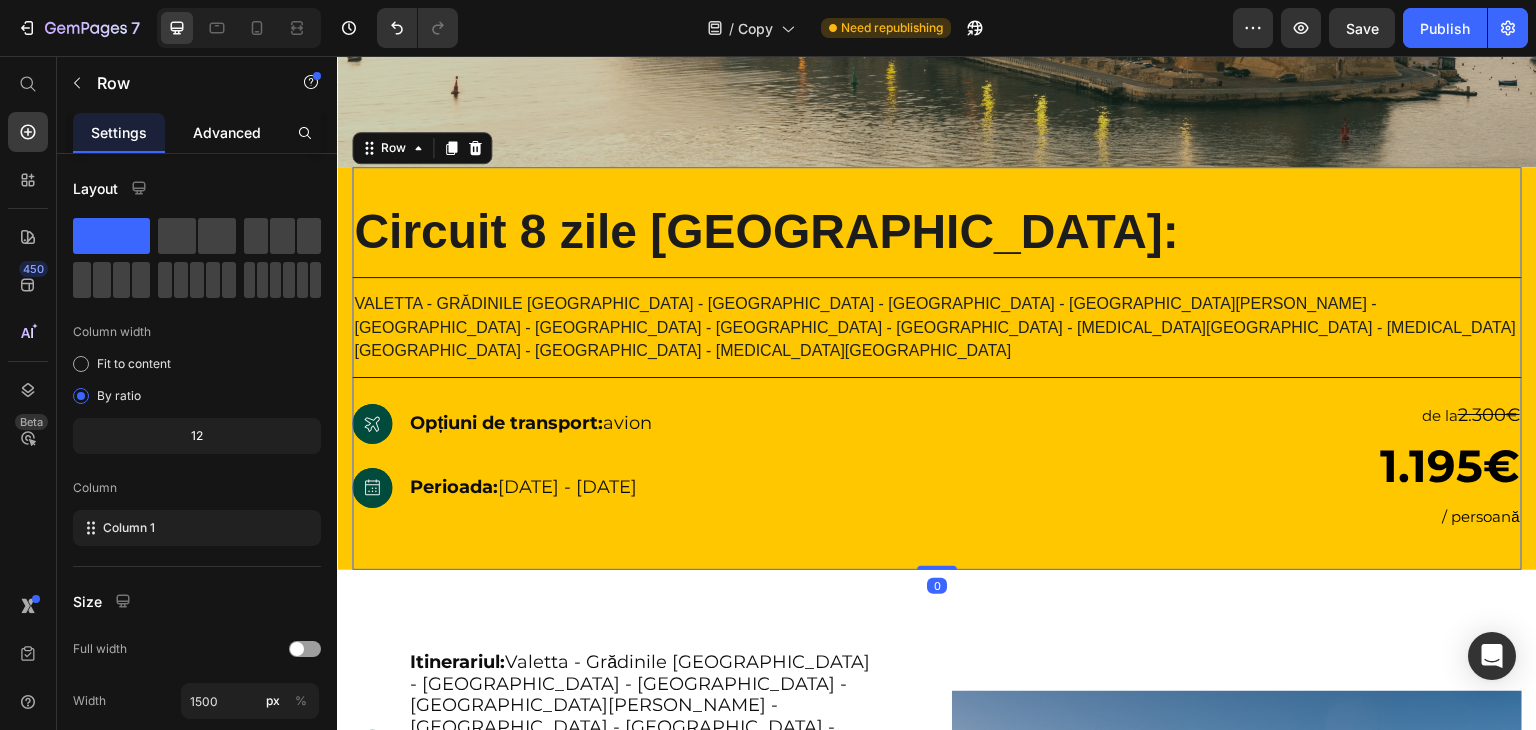 click on "Advanced" at bounding box center (227, 132) 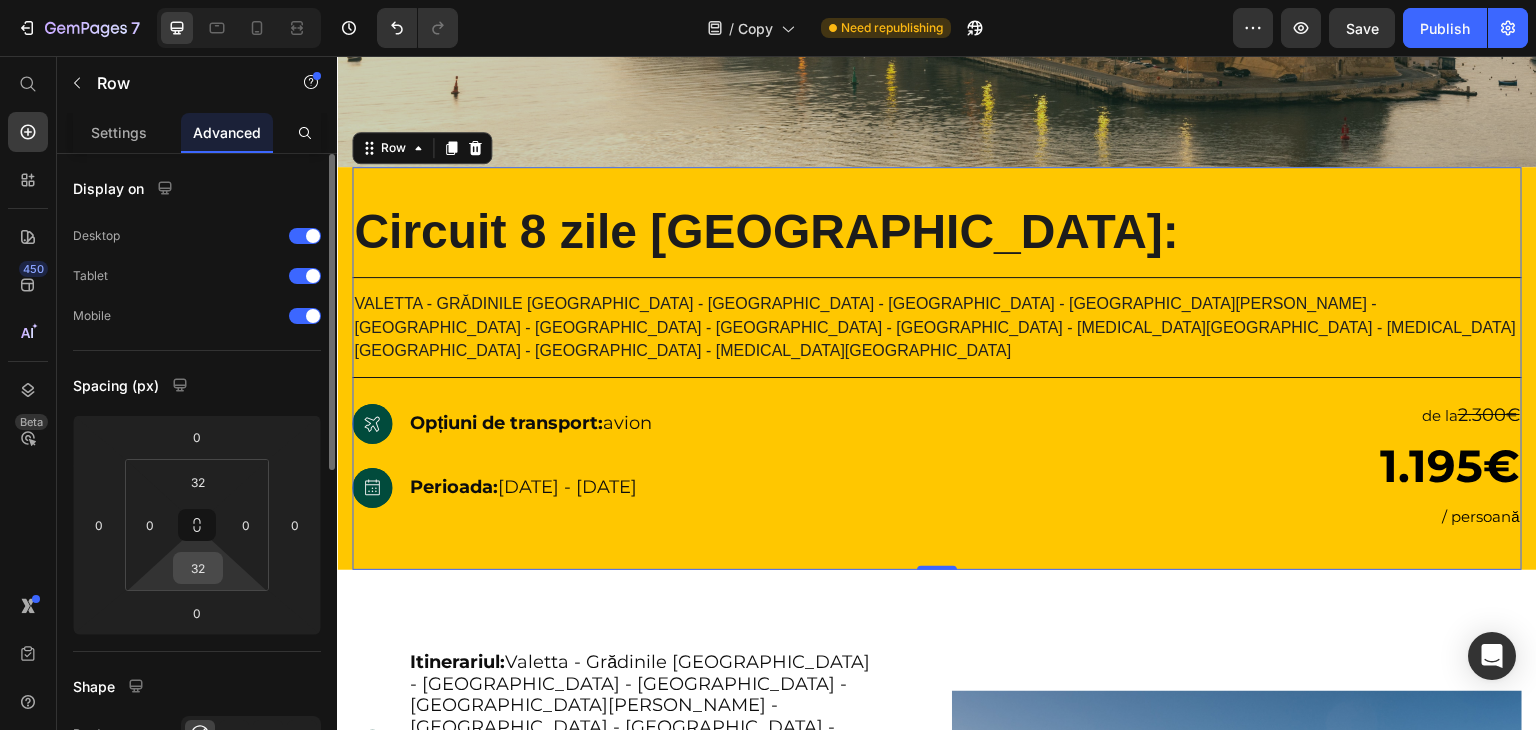 click on "32" at bounding box center (198, 568) 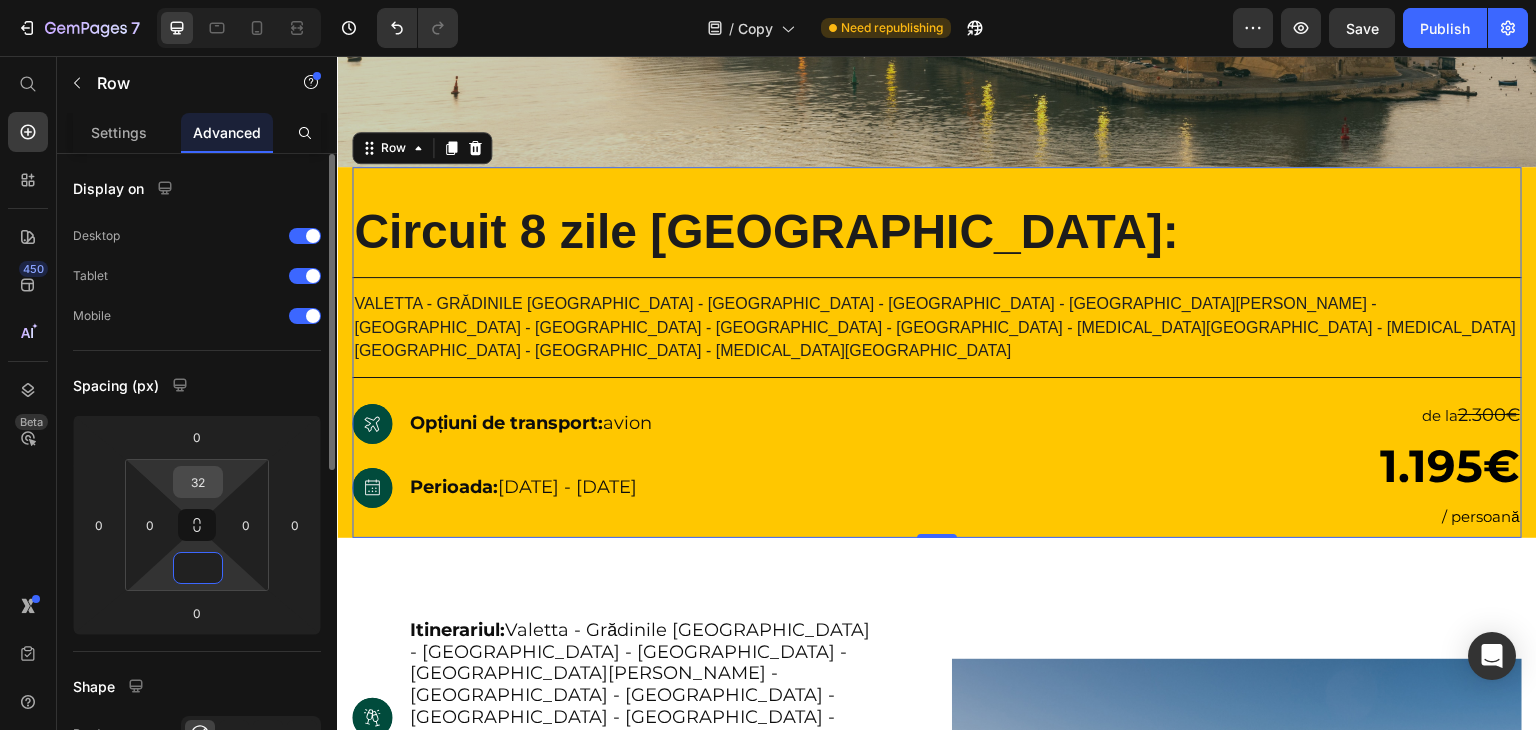 type on "0" 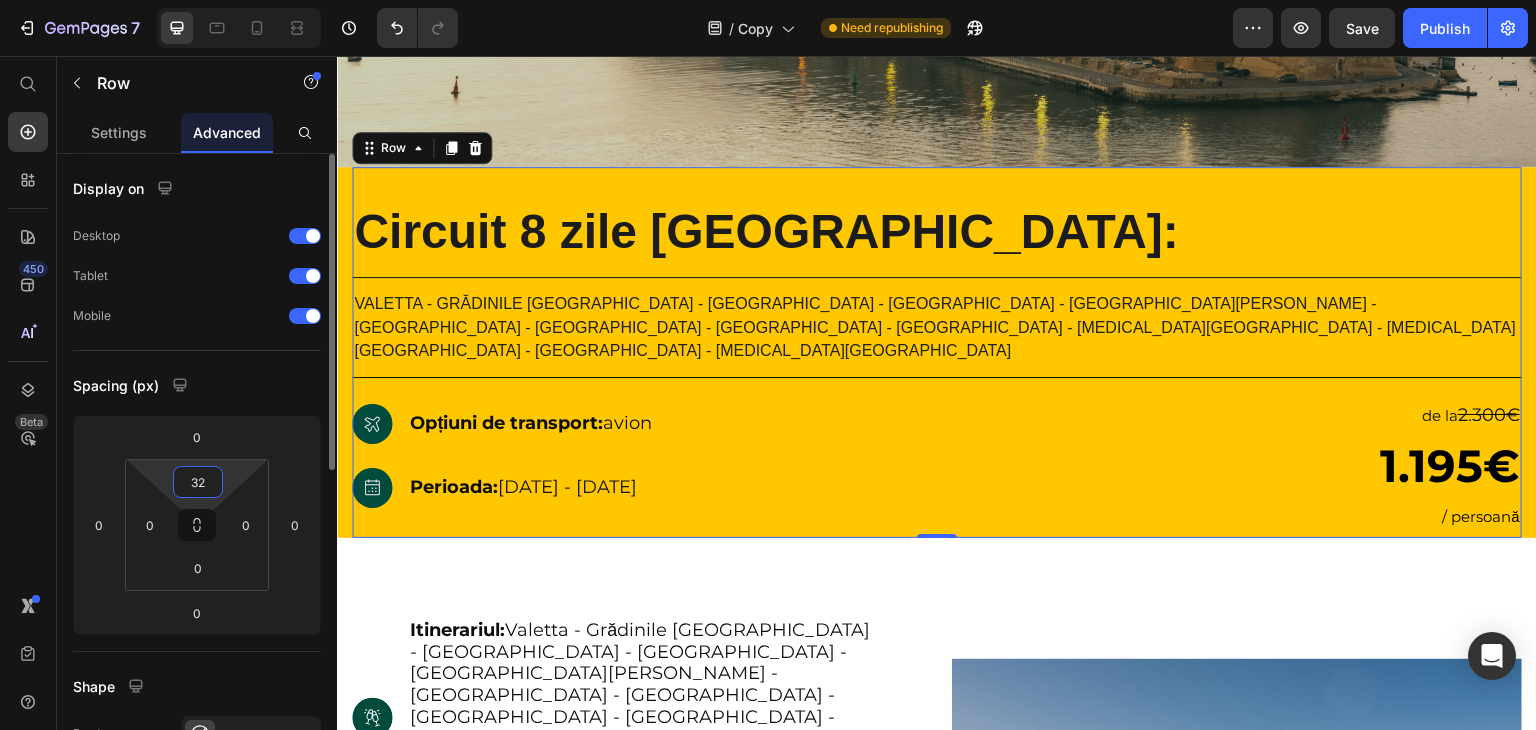 click on "32" at bounding box center (198, 482) 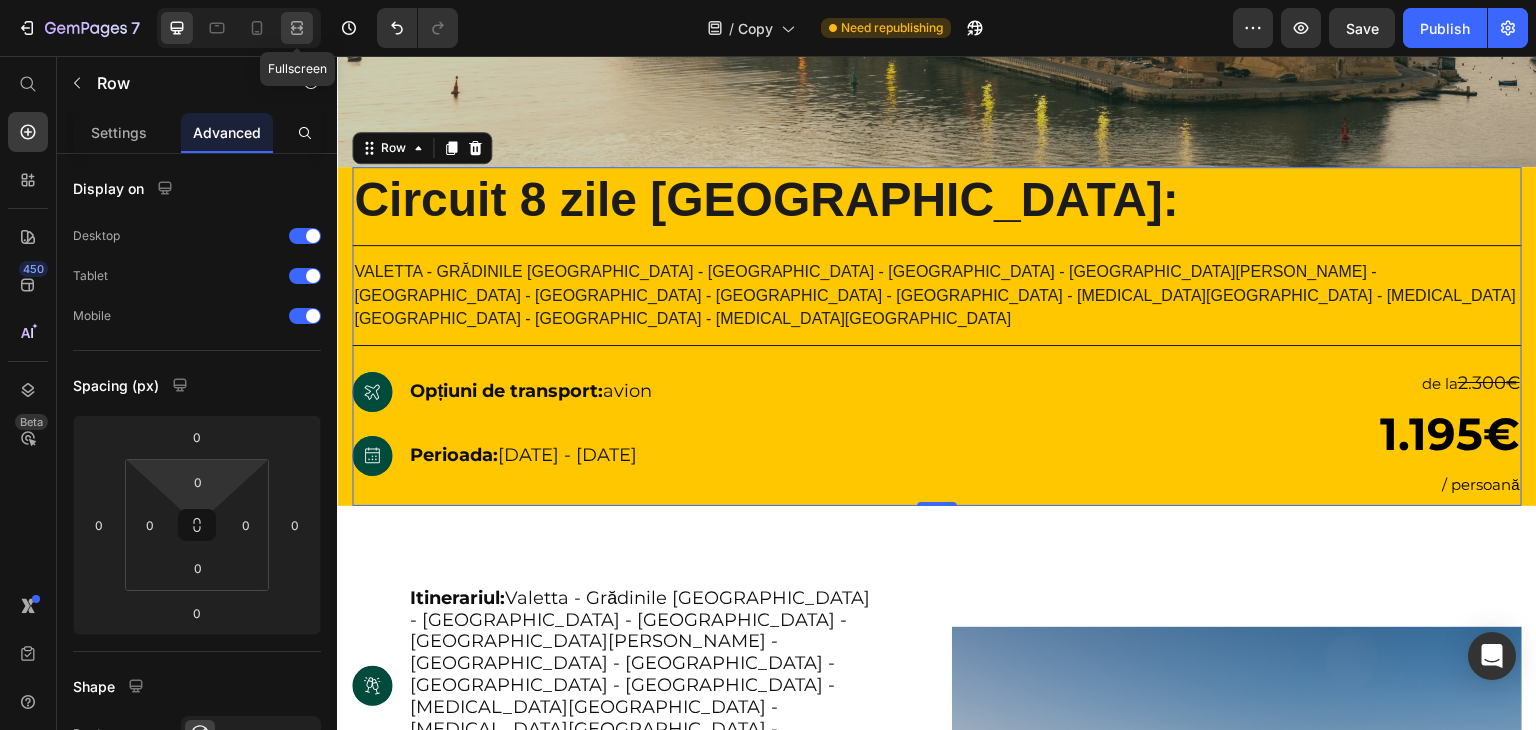 click 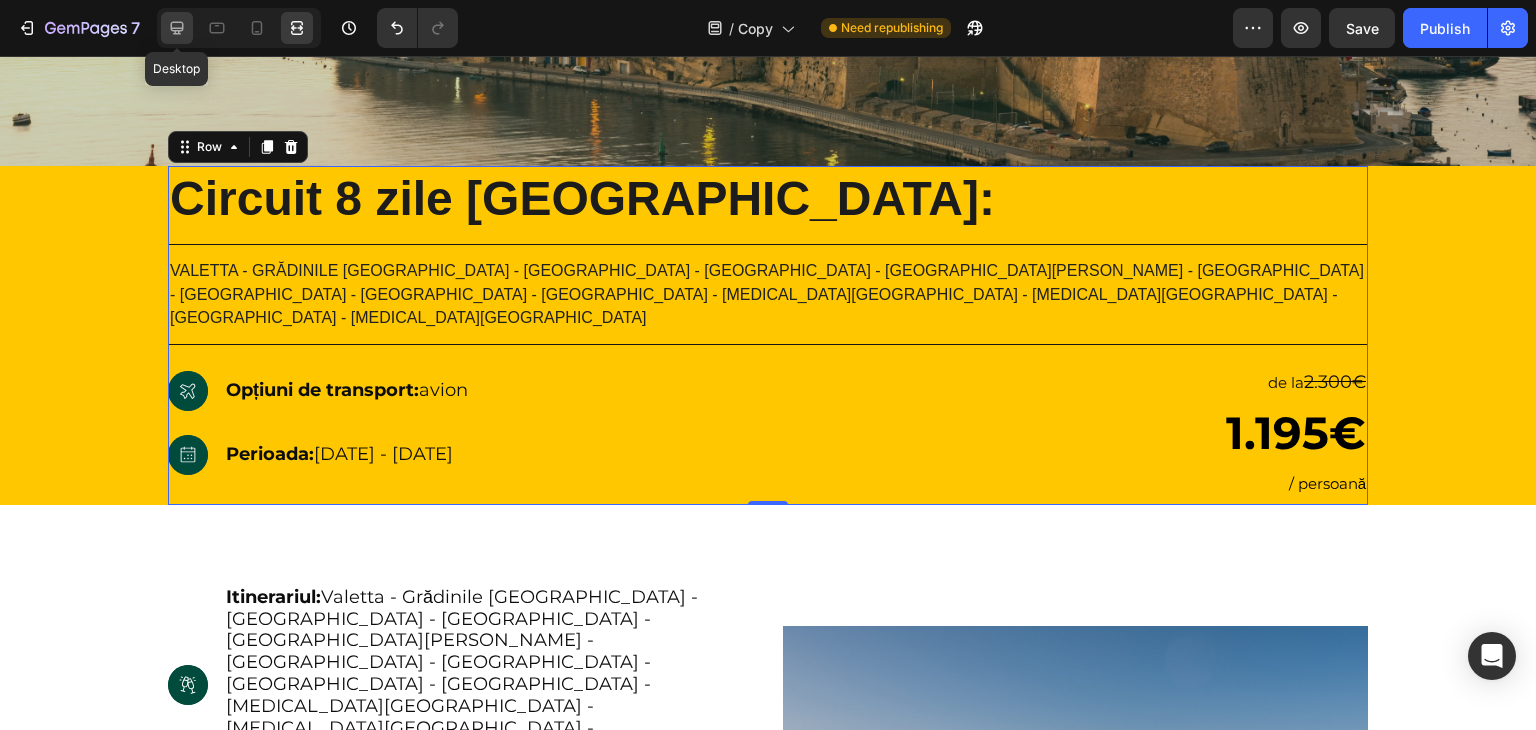 click 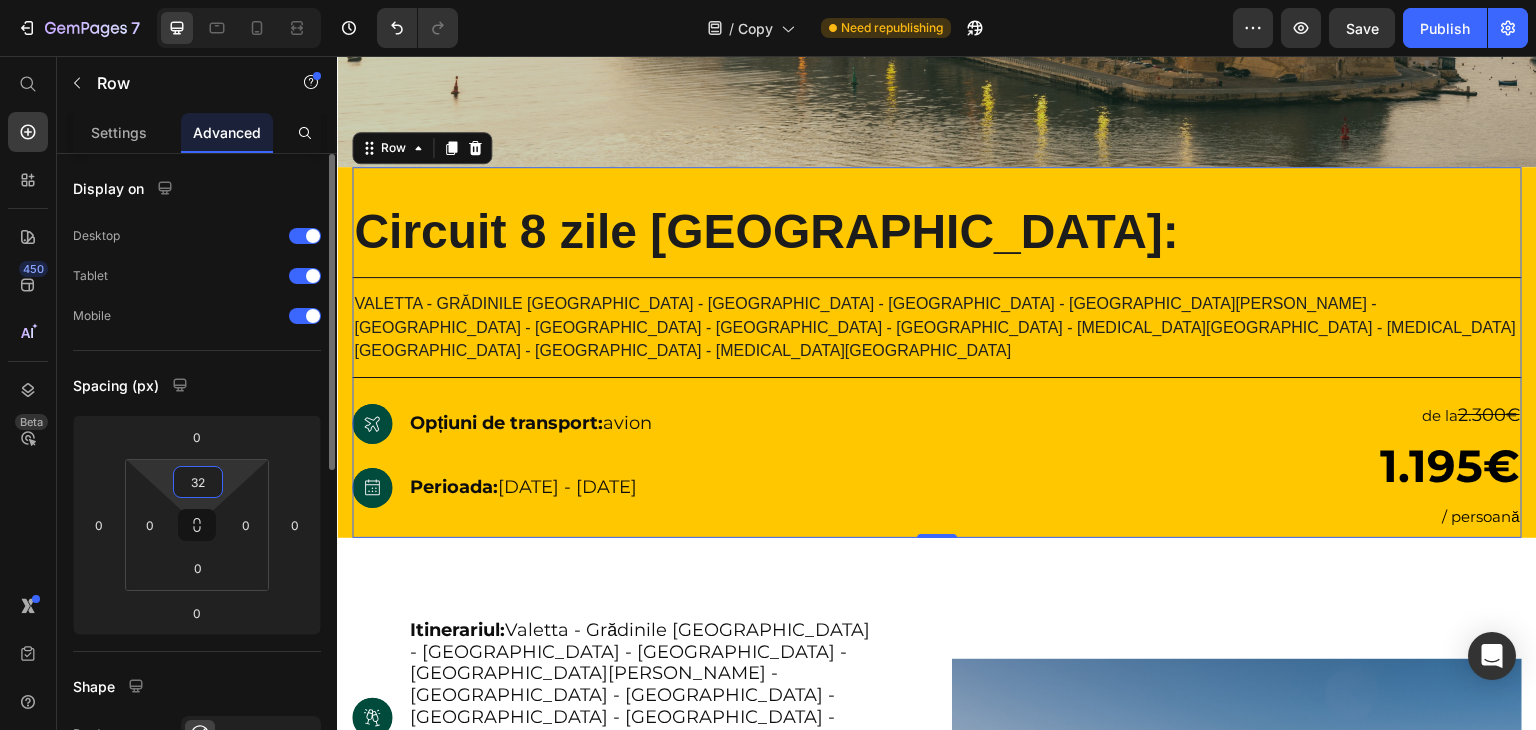 click on "32" at bounding box center (198, 482) 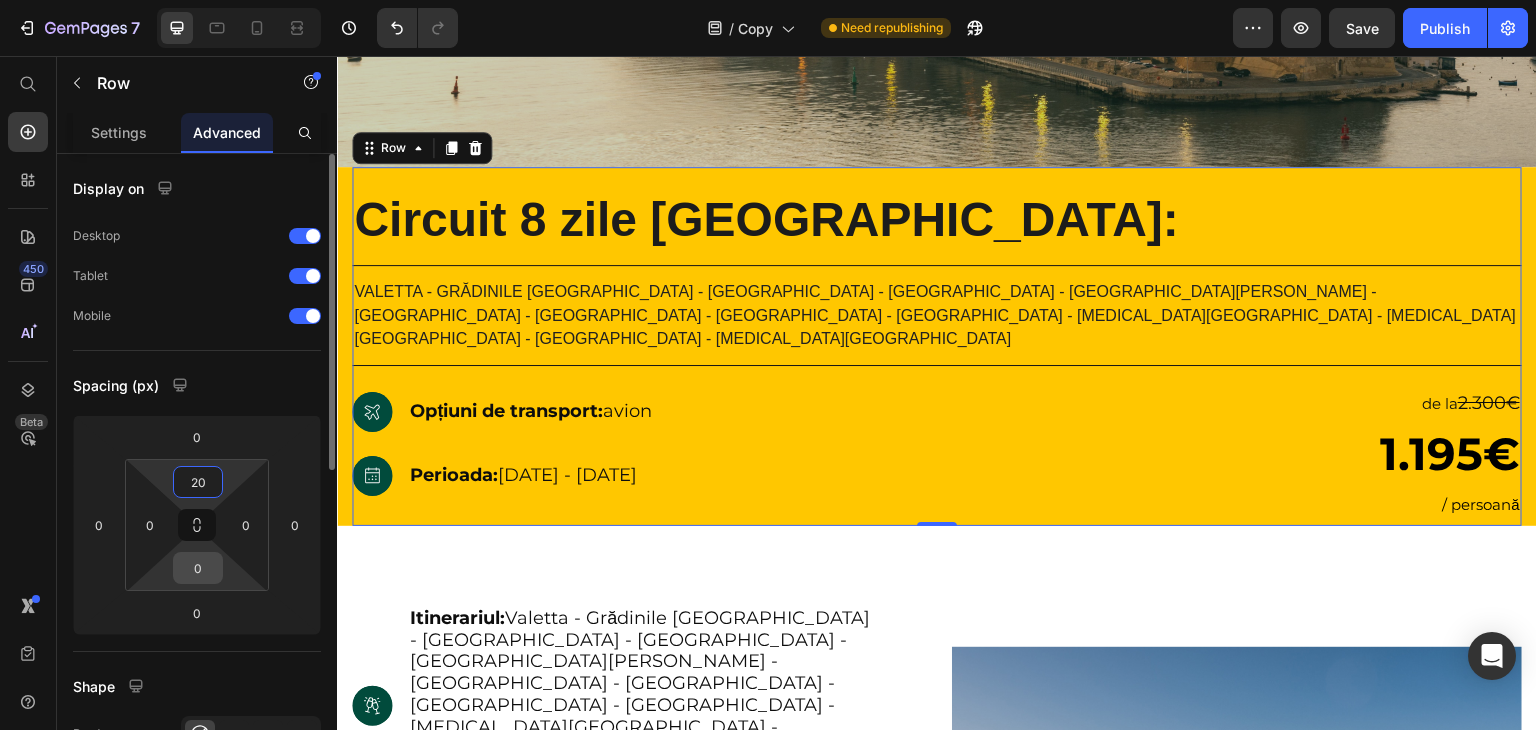 type on "20" 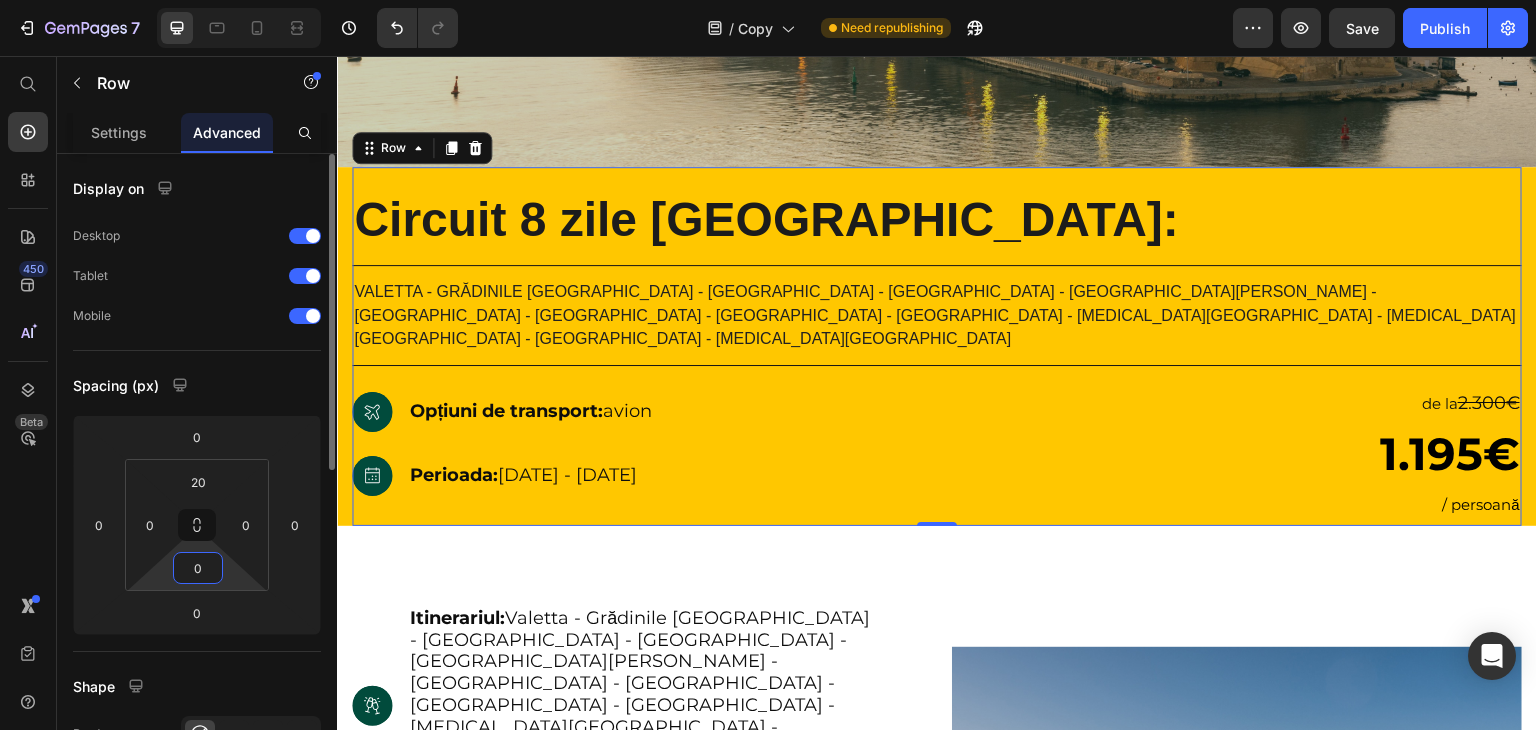 click on "0" at bounding box center (198, 568) 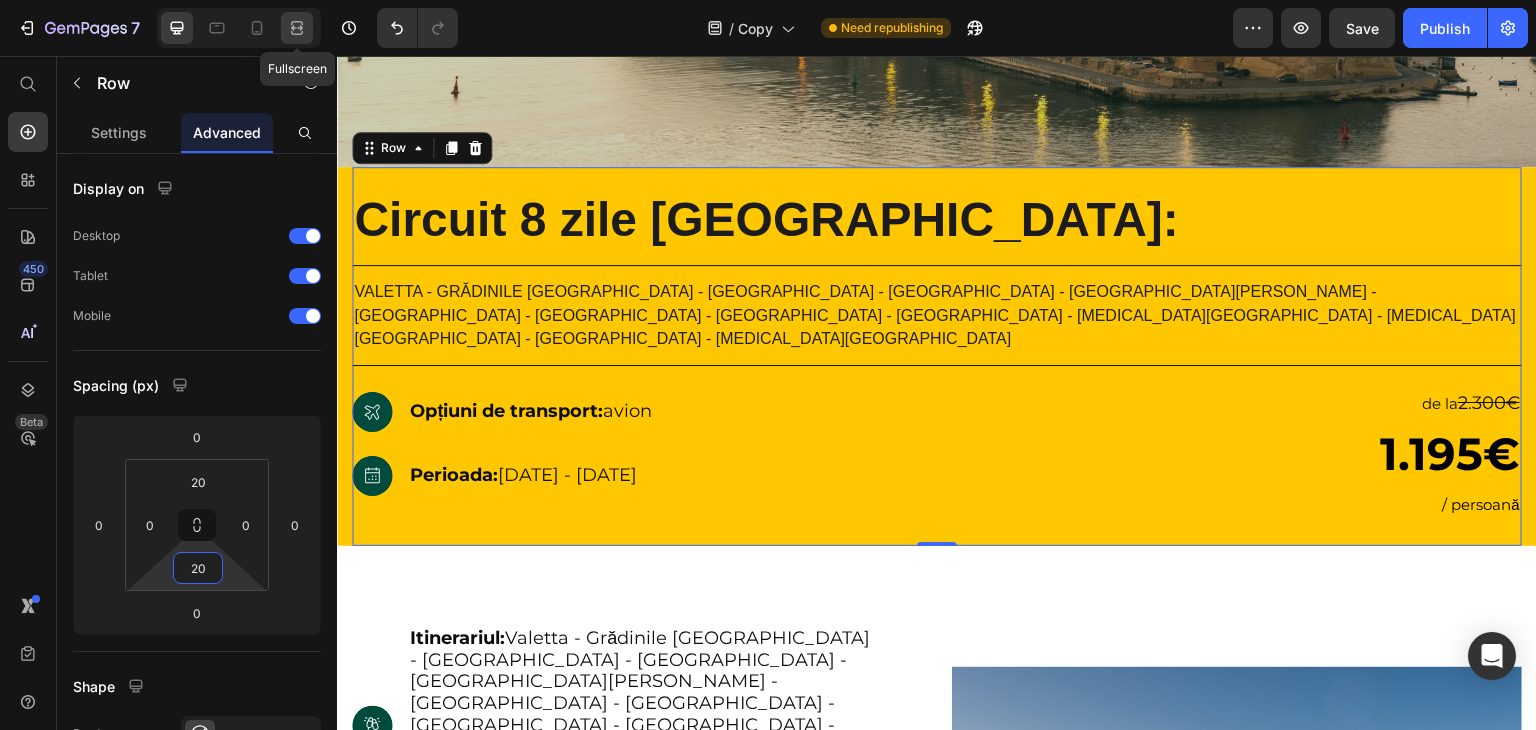 type on "20" 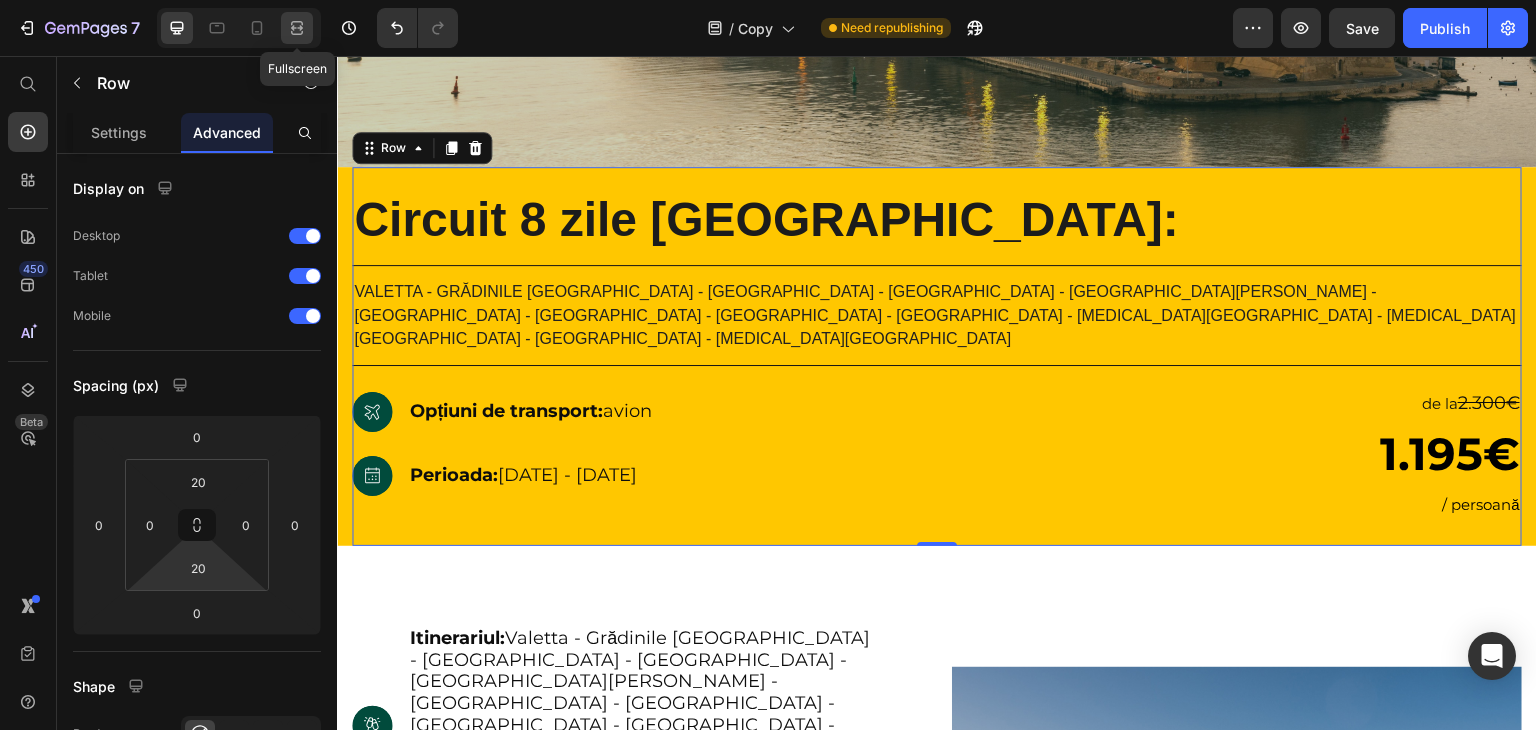 click 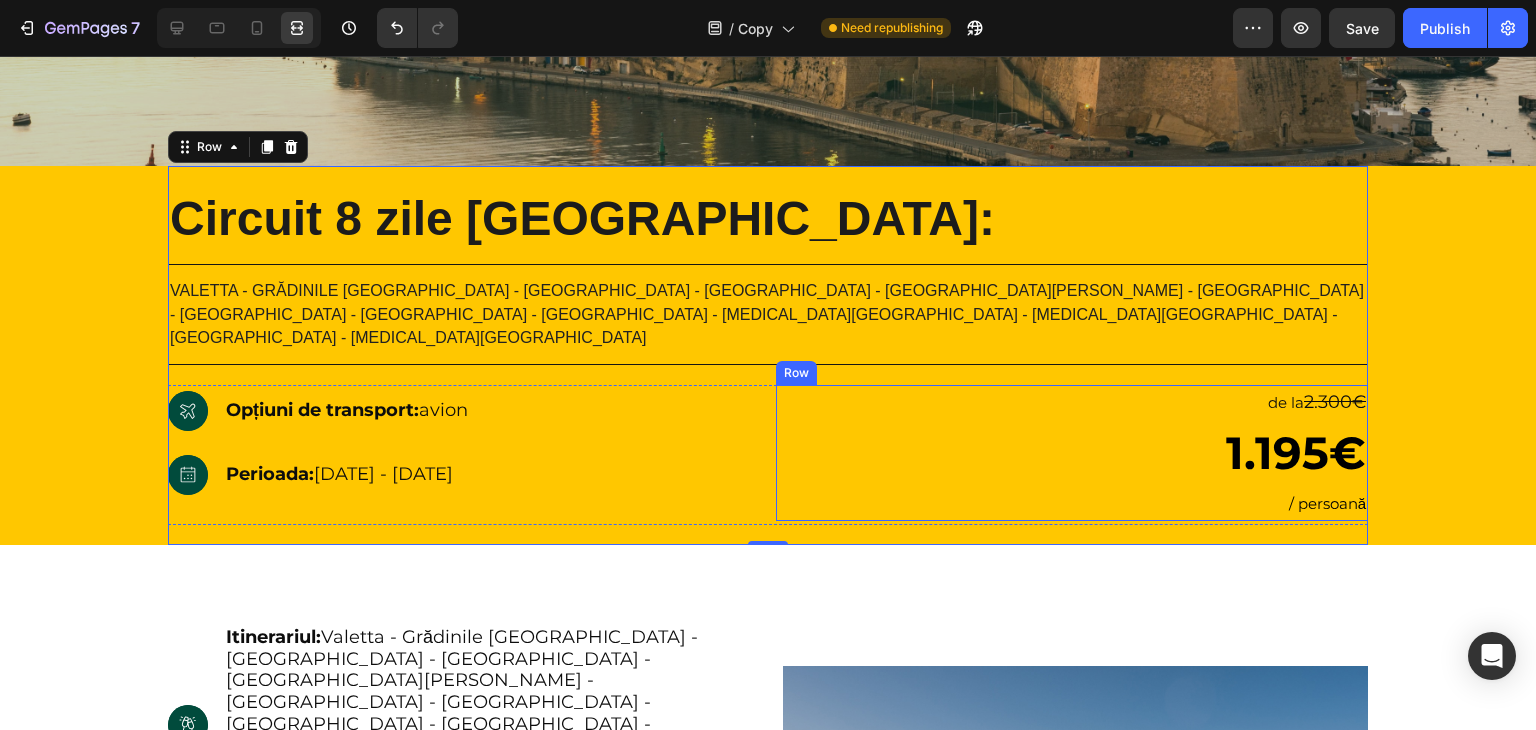 click on "2000+ 5-Star Reviews Text Block de la  2.300€ Heading ⁠⁠⁠⁠⁠⁠⁠      1.195€ Heading  / persoană Heading Row" at bounding box center (1072, 453) 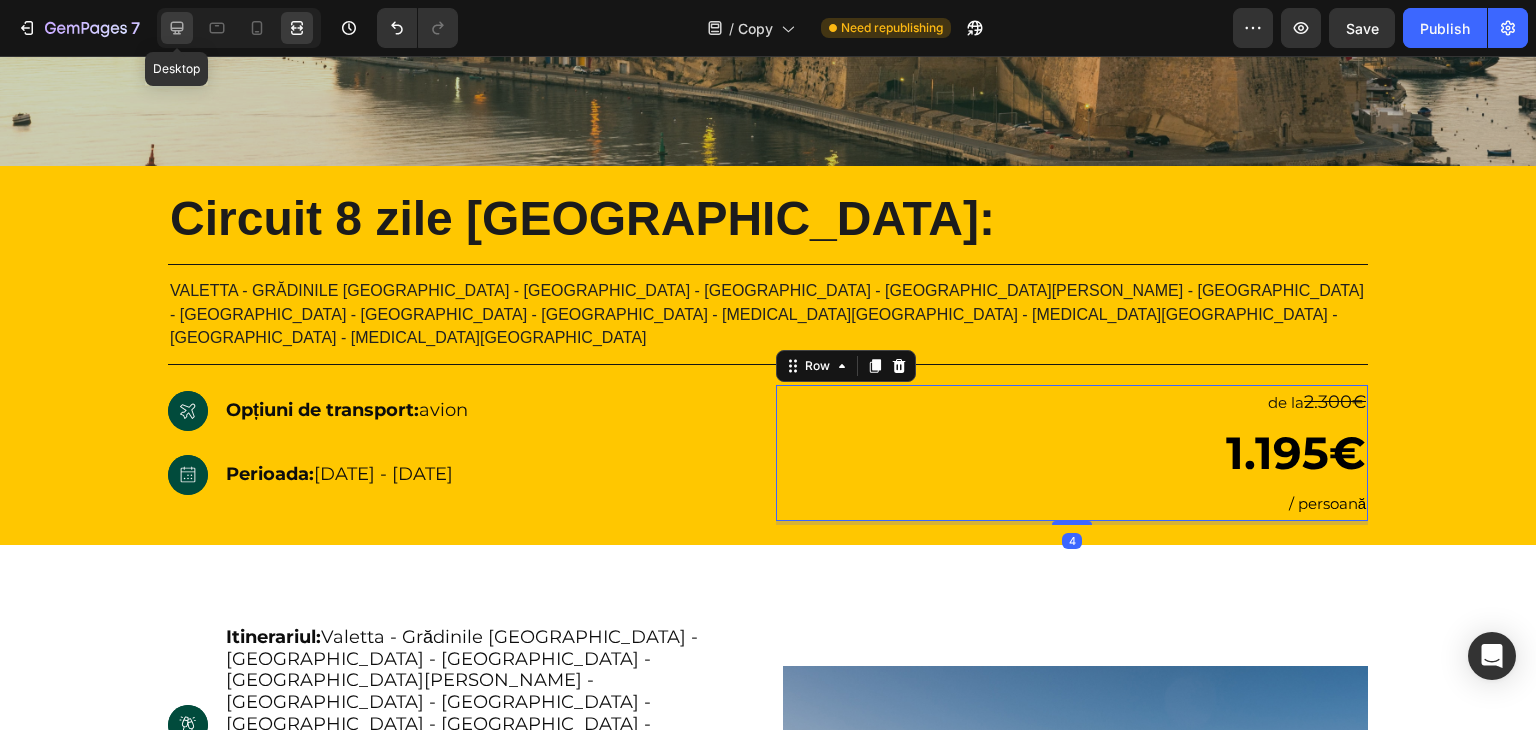 click 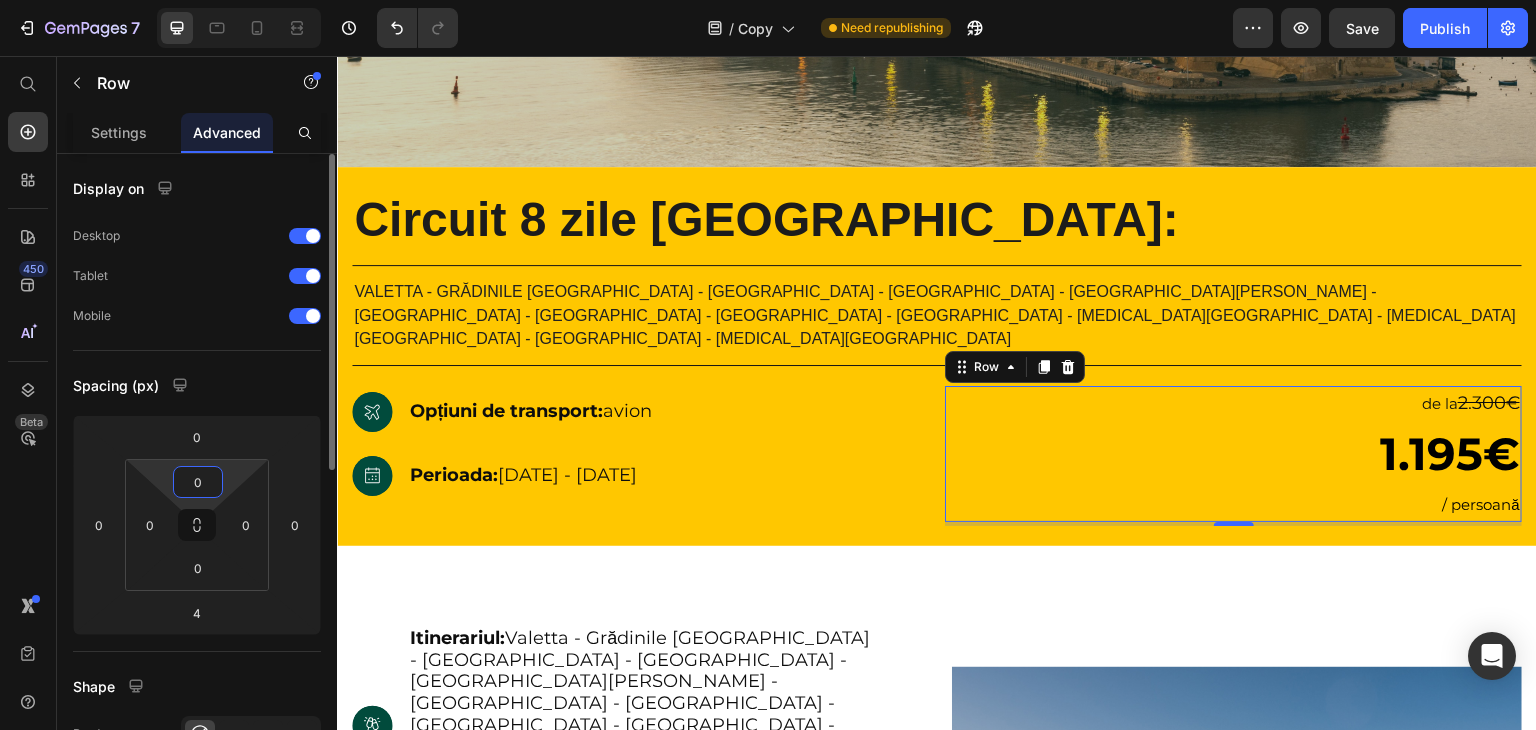 click on "0" at bounding box center [198, 482] 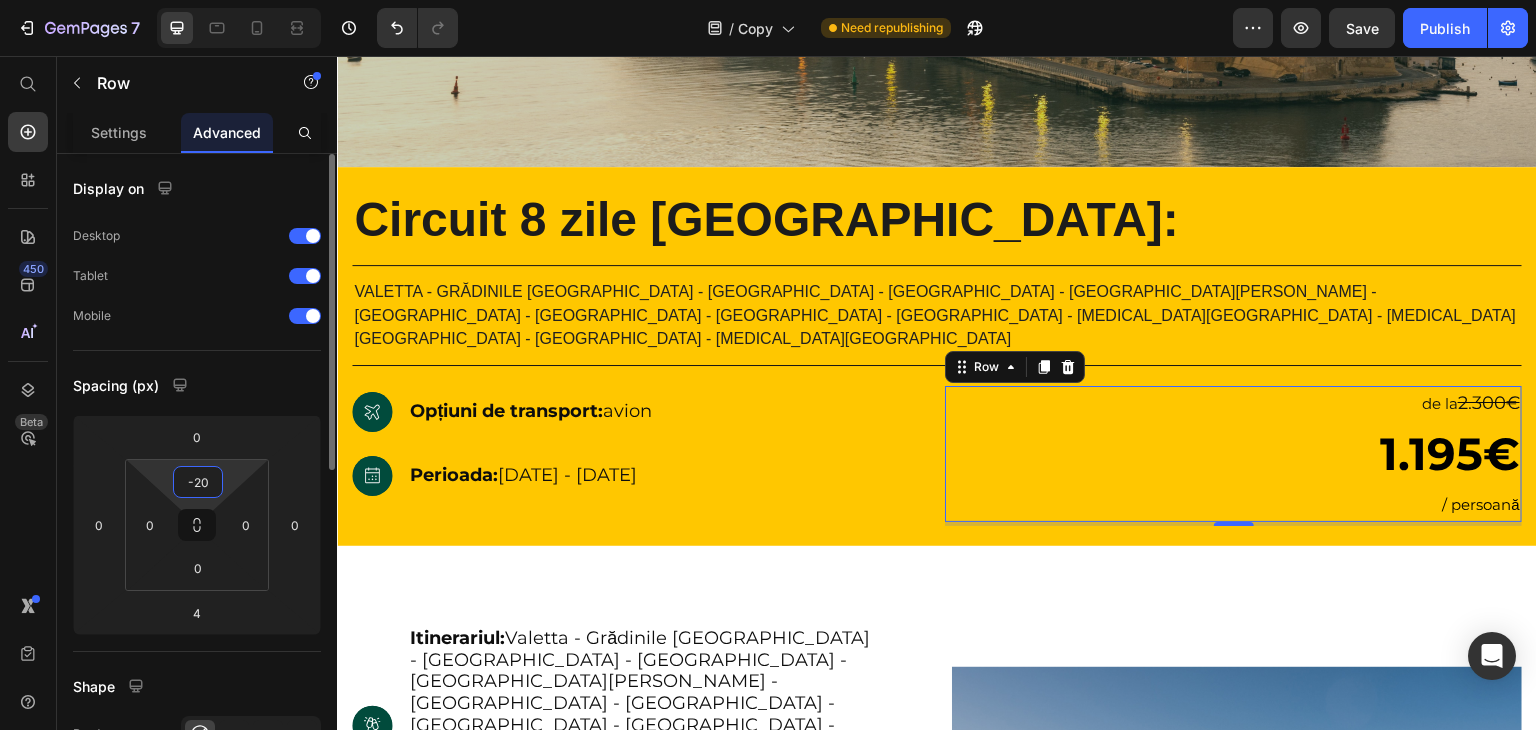 type on "-2" 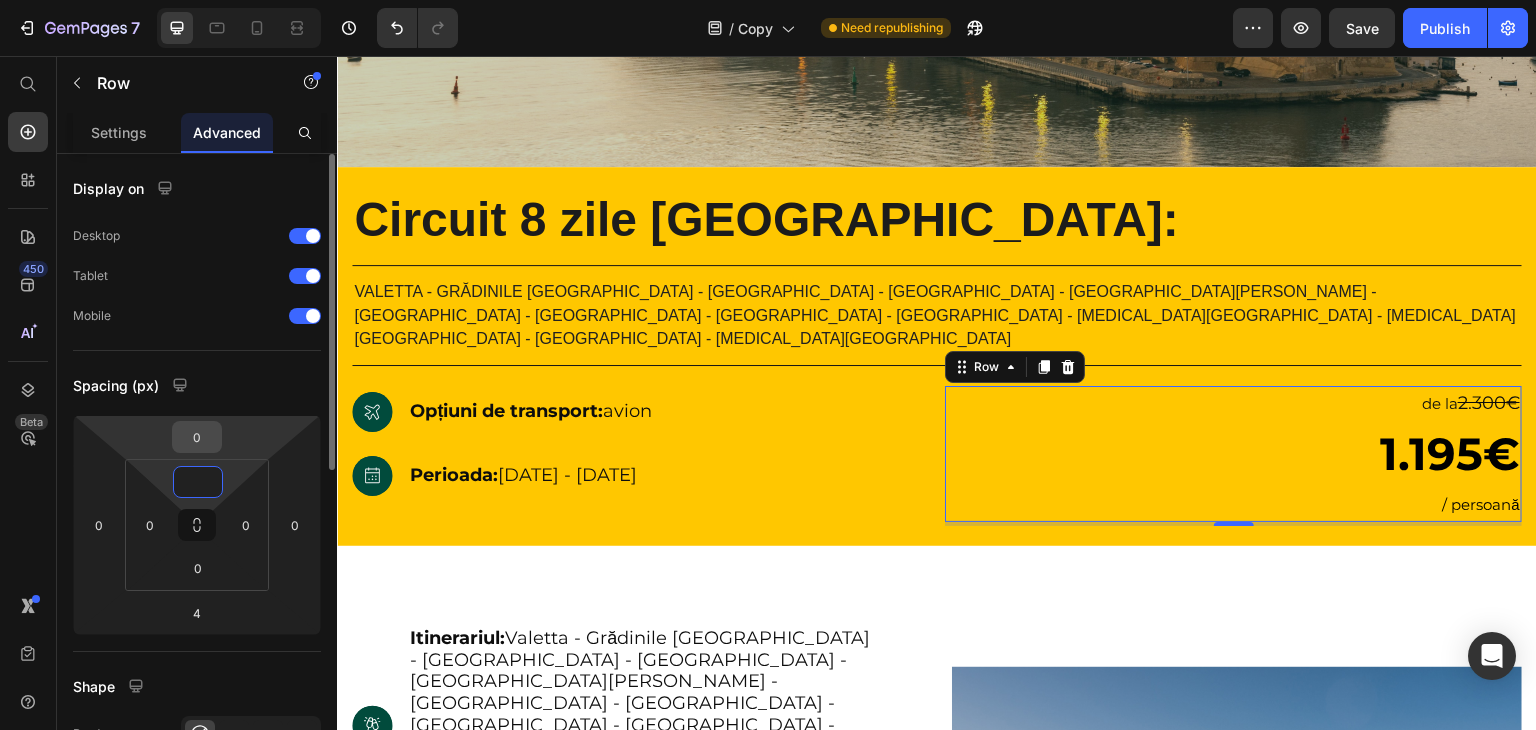 click on "0" at bounding box center (197, 437) 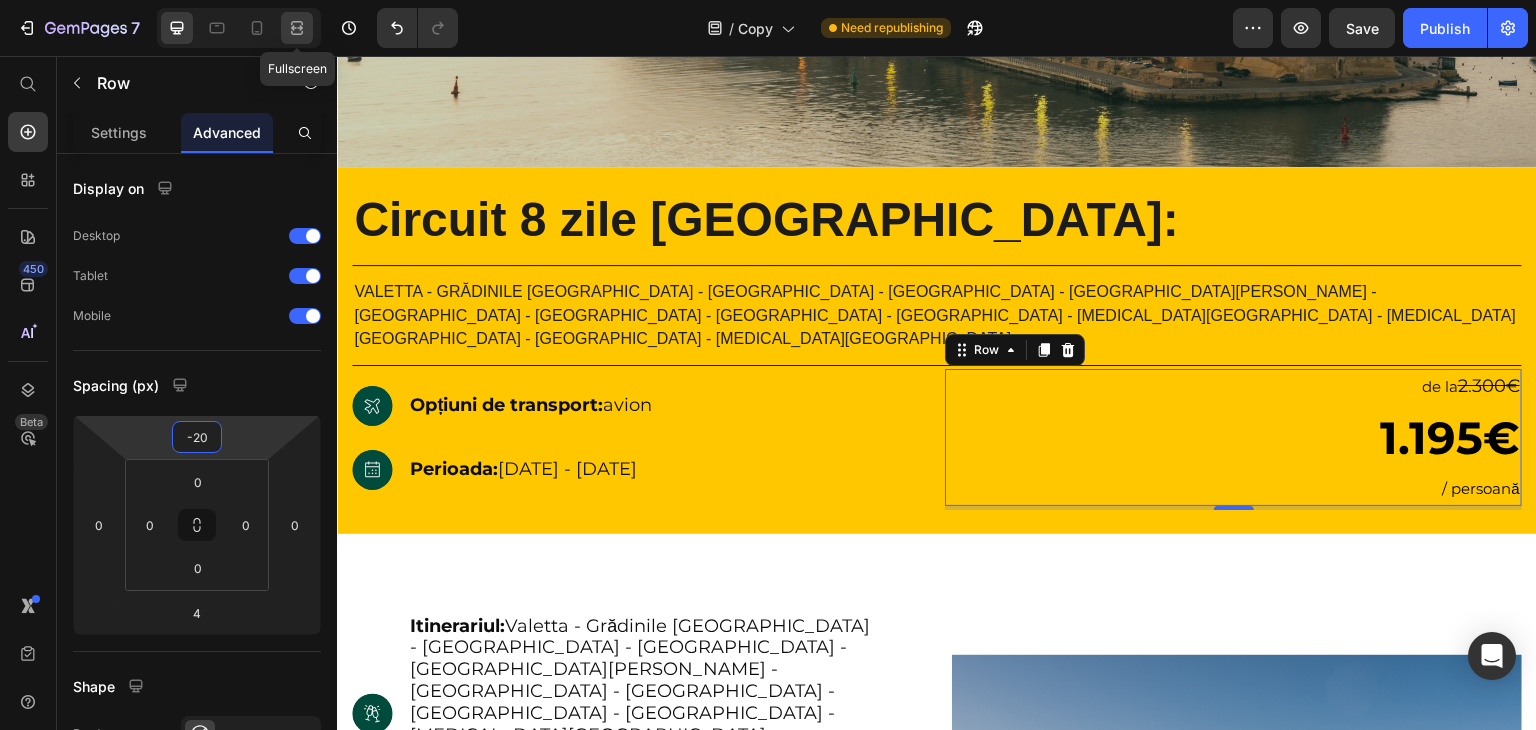 type on "-20" 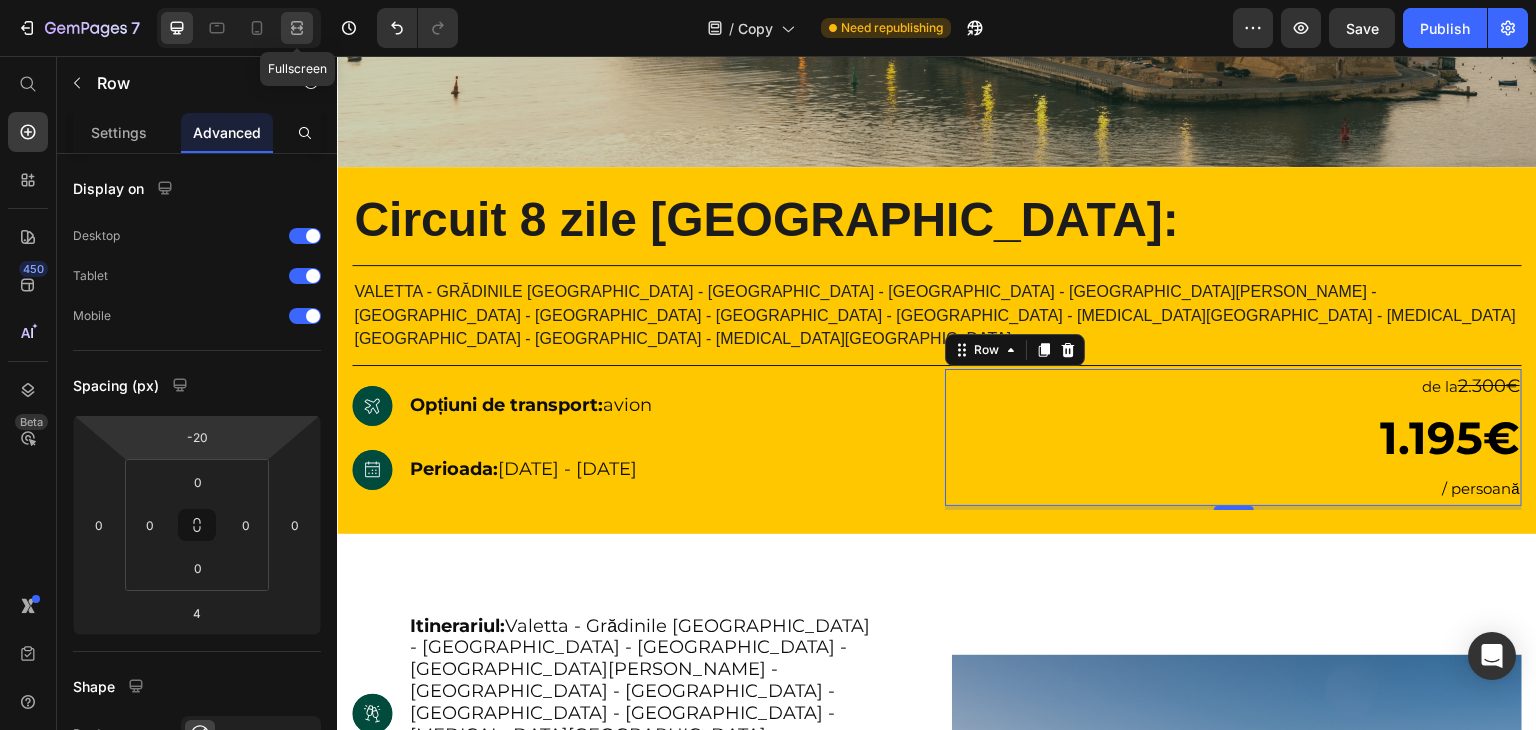 click 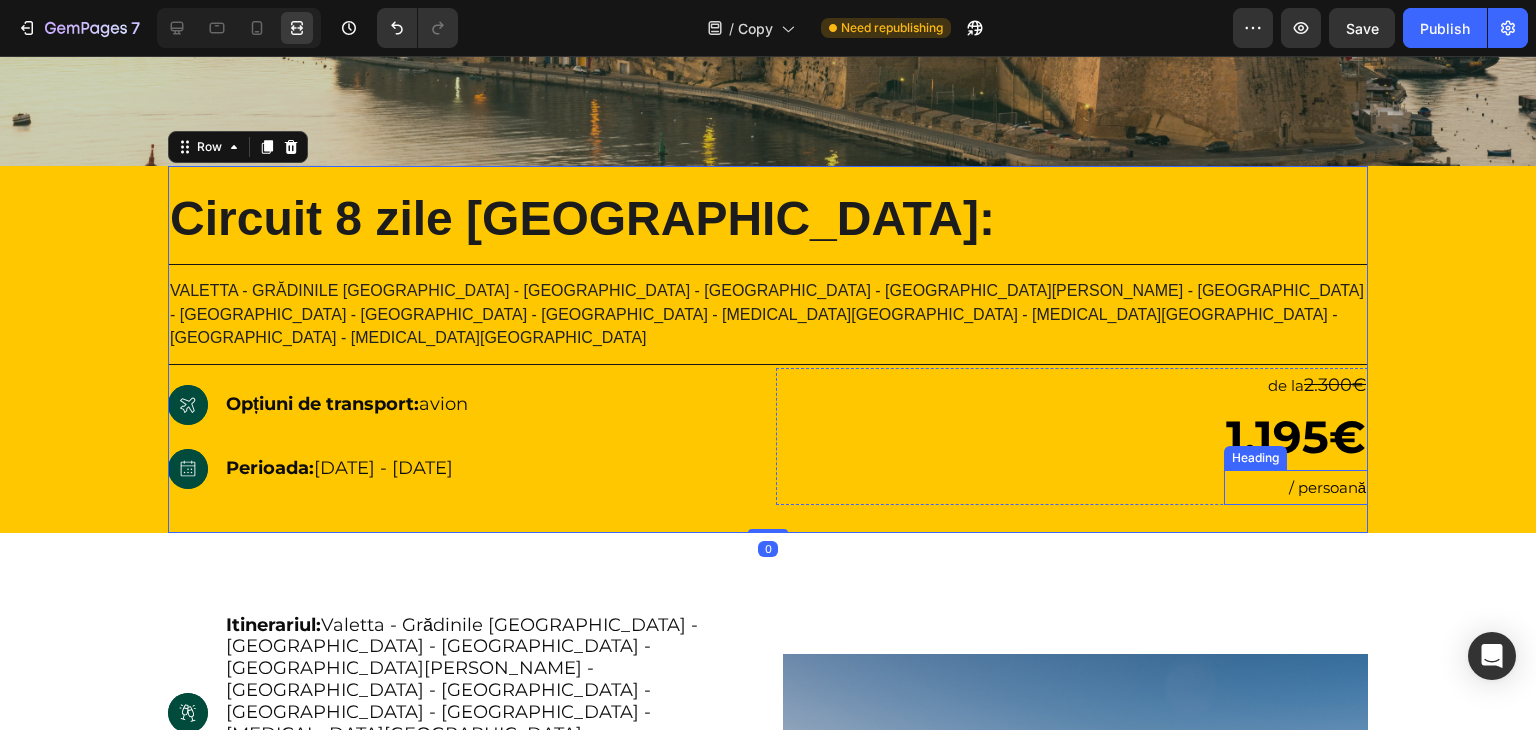 click on "/ persoană" at bounding box center (1327, 487) 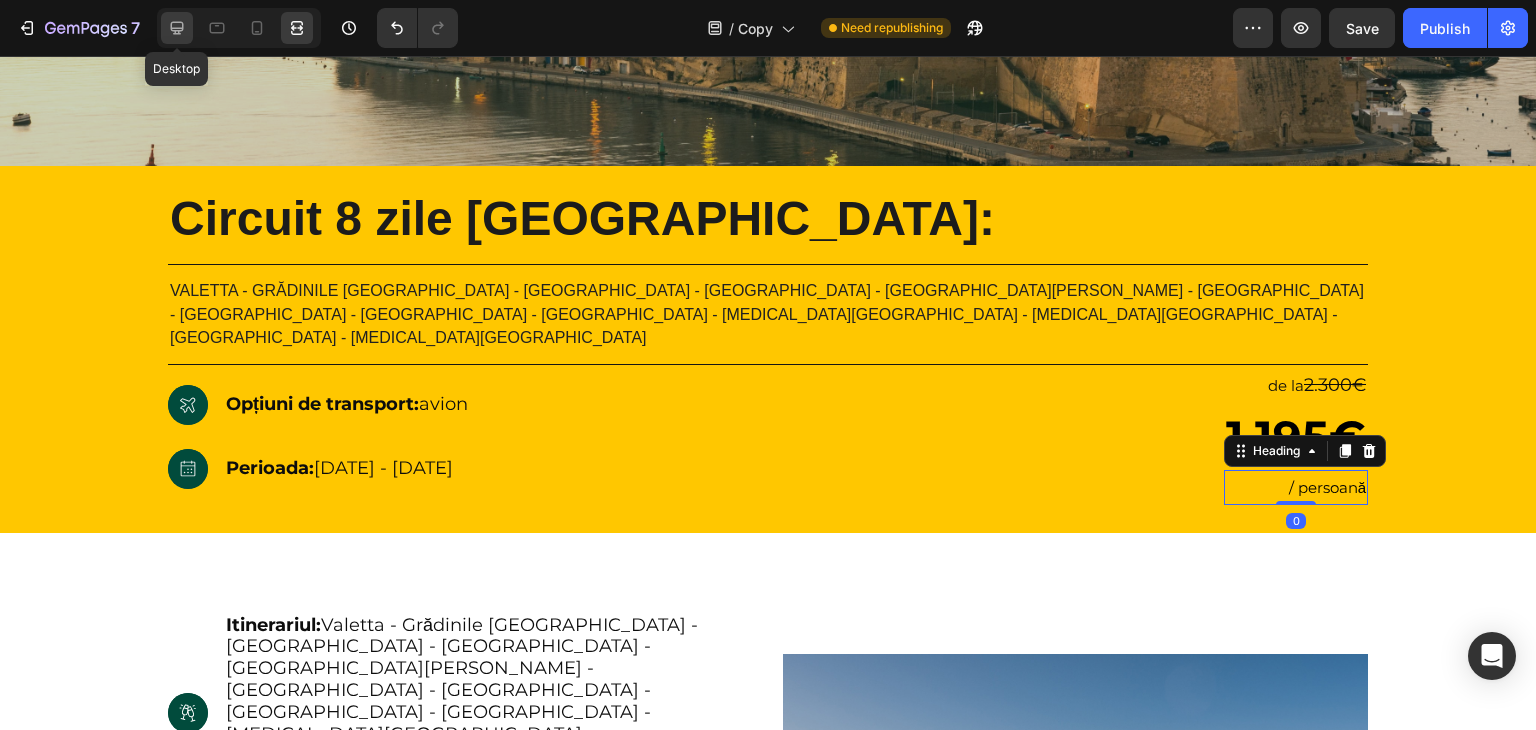 click 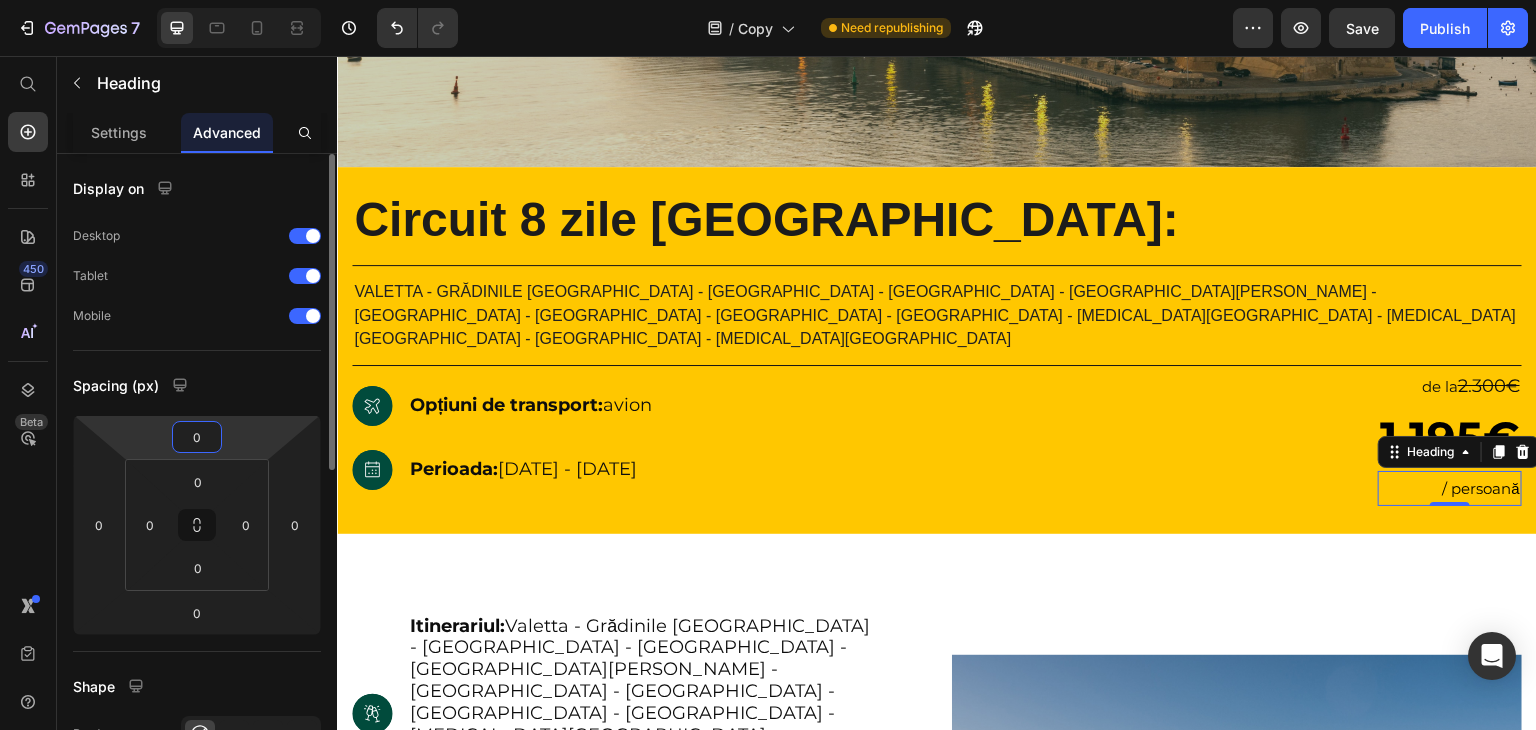 click on "0" at bounding box center (197, 437) 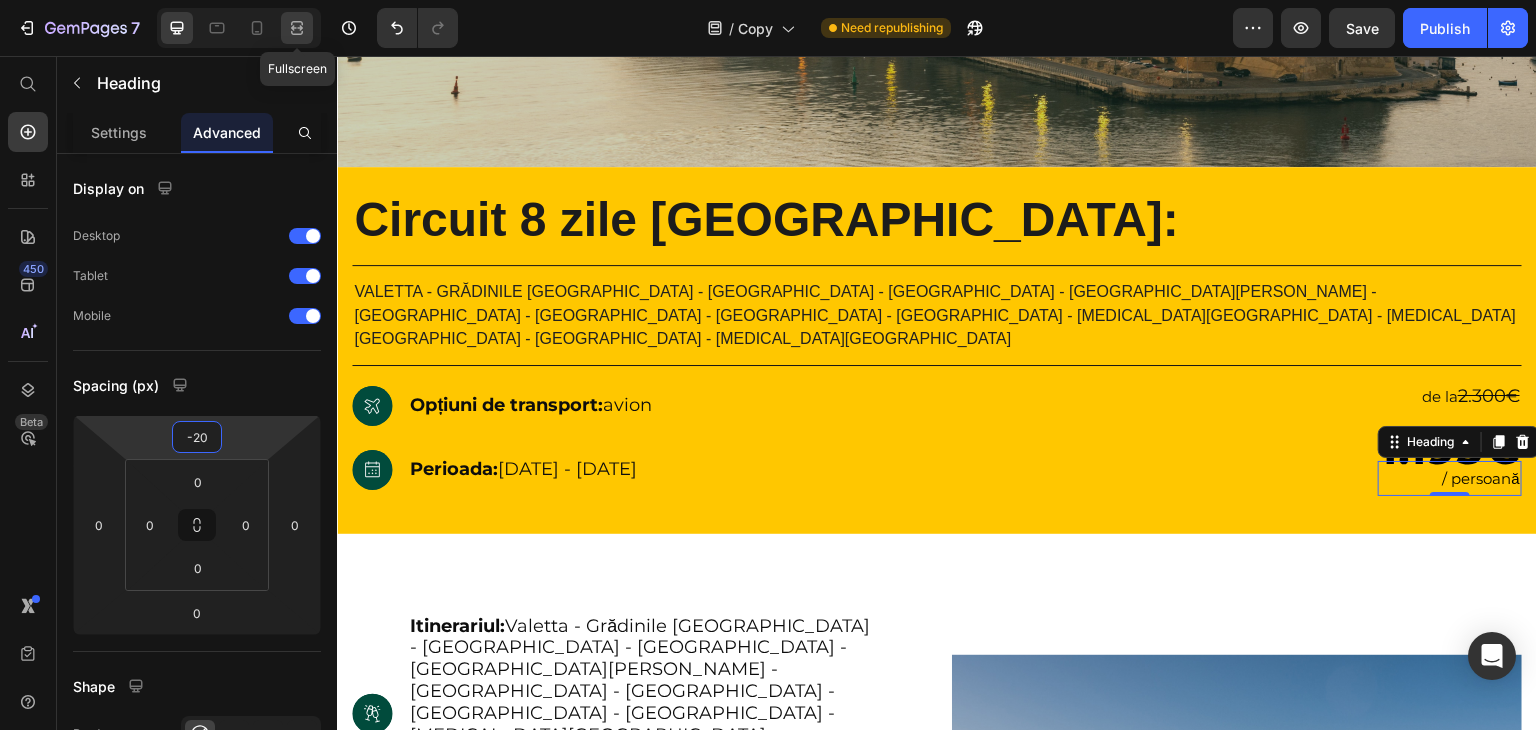 type on "-20" 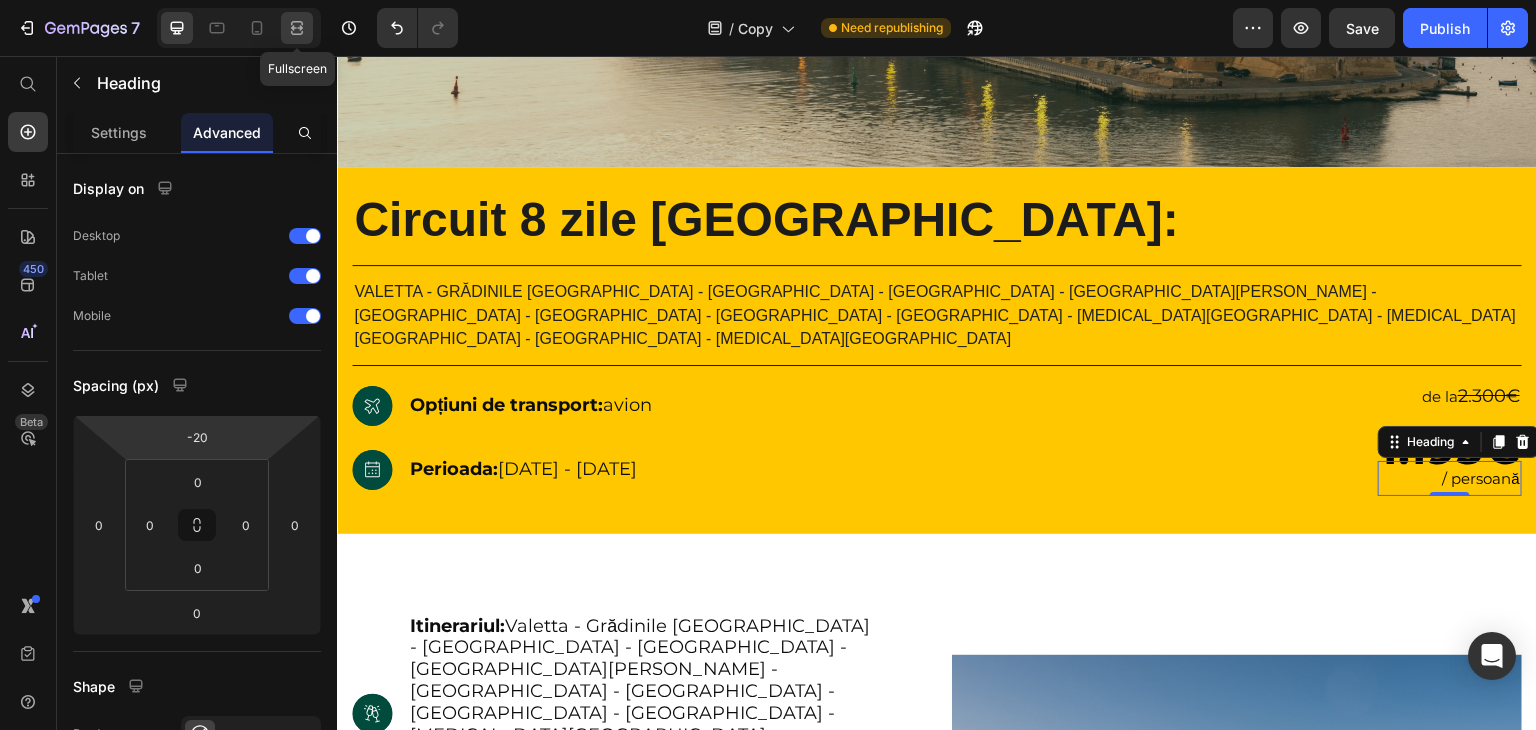 click 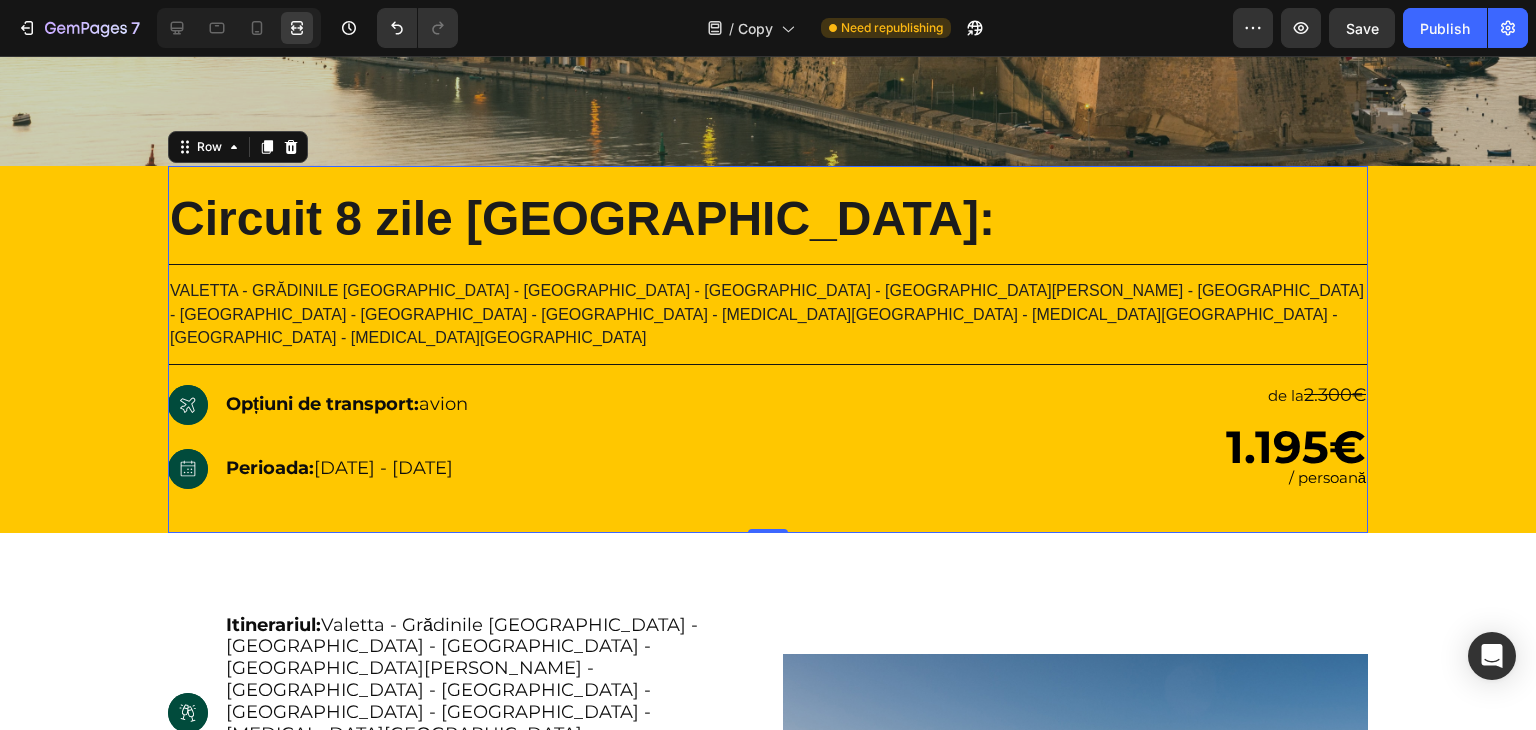click on "Circuit 8 zile Malta:  Heading                Title Line Valetta - Grădinile Barakka - Mdina - Rabat - Fortul St.Angelo - Birgu - Senglea - Cospicua - Portul Valetta - Insula Gozo - Insula Comino - Blue Lagoon - Insula Victoria Heading                Title Line
Icon Hero Banner Opțiuni de transport:  avion  Text Block Row
Icon Hero Banner Perioada:  31.08.2025 - 07.09.2025  Text Block Row 2000+ 5-Star Reviews Text Block de la  2.300€ Heading ⁠⁠⁠⁠⁠⁠⁠      1.195€ Heading  / persoană Heading Row Row" at bounding box center (768, 349) 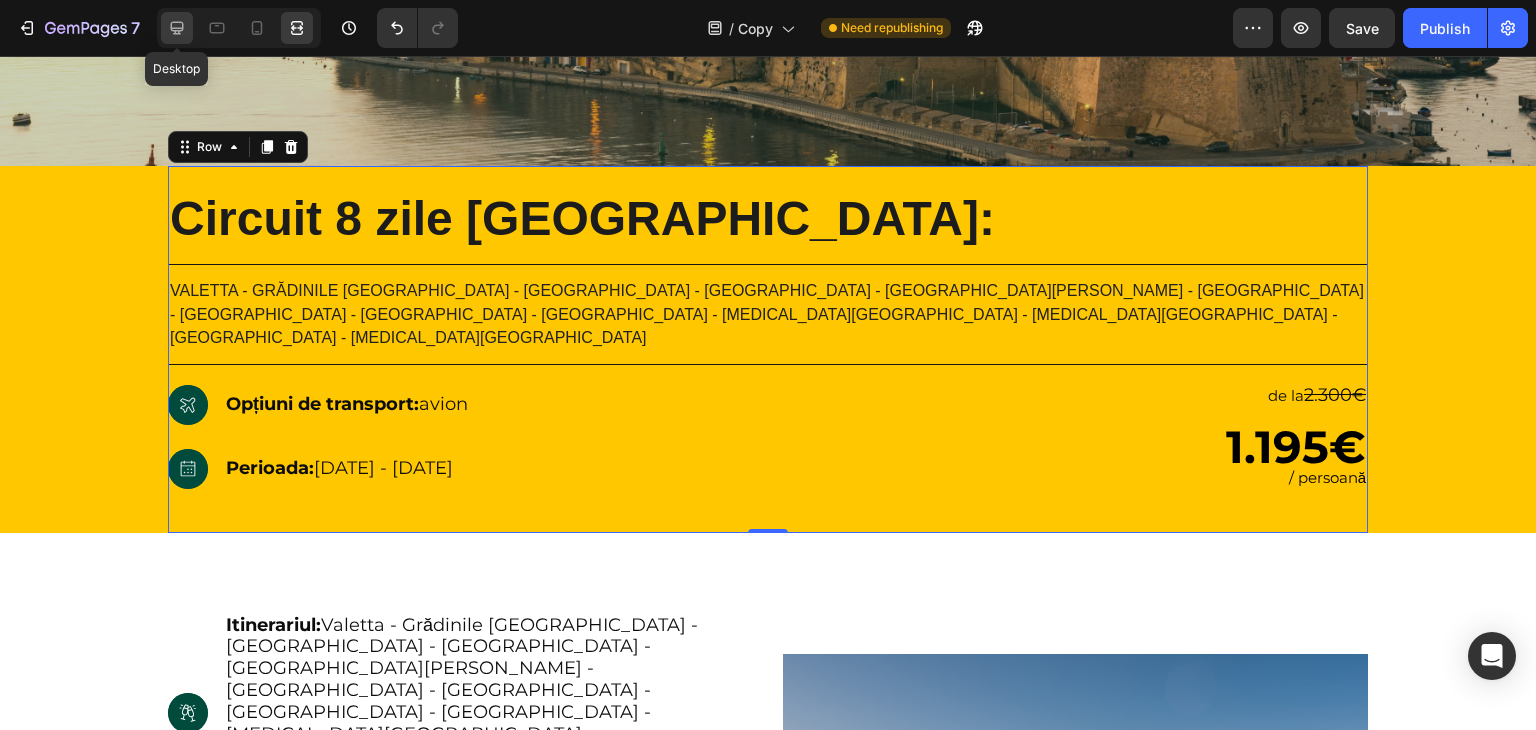 click 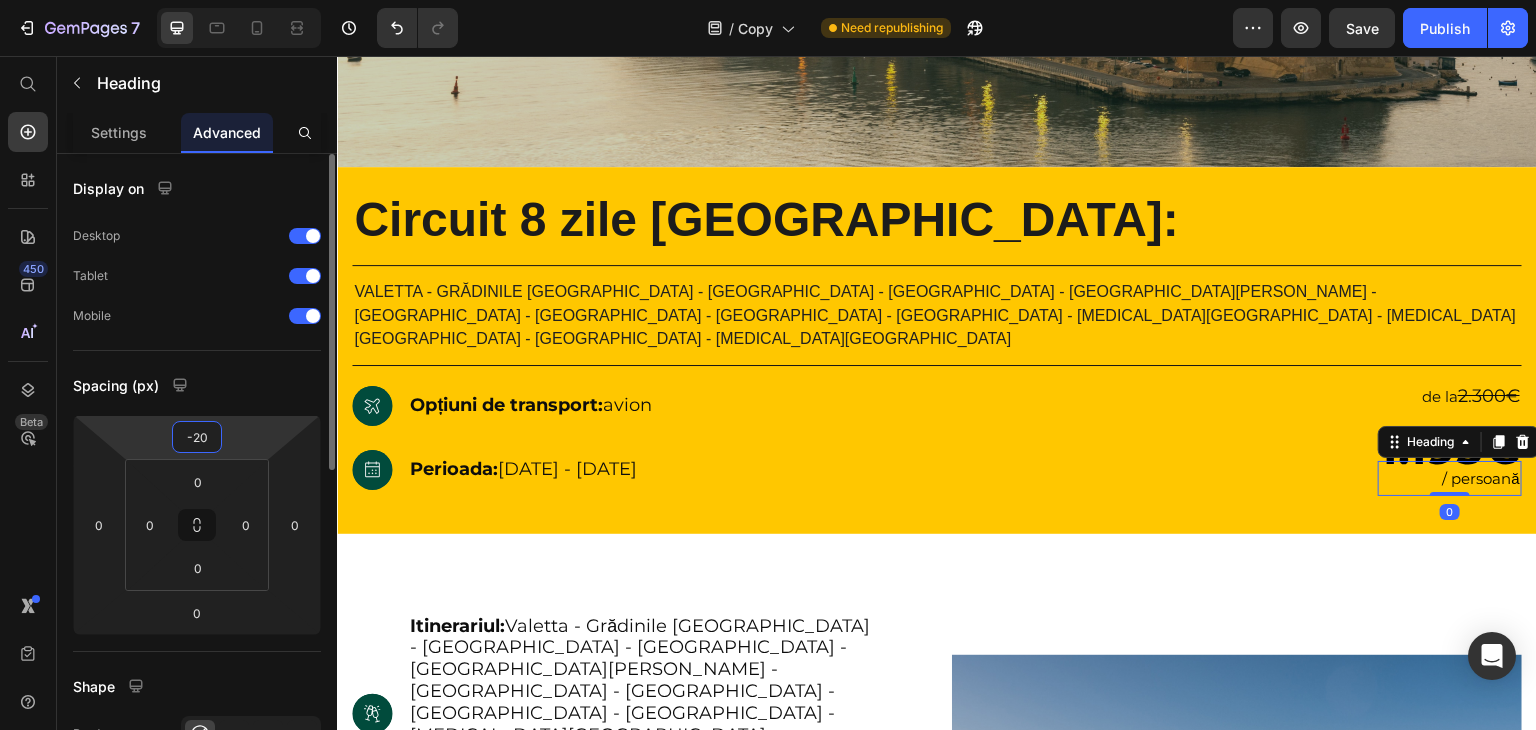 click on "-20" at bounding box center [197, 437] 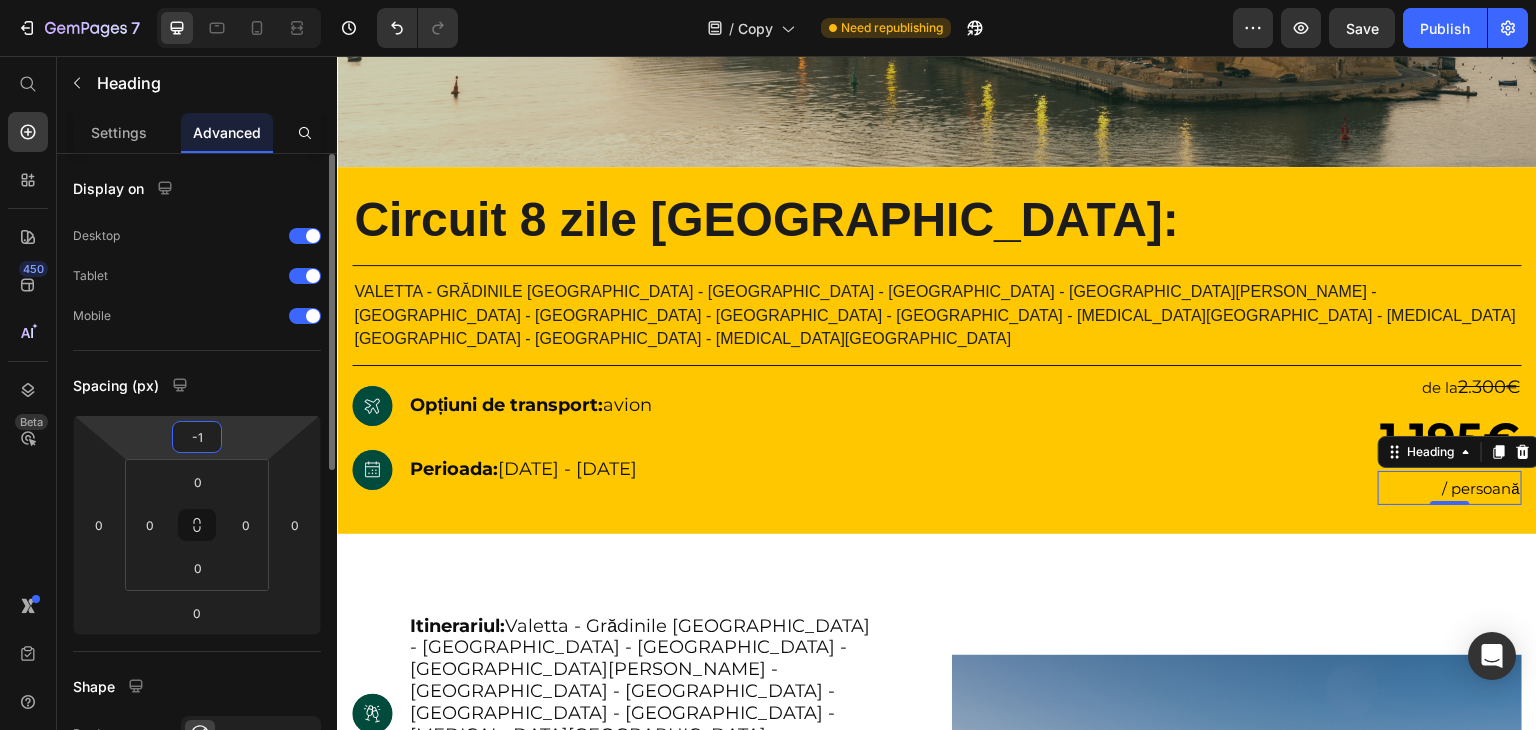 type on "-15" 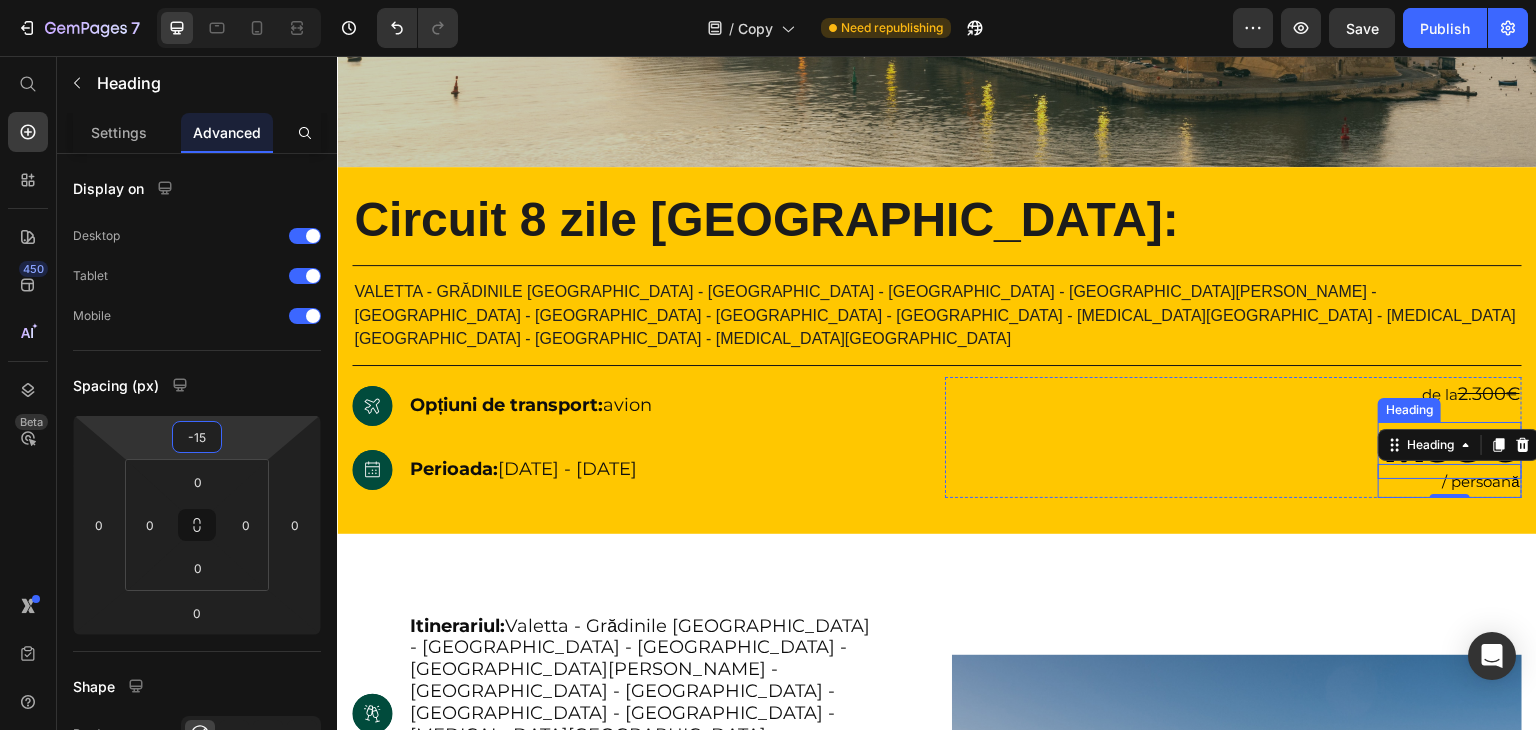 click on "1.195€" at bounding box center (1450, 445) 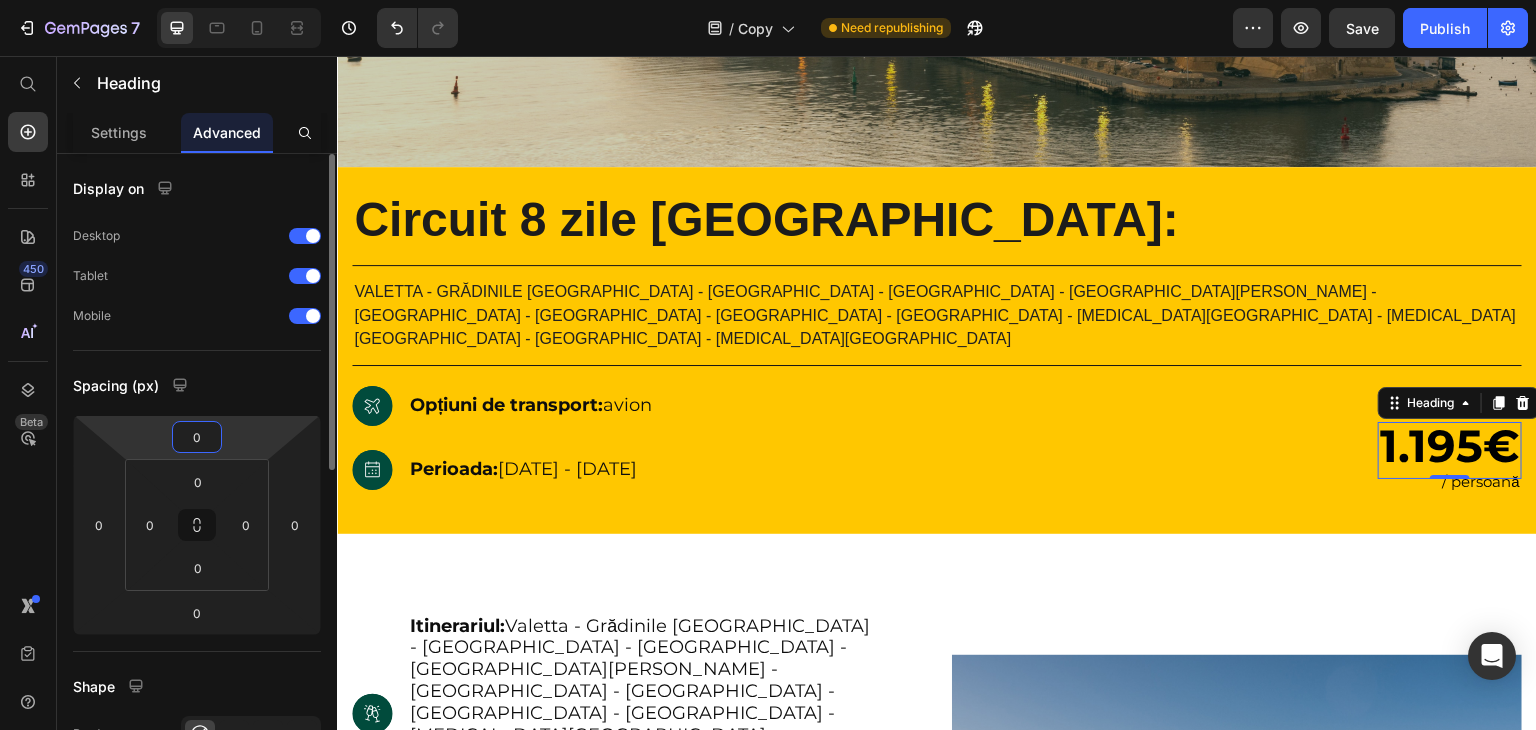 click on "0" at bounding box center [197, 437] 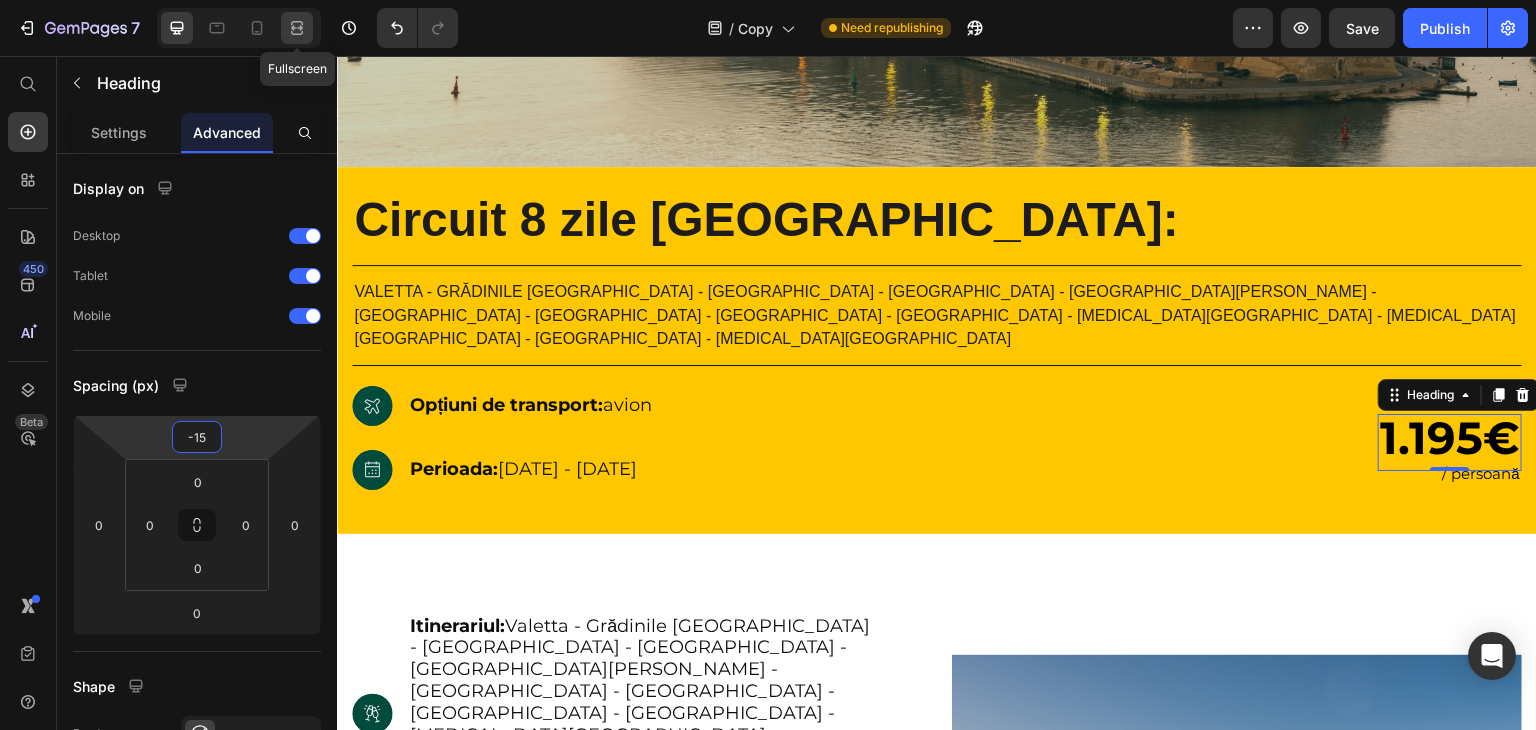 type on "-15" 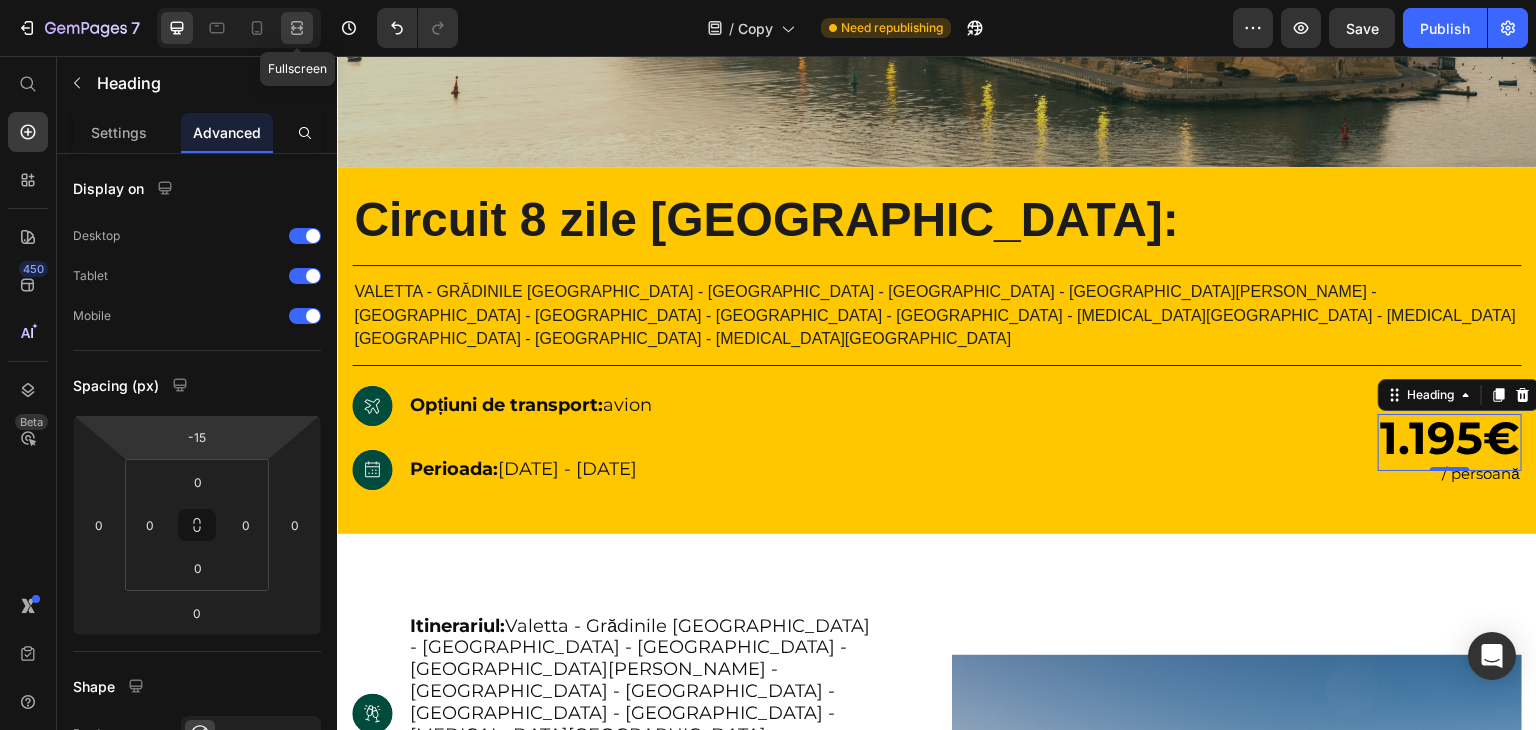 click 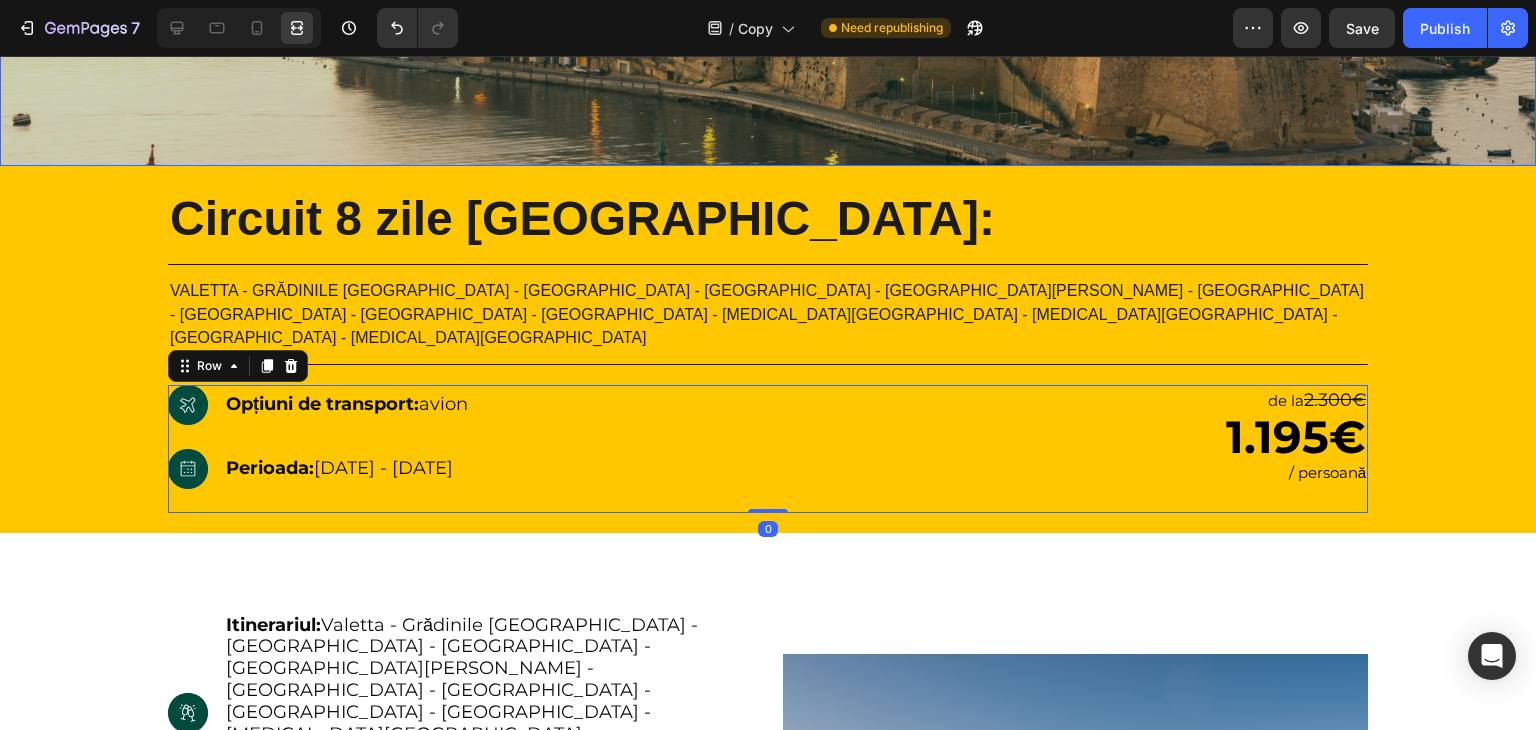 click at bounding box center (768, -171) 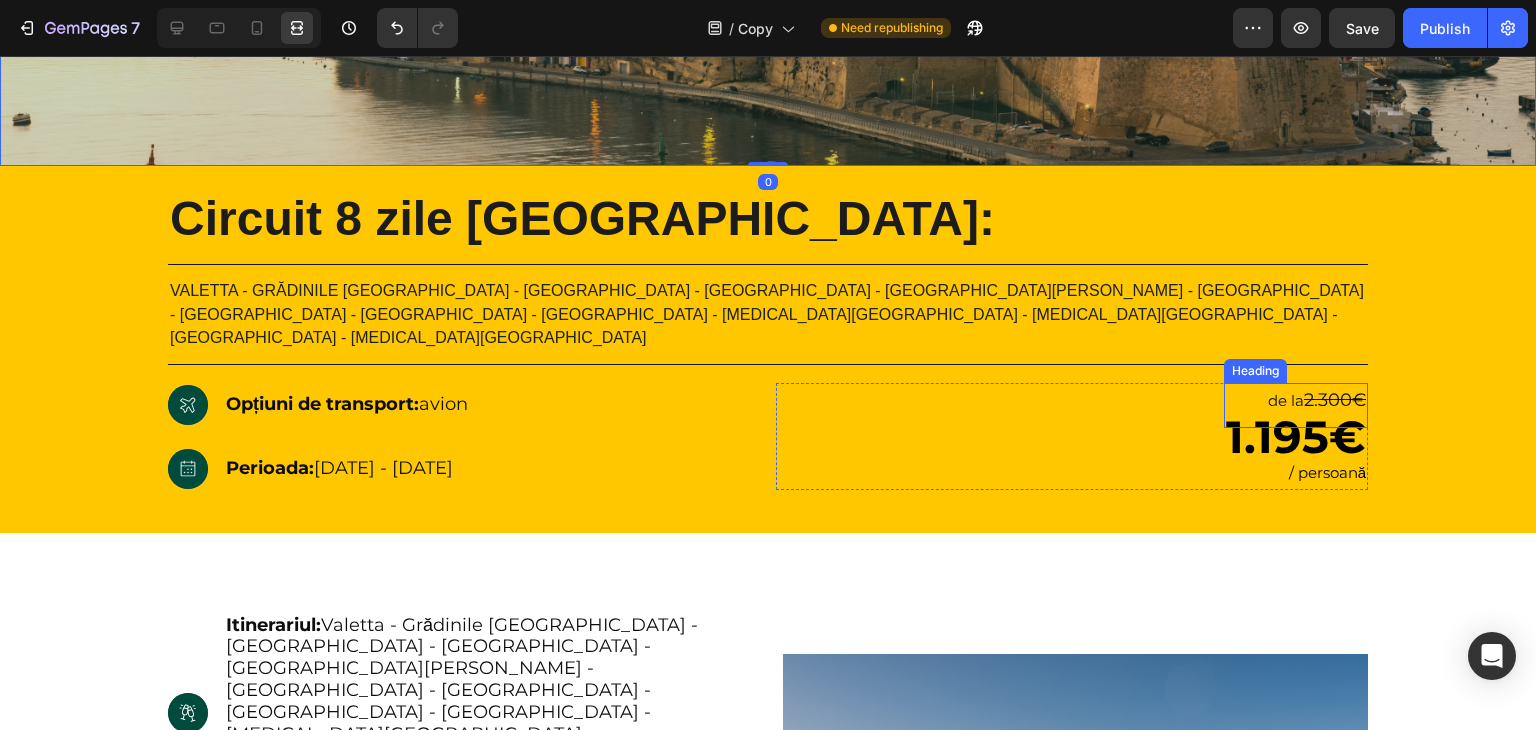 click on "2.300€" at bounding box center [1335, 400] 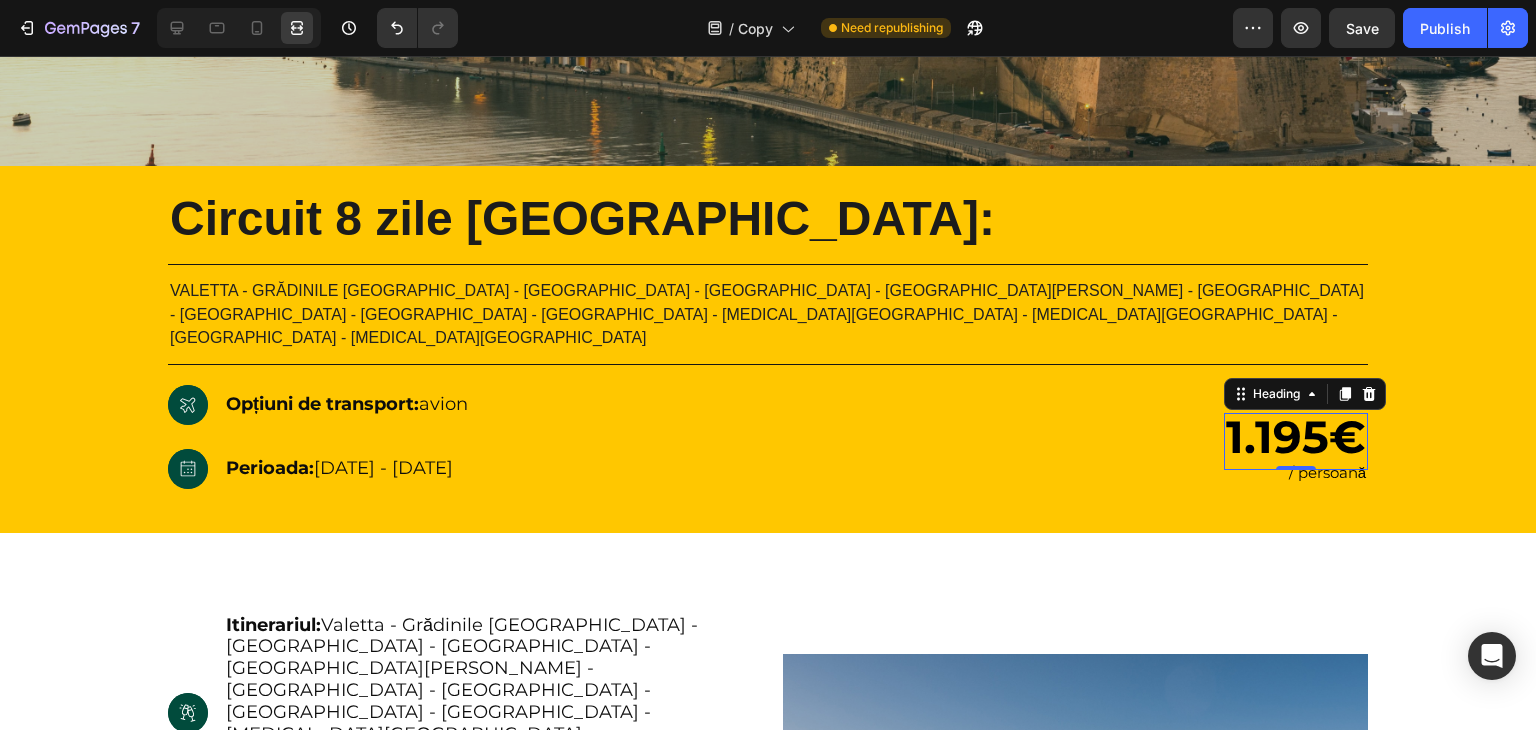 click on "1.195€" at bounding box center [1296, 436] 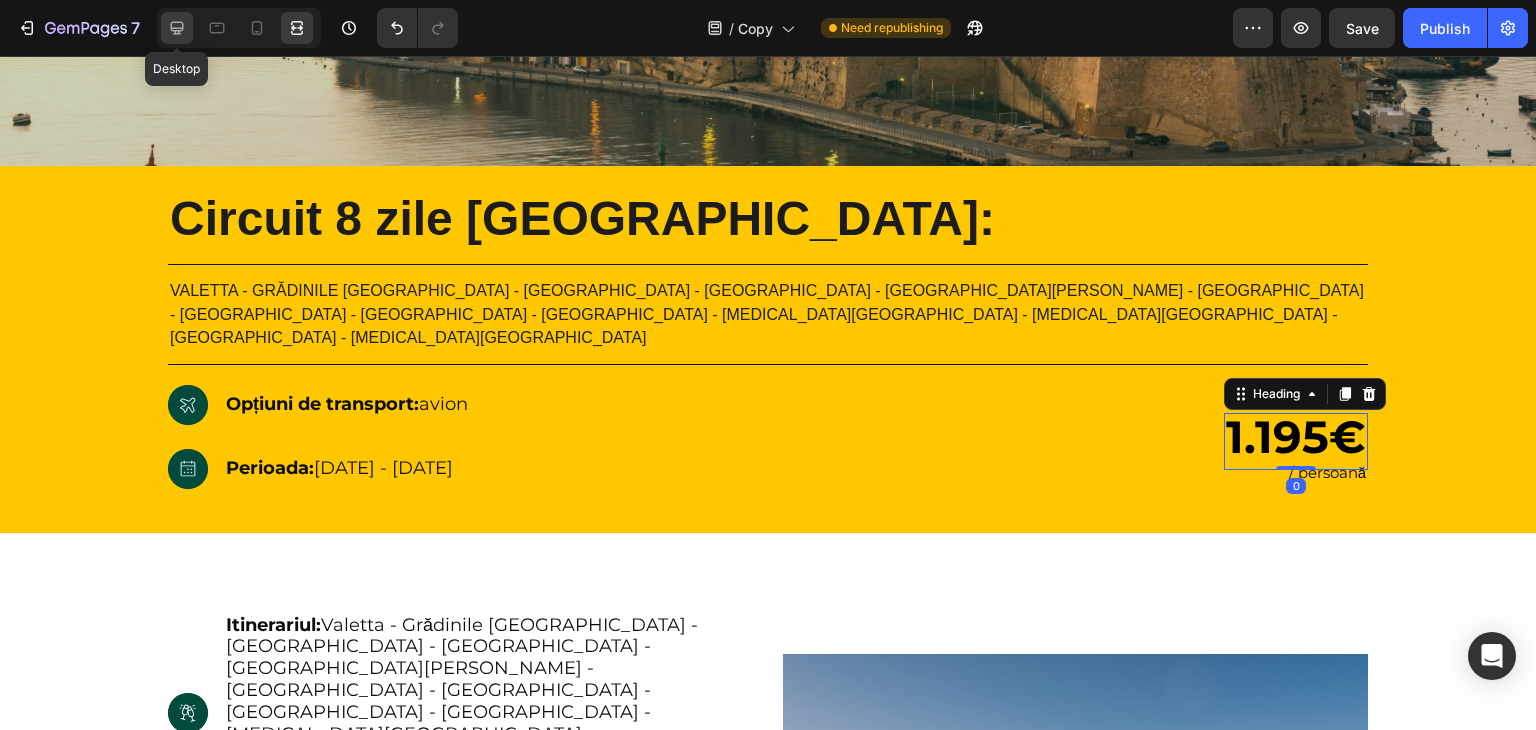 click 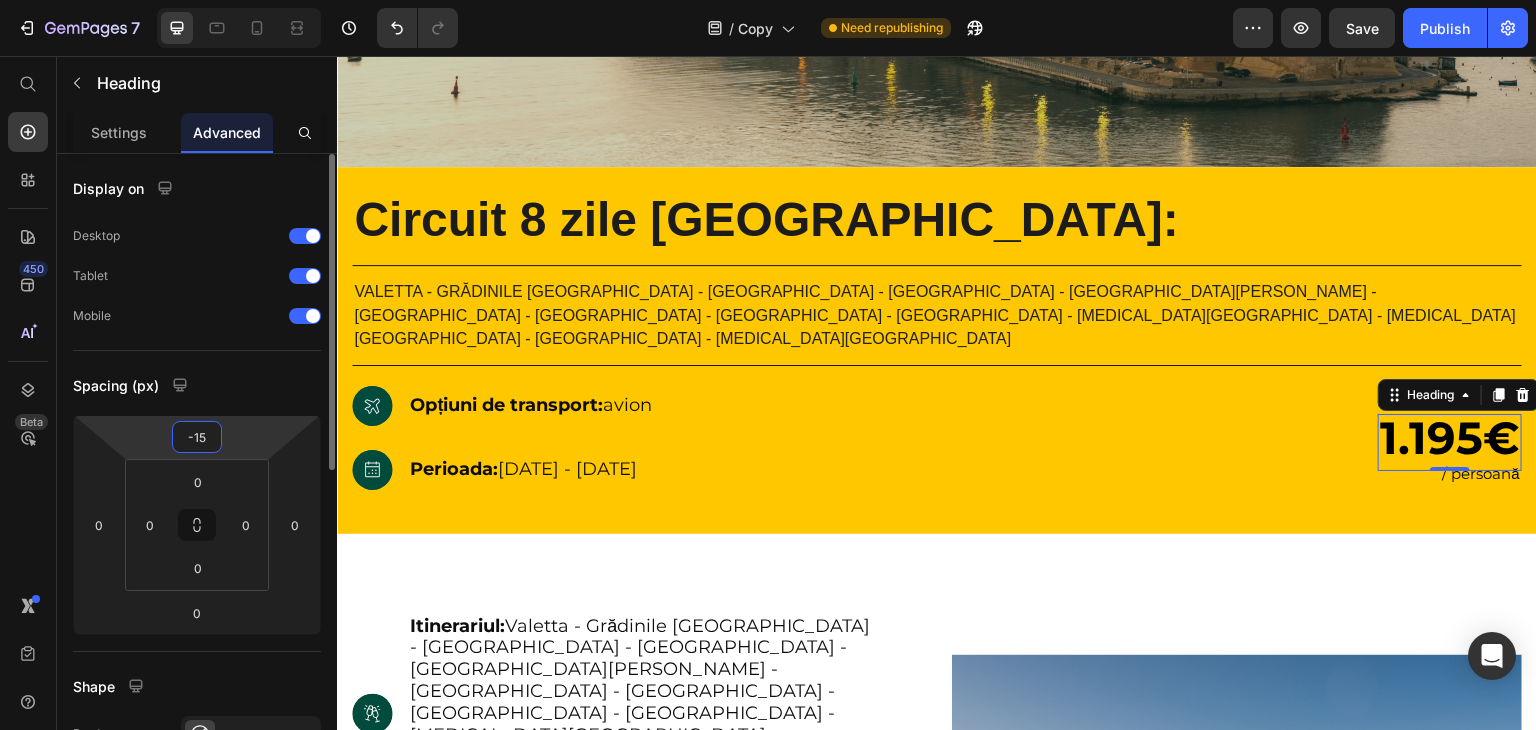click on "-15" at bounding box center [197, 437] 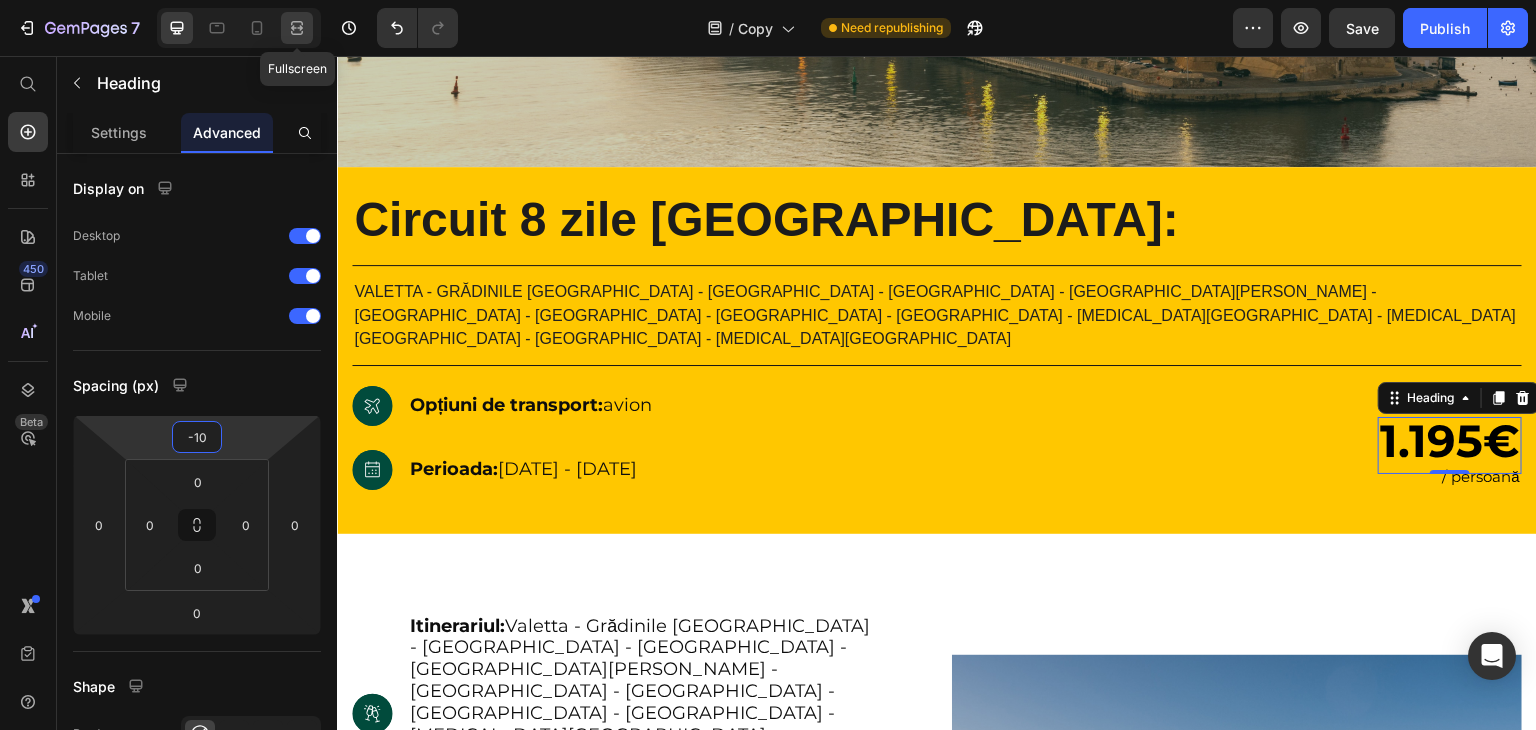 type on "-10" 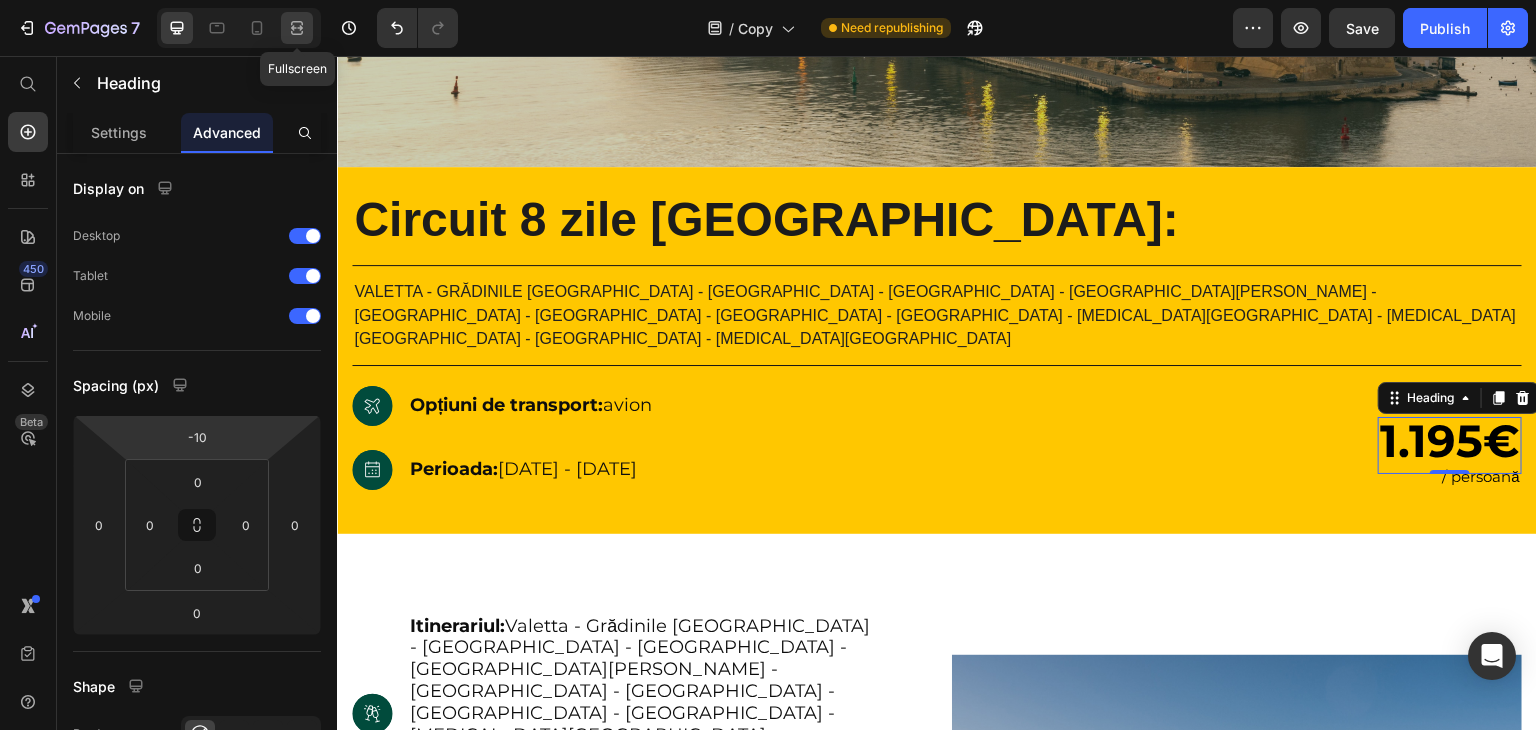 click 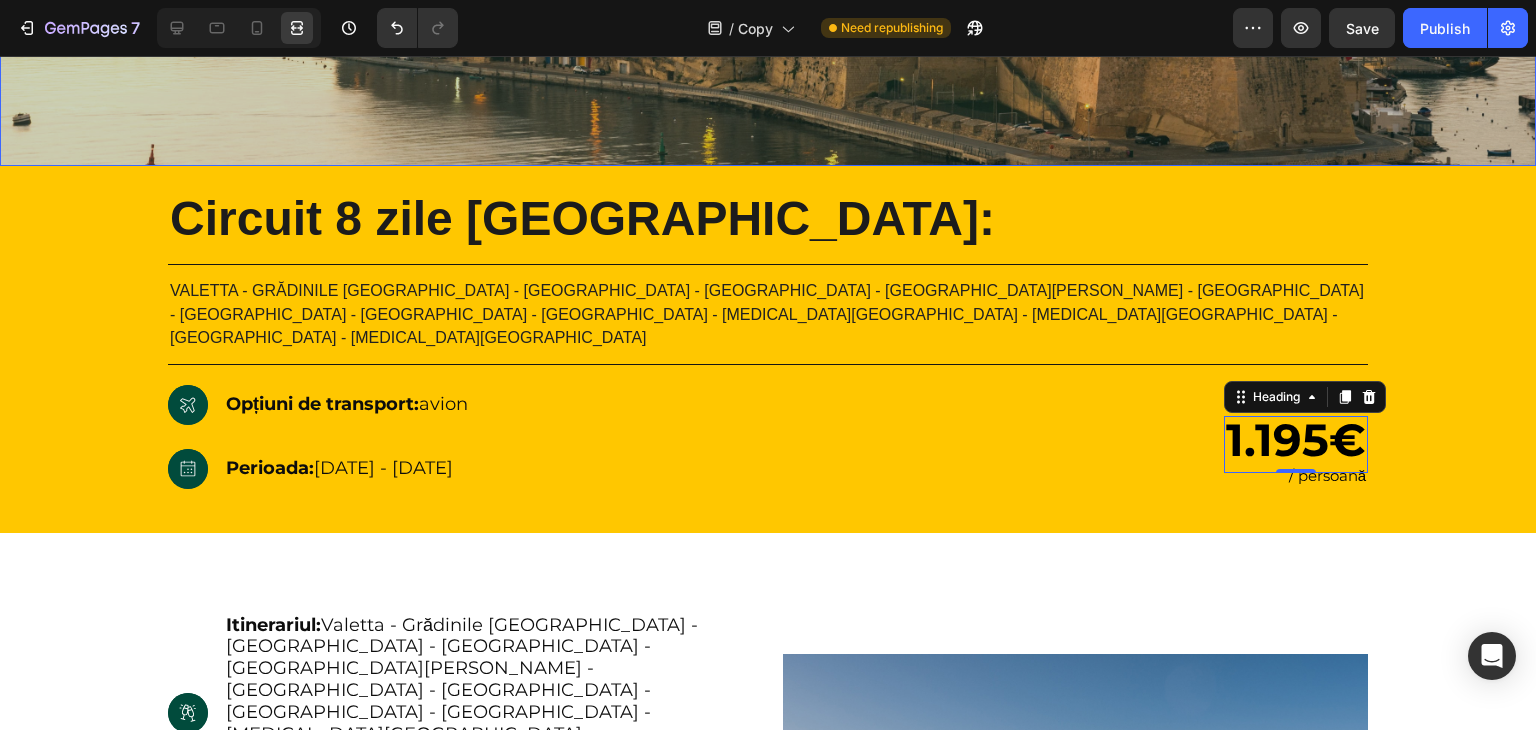 click at bounding box center [768, -171] 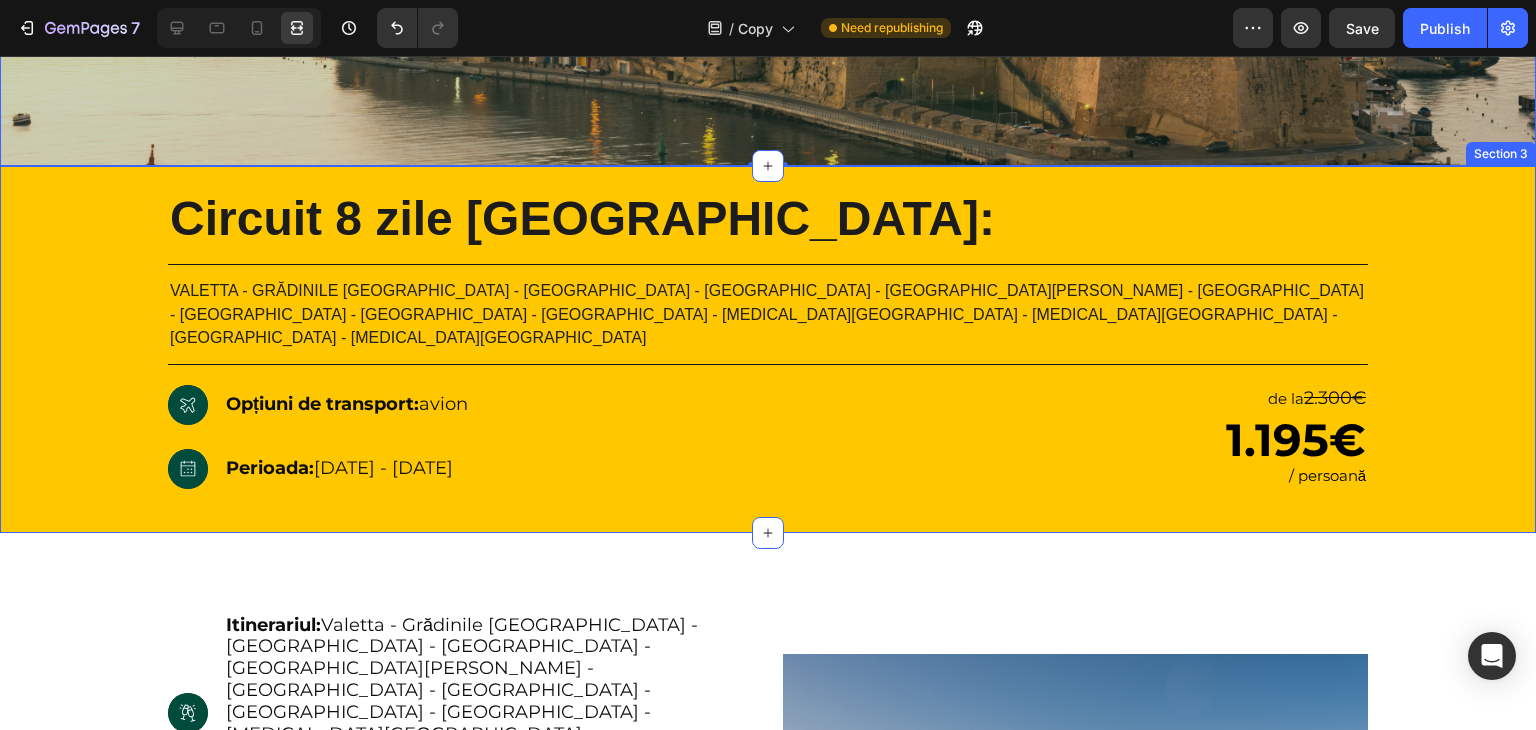 click on "Circuit 8 zile Malta:  Heading                Title Line Valetta - Grădinile Barakka - Mdina - Rabat - Fortul St.Angelo - Birgu - Senglea - Cospicua - Portul Valetta - Insula Gozo - Insula Comino - Blue Lagoon - Insula Victoria Heading                Title Line
Icon Hero Banner Opțiuni de transport:  avion  Text Block Row
Icon Hero Banner Perioada:  31.08.2025 - 07.09.2025  Text Block Row 2000+ 5-Star Reviews Text Block de la  2.300€ Heading ⁠⁠⁠⁠⁠⁠⁠      1.195€ Heading  / persoană Heading Row Row Row Row" at bounding box center [768, 349] 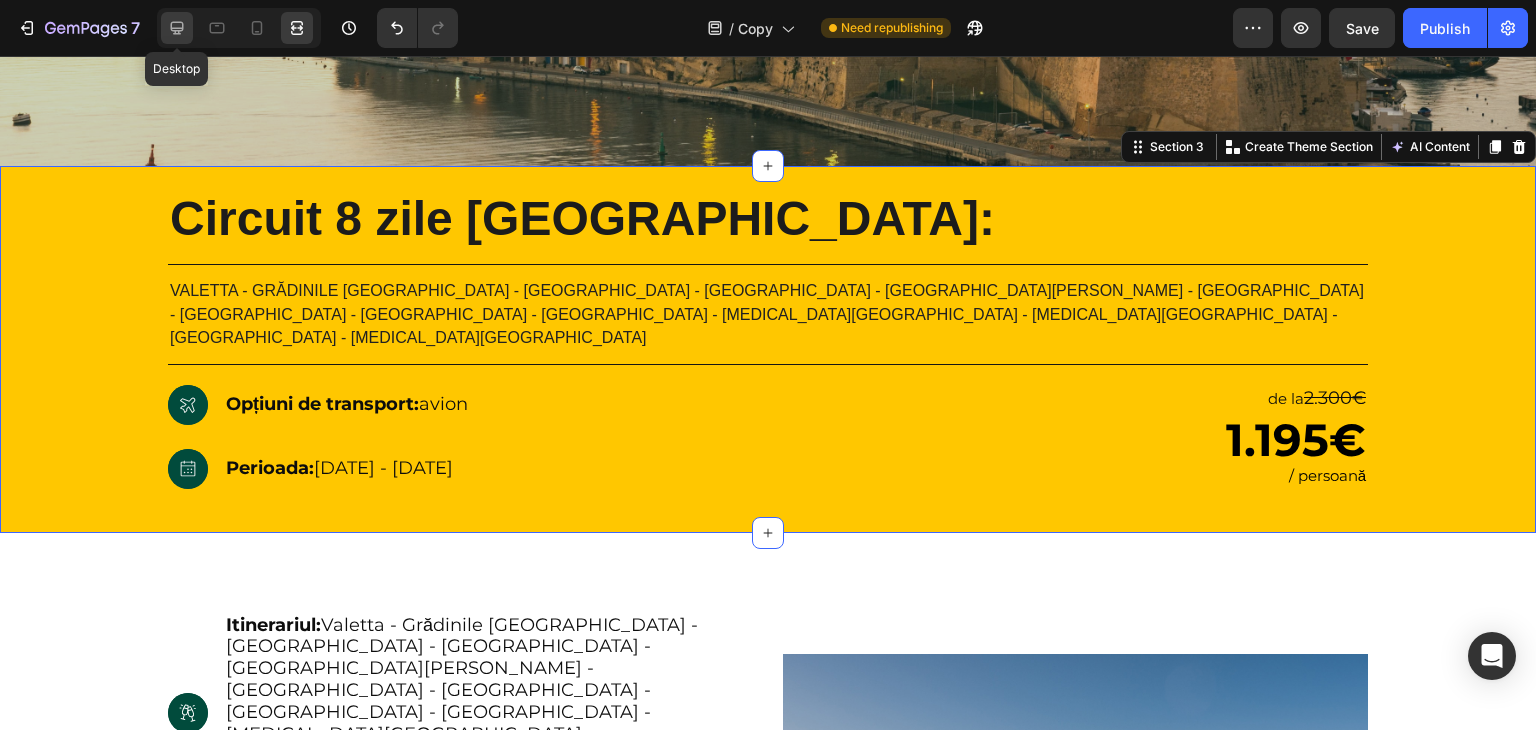 click 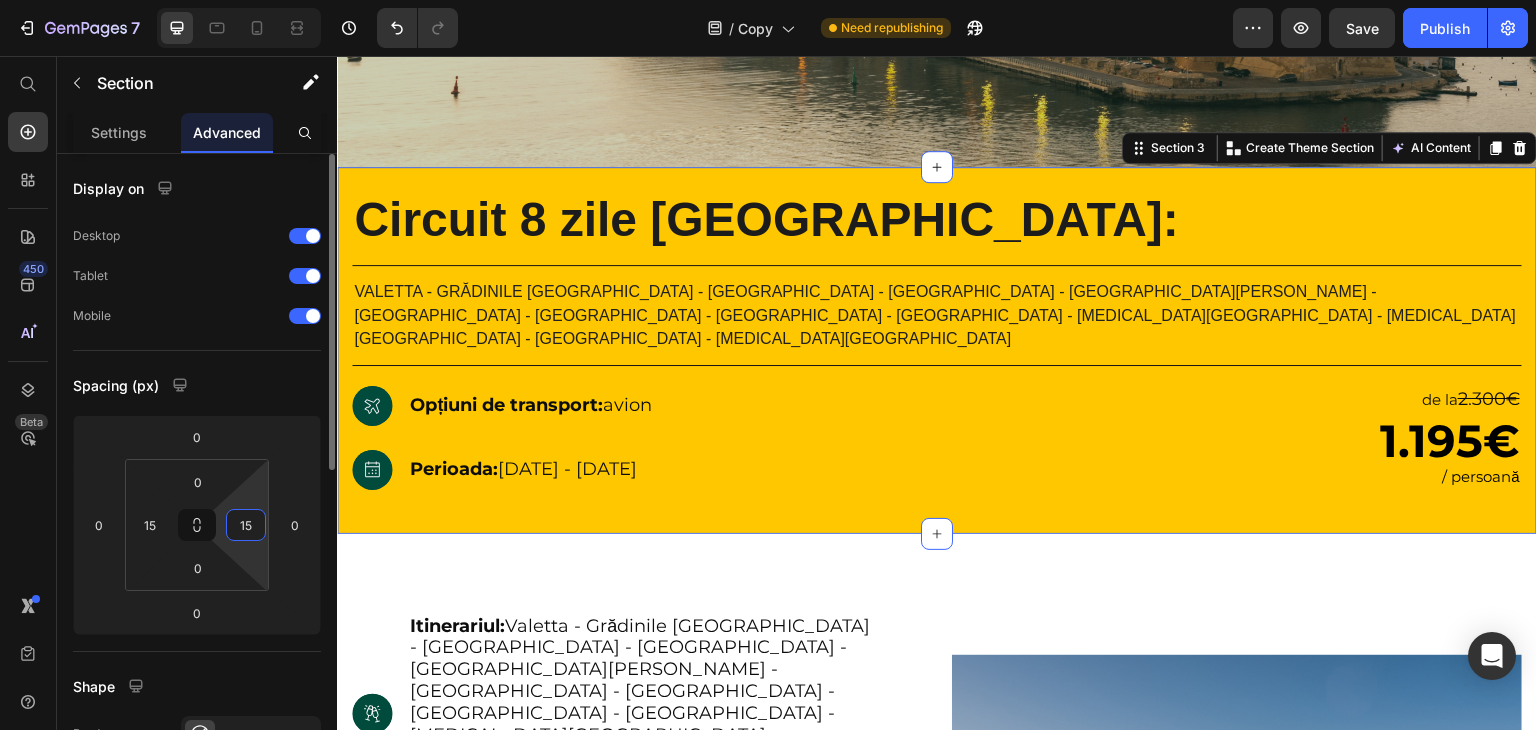 click on "15" at bounding box center (246, 525) 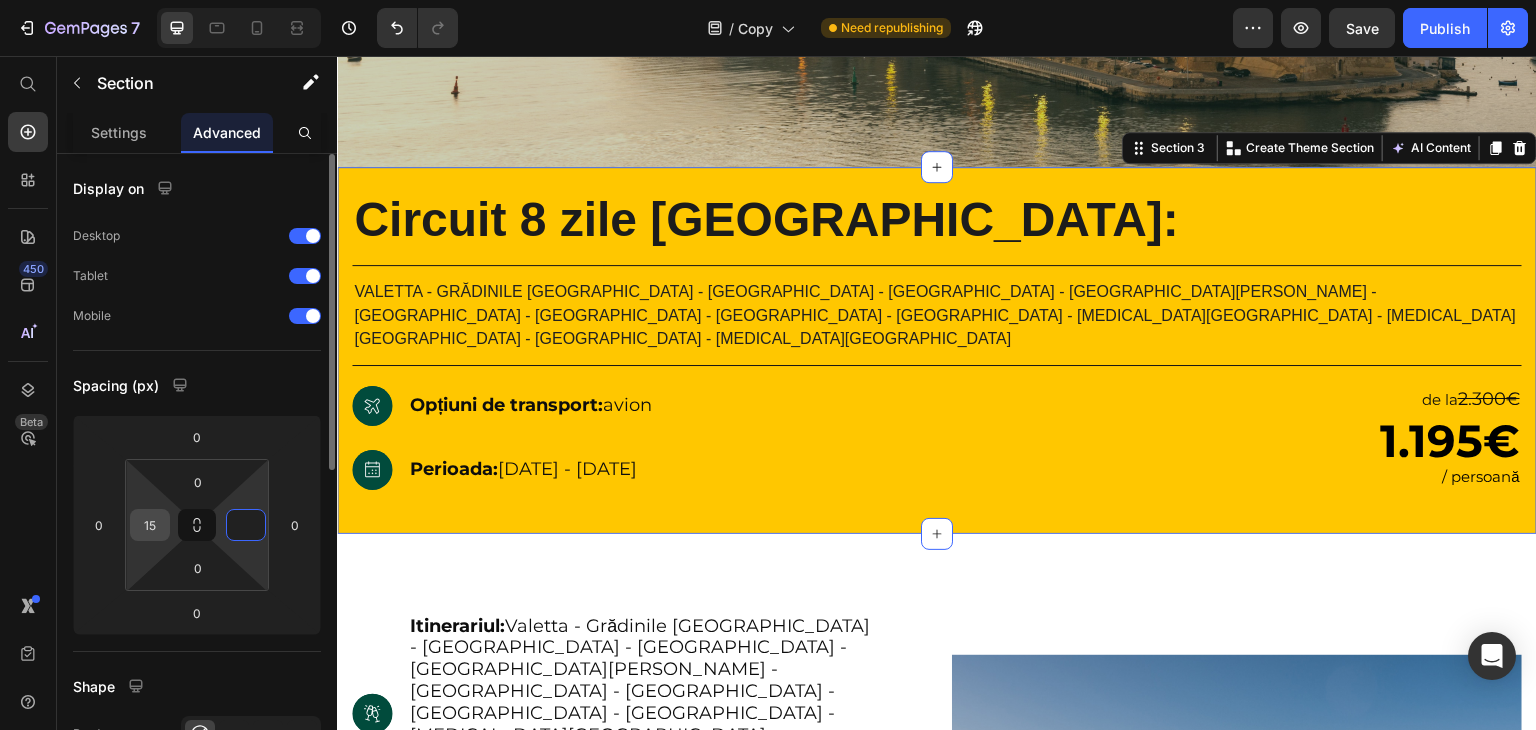 type on "0" 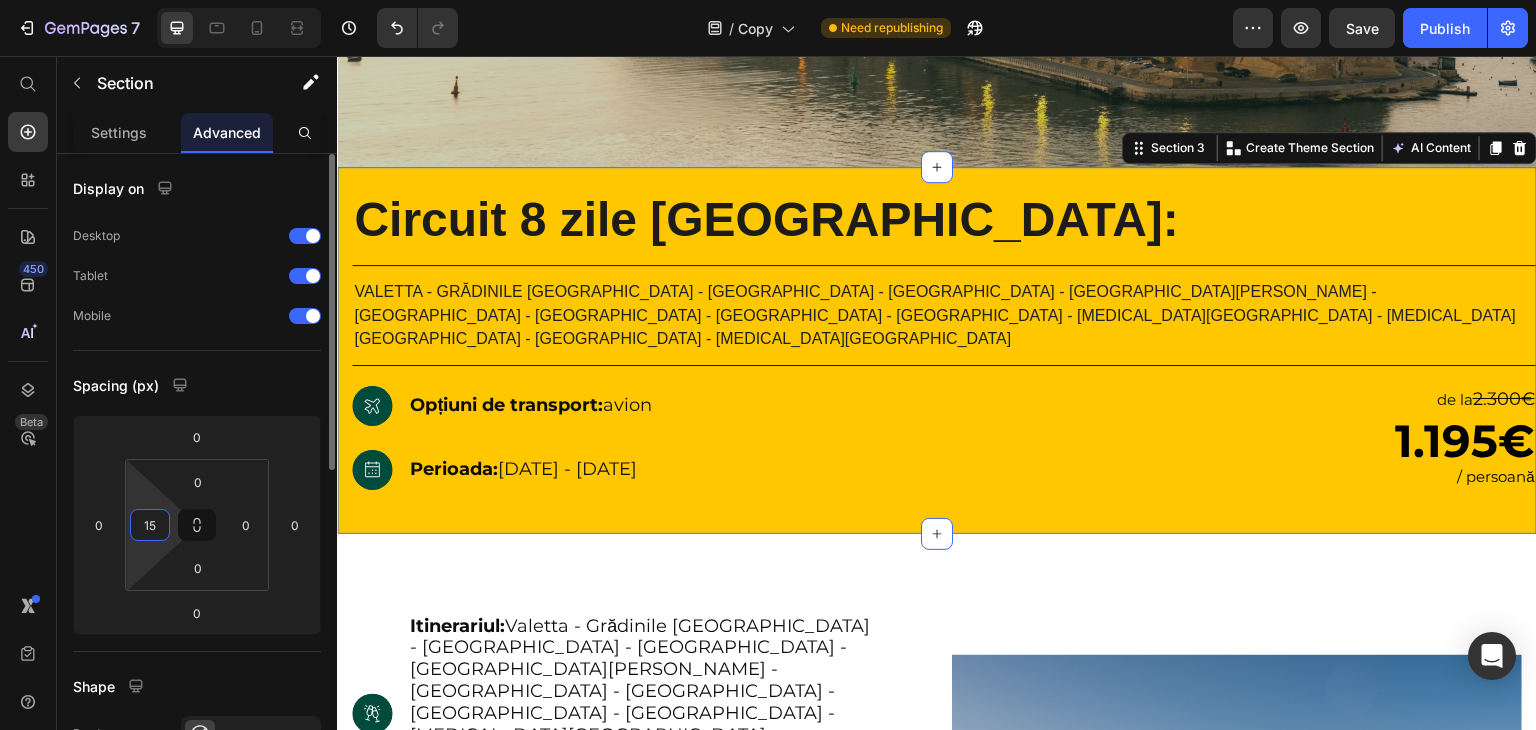 click on "15" at bounding box center (150, 525) 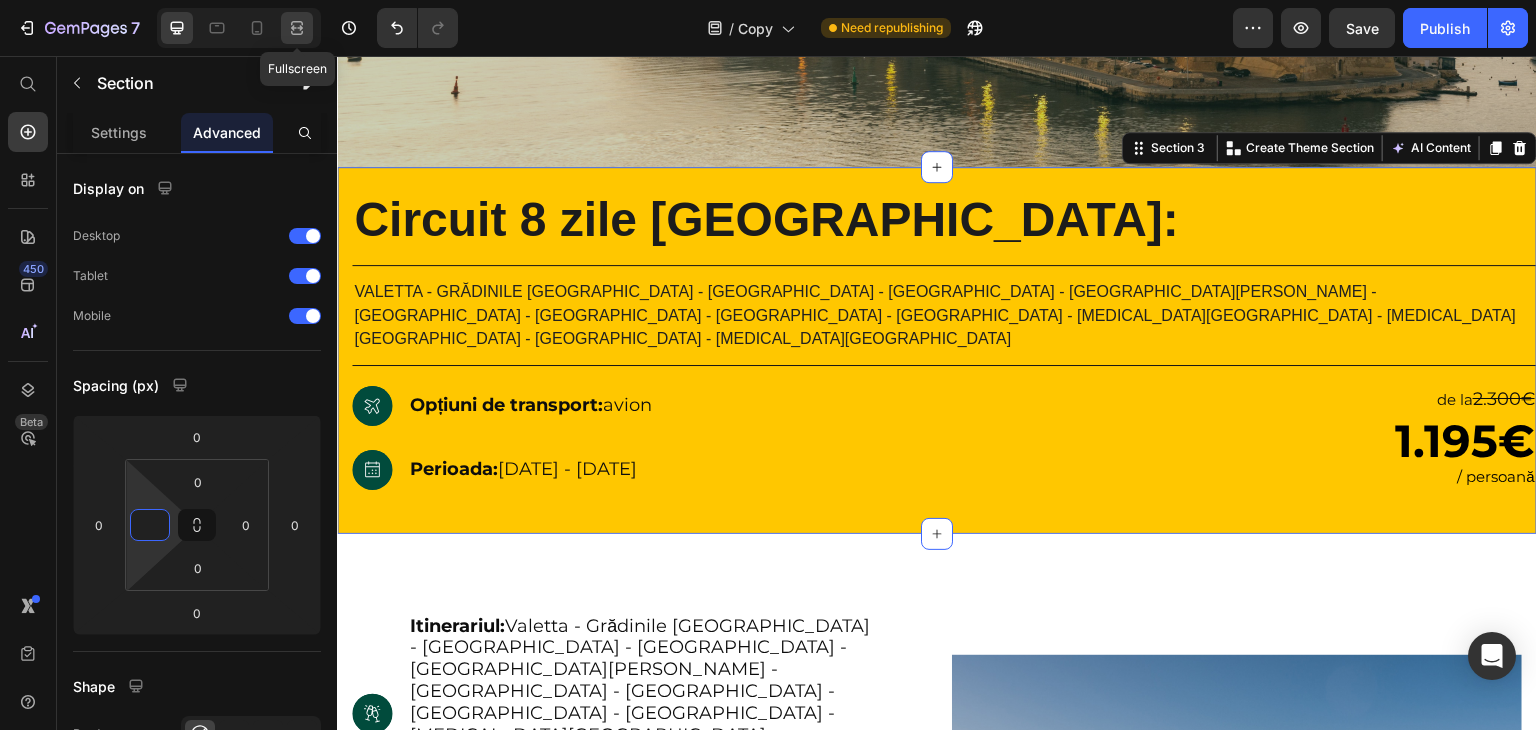 type on "0" 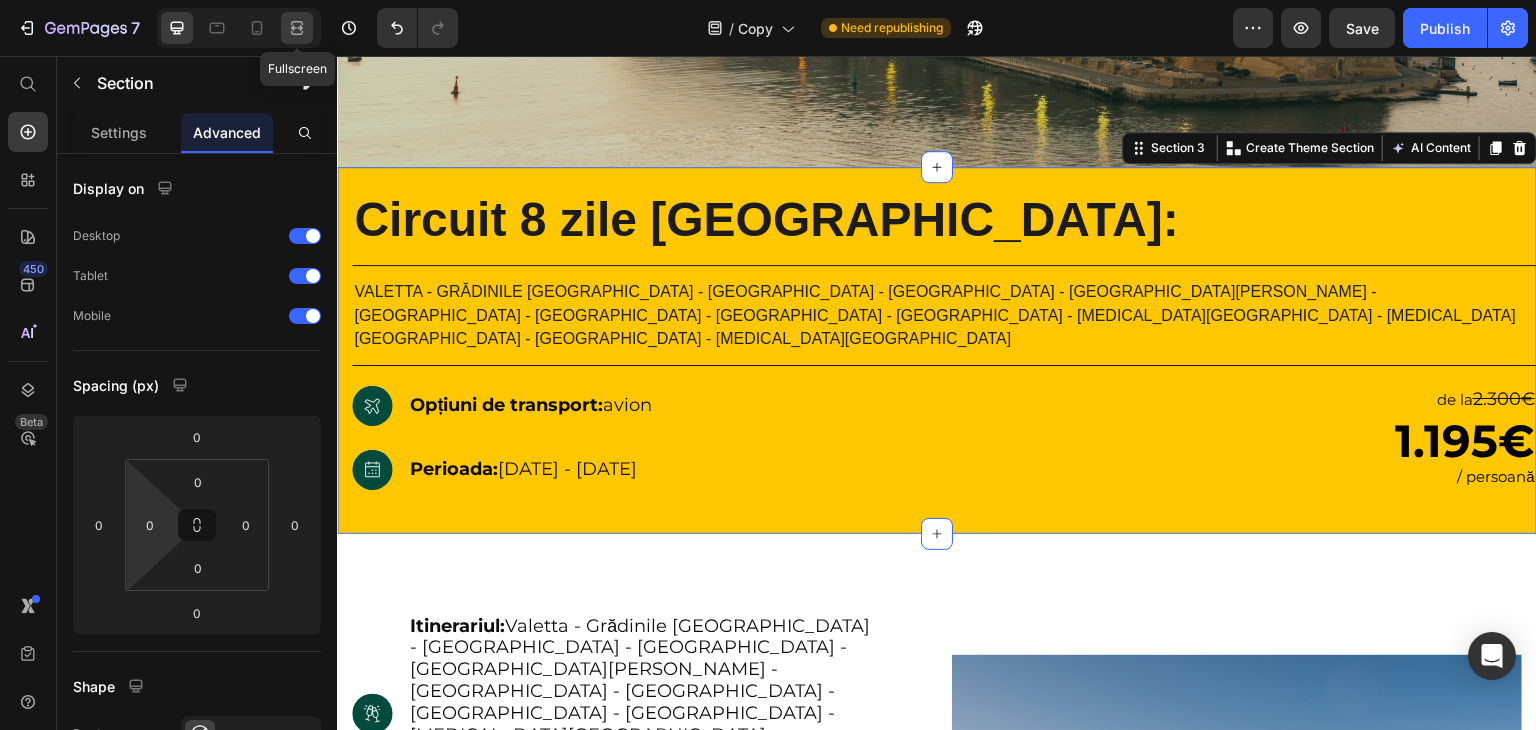 click 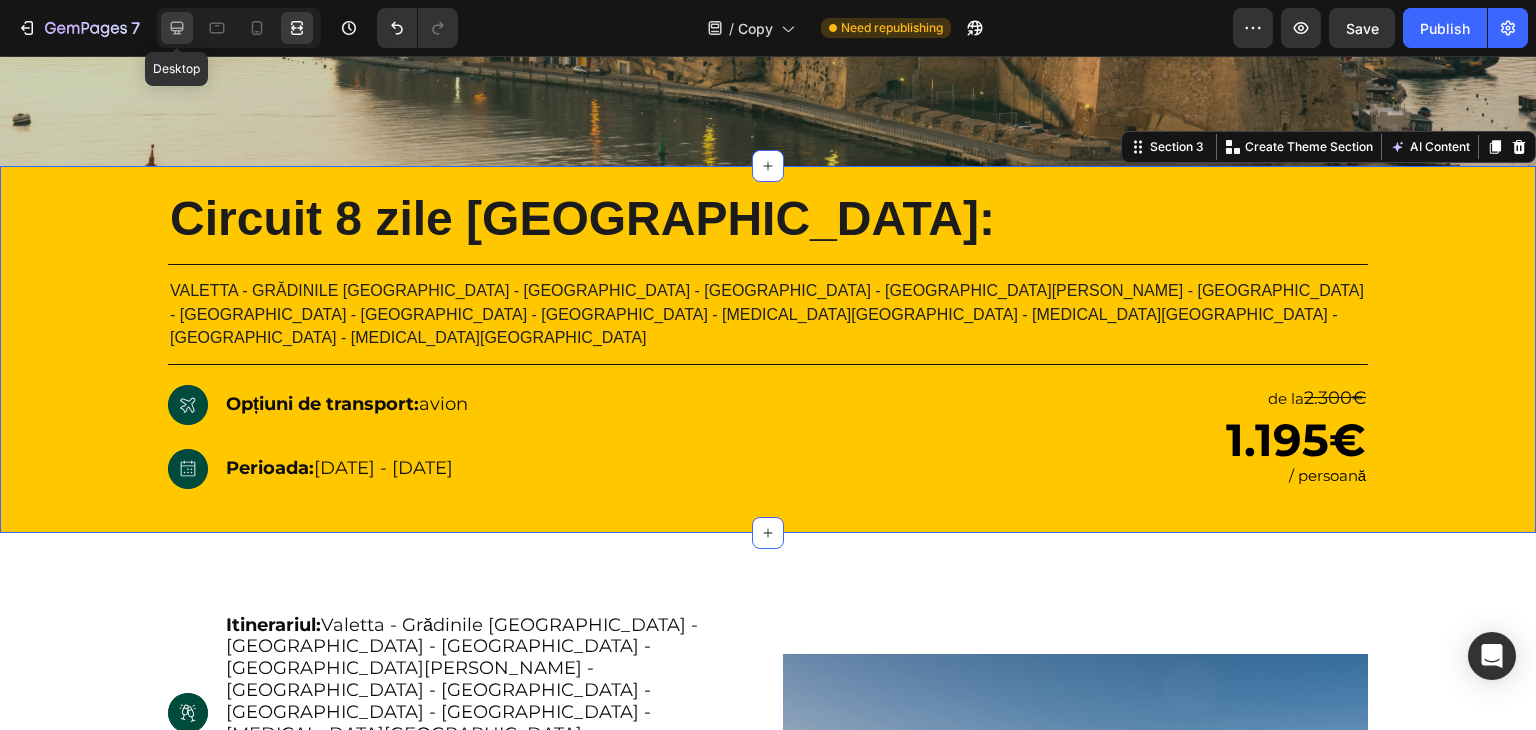 click 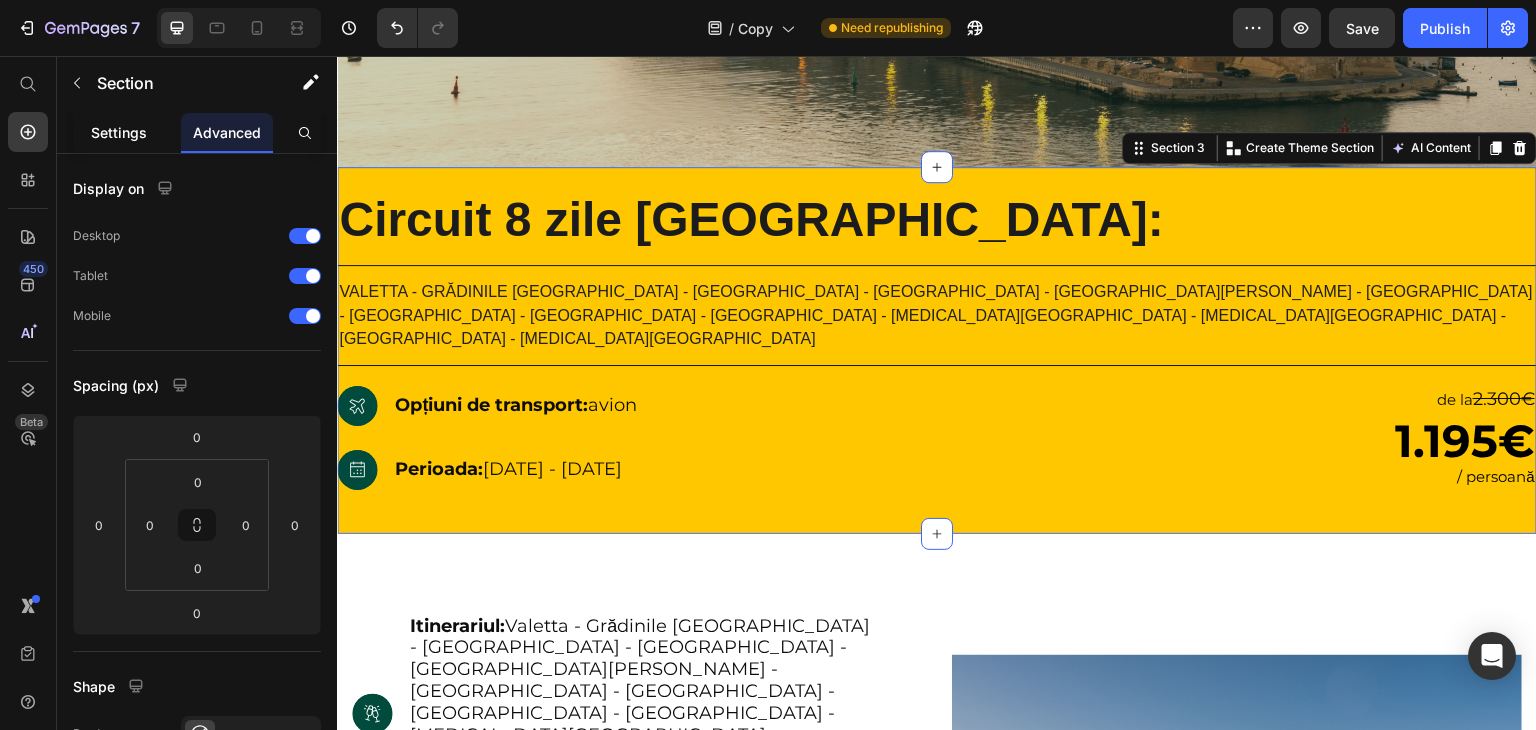 click on "Settings" at bounding box center (119, 132) 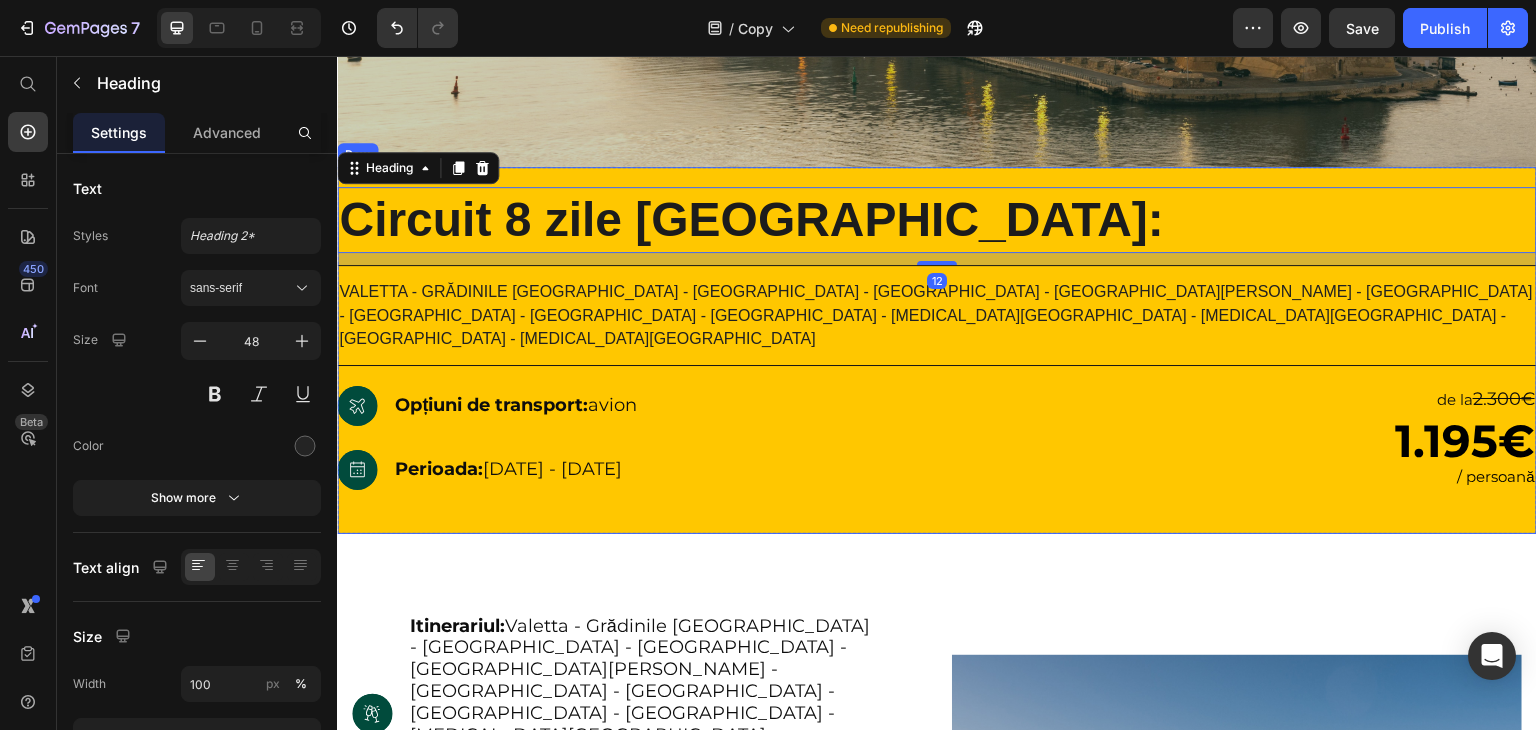 click on "Circuit 8 zile Malta:  Heading   12                Title Line Valetta - Grădinile Barakka - Mdina - Rabat - Fortul St.Angelo - Birgu - Senglea - Cospicua - Portul Valetta - Insula Gozo - Insula Comino - Blue Lagoon - Insula Victoria Heading                Title Line
Icon Hero Banner Opțiuni de transport:  avion  Text Block Row
Icon Hero Banner Perioada:  31.08.2025 - 07.09.2025  Text Block Row 2000+ 5-Star Reviews Text Block de la  2.300€ Heading ⁠⁠⁠⁠⁠⁠⁠      1.195€ Heading  / persoană Heading Row Row Row" at bounding box center (937, 350) 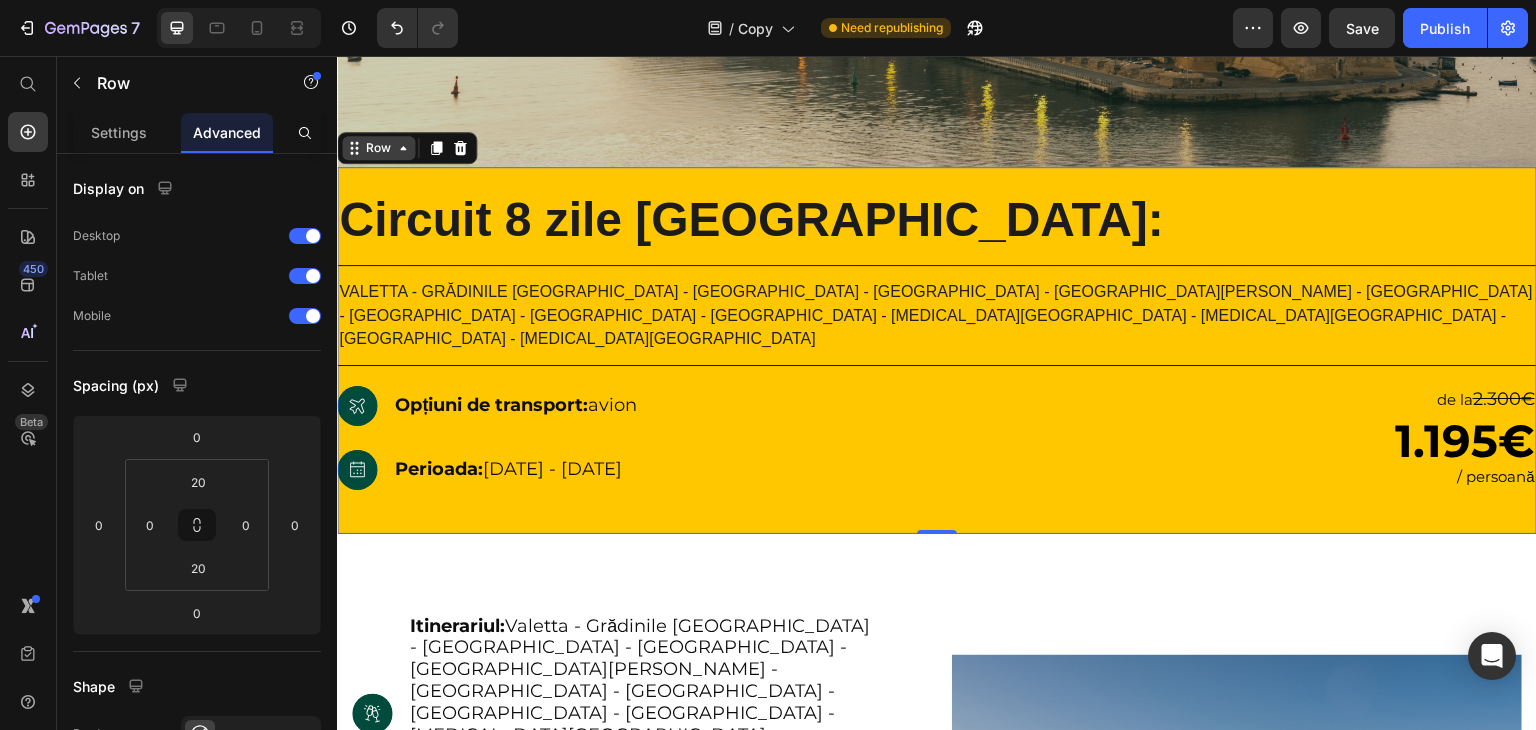 drag, startPoint x: 382, startPoint y: 154, endPoint x: 475, endPoint y: 211, distance: 109.07796 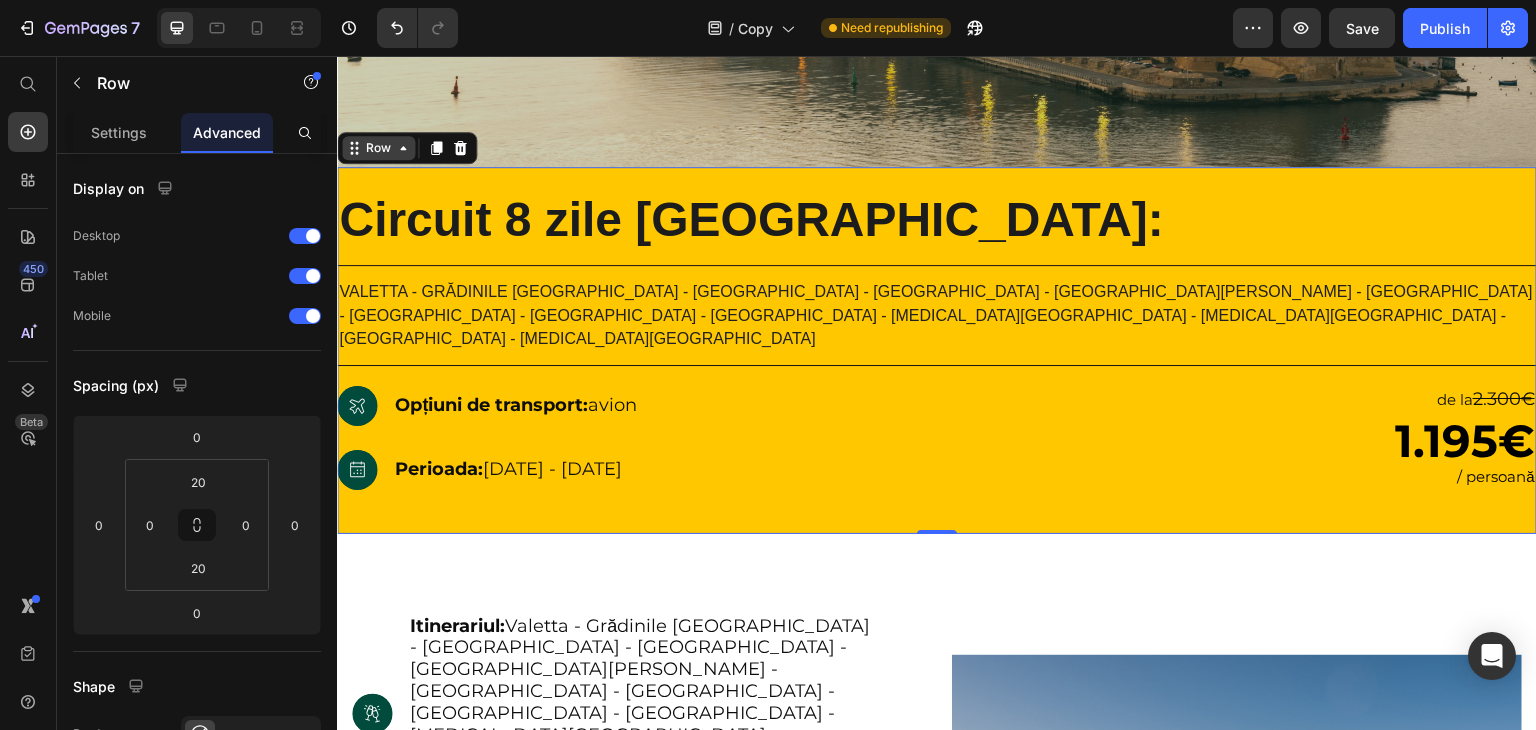click on "Malta Heading Hero Banner Section 2 Circuit 8 zile Malta:  Heading                Title Line Valetta - Grădinile Barakka - Mdina - Rabat - Fortul St.Angelo - Birgu - Senglea - Cospicua - Portul Valetta - Insula Gozo - Insula Comino - Blue Lagoon - Insula Victoria Heading                Title Line
Icon Hero Banner Opțiuni de transport:  avion  Text Block Row
Icon Hero Banner Perioada:  31.08.2025 - 07.09.2025  Text Block Row 2000+ 5-Star Reviews Text Block de la  2.300€ Heading ⁠⁠⁠⁠⁠⁠⁠      1.195€ Heading  / persoană Heading Row Row Row   0 Row Section 3
Icon Hero Banner Itinerariul:  Valetta - Grădinile Barakka - Mdina - Rabat - Fortul St.Angelo - Birgu - Senglea - Cospicua - Portul Valetta - Insula Gozo - Insula Comino - Blue Lagoon - Insula Victoria Text Block Row
Icon Hero Banner Perioada:  31.08.2025 - 07.09.2025  Text Block Row
Icon Hero Banner Tip de cazare:  Hotel Cerviola sau similar Row Icon" at bounding box center [937, 3416] 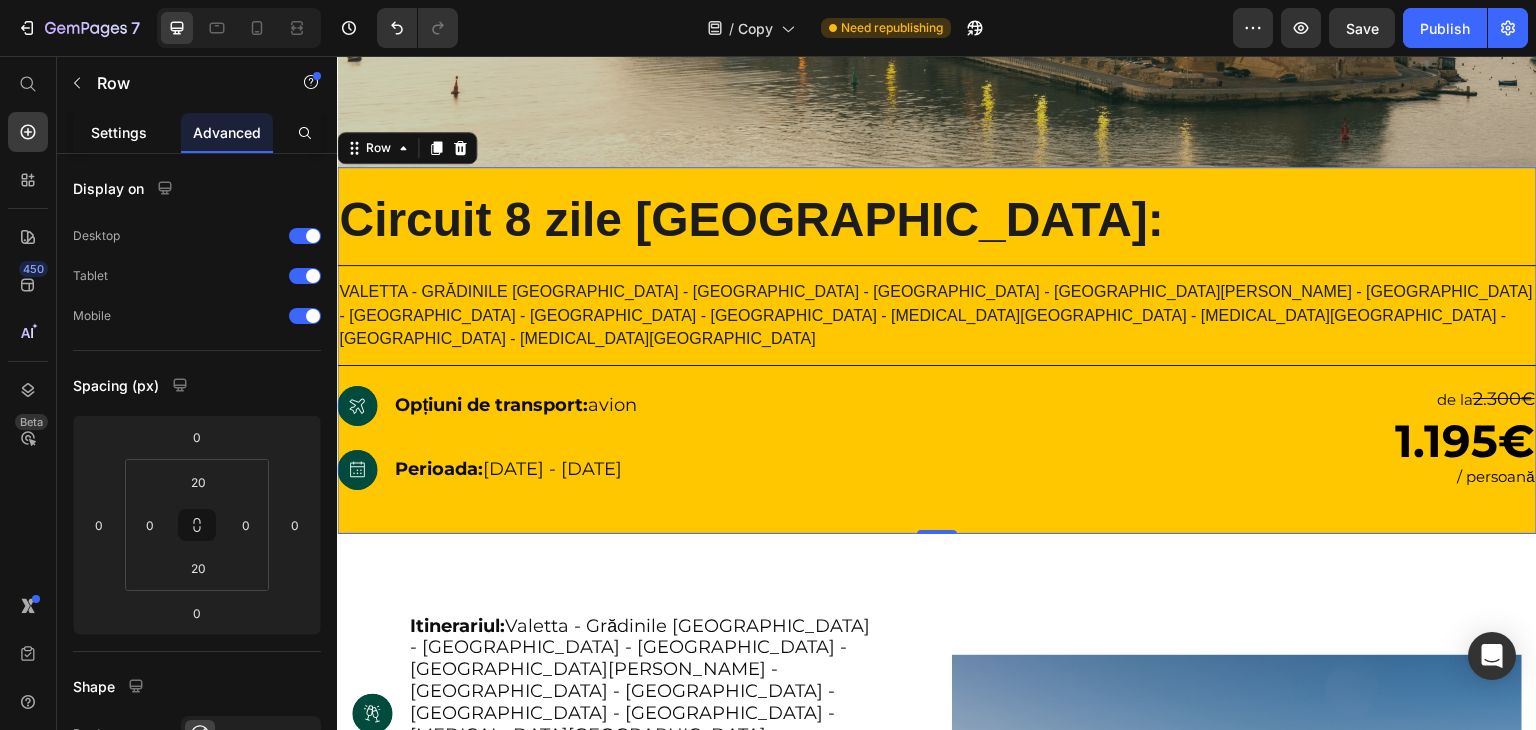 click on "Settings" at bounding box center [119, 132] 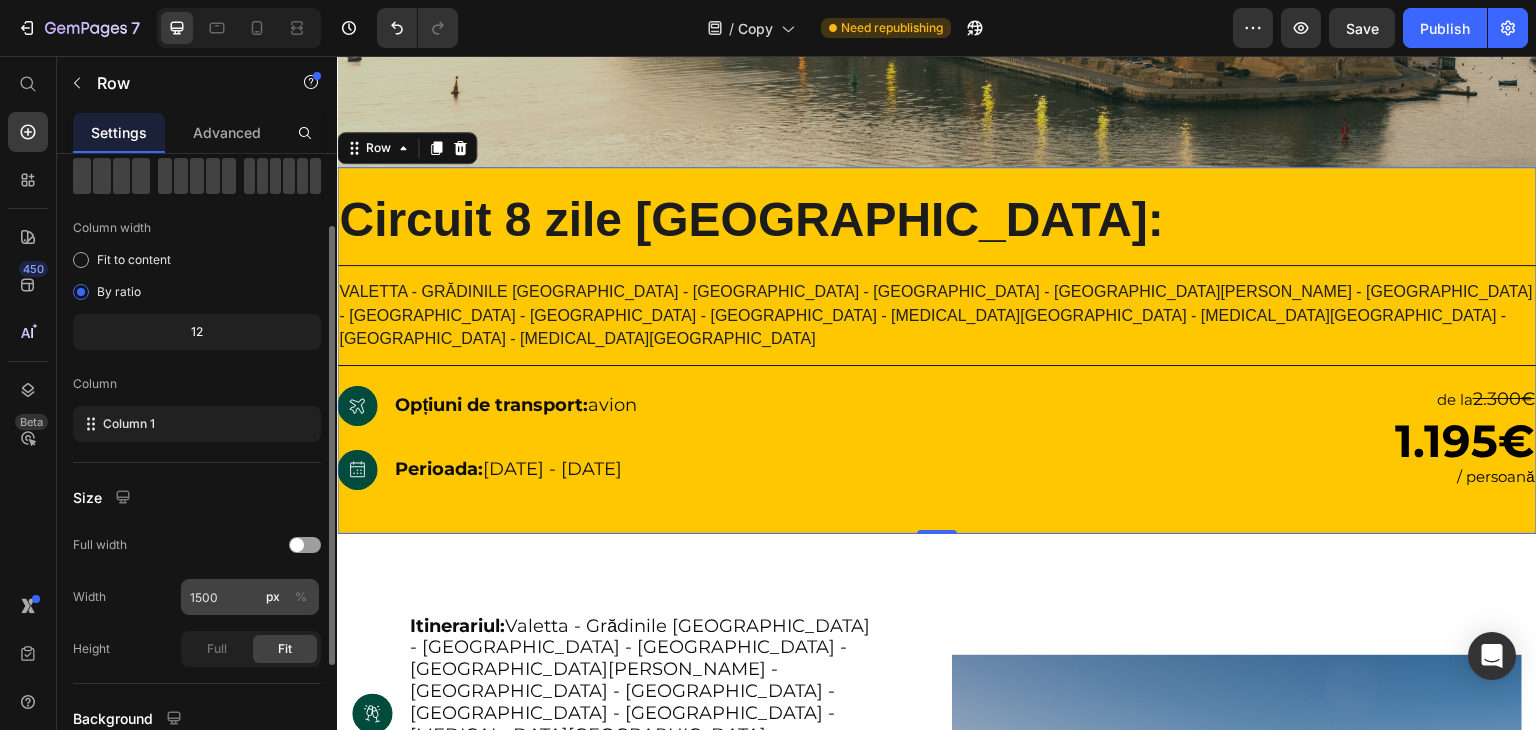 scroll, scrollTop: 104, scrollLeft: 0, axis: vertical 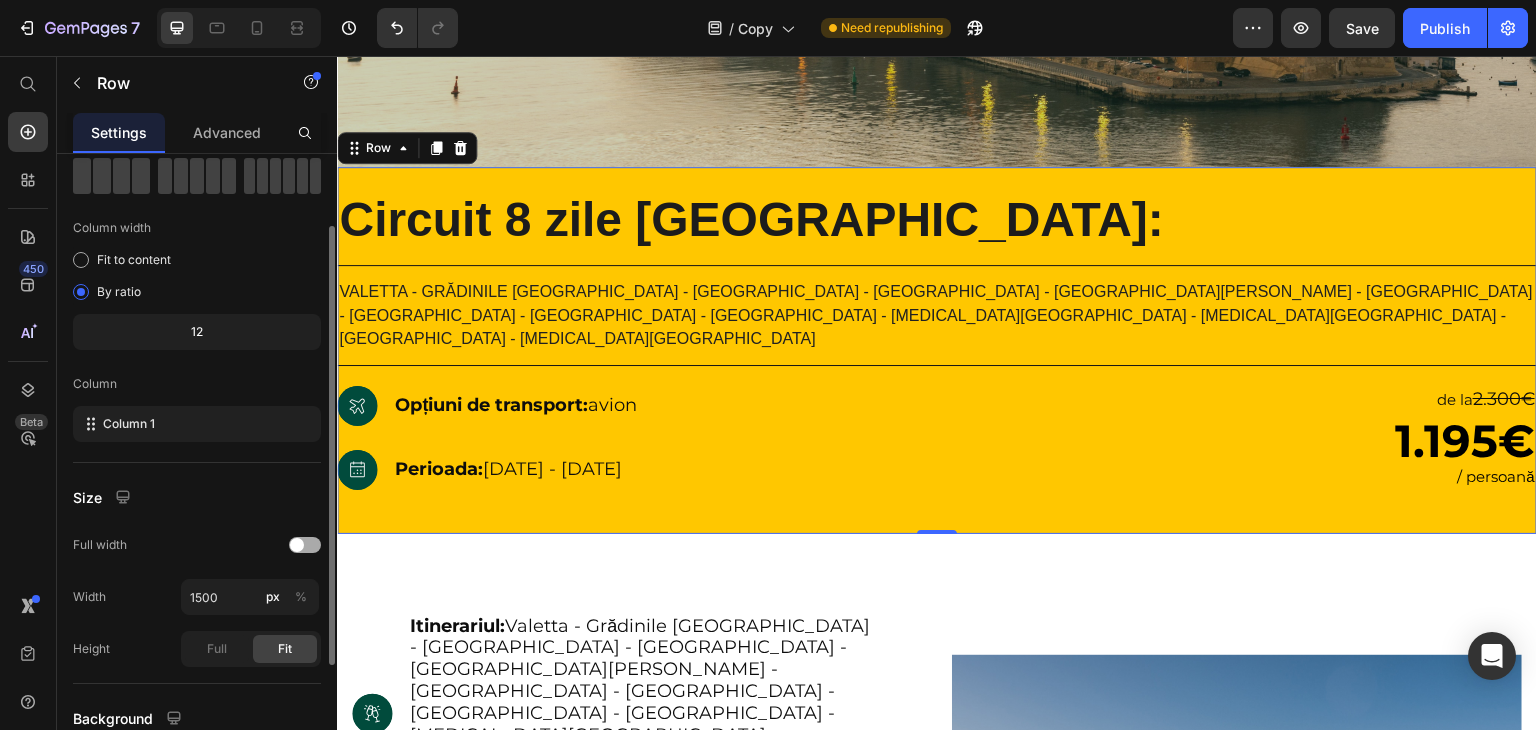 click on "Full width" 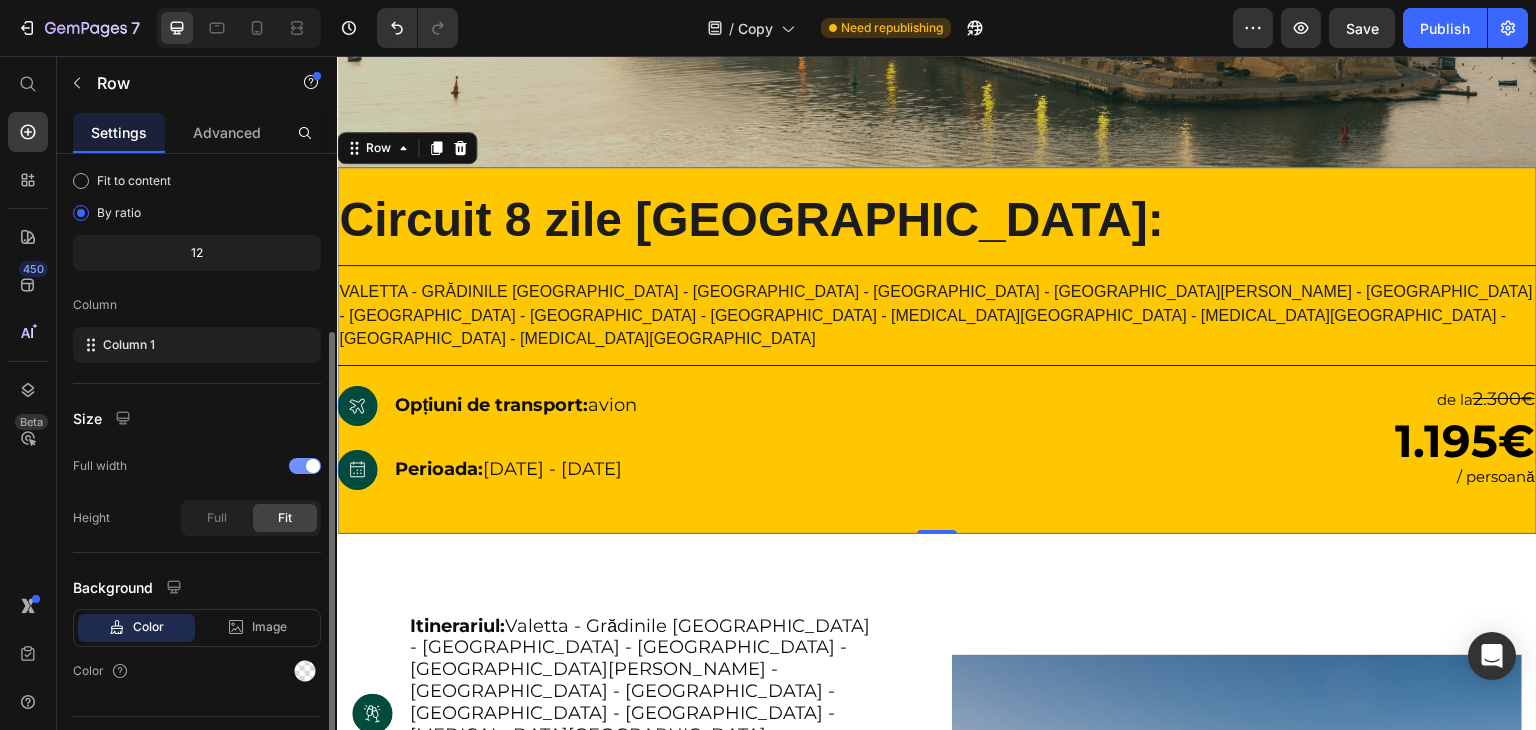 scroll, scrollTop: 225, scrollLeft: 0, axis: vertical 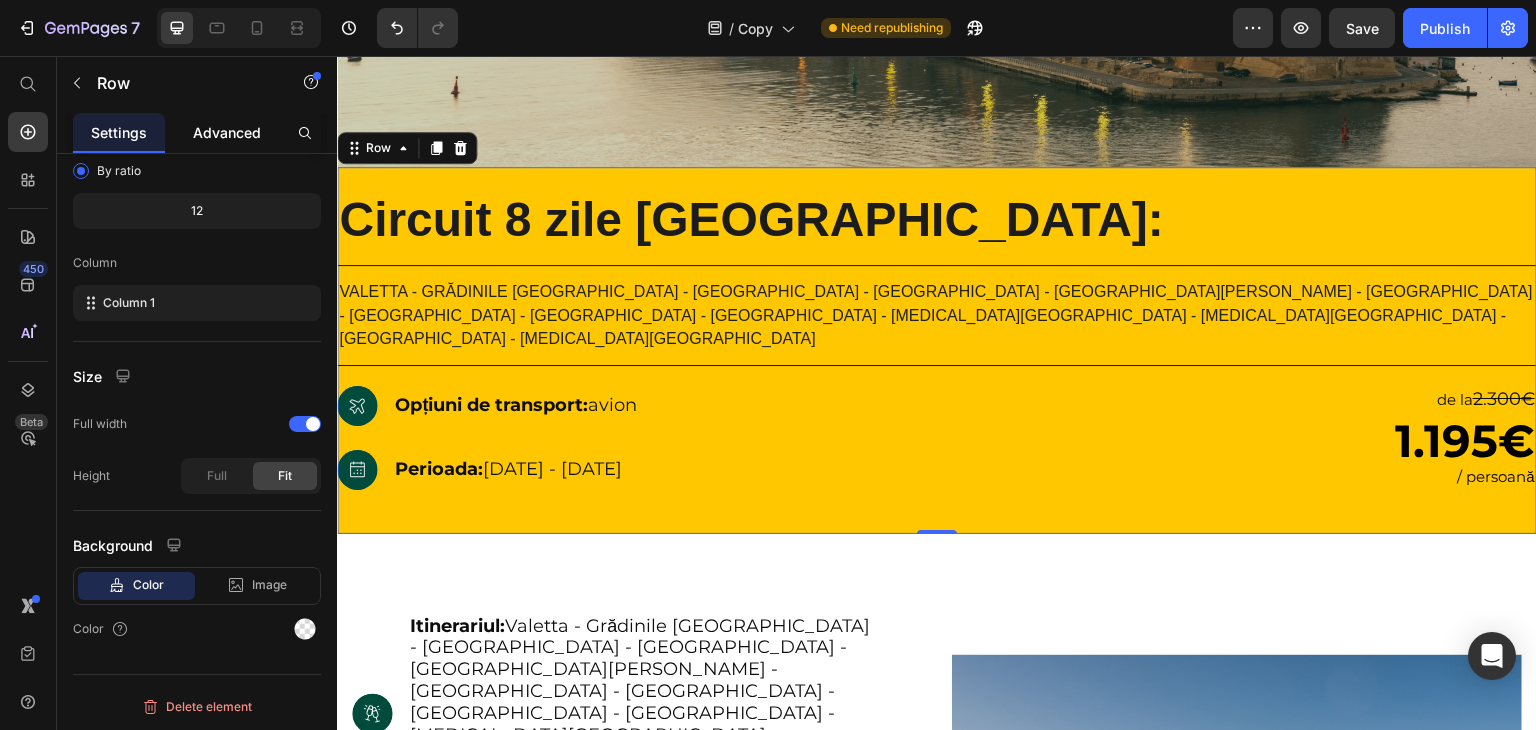 click on "Advanced" at bounding box center (227, 132) 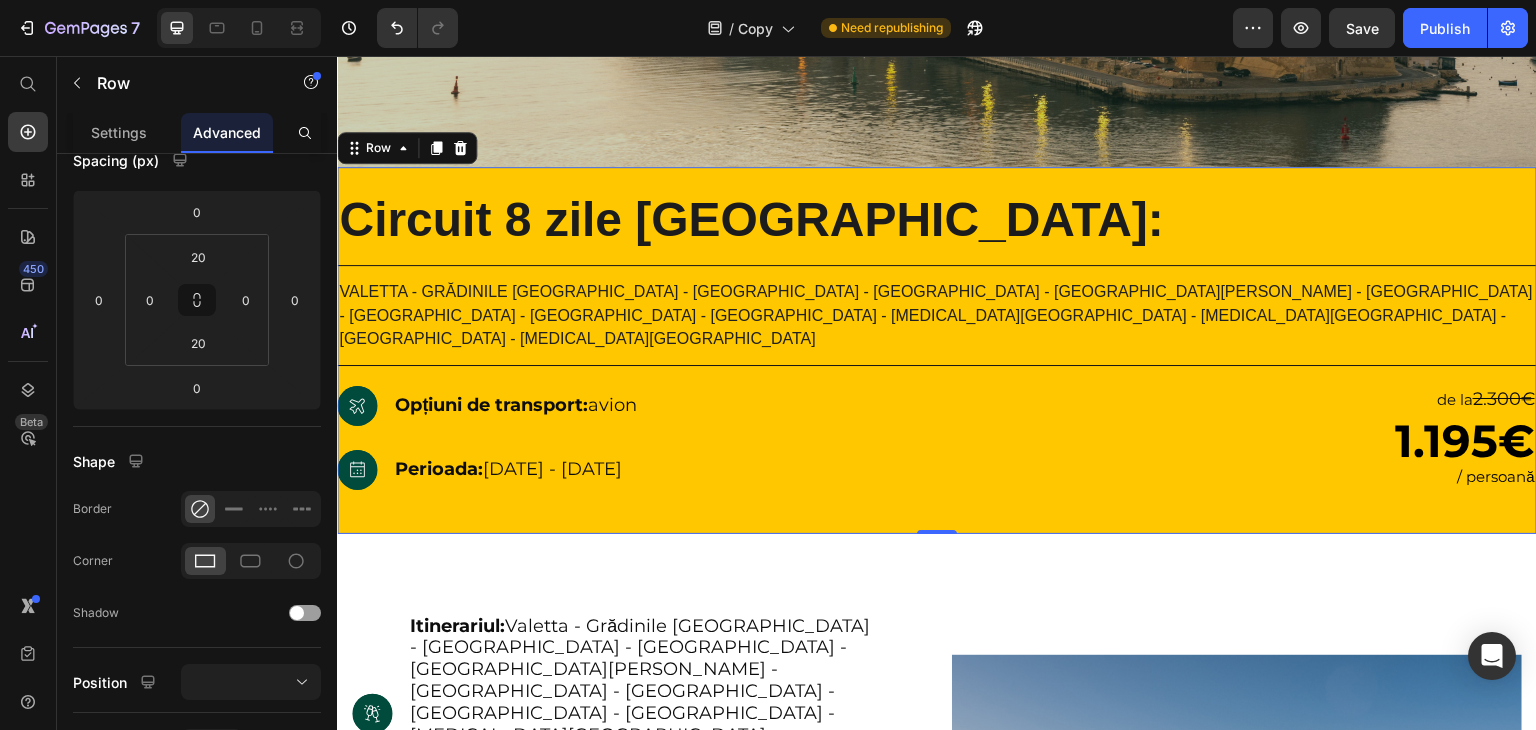 scroll, scrollTop: 0, scrollLeft: 0, axis: both 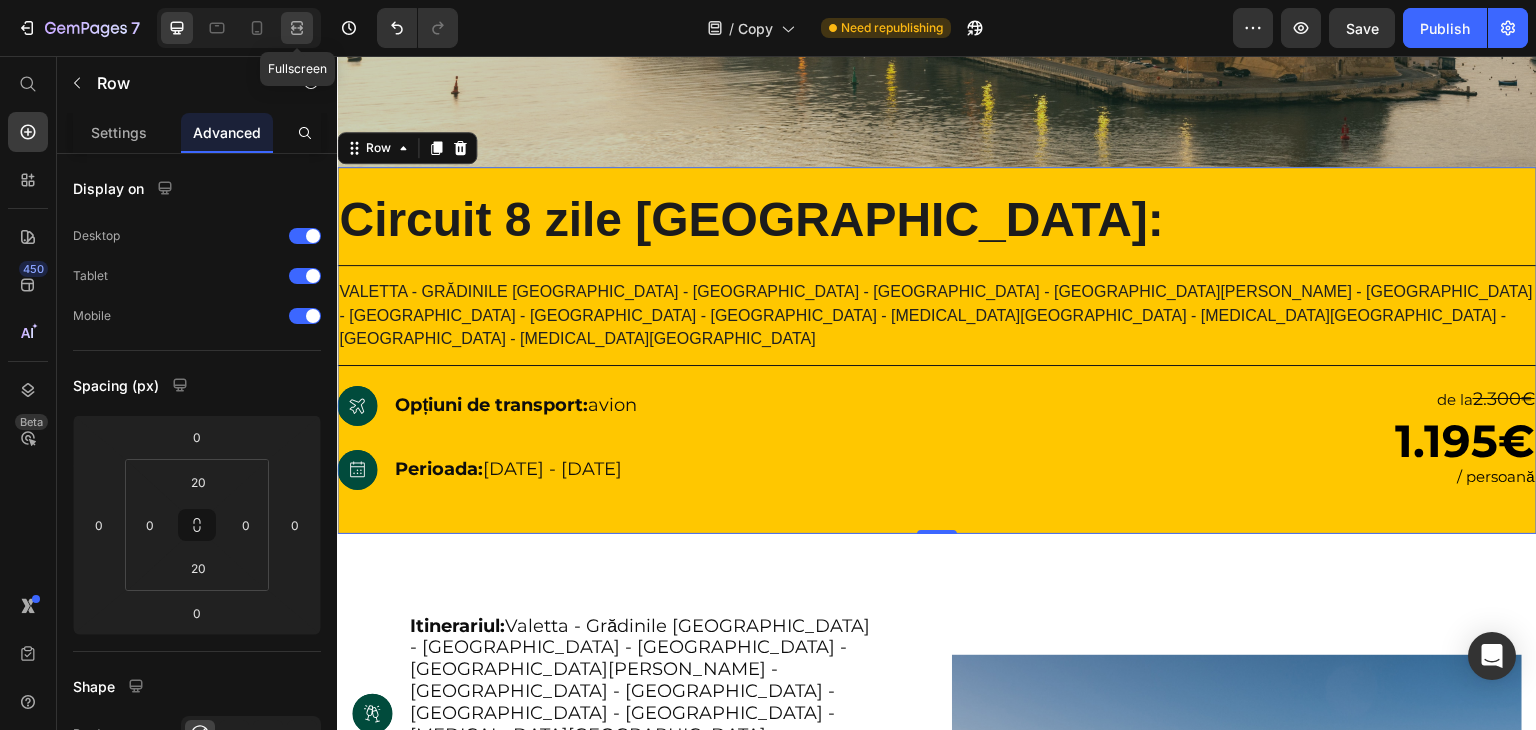 click 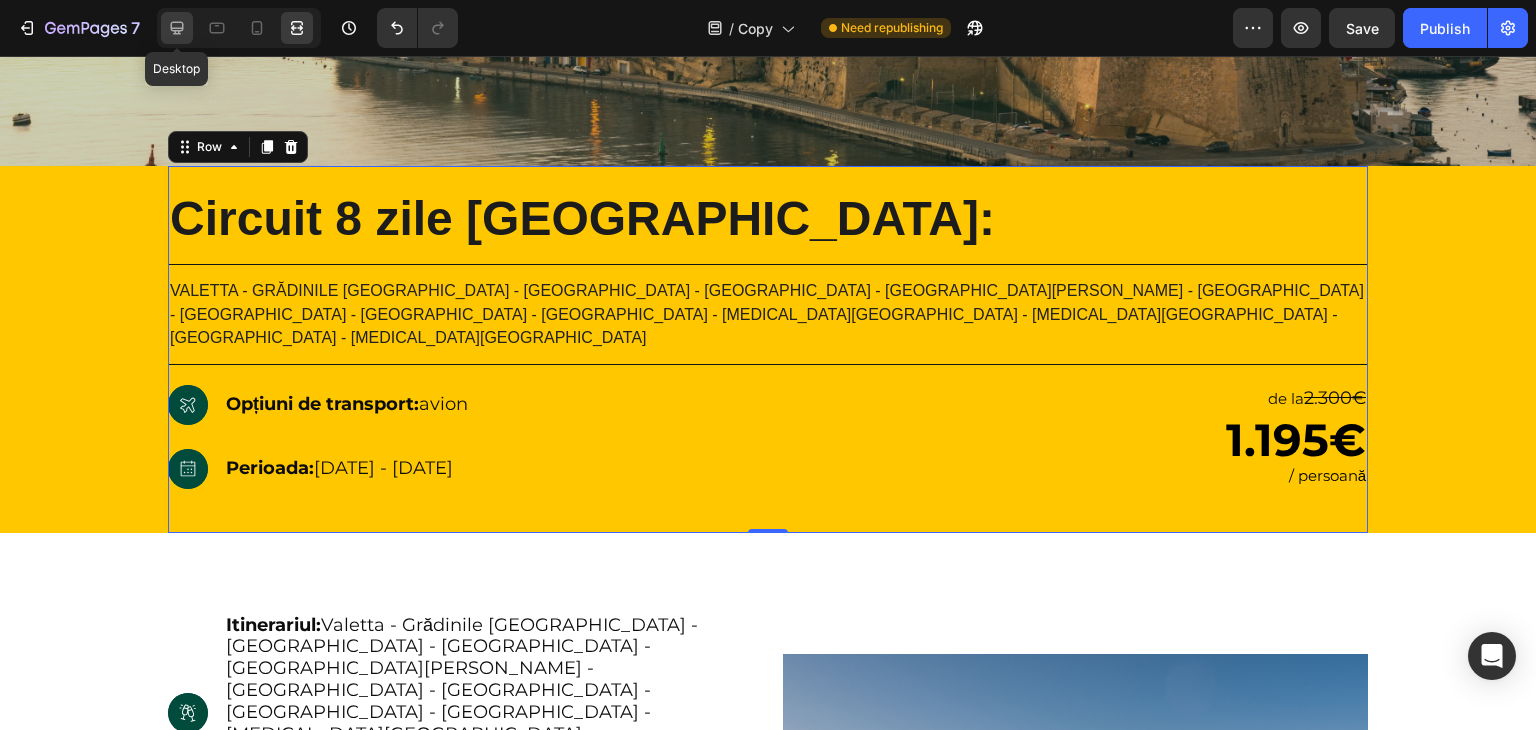 click 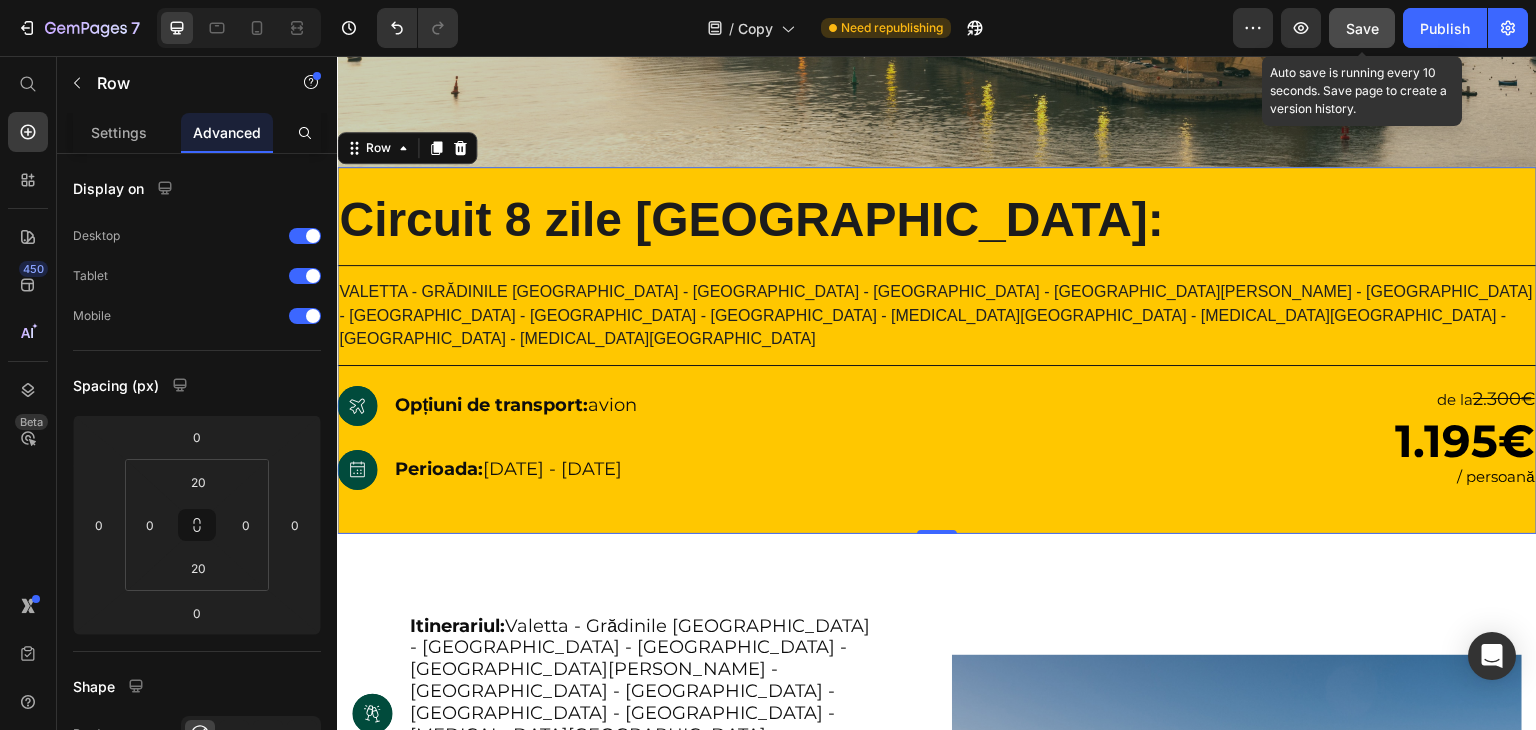 click on "Save" at bounding box center [1362, 28] 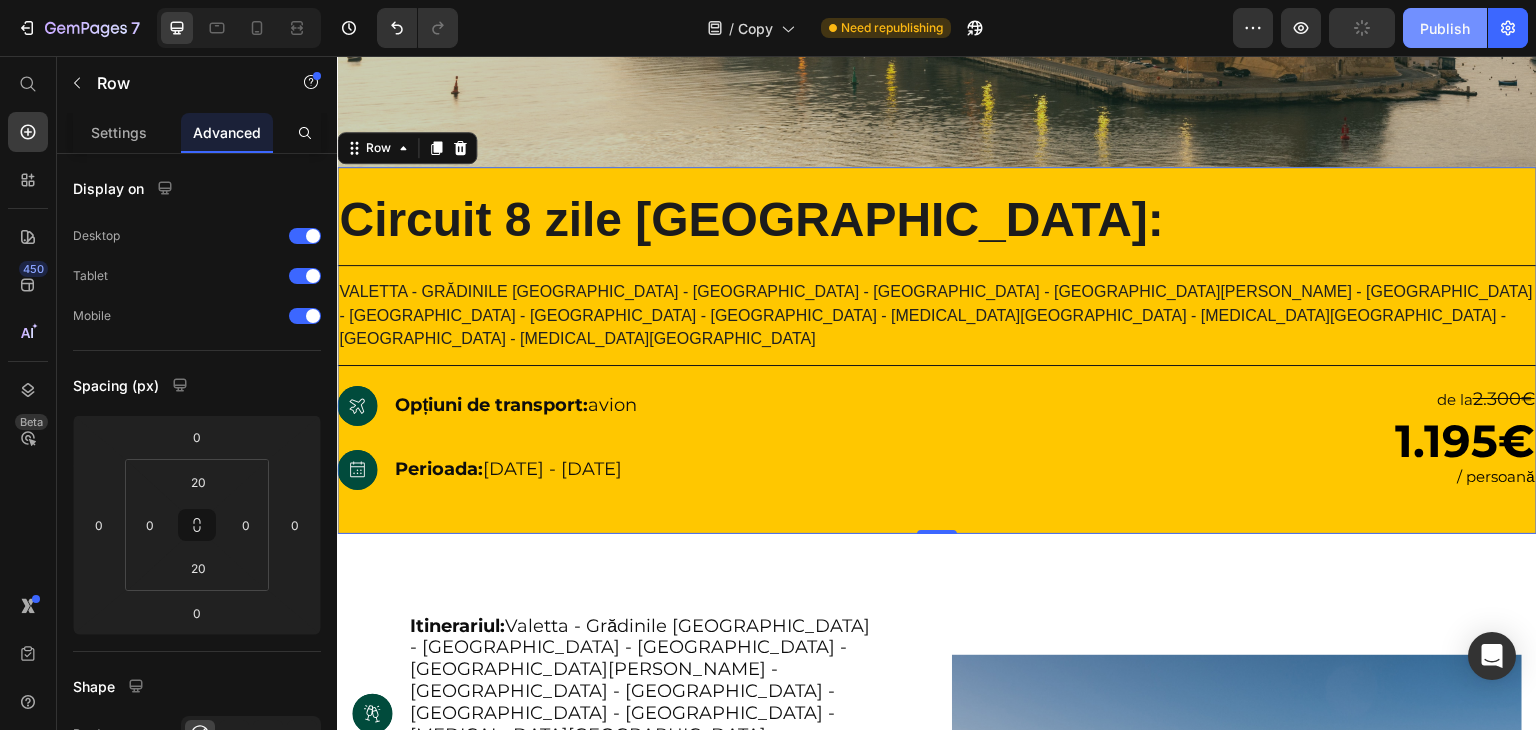 click on "Publish" at bounding box center (1445, 28) 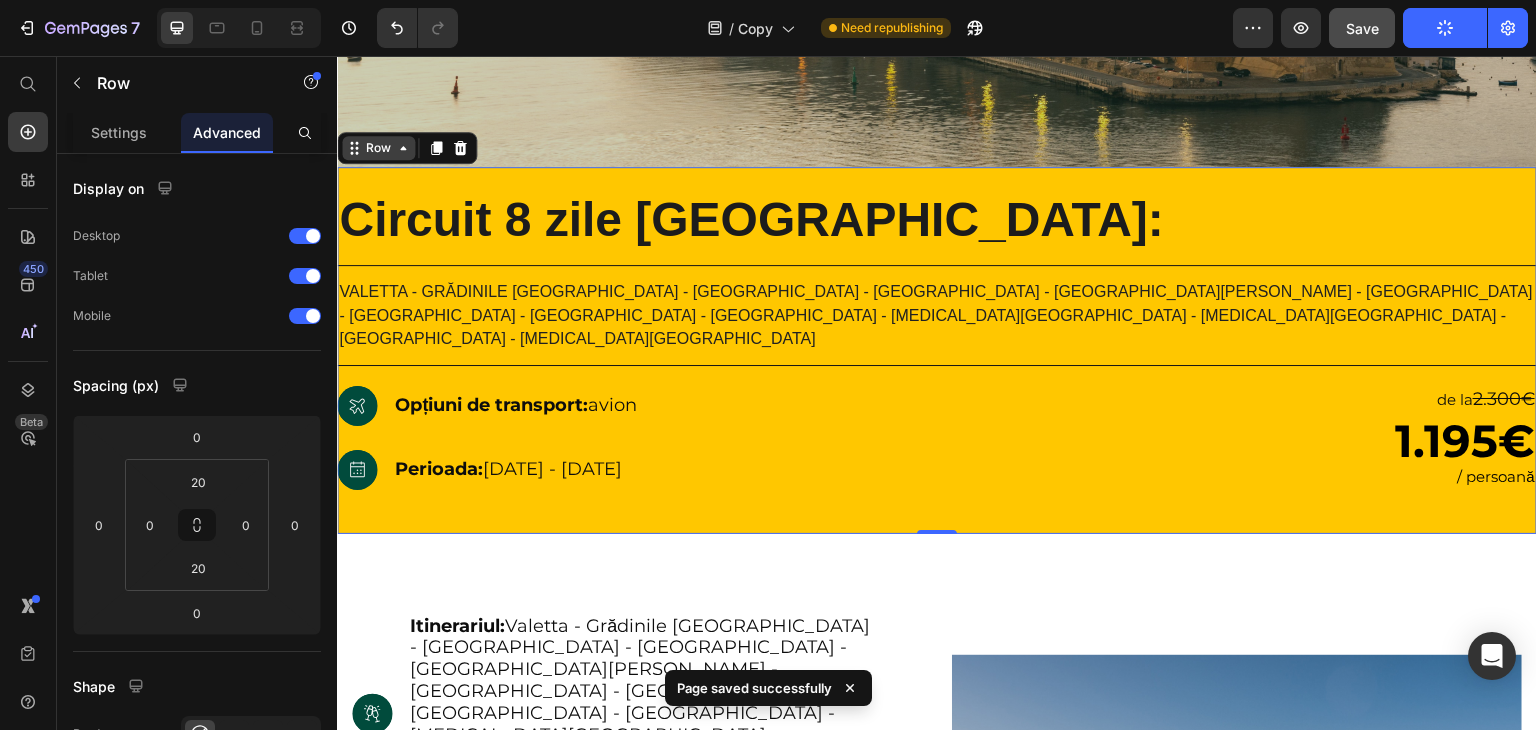 click on "Row" at bounding box center [378, 148] 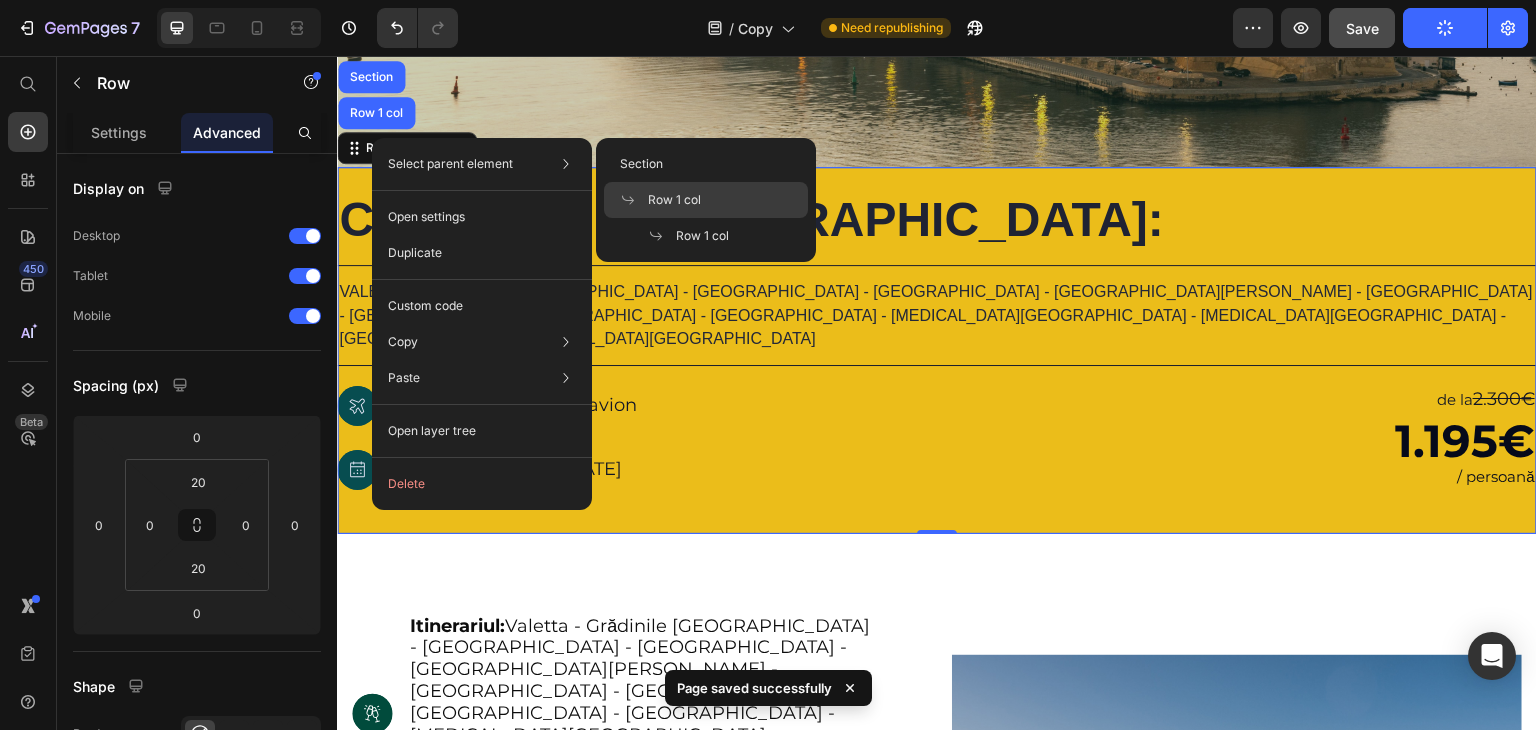 click on "Row 1 col" at bounding box center (674, 200) 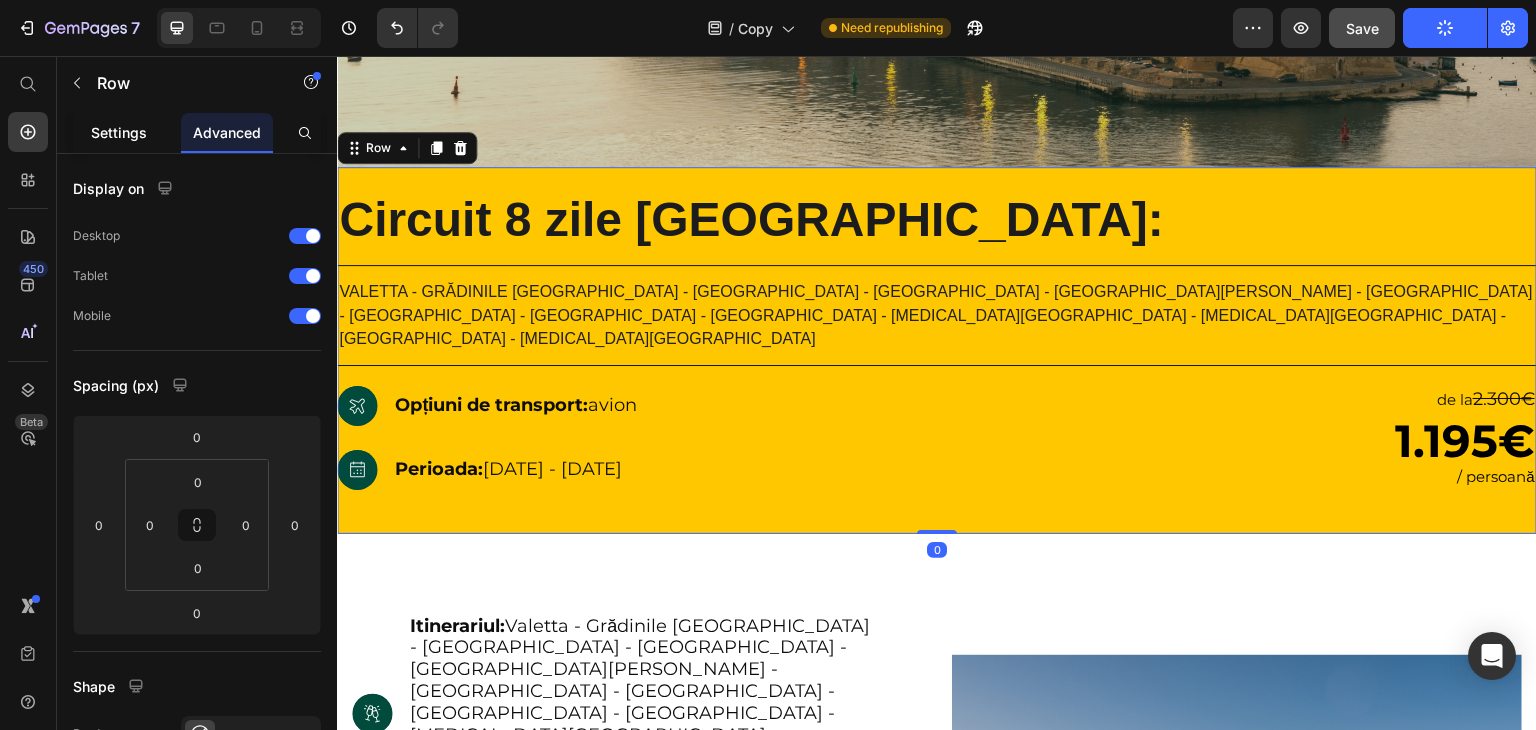 click on "Settings" at bounding box center (119, 132) 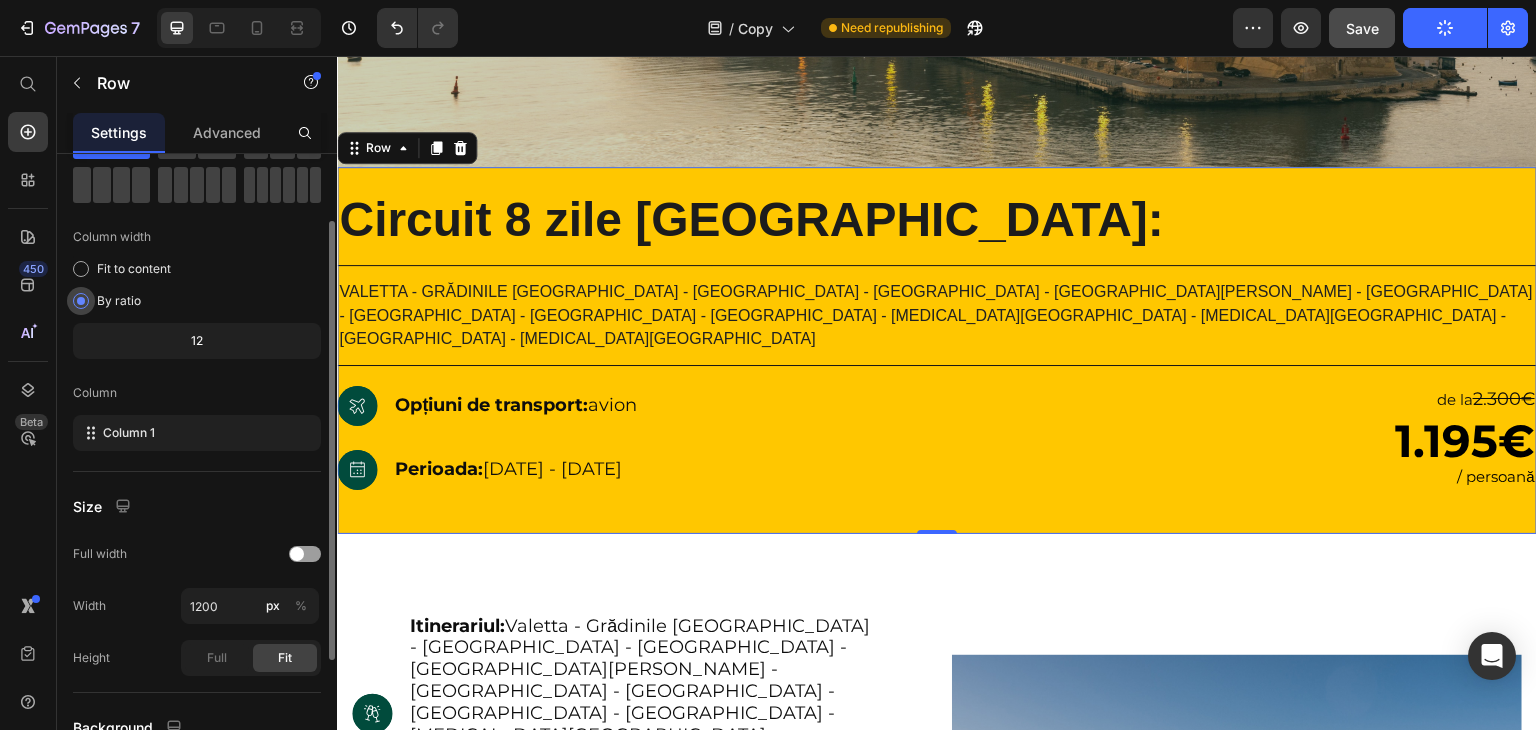 scroll, scrollTop: 96, scrollLeft: 0, axis: vertical 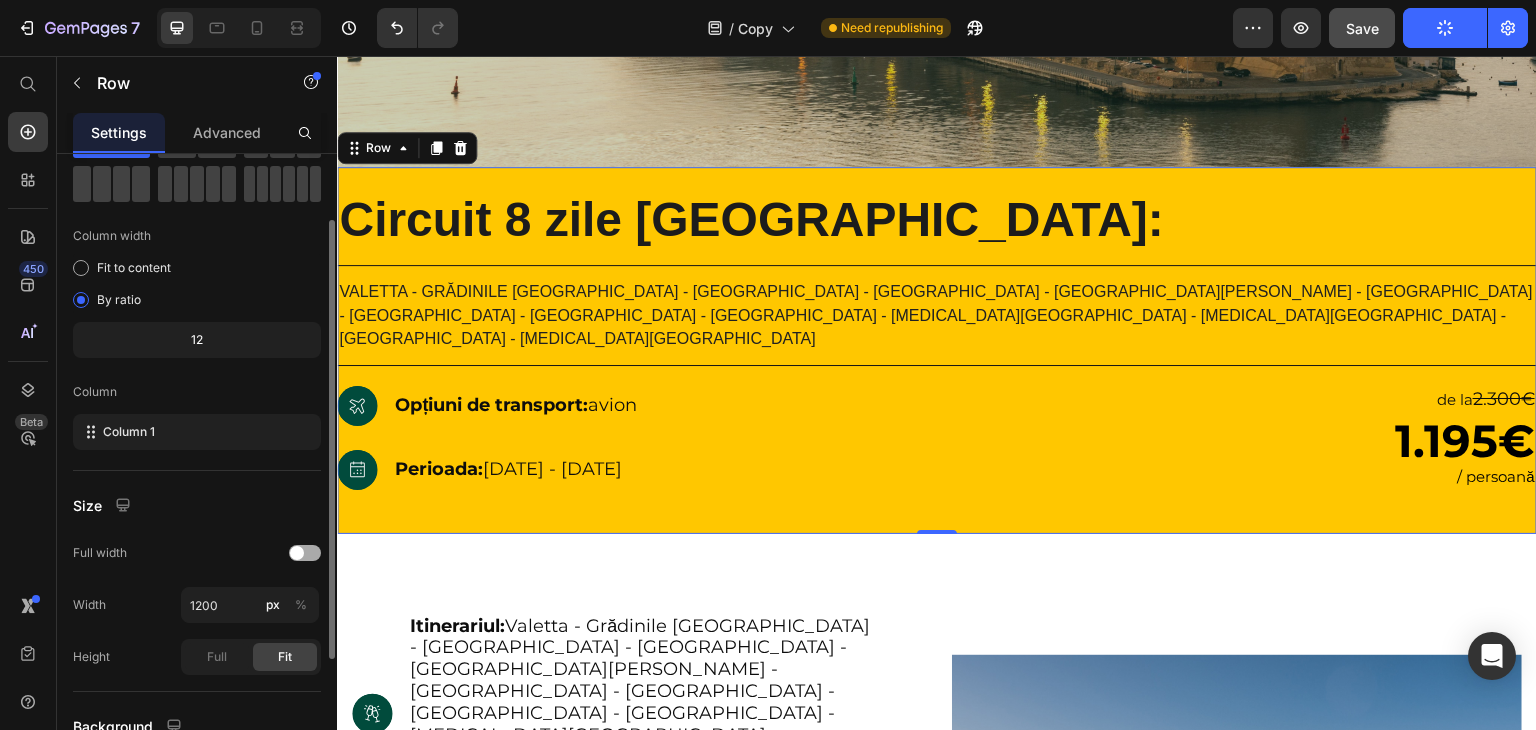 click at bounding box center [297, 553] 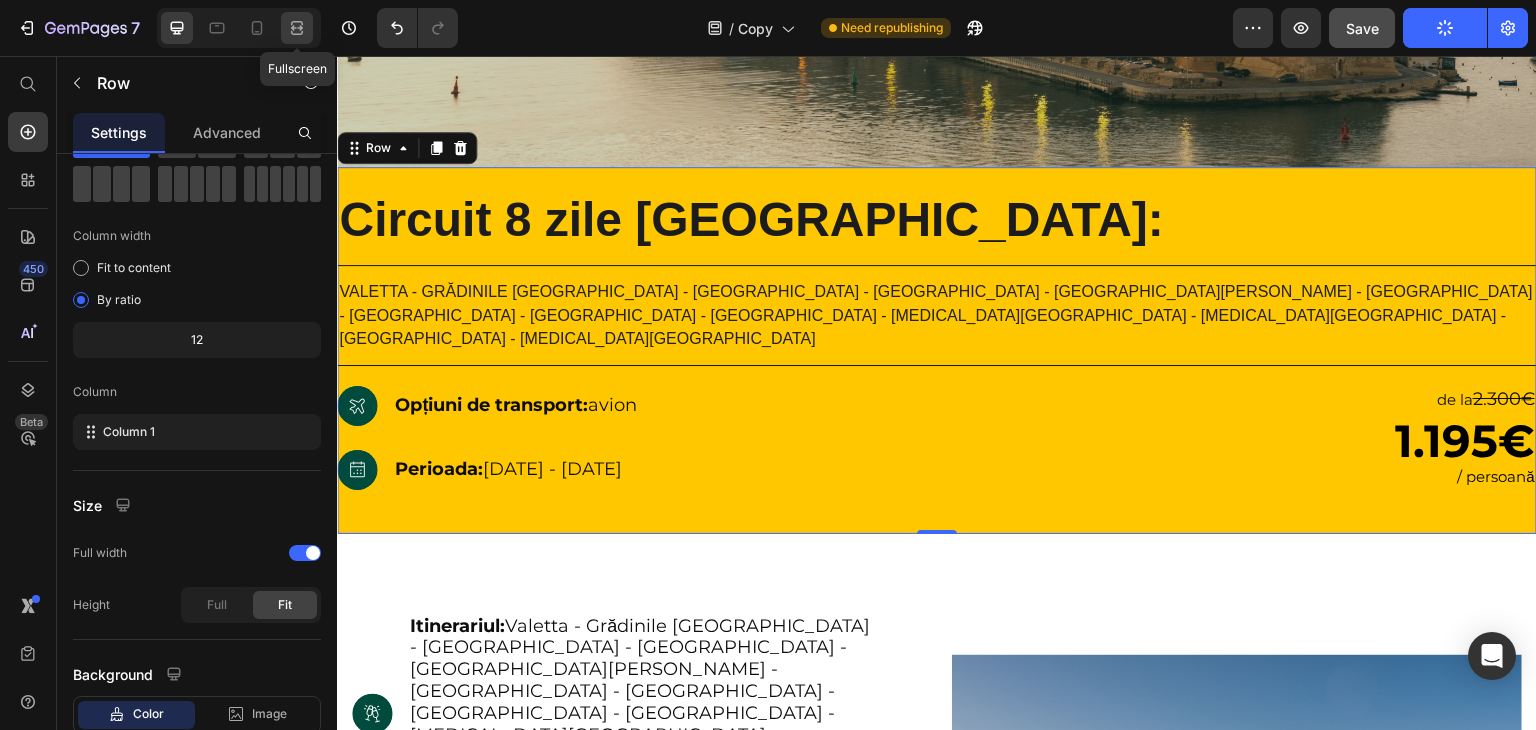 click 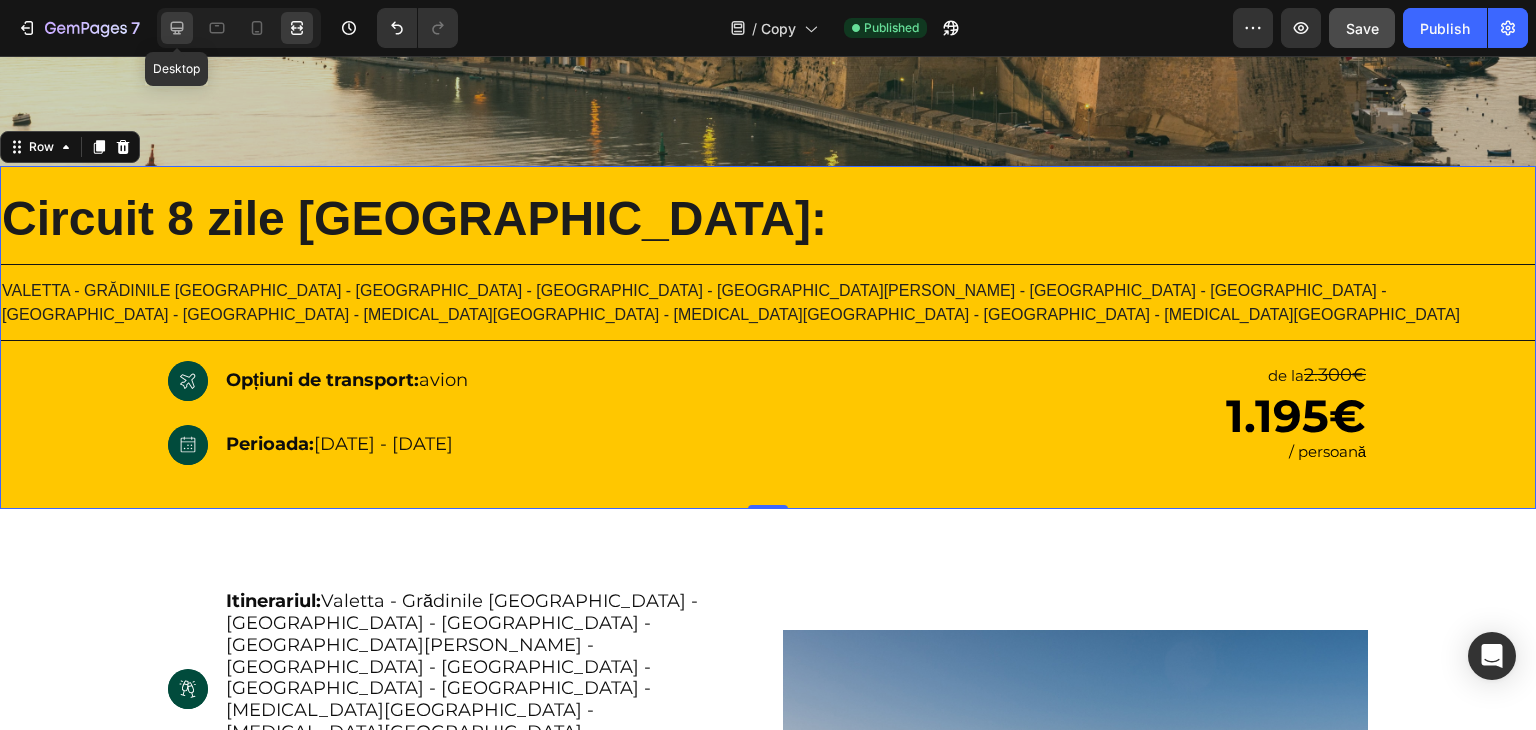 click 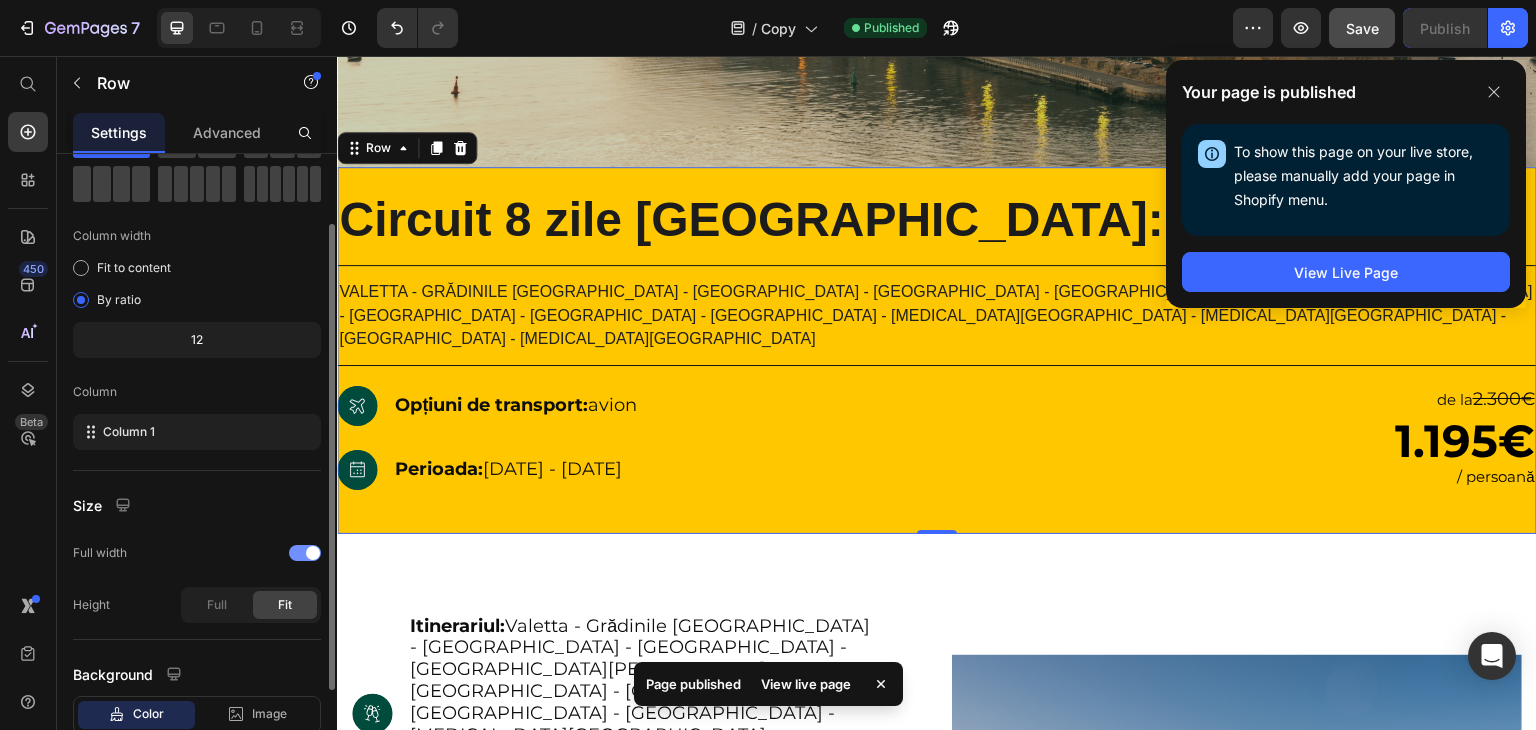 click at bounding box center (305, 553) 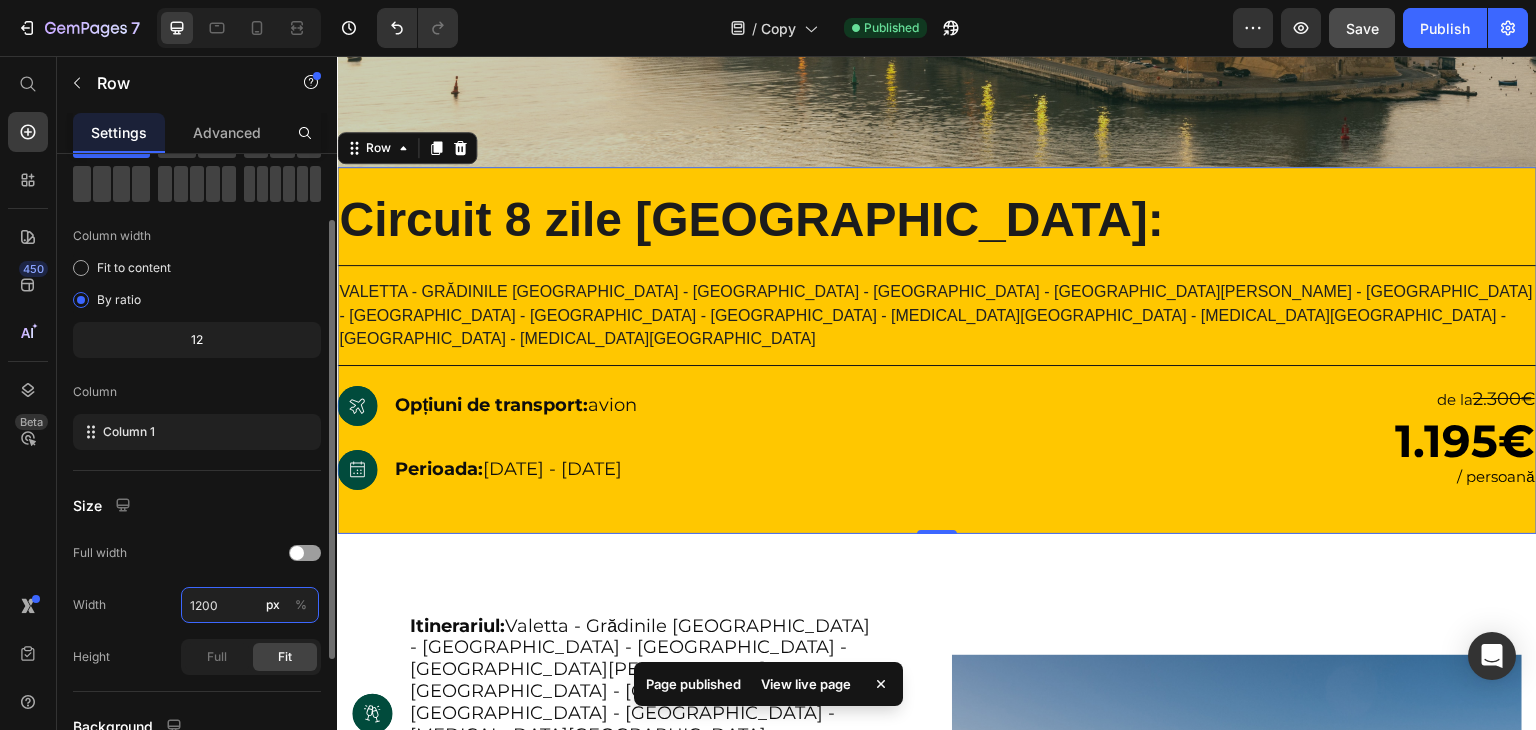 click on "1200" at bounding box center [250, 605] 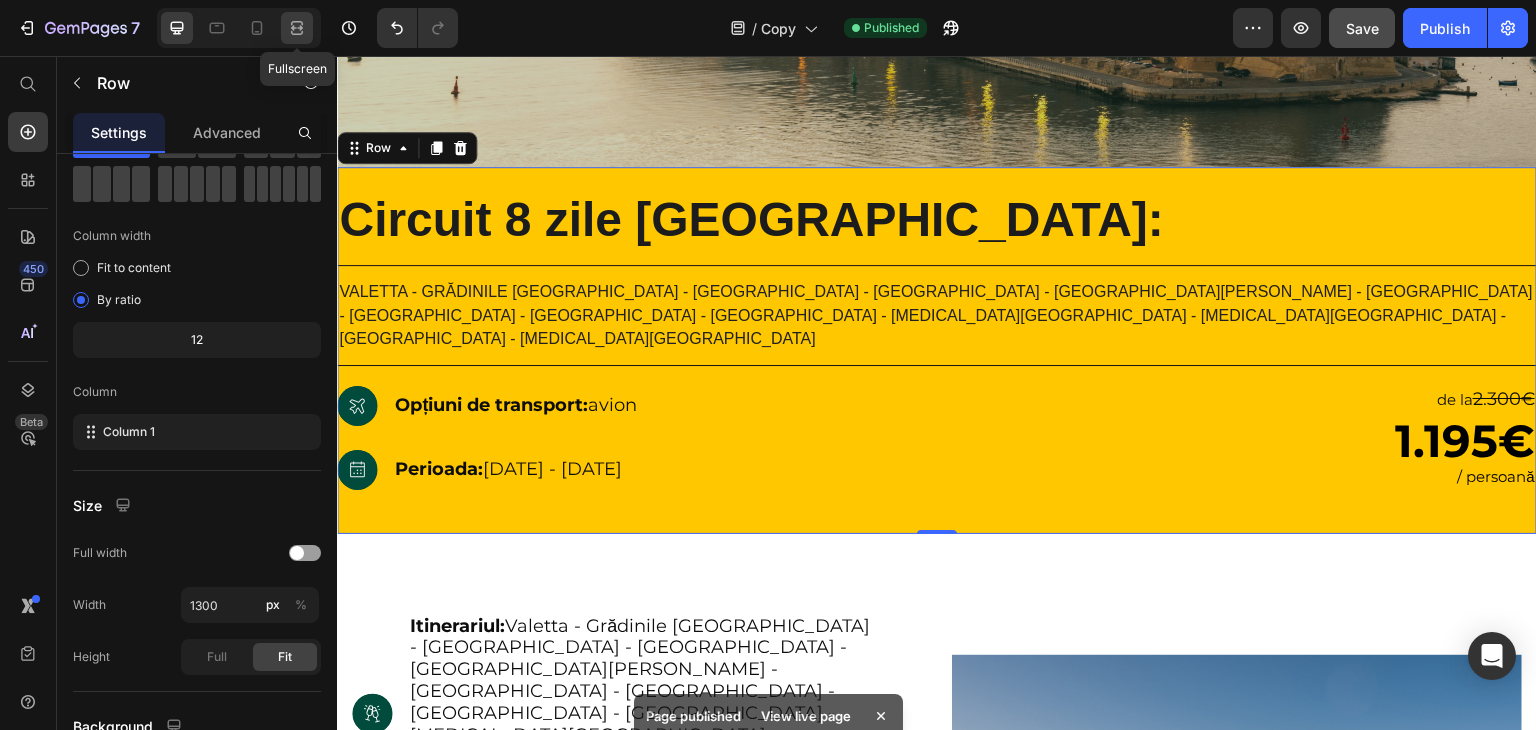 click 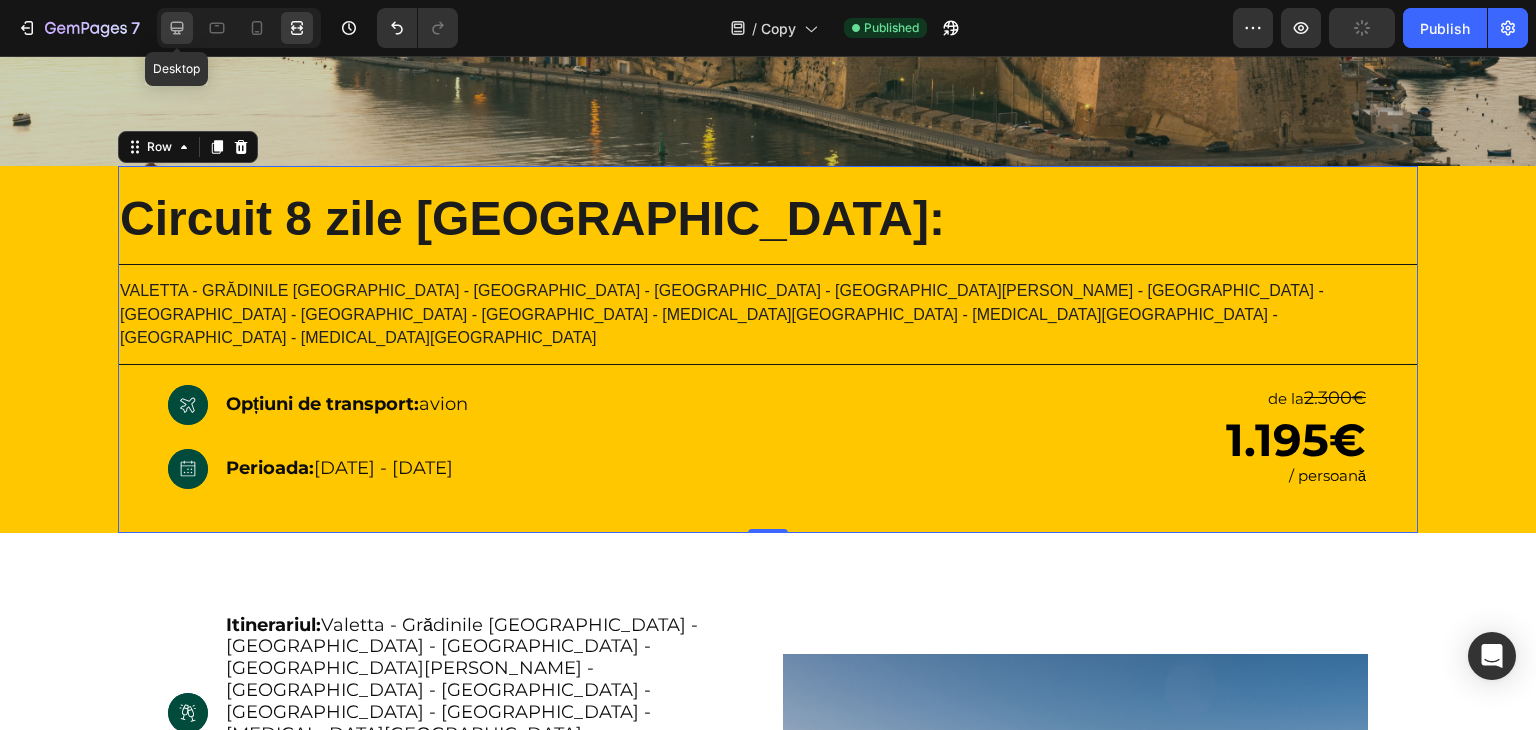 click 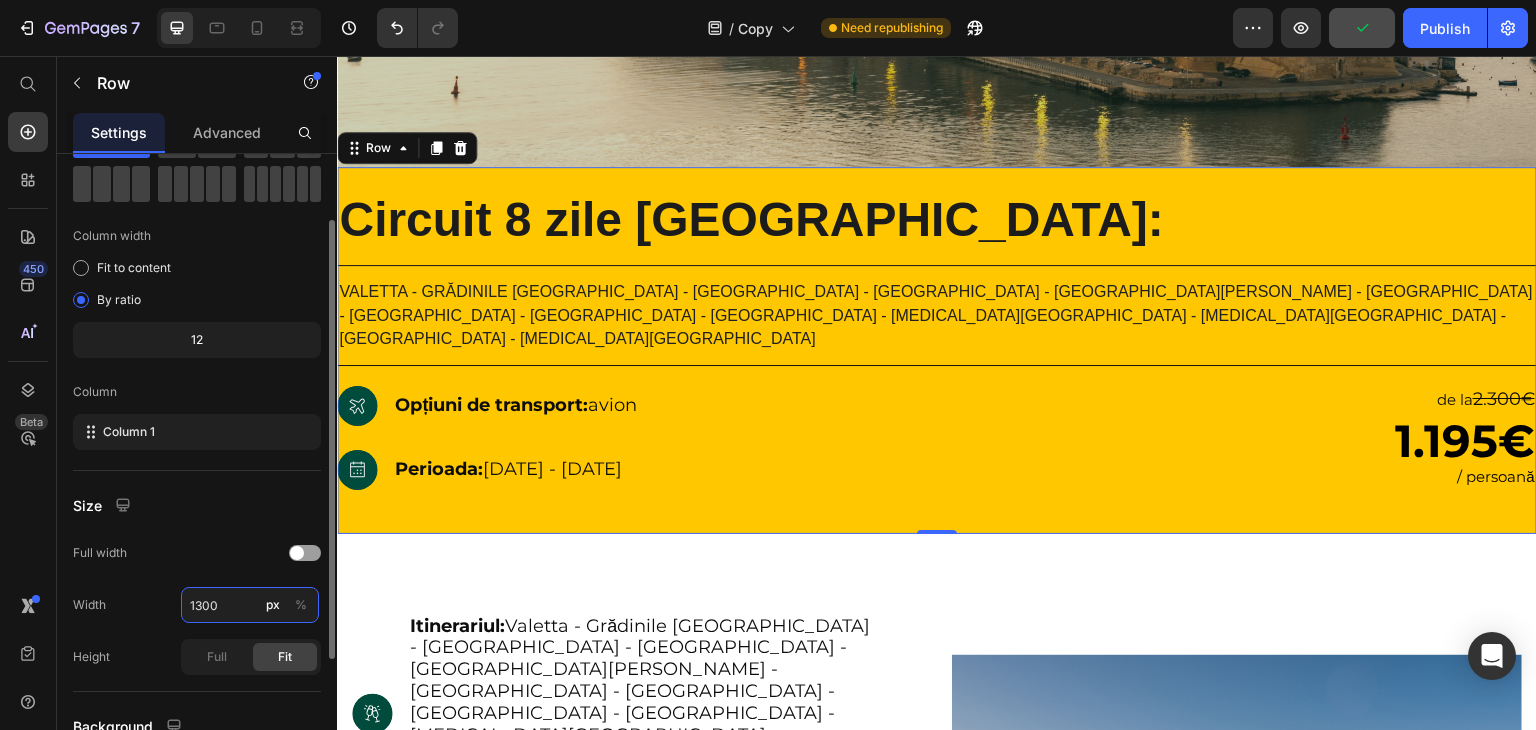 click on "1300" at bounding box center [250, 605] 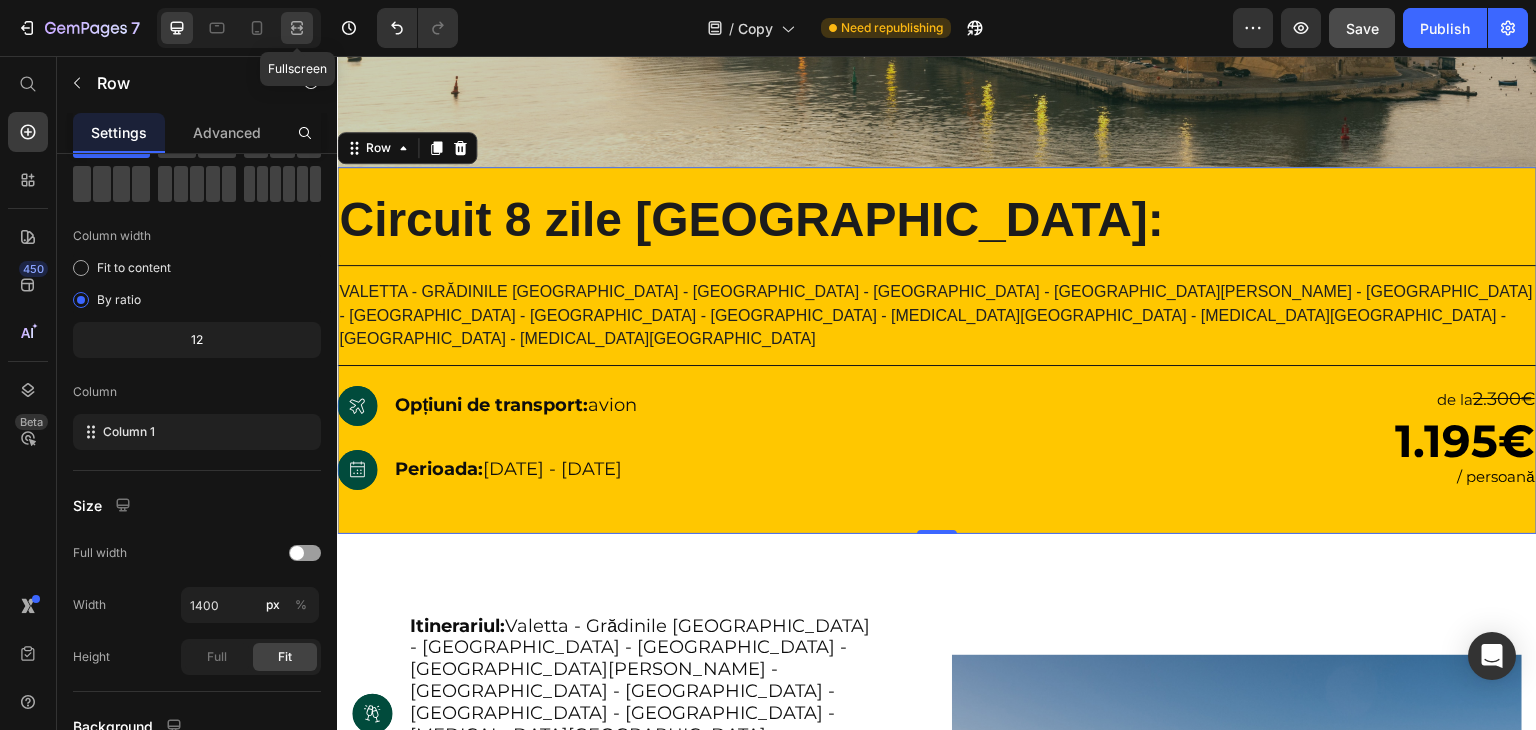 click 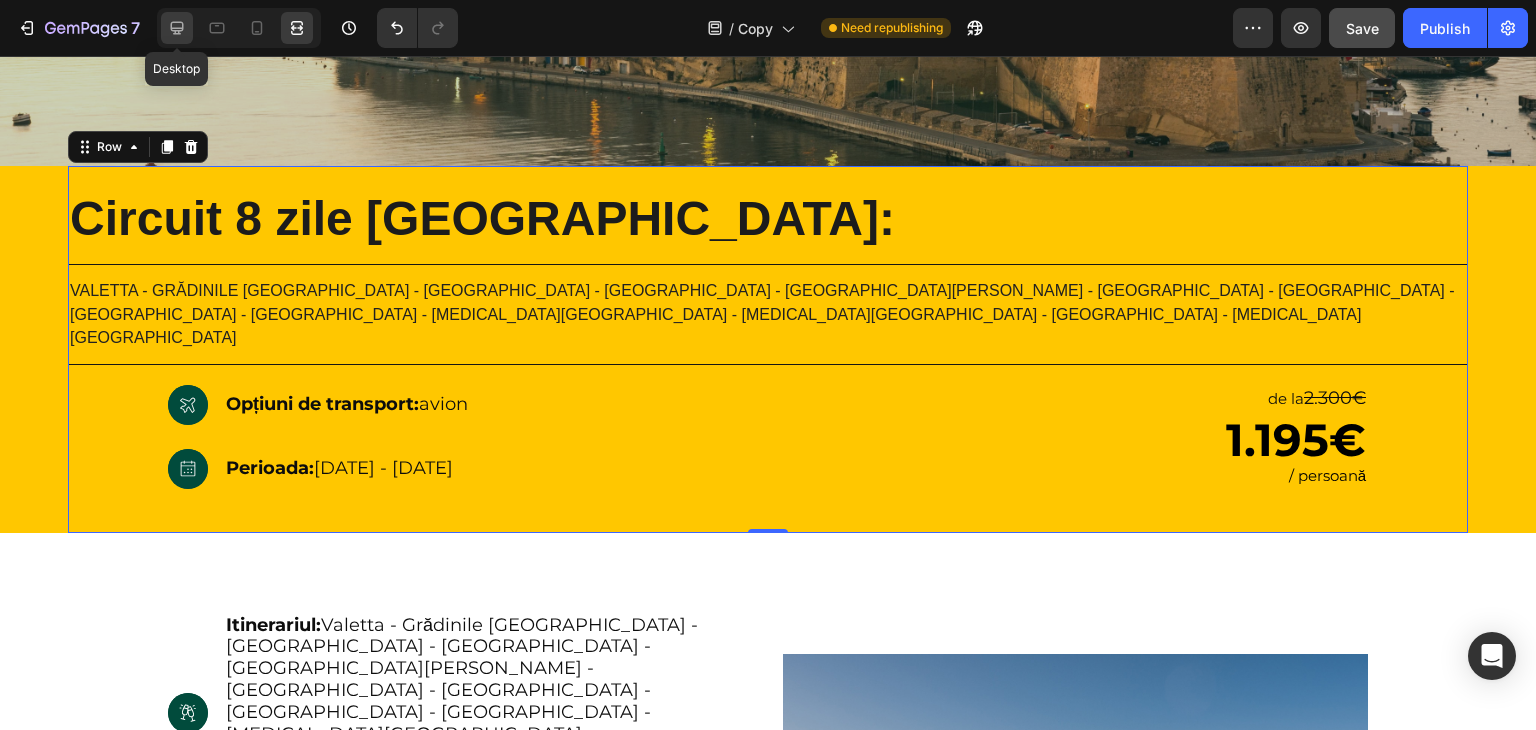 click 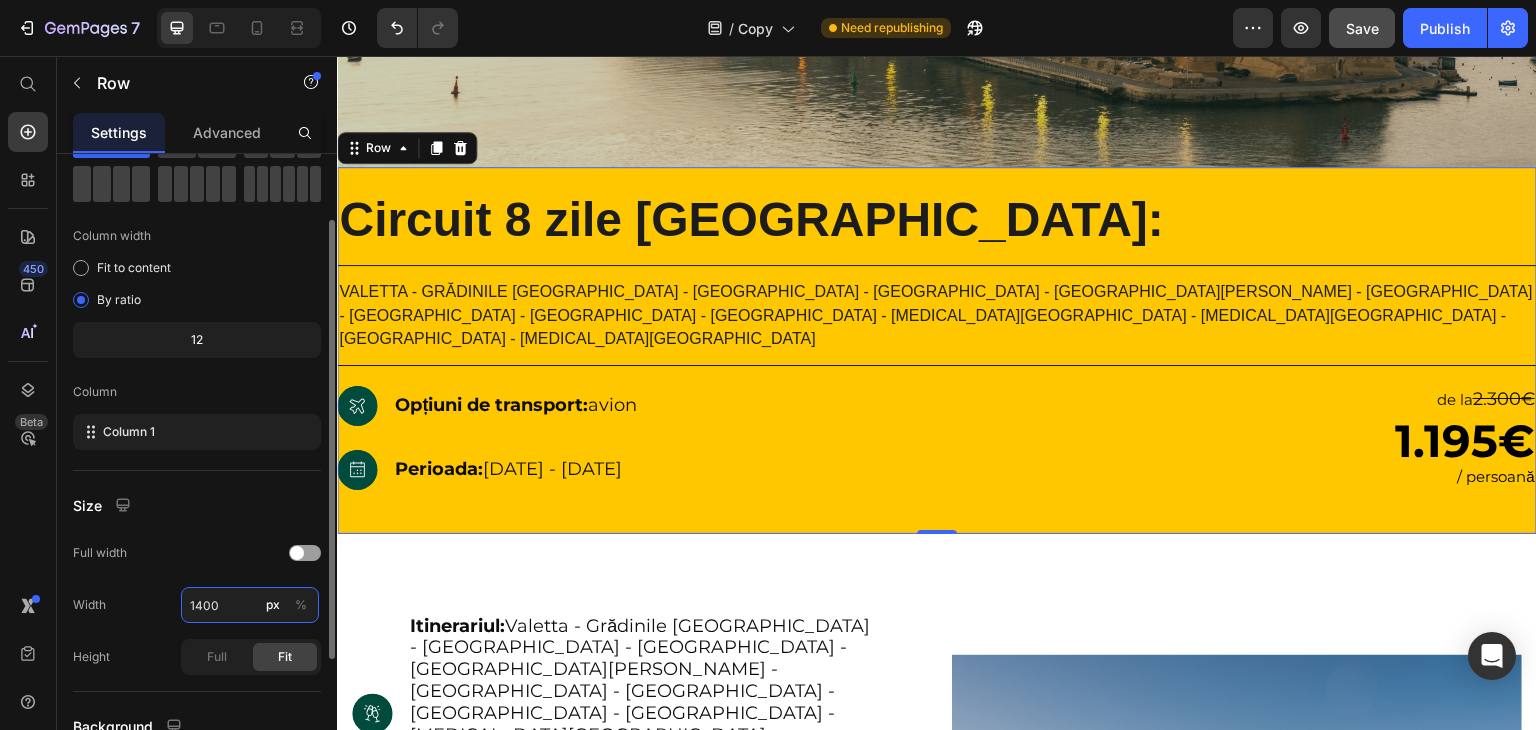 click on "1400" at bounding box center (250, 605) 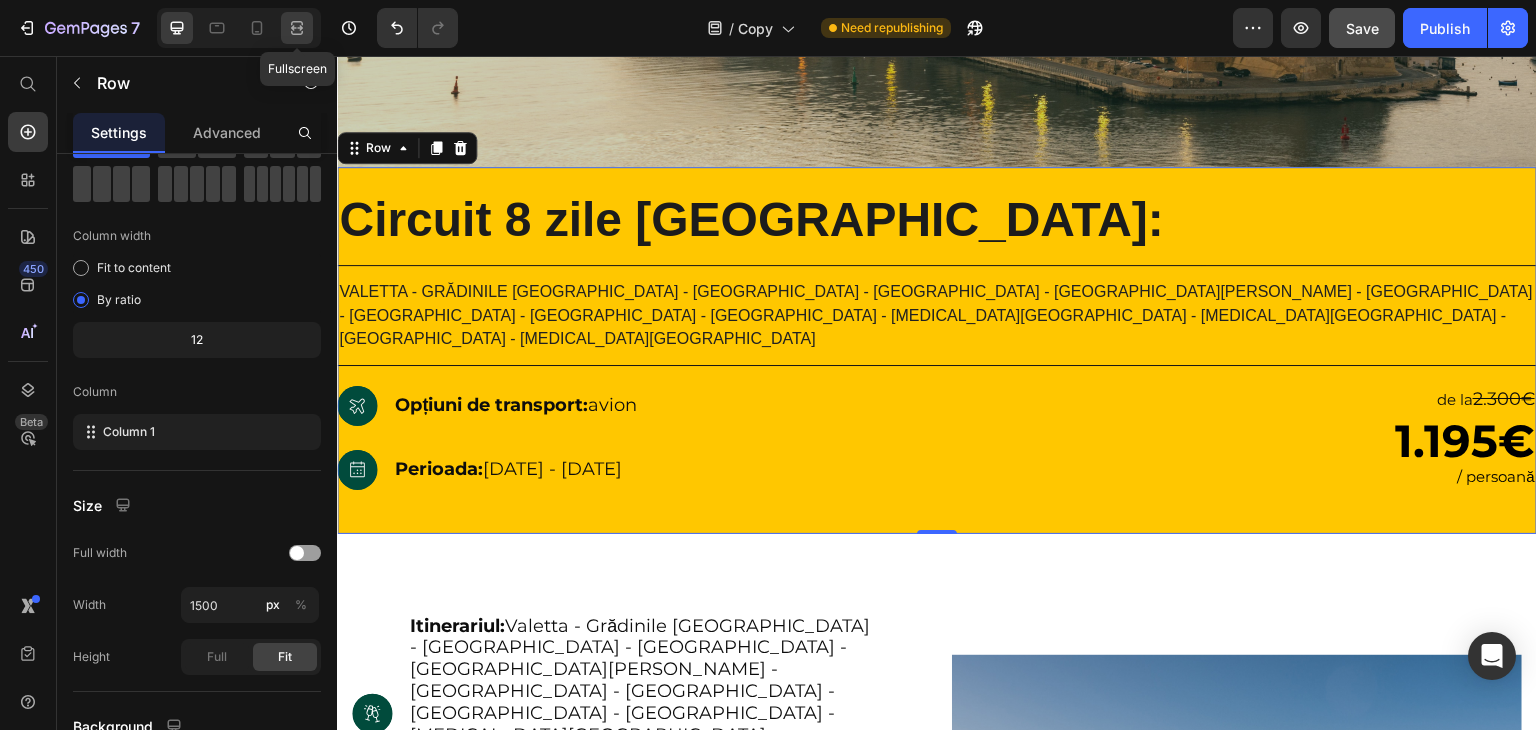 click 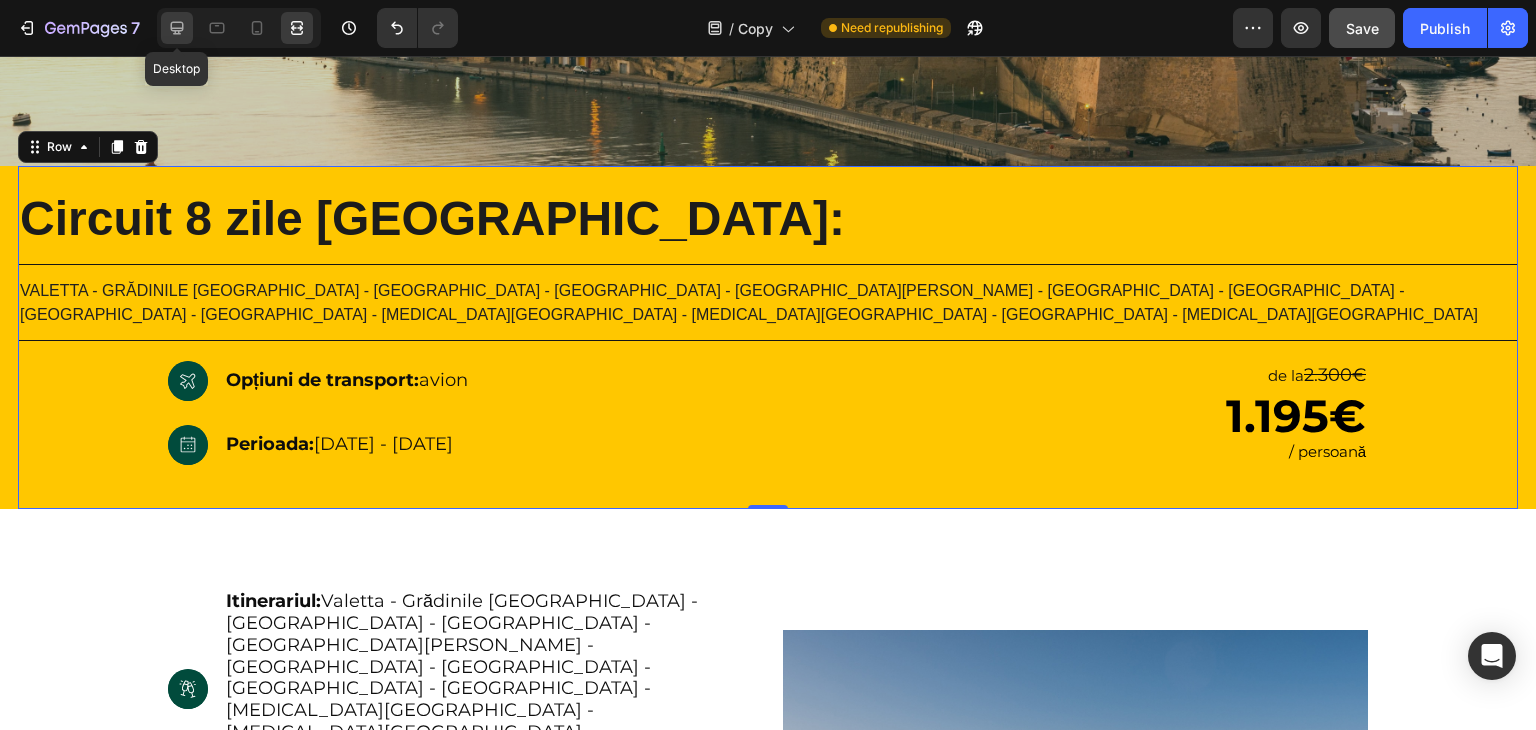 click 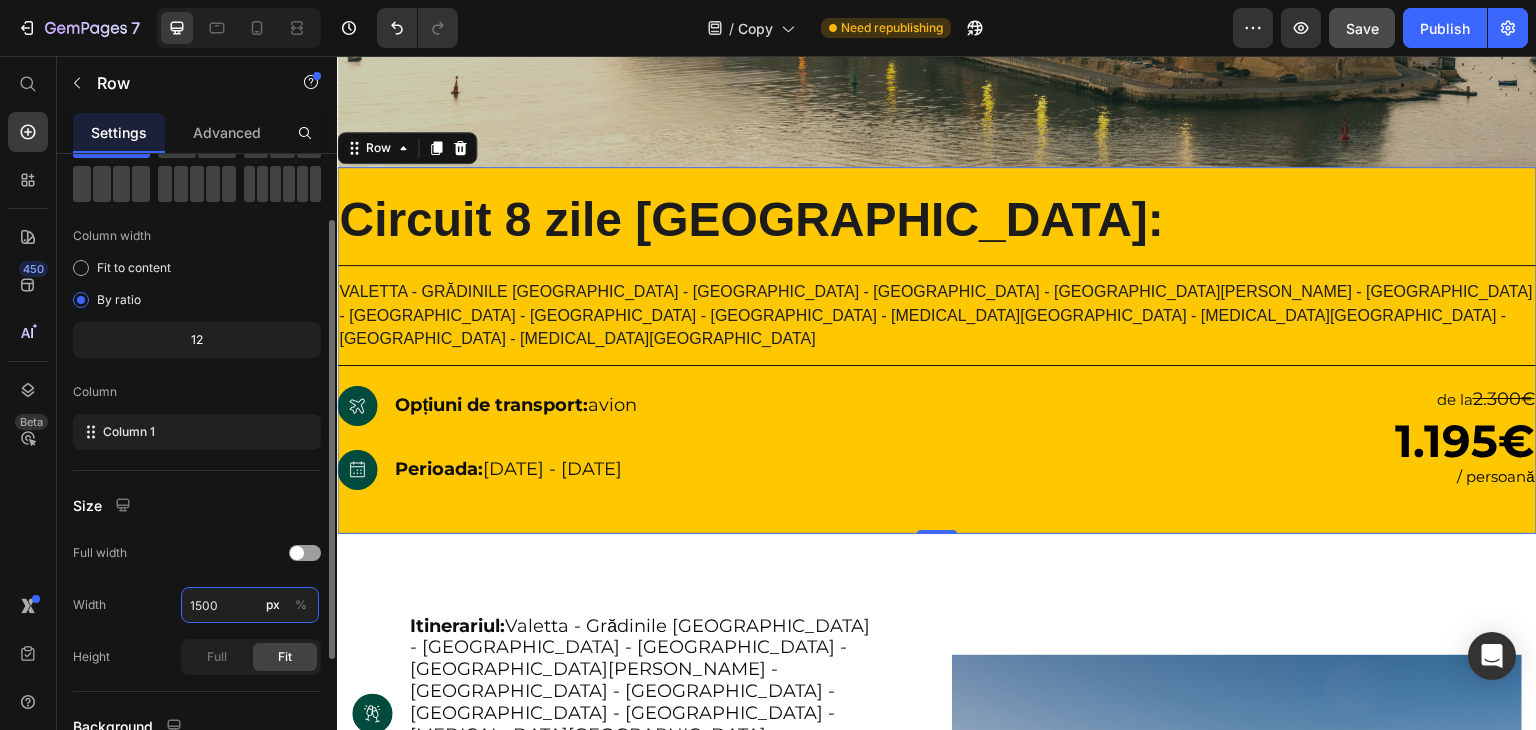 click on "1500" at bounding box center [250, 605] 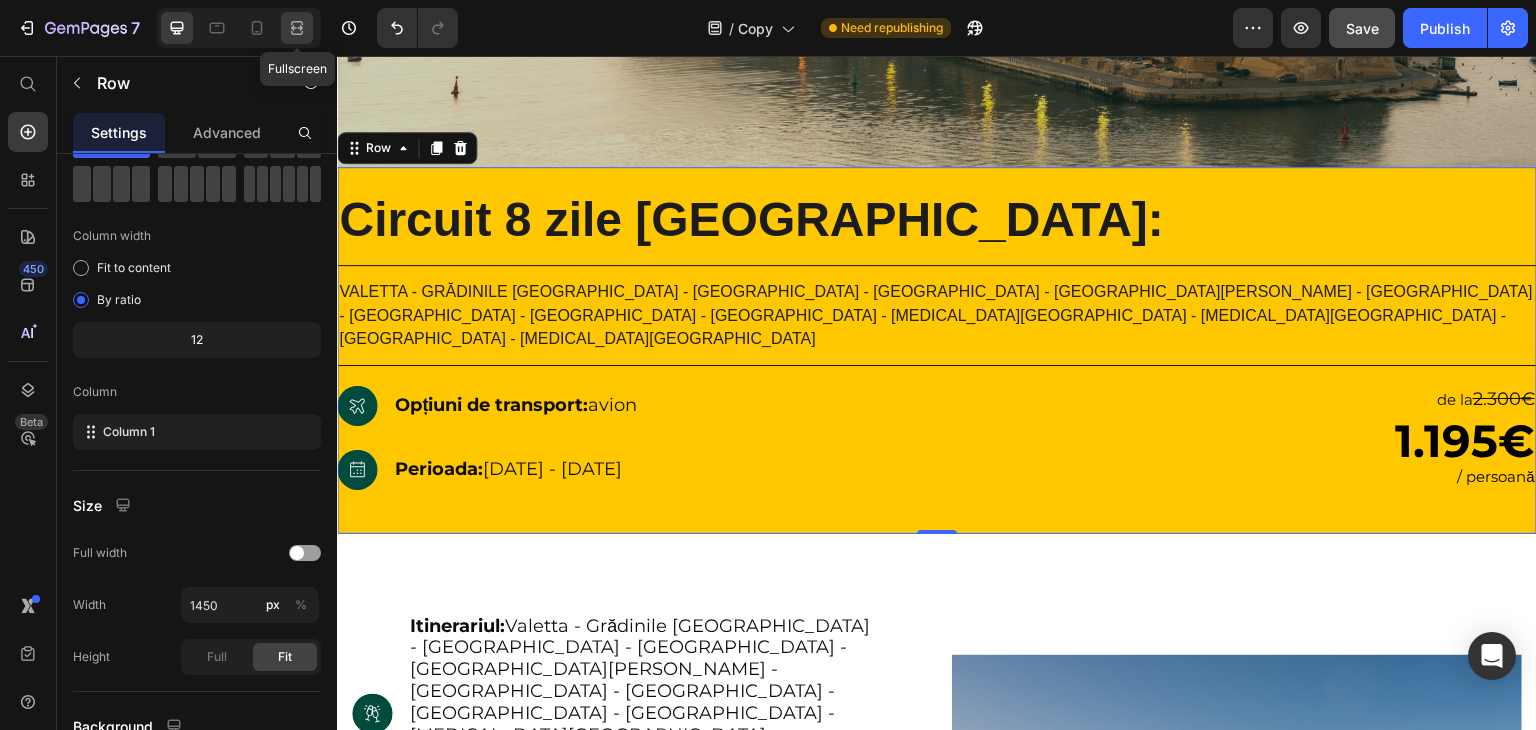 click 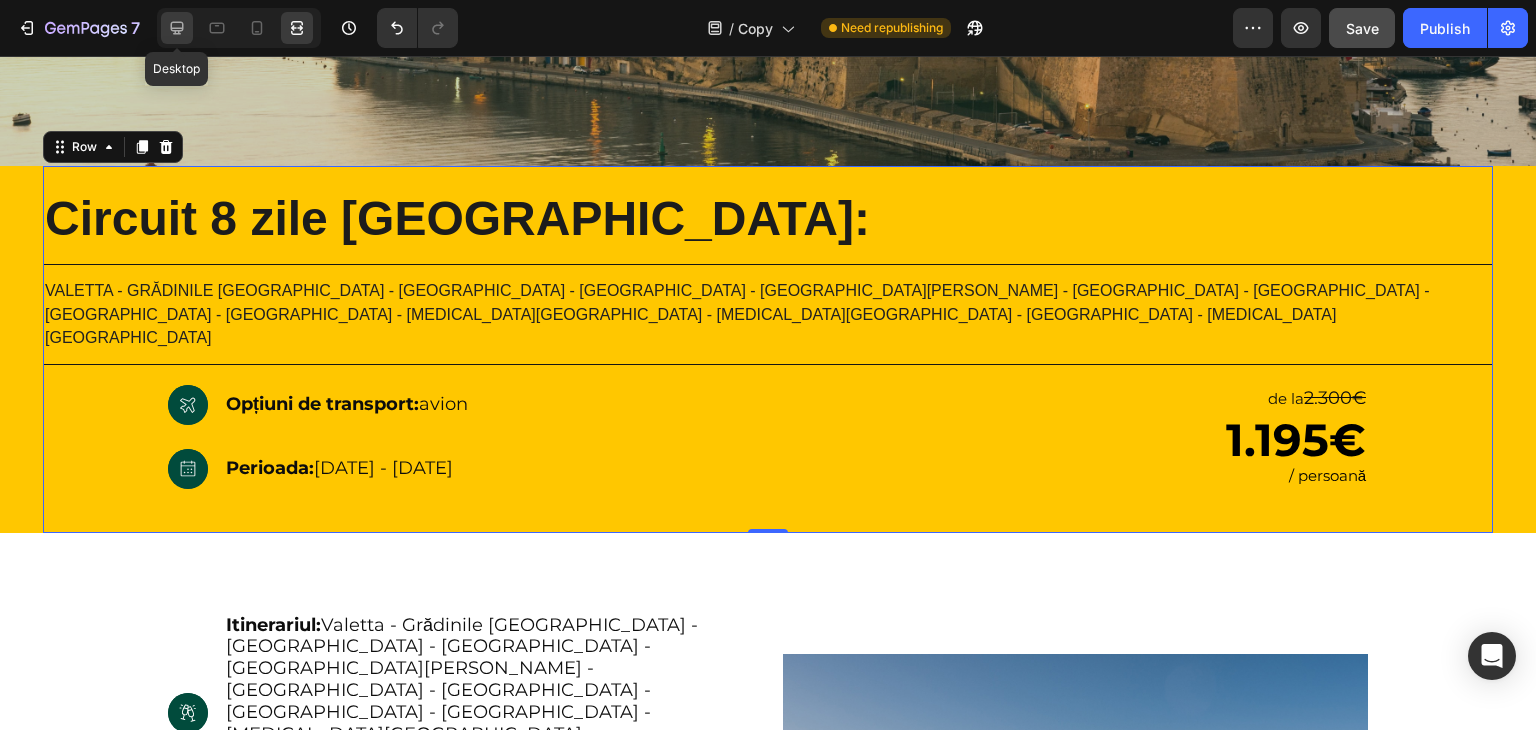 click 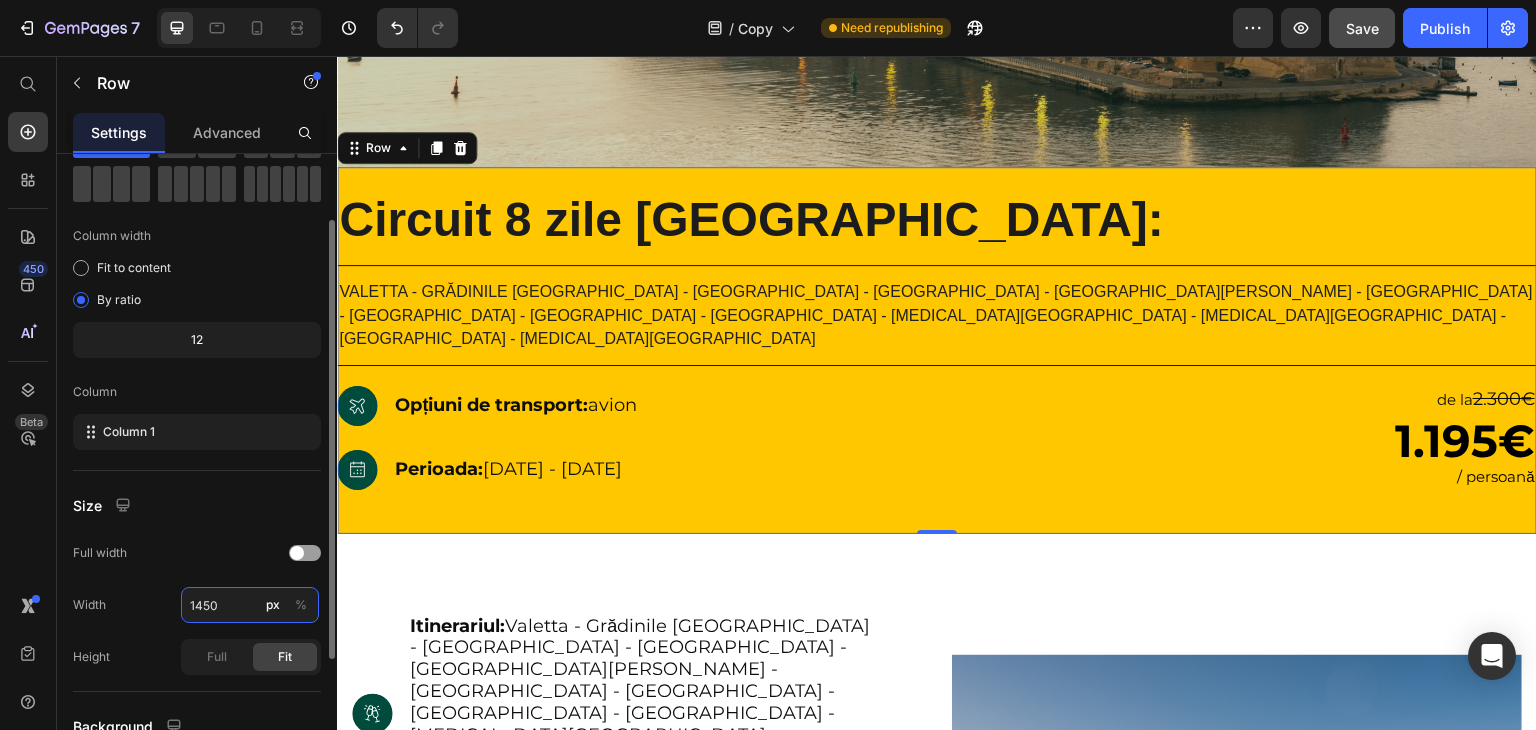 click on "1450" at bounding box center (250, 605) 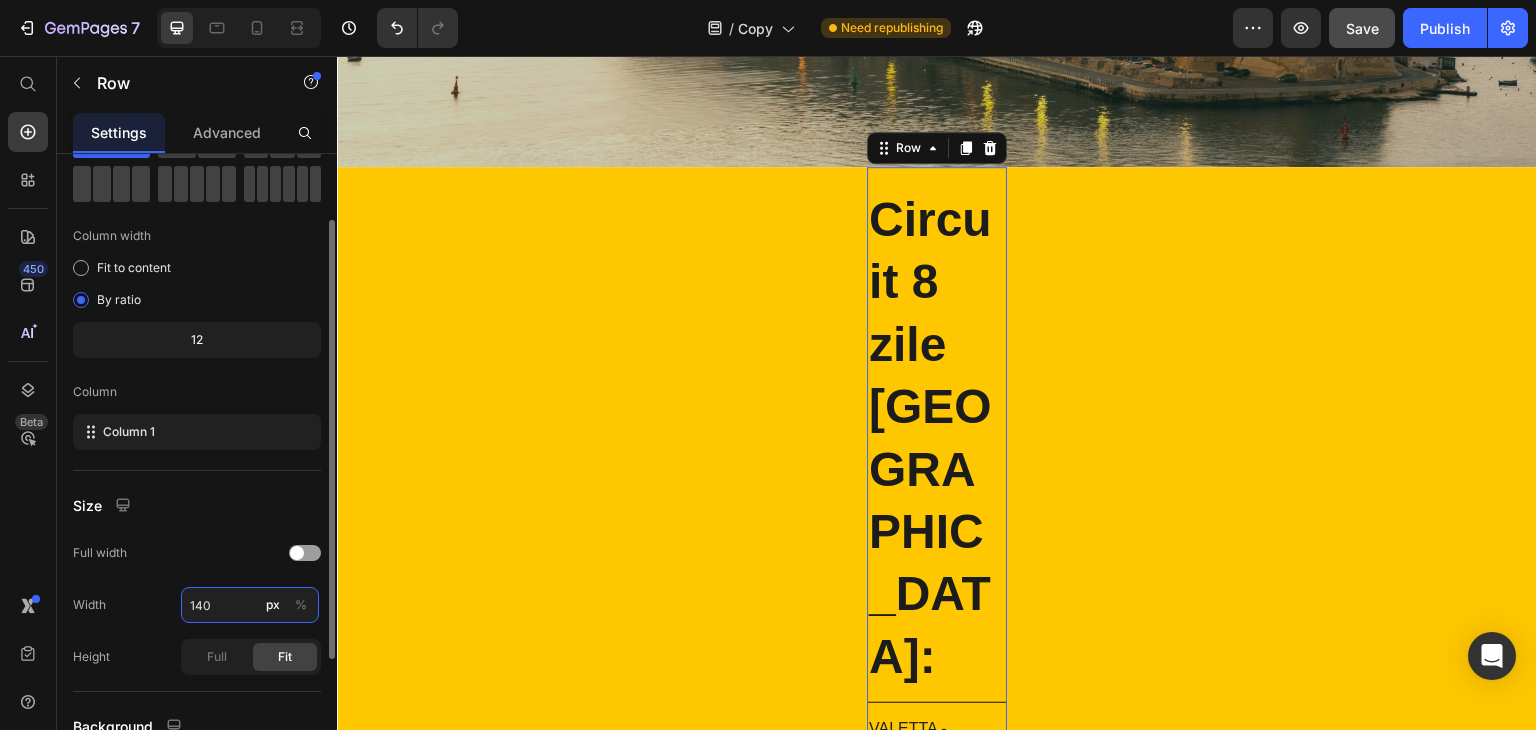 type on "1400" 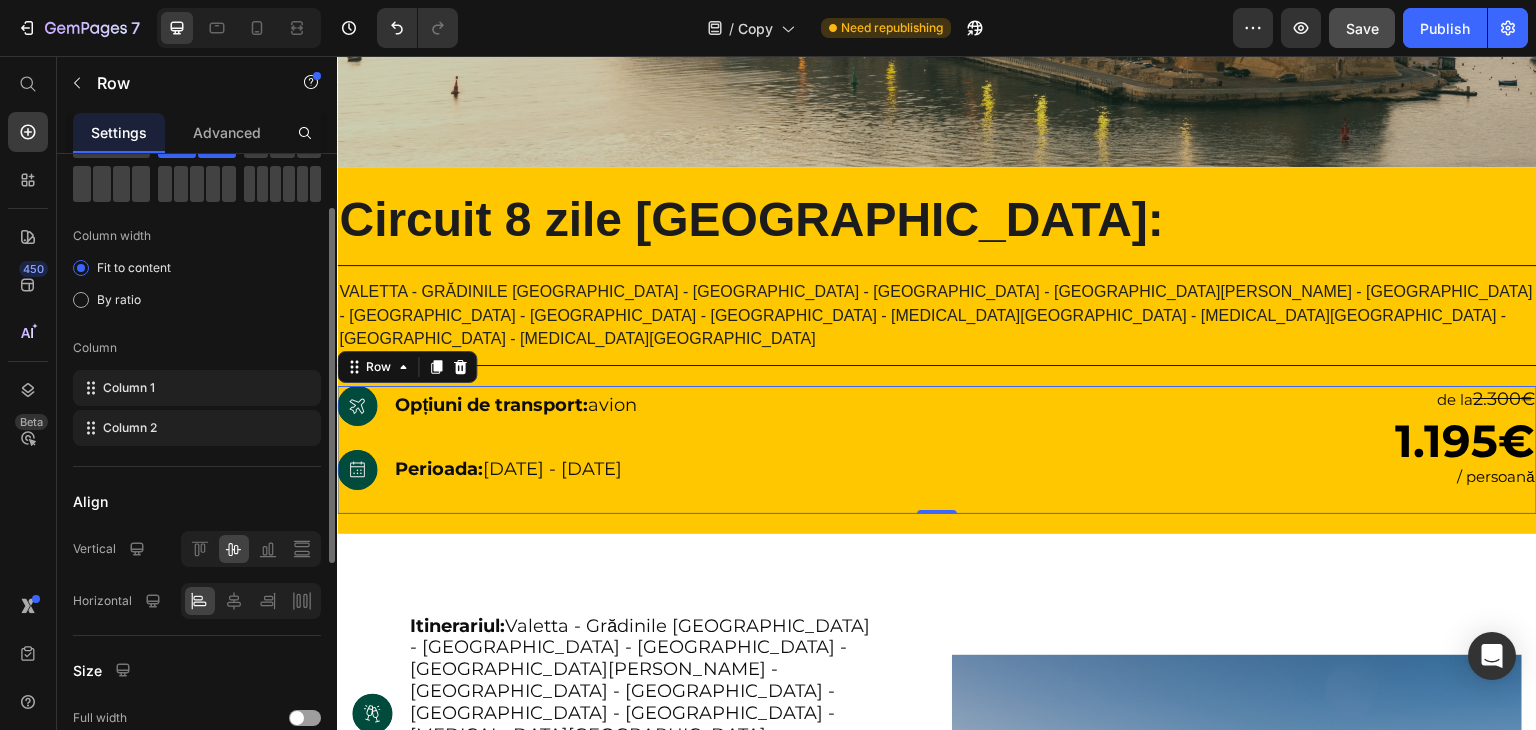 click on "Icon Hero Banner Opțiuni de transport:  avion  Text Block Row
Icon Hero Banner Perioada:  31.08.2025 - 07.09.2025  Text Block Row" at bounding box center (633, 450) 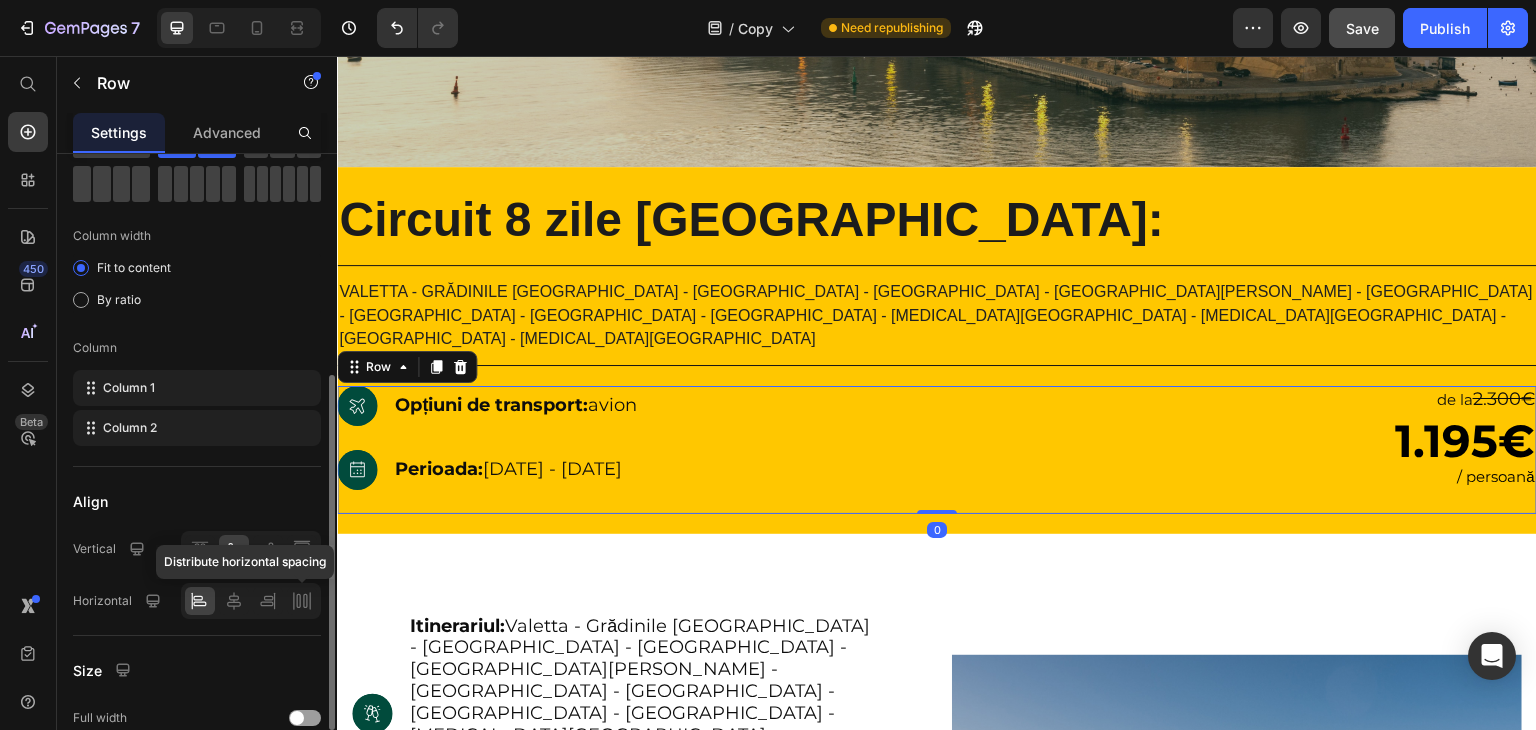 scroll, scrollTop: 253, scrollLeft: 0, axis: vertical 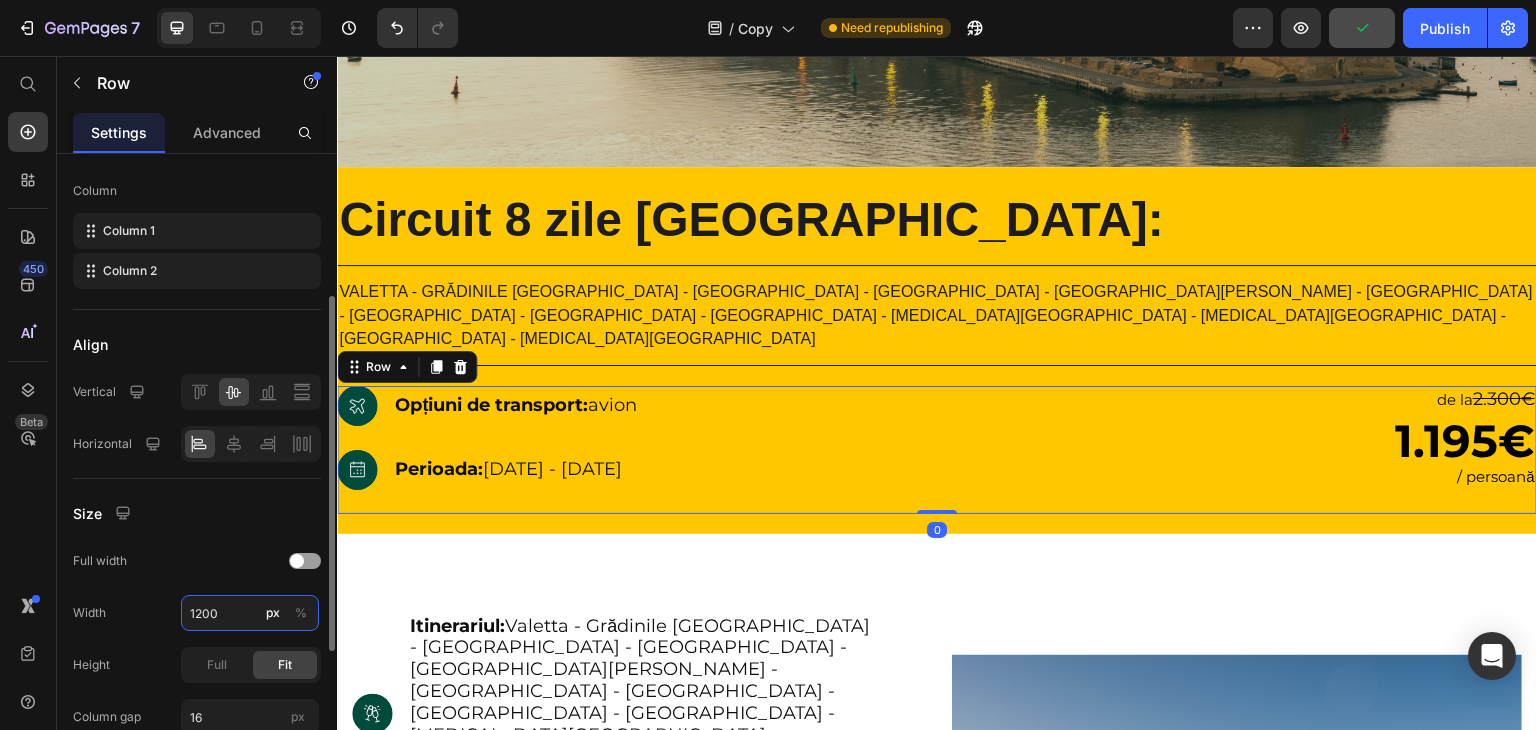 click on "1200" at bounding box center [250, 613] 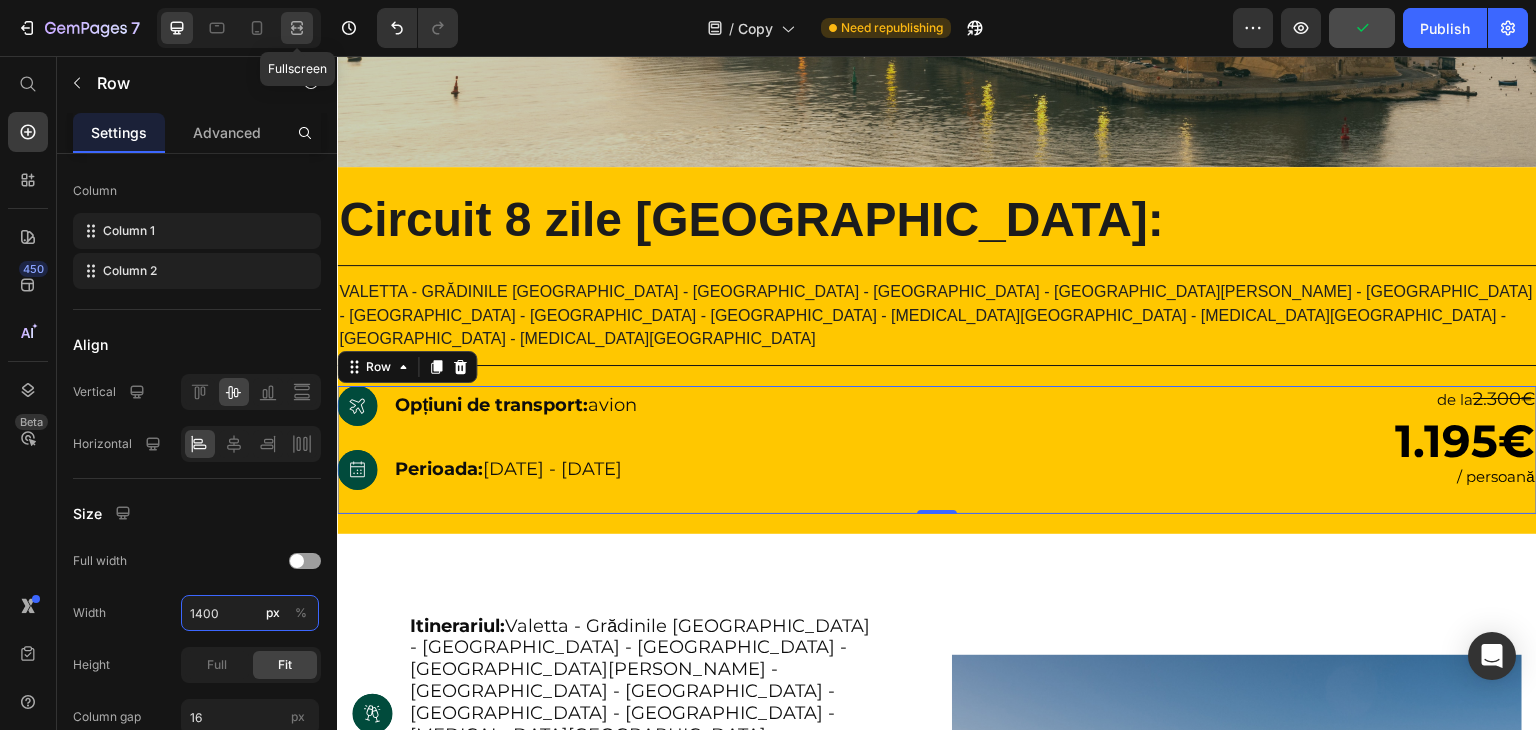 type on "1400" 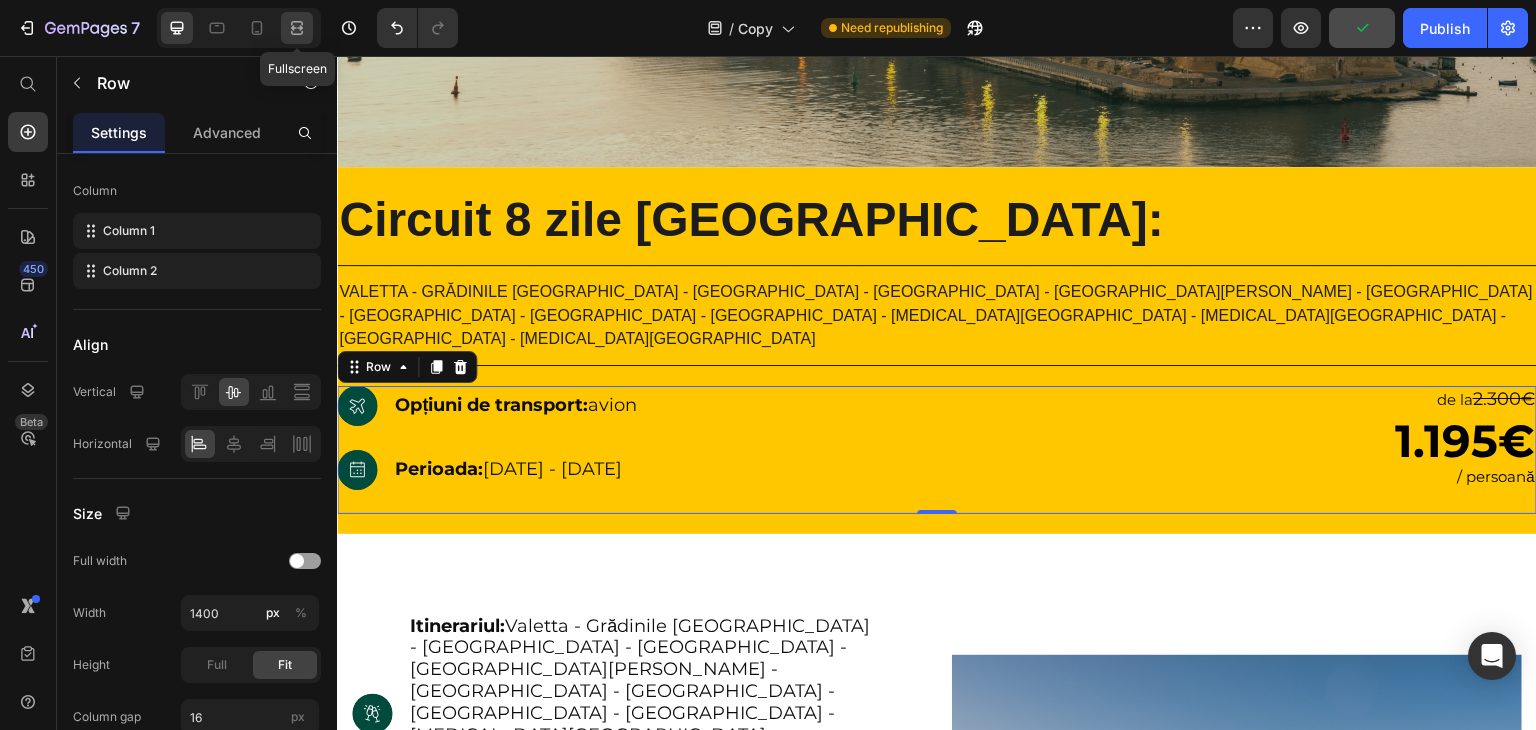 click 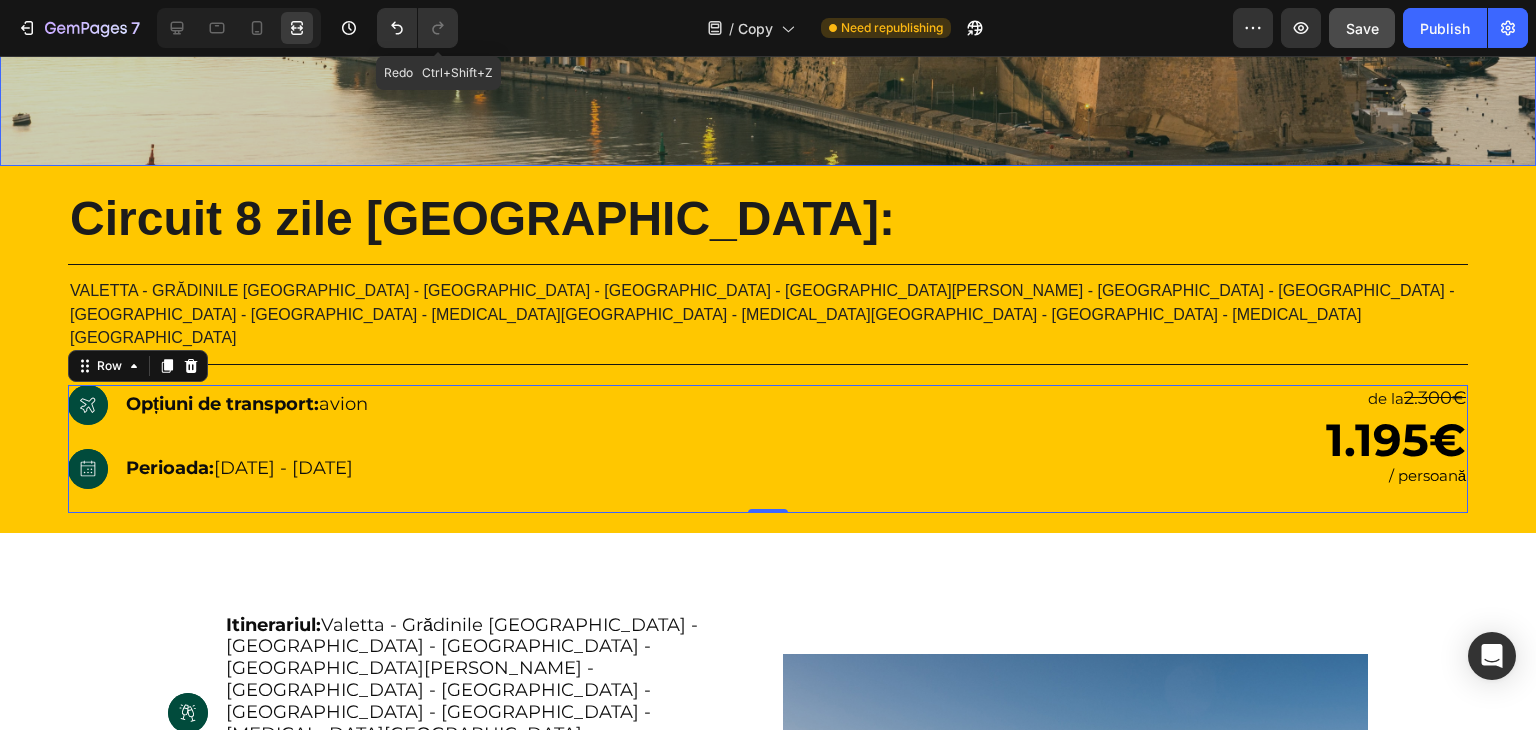 click at bounding box center (768, -171) 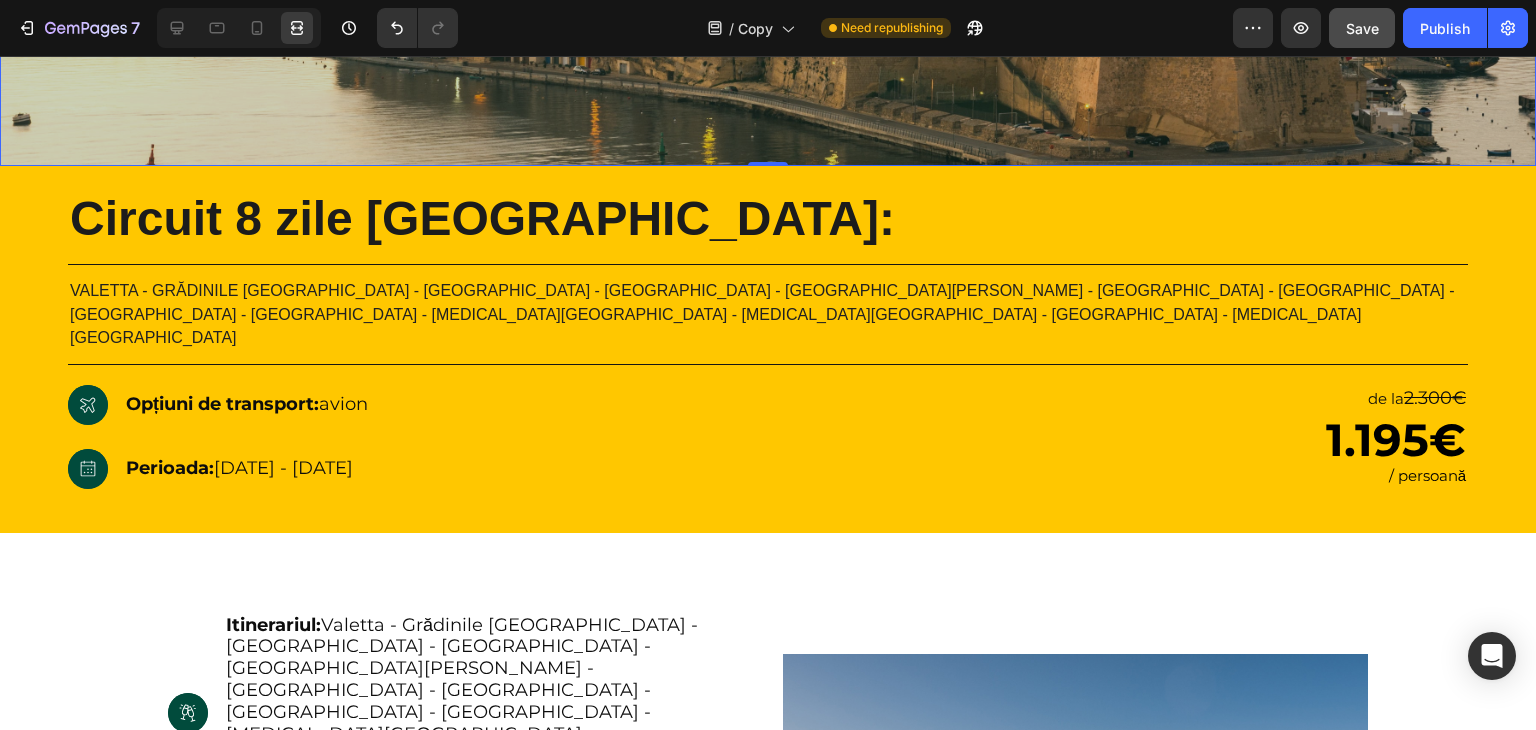 scroll, scrollTop: 0, scrollLeft: 0, axis: both 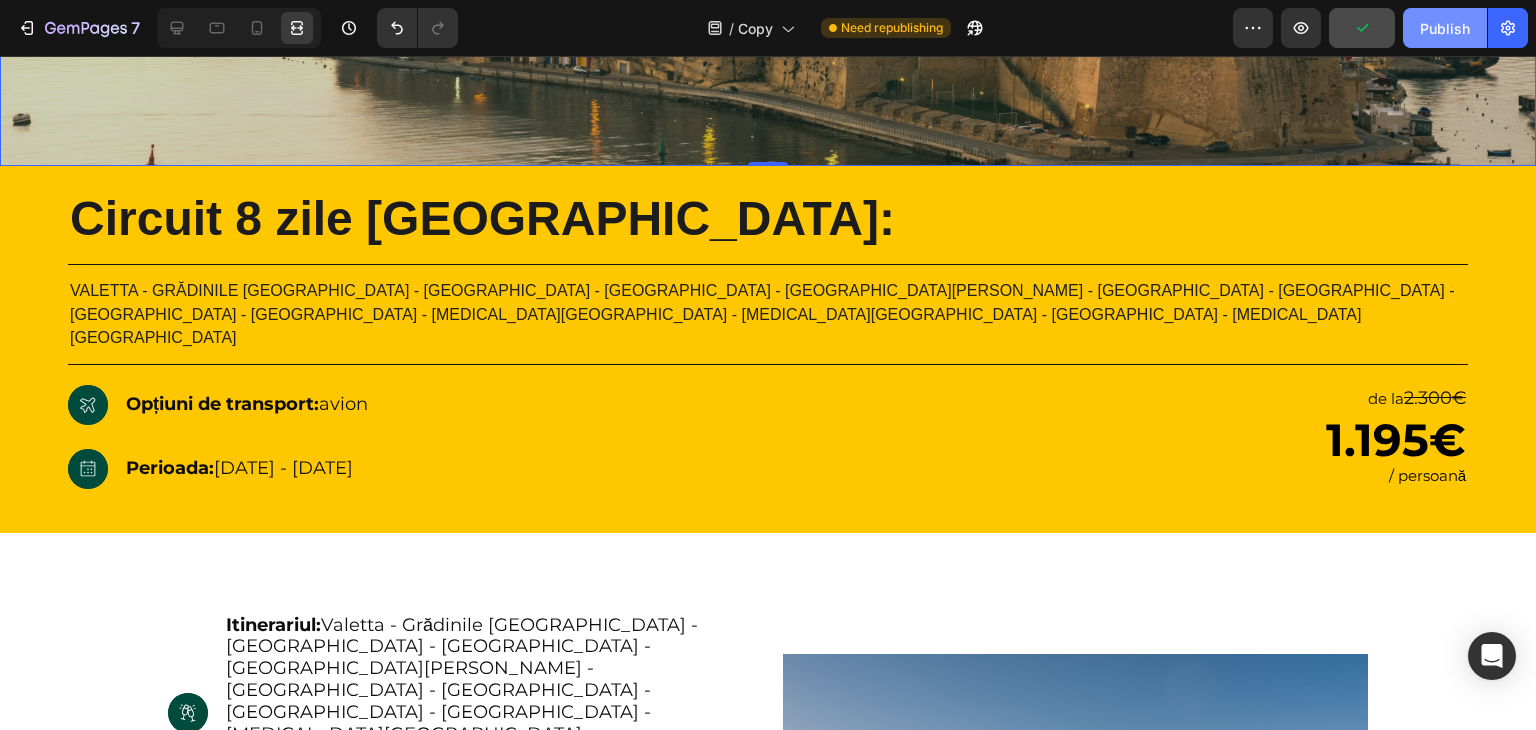 click on "Publish" at bounding box center (1445, 28) 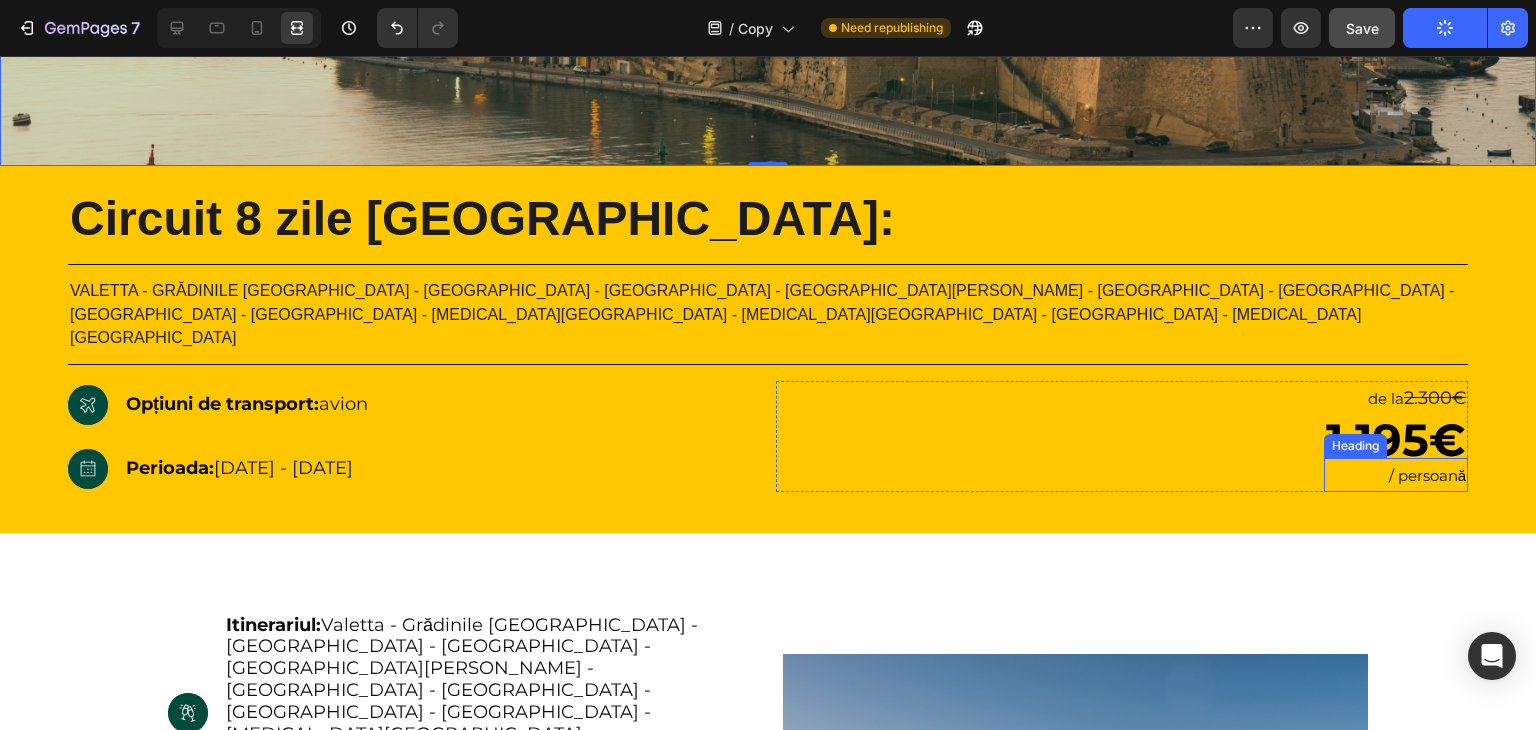 click on "/ persoană" at bounding box center (1427, 475) 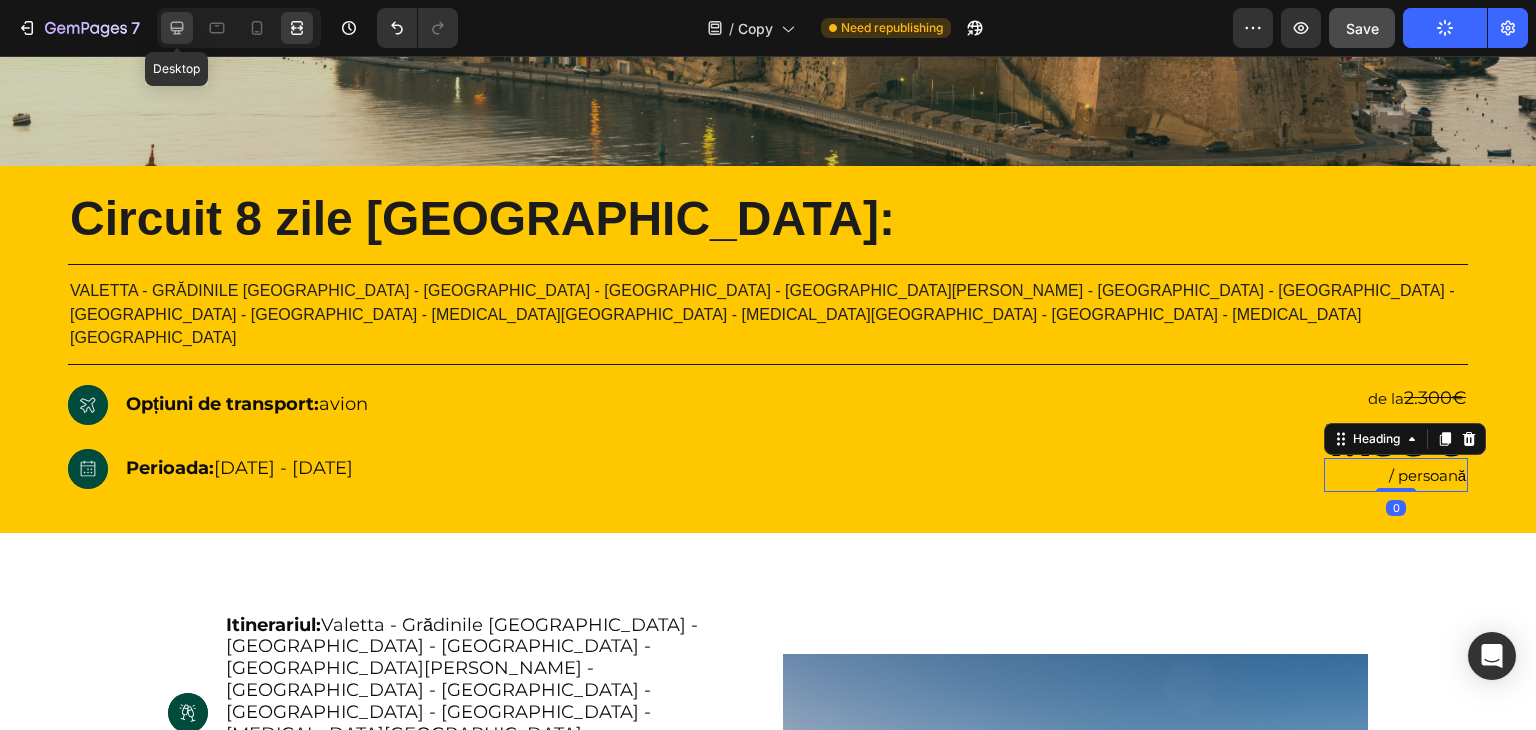 click 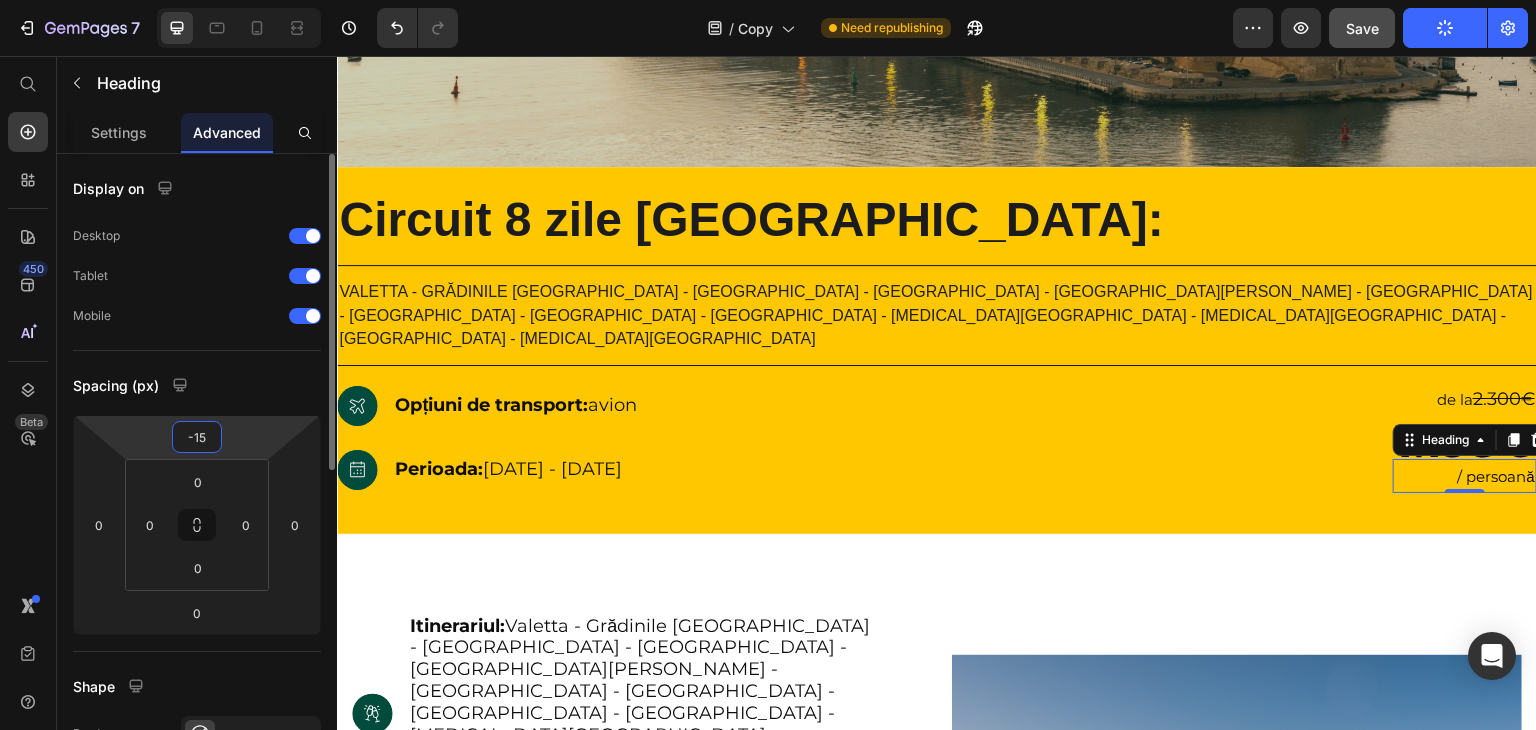 click on "-15" at bounding box center [197, 437] 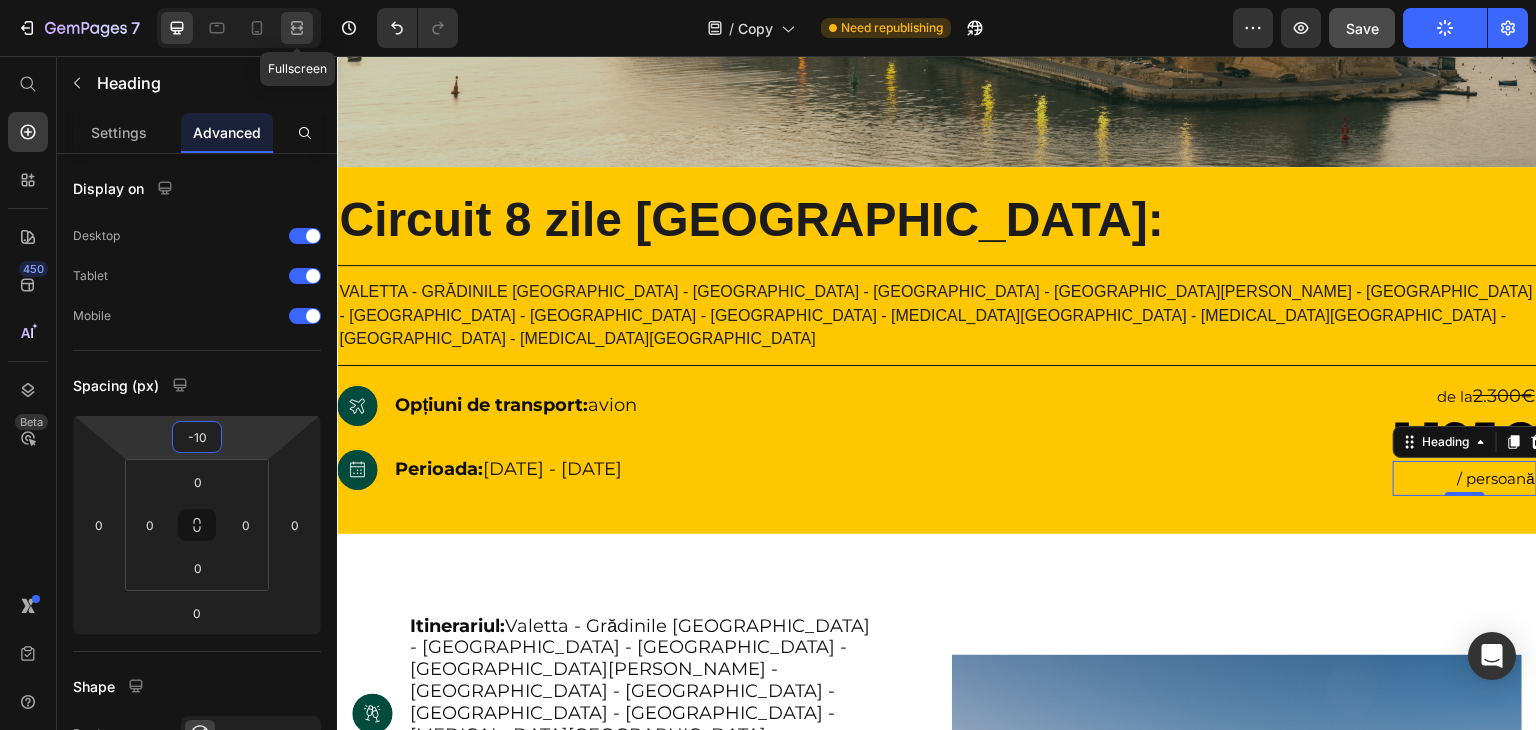 type on "-10" 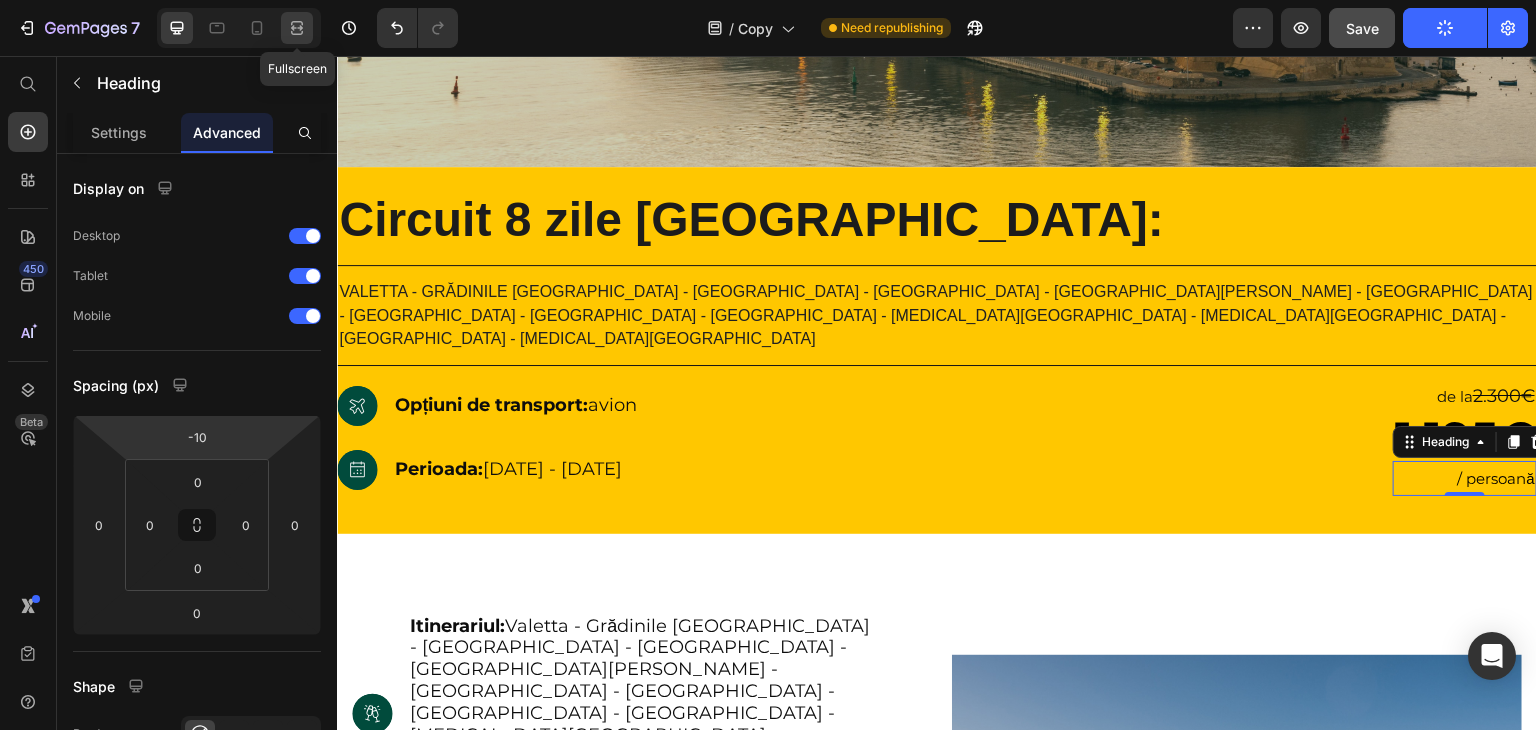 click 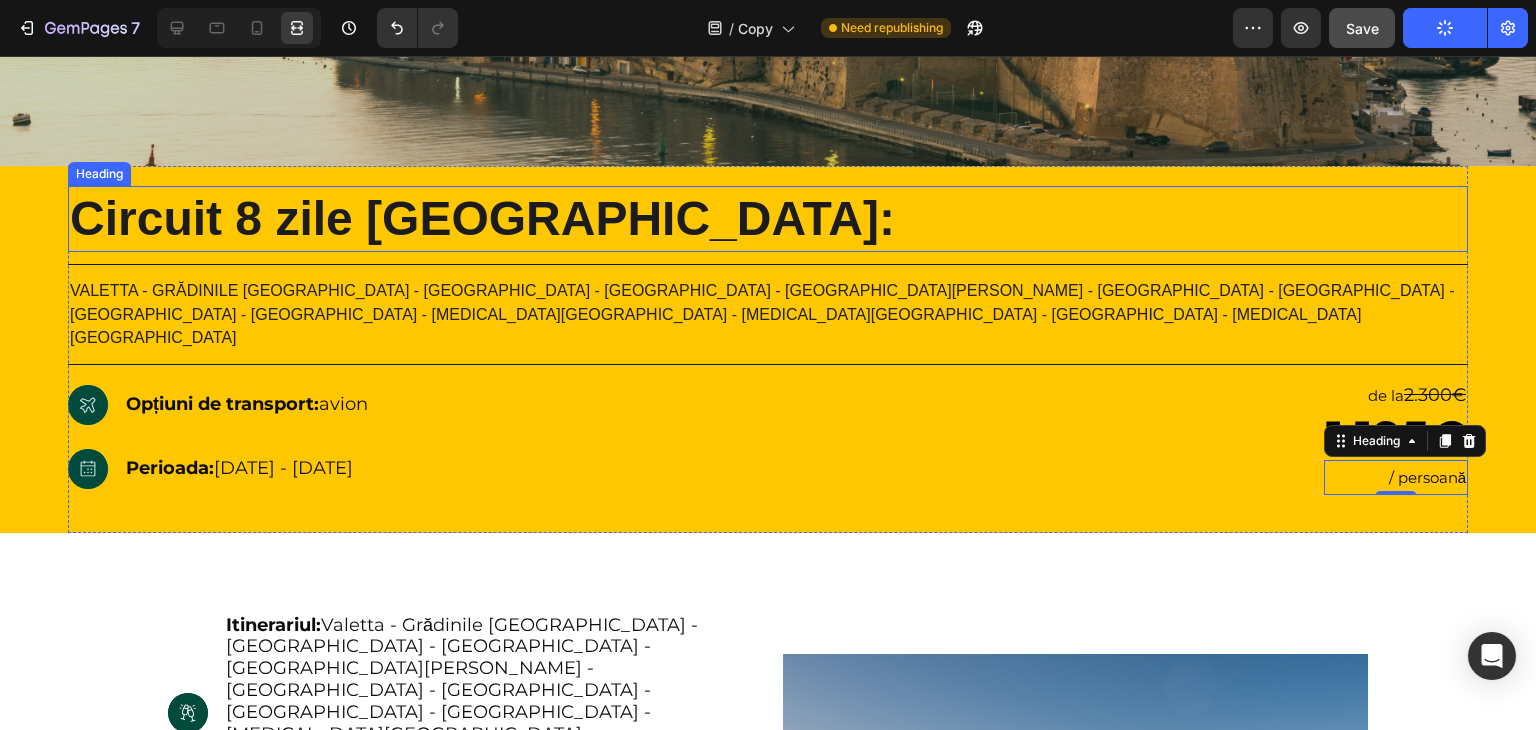 click on "Circuit 8 zile [GEOGRAPHIC_DATA]:" at bounding box center (482, 218) 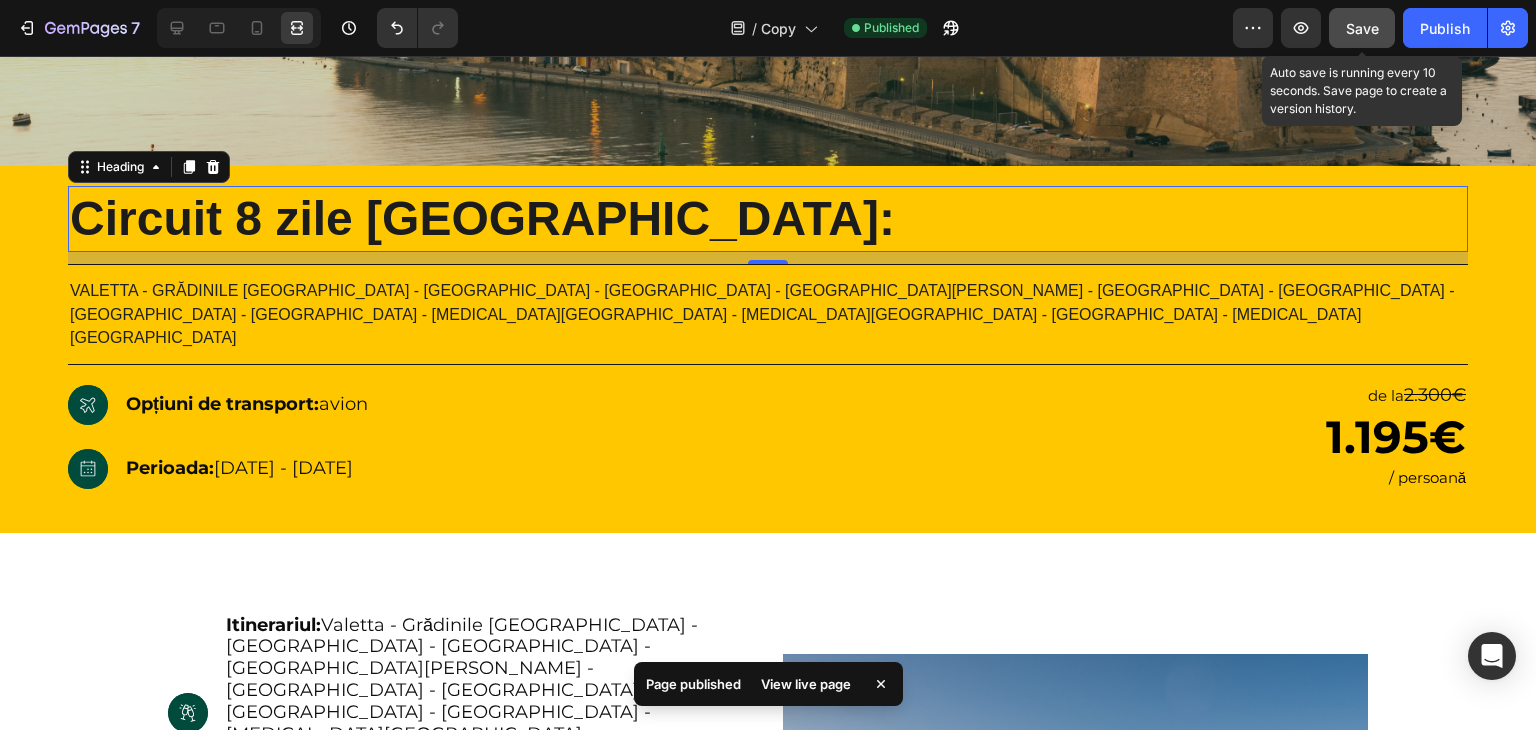 click on "Save" 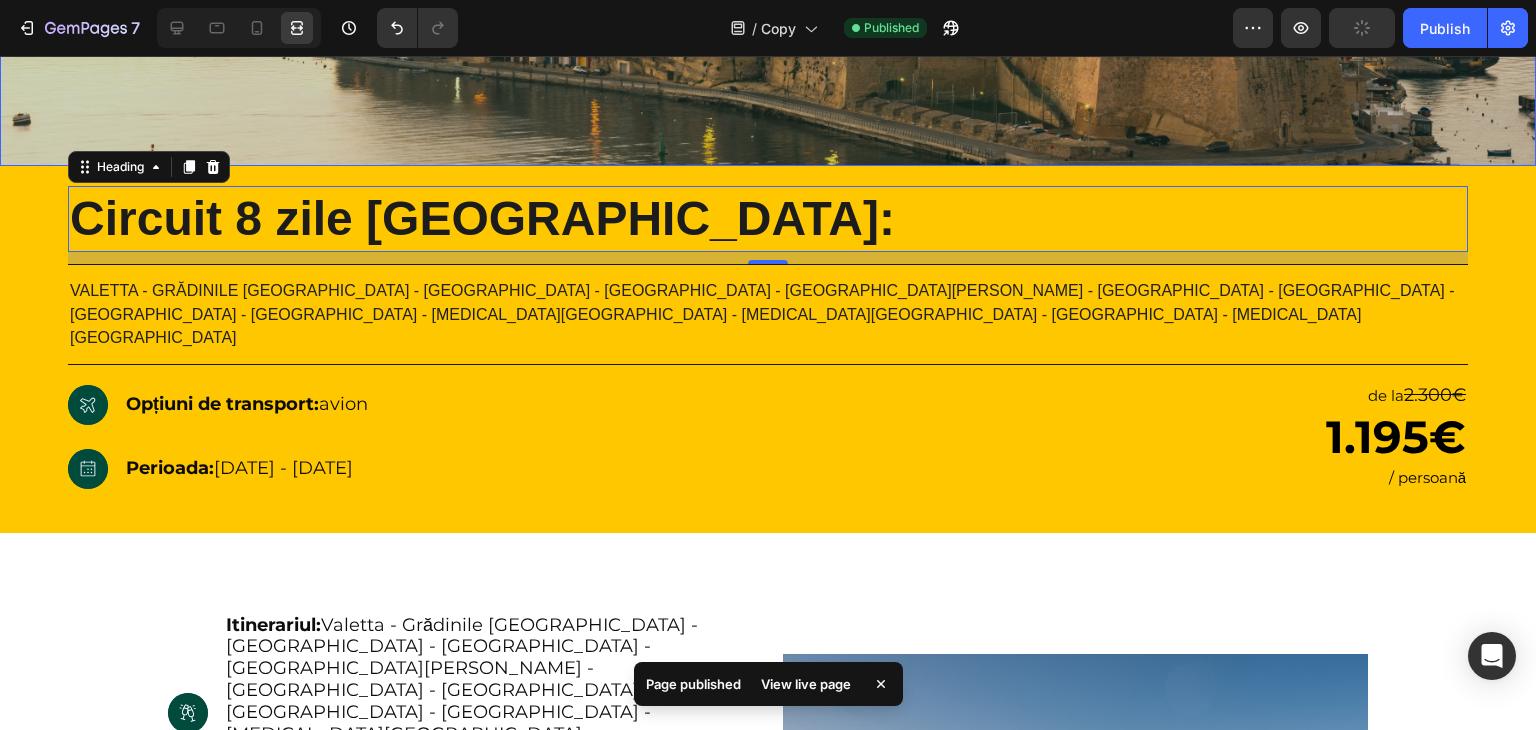 click at bounding box center (768, -171) 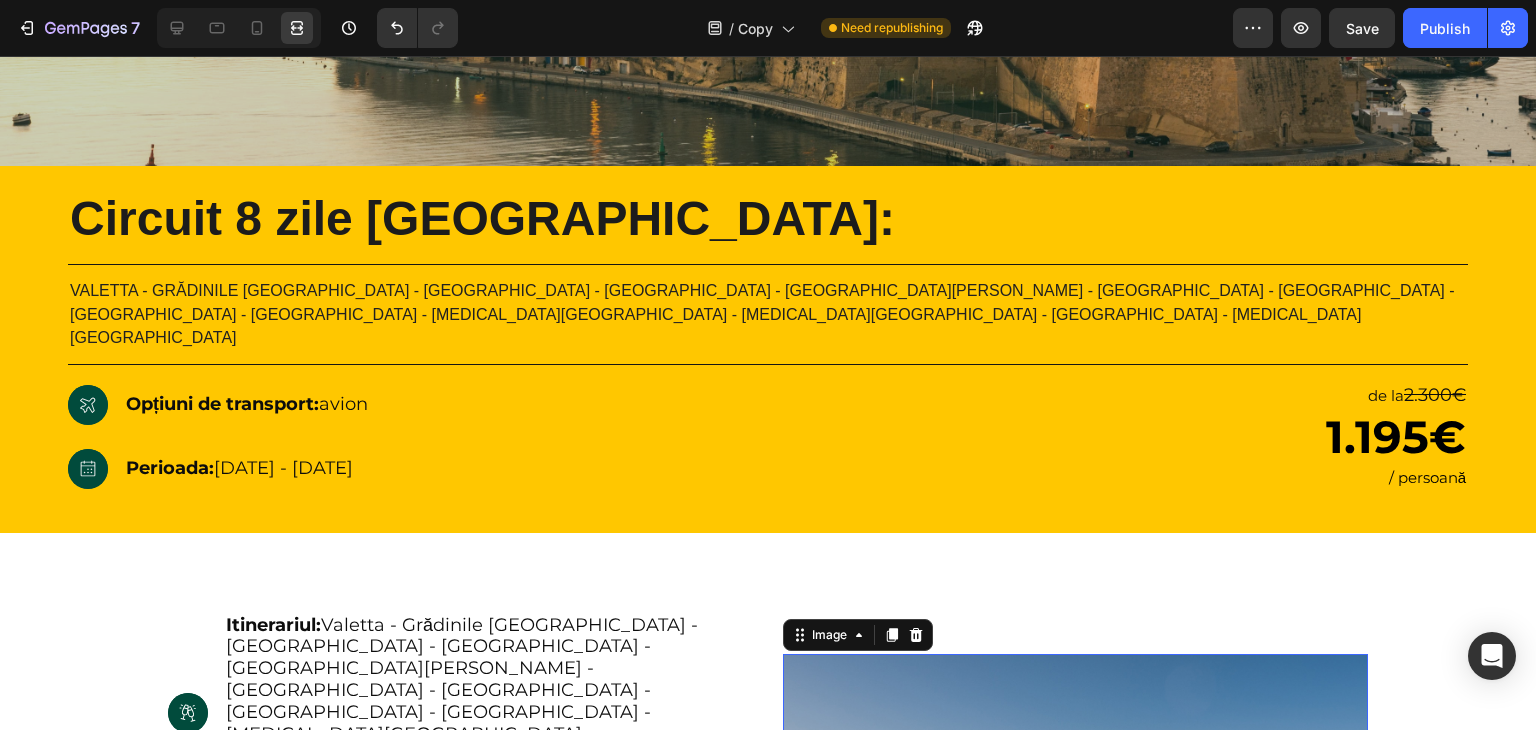 click at bounding box center (1075, 879) 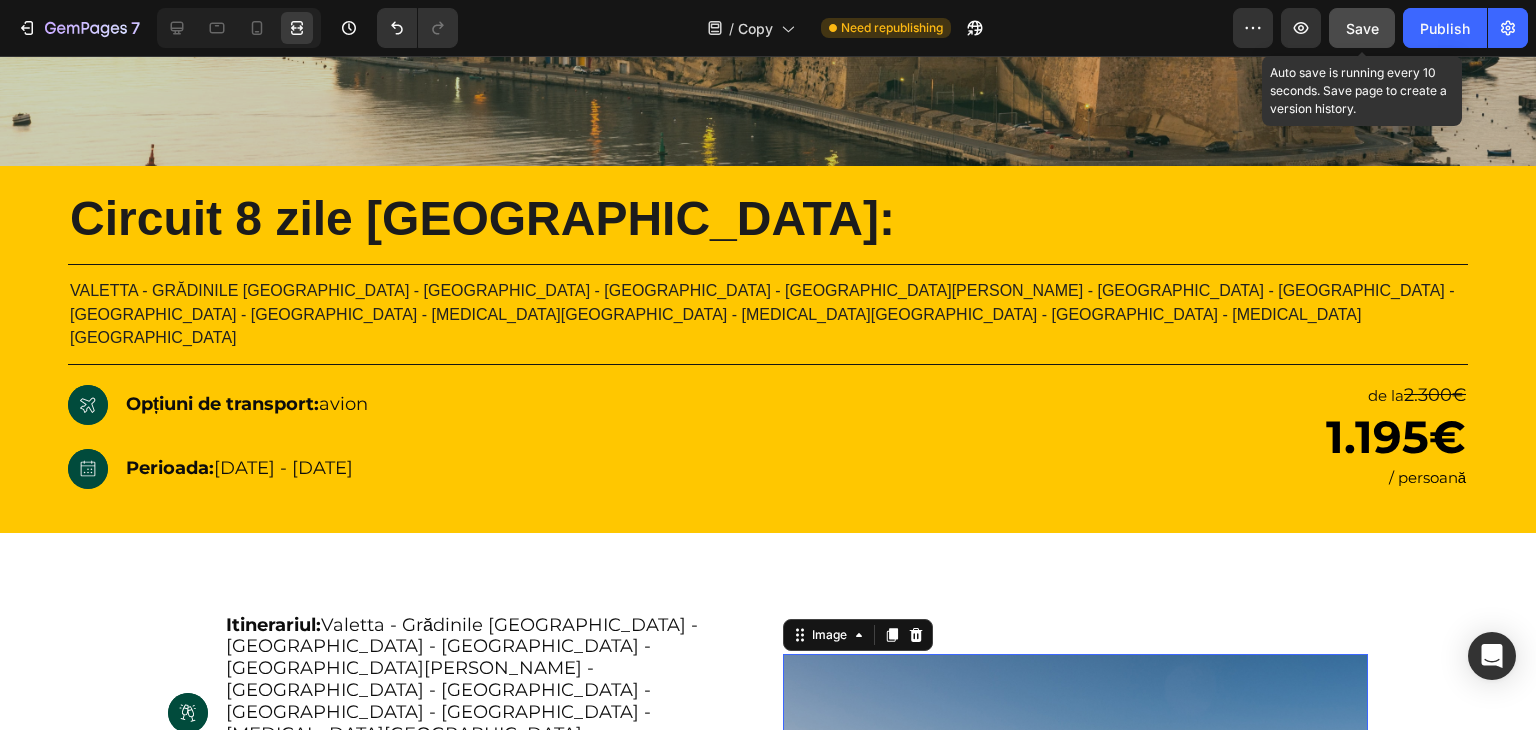 click on "Save" 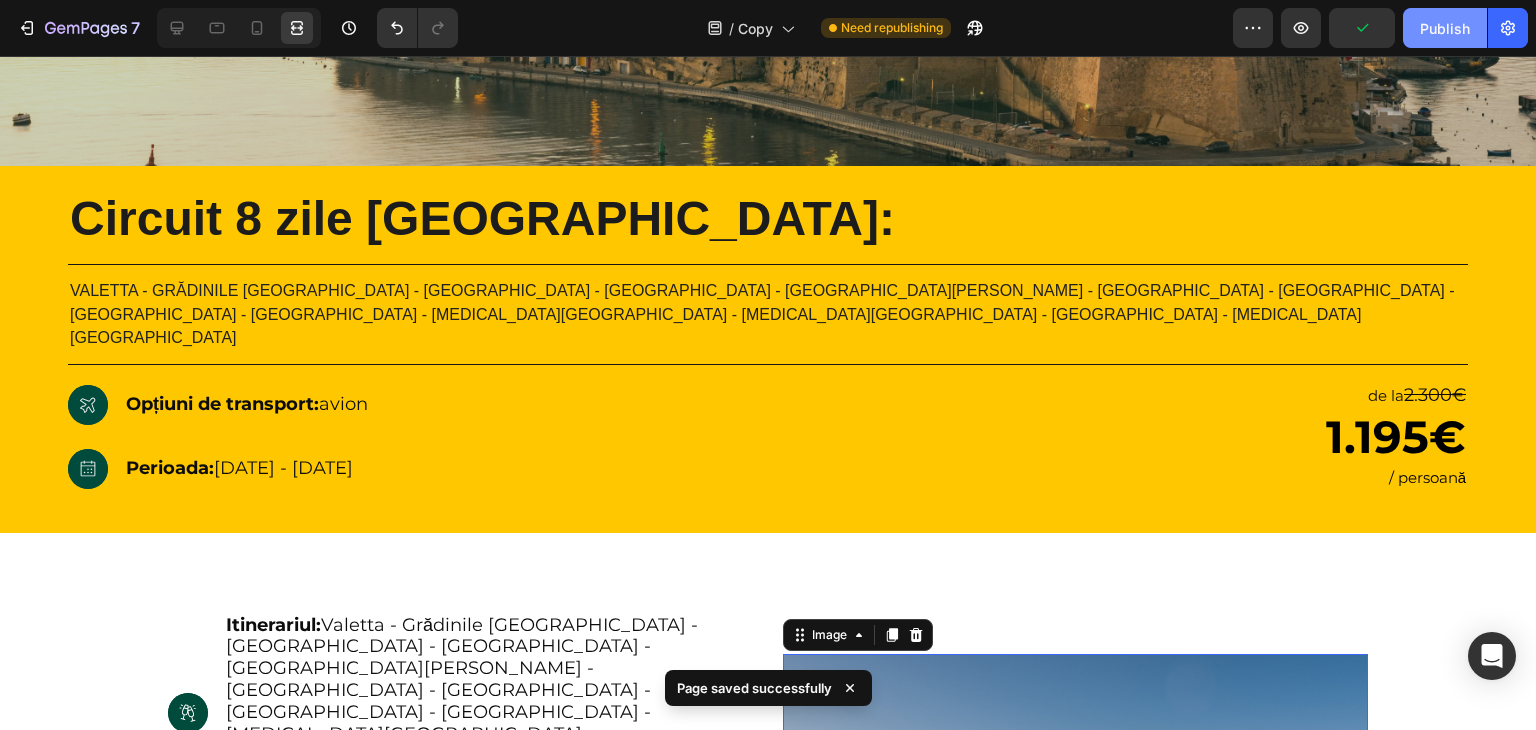 click on "Publish" at bounding box center [1445, 28] 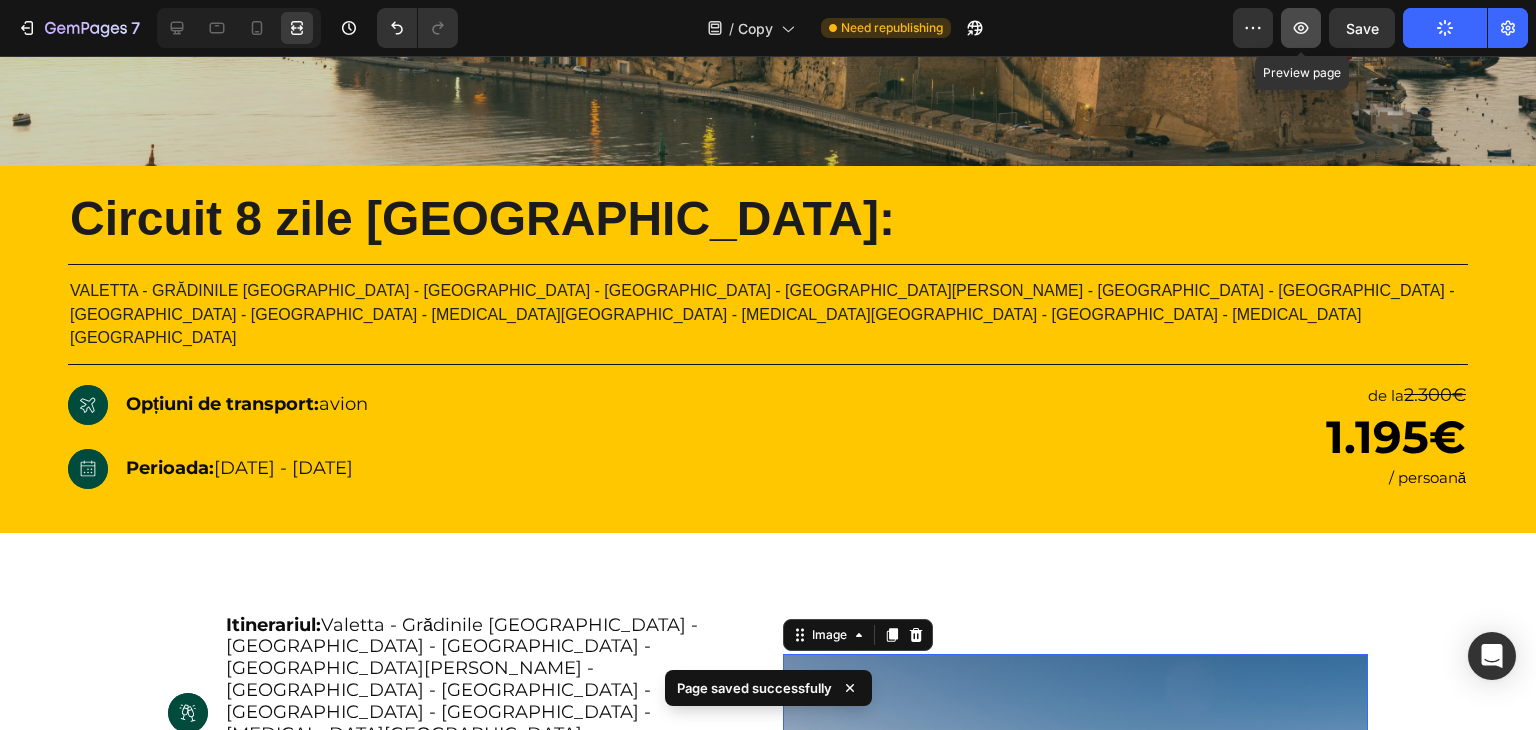click 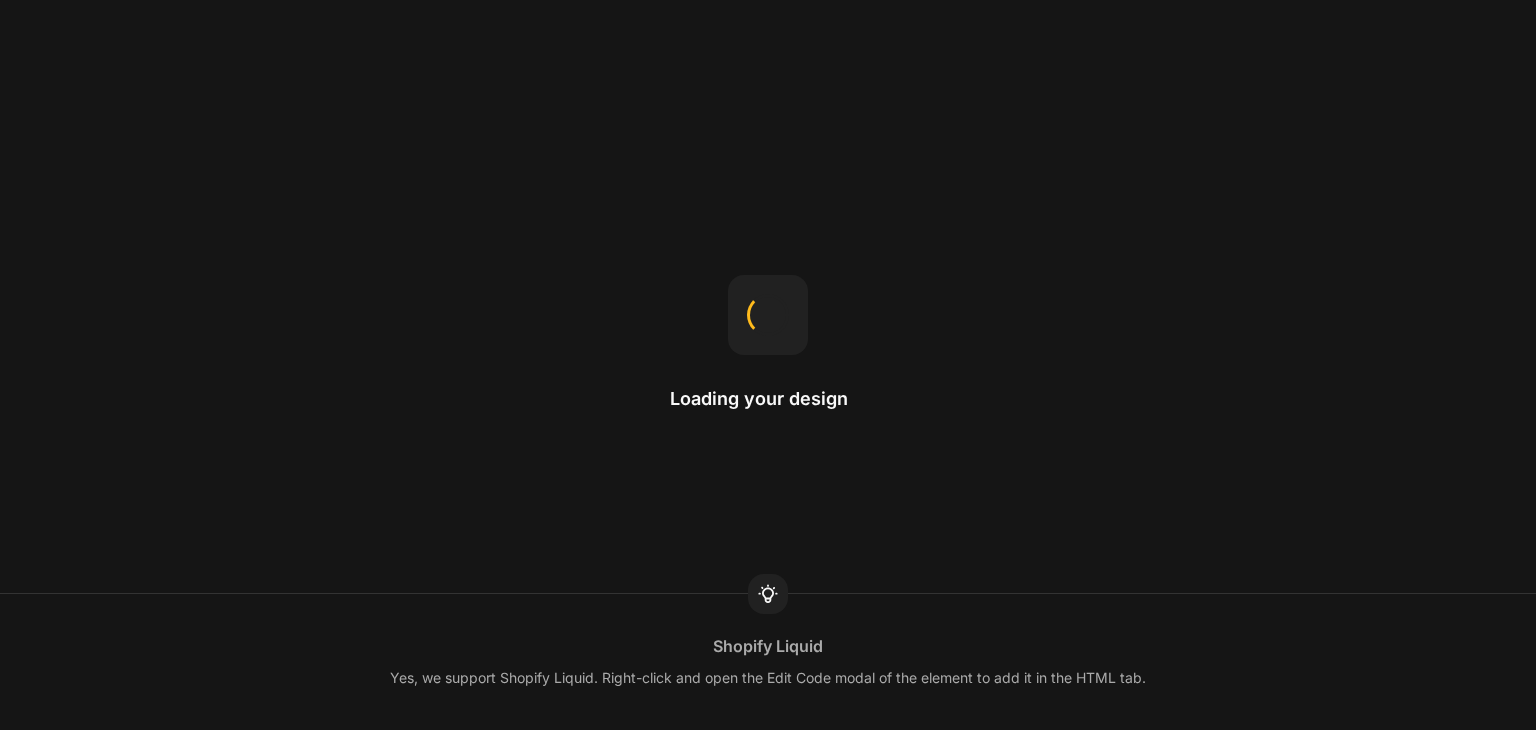 scroll, scrollTop: 0, scrollLeft: 0, axis: both 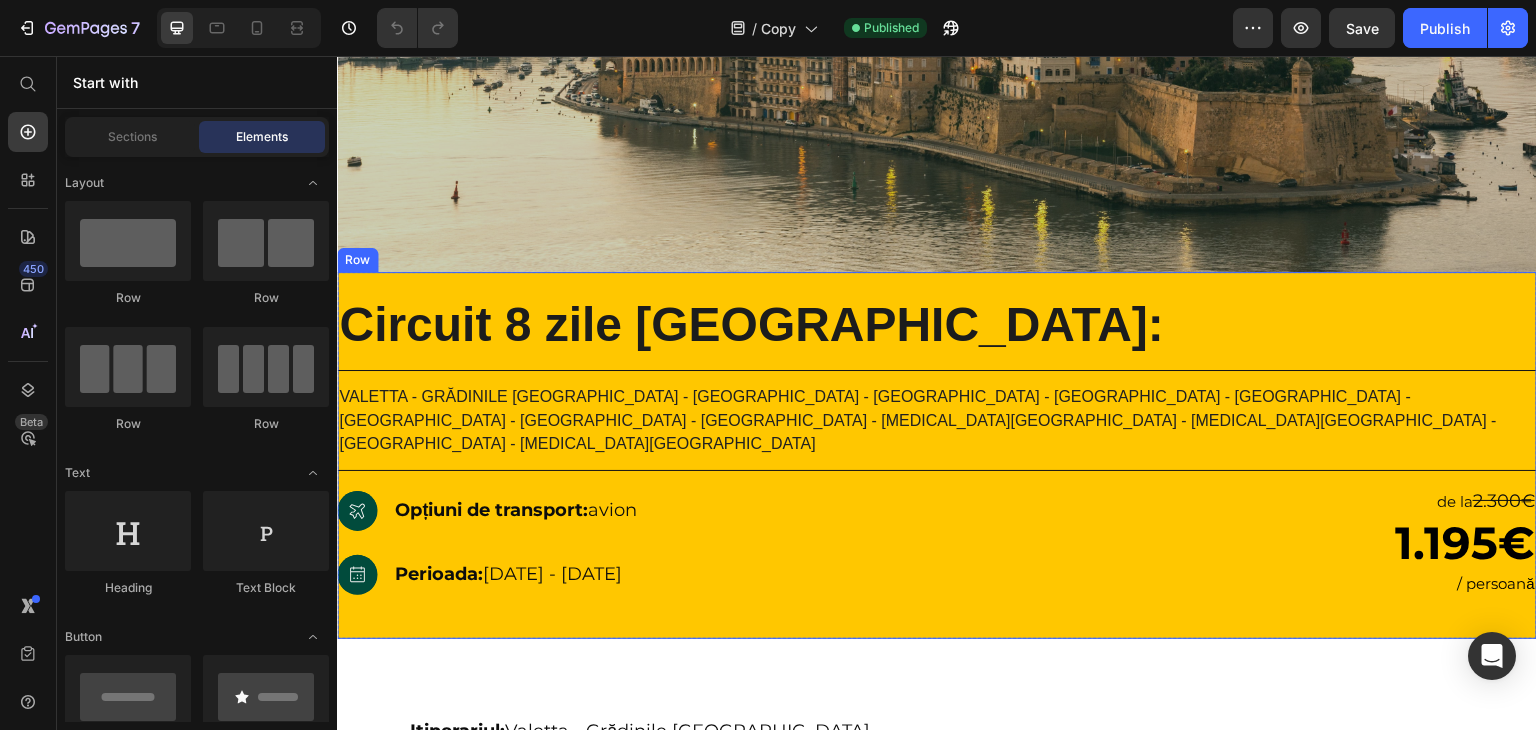click on "Circuit 8 zile Malta:  Heading                Title Line Valetta - Grădinile Barakka - Mdina - Rabat - Fortul St.Angelo - Birgu - Senglea - Cospicua - Portul Valetta - Insula Gozo - Insula Comino - Blue Lagoon - Insula Victoria Heading                Title Line
Icon Hero Banner Opțiuni de transport:  avion  Text Block Row
Icon Hero Banner Perioada:  31.08.2025 - 07.09.2025  Text Block Row 2000+ 5-Star Reviews Text Block de la  2.300€ Heading      1.195€ Heading  / persoană Heading Row Row Row" at bounding box center [937, 455] 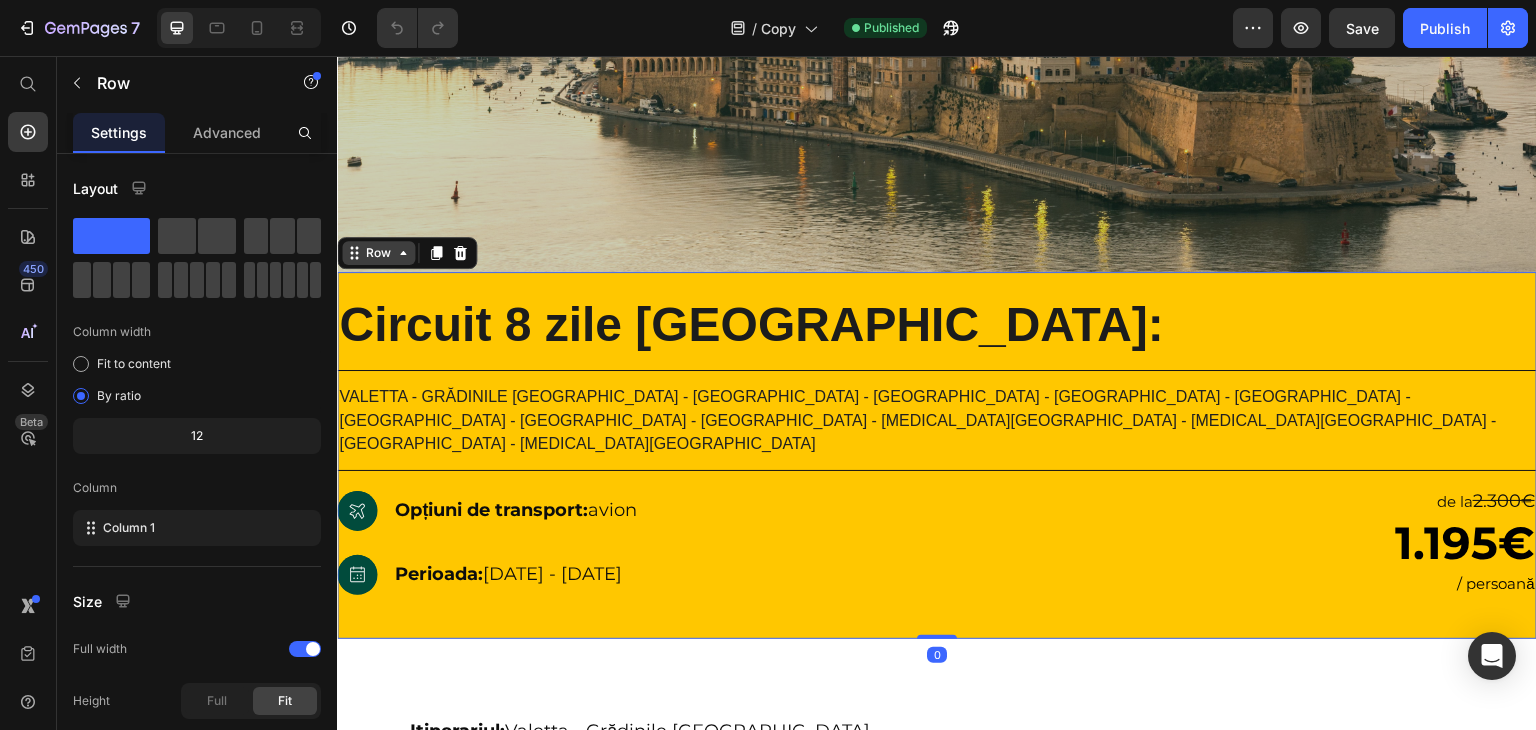 click on "Image
Drop element here Row Section 1 Malta Heading Hero Banner Section 2 Circuit 8 zile Malta:  Heading                Title Line Valetta - Grădinile Barakka - Mdina - Rabat - Fortul St.Angelo - Birgu - Senglea - Cospicua - Portul Valetta - Insula Gozo - Insula Comino - Blue Lagoon - Insula Victoria Heading                Title Line
Icon Hero Banner Opțiuni de transport:  avion  Text Block Row
Icon Hero Banner Perioada:  31.08.2025 - 07.09.2025  Text Block Row 2000+ 5-Star Reviews Text Block de la  2.300€ Heading      1.195€ Heading  / persoană Heading Row Row Row   0 Row Section 3
Icon Hero Banner Itinerariul:  Valetta - Grădinile Barakka - Mdina - Rabat - Fortul St.Angelo - Birgu - Senglea - Cospicua - Portul Valetta - Insula Gozo - Insula Comino - Blue Lagoon - Insula Victoria Text Block Row
Icon Hero Banner Perioada:  31.08.2025 - 07.09.2025  Text Block Row
Icon Hero Banner Tip de cazare:" at bounding box center (937, 3476) 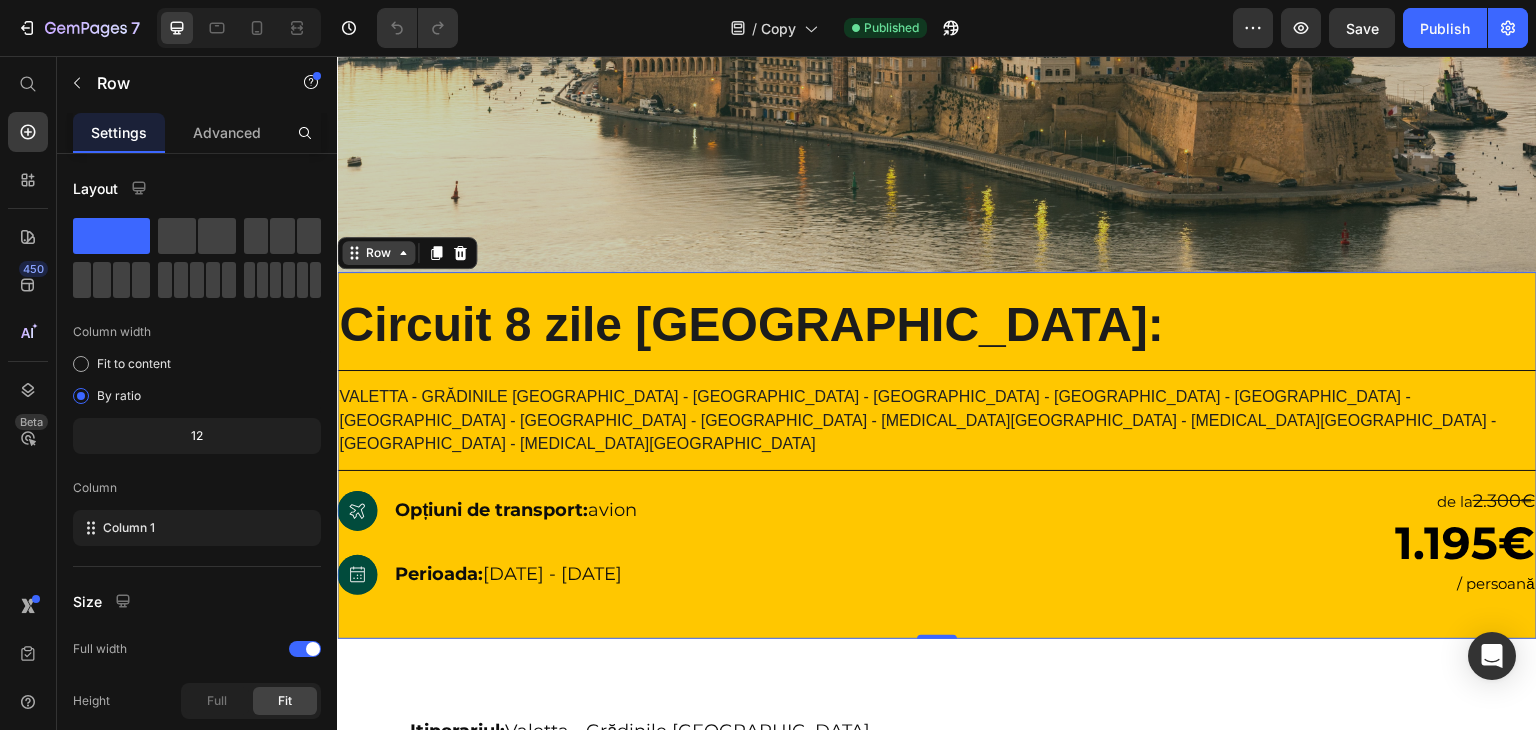 click on "Image
Drop element here Row Section 1 Malta Heading Hero Banner Section 2 Circuit 8 zile Malta:  Heading                Title Line Valetta - Grădinile Barakka - Mdina - Rabat - Fortul St.Angelo - Birgu - Senglea - Cospicua - Portul Valetta - Insula Gozo - Insula Comino - Blue Lagoon - Insula Victoria Heading                Title Line
Icon Hero Banner Opțiuni de transport:  avion  Text Block Row
Icon Hero Banner Perioada:  31.08.2025 - 07.09.2025  Text Block Row 2000+ 5-Star Reviews Text Block de la  2.300€ Heading      1.195€ Heading  / persoană Heading Row Row Row   0 Row Section 3
Icon Hero Banner Itinerariul:  Valetta - Grădinile Barakka - Mdina - Rabat - Fortul St.Angelo - Birgu - Senglea - Cospicua - Portul Valetta - Insula Gozo - Insula Comino - Blue Lagoon - Insula Victoria Text Block Row
Icon Hero Banner Perioada:  31.08.2025 - 07.09.2025  Text Block Row
Icon Hero Banner Tip de cazare:" at bounding box center [937, 3476] 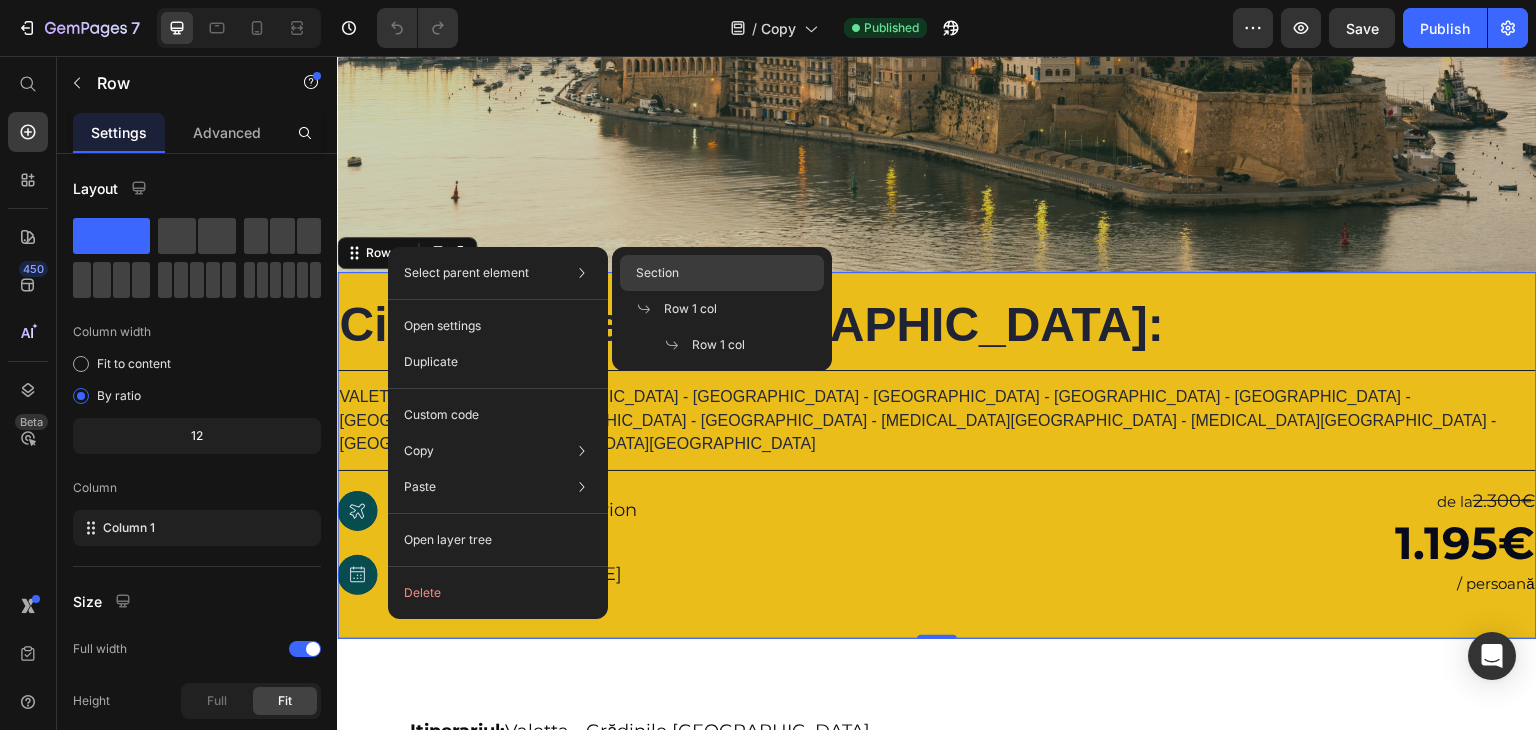 click on "Section" at bounding box center (657, 273) 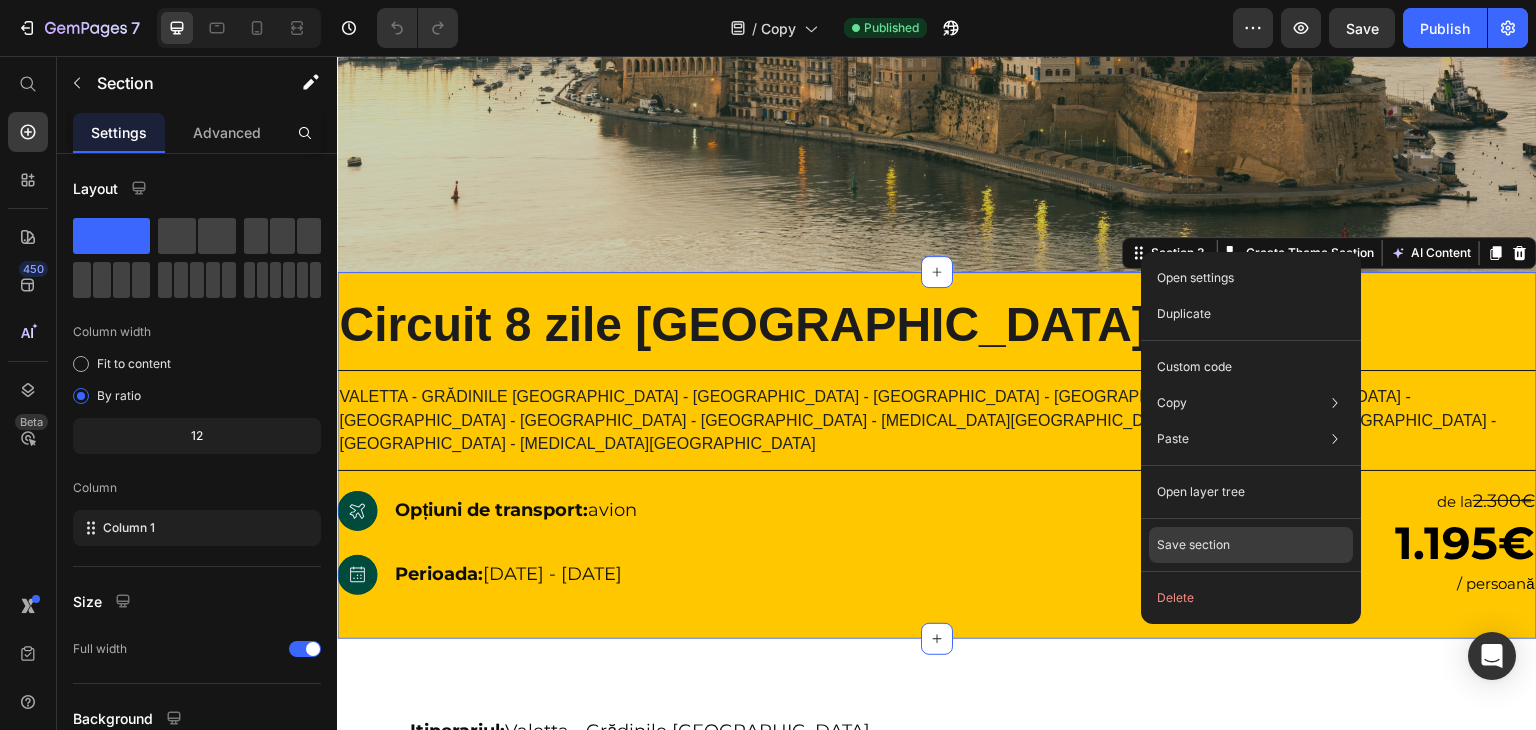 click on "Save section" 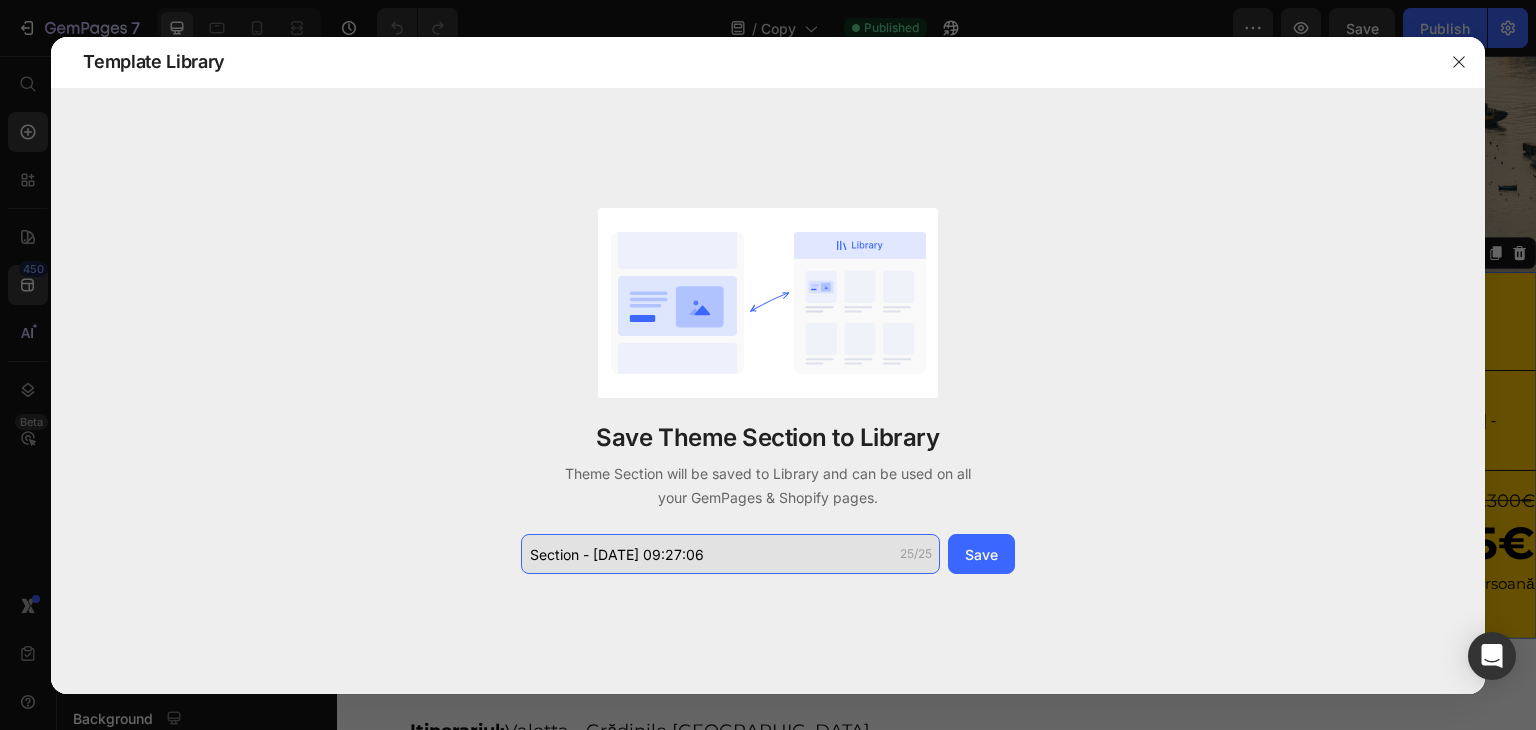 click on "Section - Jul 11 09:27:06" 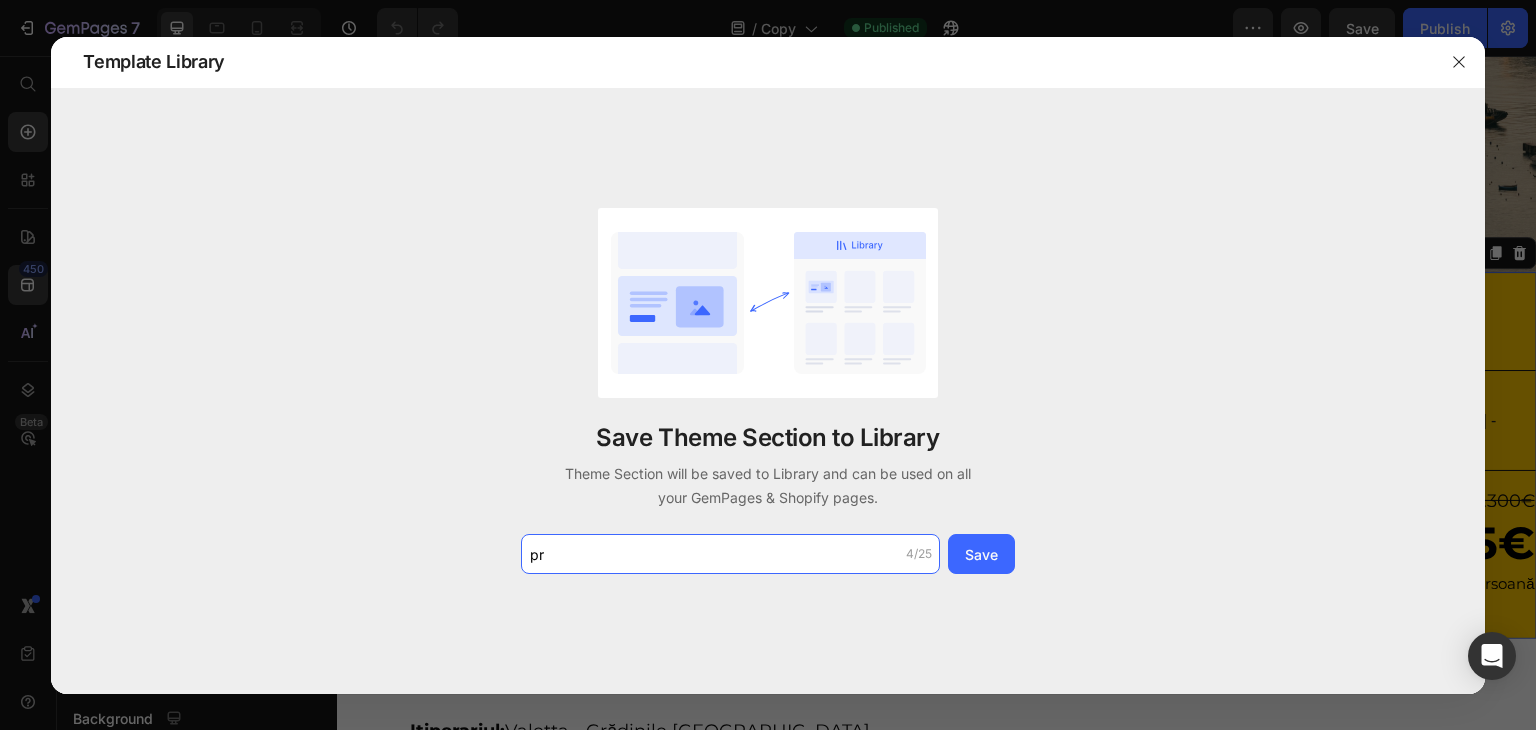 type on "p" 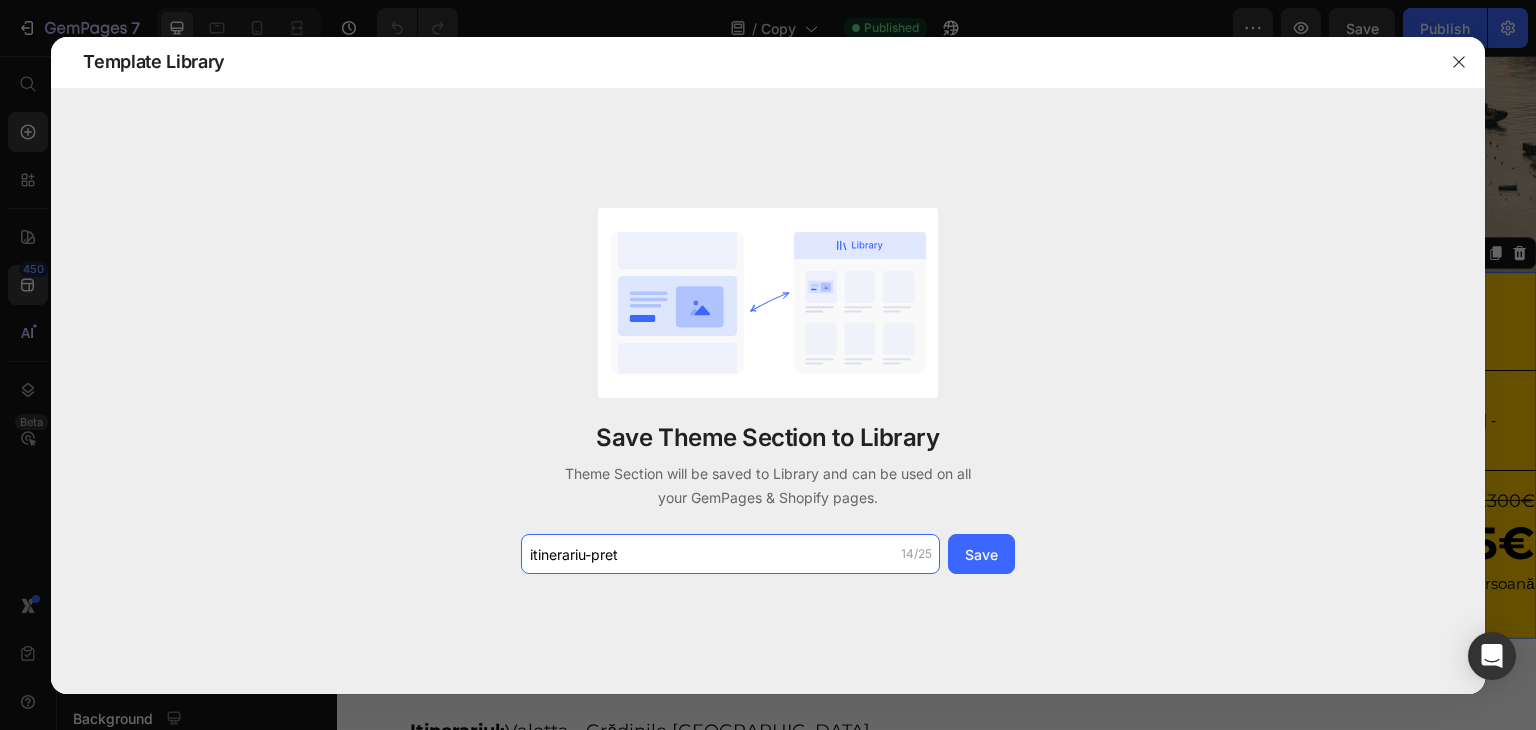 type on "itinerariu-pret" 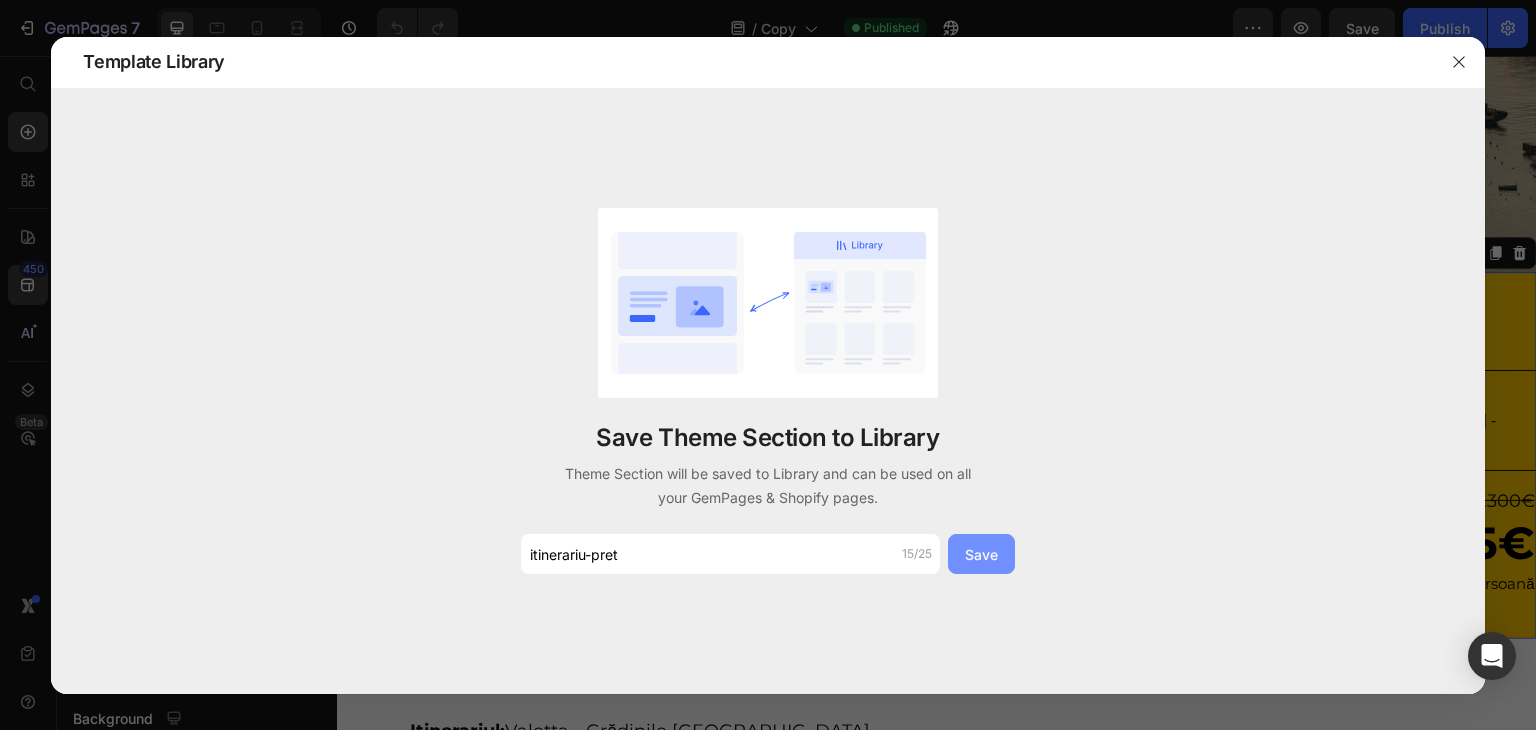 click on "Save" at bounding box center [981, 554] 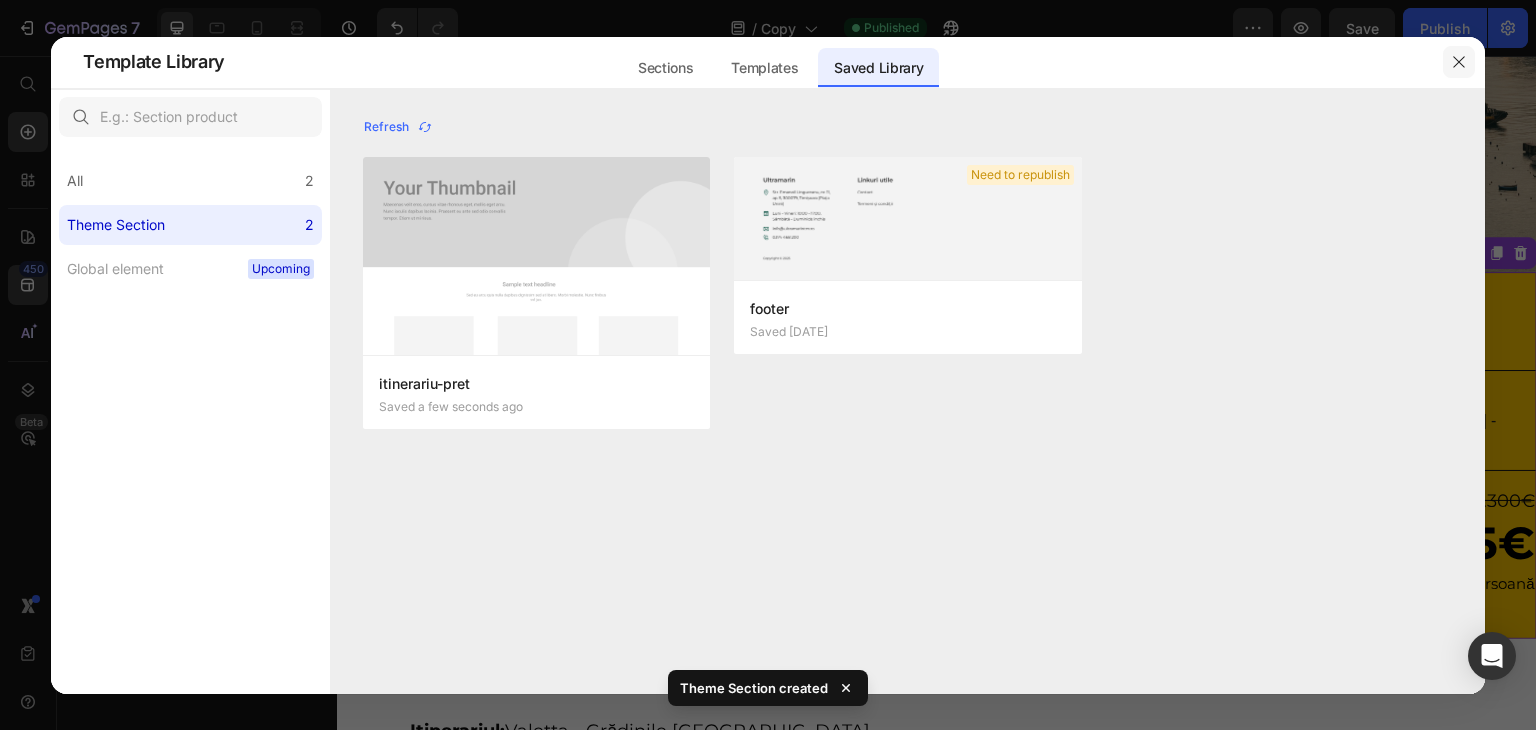 click 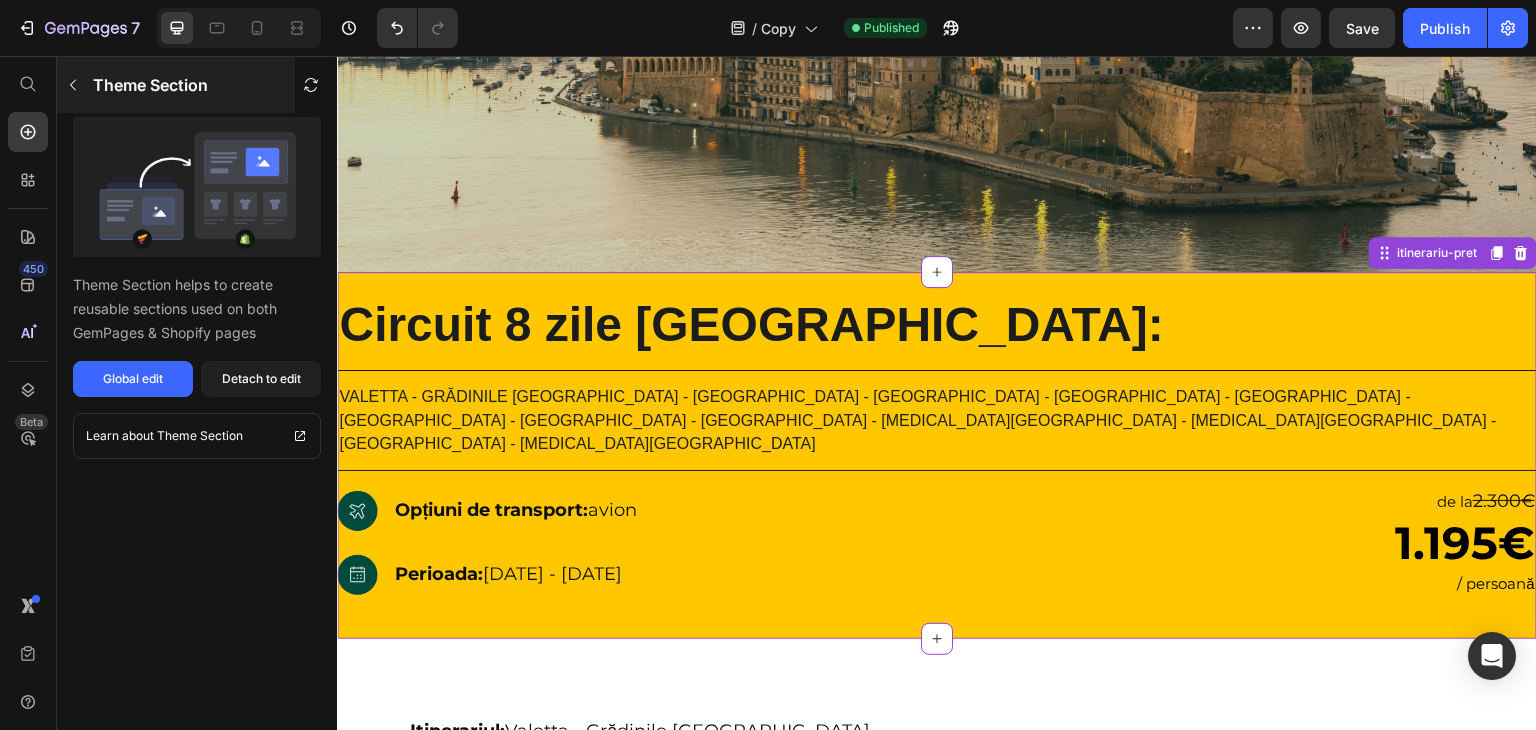 drag, startPoint x: 62, startPoint y: 77, endPoint x: 186, endPoint y: 219, distance: 188.52055 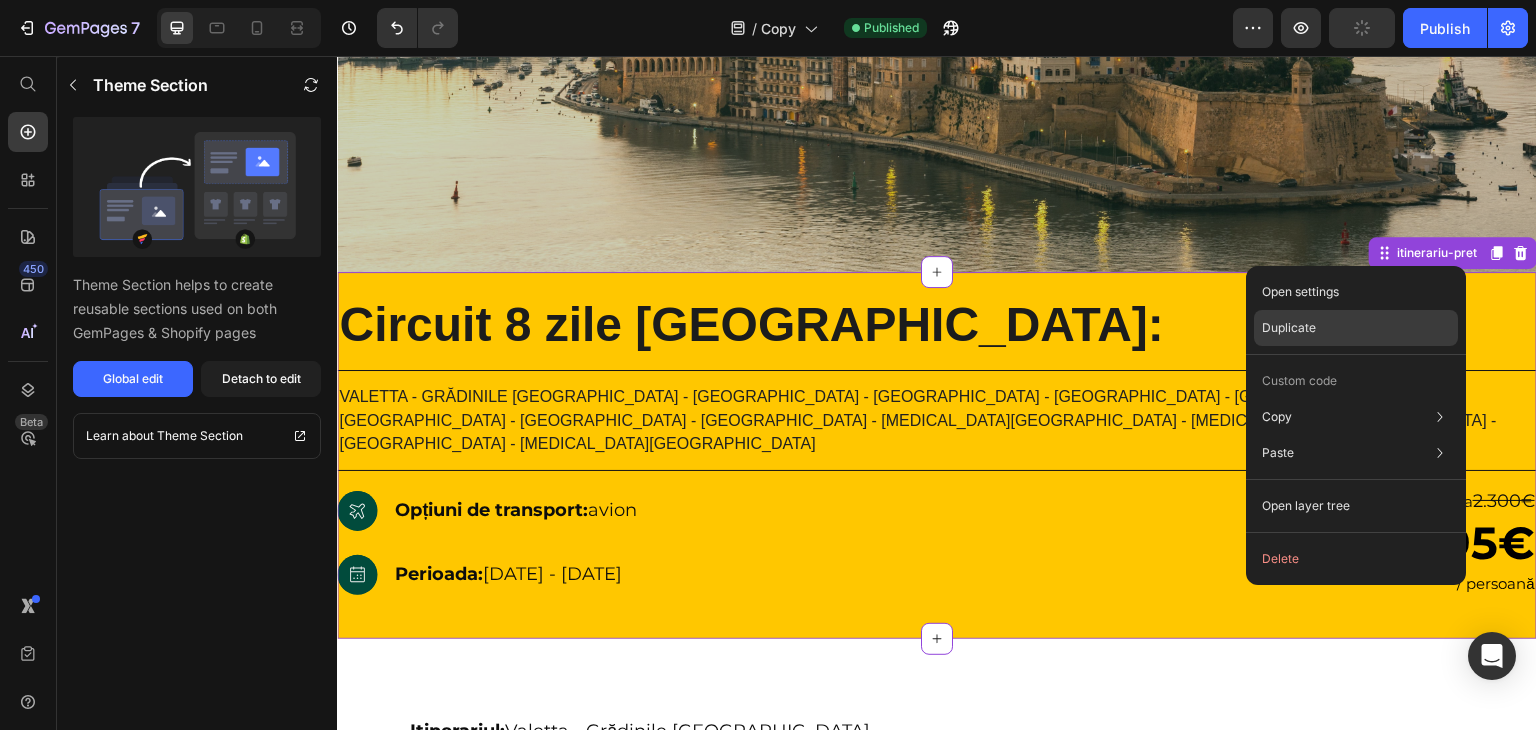 click on "Duplicate" 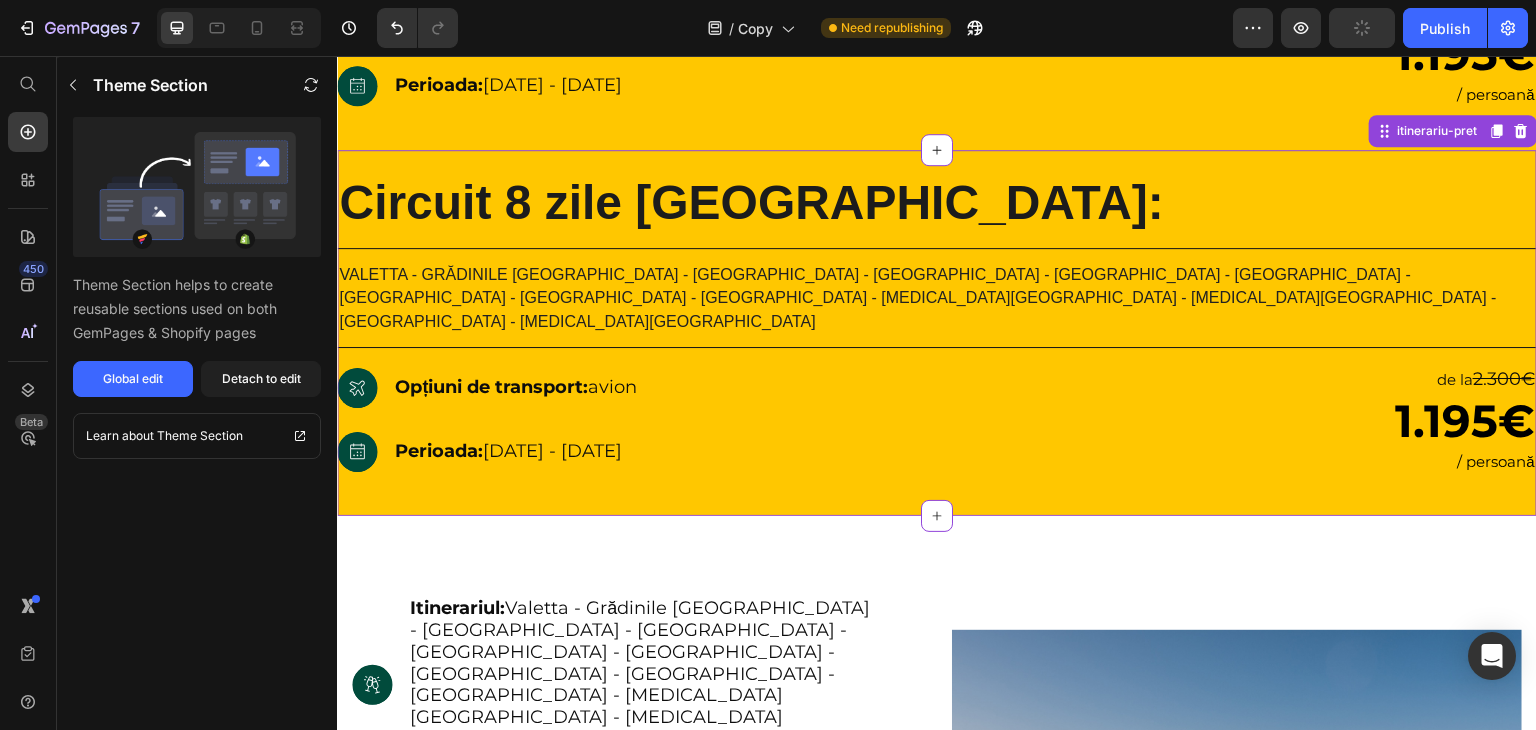 scroll, scrollTop: 1028, scrollLeft: 0, axis: vertical 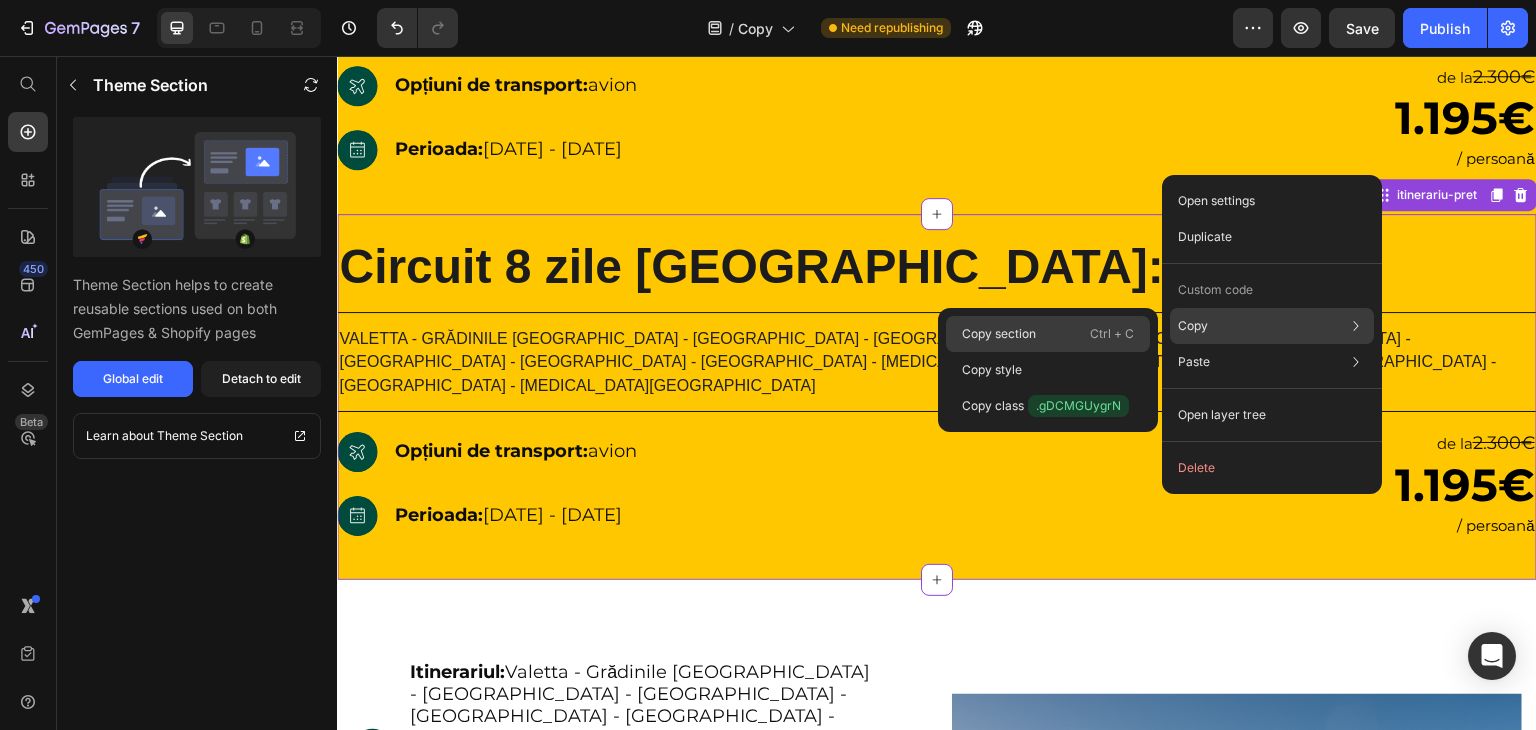 click on "Copy section  Ctrl + C" 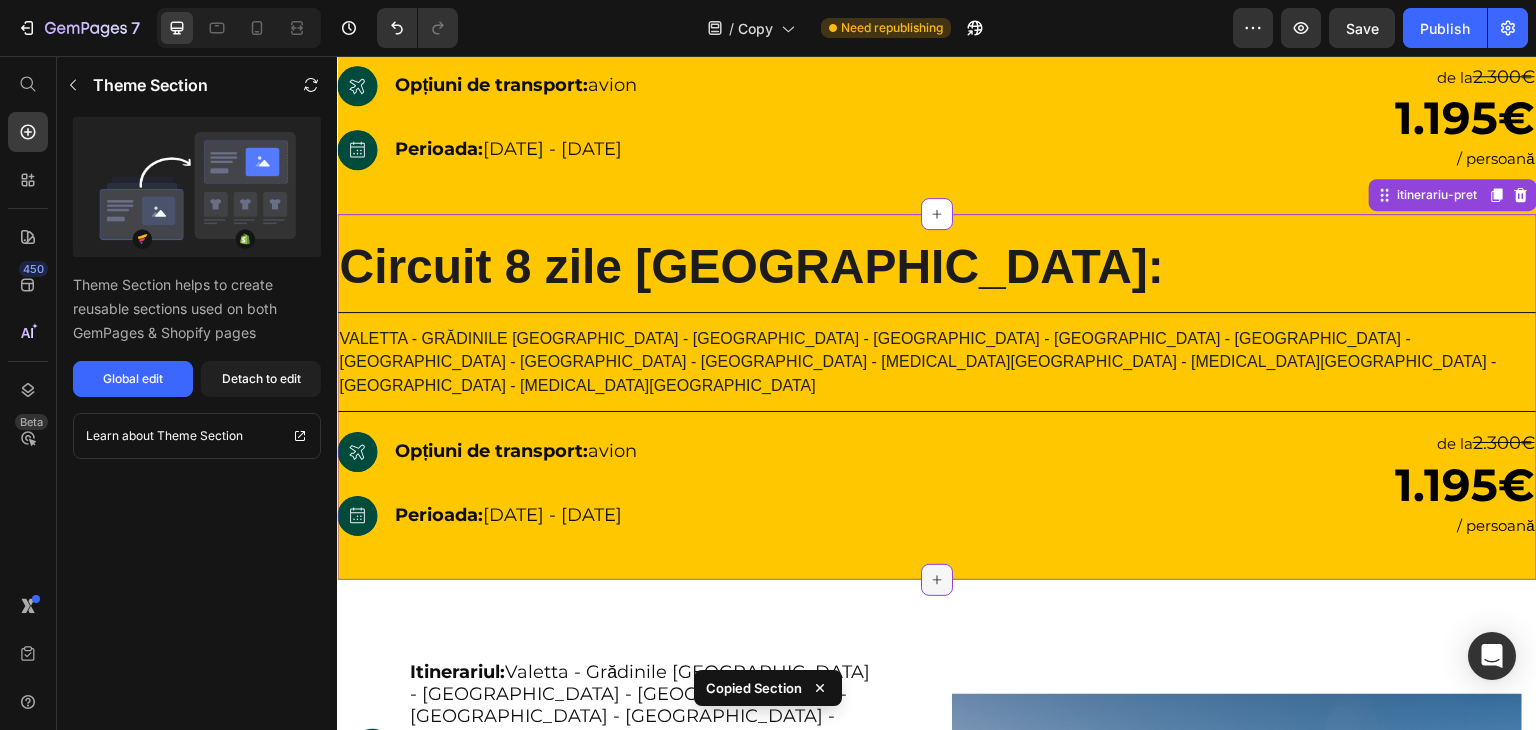 click 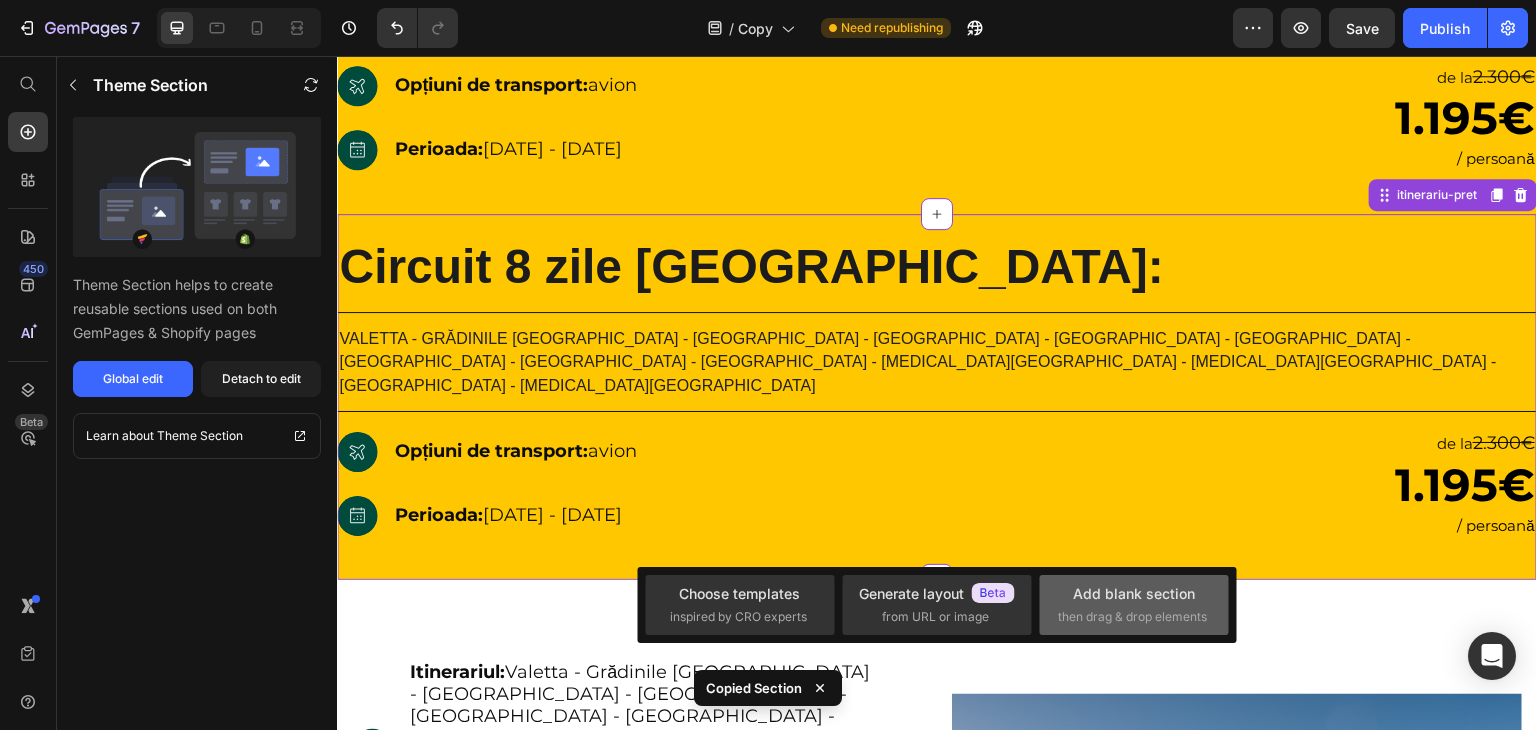 click on "Add blank section" at bounding box center (1134, 593) 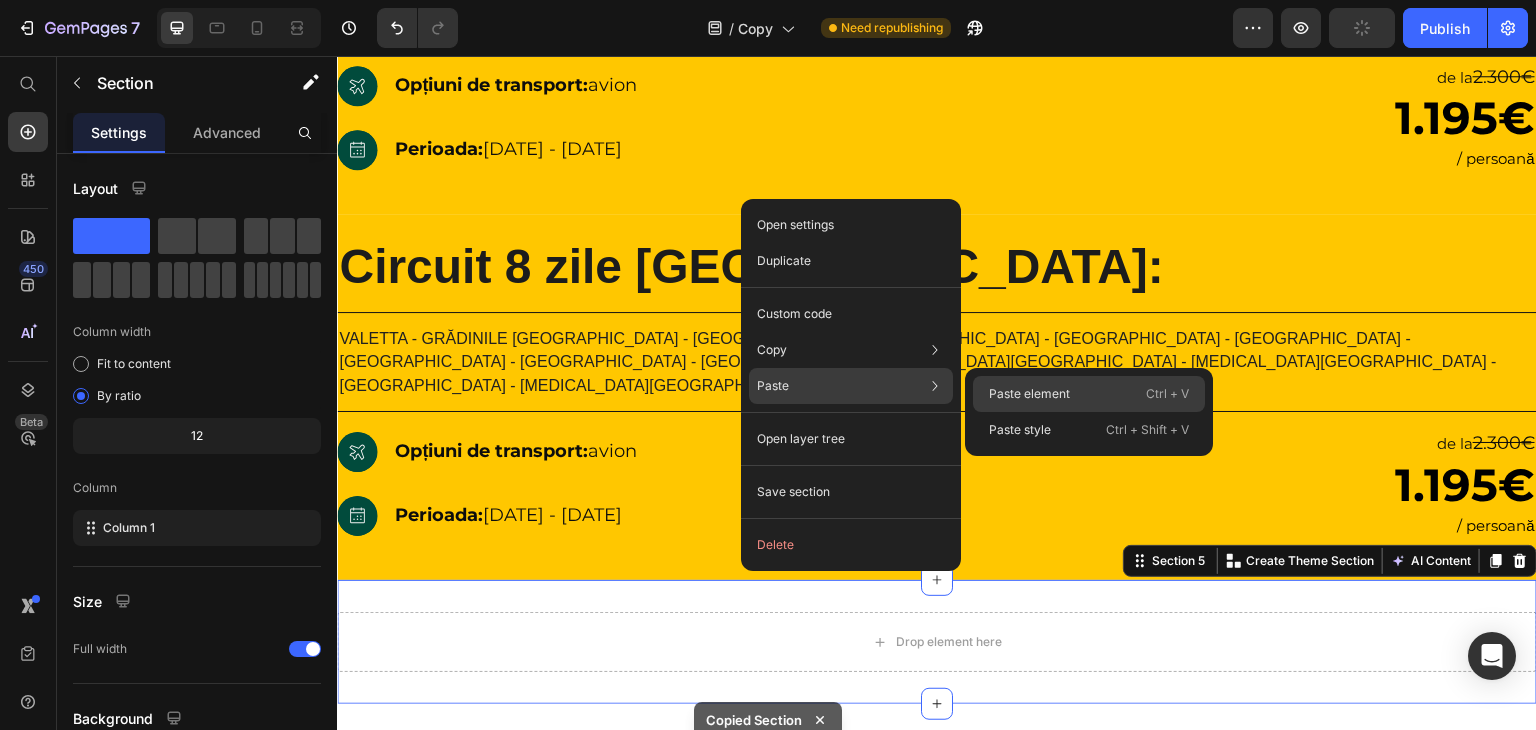 click on "Paste element  Ctrl + V" 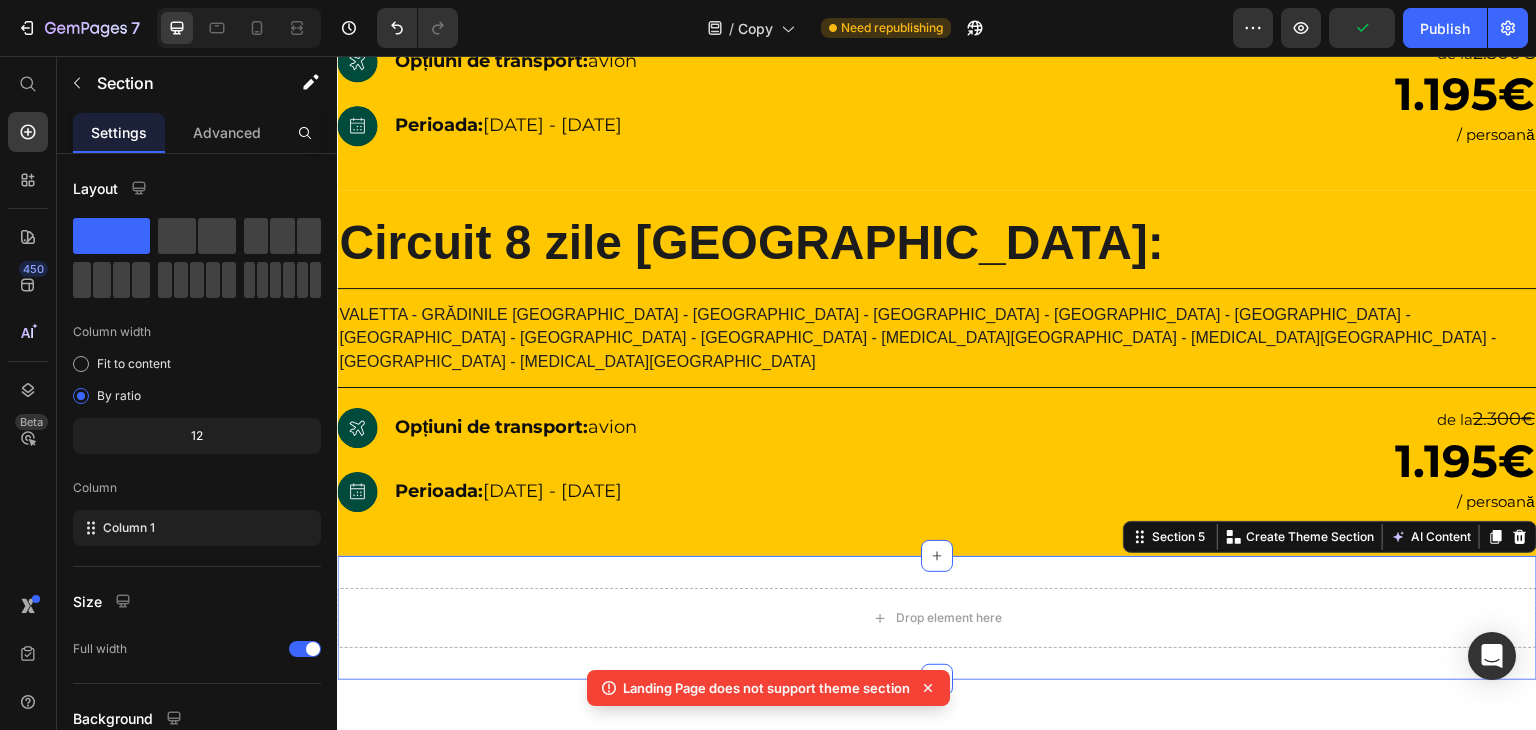 scroll, scrollTop: 776, scrollLeft: 0, axis: vertical 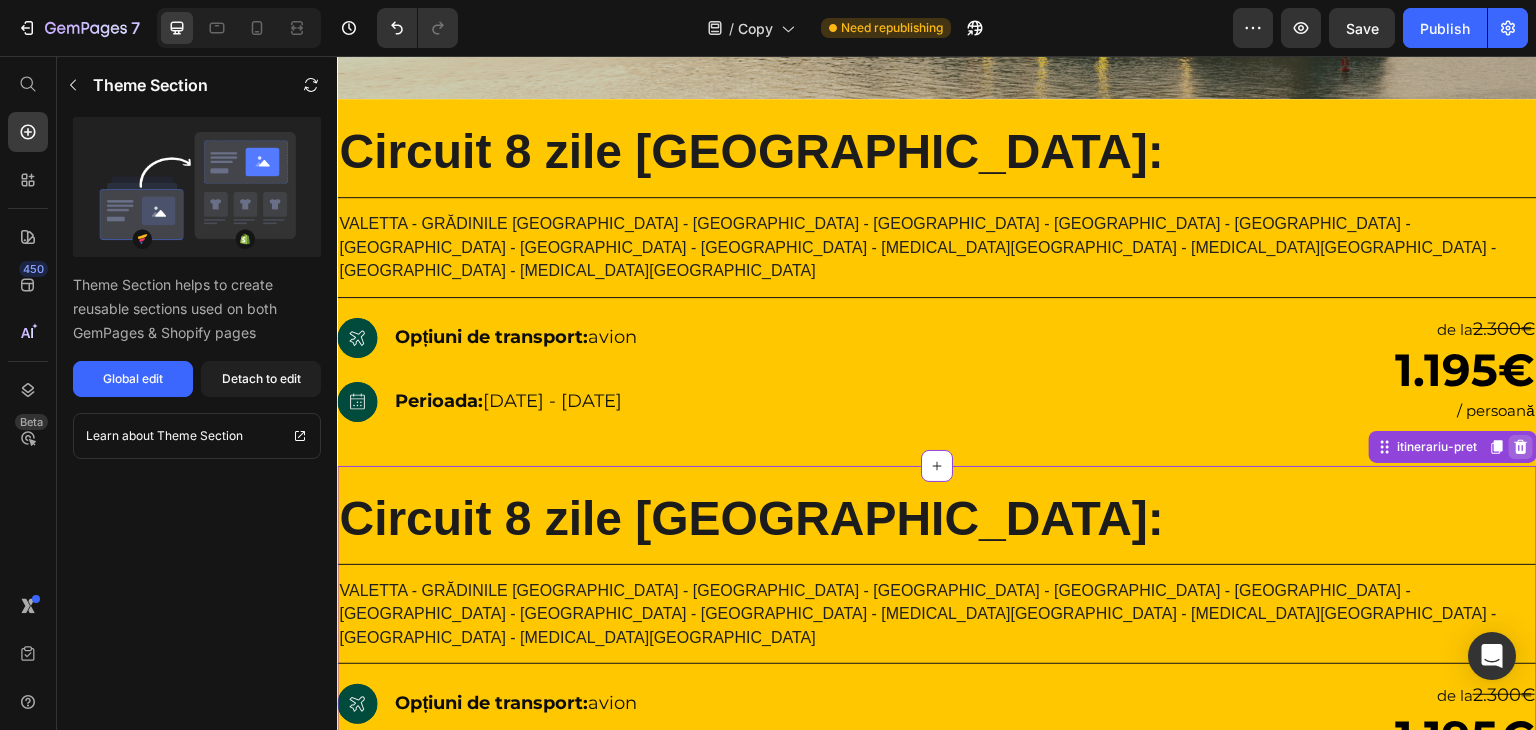 click 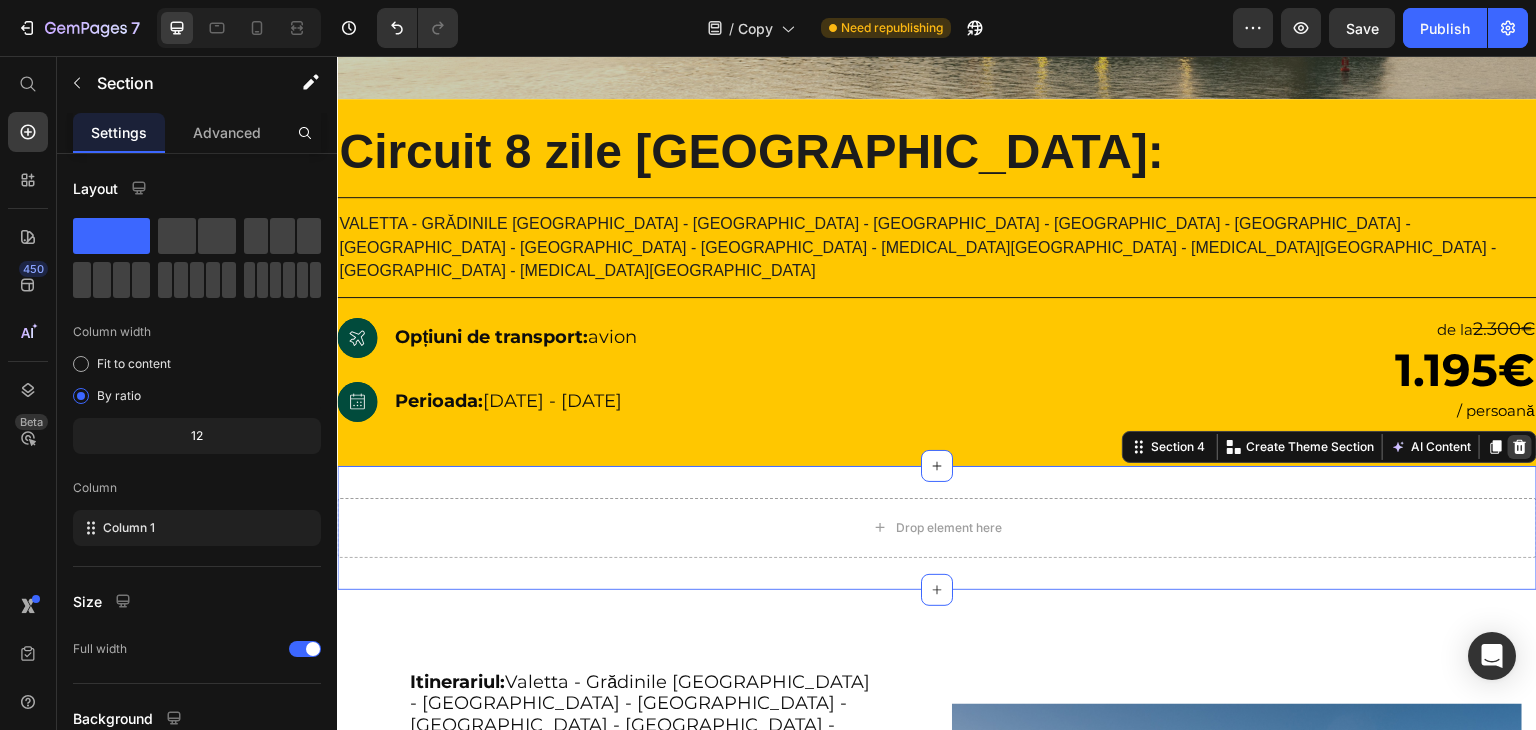 click at bounding box center [1520, 447] 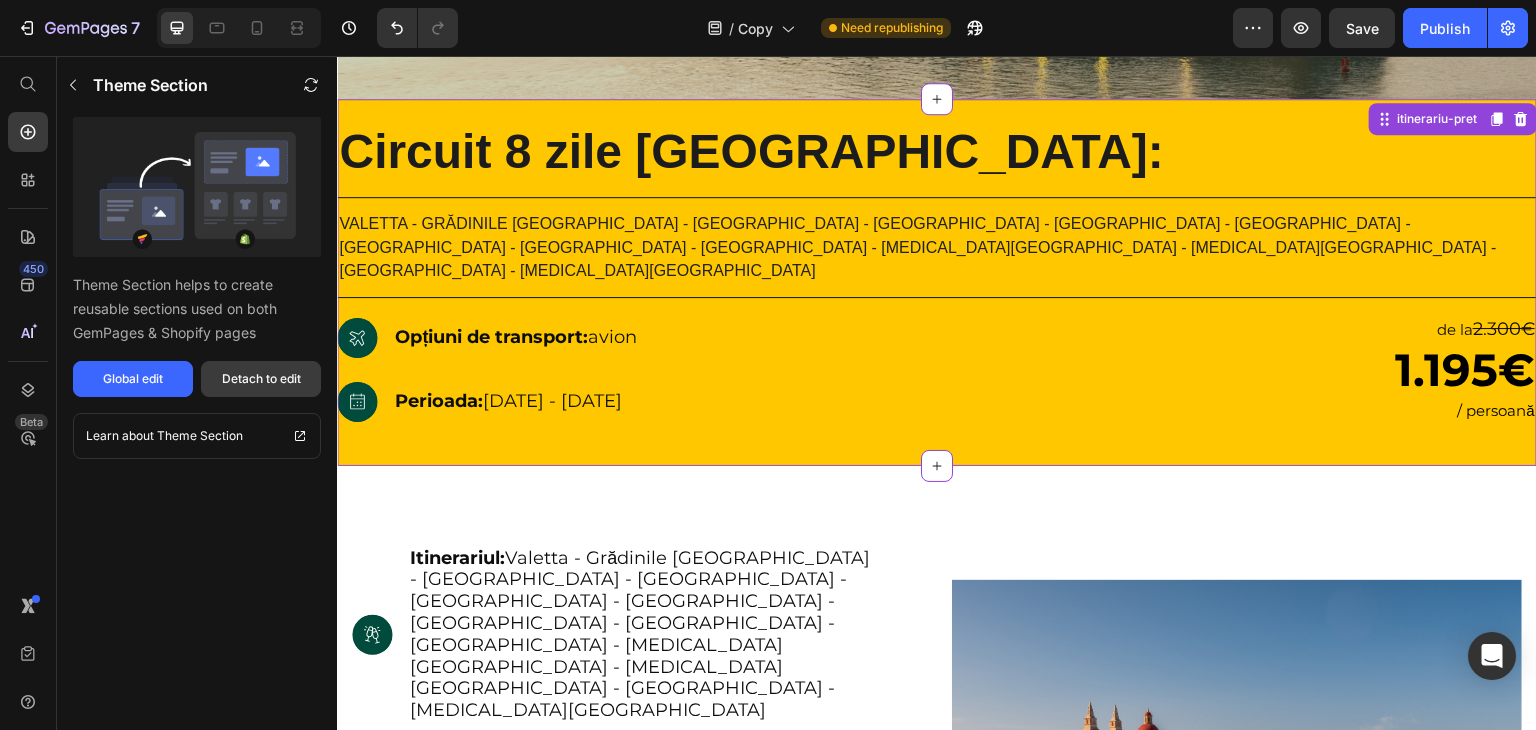click on "Detach to edit" at bounding box center [261, 379] 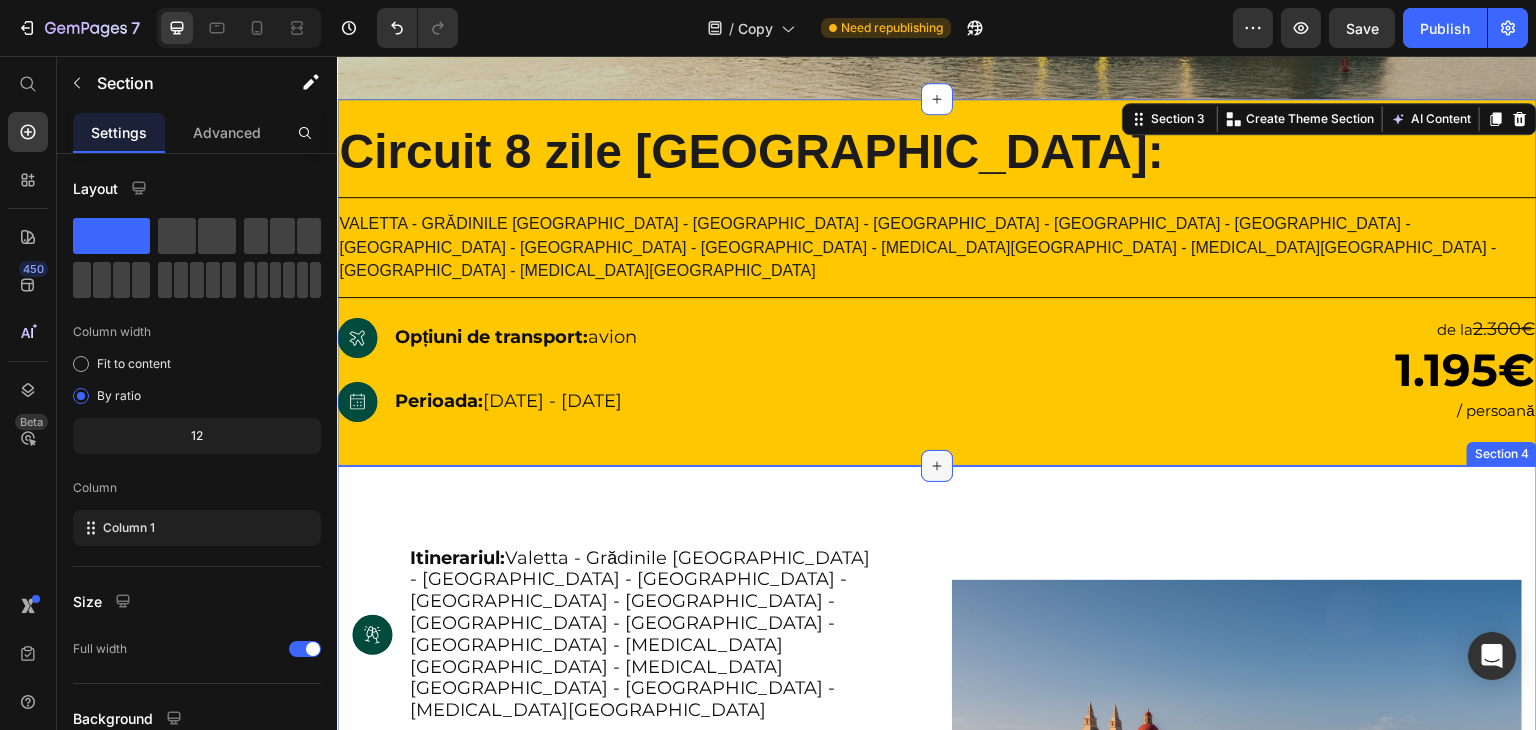 click 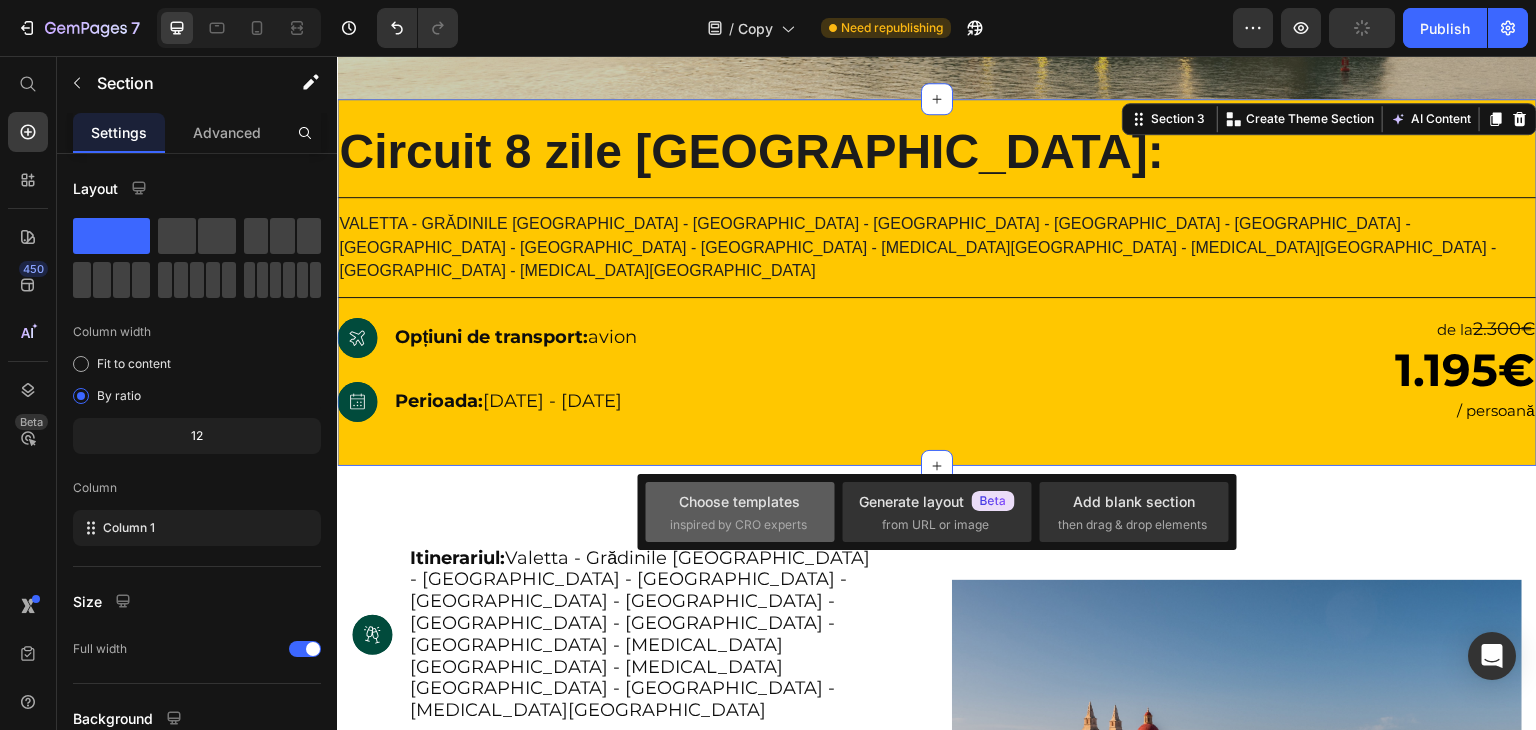 click on "Choose templates" at bounding box center [739, 501] 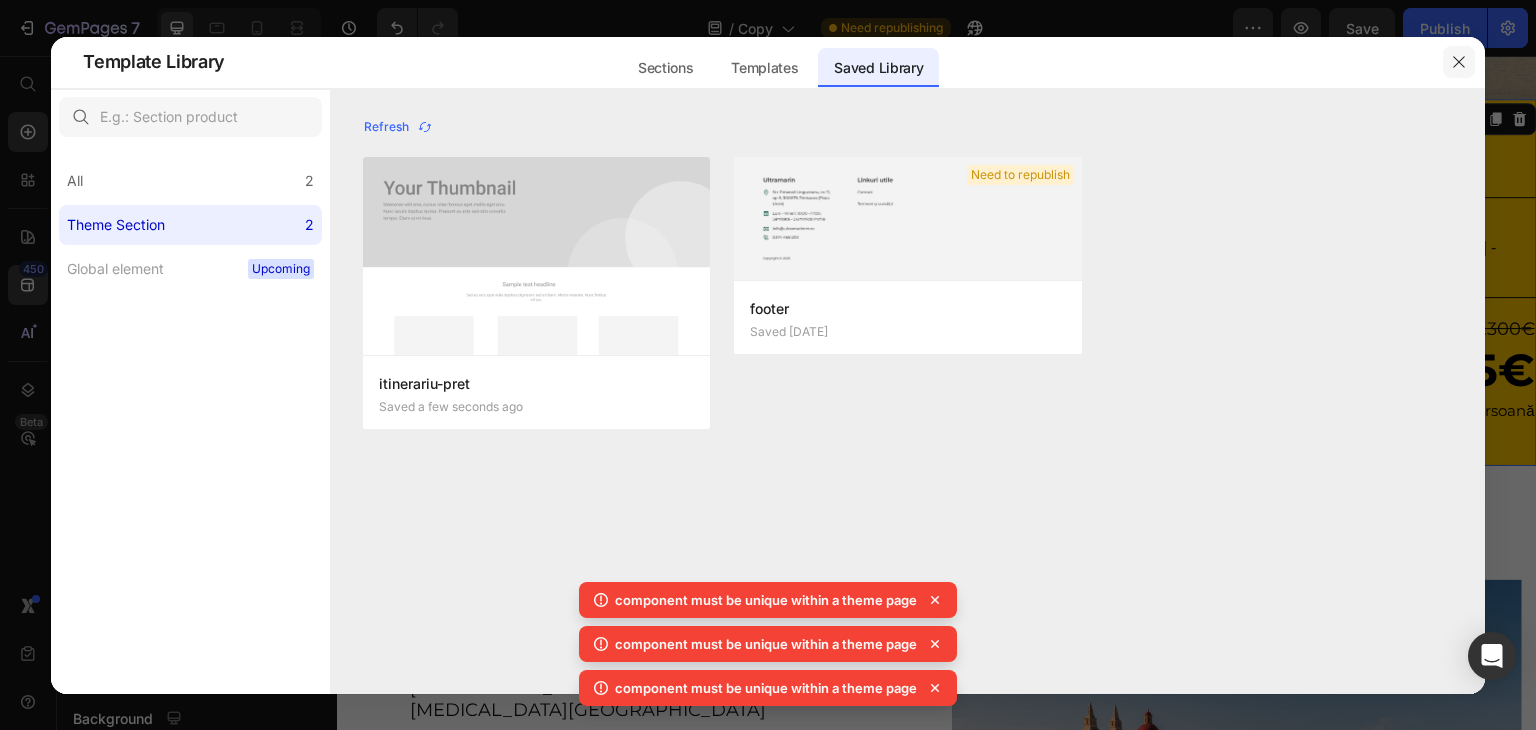 click 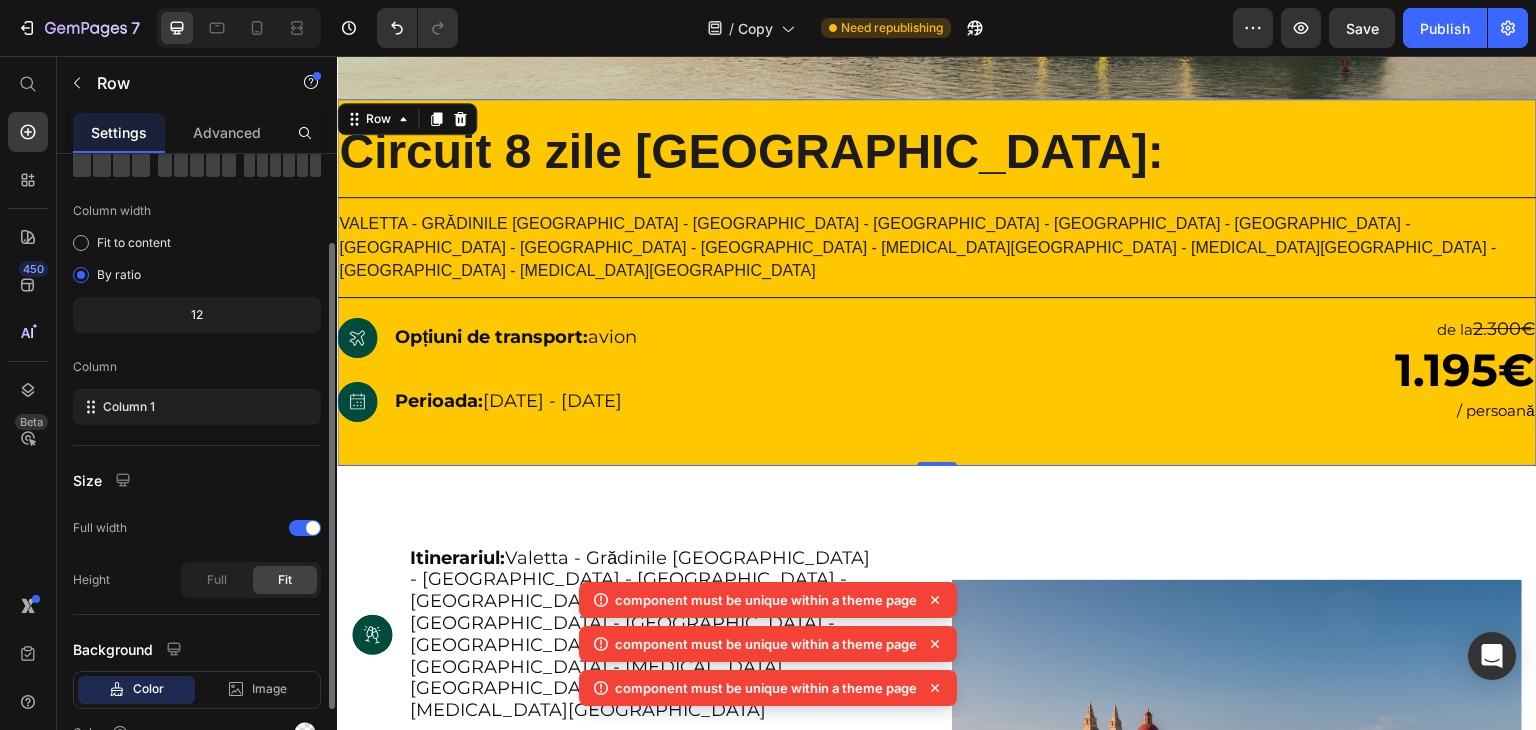 scroll, scrollTop: 0, scrollLeft: 0, axis: both 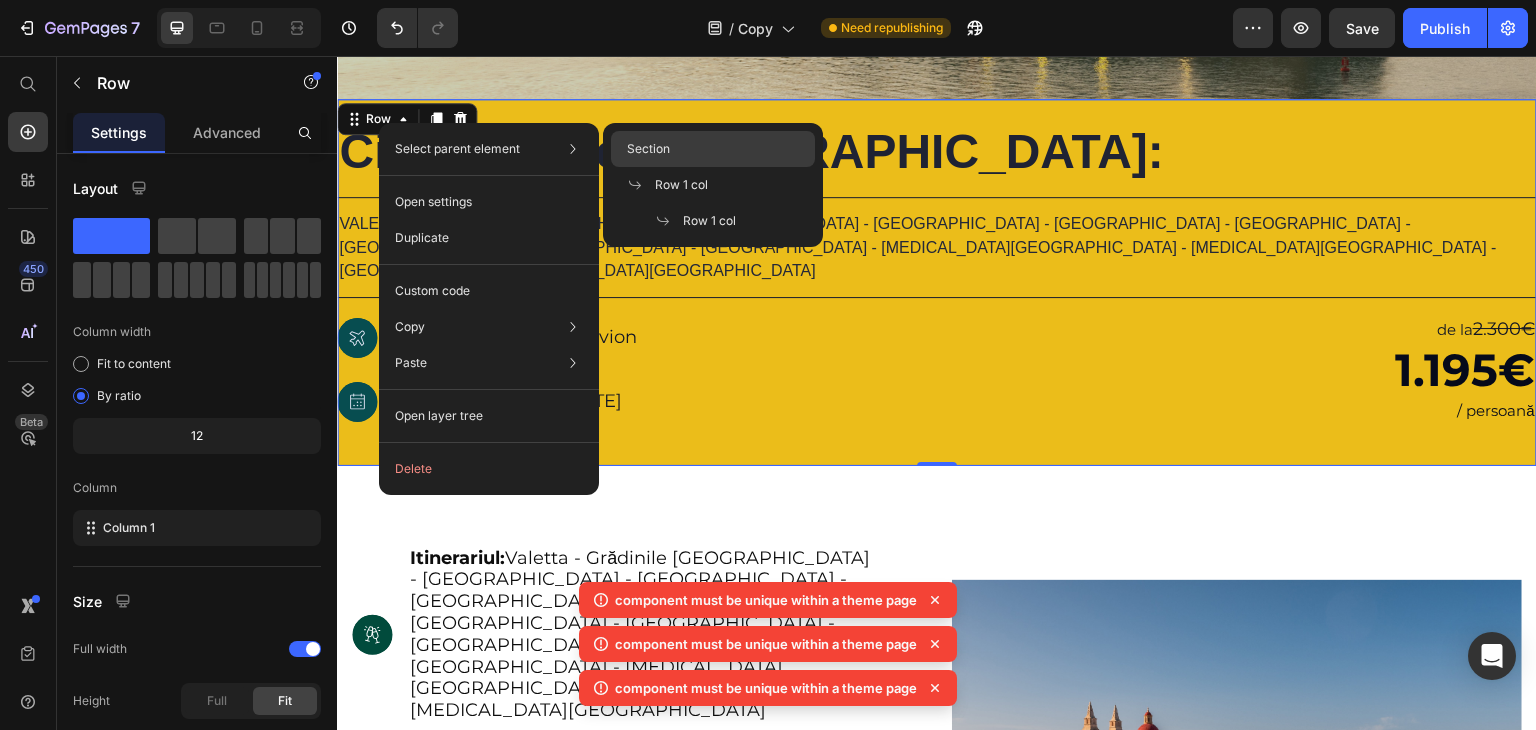 click on "Section" at bounding box center (648, 149) 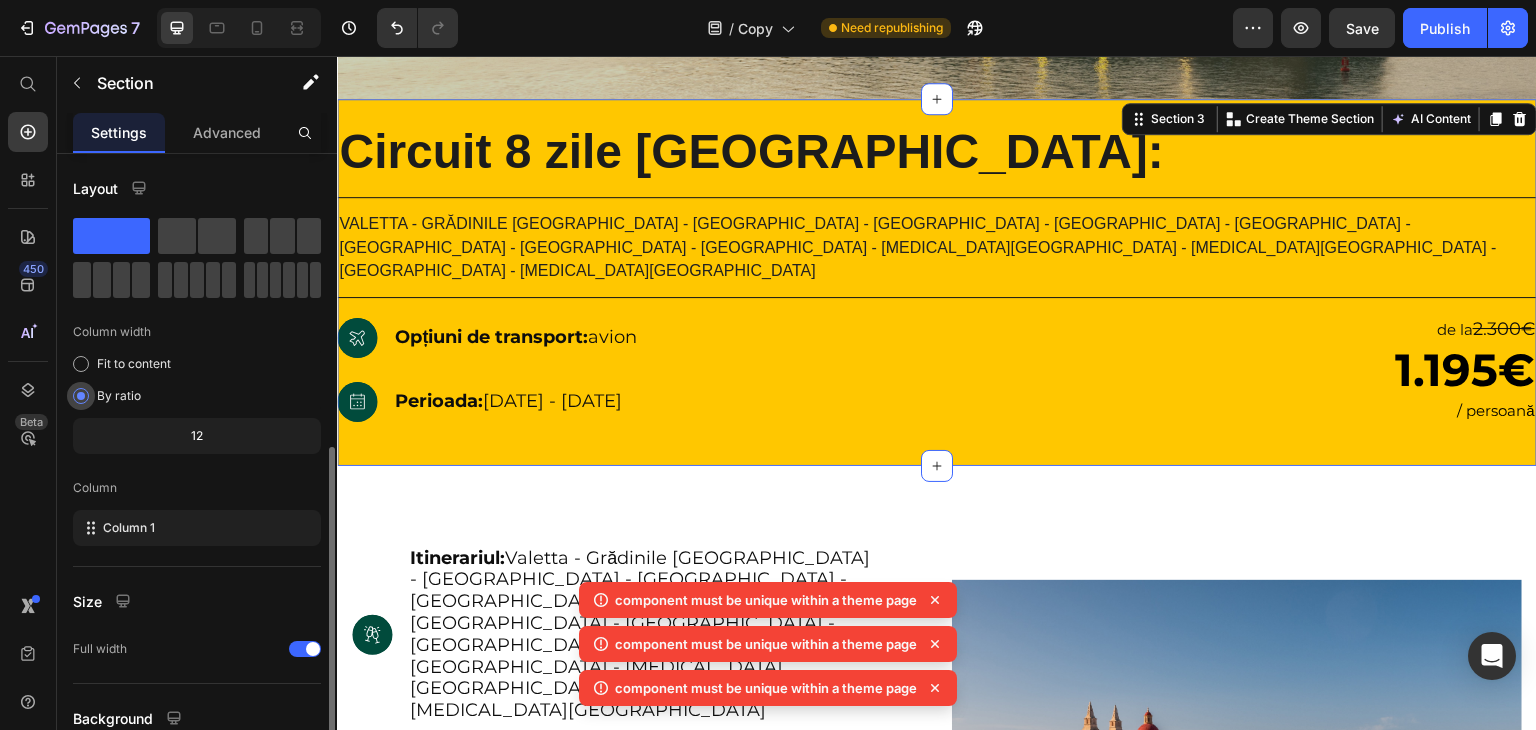 scroll, scrollTop: 173, scrollLeft: 0, axis: vertical 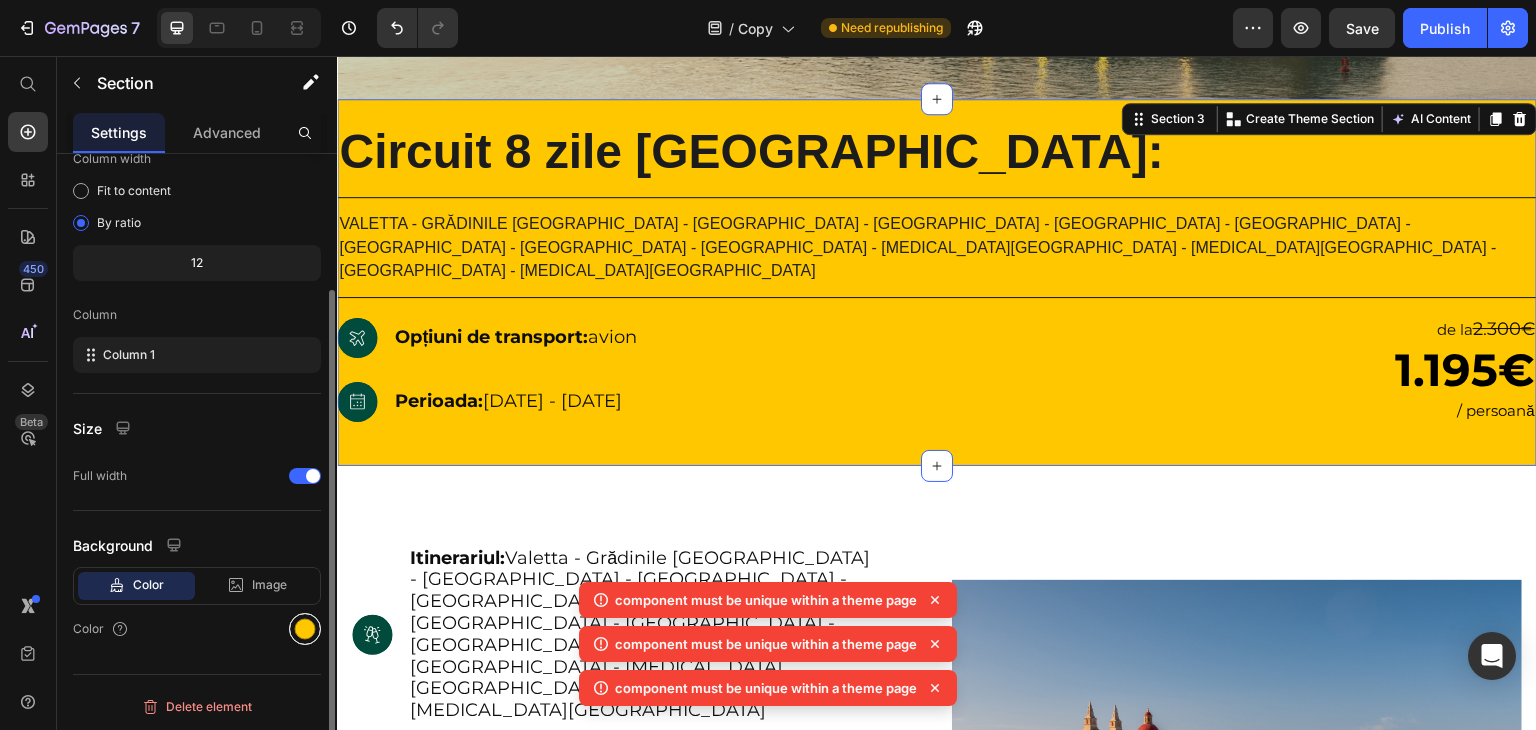 click at bounding box center [305, 629] 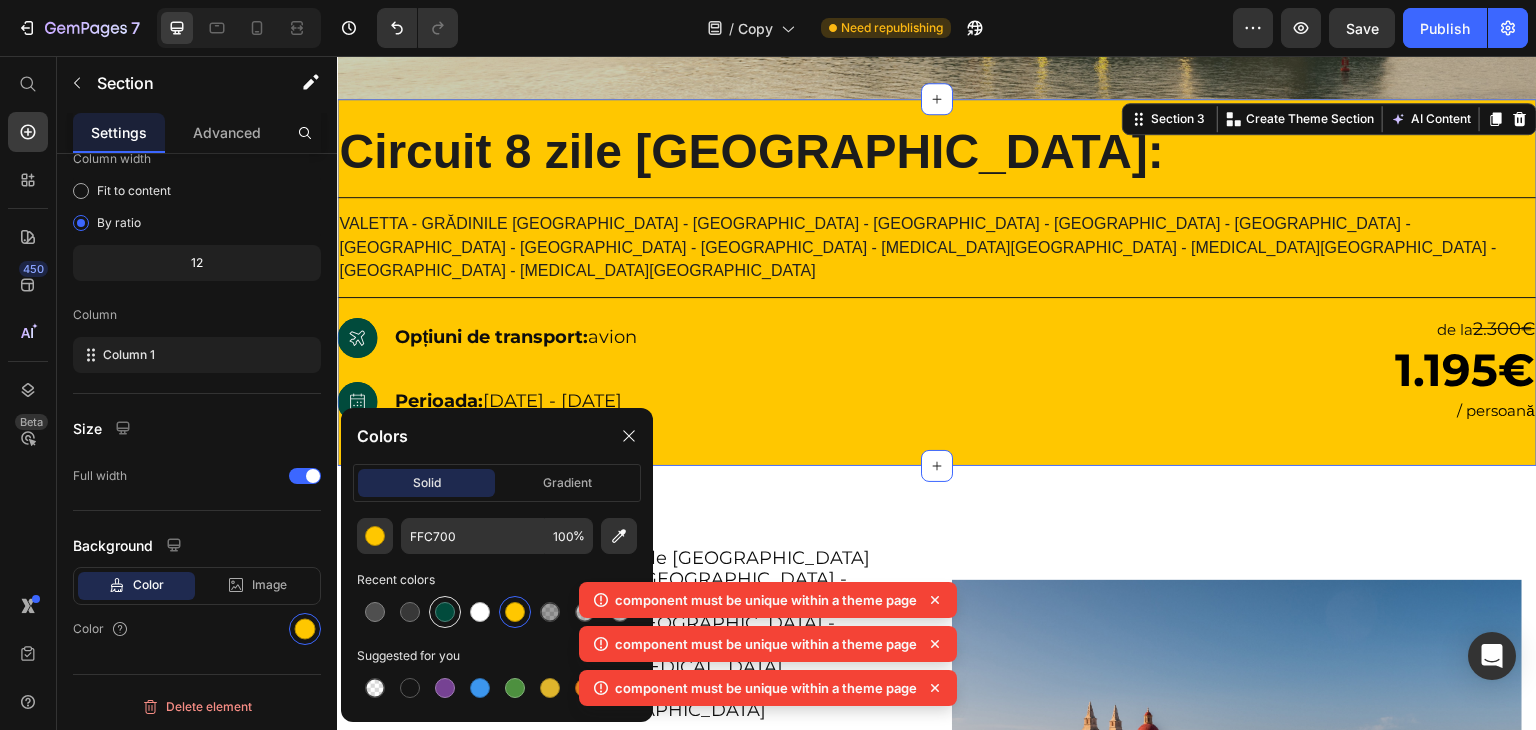 click at bounding box center [445, 612] 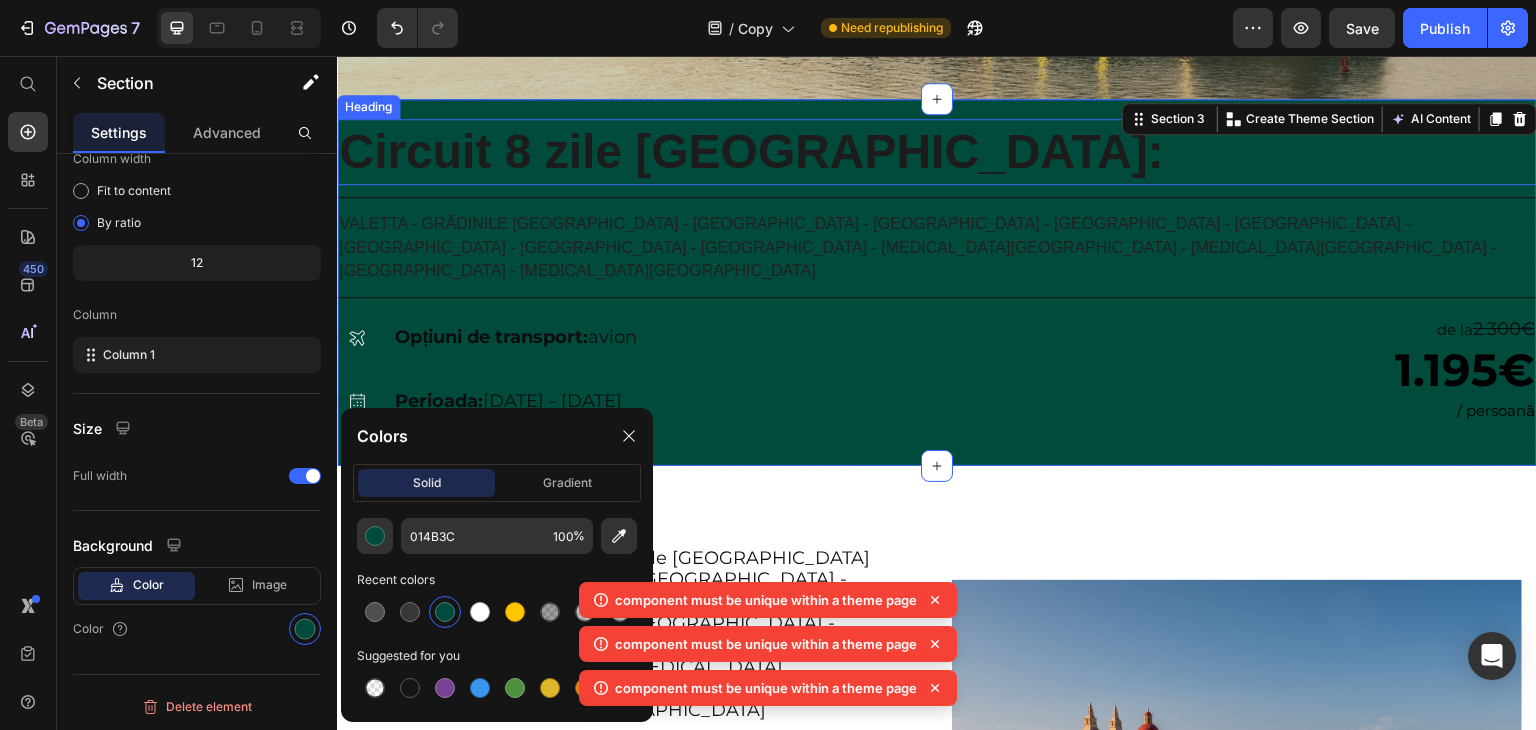 click on "Circuit 8 zile [GEOGRAPHIC_DATA]:" at bounding box center [751, 151] 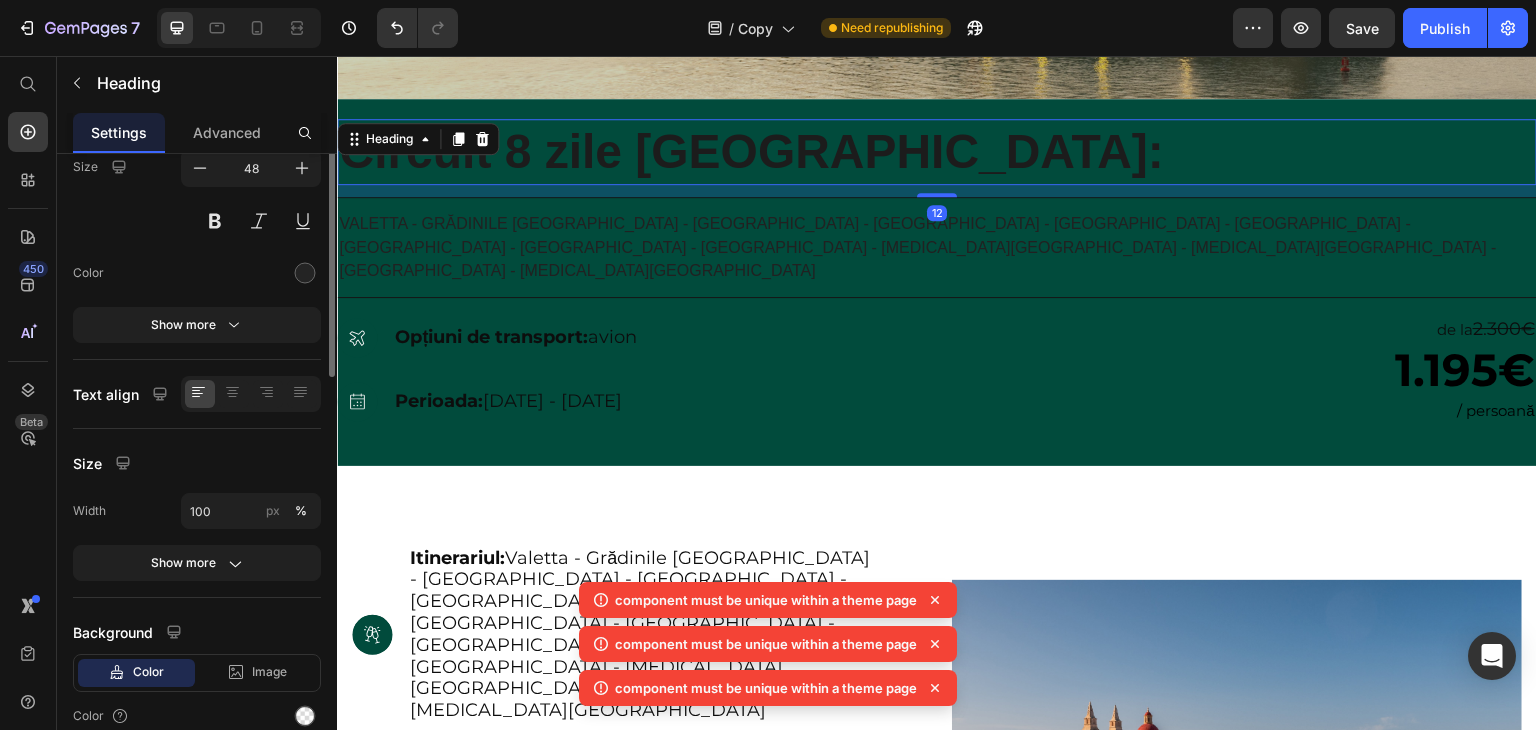 scroll, scrollTop: 0, scrollLeft: 0, axis: both 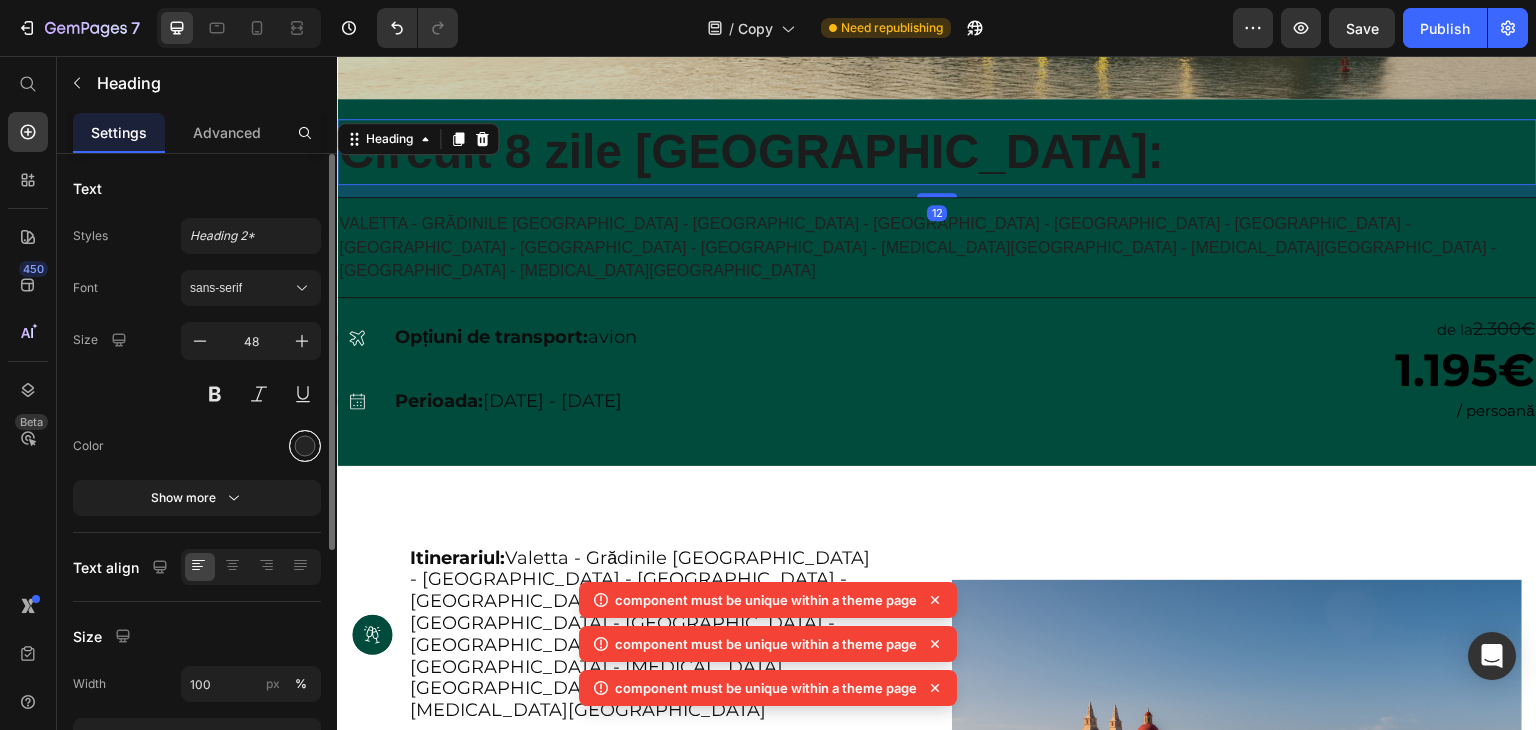 click at bounding box center [305, 446] 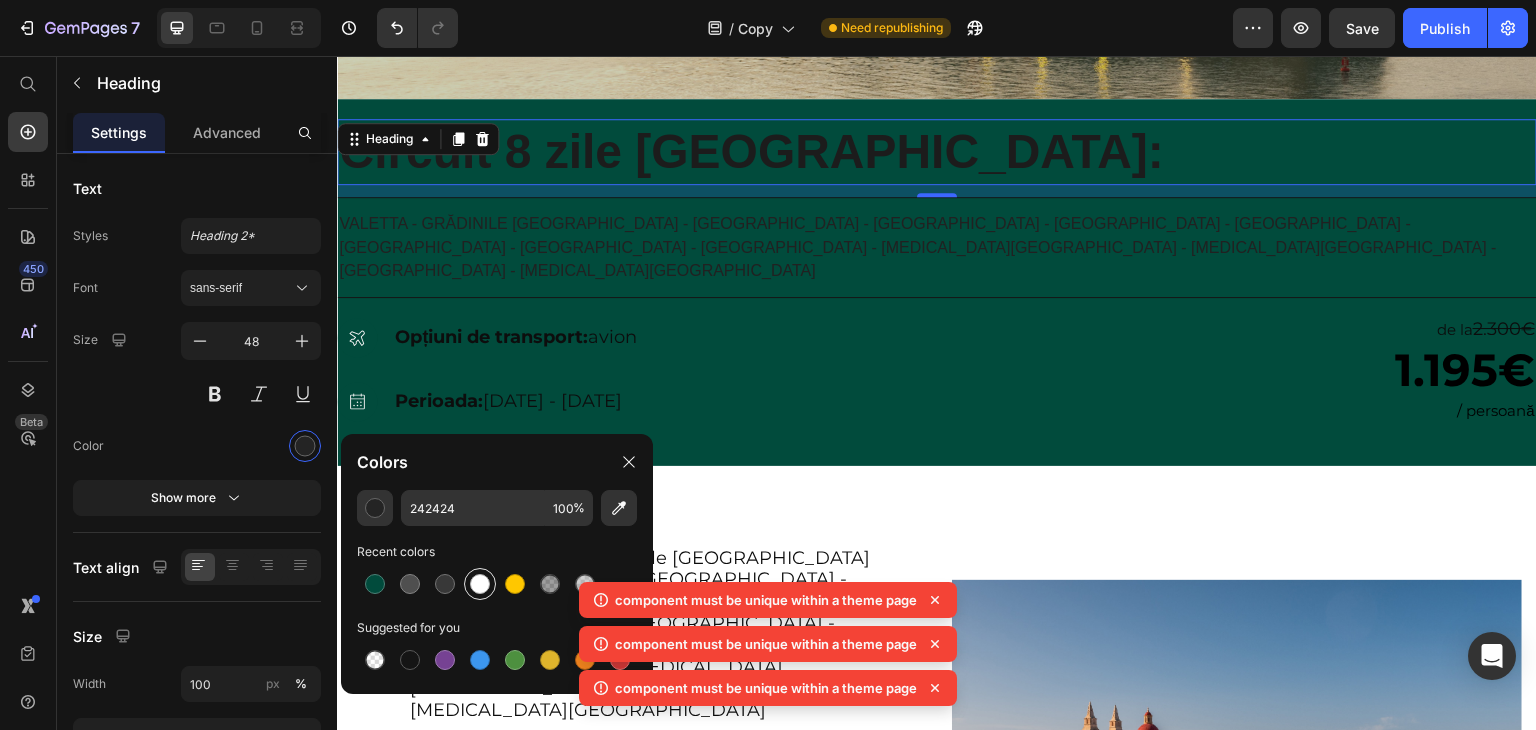 click at bounding box center (480, 584) 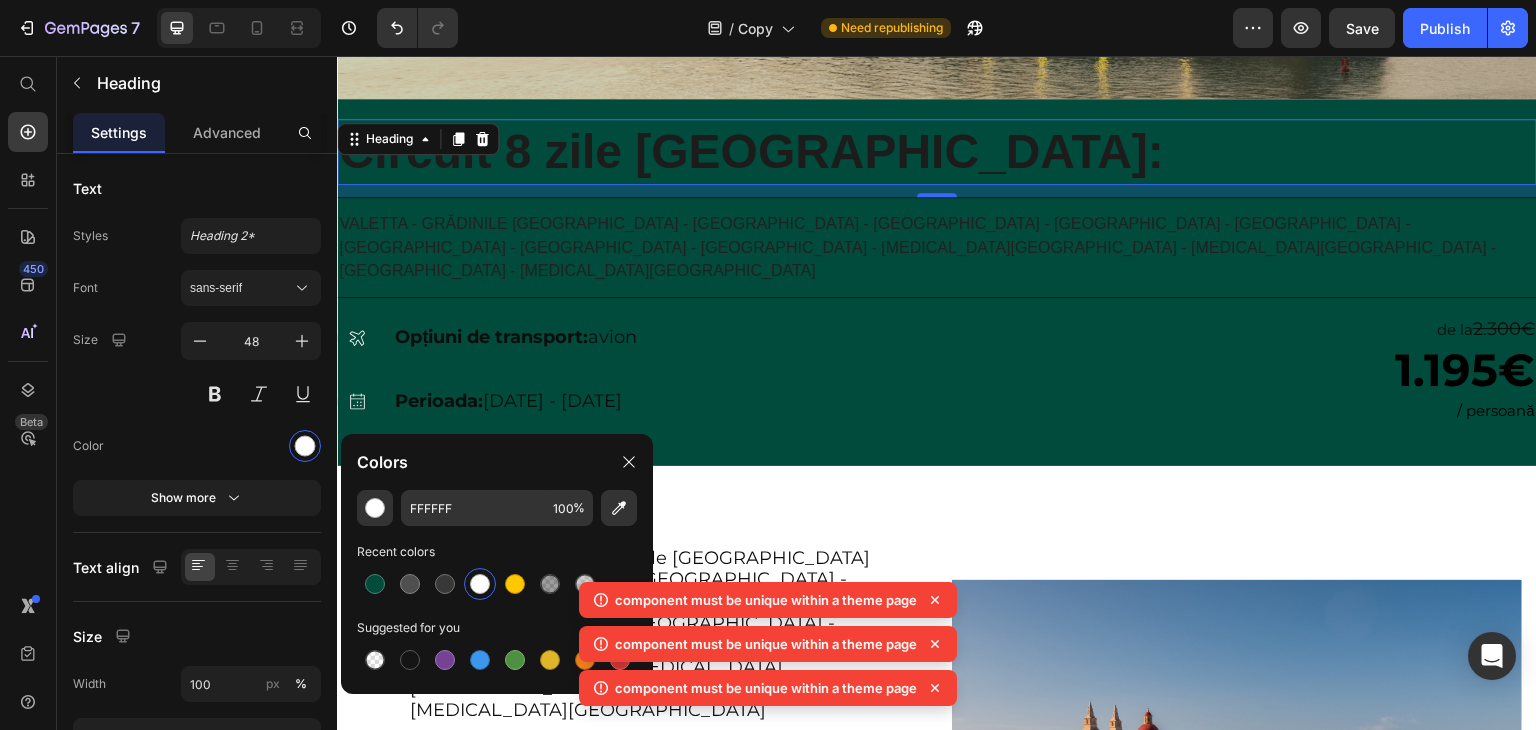 click 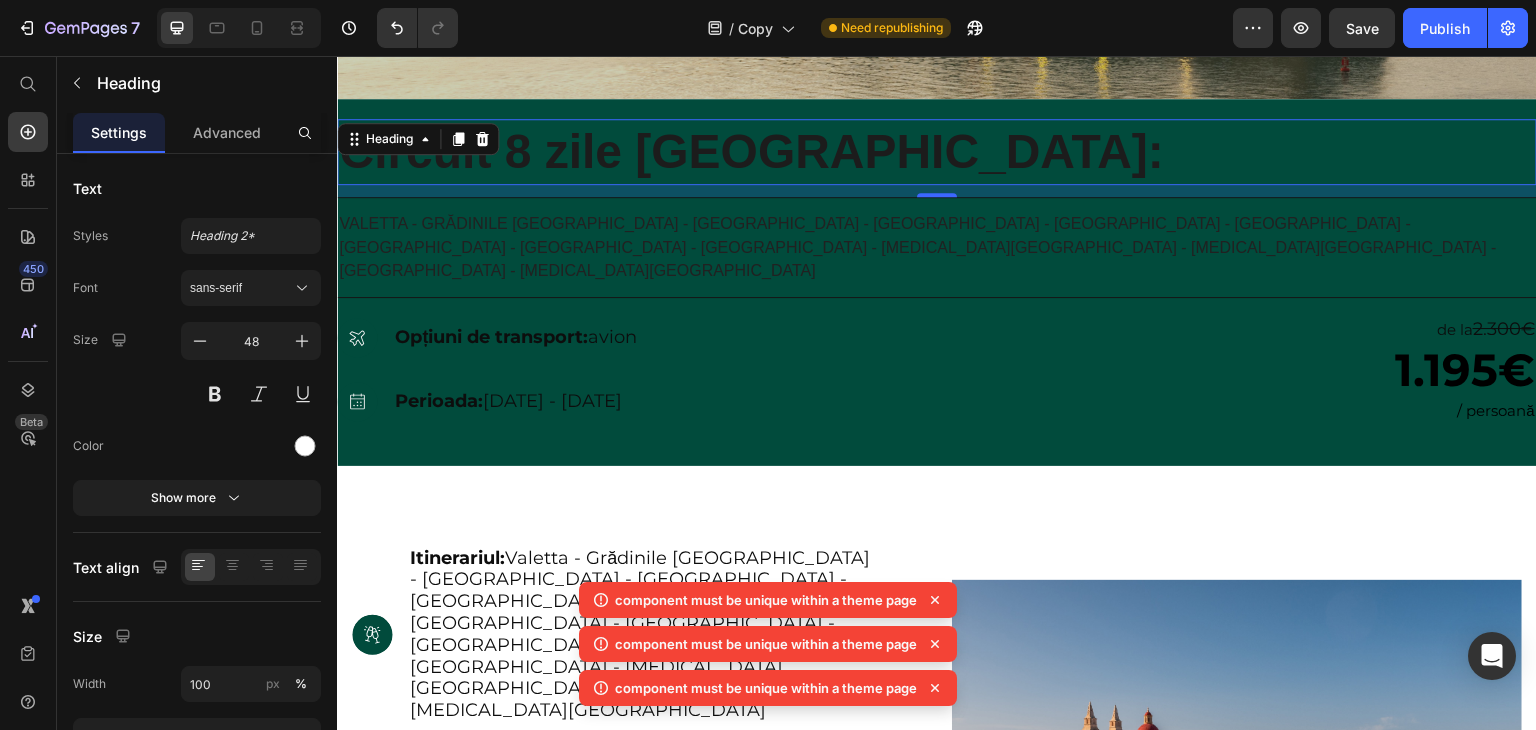 click 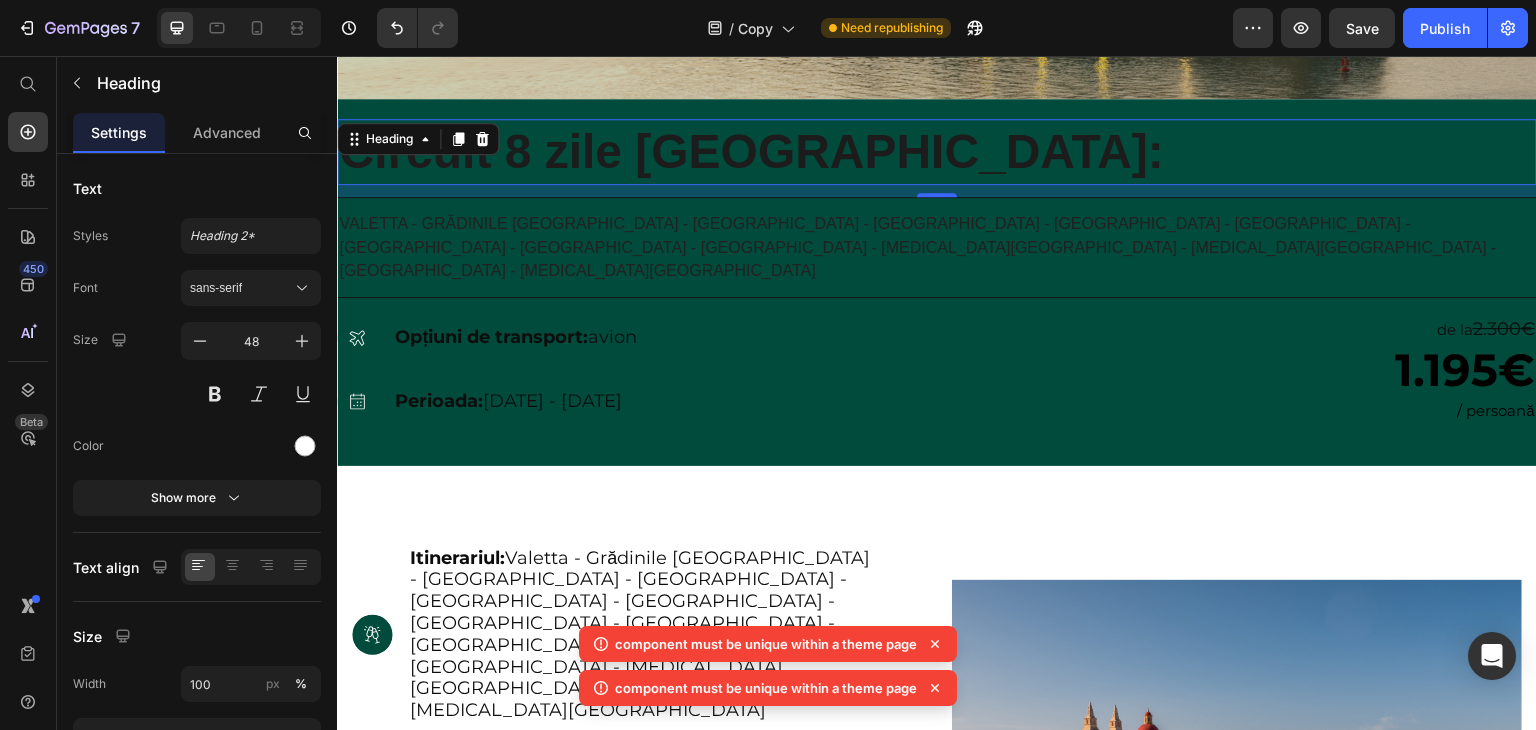 click 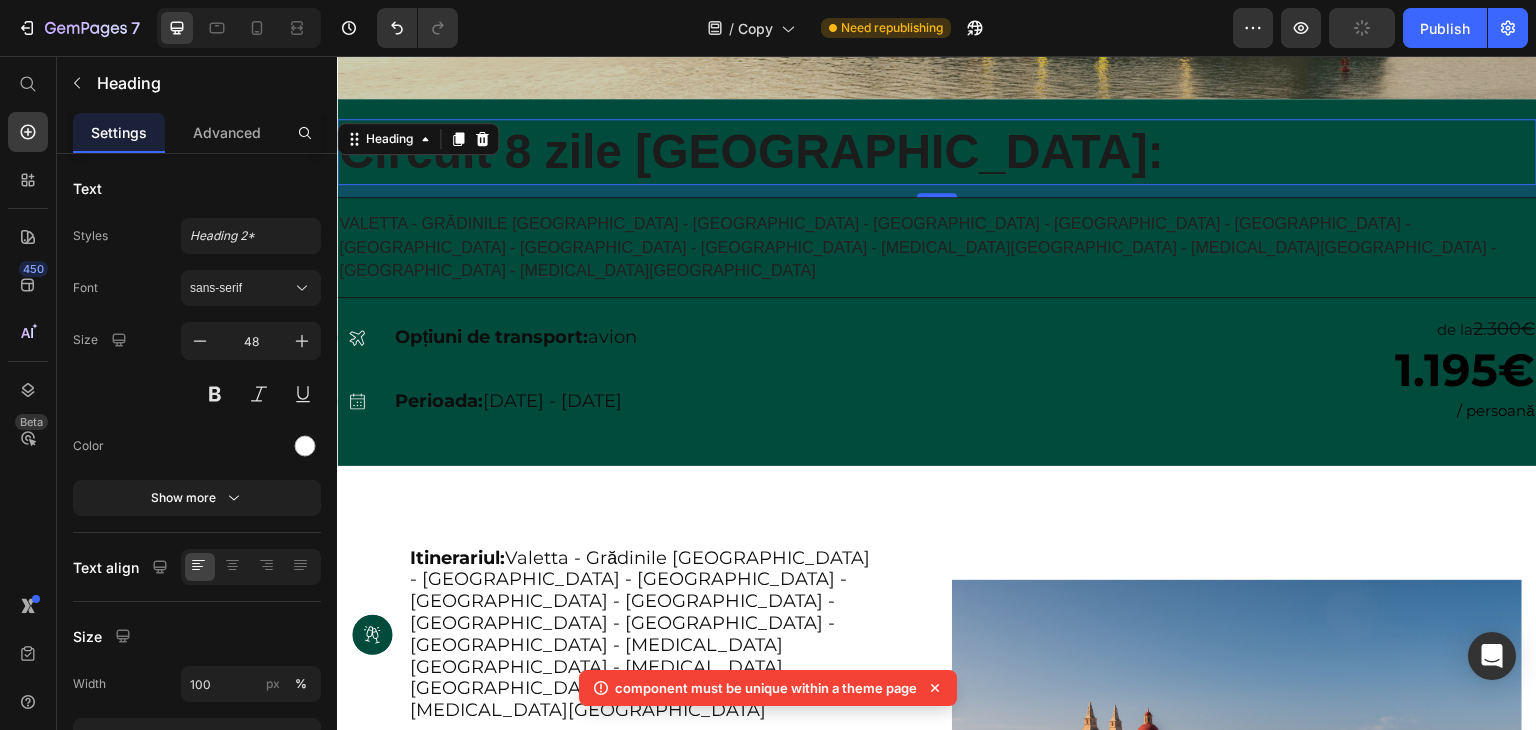click 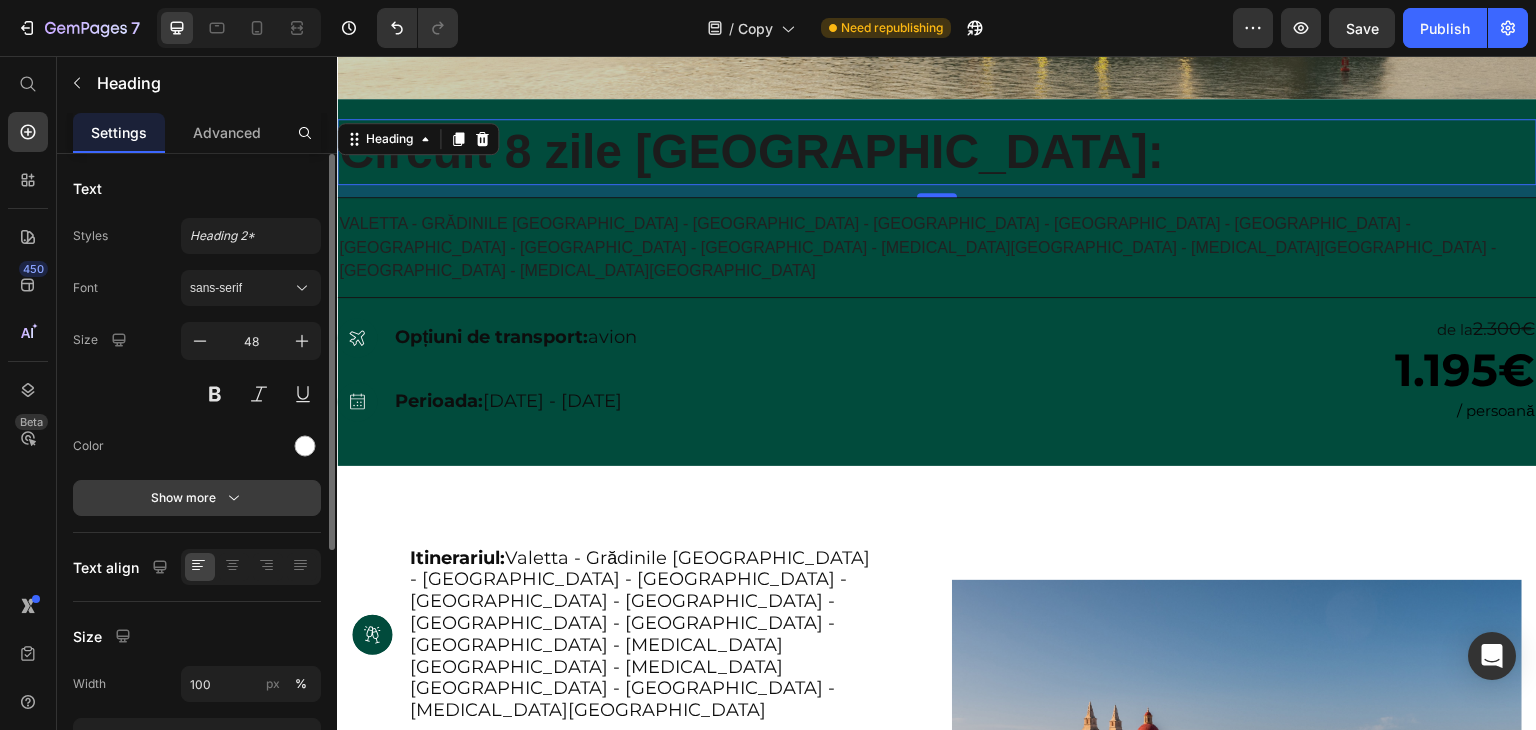 scroll, scrollTop: 0, scrollLeft: 0, axis: both 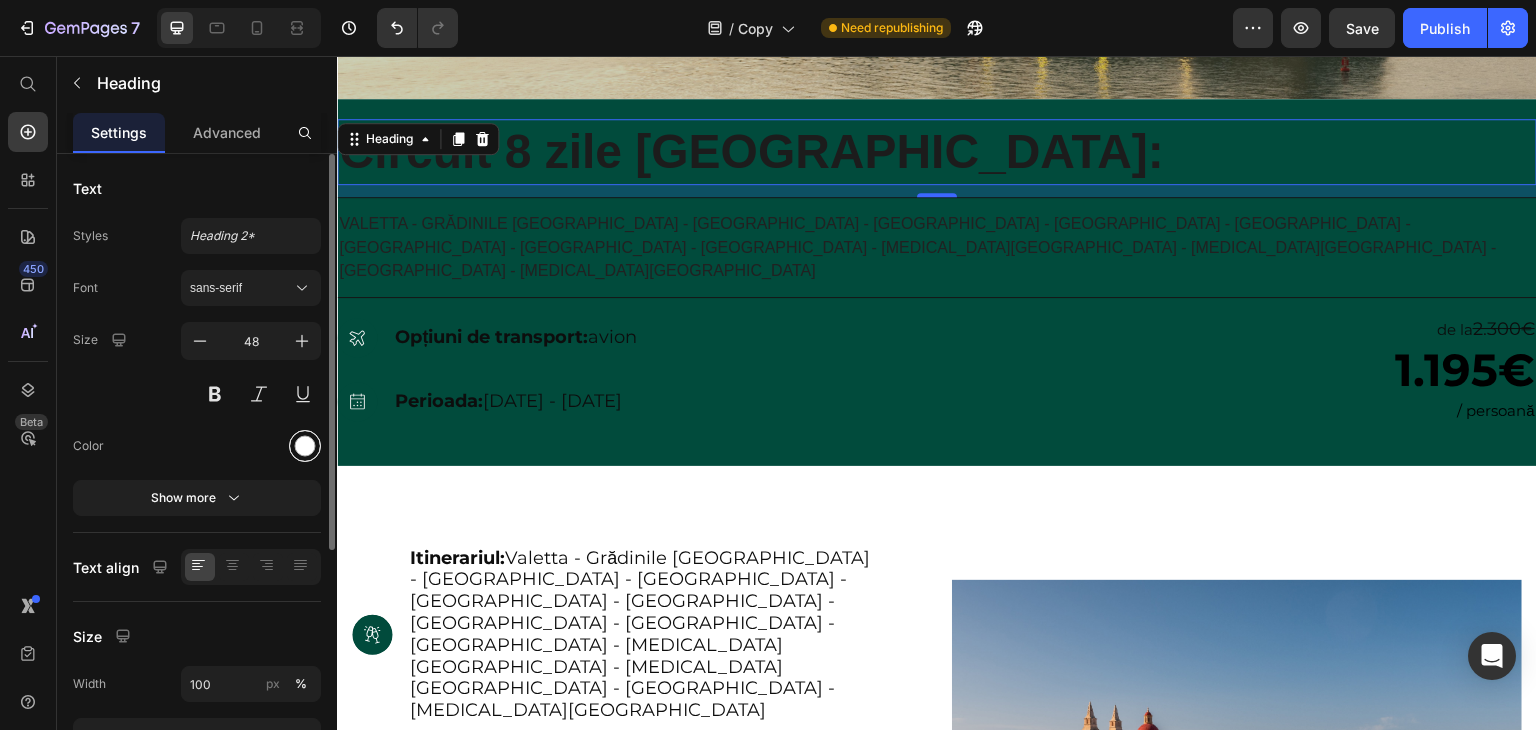 drag, startPoint x: 298, startPoint y: 464, endPoint x: 304, endPoint y: 452, distance: 13.416408 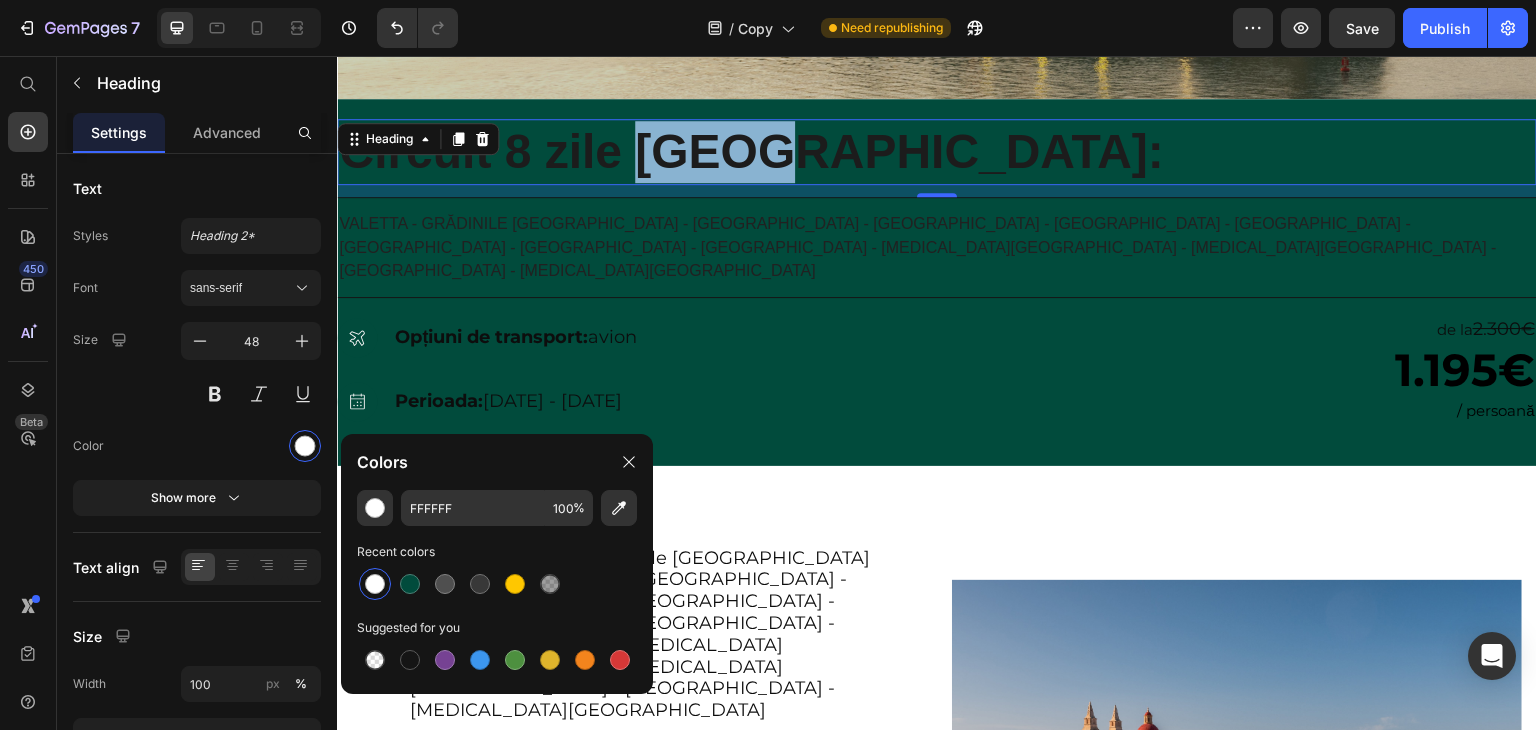 click on "Circuit 8 zile [GEOGRAPHIC_DATA]:" at bounding box center (751, 151) 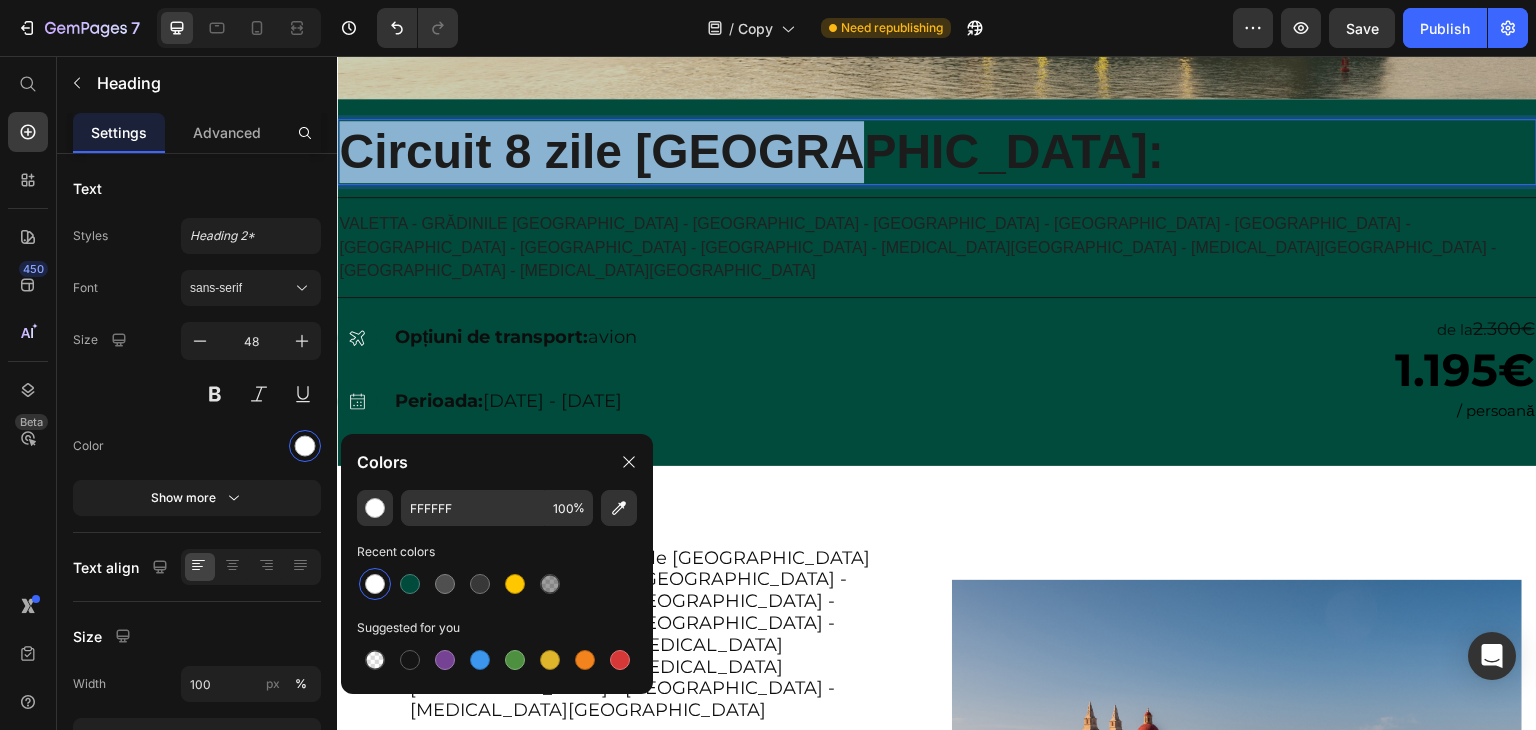 click on "Circuit 8 zile [GEOGRAPHIC_DATA]:" at bounding box center [751, 151] 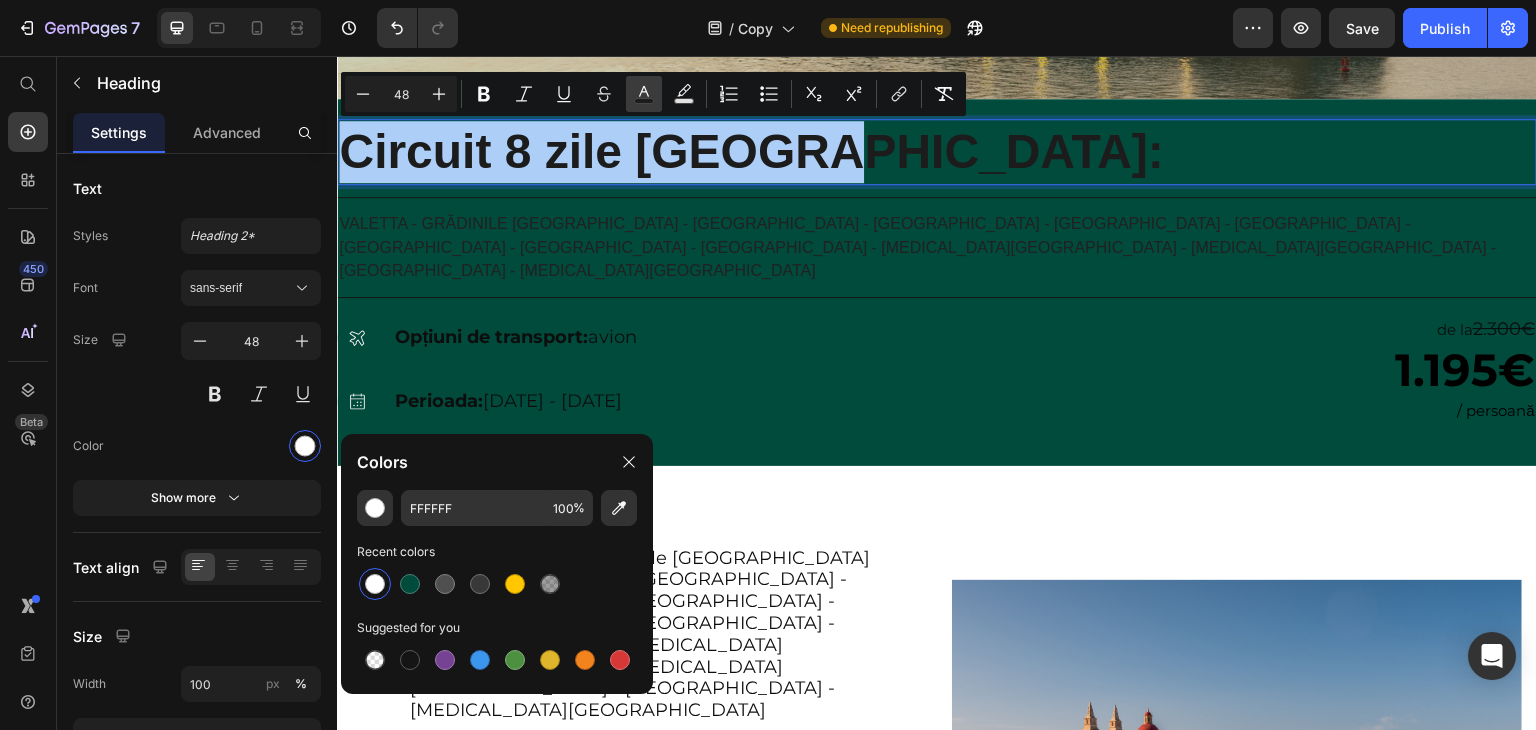 click 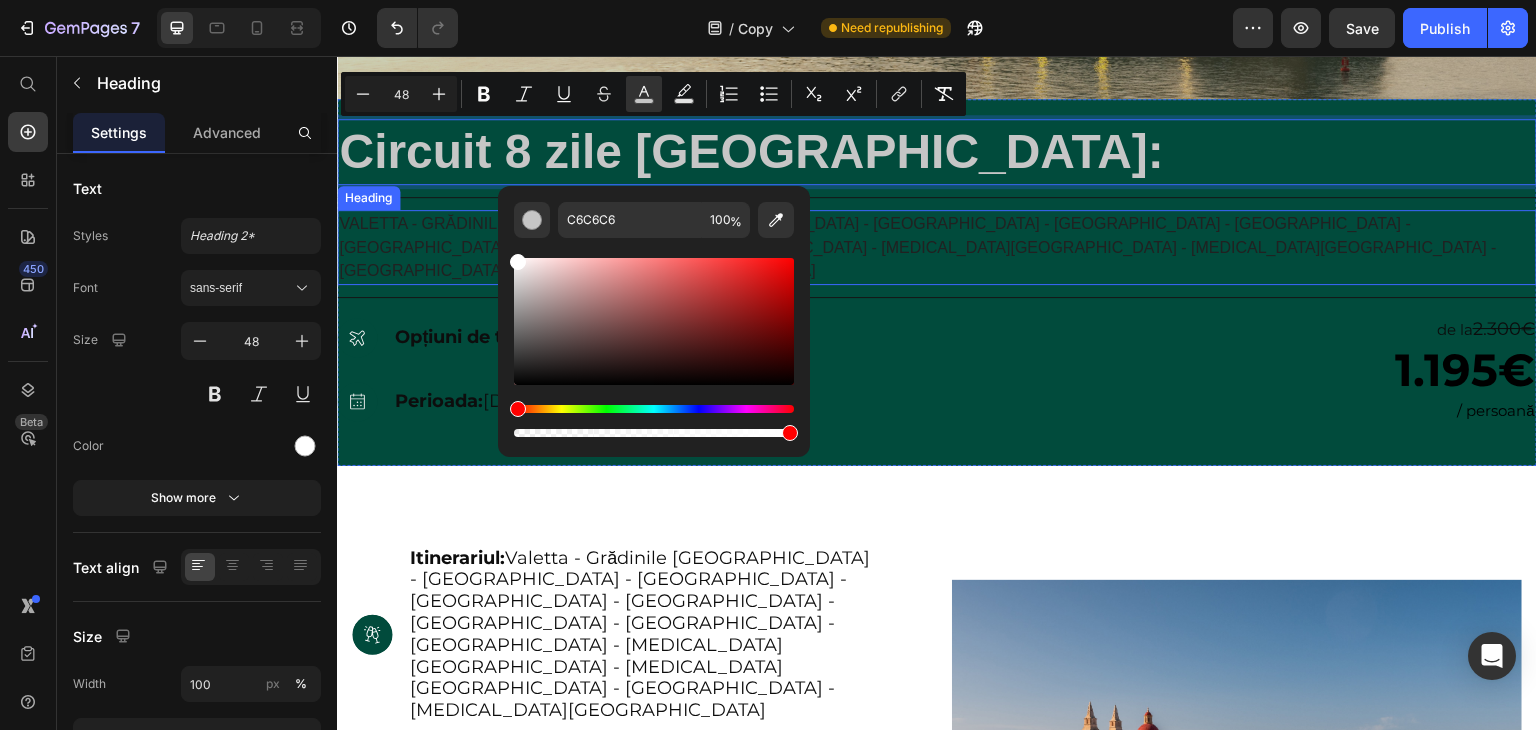 type on "FFFFFF" 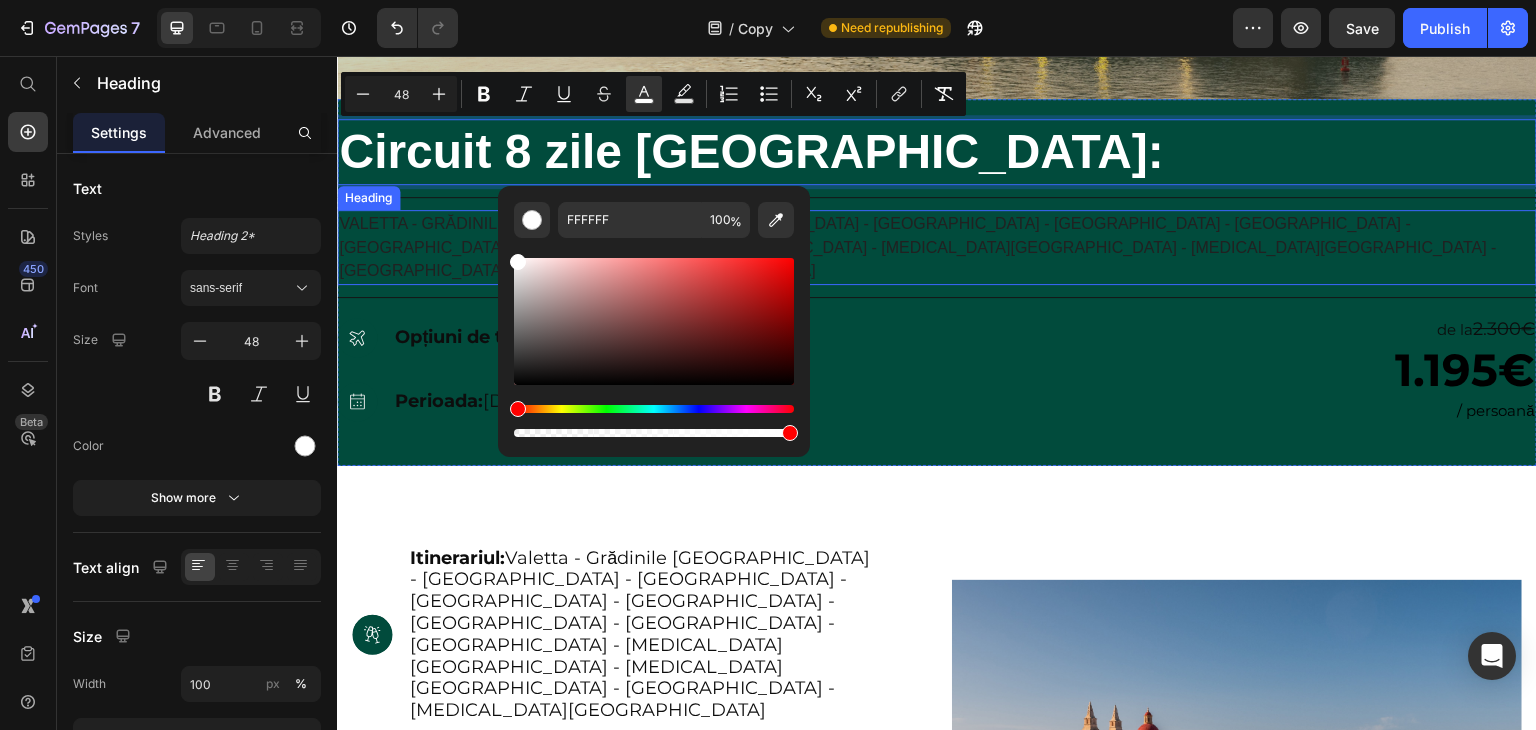 drag, startPoint x: 904, startPoint y: 365, endPoint x: 483, endPoint y: 229, distance: 442.42175 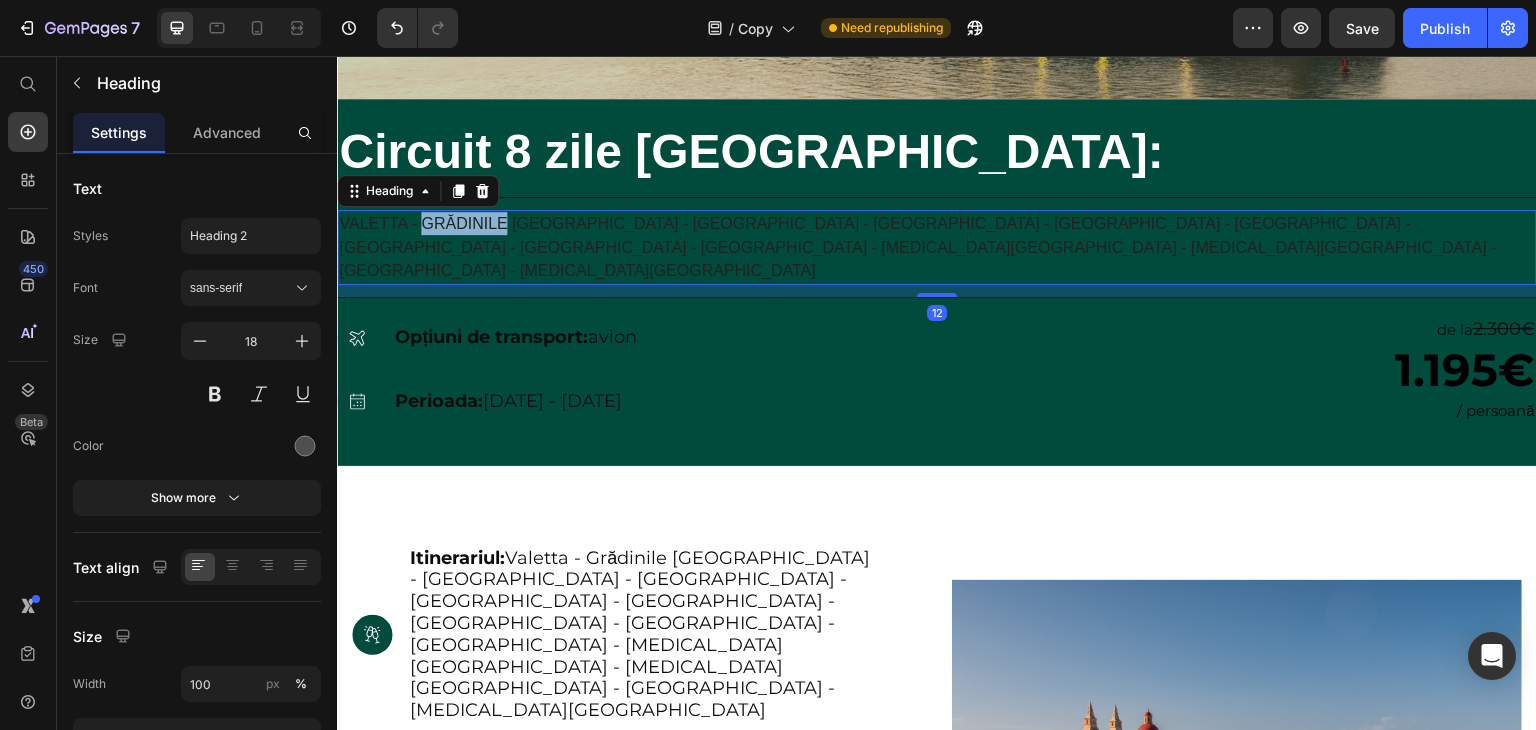 click on "Valetta - Grădinile [GEOGRAPHIC_DATA] - [GEOGRAPHIC_DATA] - [GEOGRAPHIC_DATA] - [GEOGRAPHIC_DATA] - [GEOGRAPHIC_DATA] - [GEOGRAPHIC_DATA] - [GEOGRAPHIC_DATA] - [GEOGRAPHIC_DATA] - [MEDICAL_DATA][GEOGRAPHIC_DATA] - [MEDICAL_DATA][GEOGRAPHIC_DATA] - [GEOGRAPHIC_DATA] - [MEDICAL_DATA][GEOGRAPHIC_DATA]" at bounding box center (918, 247) 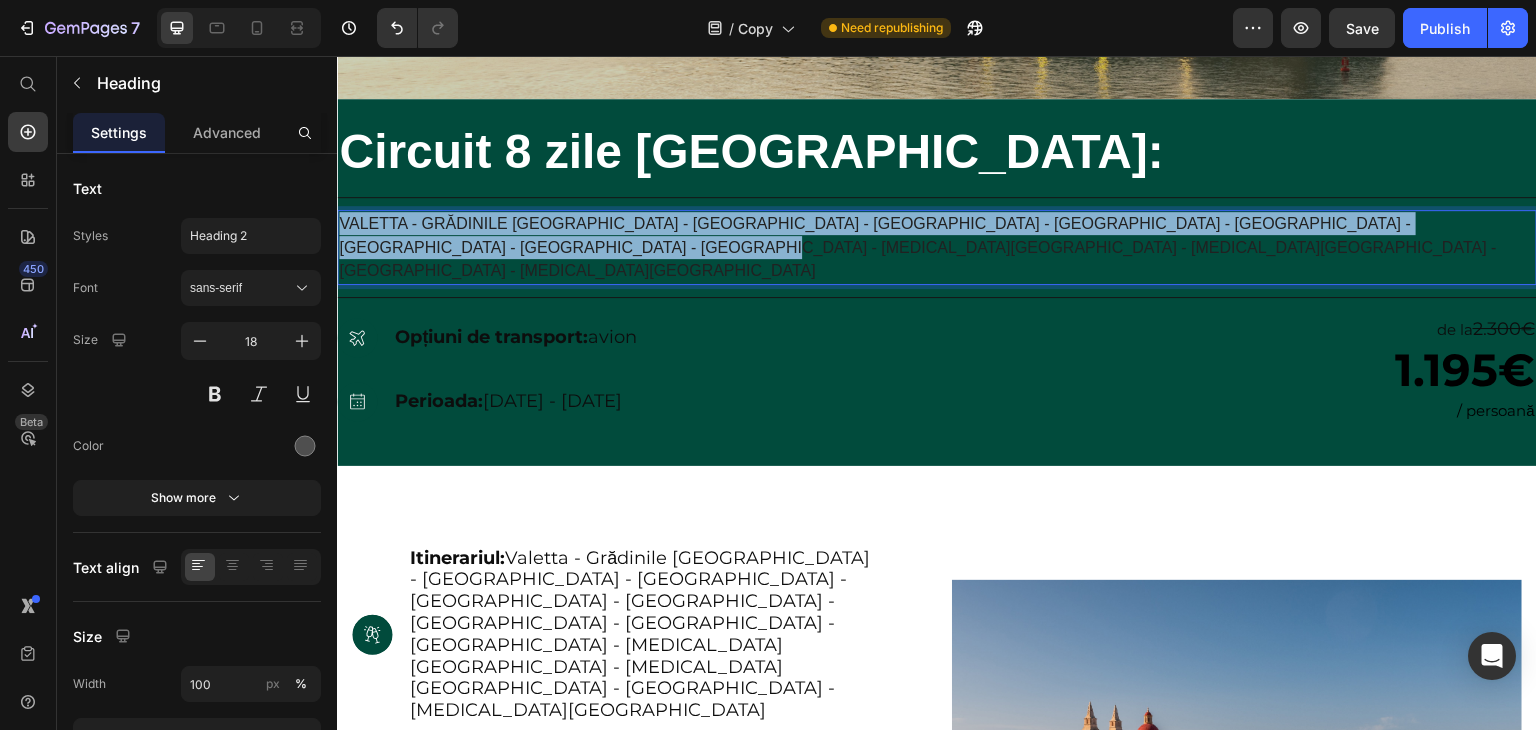 click on "Valetta - Grădinile [GEOGRAPHIC_DATA] - [GEOGRAPHIC_DATA] - [GEOGRAPHIC_DATA] - [GEOGRAPHIC_DATA] - [GEOGRAPHIC_DATA] - [GEOGRAPHIC_DATA] - [GEOGRAPHIC_DATA] - [GEOGRAPHIC_DATA] - [MEDICAL_DATA][GEOGRAPHIC_DATA] - [MEDICAL_DATA][GEOGRAPHIC_DATA] - [GEOGRAPHIC_DATA] - [MEDICAL_DATA][GEOGRAPHIC_DATA]" at bounding box center [918, 247] 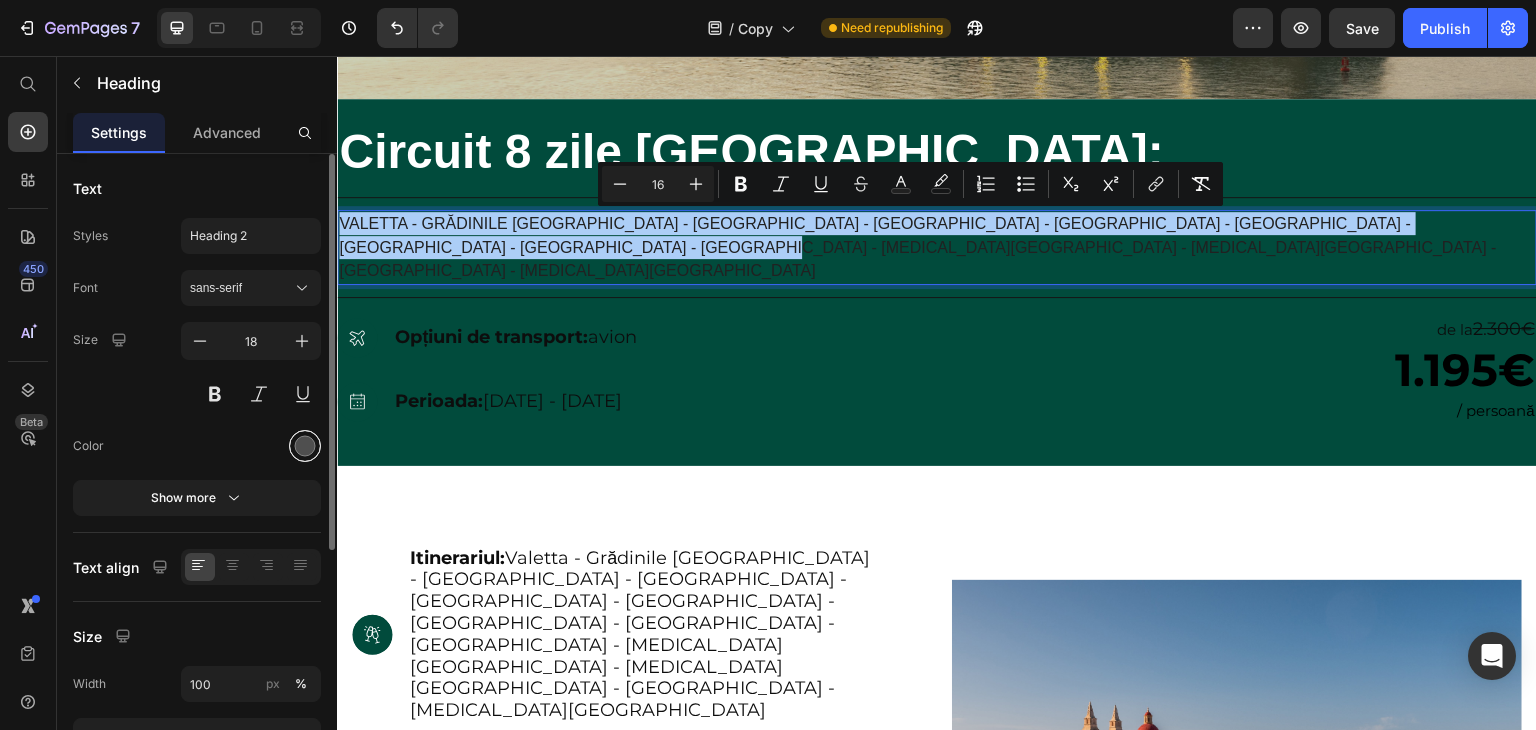 click at bounding box center (305, 446) 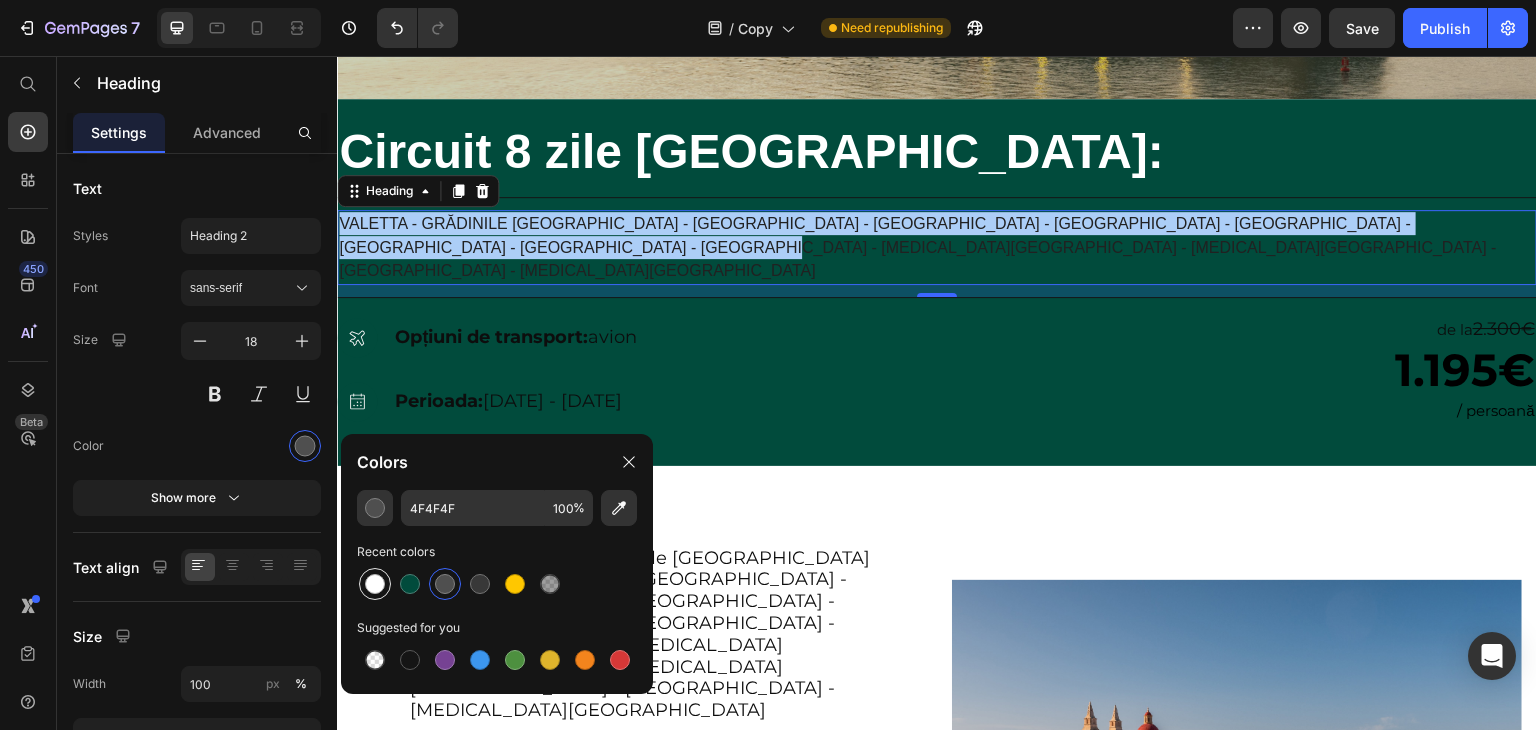 click at bounding box center [375, 584] 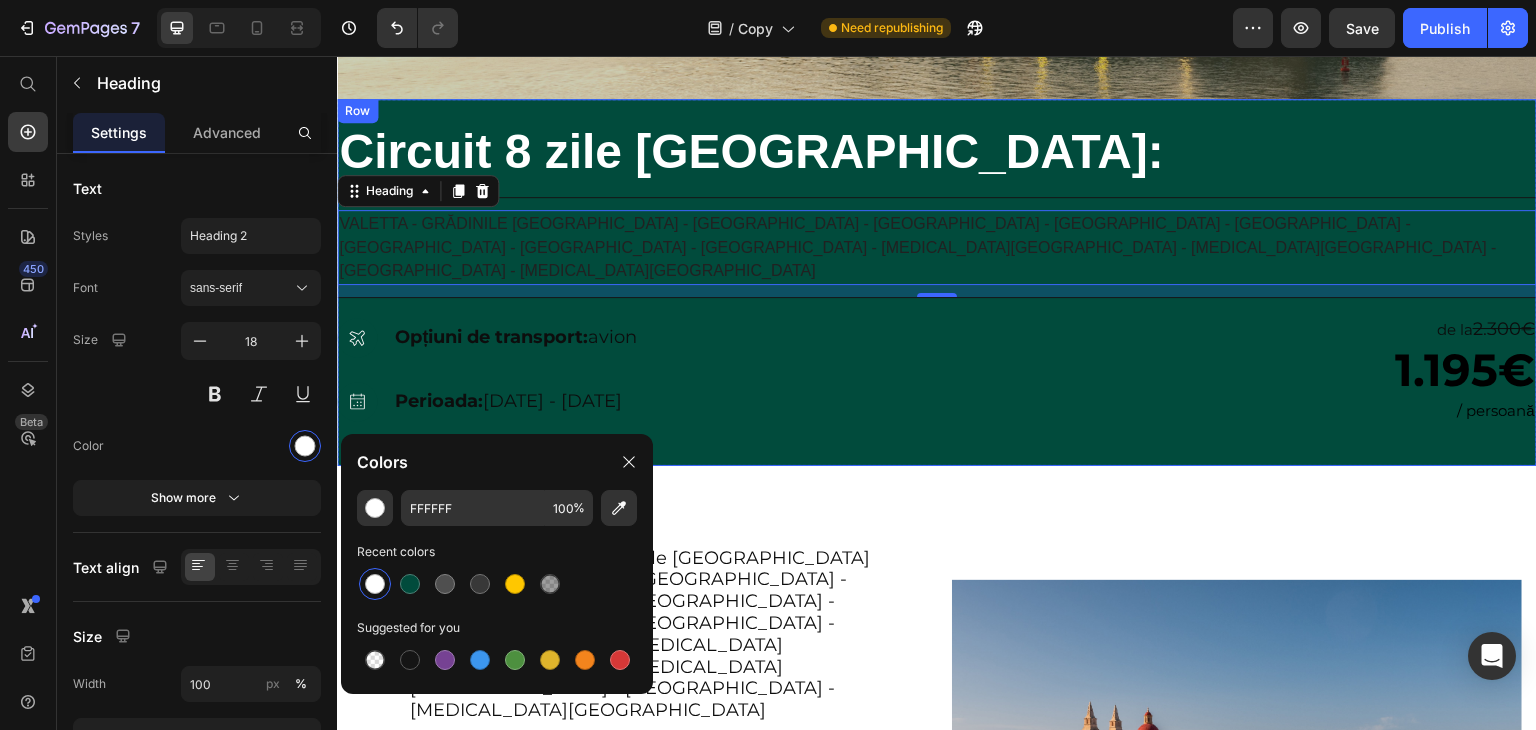 click on "⁠⁠⁠⁠⁠⁠⁠ Circuit 8 zile Malta:  Heading                Title Line Valetta - Grădinile Barakka - Mdina - Rabat - Fortul St.Angelo - Birgu - Senglea - Cospicua - Portul Valetta - Insula Gozo - Insula Comino - Blue Lagoon - Insula Victoria Heading   12                Title Line
Icon Hero Banner Opțiuni de transport:  avion  Text Block Row
Icon Hero Banner Perioada:  31.08.2025 - 07.09.2025  Text Block Row 2000+ 5-Star Reviews Text Block de la  2.300€ Heading      1.195€ Heading  / persoană Heading Row Row" at bounding box center [937, 282] 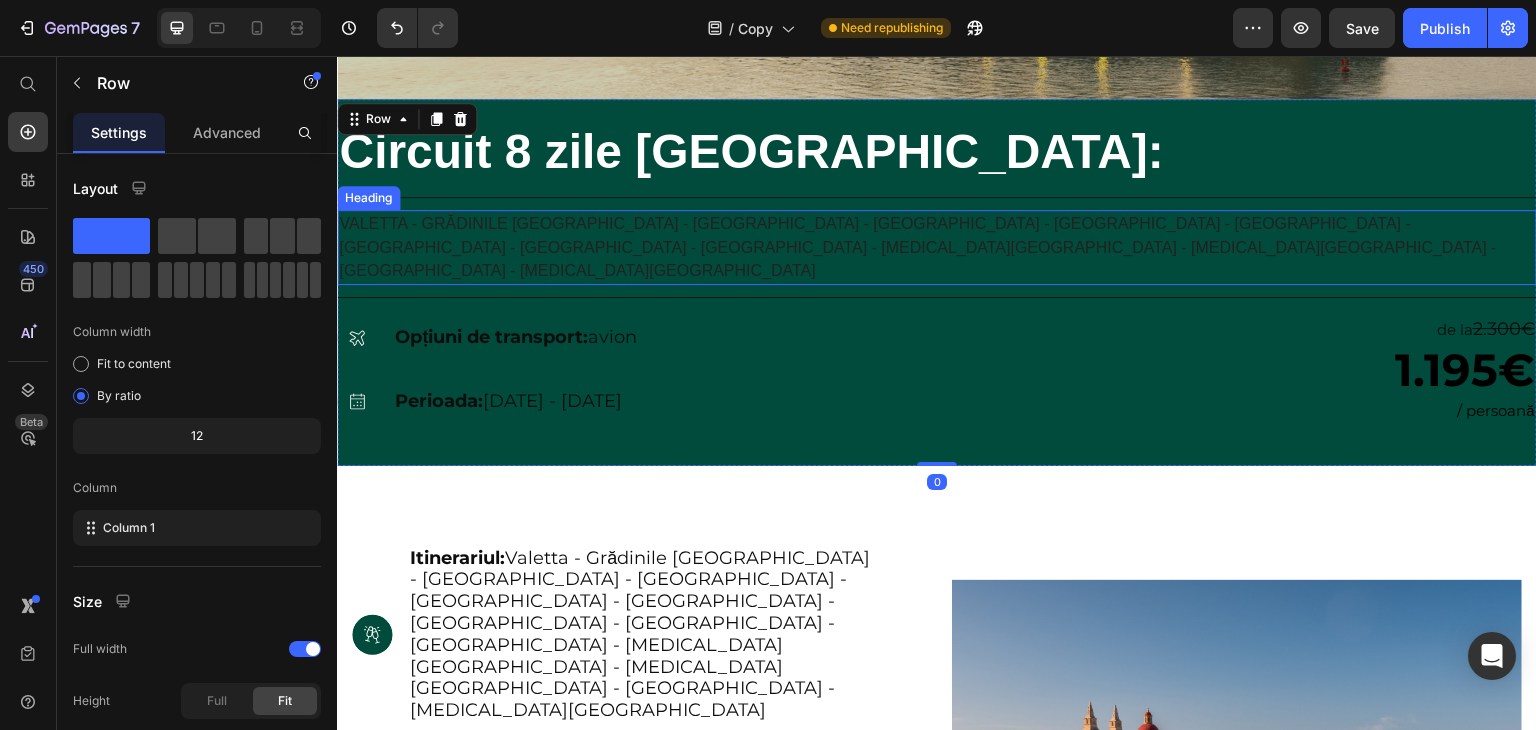 click on "Valetta - Grădinile [GEOGRAPHIC_DATA] - [GEOGRAPHIC_DATA] - [GEOGRAPHIC_DATA] - [GEOGRAPHIC_DATA] - [GEOGRAPHIC_DATA] - [GEOGRAPHIC_DATA] - [GEOGRAPHIC_DATA] - [GEOGRAPHIC_DATA] - [MEDICAL_DATA][GEOGRAPHIC_DATA] - [MEDICAL_DATA][GEOGRAPHIC_DATA] - [GEOGRAPHIC_DATA] - [MEDICAL_DATA][GEOGRAPHIC_DATA]" at bounding box center (918, 247) 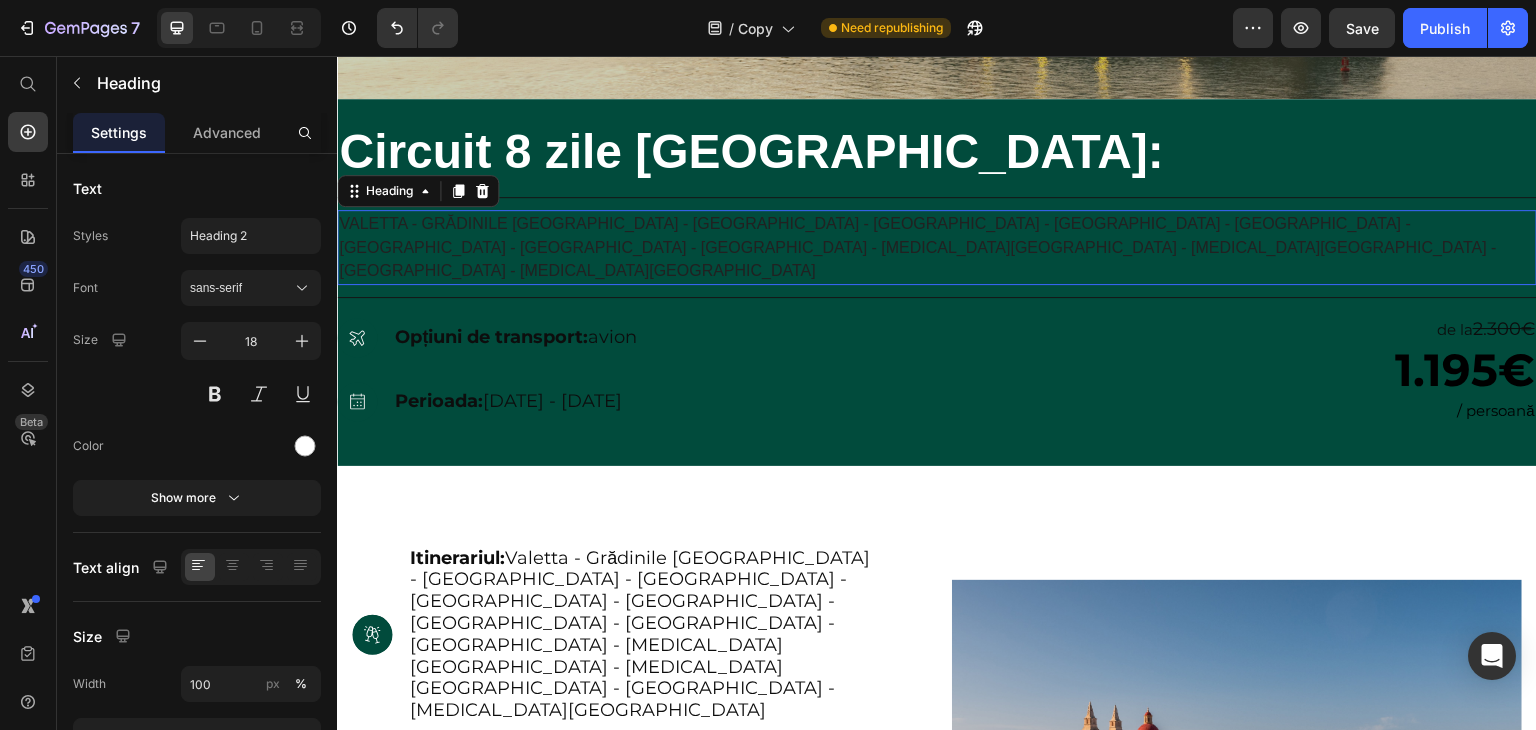 click on "Valetta - Grădinile [GEOGRAPHIC_DATA] - [GEOGRAPHIC_DATA] - [GEOGRAPHIC_DATA] - [GEOGRAPHIC_DATA] - [GEOGRAPHIC_DATA] - [GEOGRAPHIC_DATA] - [GEOGRAPHIC_DATA] - [GEOGRAPHIC_DATA] - [MEDICAL_DATA][GEOGRAPHIC_DATA] - [MEDICAL_DATA][GEOGRAPHIC_DATA] - [GEOGRAPHIC_DATA] - [MEDICAL_DATA][GEOGRAPHIC_DATA]" at bounding box center [918, 247] 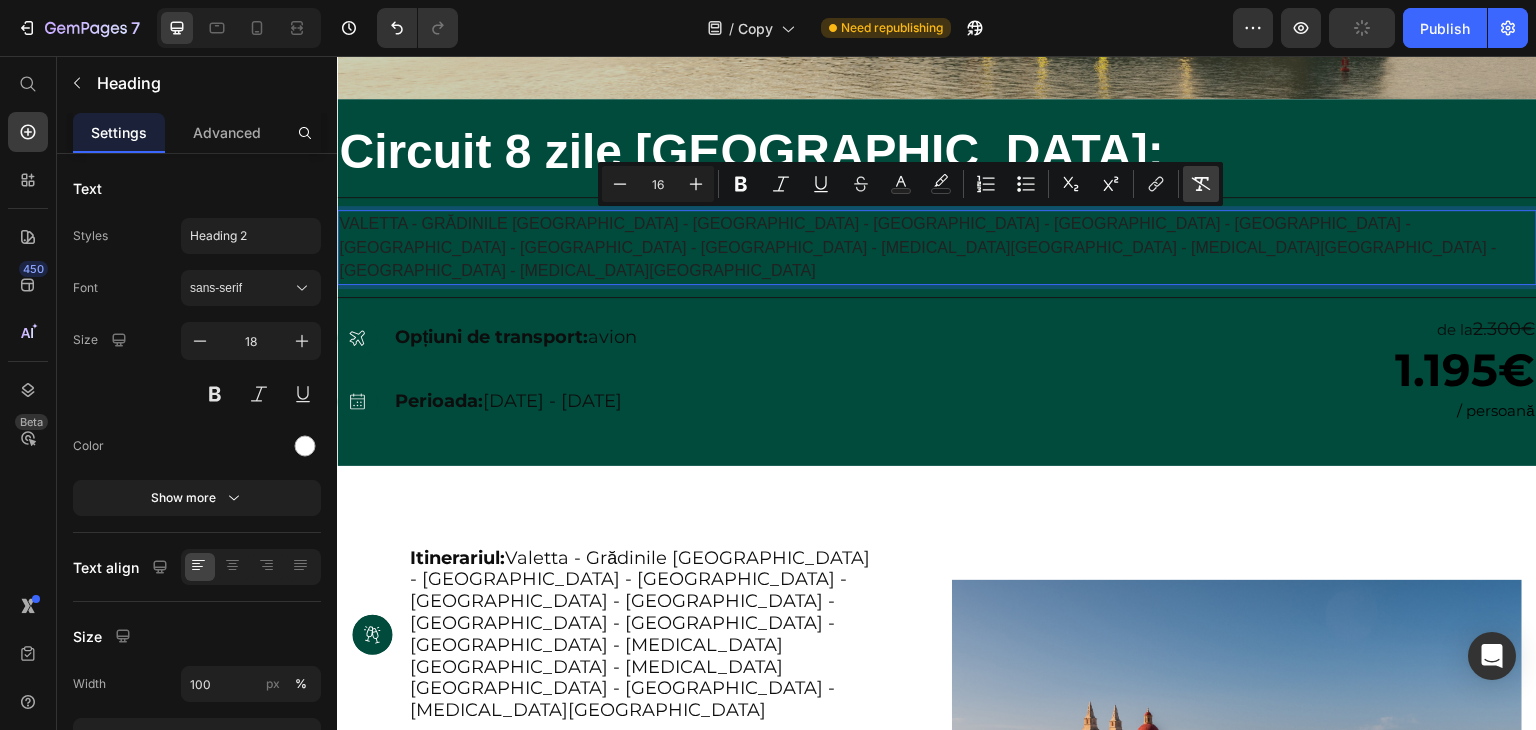 click on "Remove Format" at bounding box center (1201, 184) 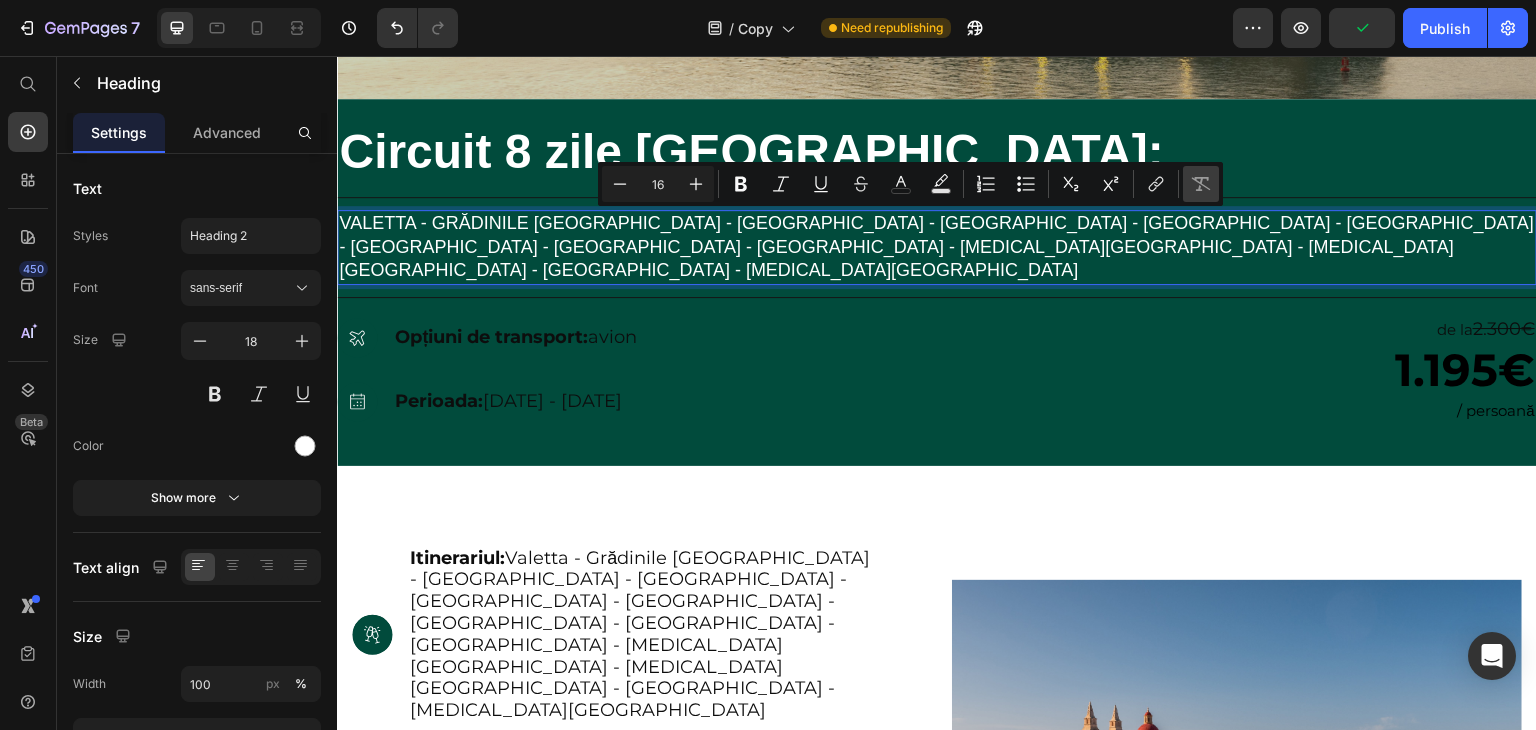 type on "18" 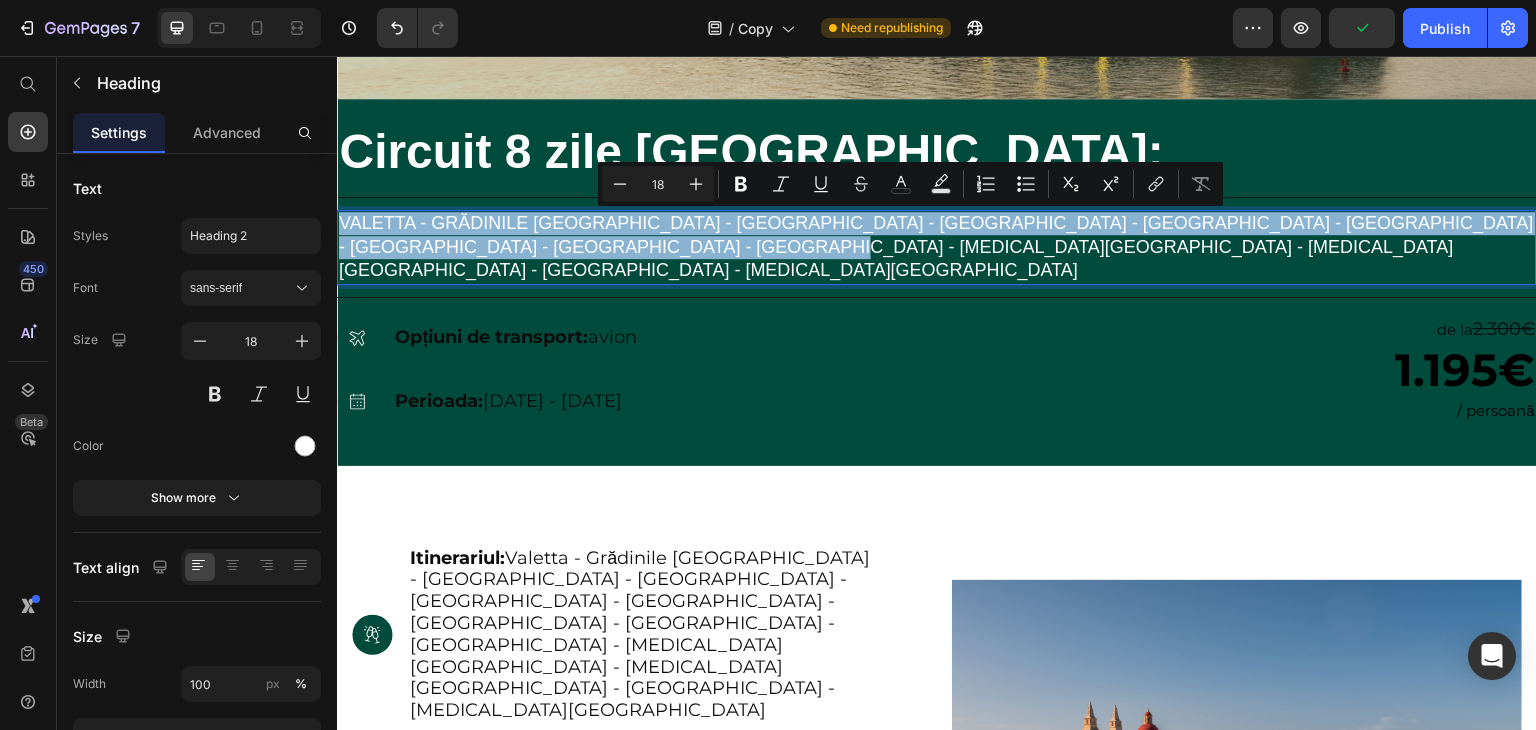 click on "Valetta - Grădinile [GEOGRAPHIC_DATA] - [GEOGRAPHIC_DATA] - [GEOGRAPHIC_DATA] - [GEOGRAPHIC_DATA] - [GEOGRAPHIC_DATA] - [GEOGRAPHIC_DATA] - [GEOGRAPHIC_DATA] - [GEOGRAPHIC_DATA] - [MEDICAL_DATA][GEOGRAPHIC_DATA] - [MEDICAL_DATA][GEOGRAPHIC_DATA] - [GEOGRAPHIC_DATA] - [MEDICAL_DATA][GEOGRAPHIC_DATA]" at bounding box center (937, 247) 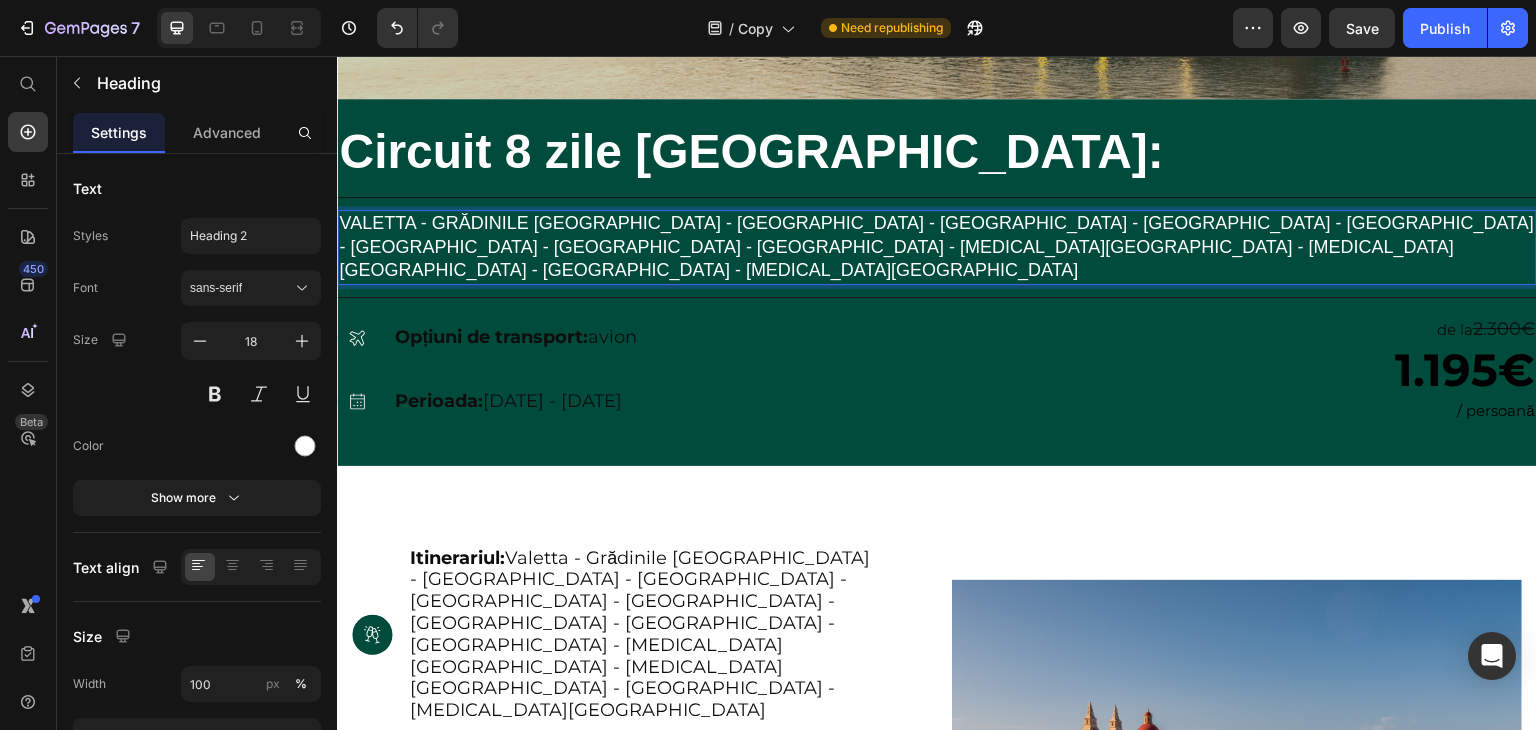 click on "Valetta - Grădinile [GEOGRAPHIC_DATA] - [GEOGRAPHIC_DATA] - [GEOGRAPHIC_DATA] - [GEOGRAPHIC_DATA] - [GEOGRAPHIC_DATA] - [GEOGRAPHIC_DATA] - [GEOGRAPHIC_DATA] - [GEOGRAPHIC_DATA] - [MEDICAL_DATA][GEOGRAPHIC_DATA] - [MEDICAL_DATA][GEOGRAPHIC_DATA] - [GEOGRAPHIC_DATA] - [MEDICAL_DATA][GEOGRAPHIC_DATA]" at bounding box center (937, 247) 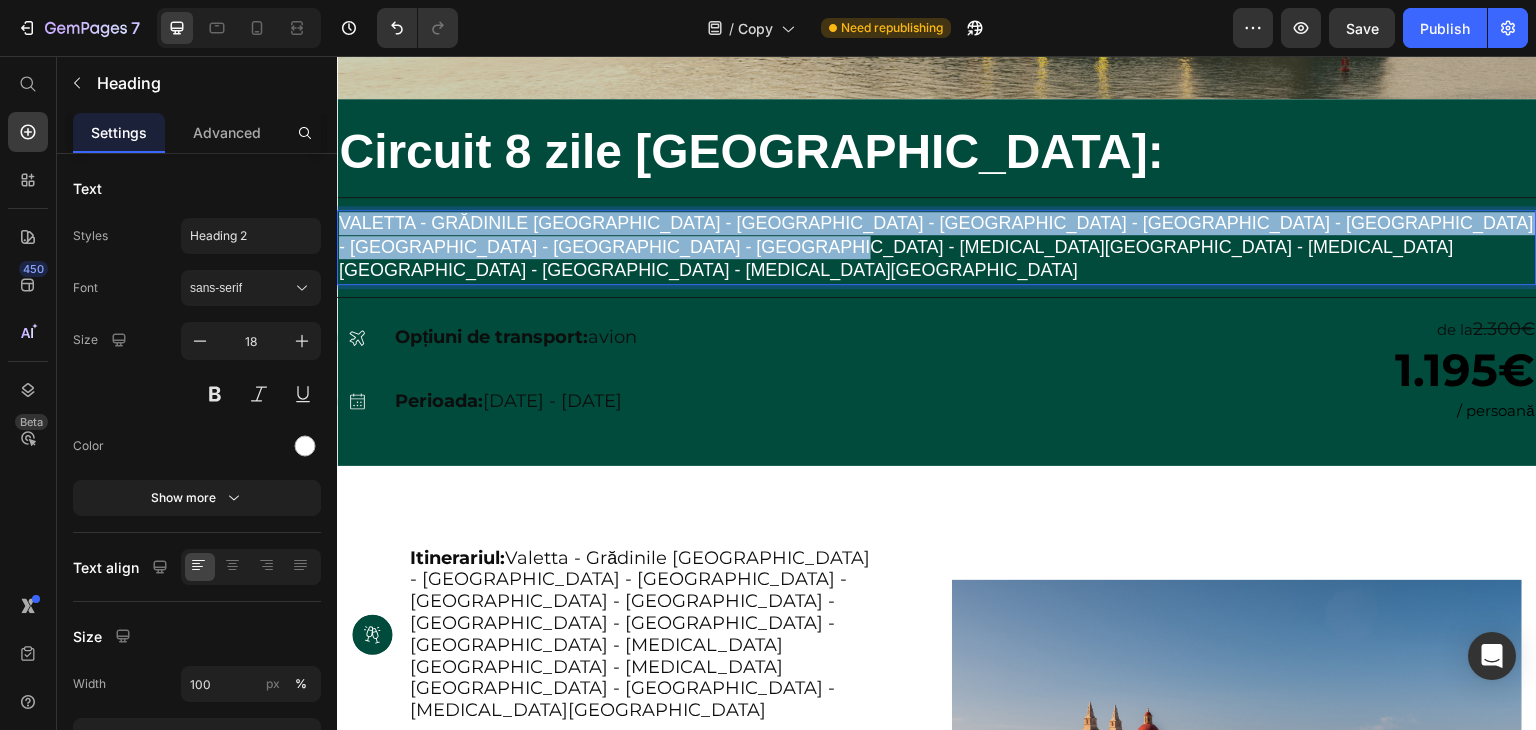 click on "Valetta - Grădinile [GEOGRAPHIC_DATA] - [GEOGRAPHIC_DATA] - [GEOGRAPHIC_DATA] - [GEOGRAPHIC_DATA] - [GEOGRAPHIC_DATA] - [GEOGRAPHIC_DATA] - [GEOGRAPHIC_DATA] - [GEOGRAPHIC_DATA] - [MEDICAL_DATA][GEOGRAPHIC_DATA] - [MEDICAL_DATA][GEOGRAPHIC_DATA] - [GEOGRAPHIC_DATA] - [MEDICAL_DATA][GEOGRAPHIC_DATA]" at bounding box center (937, 247) 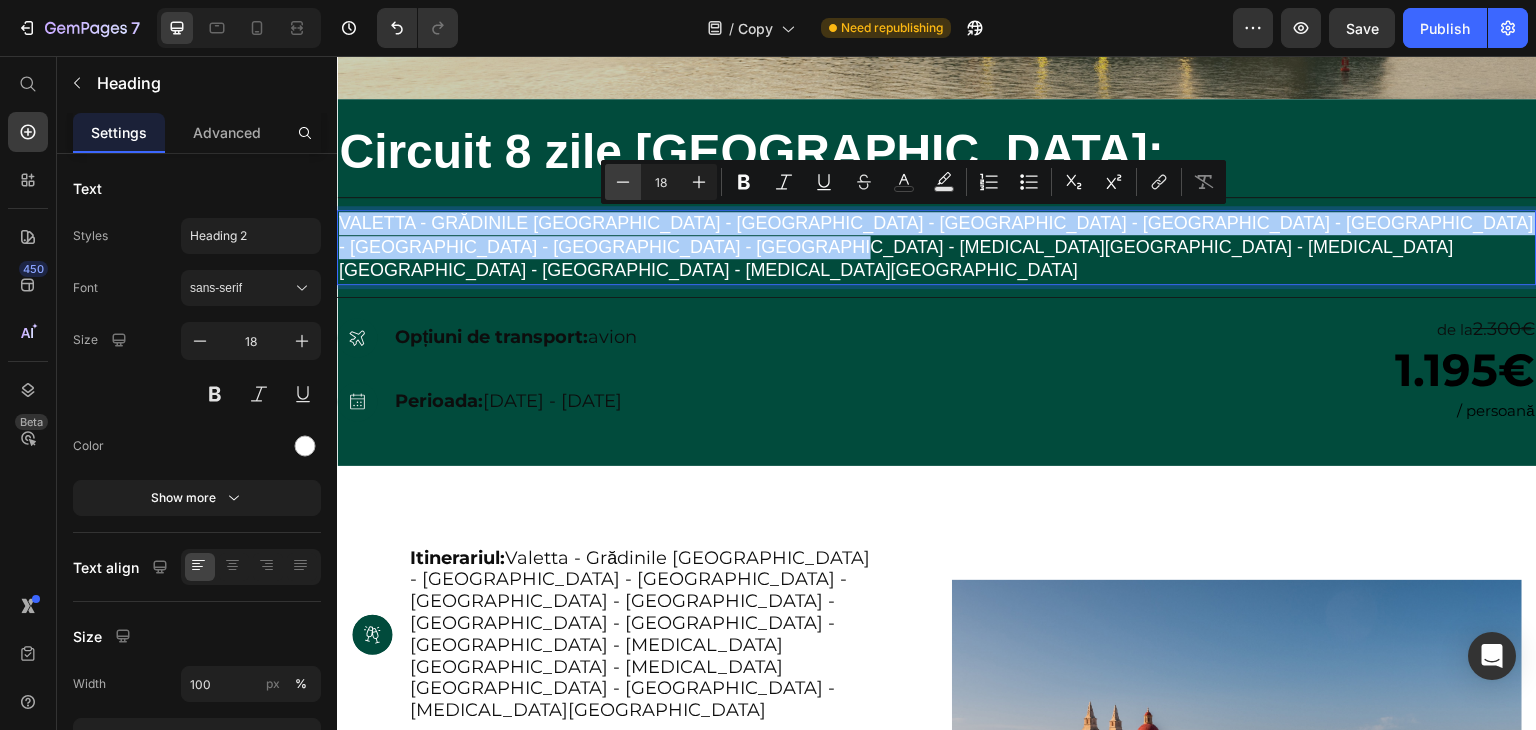click 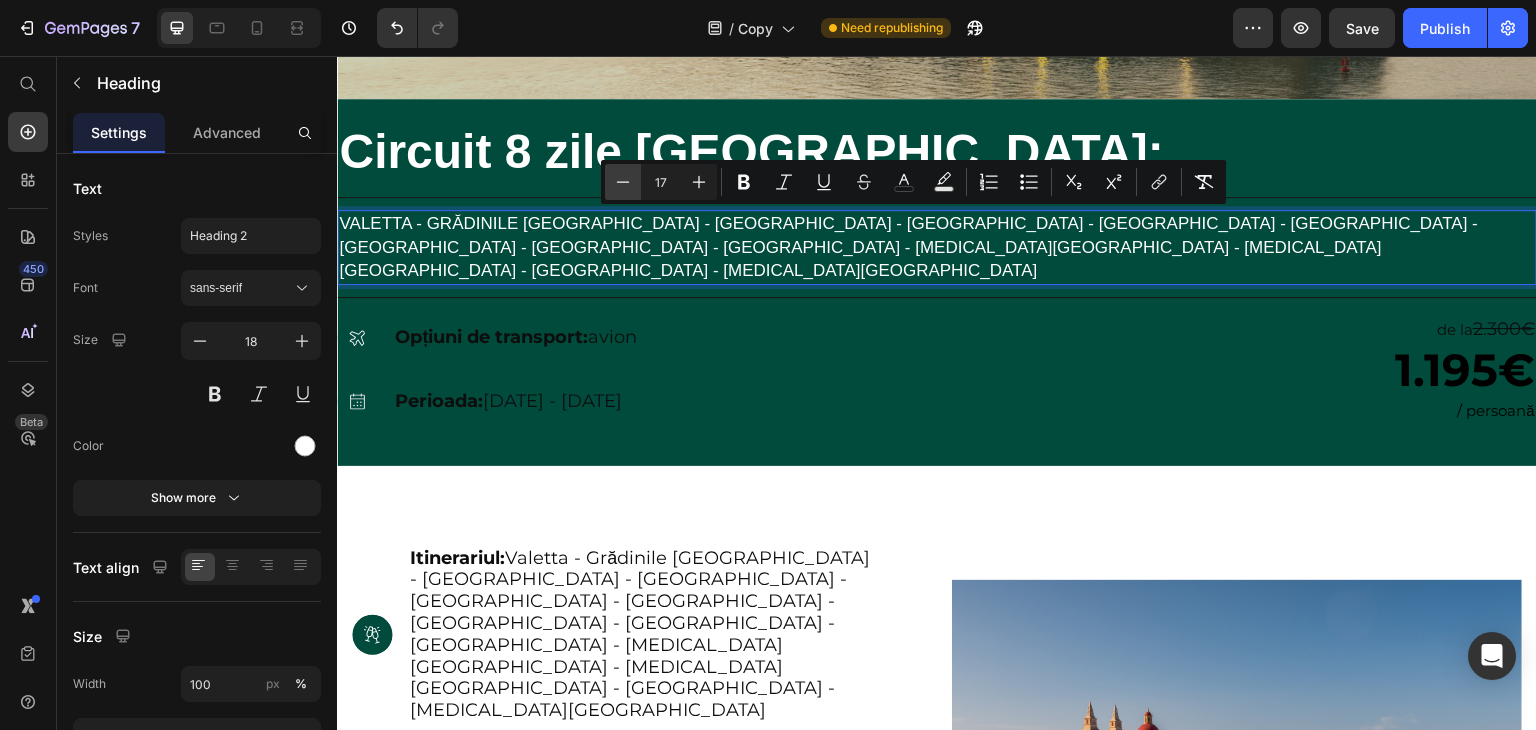 click 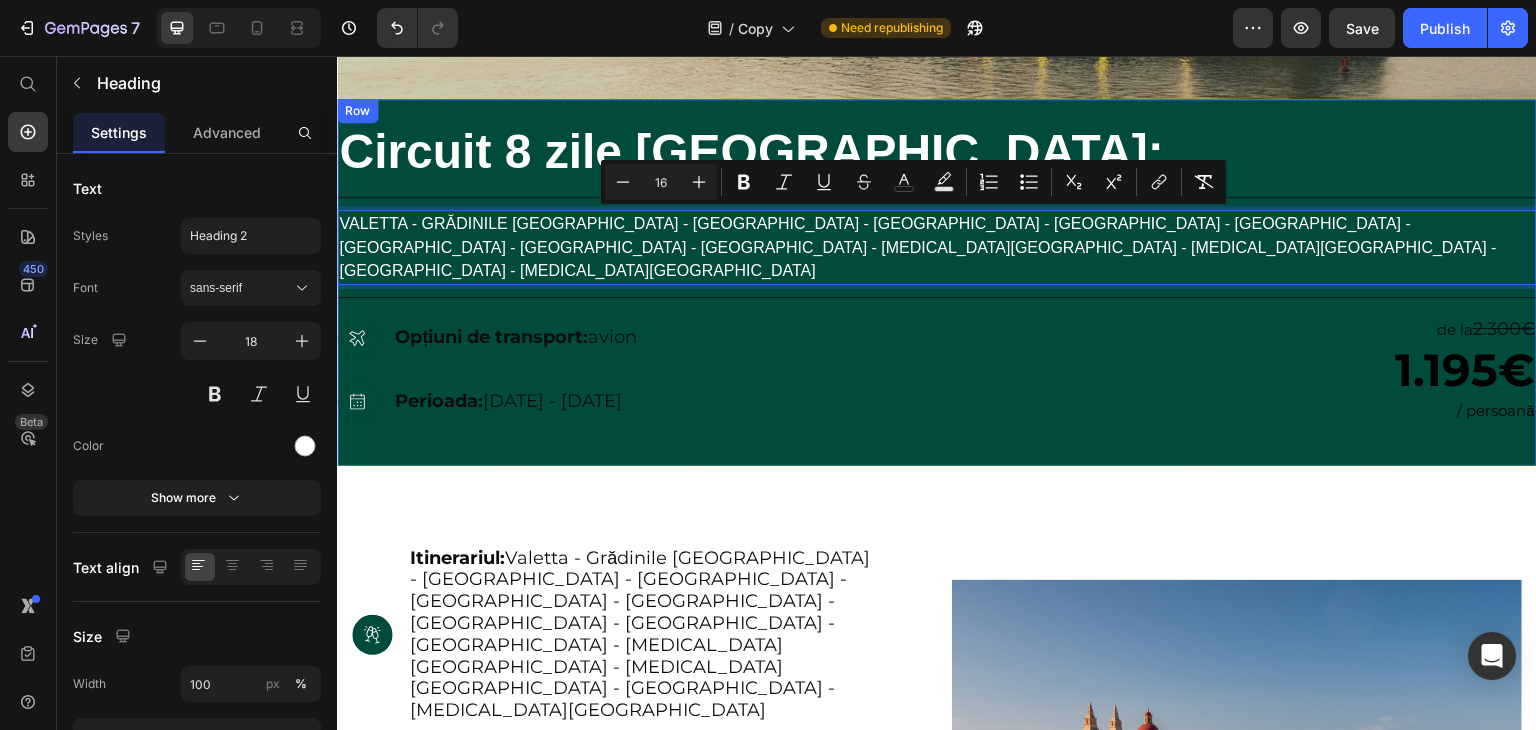 click on "⁠⁠⁠⁠⁠⁠⁠ Circuit 8 zile Malta:  Heading                Title Line Valetta - Grădinile Barakka - Mdina - Rabat - Fortul St.Angelo - Birgu - Senglea - Cospicua - Portul Valetta - Insula Gozo - Insula Comino - Blue Lagoon - Insula Victoria Heading   12                Title Line
Icon Hero Banner Opțiuni de transport:  avion  Text Block Row
Icon Hero Banner Perioada:  31.08.2025 - 07.09.2025  Text Block Row 2000+ 5-Star Reviews Text Block de la  2.300€ Heading      1.195€ Heading  / persoană Heading Row Row" at bounding box center [937, 282] 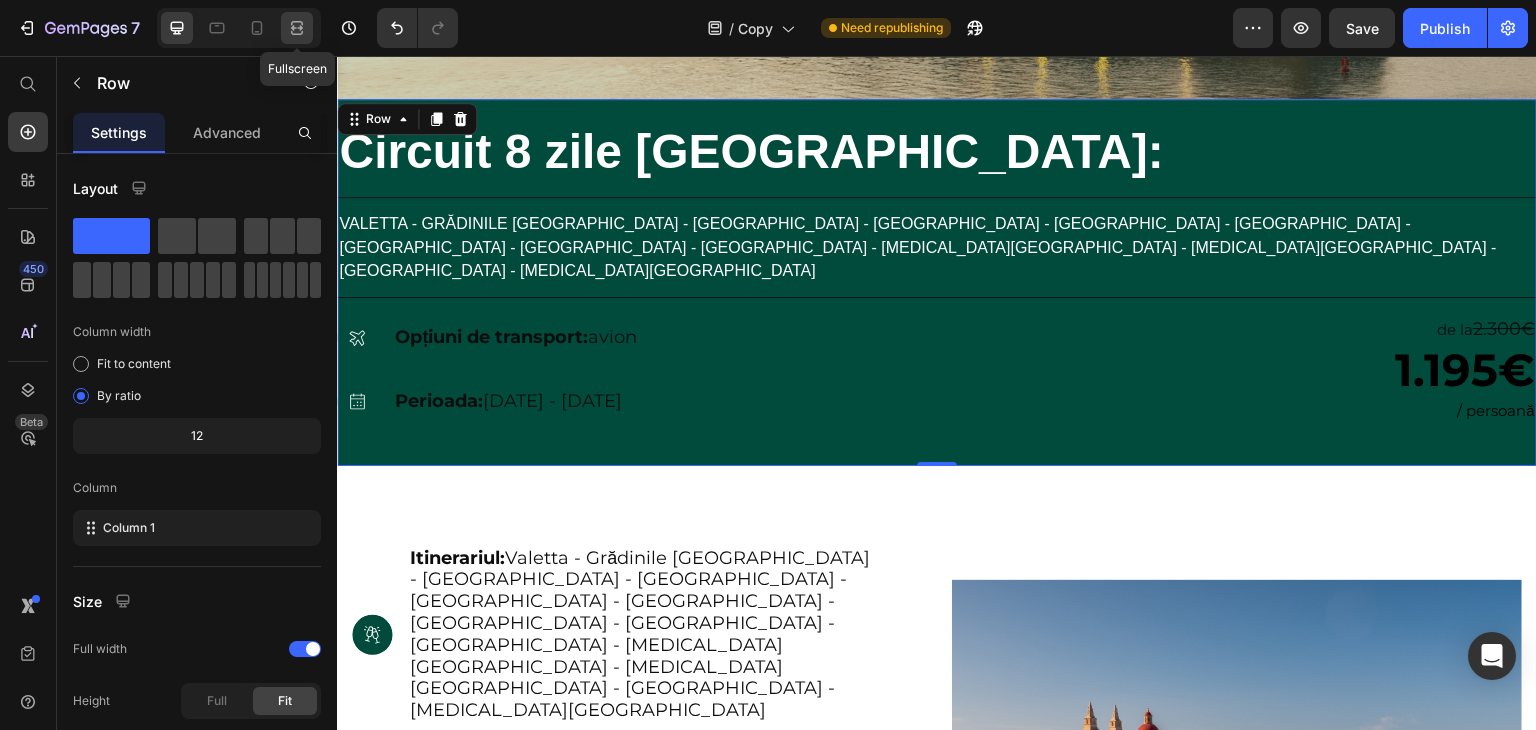 click 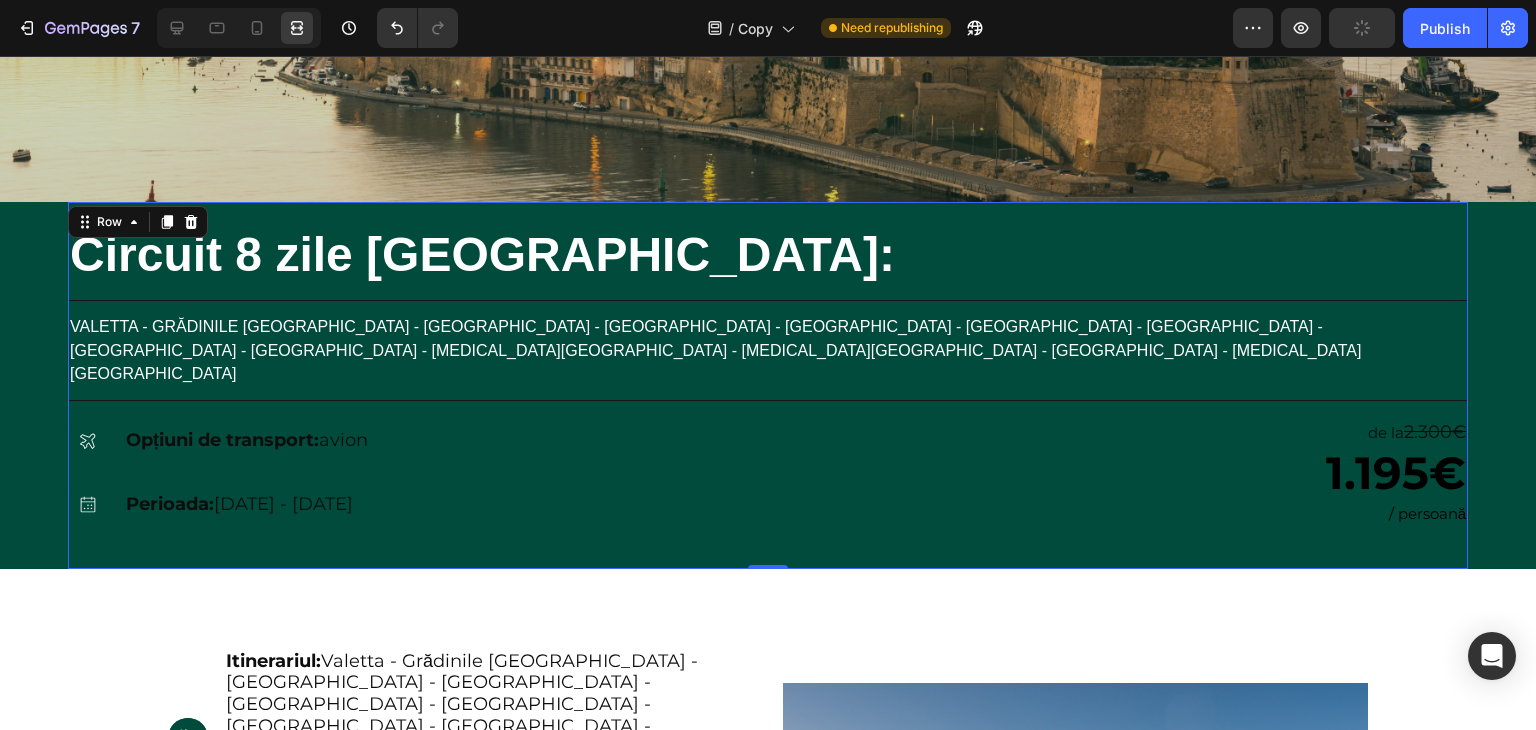 scroll, scrollTop: 672, scrollLeft: 0, axis: vertical 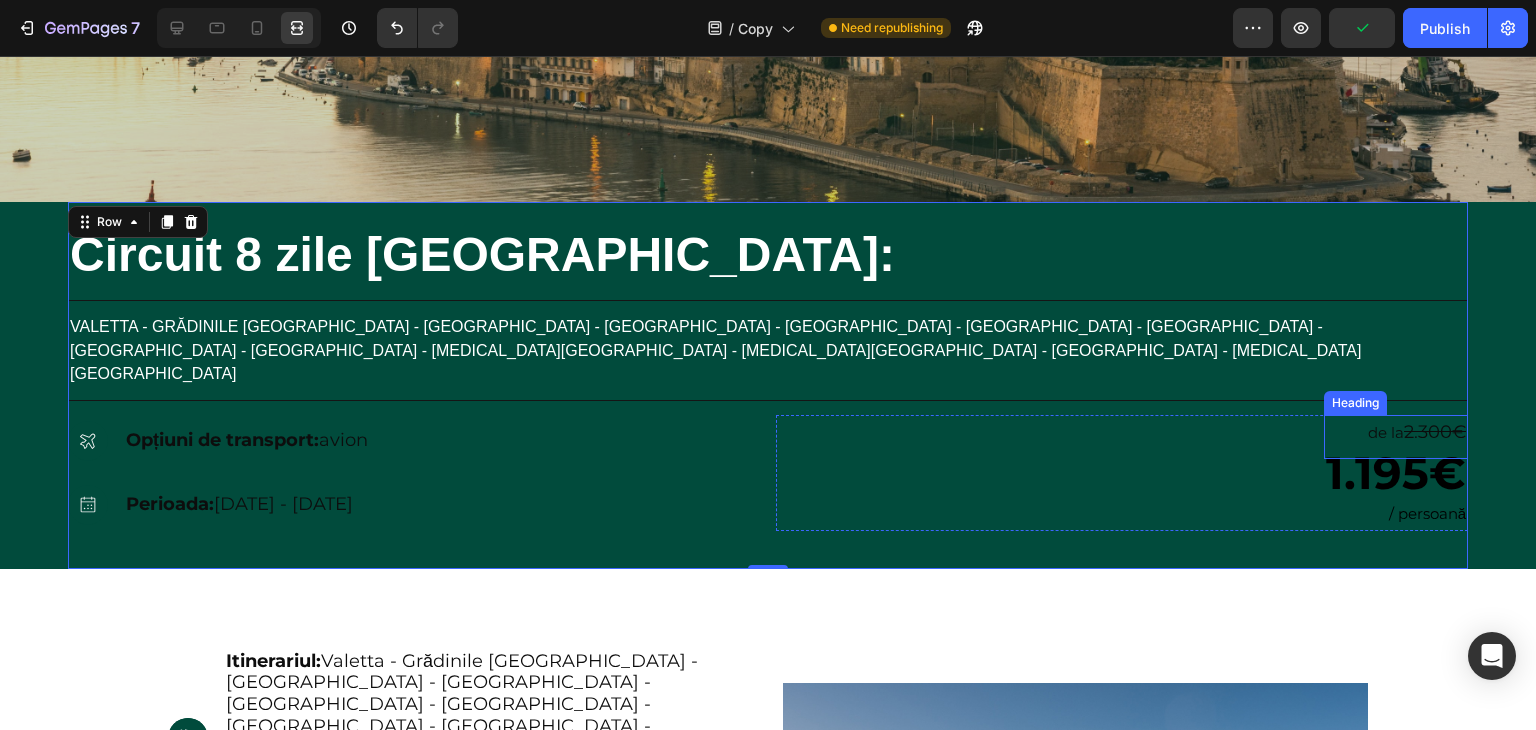 click on "2.300€" at bounding box center (1435, 432) 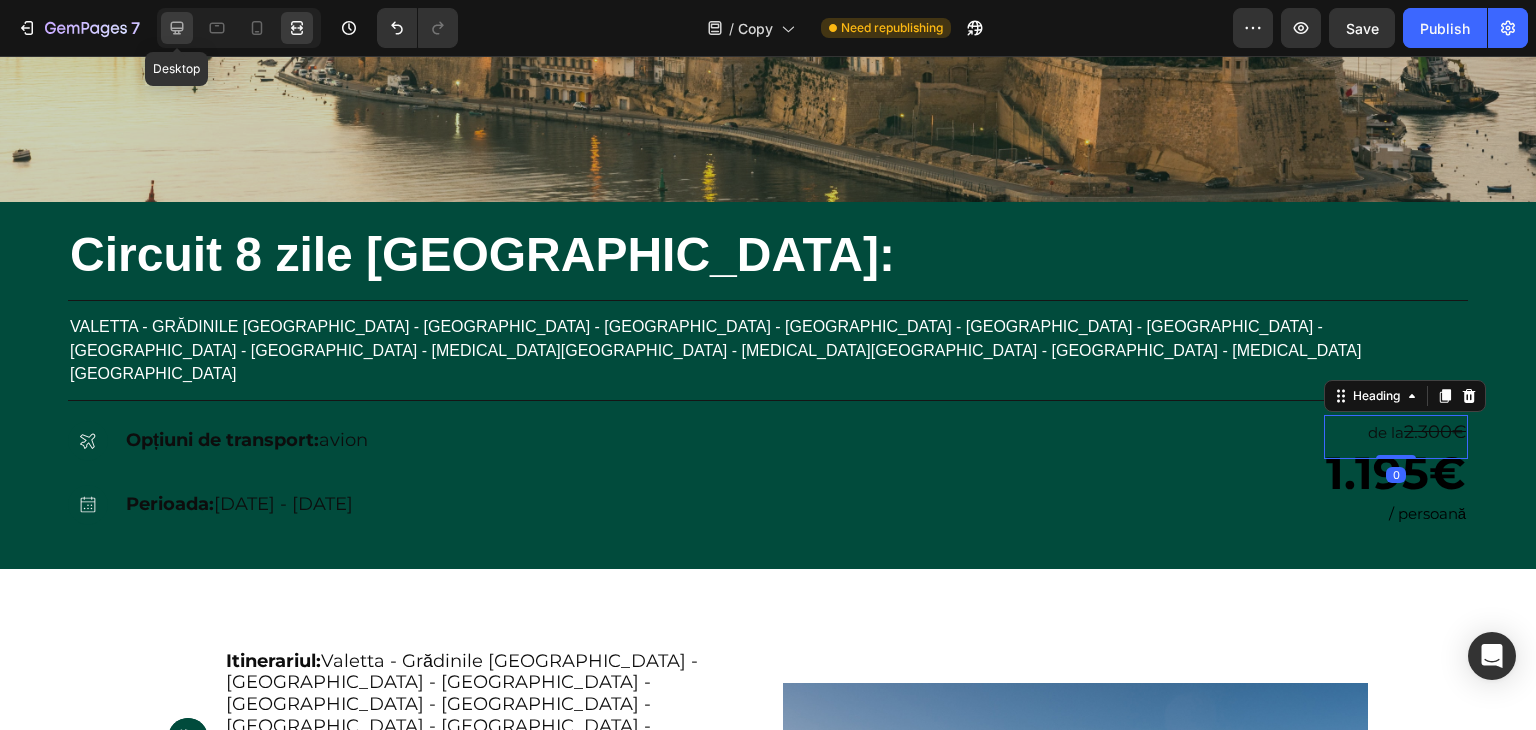 click 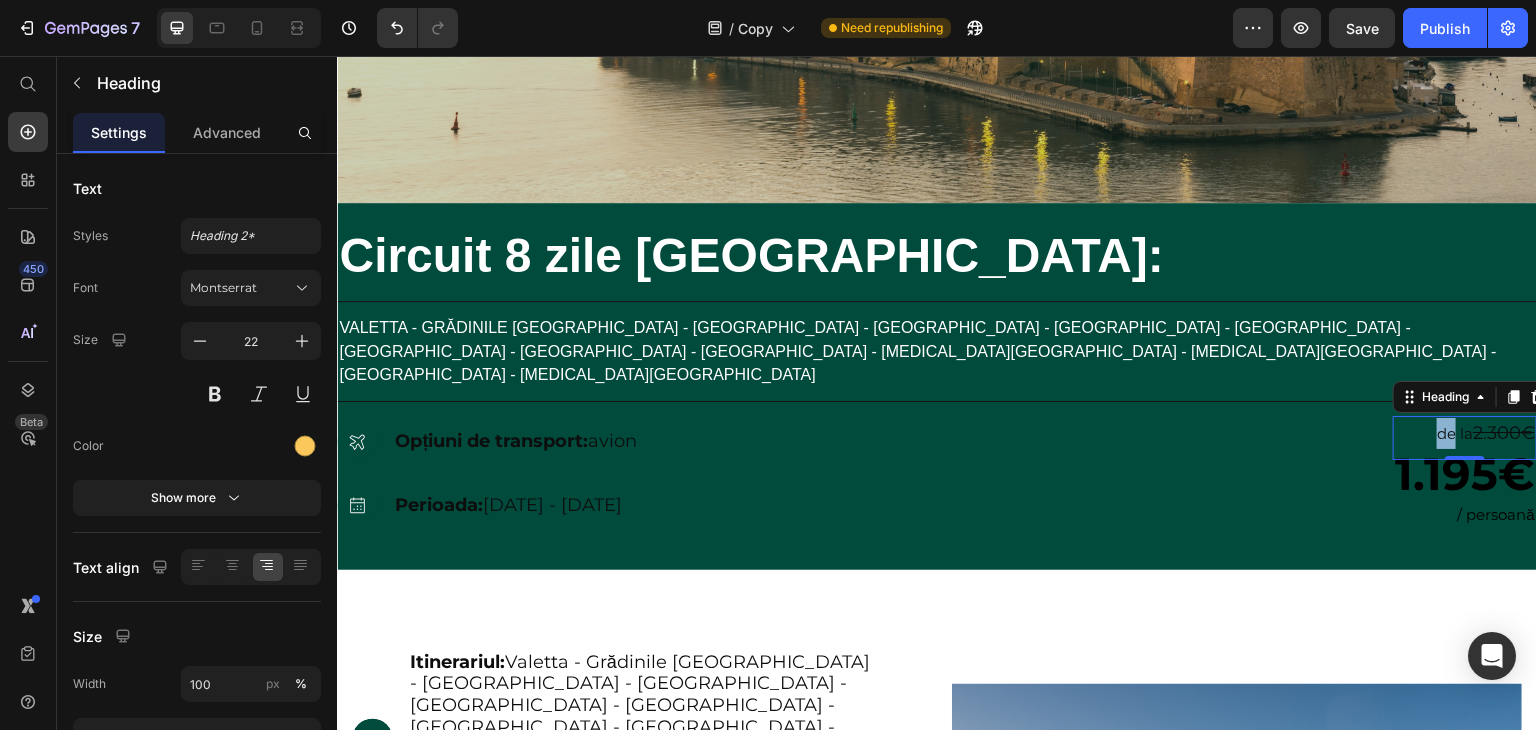 click on "de la" at bounding box center [1455, 433] 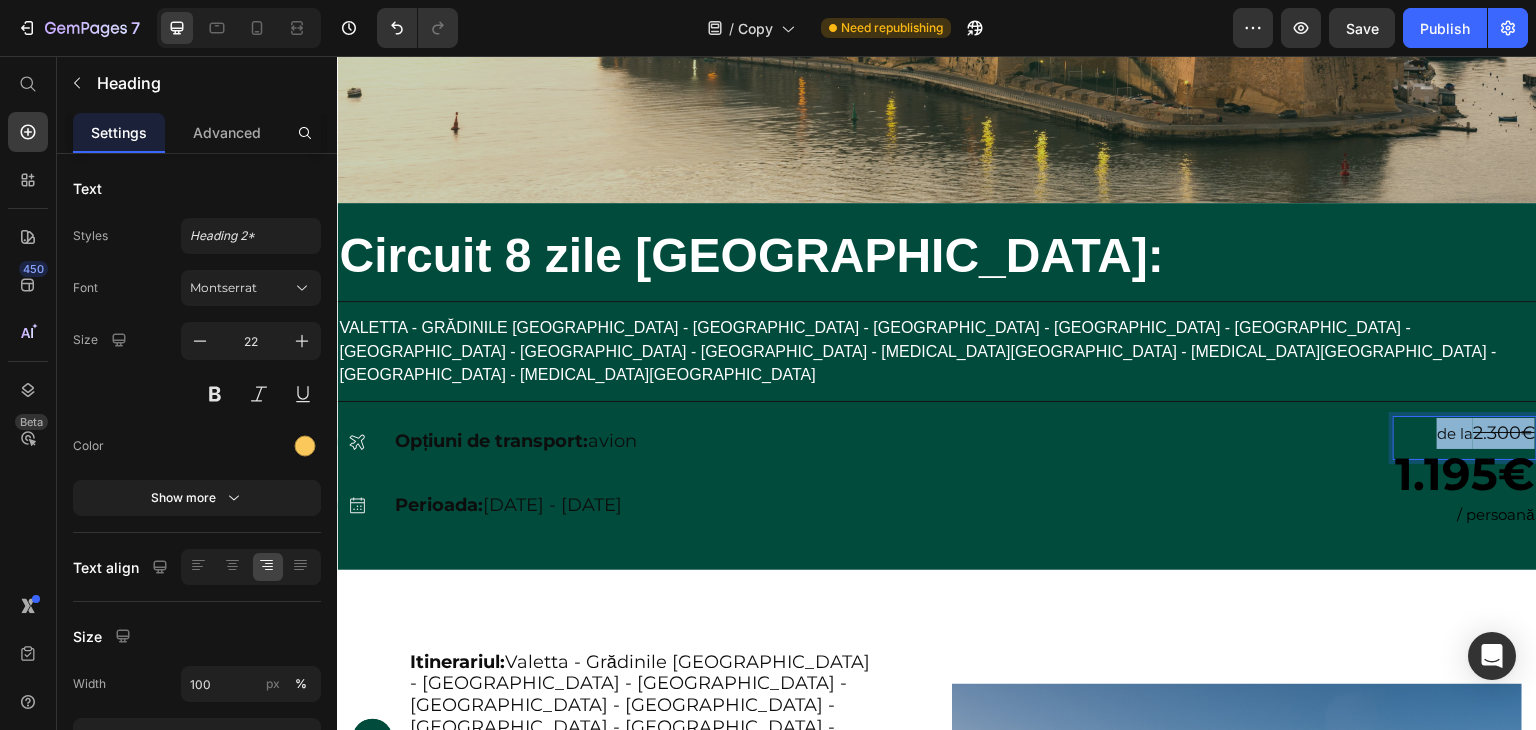 click on "de la" at bounding box center [1455, 433] 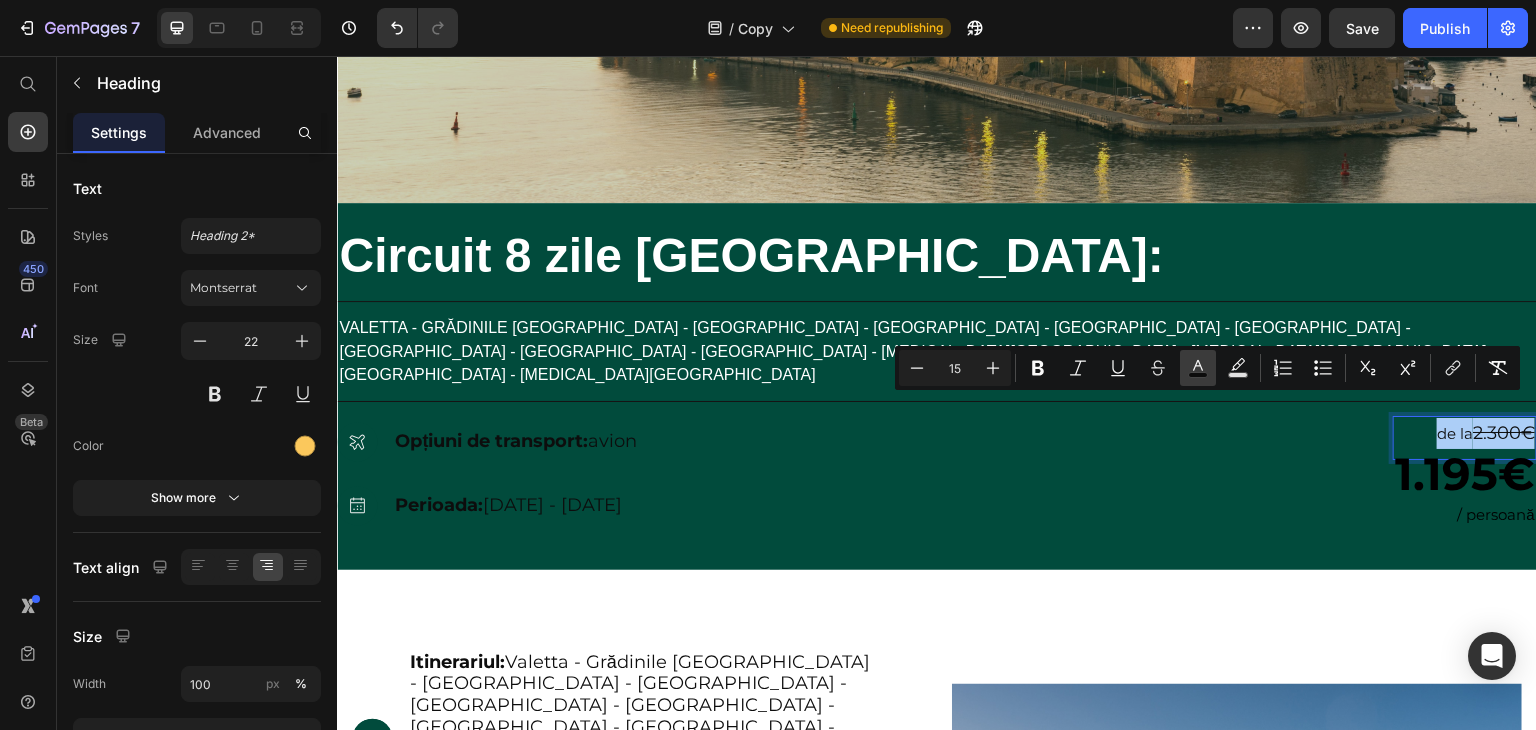 click on "color" at bounding box center [1198, 368] 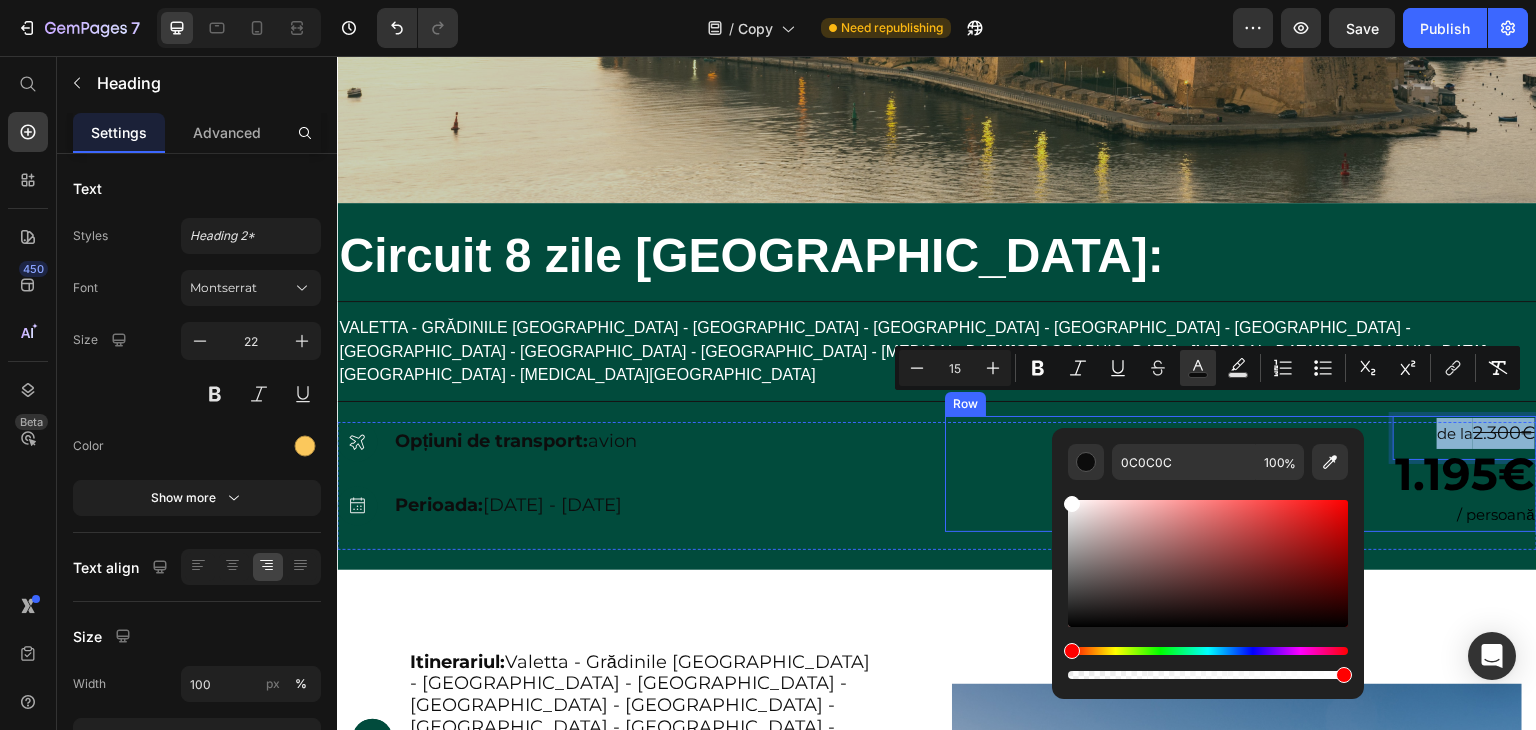 type on "FFFFFF" 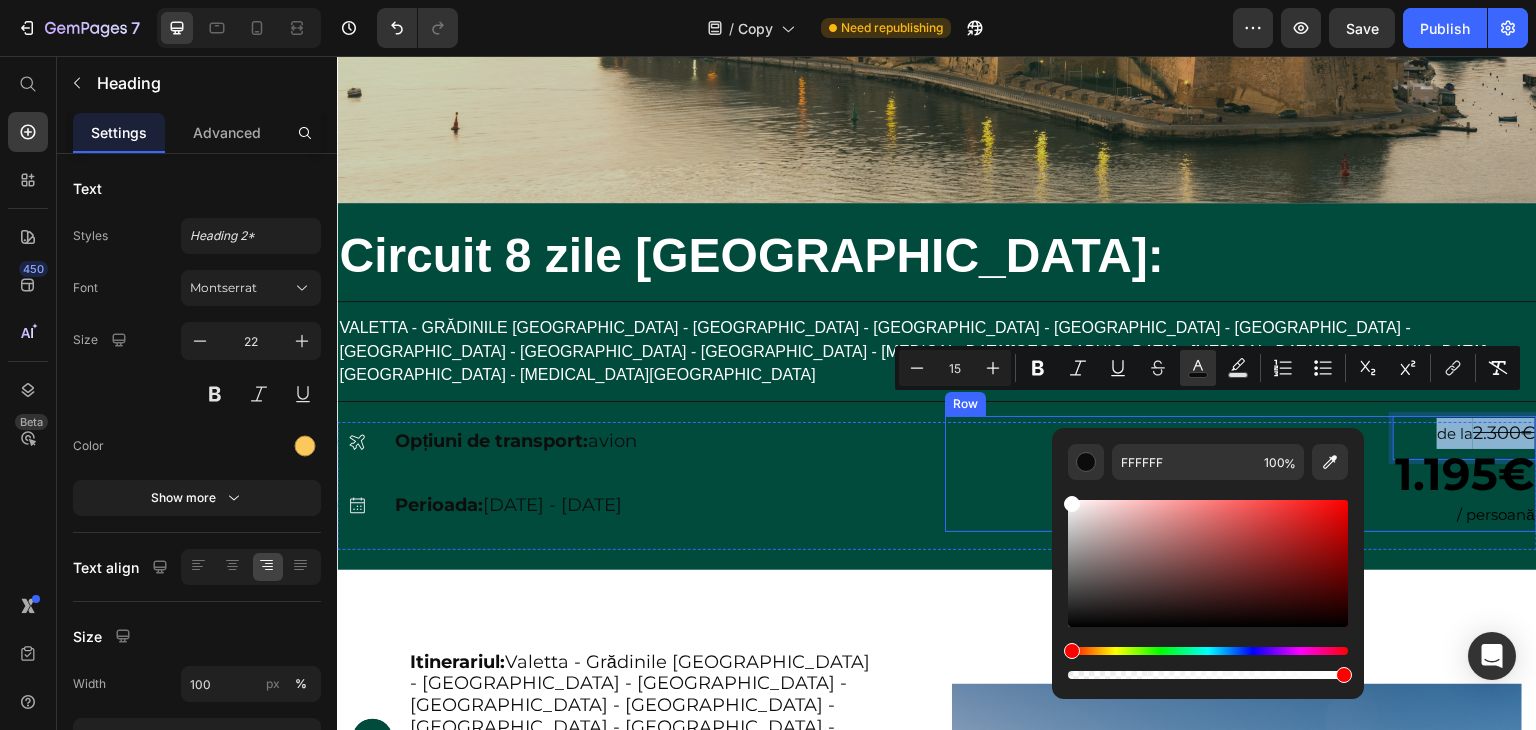 drag, startPoint x: 1492, startPoint y: 573, endPoint x: 1030, endPoint y: 488, distance: 469.75418 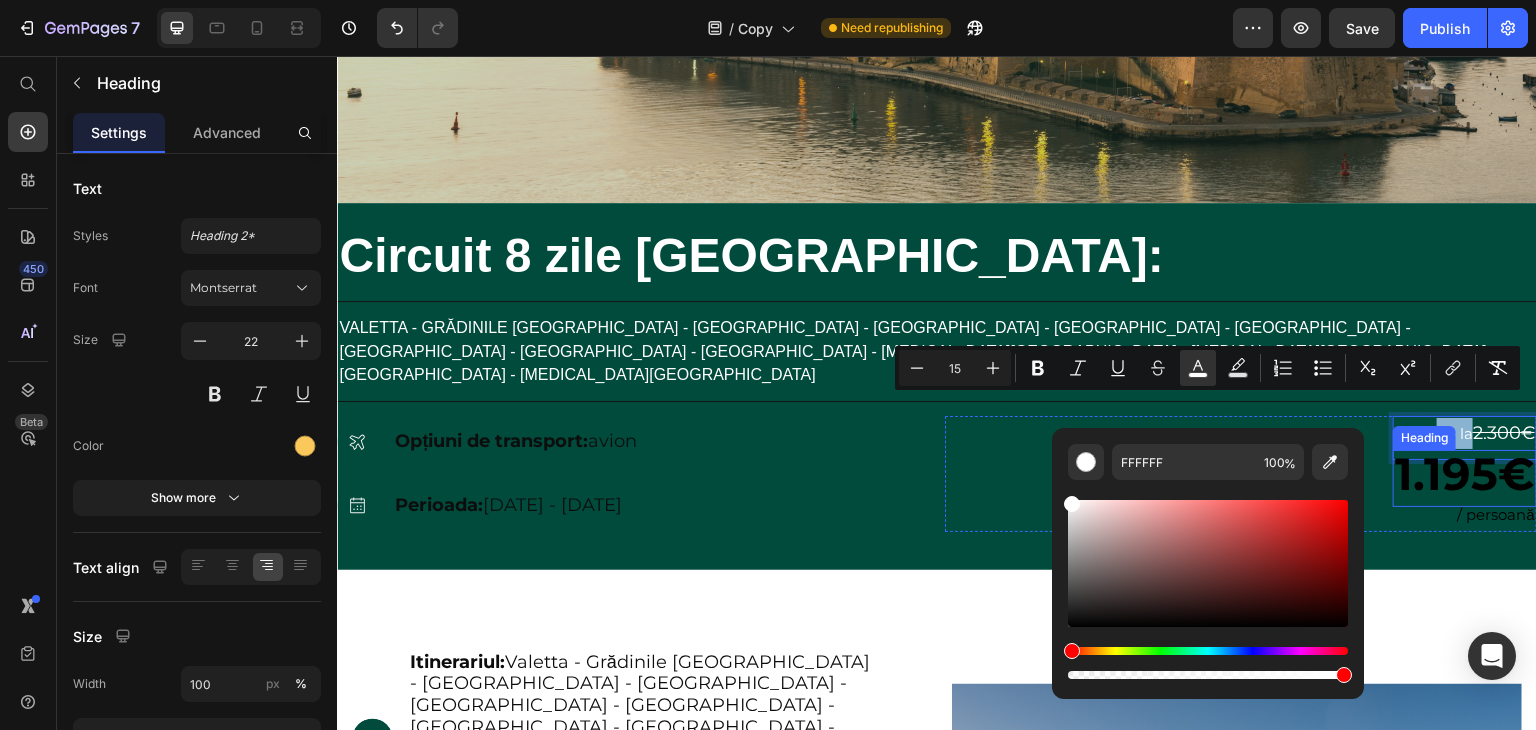 click on "1.195€" at bounding box center [1465, 473] 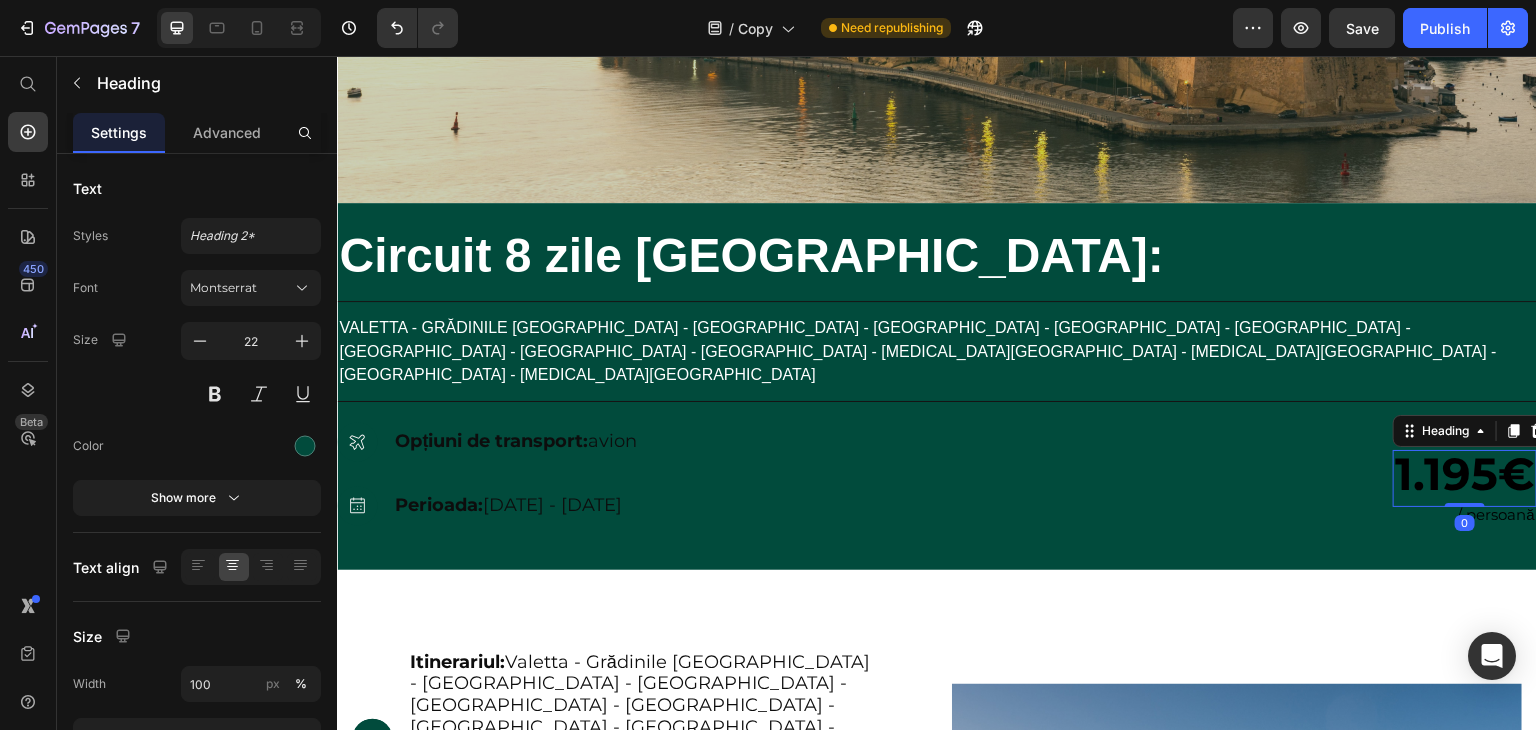 click on "1.195€" at bounding box center [1465, 473] 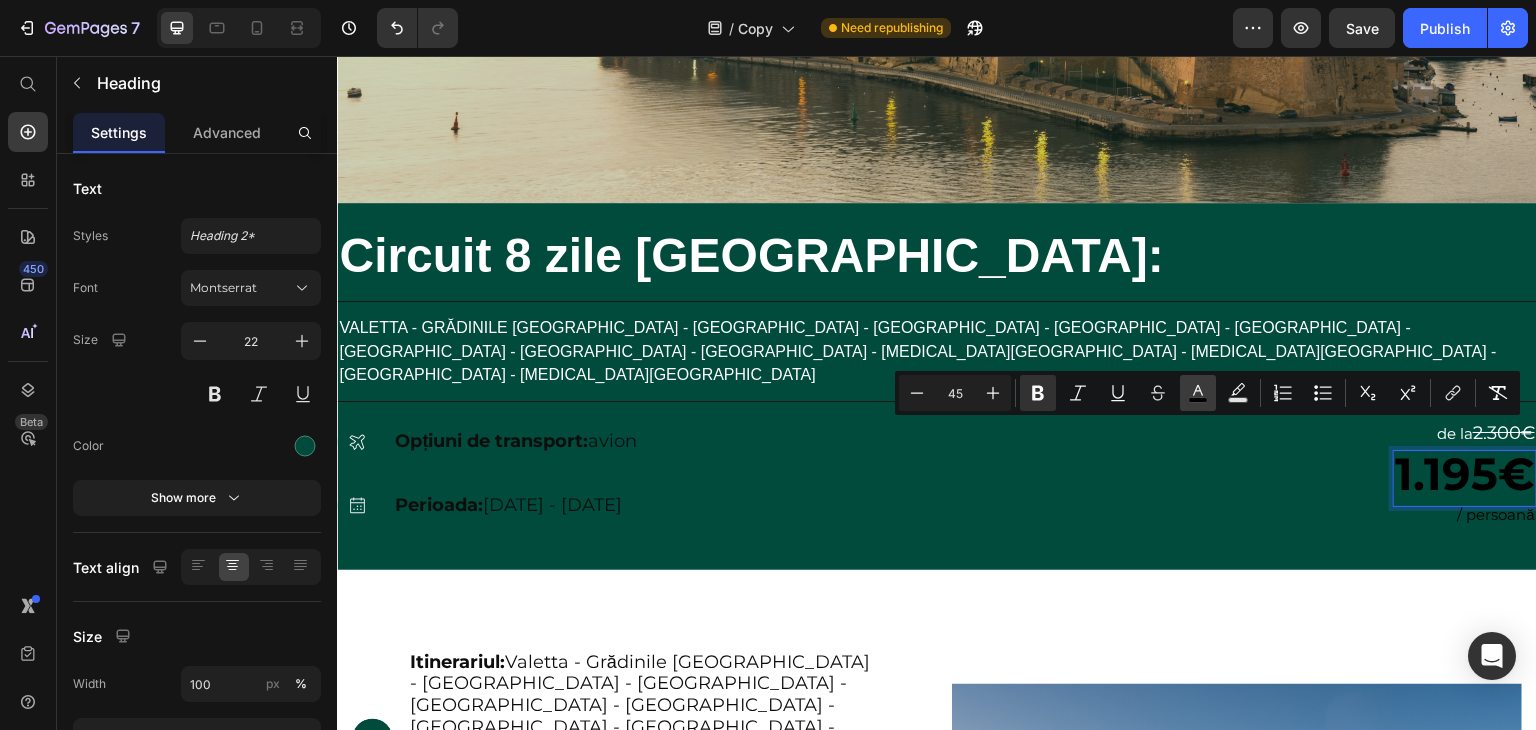 click on "color" at bounding box center (1198, 393) 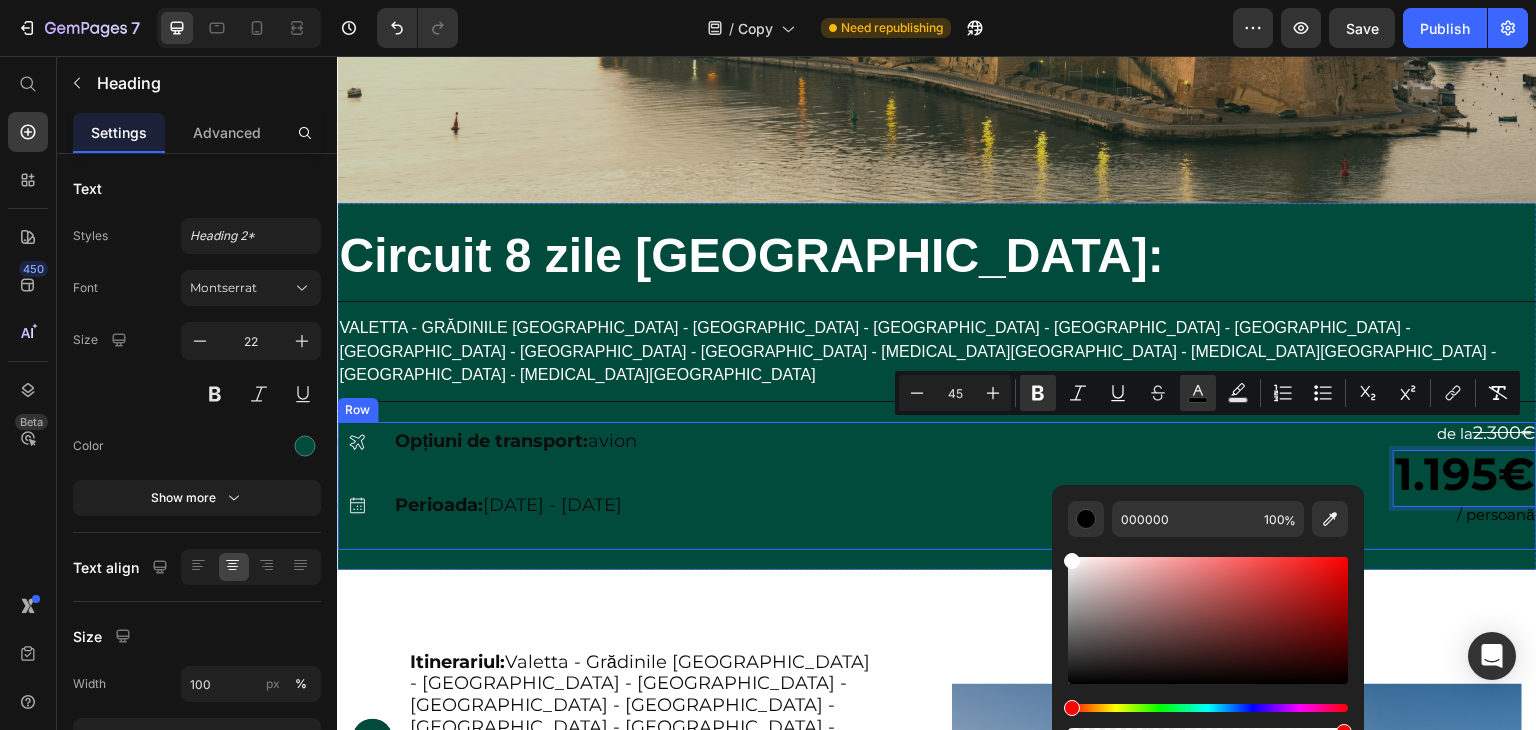 type on "FFFFFF" 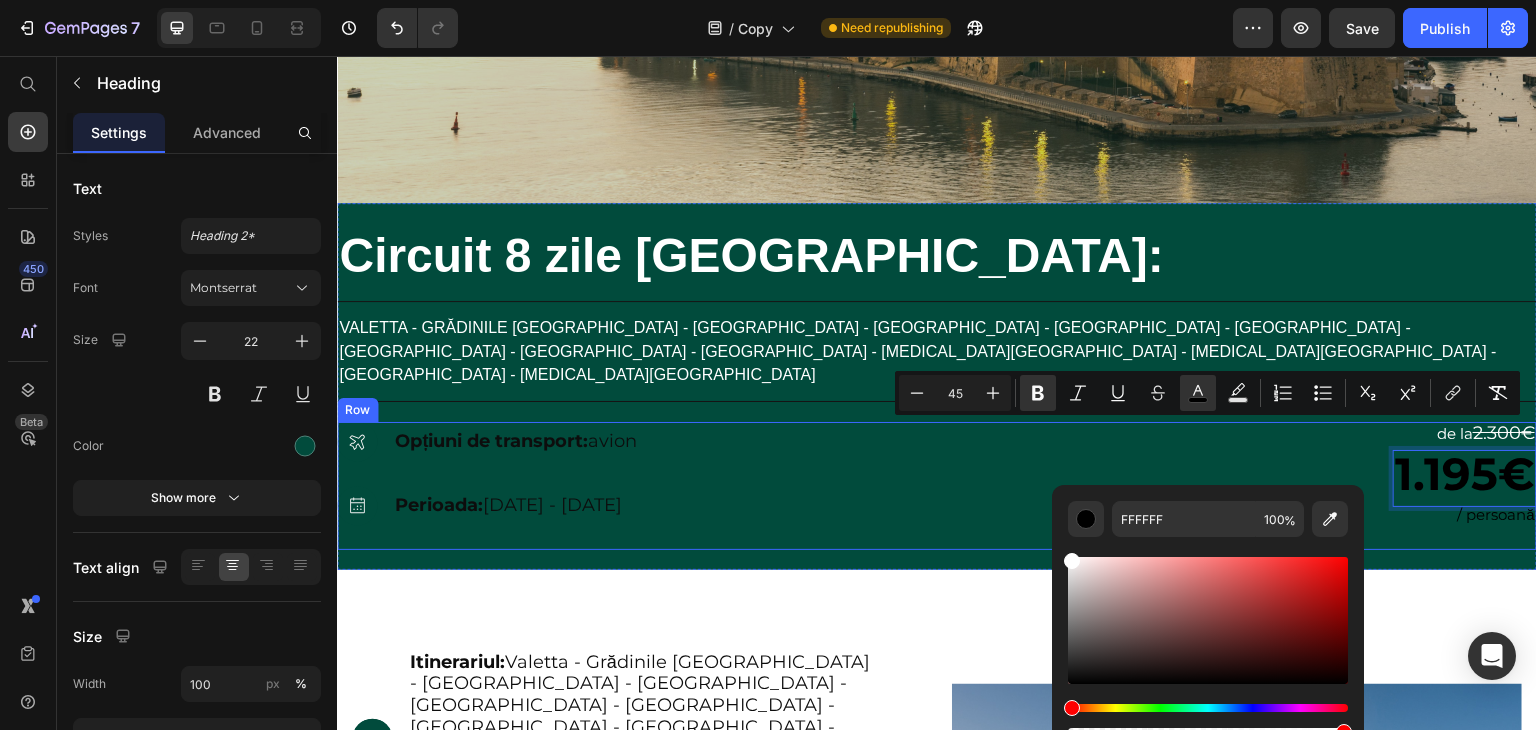 drag, startPoint x: 1425, startPoint y: 653, endPoint x: 1049, endPoint y: 522, distance: 398.16705 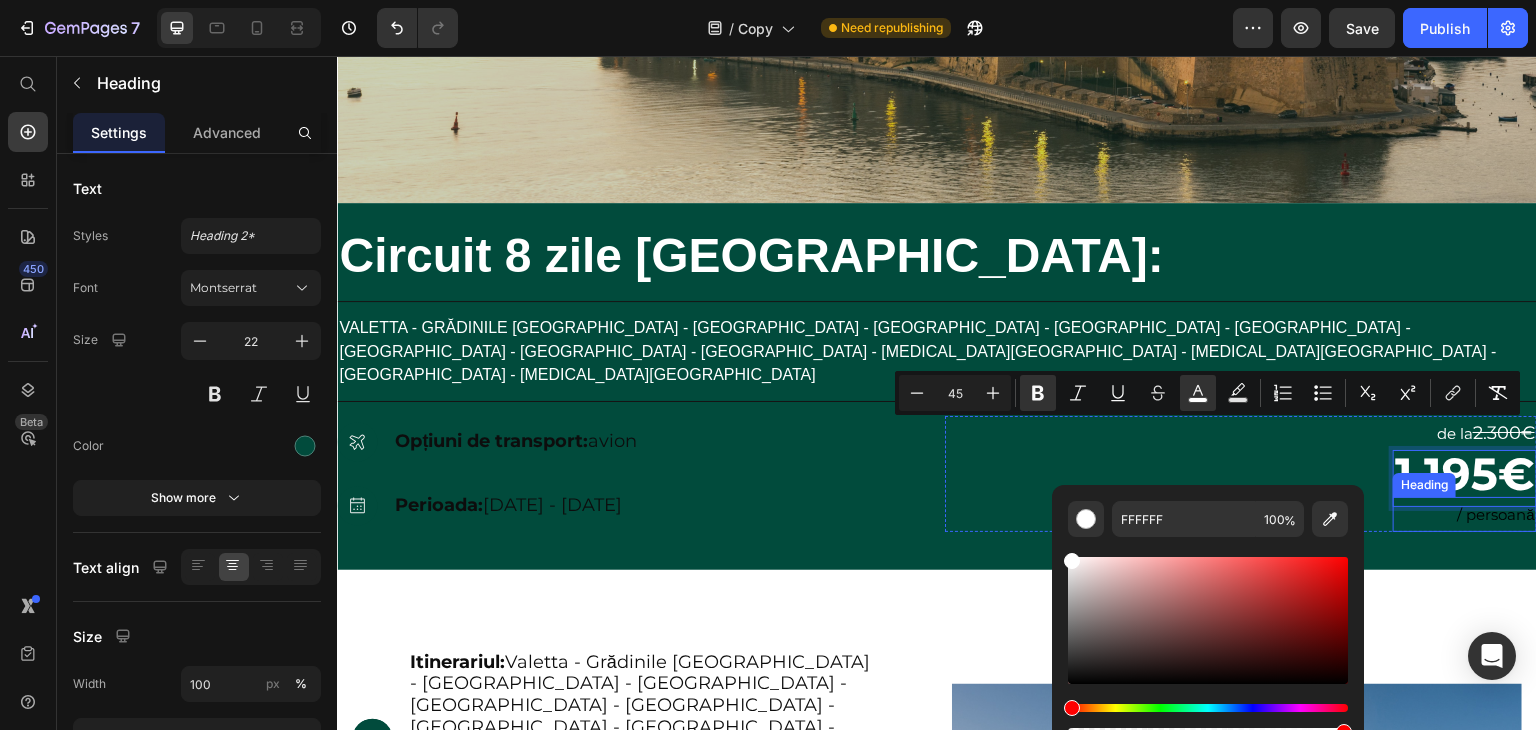 click on "/ persoană" at bounding box center (1496, 514) 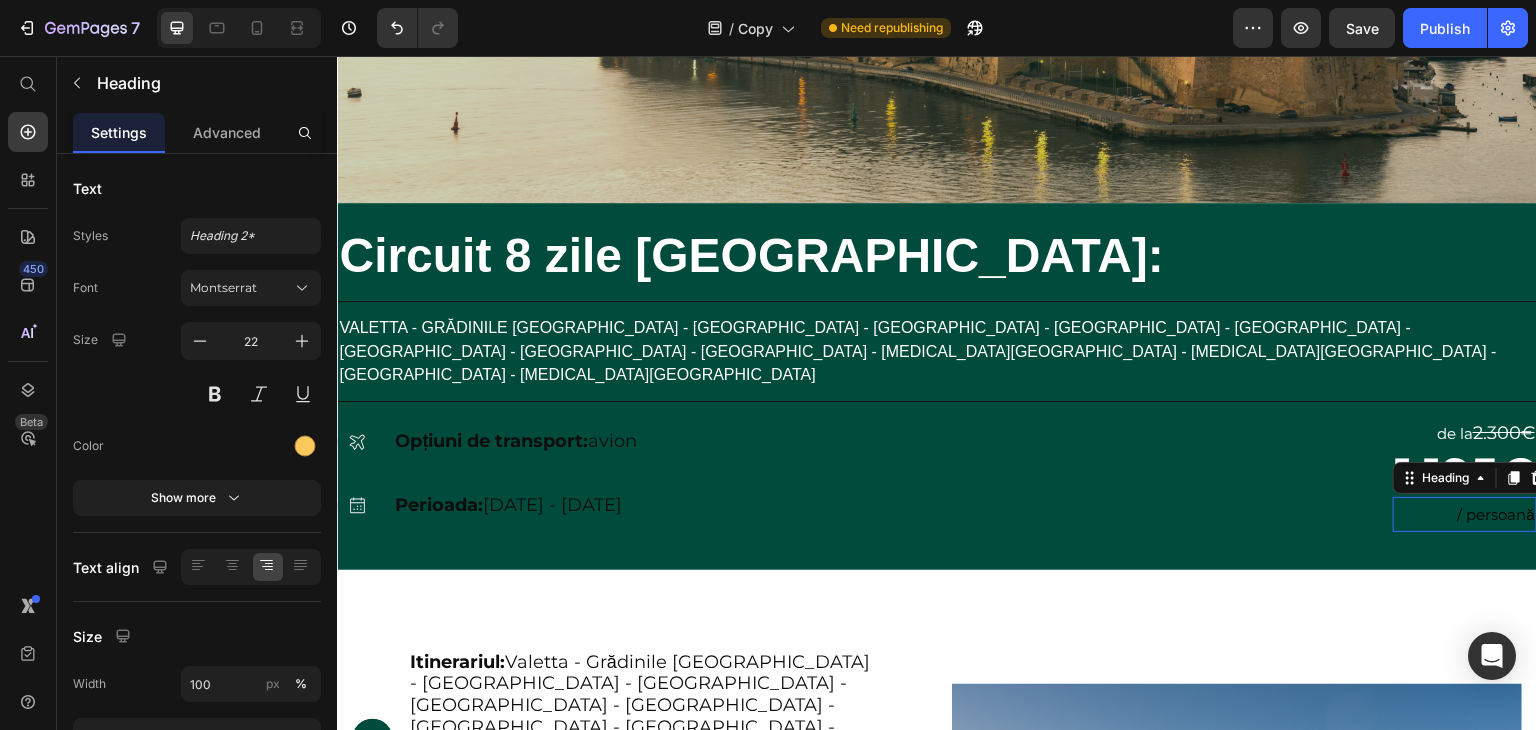click on "/ persoană" at bounding box center [1496, 514] 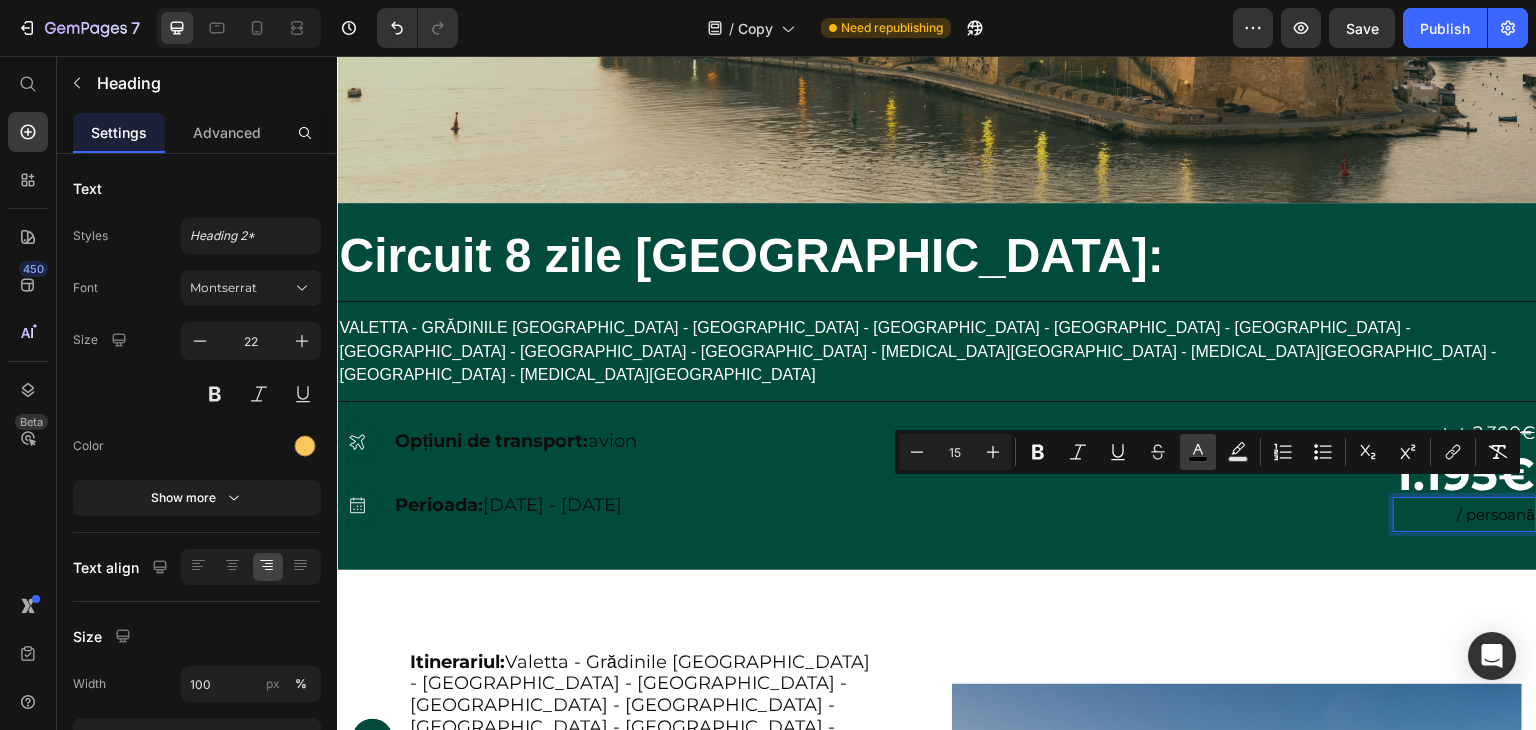 click 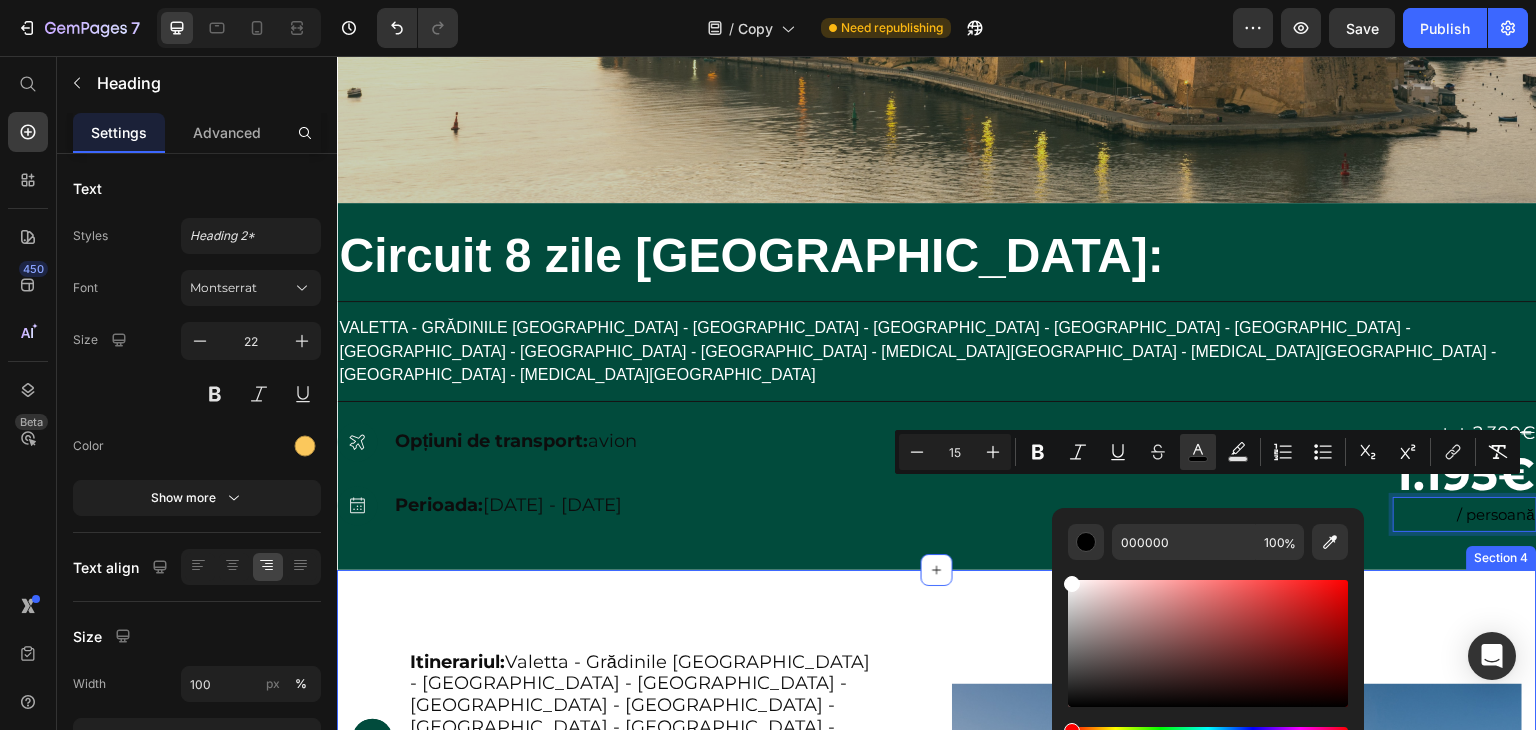 drag, startPoint x: 1437, startPoint y: 678, endPoint x: 1388, endPoint y: 624, distance: 72.91776 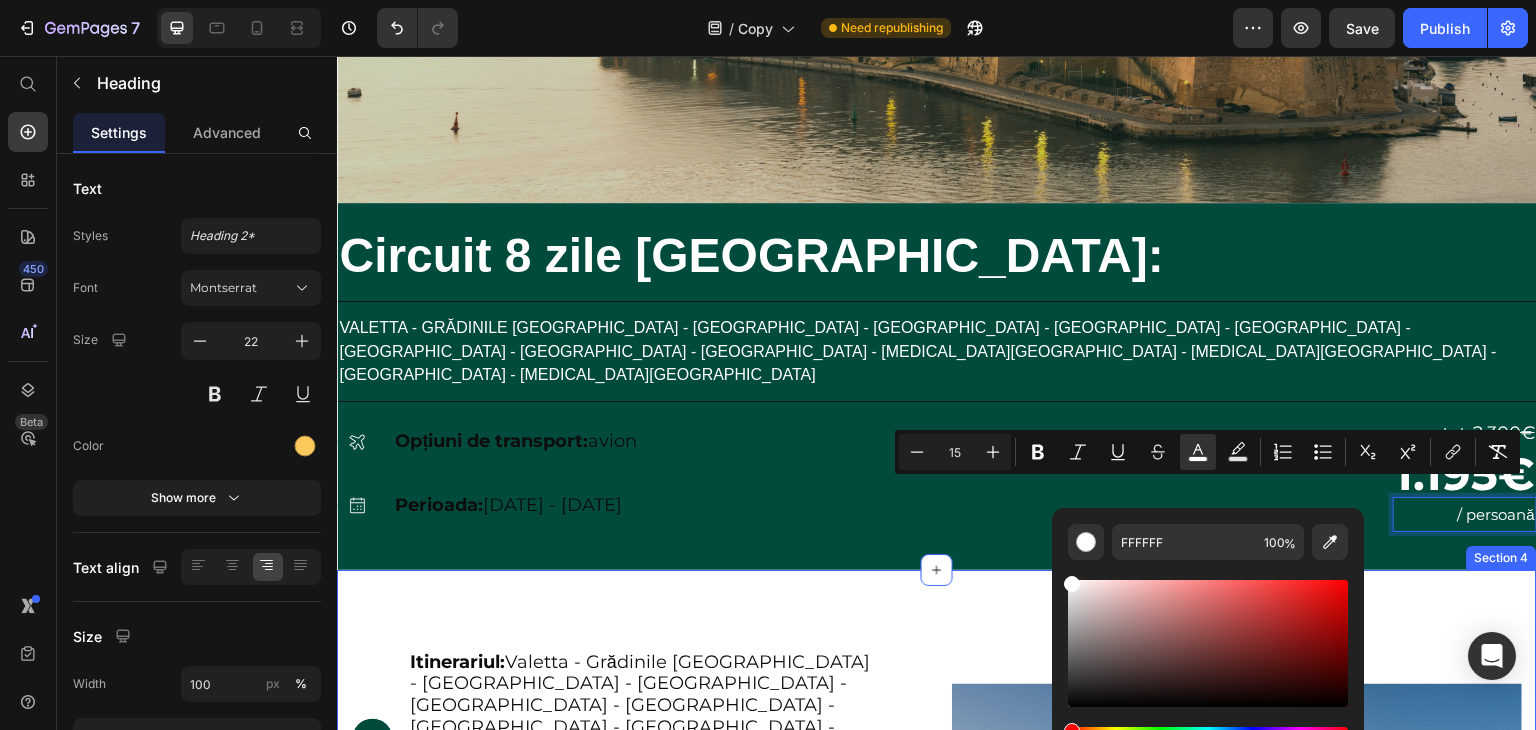click on "Opțiuni de transport:  avion  Text Block" at bounding box center [516, 442] 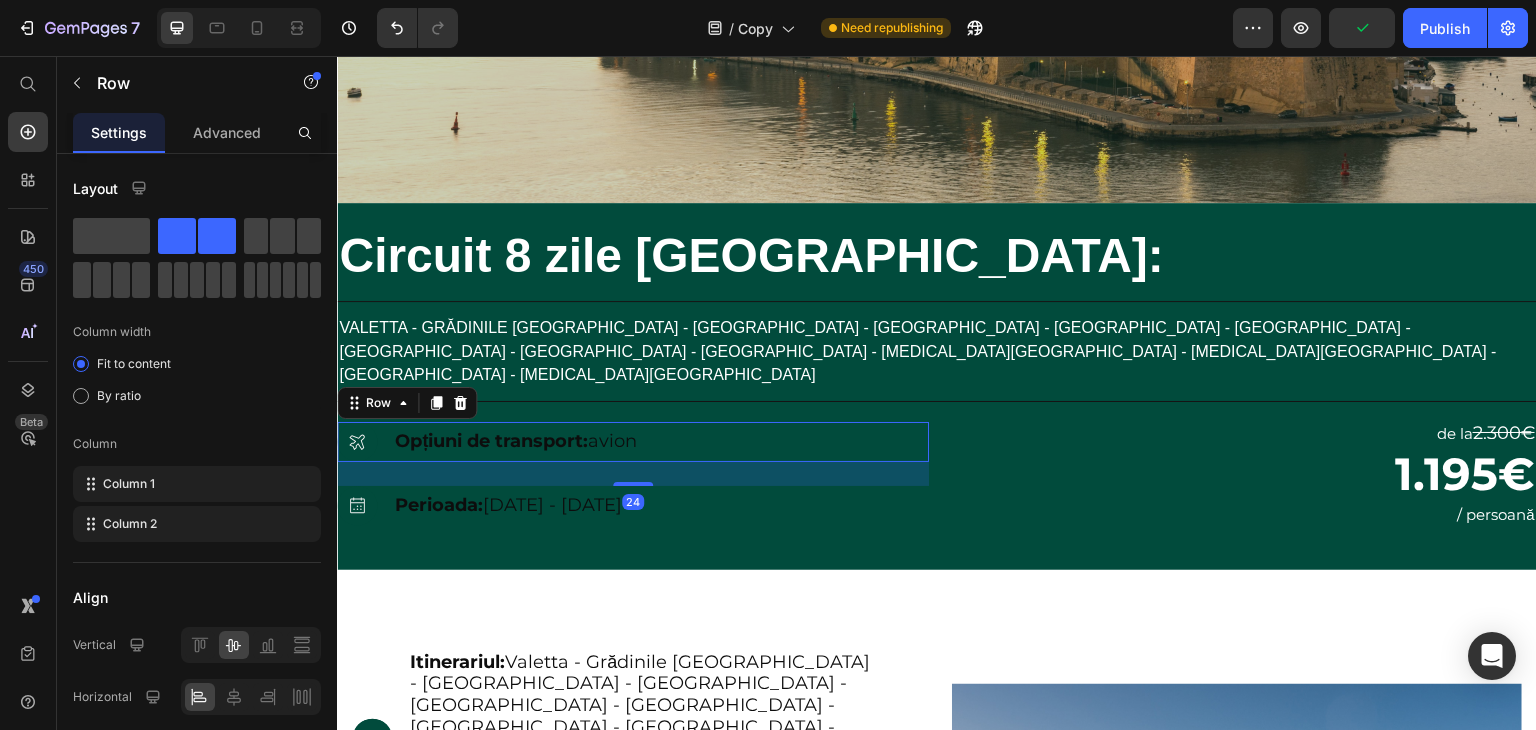 click on "Opțiuni de transport:  avion  Text Block" at bounding box center (516, 442) 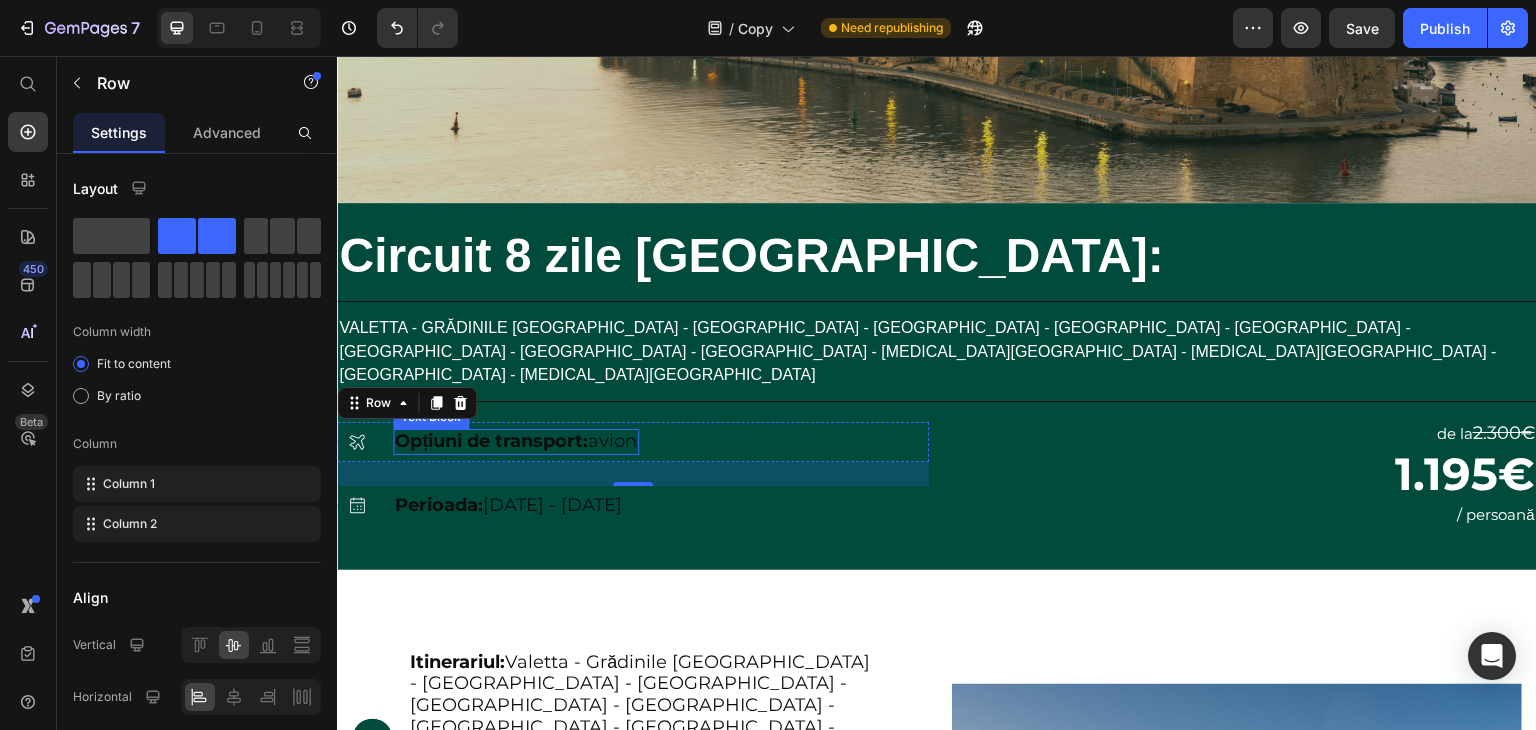 click on "Opțiuni de transport:  avion" at bounding box center [516, 442] 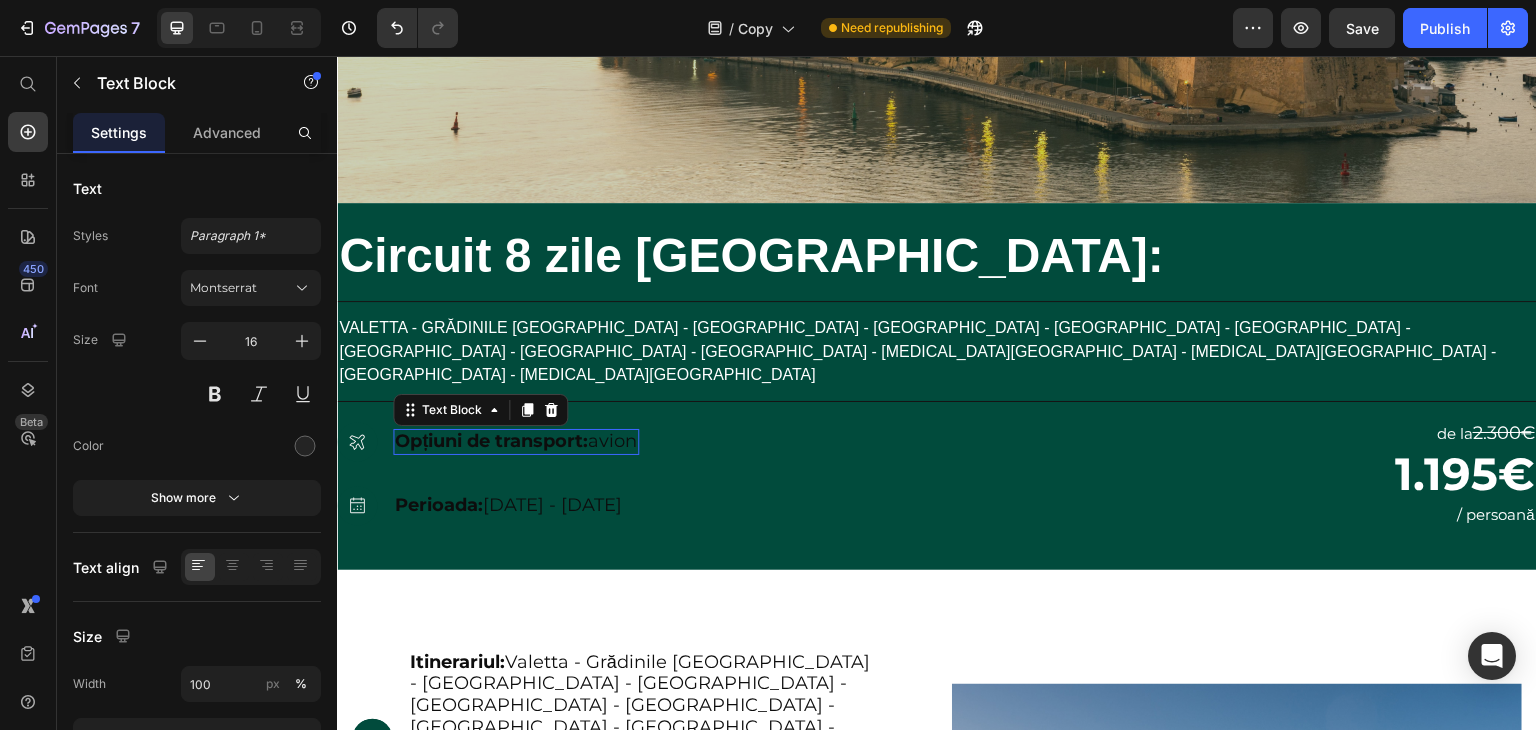 click on "Opțiuni de transport:  avion" at bounding box center (516, 442) 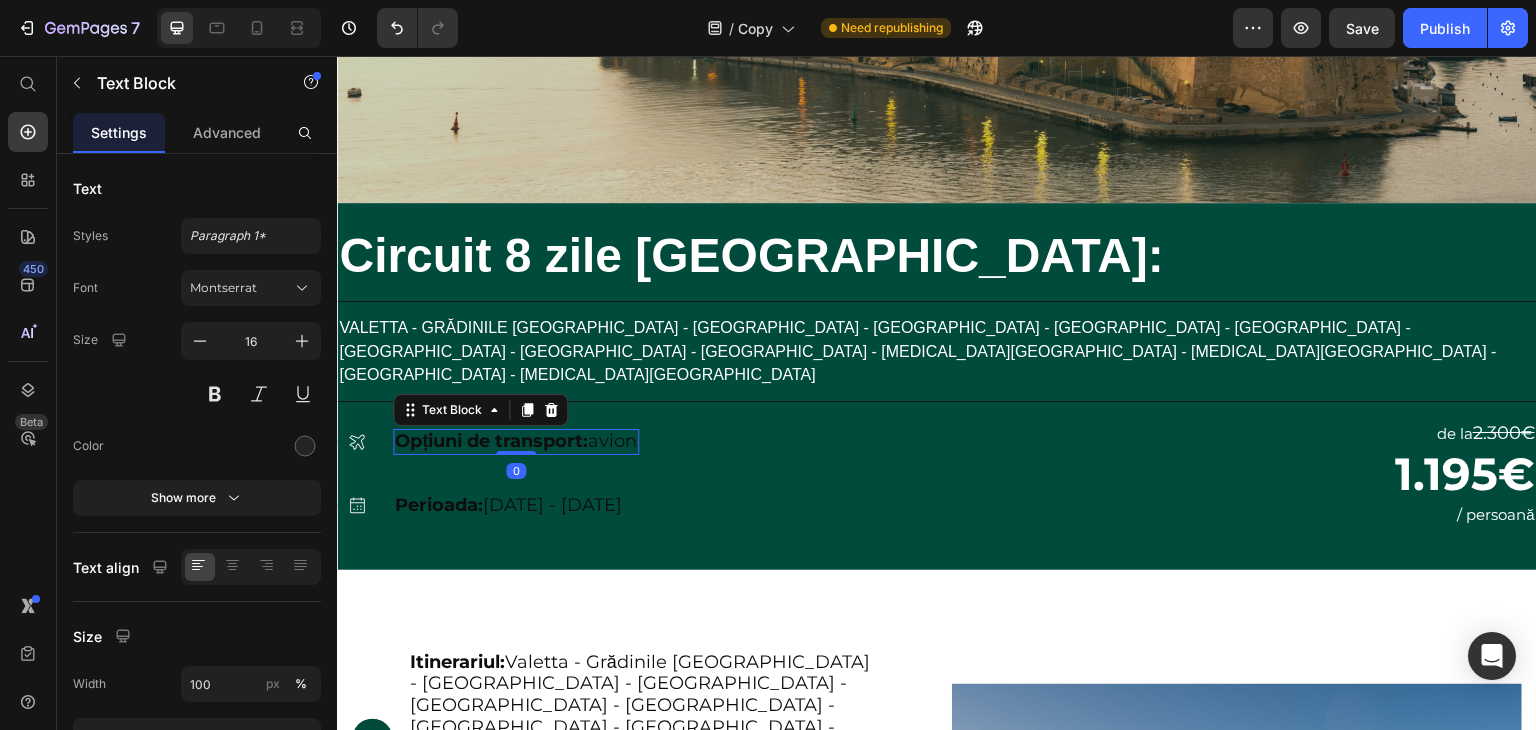 click on "Opțiuni de transport:  avion" at bounding box center [516, 442] 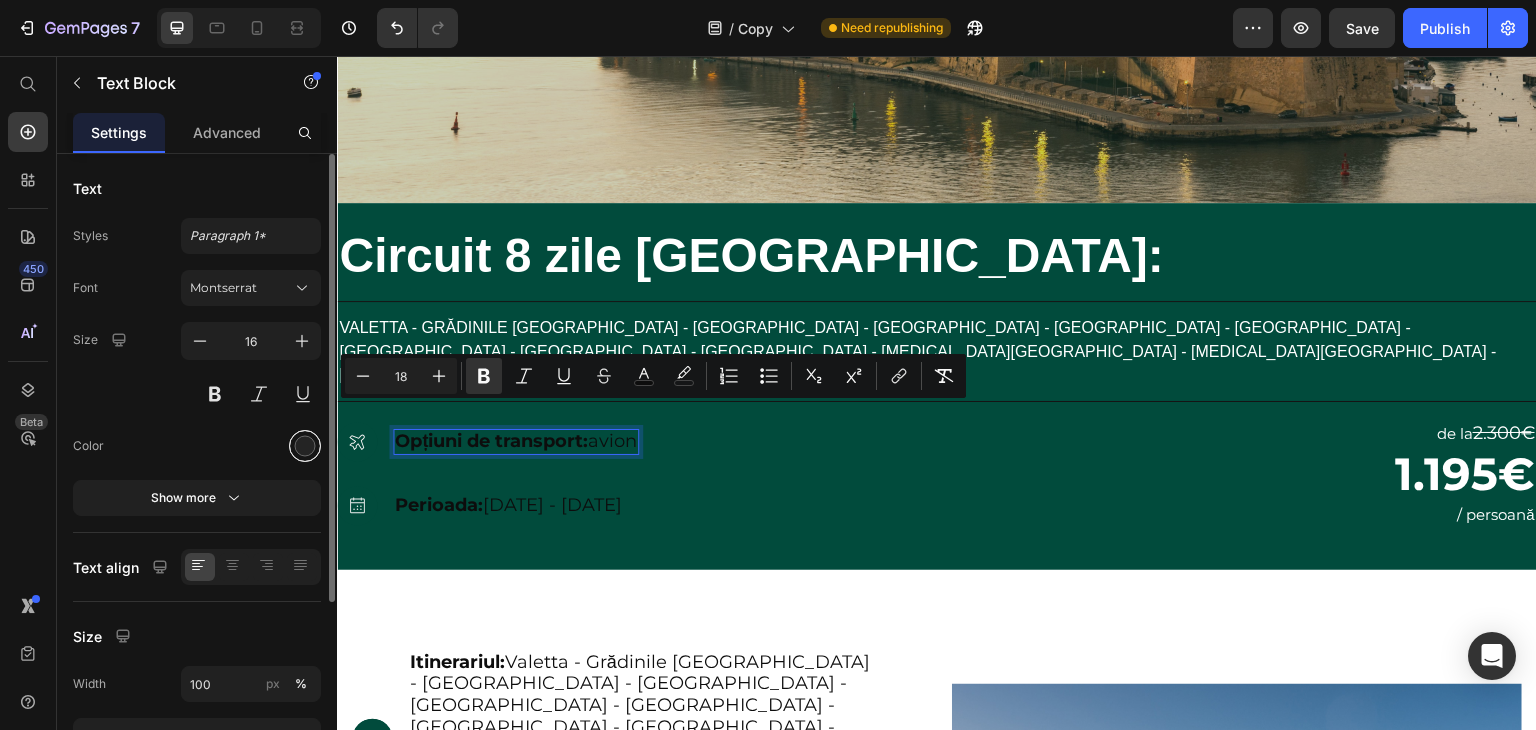 click at bounding box center (305, 446) 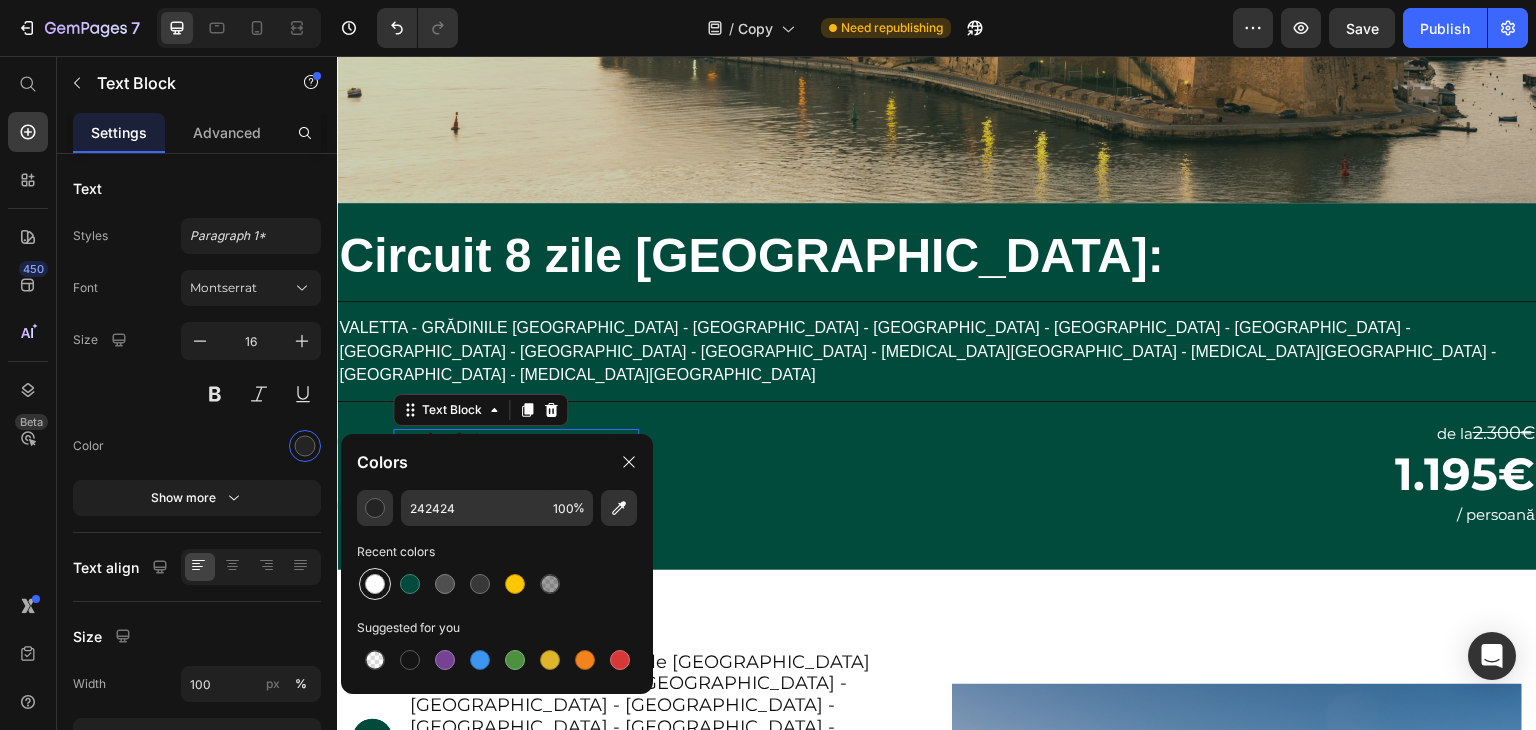 click at bounding box center (375, 584) 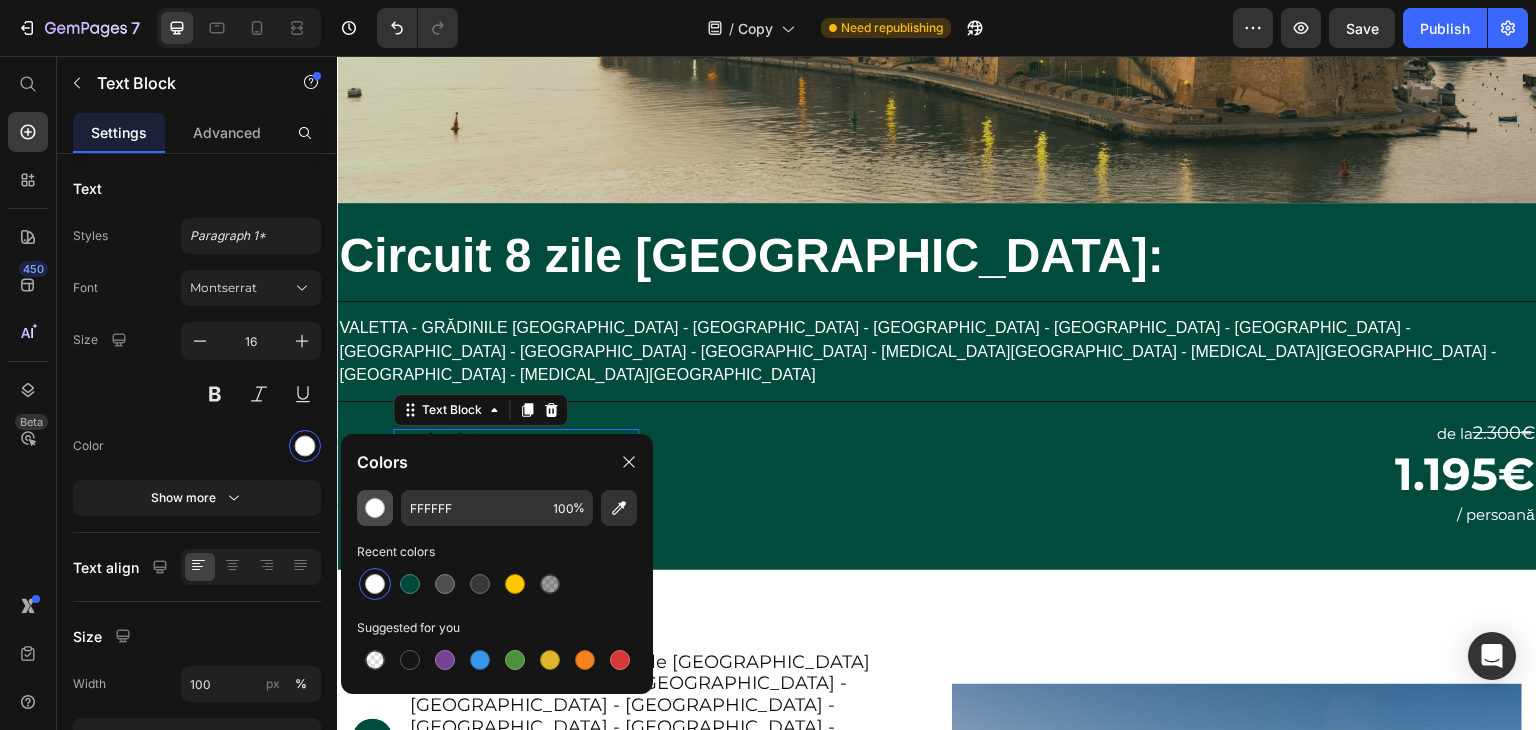 click at bounding box center (375, 508) 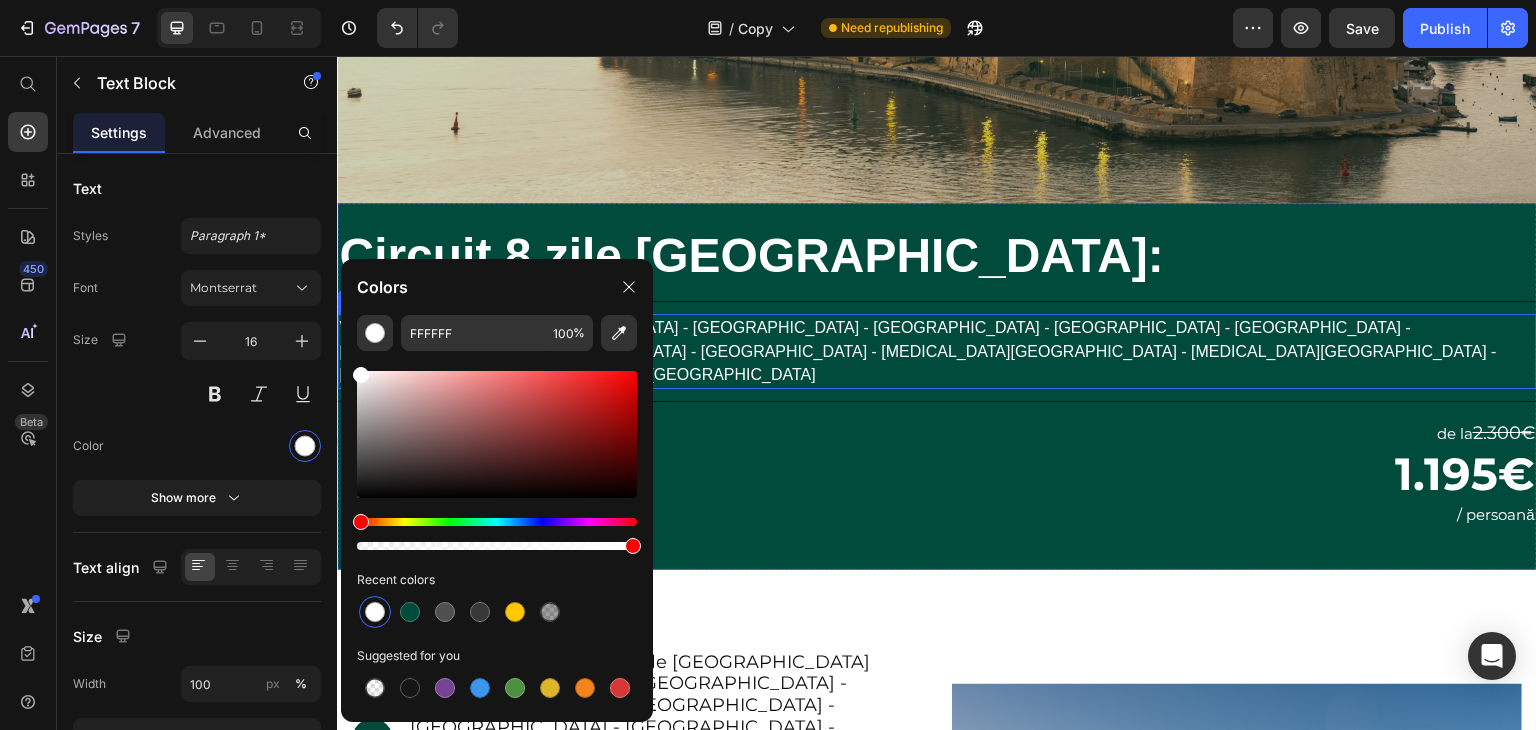 drag, startPoint x: 707, startPoint y: 428, endPoint x: 678, endPoint y: 412, distance: 33.12099 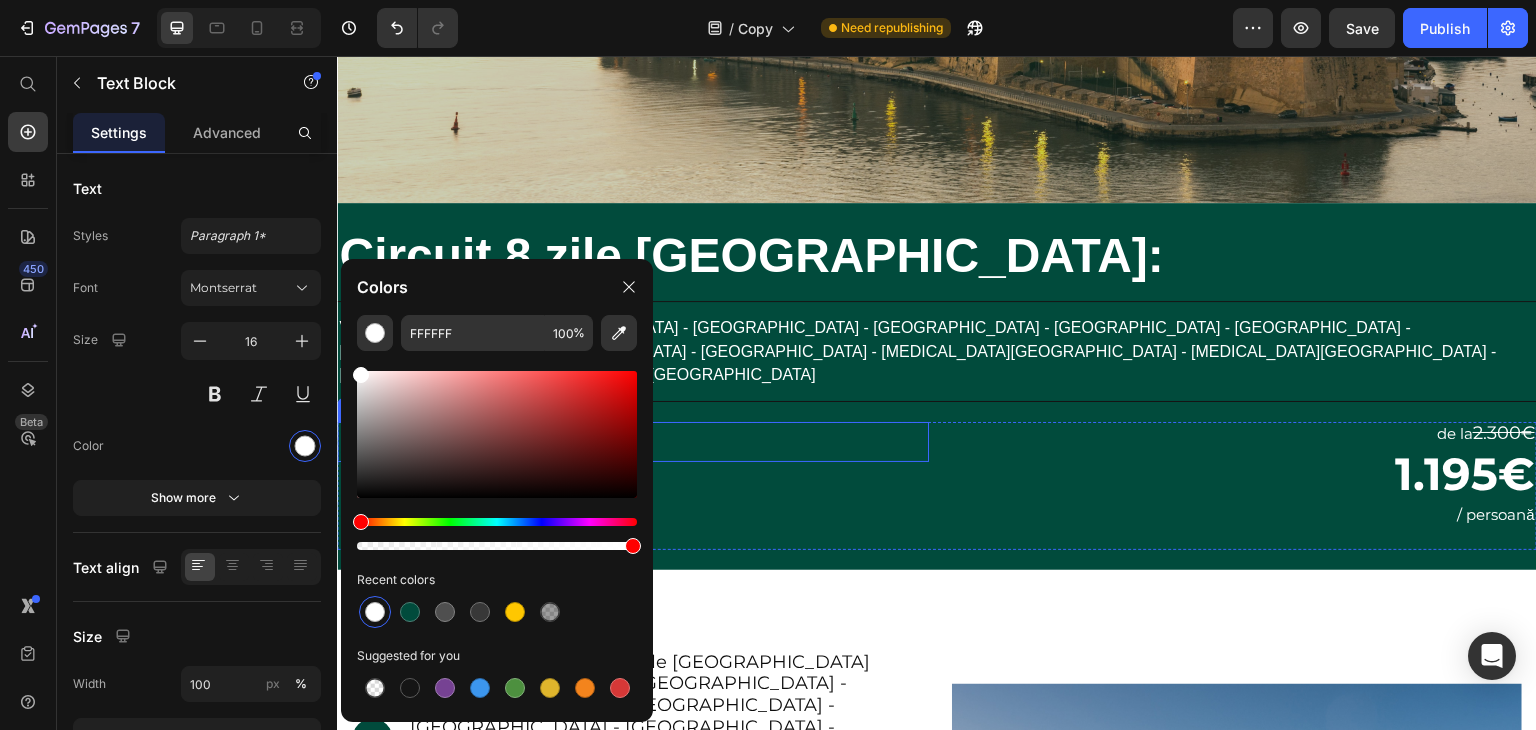 click on "Icon Hero Banner Opțiuni de transport:  avion  Text Block   0 Row" at bounding box center [633, 442] 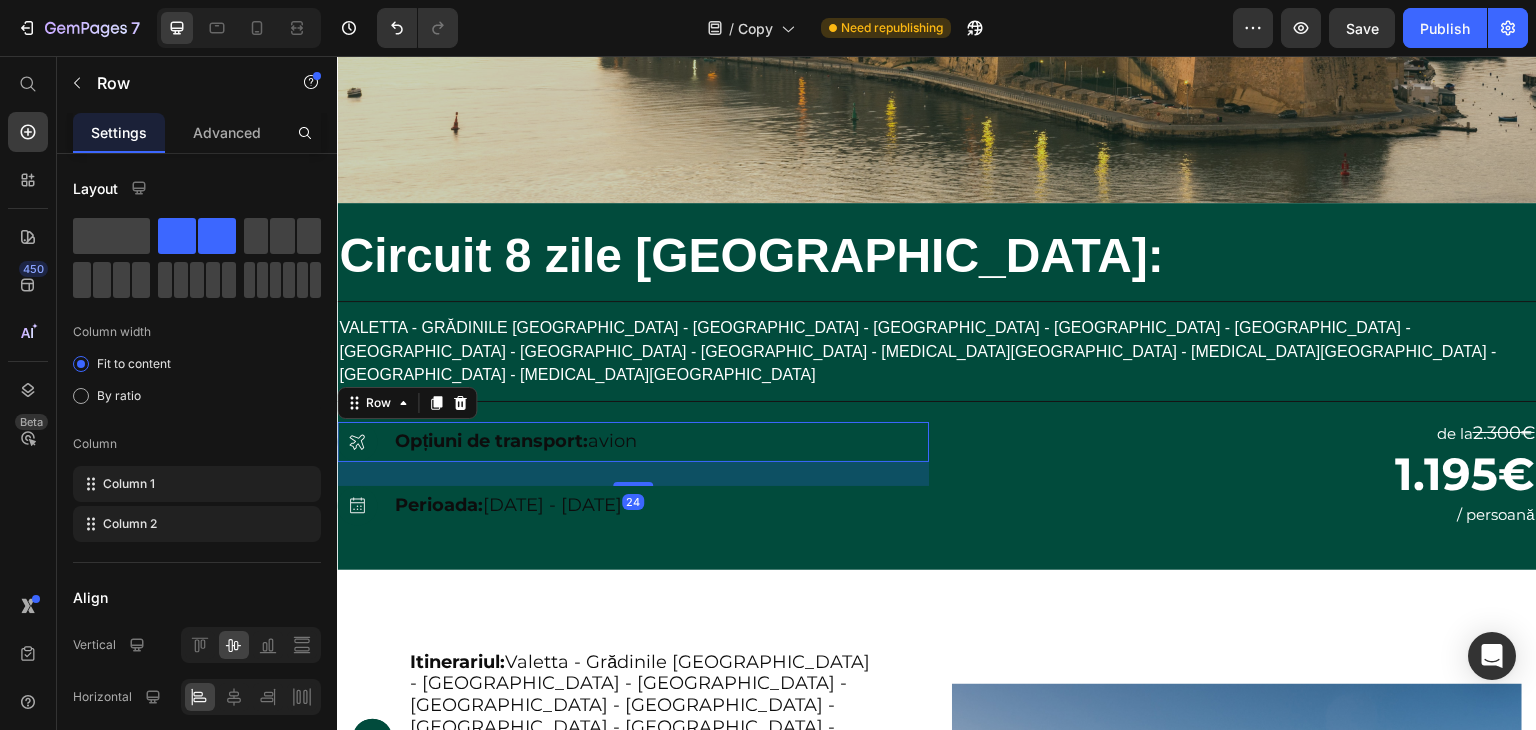 click on "Icon Hero Banner Opțiuni de transport:  avion  Text Block Row   24" at bounding box center (633, 442) 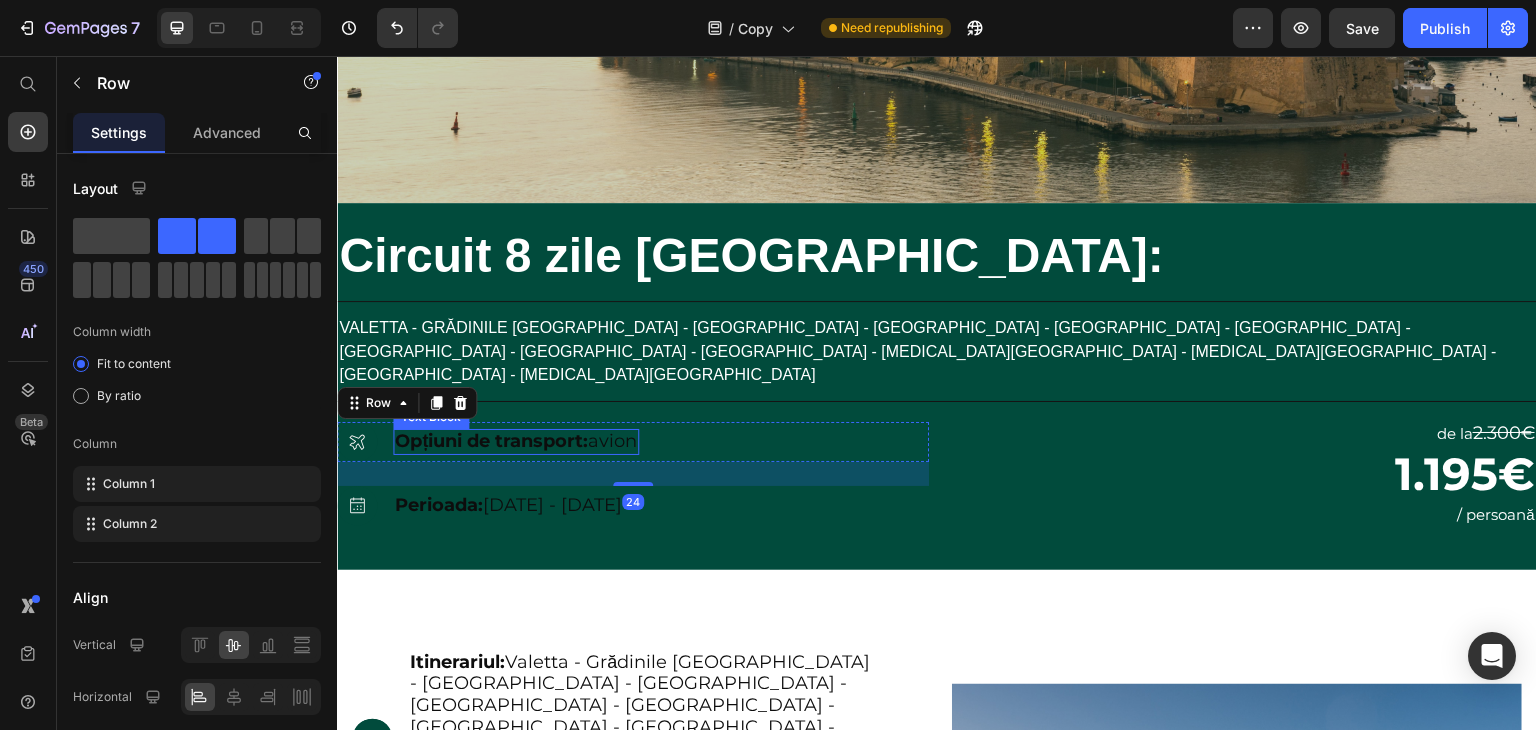 click on "Opțiuni de transport:  avion" at bounding box center [516, 441] 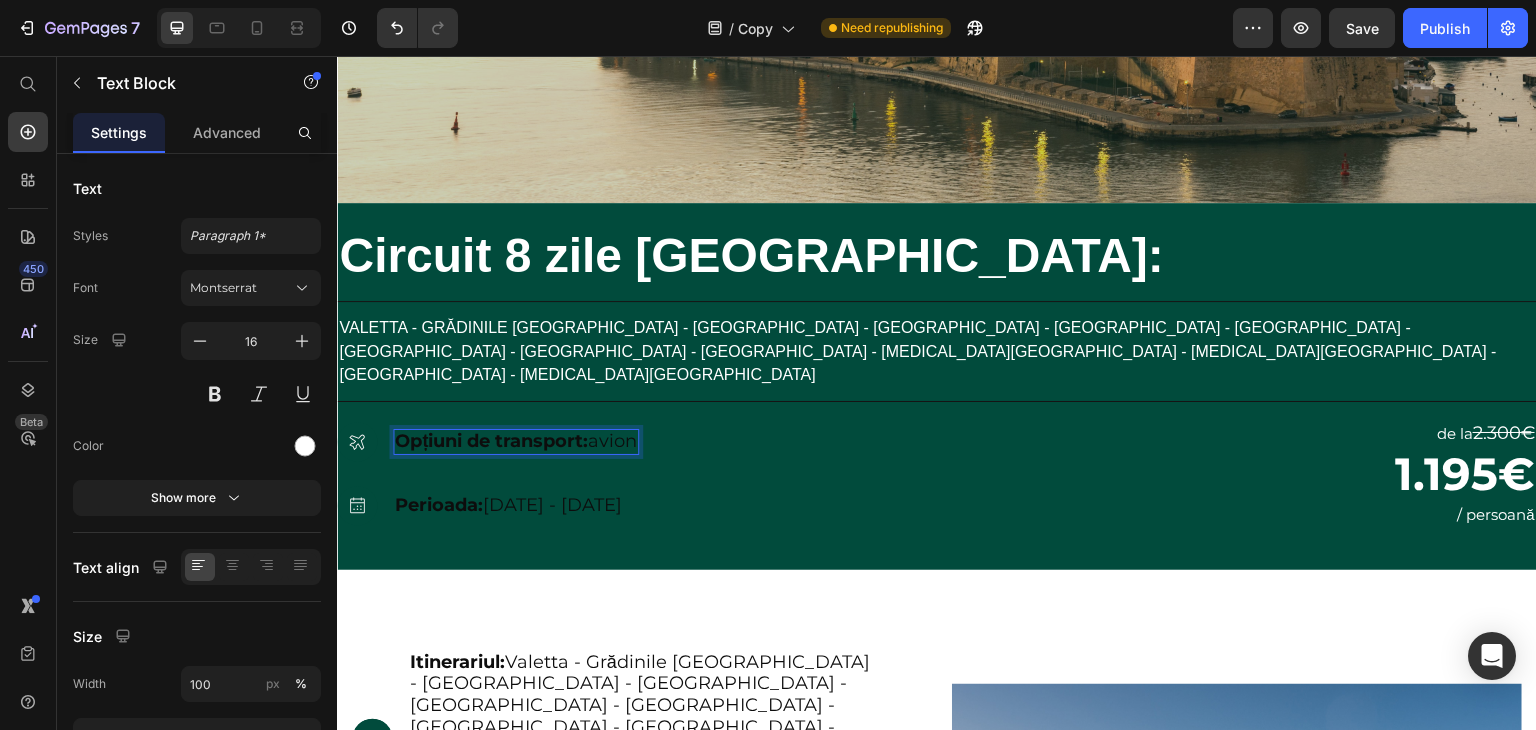 click on "Opțiuni de transport:  avion" at bounding box center [516, 441] 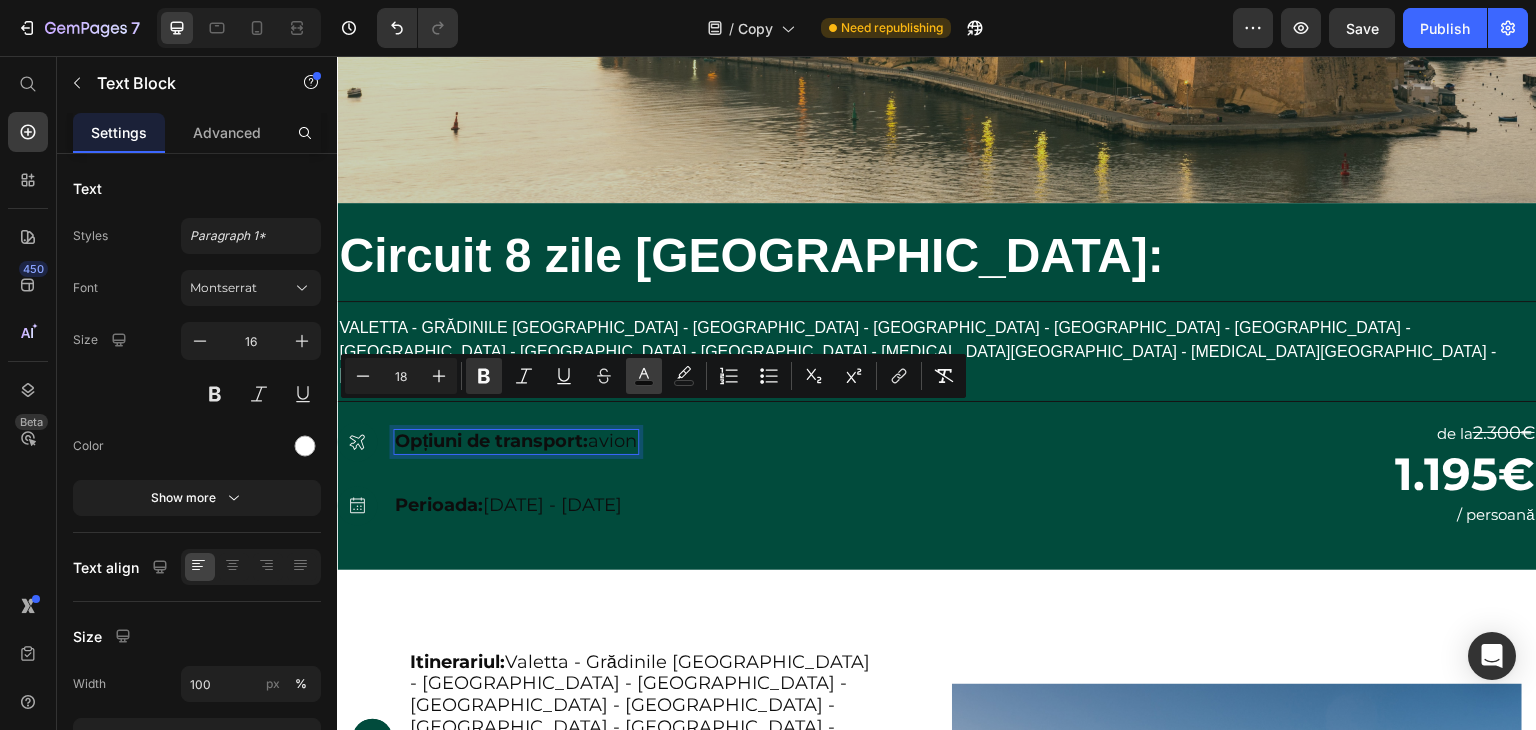 click 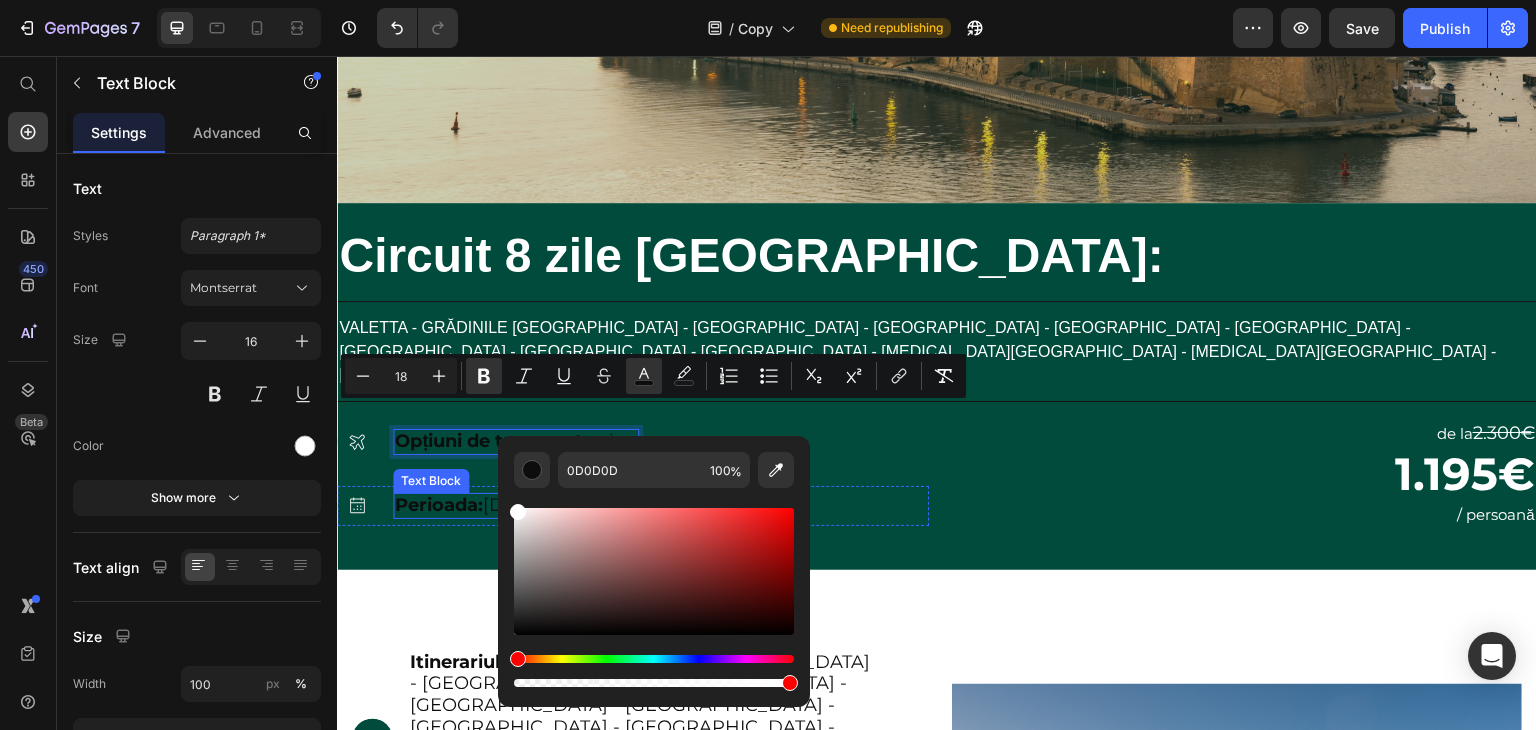 drag, startPoint x: 888, startPoint y: 583, endPoint x: 490, endPoint y: 488, distance: 409.18088 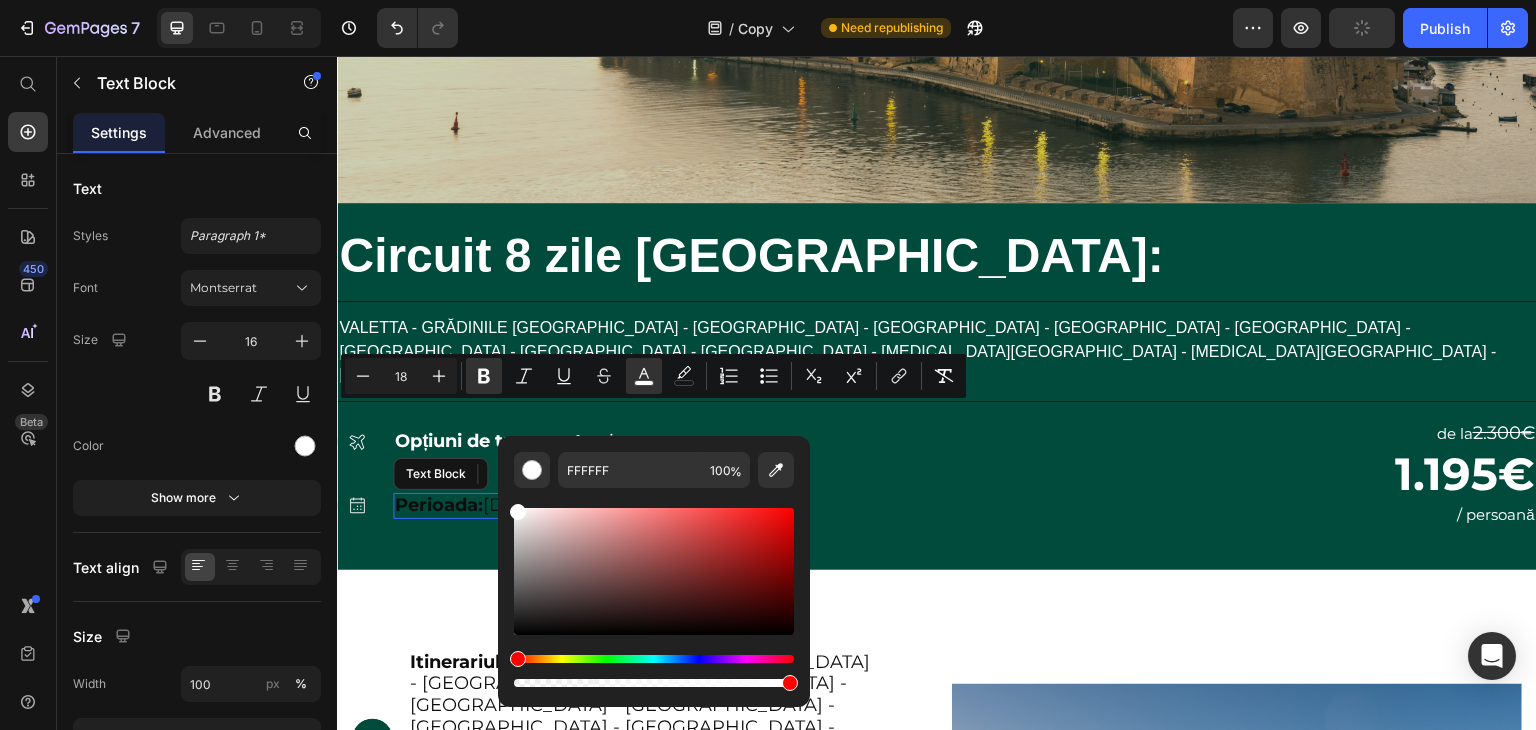 click on "Perioada:" at bounding box center [439, 505] 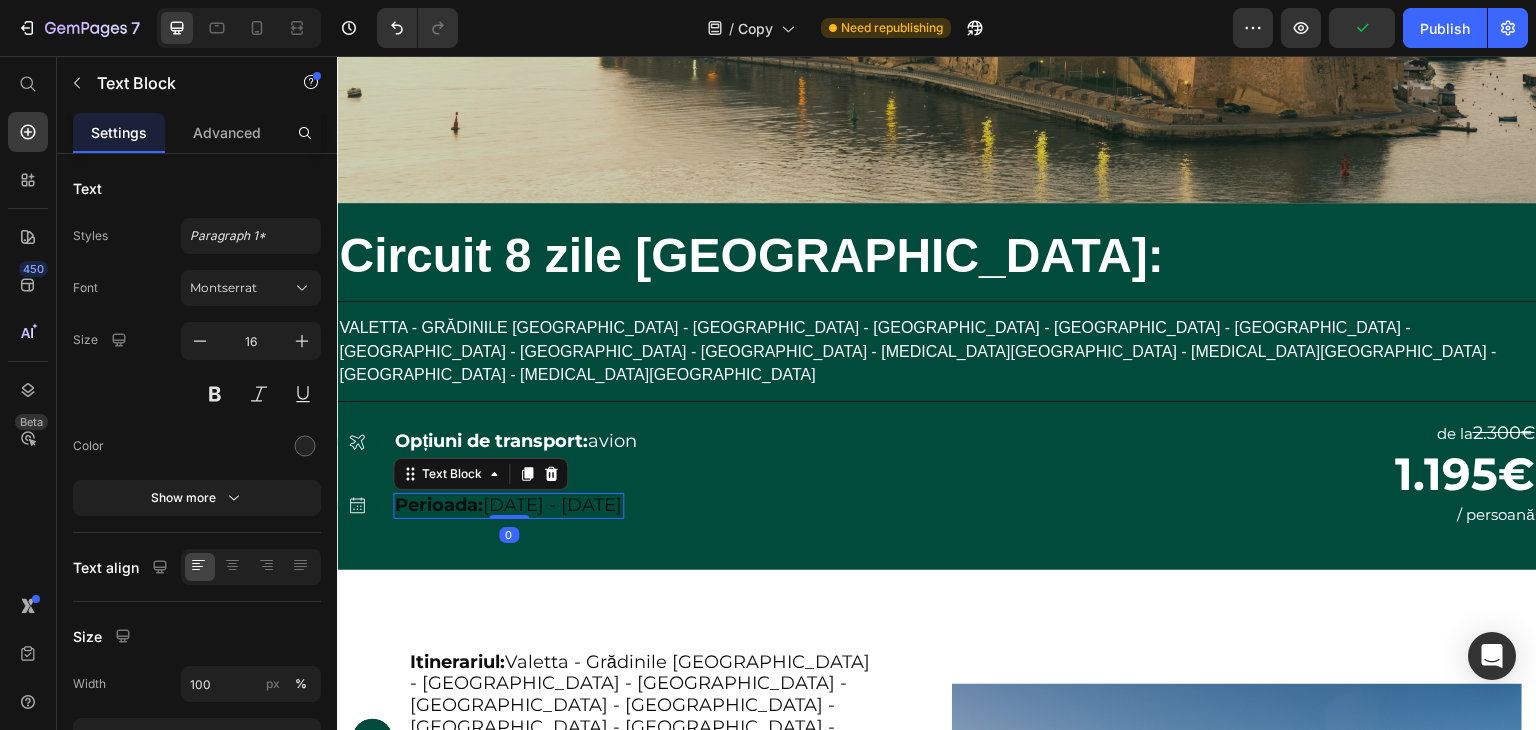 click on "Perioada:" at bounding box center [439, 505] 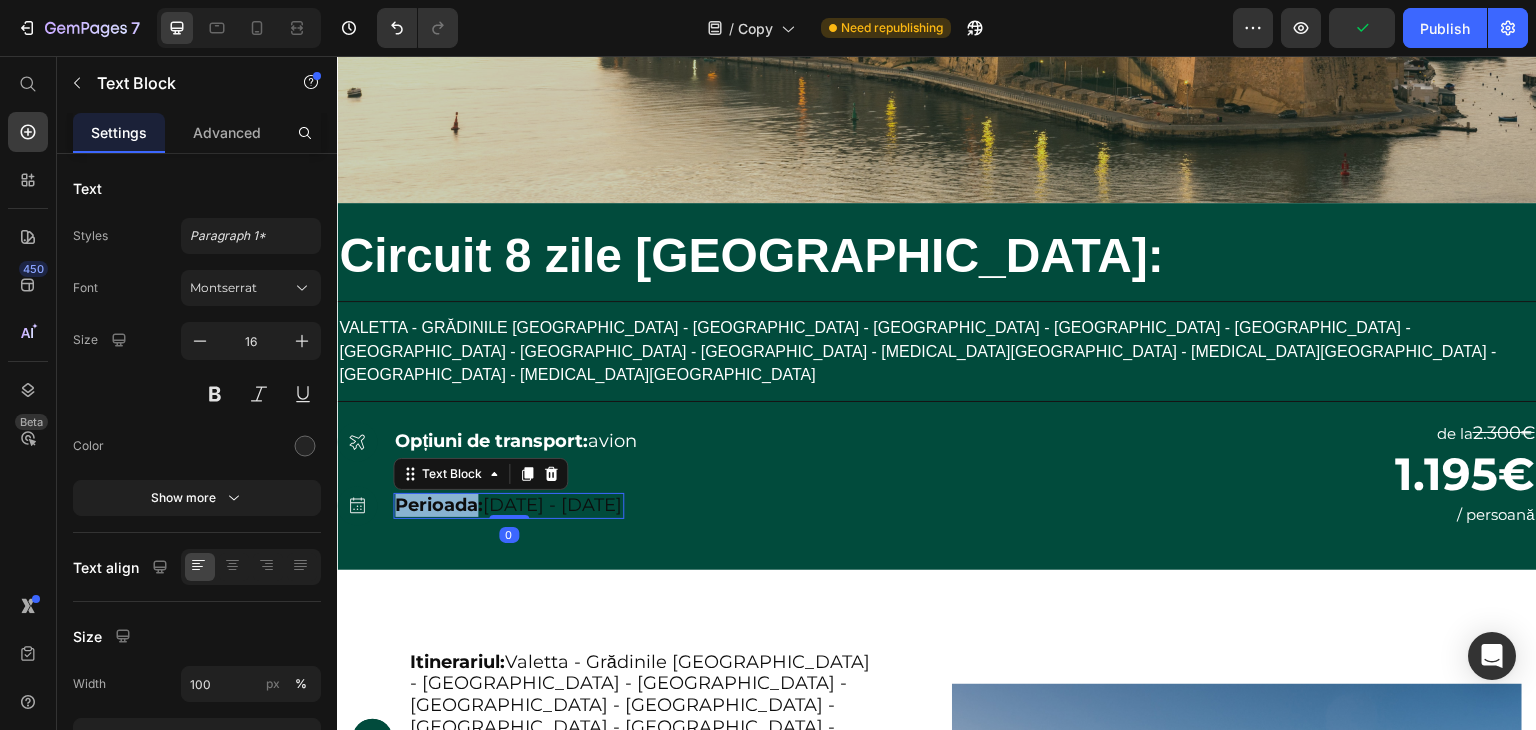 click on "Perioada:" at bounding box center (439, 505) 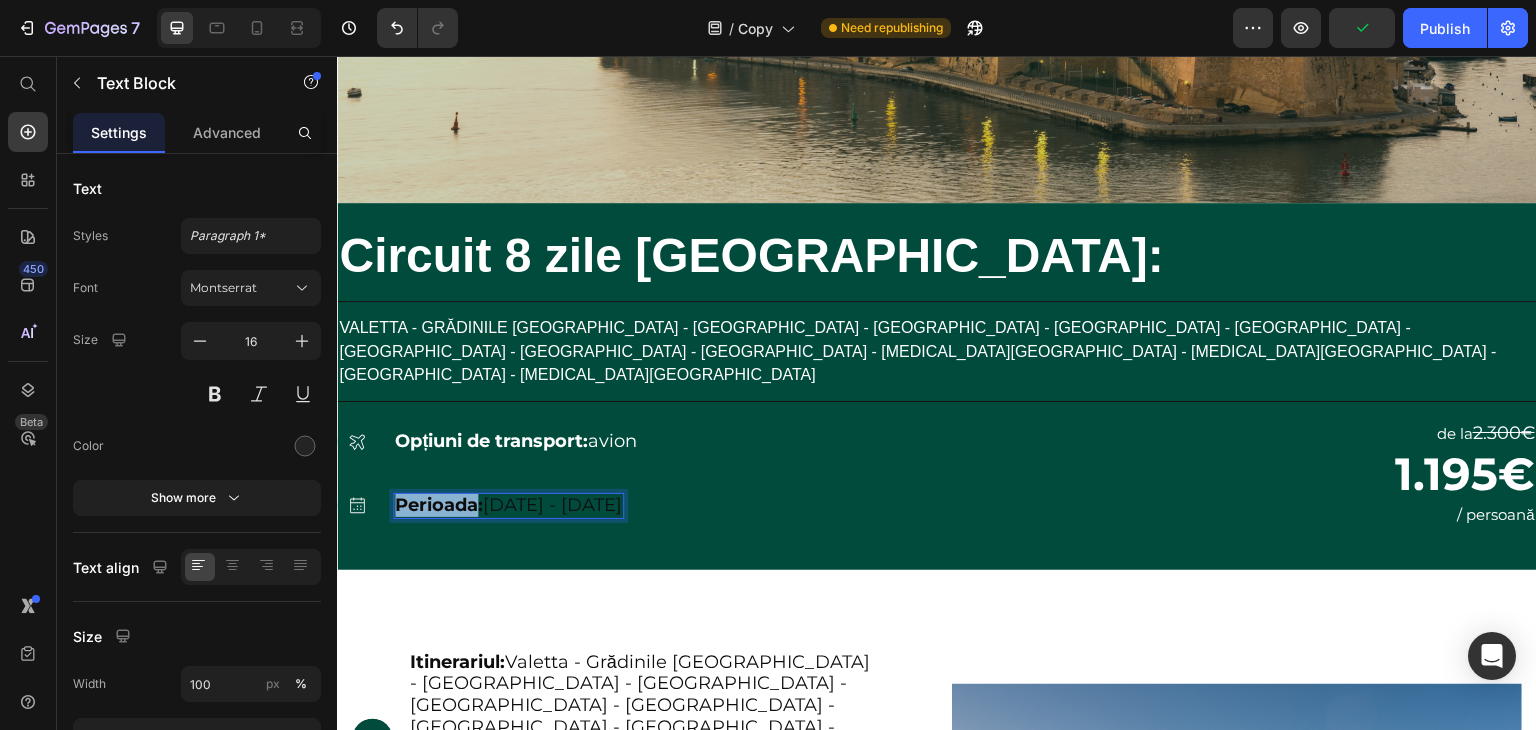 click on "Perioada:" at bounding box center [439, 505] 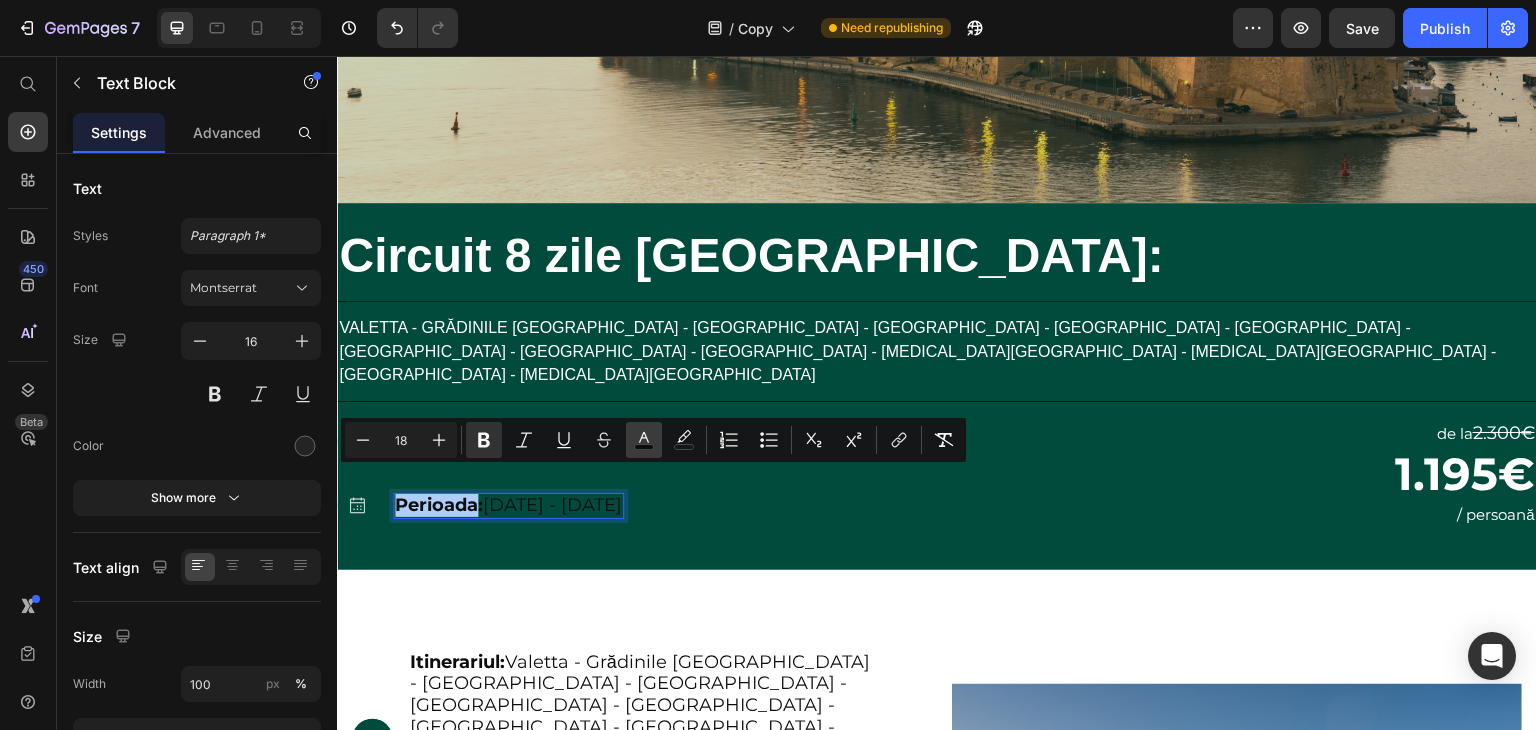 click 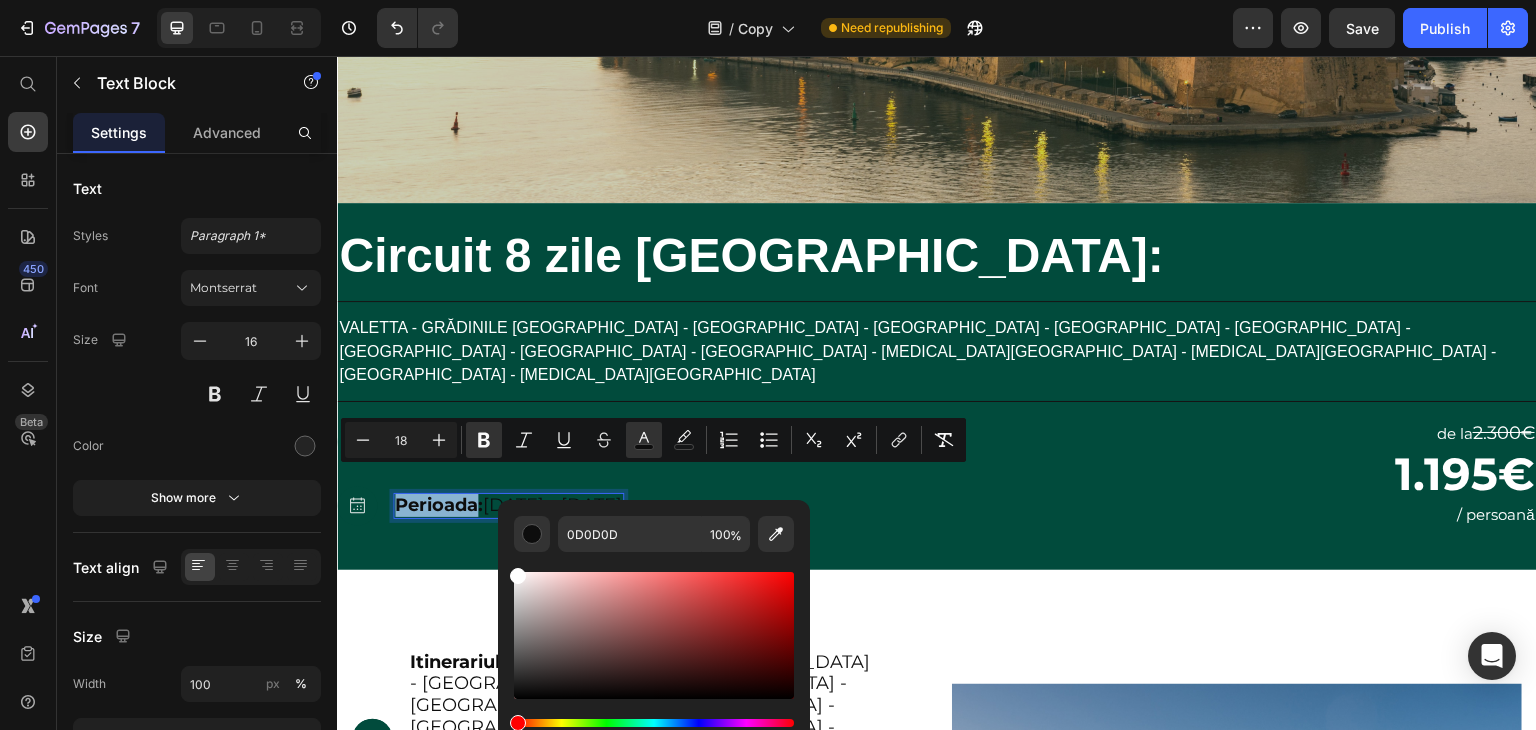 type on "FFFFFF" 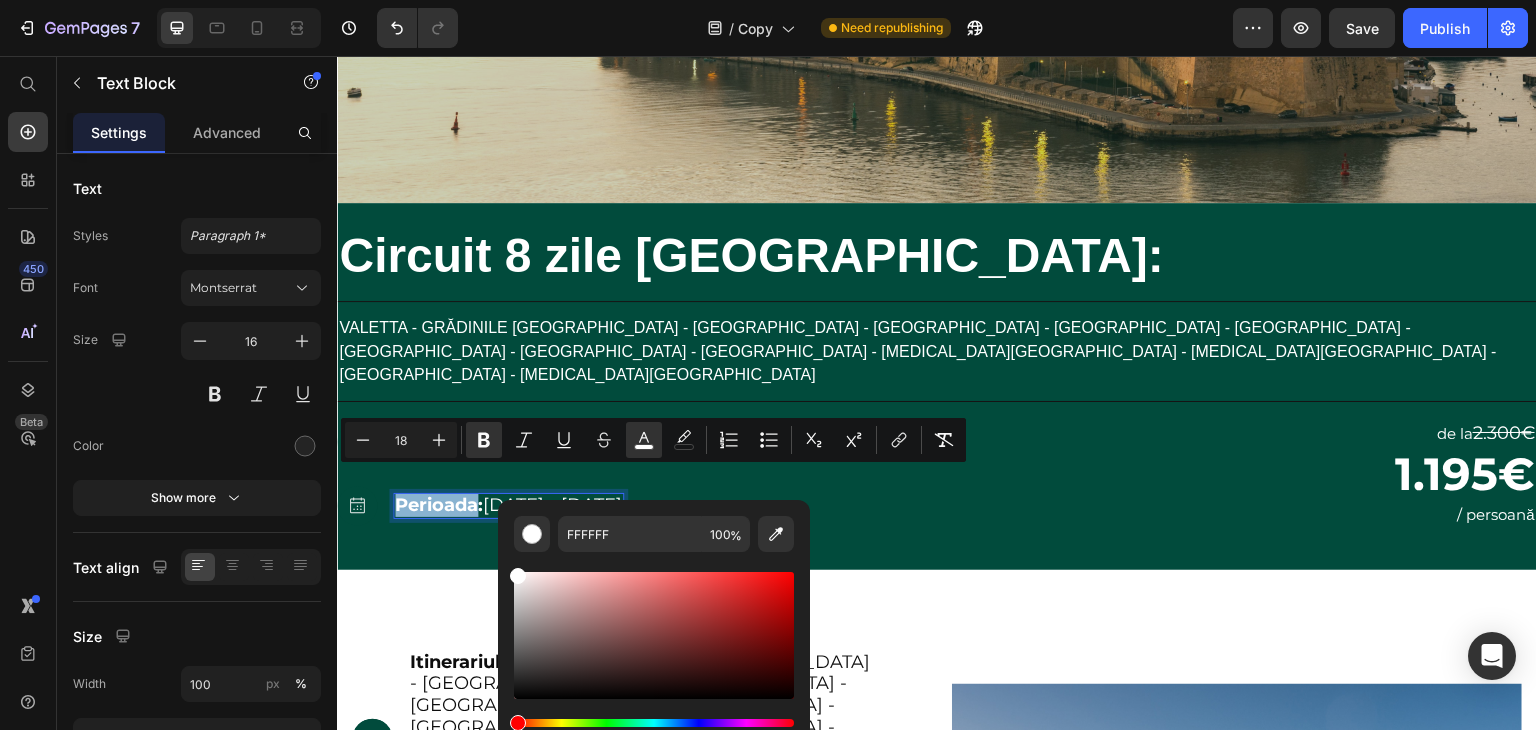 drag, startPoint x: 555, startPoint y: 609, endPoint x: 498, endPoint y: 523, distance: 103.17461 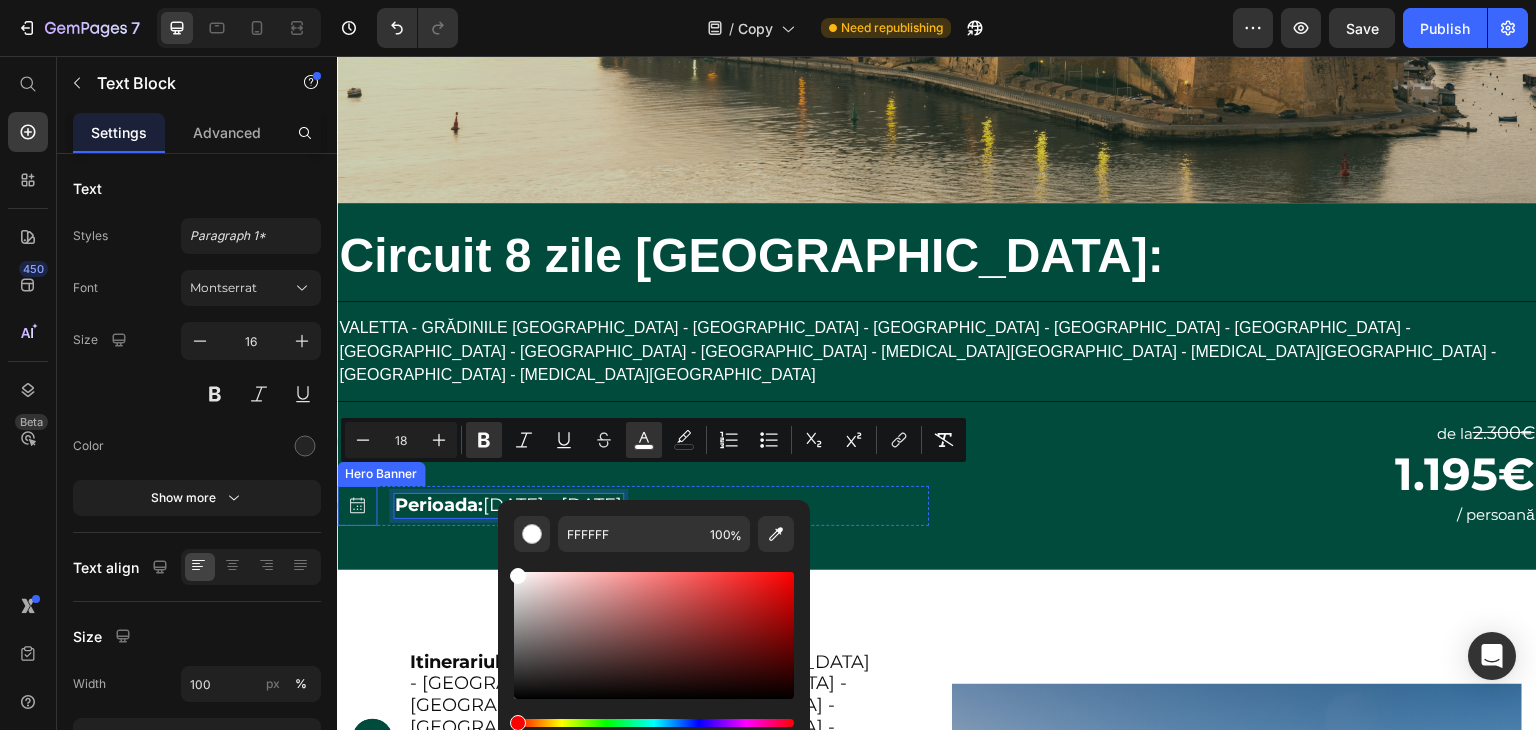 click at bounding box center (357, 506) 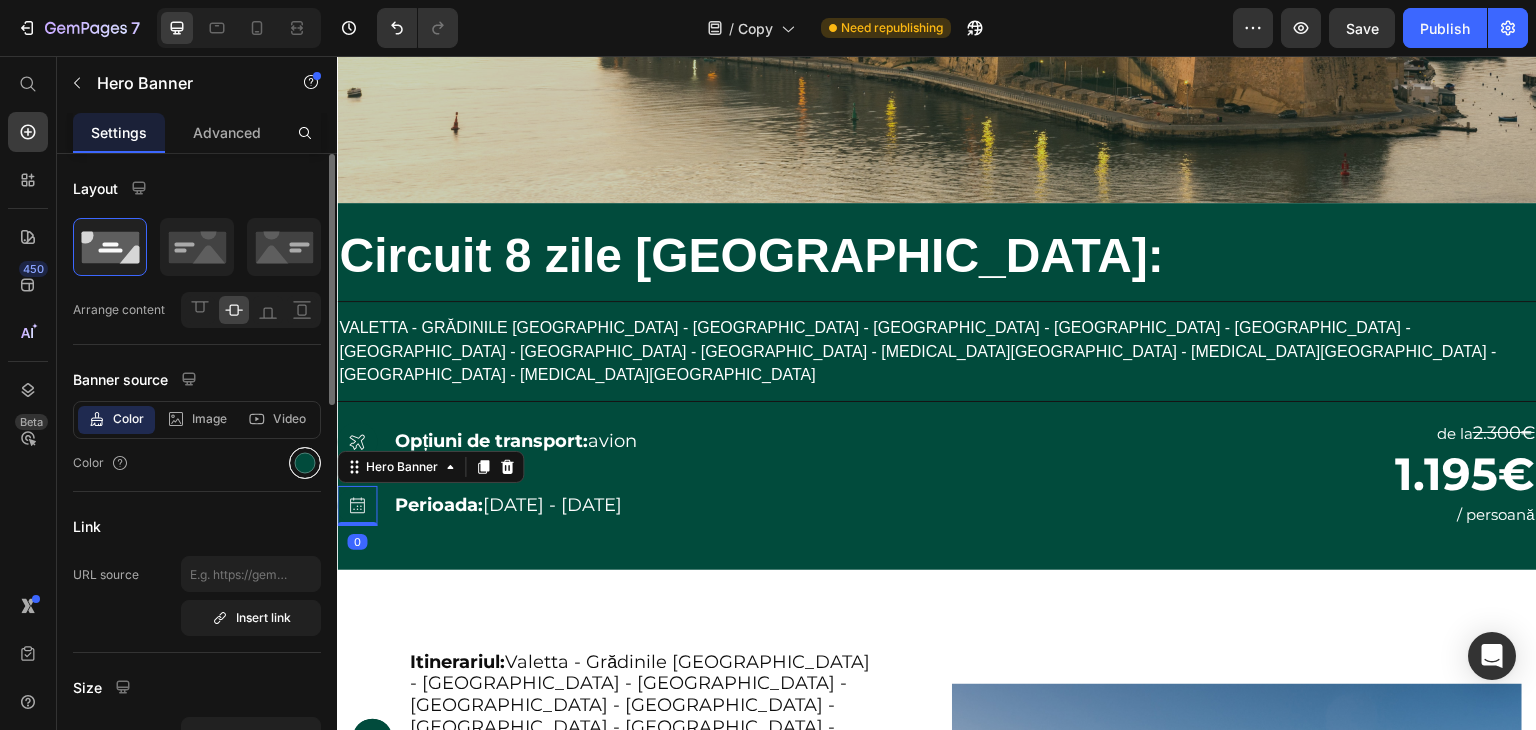 click at bounding box center [305, 463] 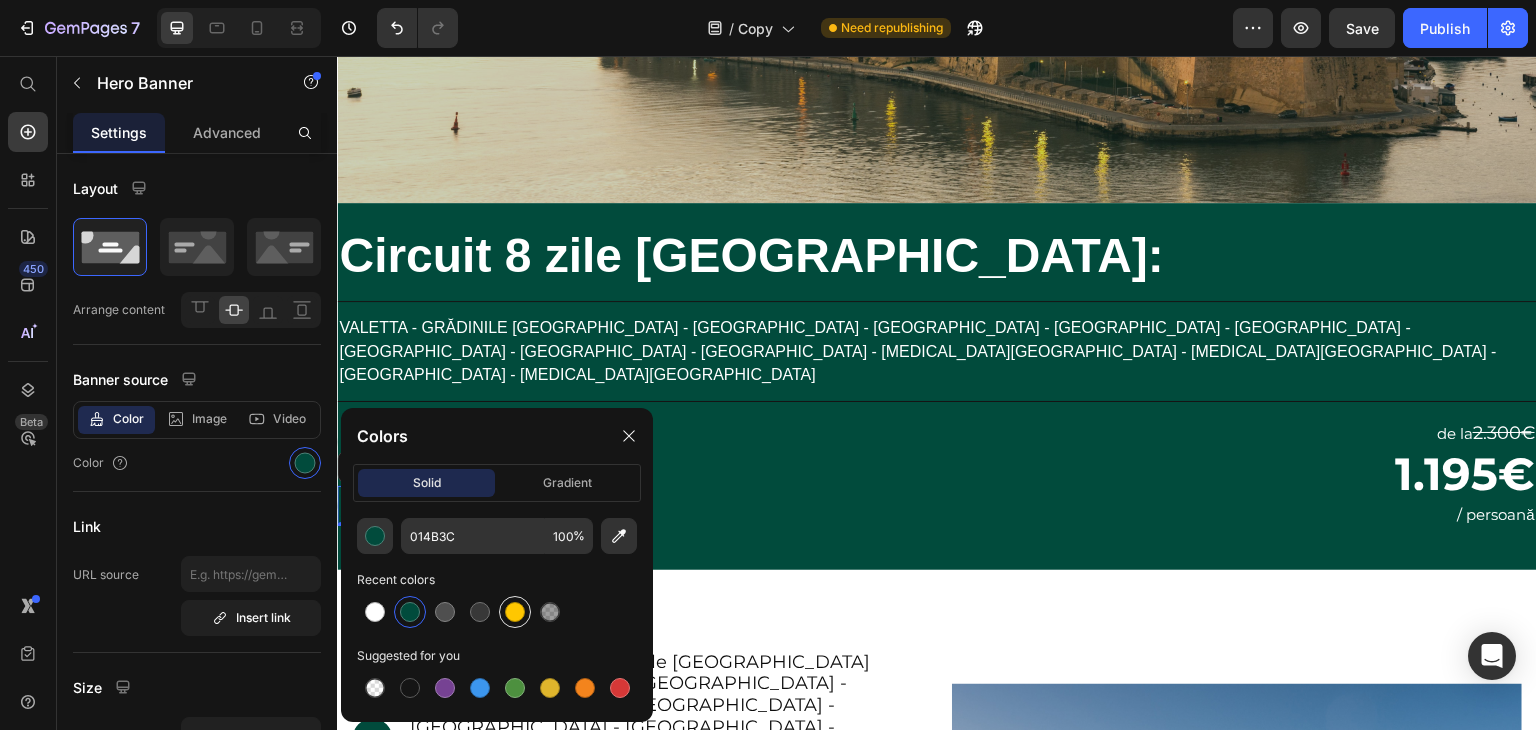 click at bounding box center [515, 612] 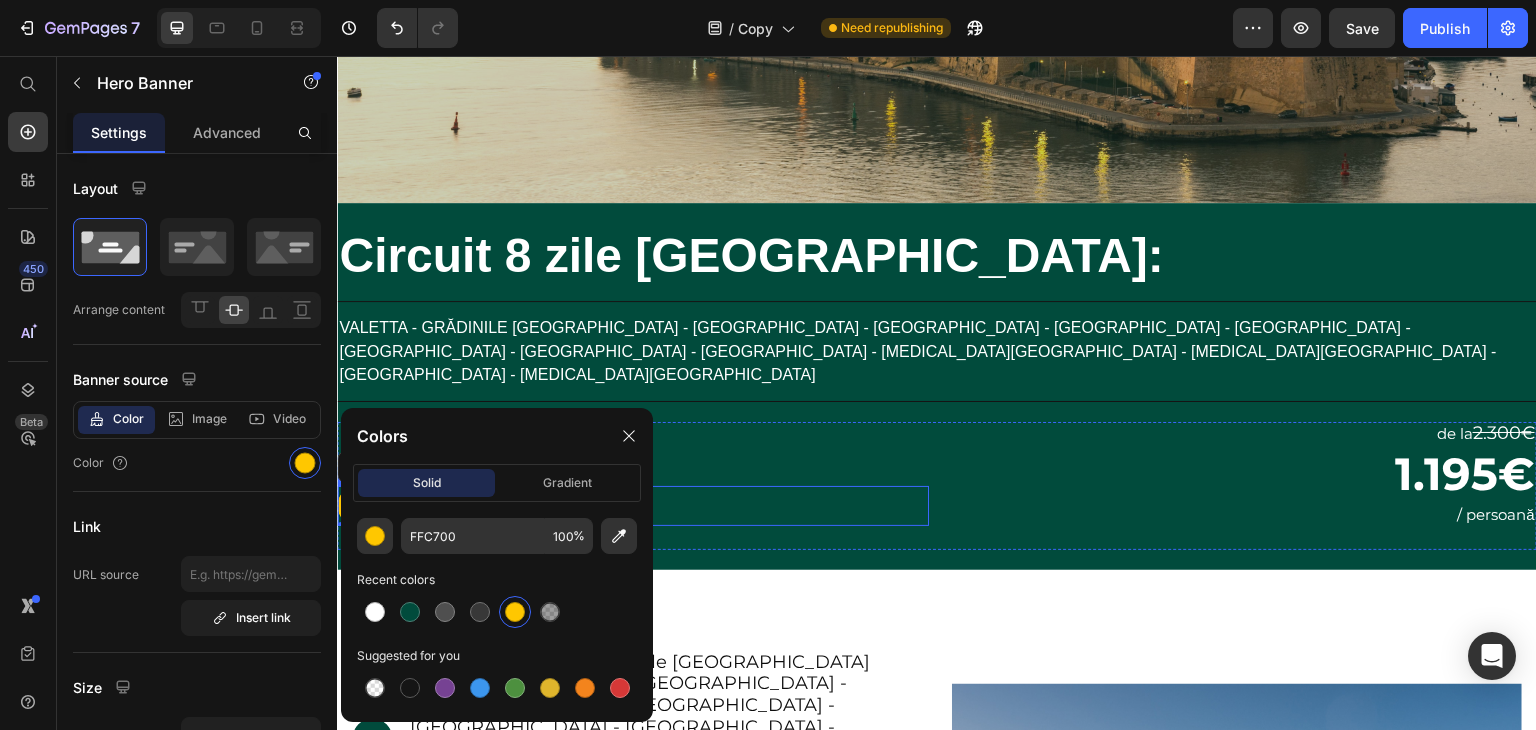 click on "Icon Hero Banner   0 Perioada:  31.08.2025 - 07.09.2025  Text Block Row" at bounding box center (633, 506) 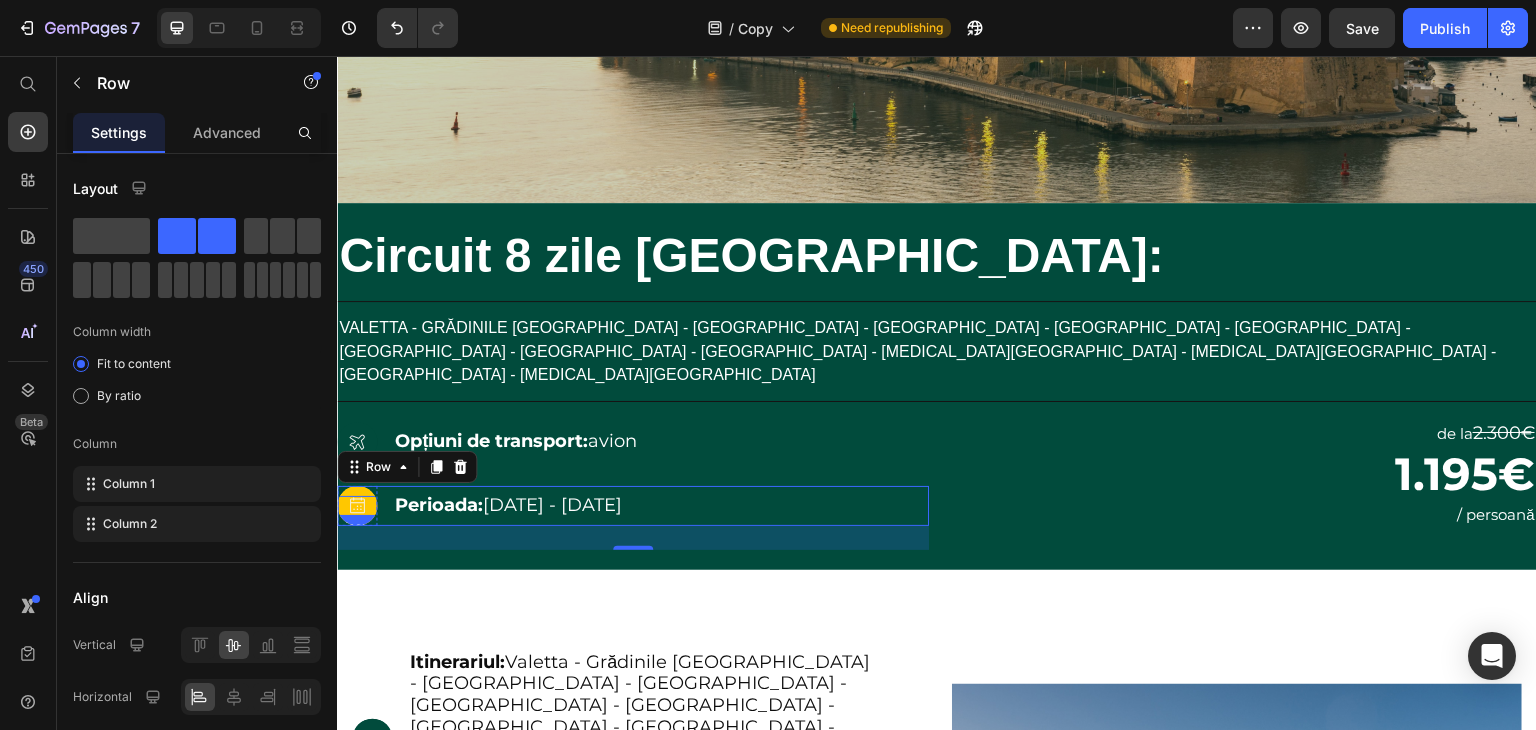 click 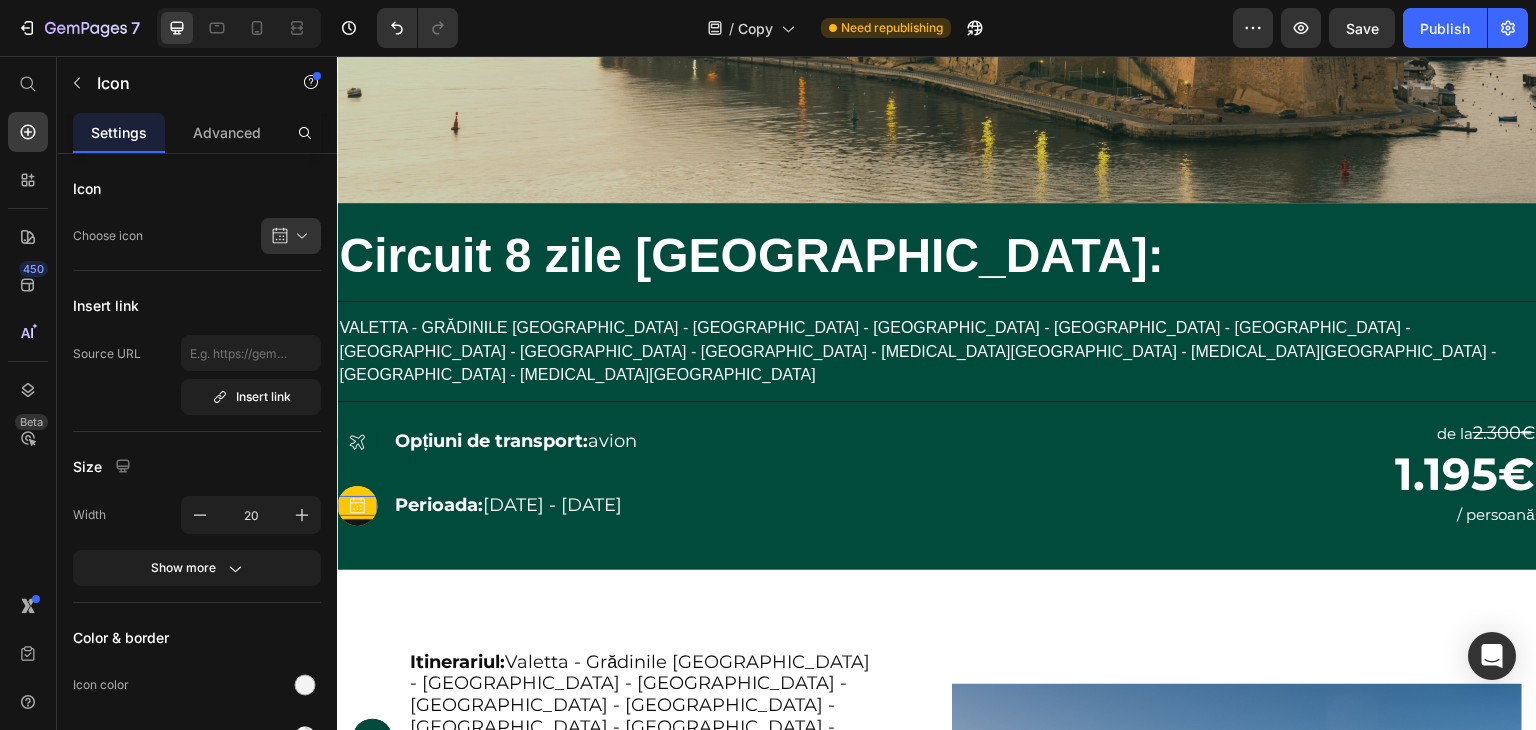 click 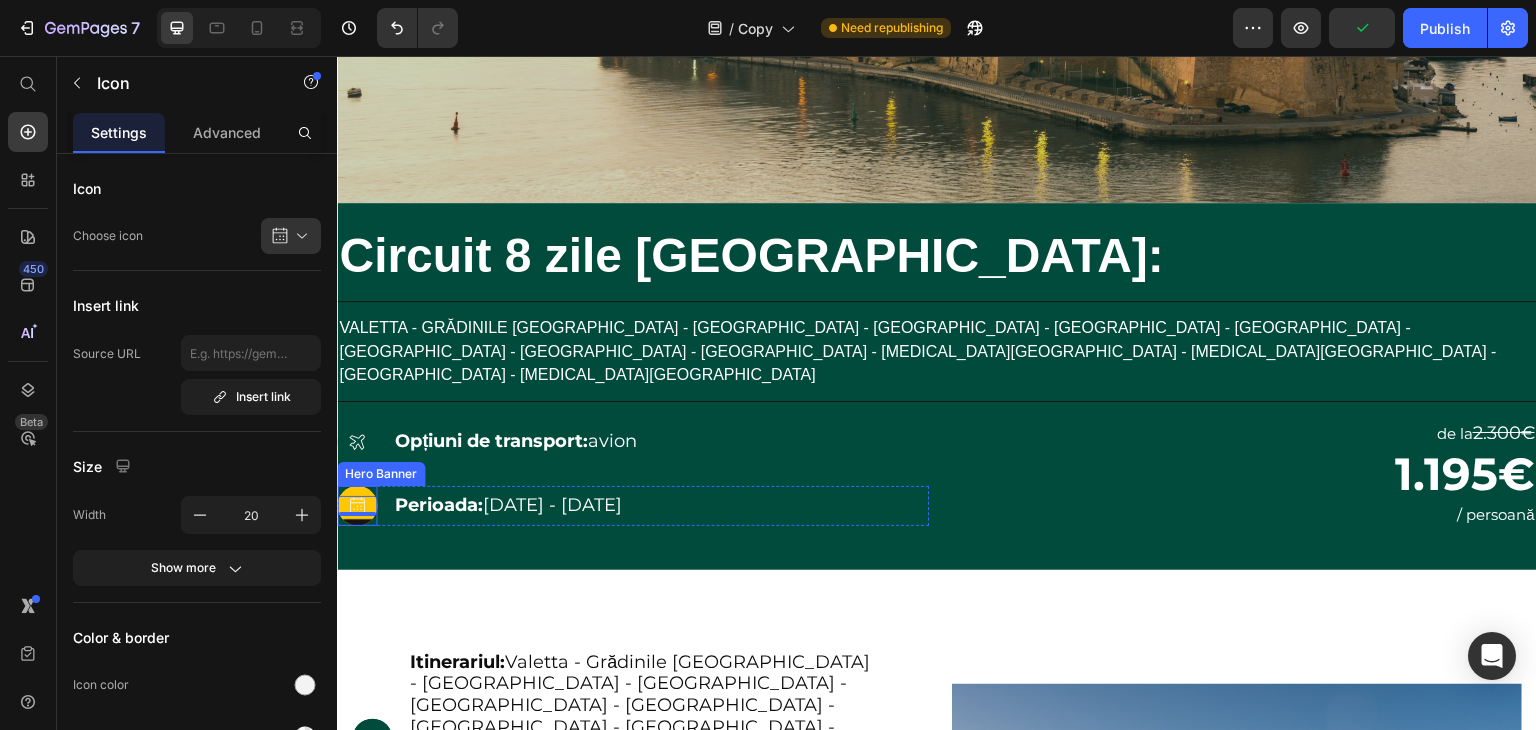 click at bounding box center [357, 506] 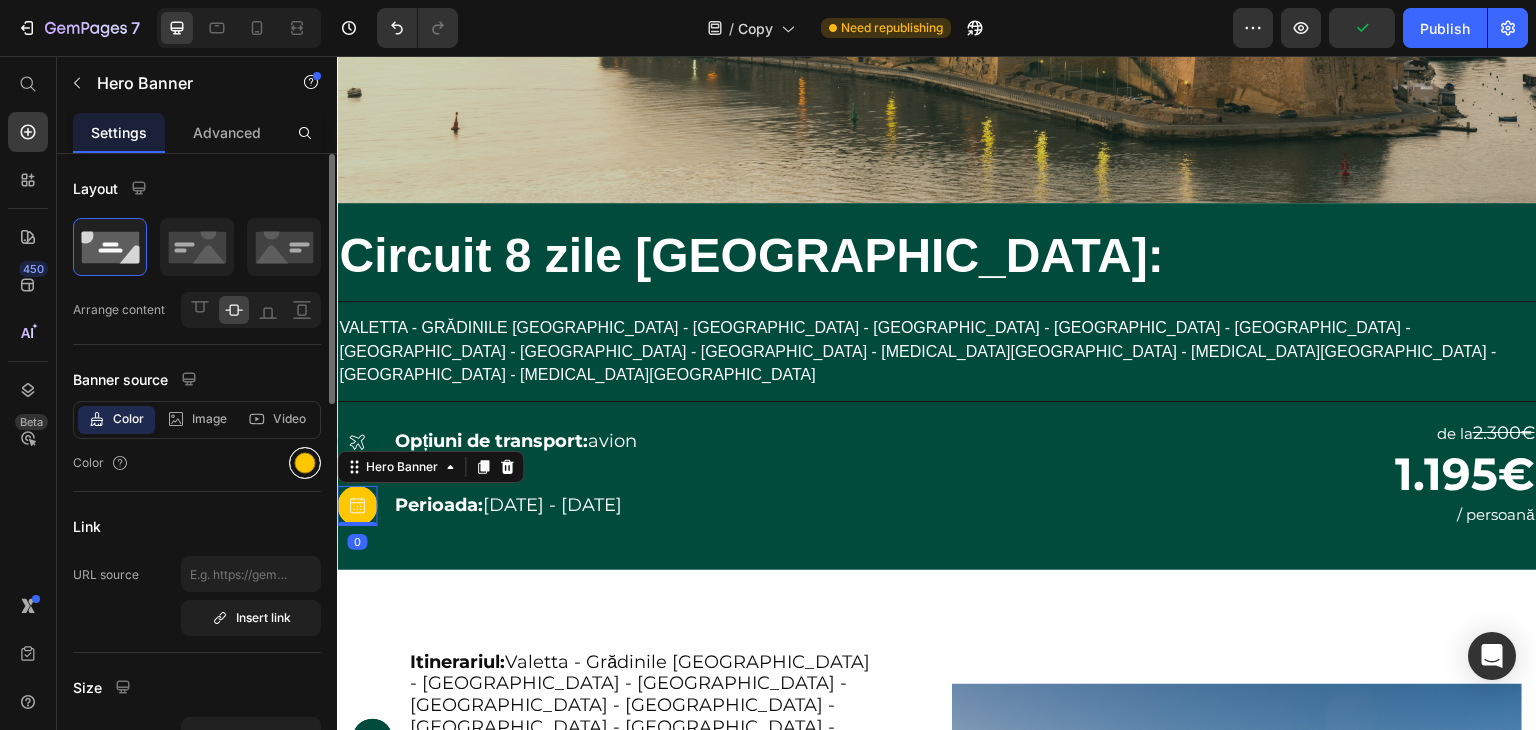 click at bounding box center [305, 463] 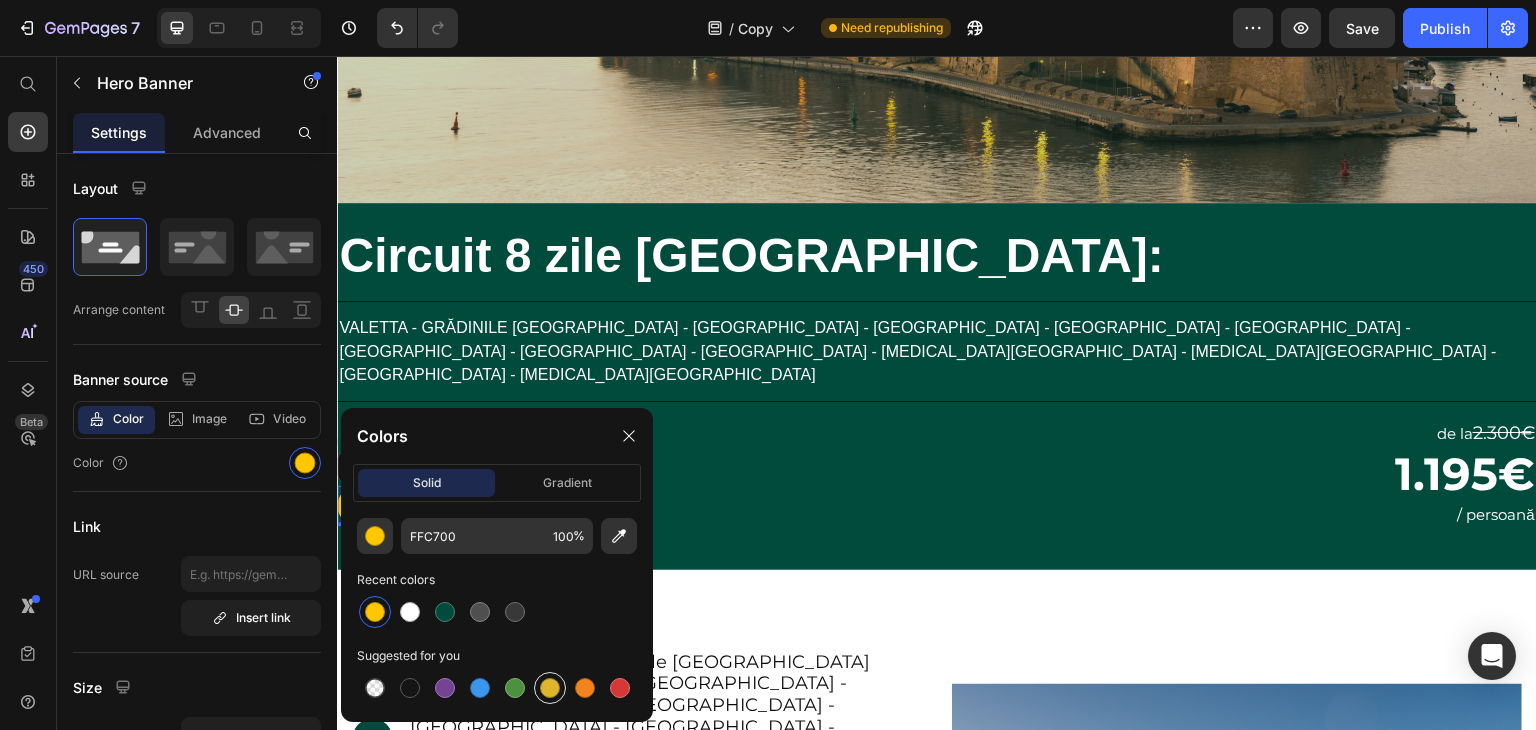 drag, startPoint x: 545, startPoint y: 685, endPoint x: 436, endPoint y: 408, distance: 297.67432 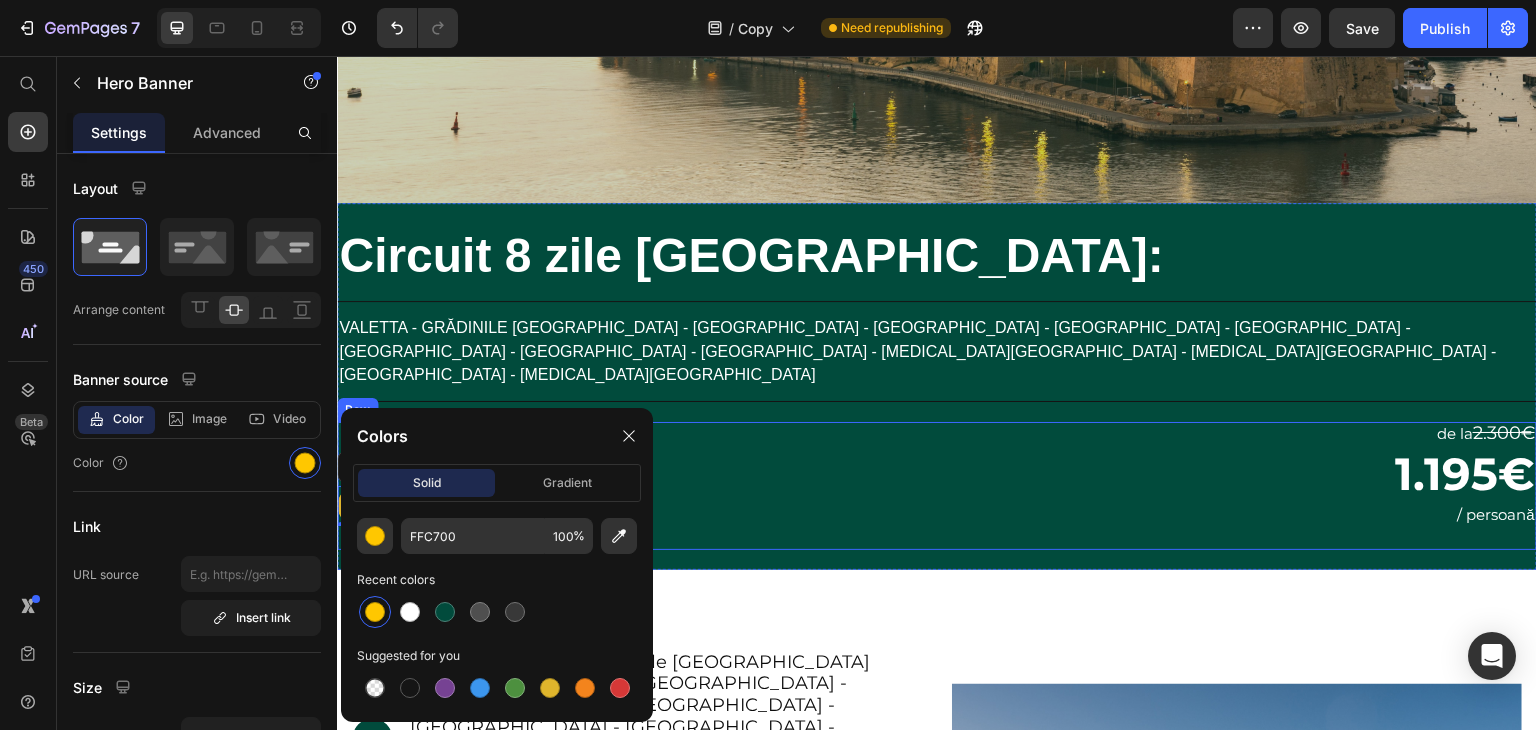 type on "DFB52C" 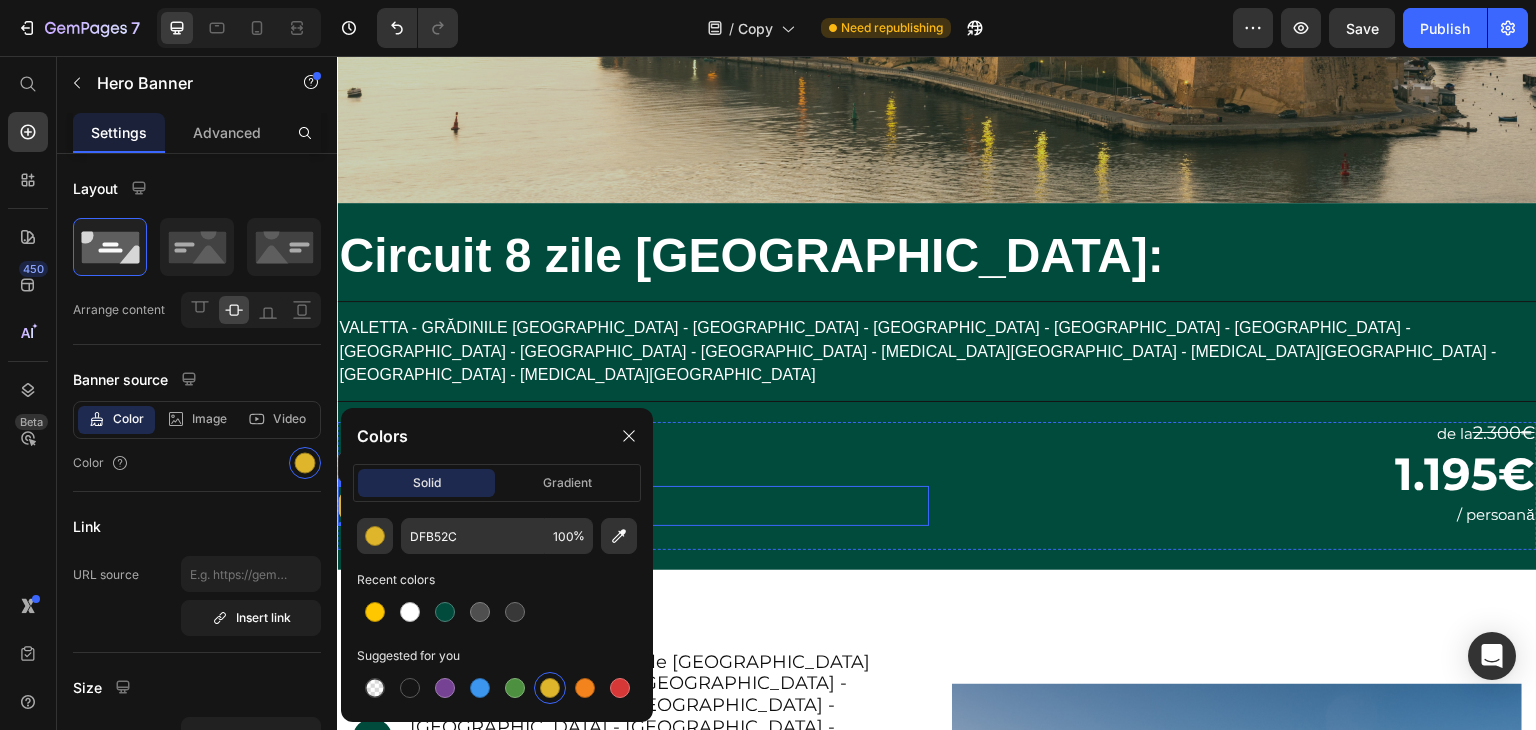 click on "Icon Hero Banner   0 Perioada:  31.08.2025 - 07.09.2025  Text Block Row" at bounding box center [633, 506] 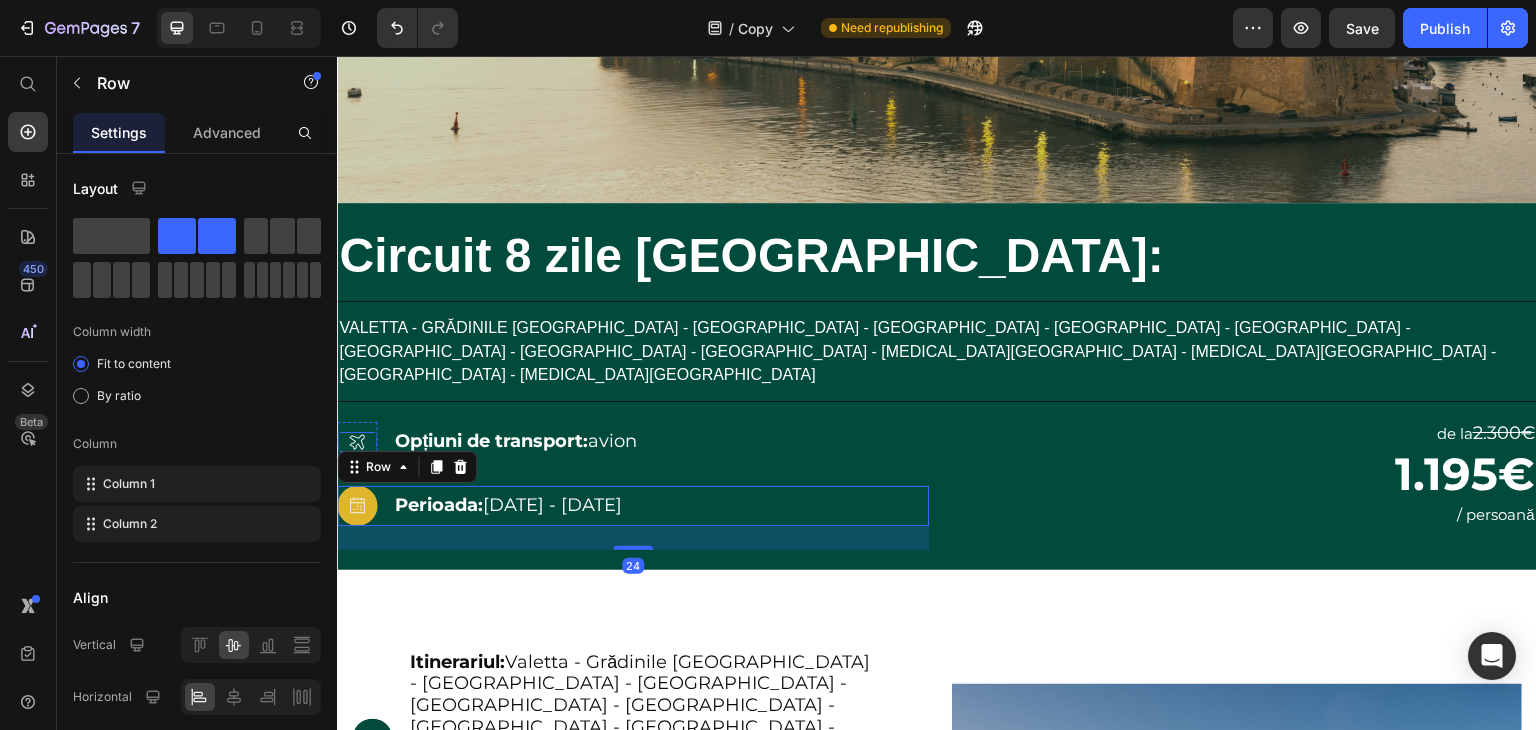 click 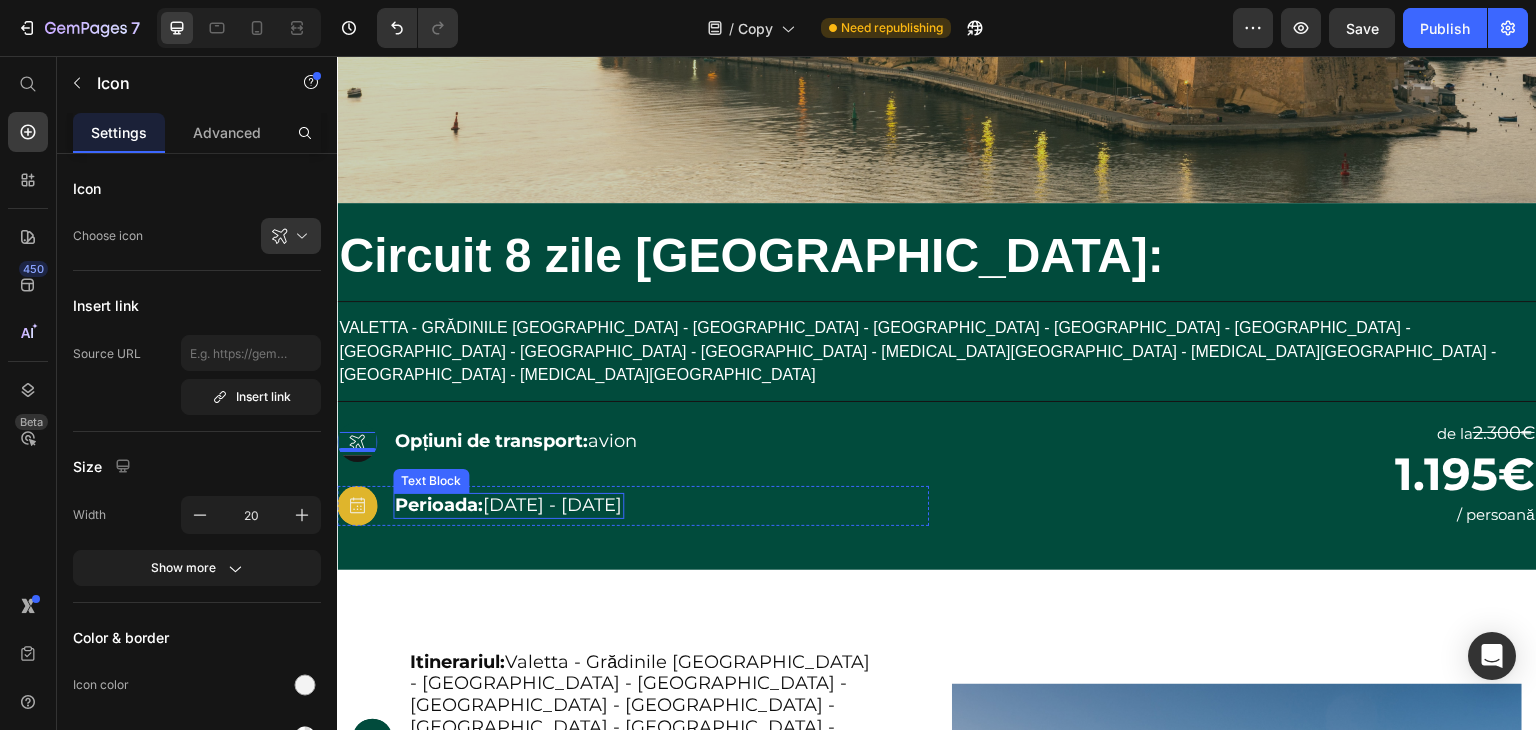 drag, startPoint x: 609, startPoint y: 518, endPoint x: 666, endPoint y: 520, distance: 57.035076 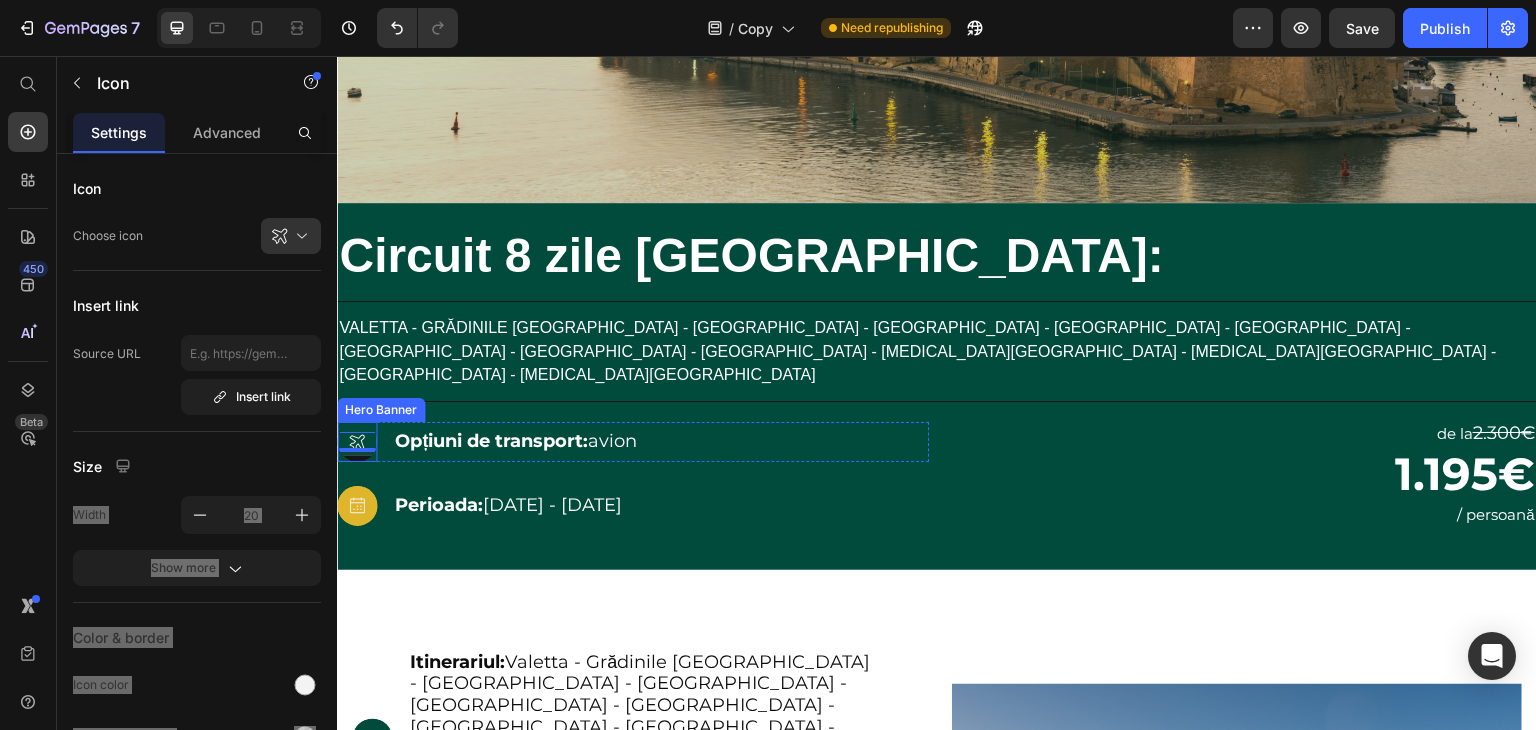 click at bounding box center [357, 442] 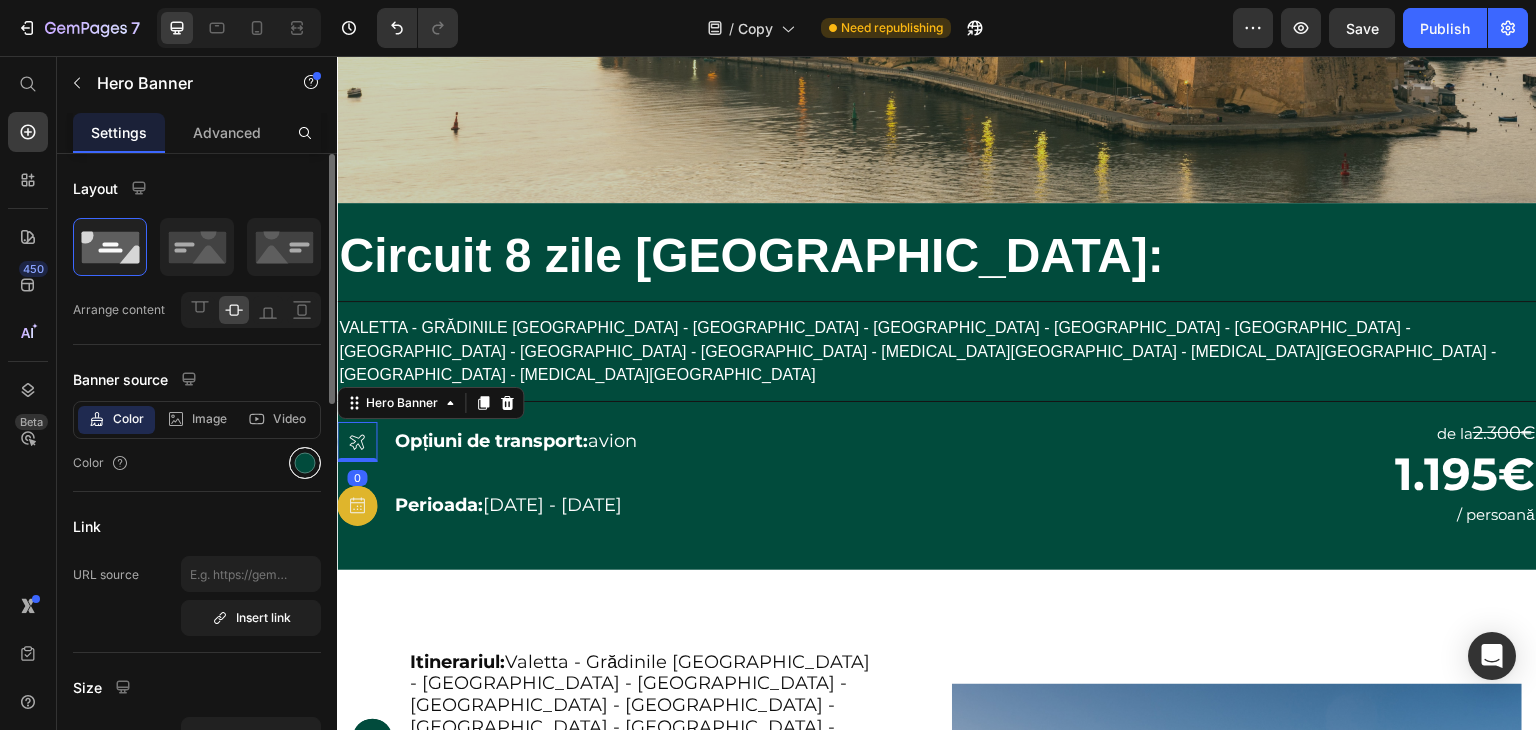 click at bounding box center (305, 463) 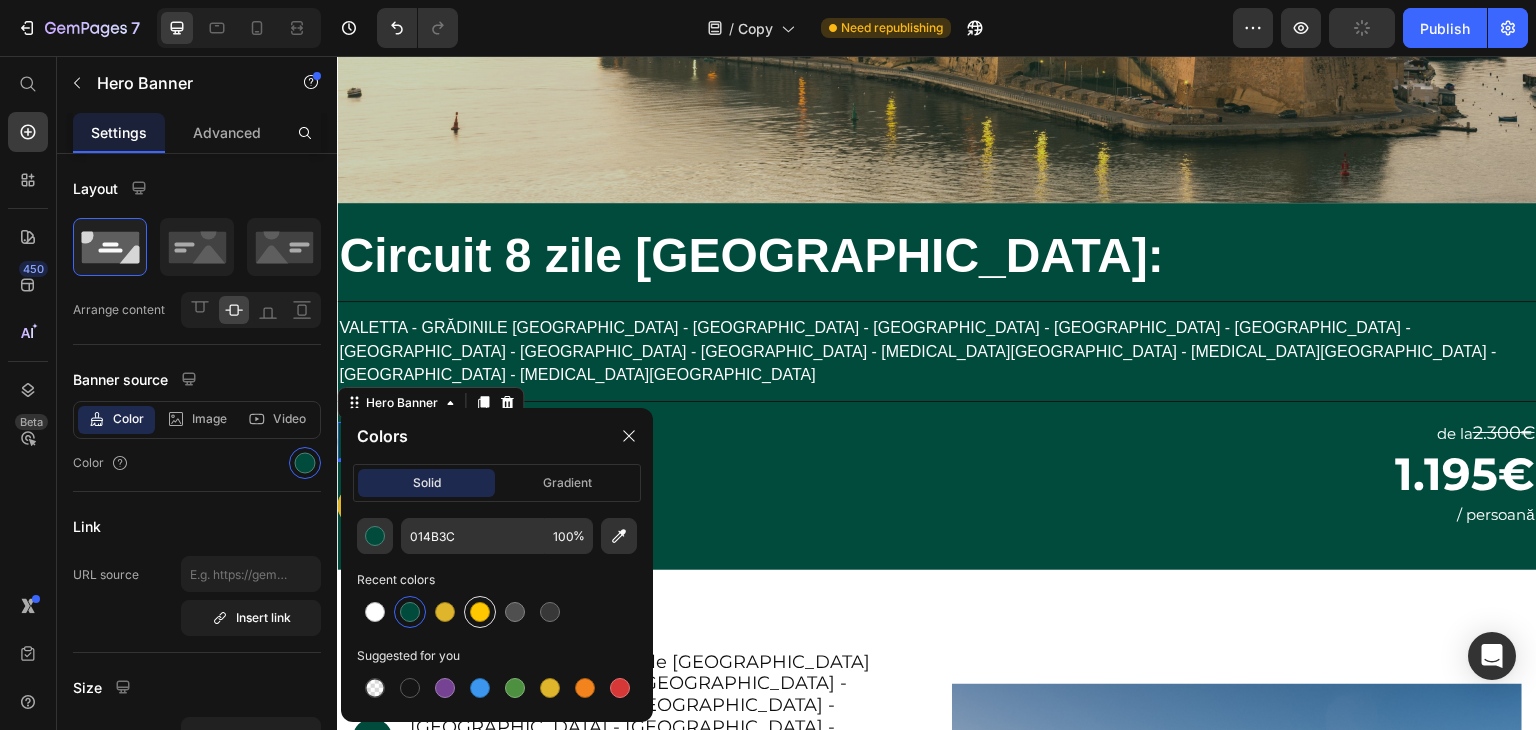 click at bounding box center [480, 612] 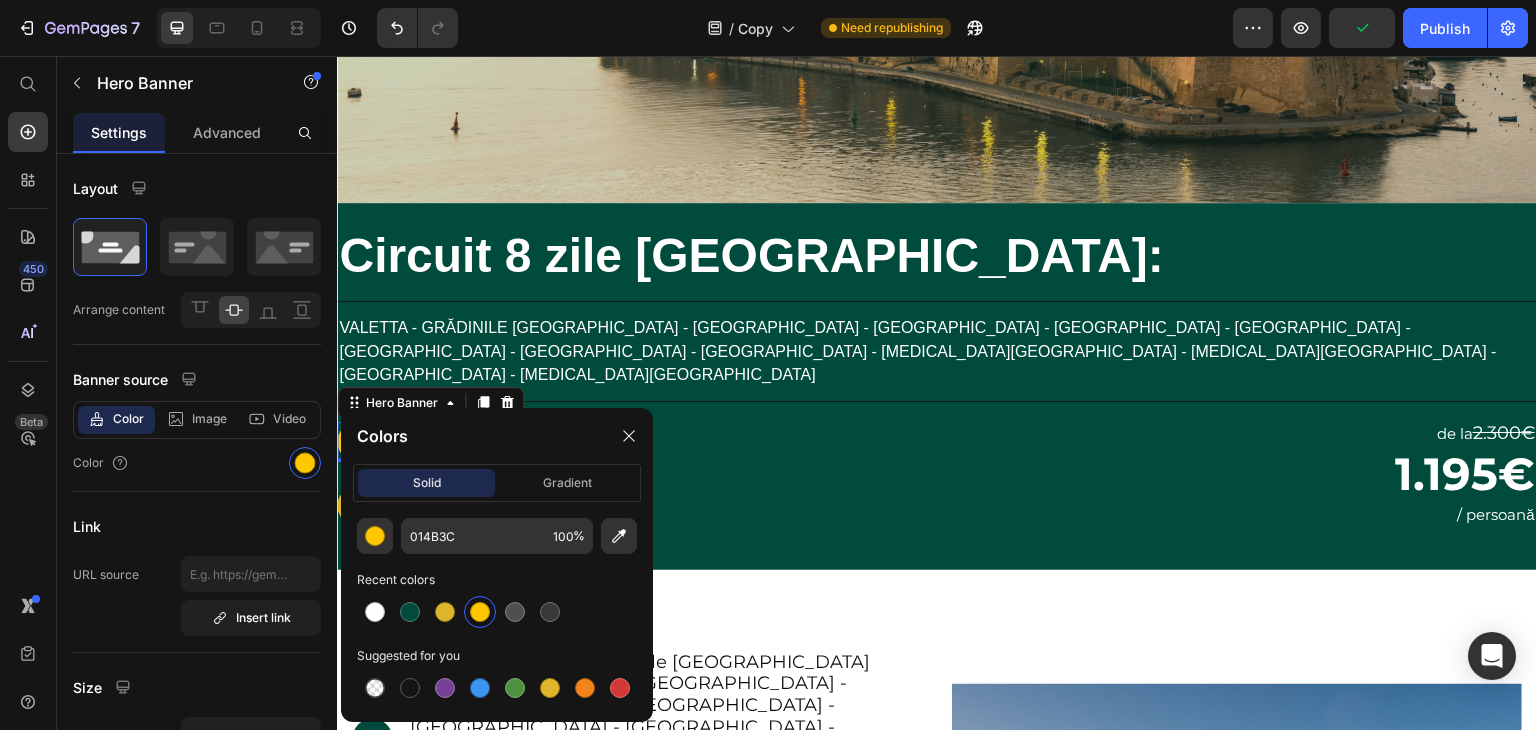 type on "FFC700" 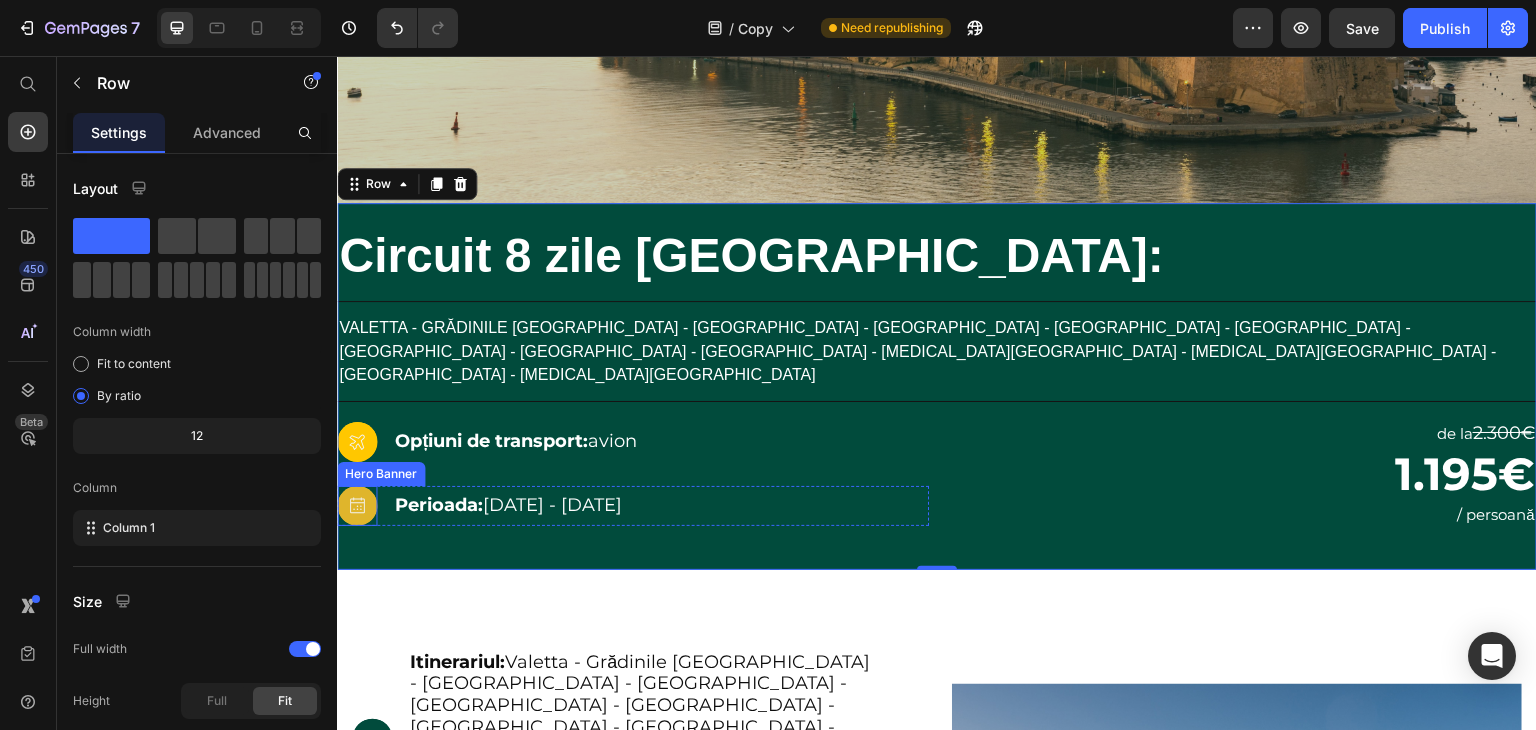 click at bounding box center (357, 506) 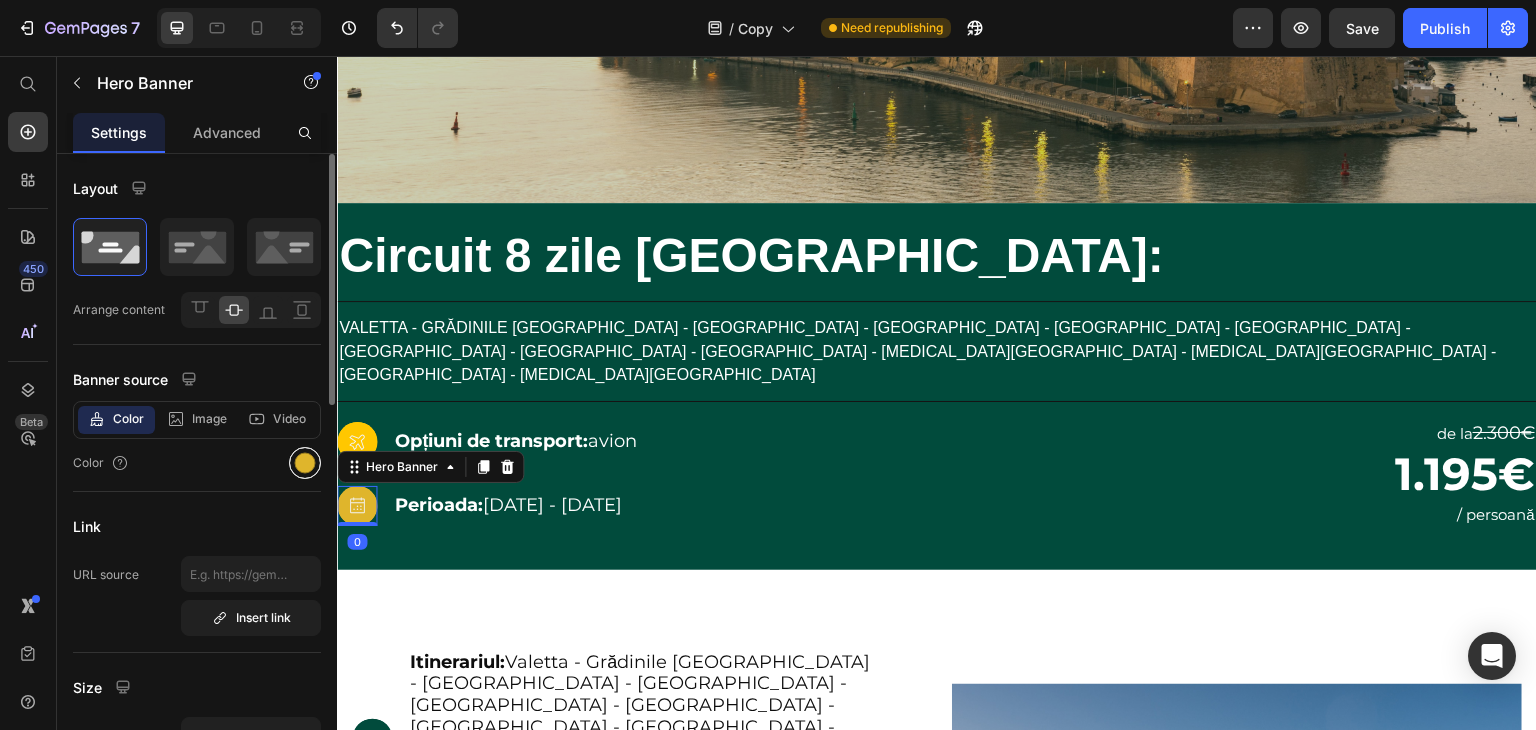 click at bounding box center (305, 463) 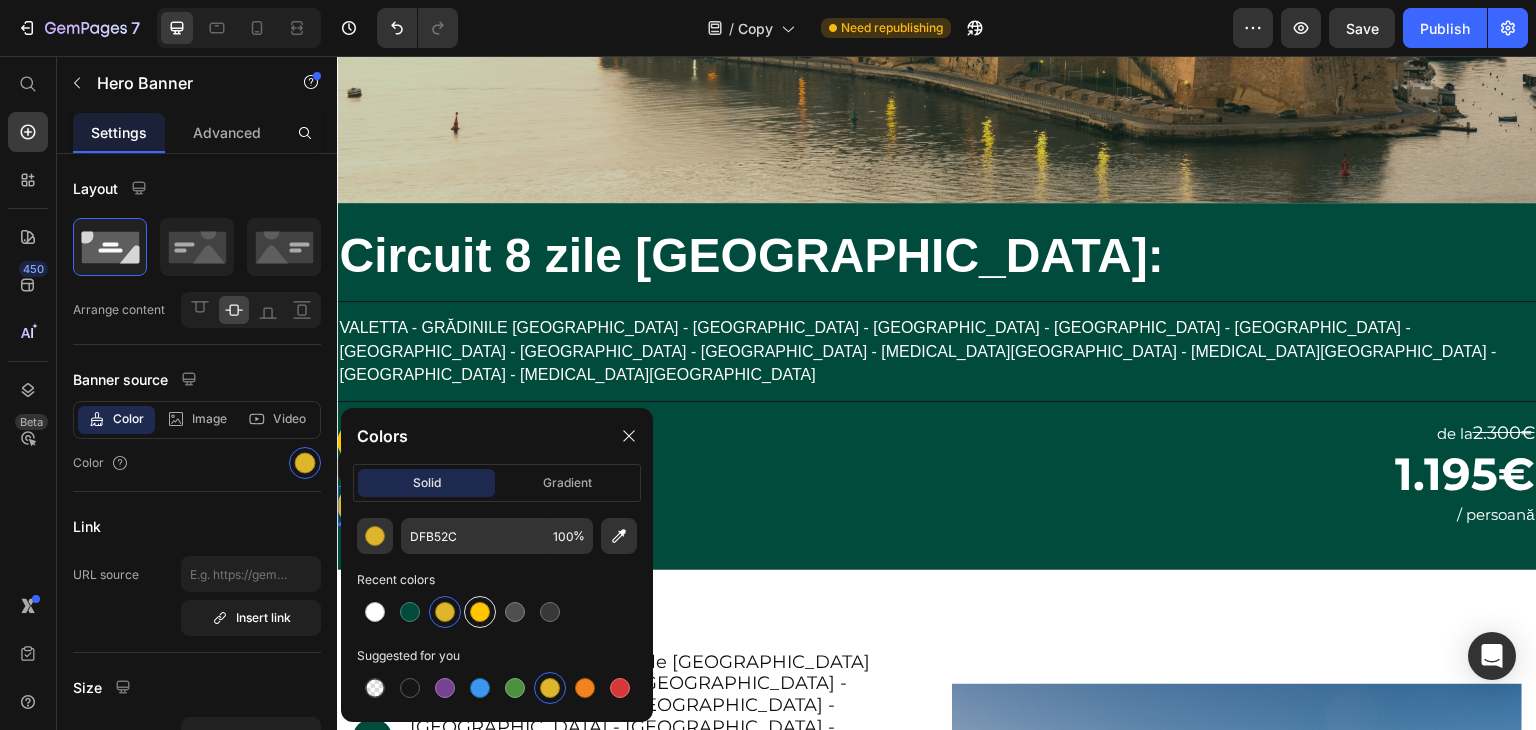 click at bounding box center [480, 612] 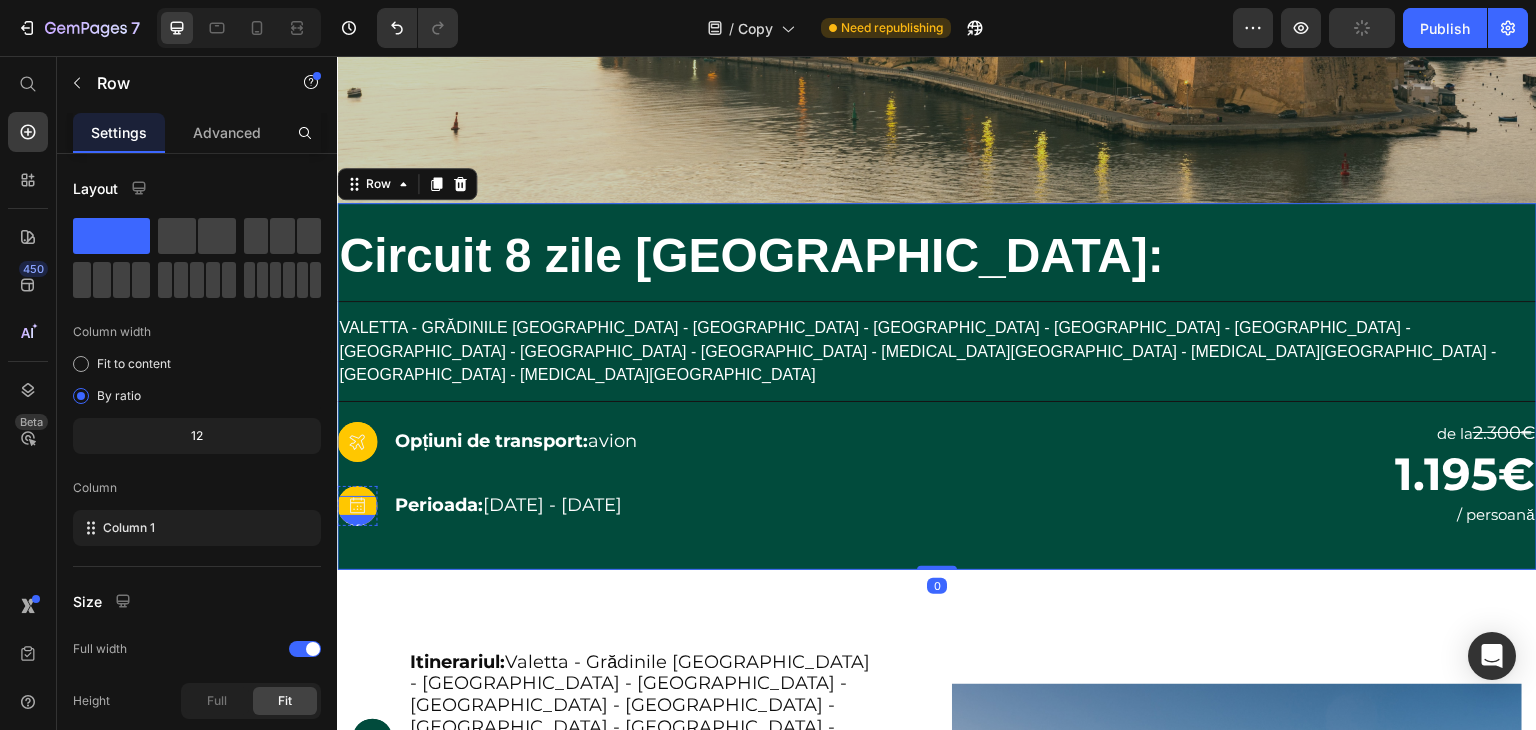 click 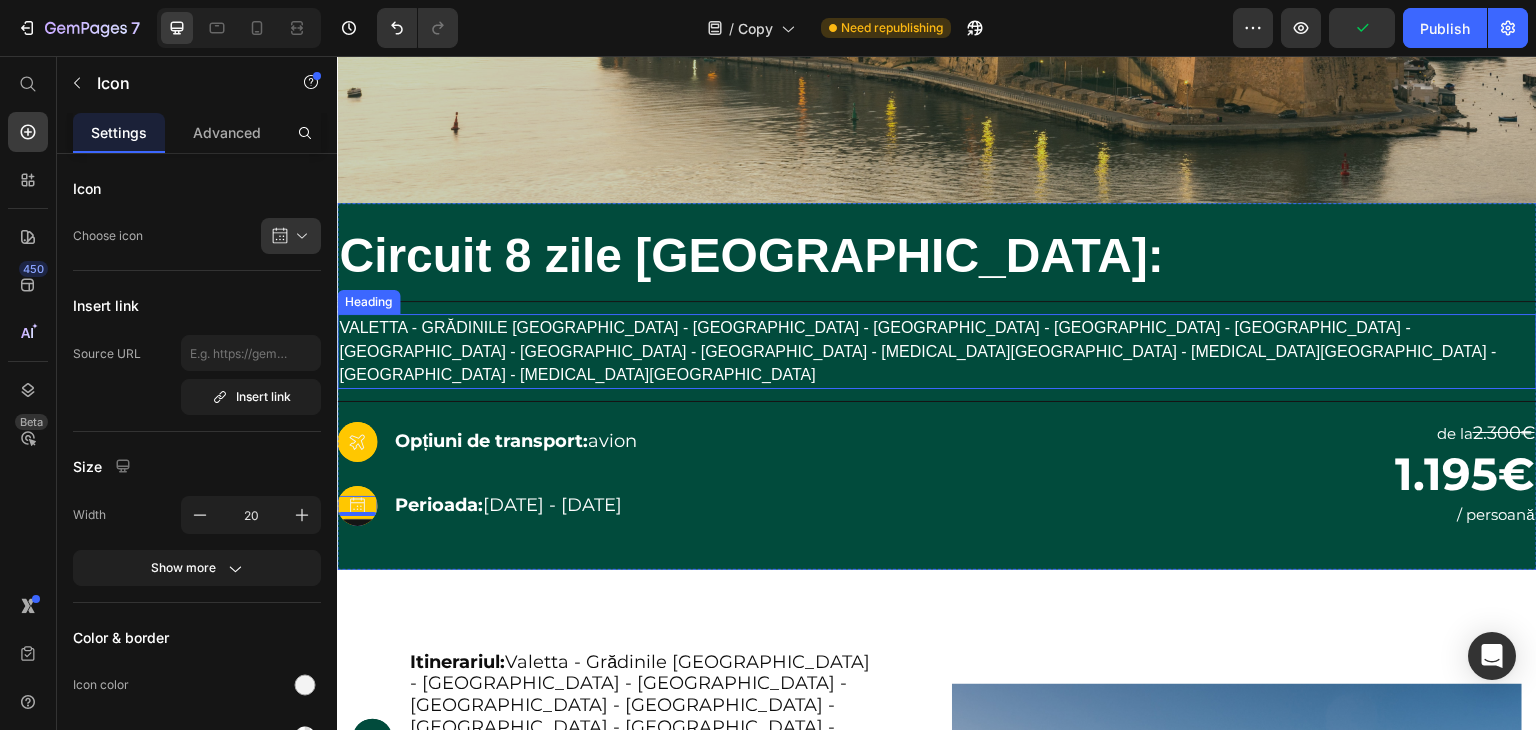 click on "⁠⁠⁠⁠⁠⁠⁠ Circuit 8 zile Malta:  Heading                Title Line ⁠⁠⁠⁠⁠⁠⁠ Valetta - Grădinile Barakka - Mdina - Rabat - Fortul St.Angelo - Birgu - Senglea - Cospicua - Portul Valetta - Insula Gozo - Insula Comino - Blue Lagoon - Insula Victoria Heading                Title Line
Icon Hero Banner Opțiuni de transport:  avion  Text Block Row
Icon   0 Hero Banner Perioada:  31.08.2025 - 07.09.2025  Text Block Row 2000+ 5-Star Reviews Text Block ⁠⁠⁠⁠⁠⁠⁠ de la  2.300€ Heading ⁠⁠⁠⁠⁠⁠⁠      1.195€ Heading ⁠⁠⁠⁠⁠⁠⁠  / persoană Heading Row Row" at bounding box center [937, 386] 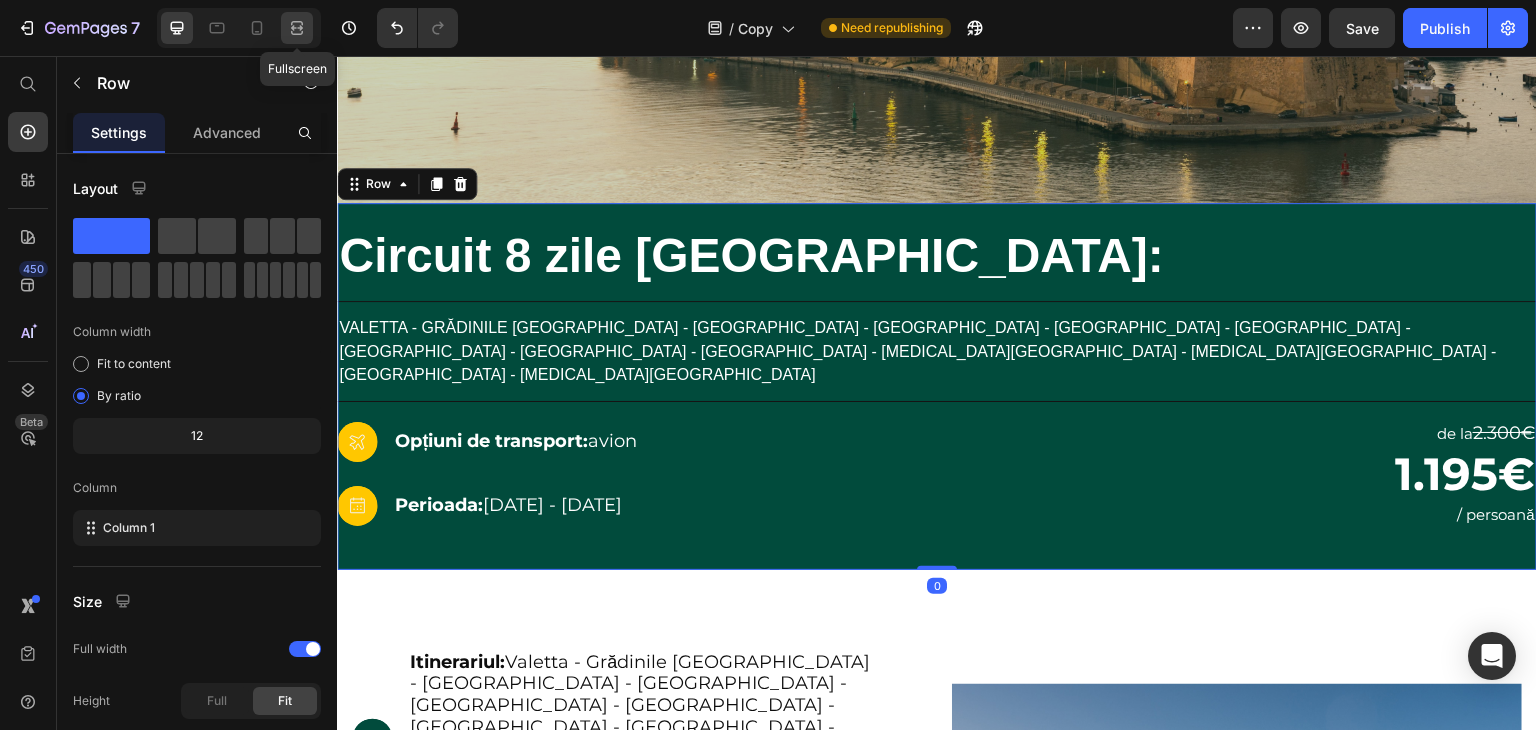 click 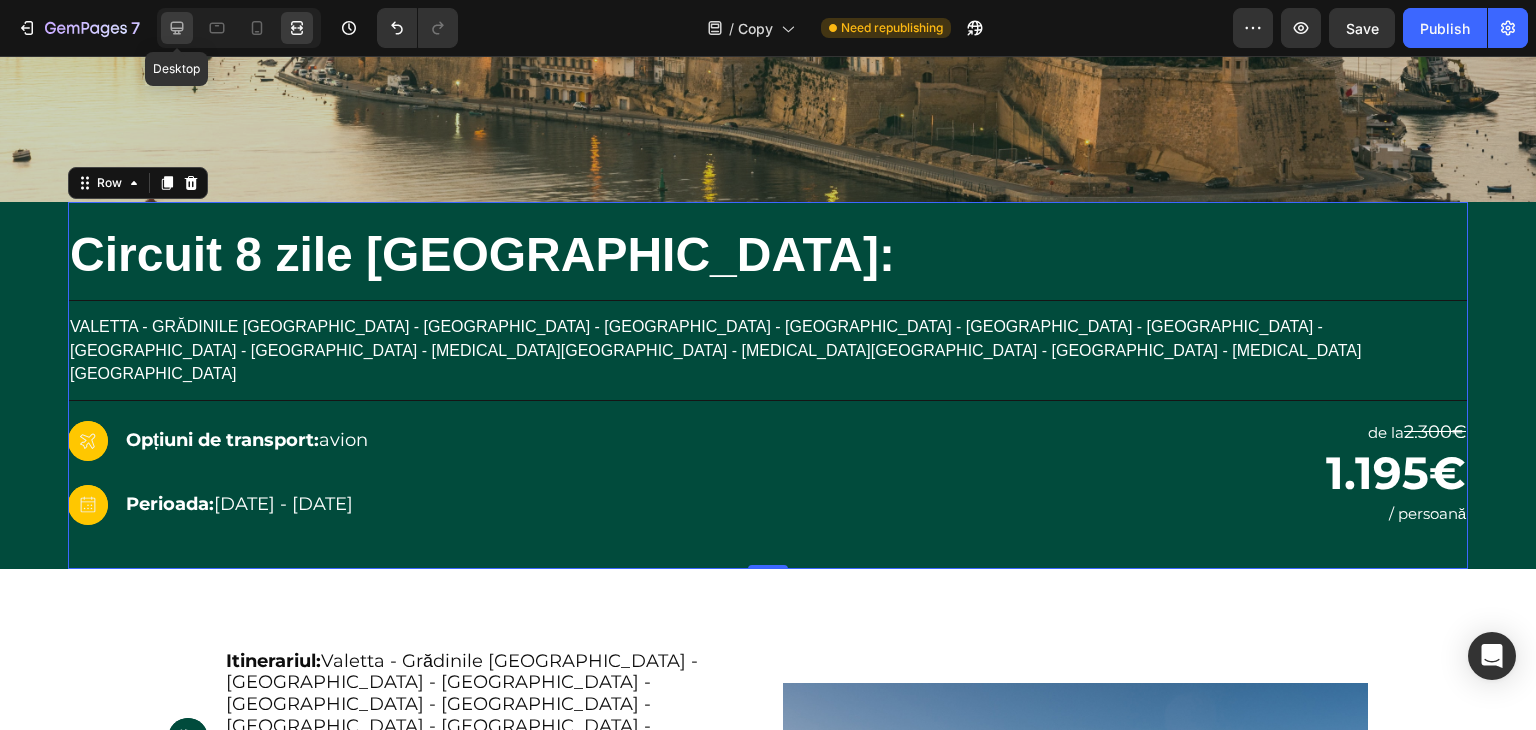 click 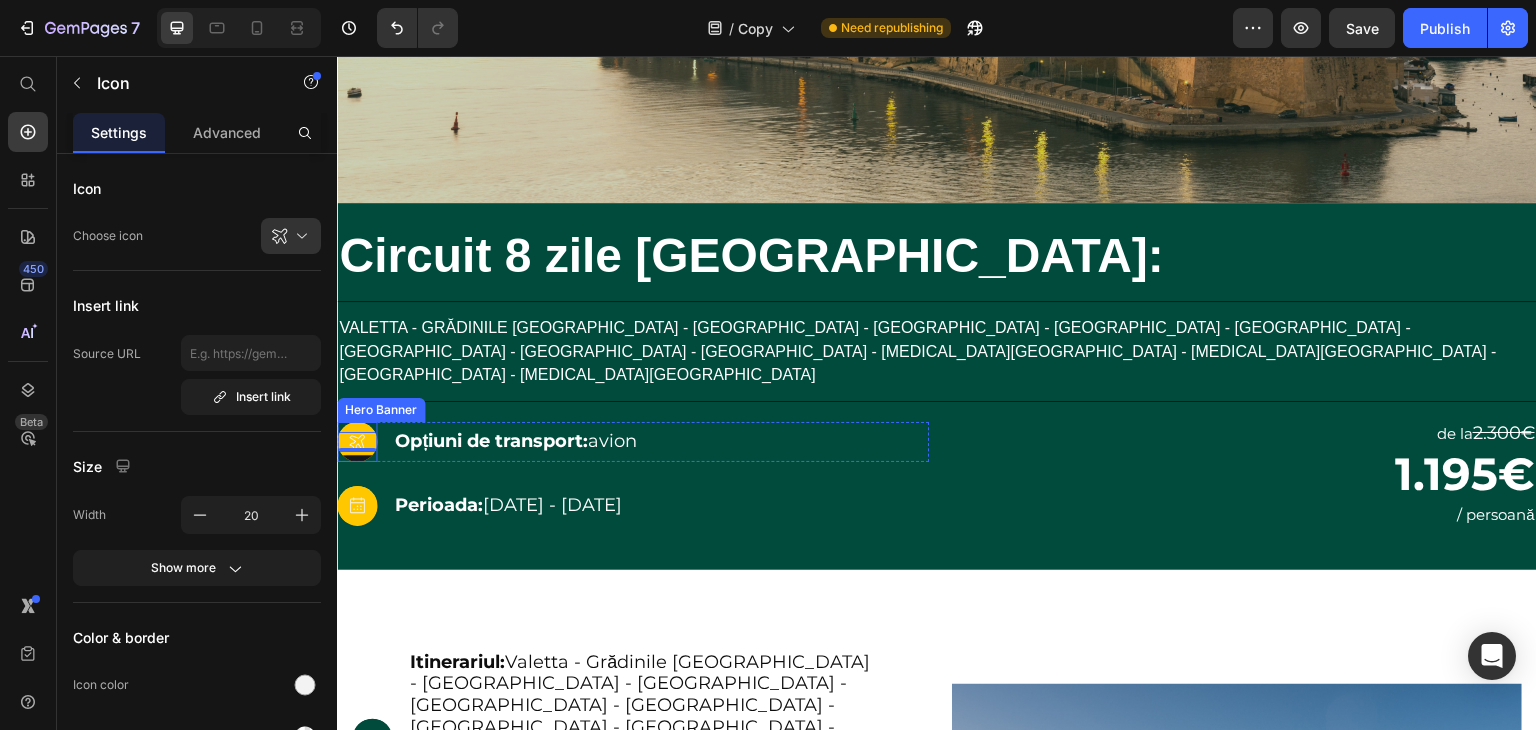 click at bounding box center (357, 442) 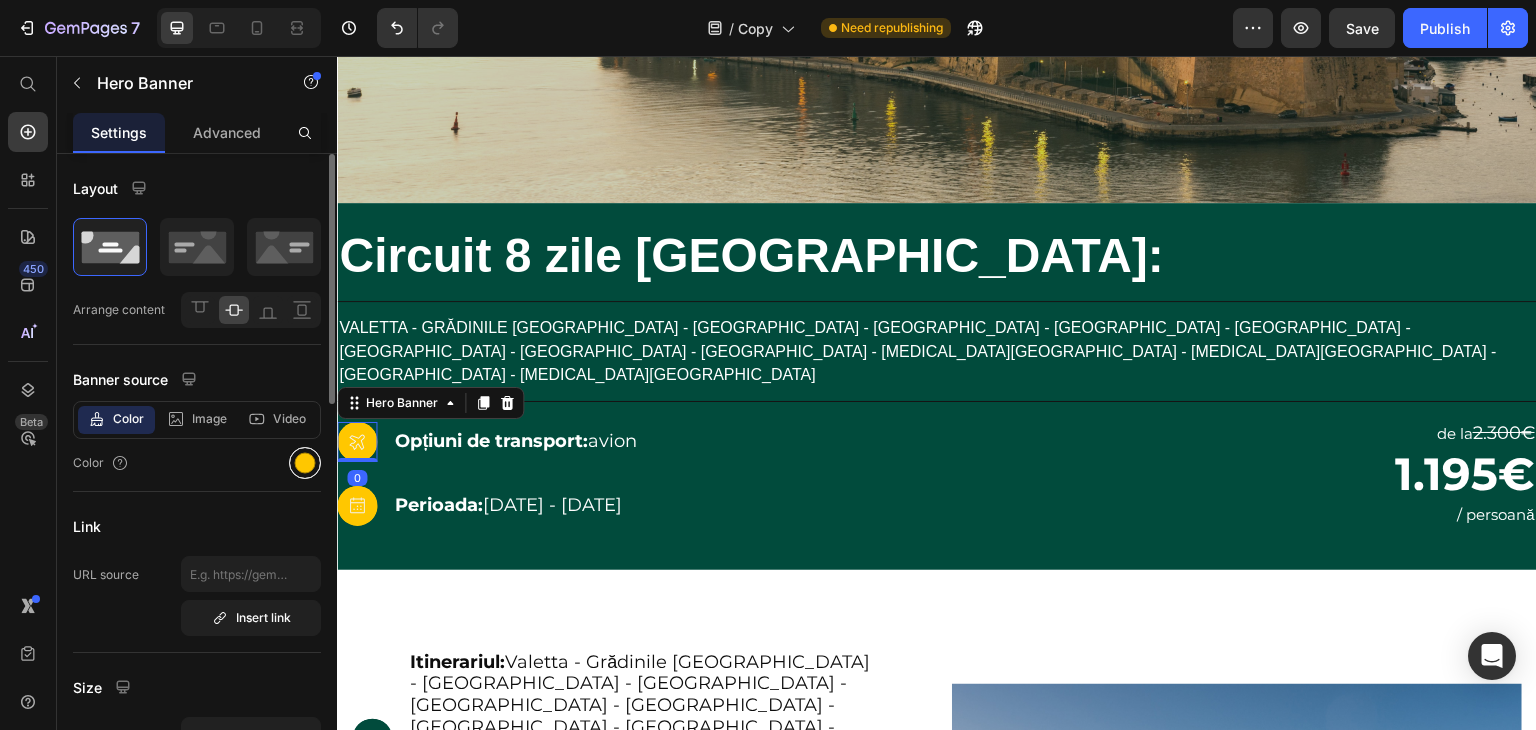 click at bounding box center (305, 463) 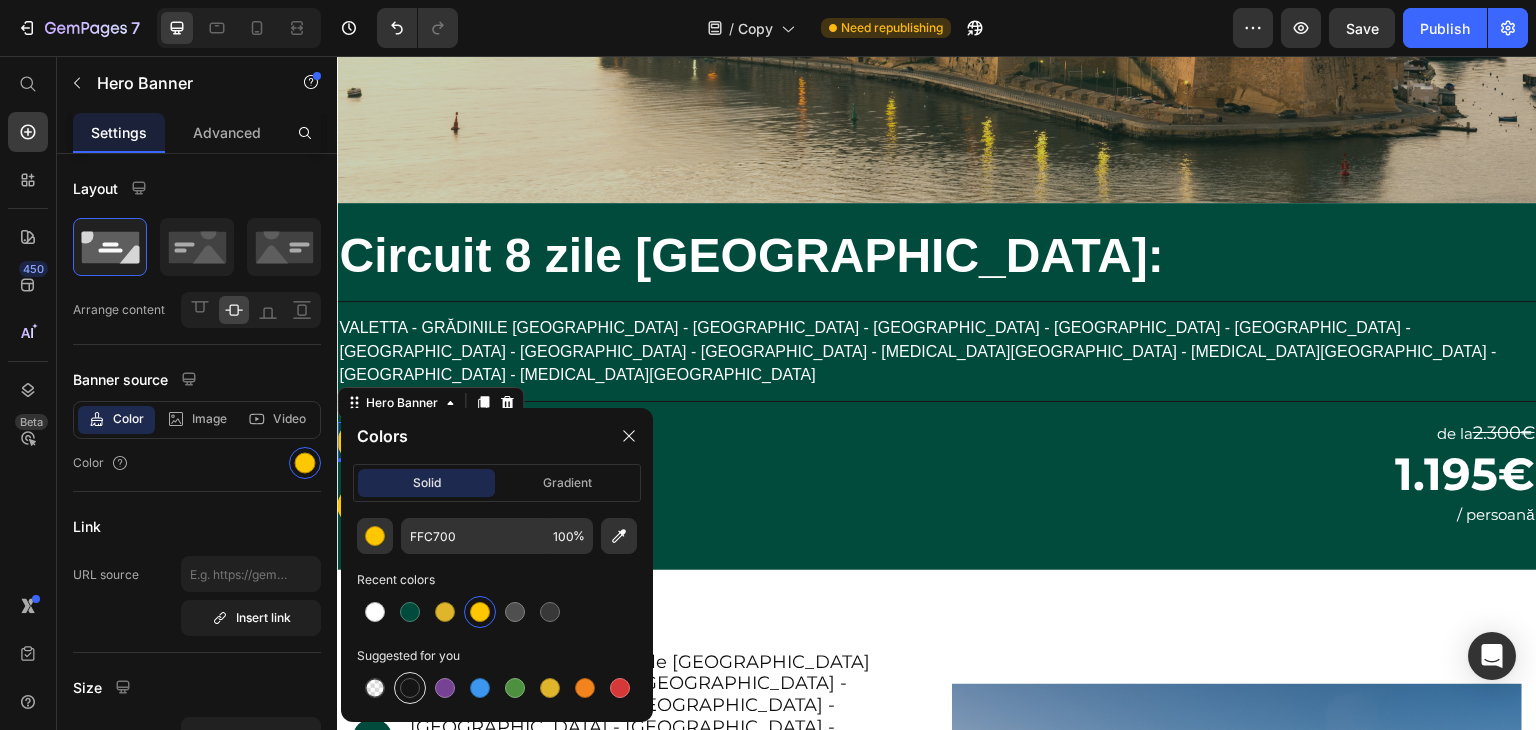 click at bounding box center [410, 688] 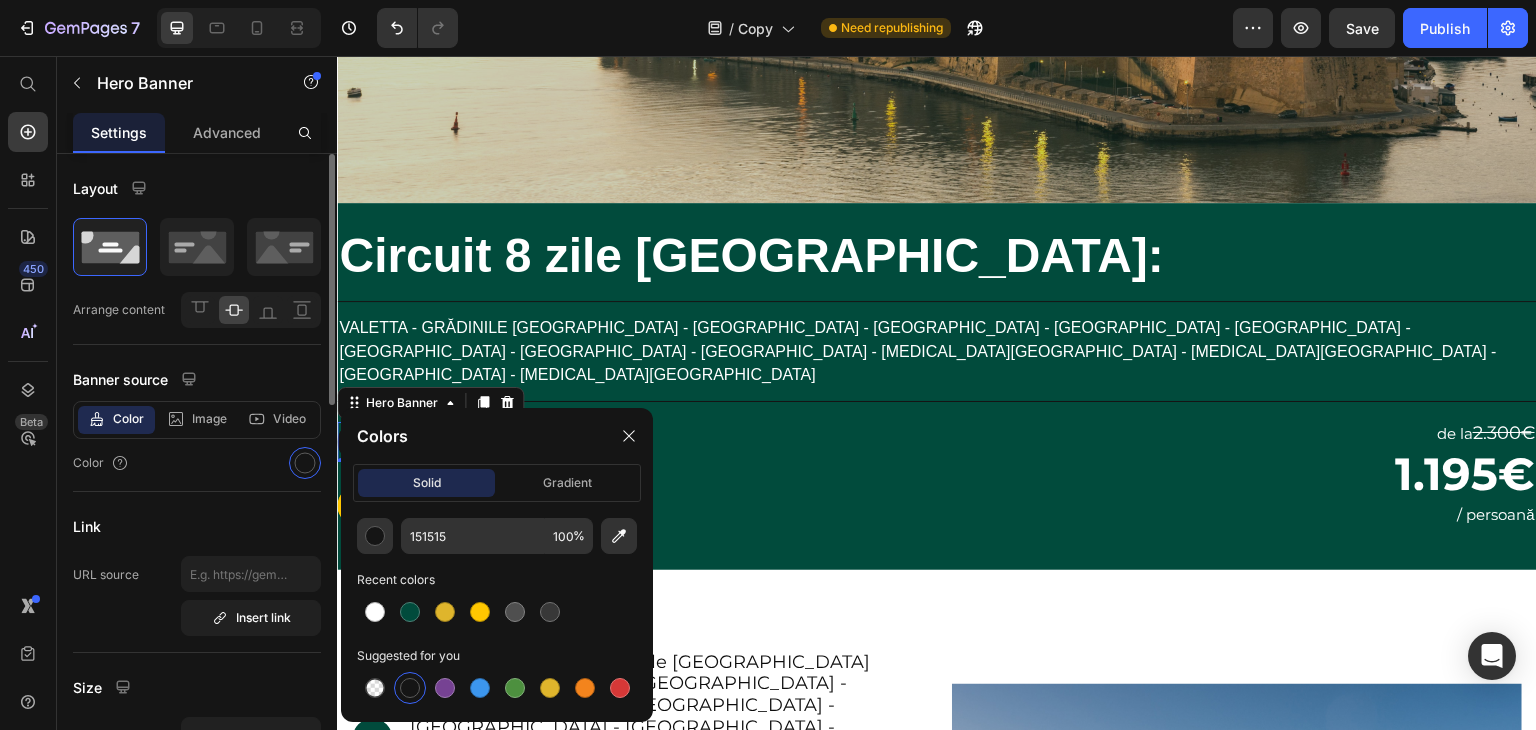 click on "Layout Arrange content
Banner source Color Image Video  Color  Link URL source  Insert link  Size Banner width 40 px % Banner height 40 px Content width 1200 px % Show more Shape Border Corner Shadow Overlay Zoom when hover Align
SEO Alt text Image title" at bounding box center [197, 903] 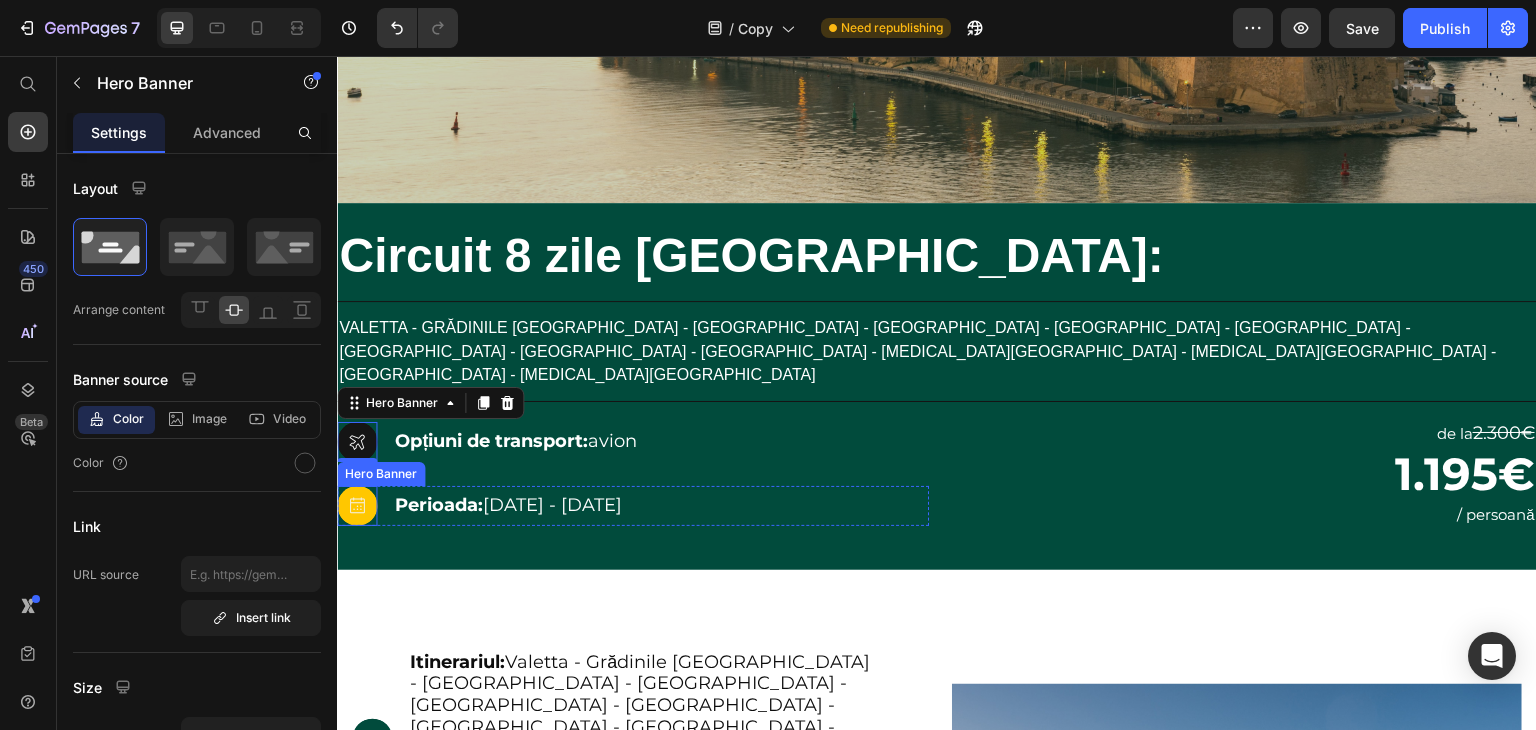 click at bounding box center (357, 506) 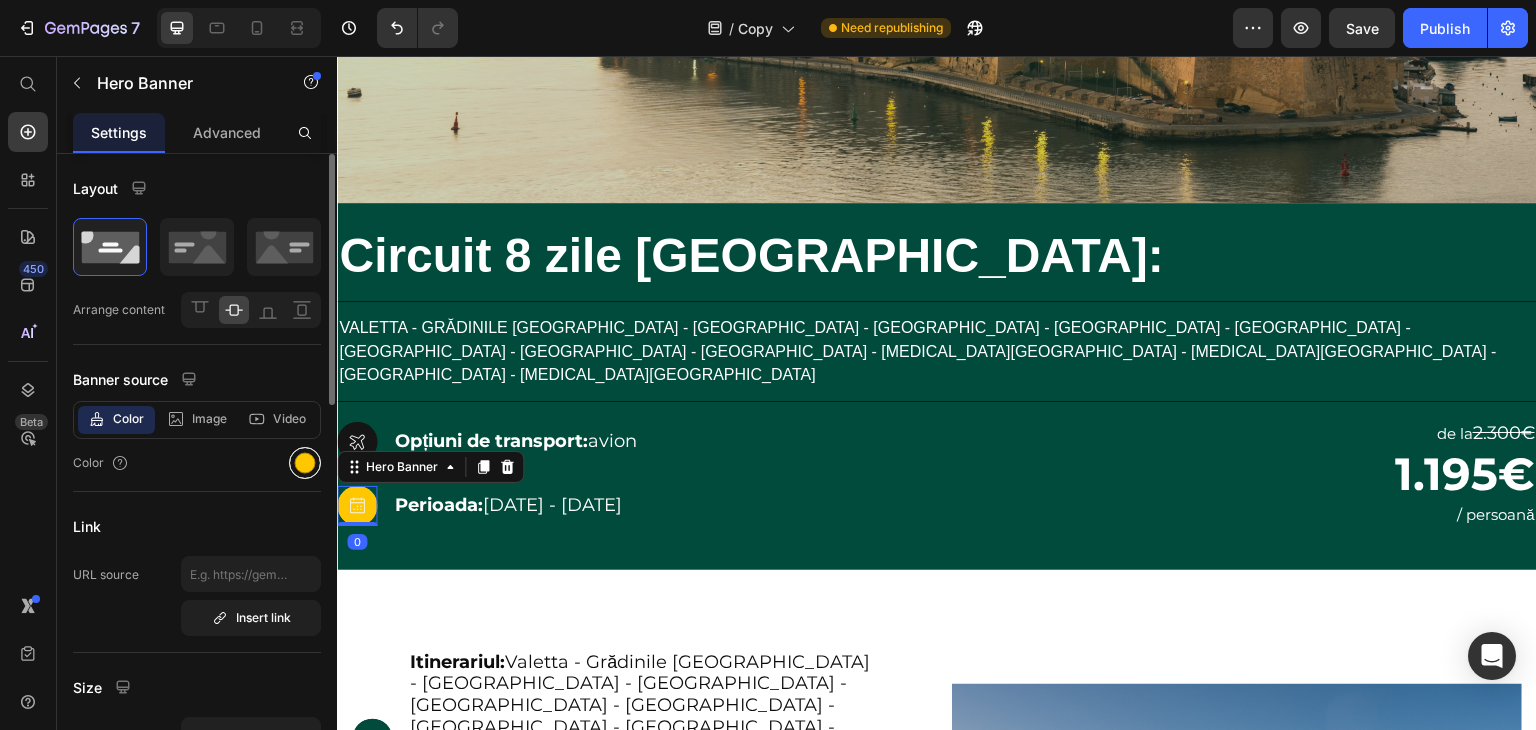 click at bounding box center [305, 463] 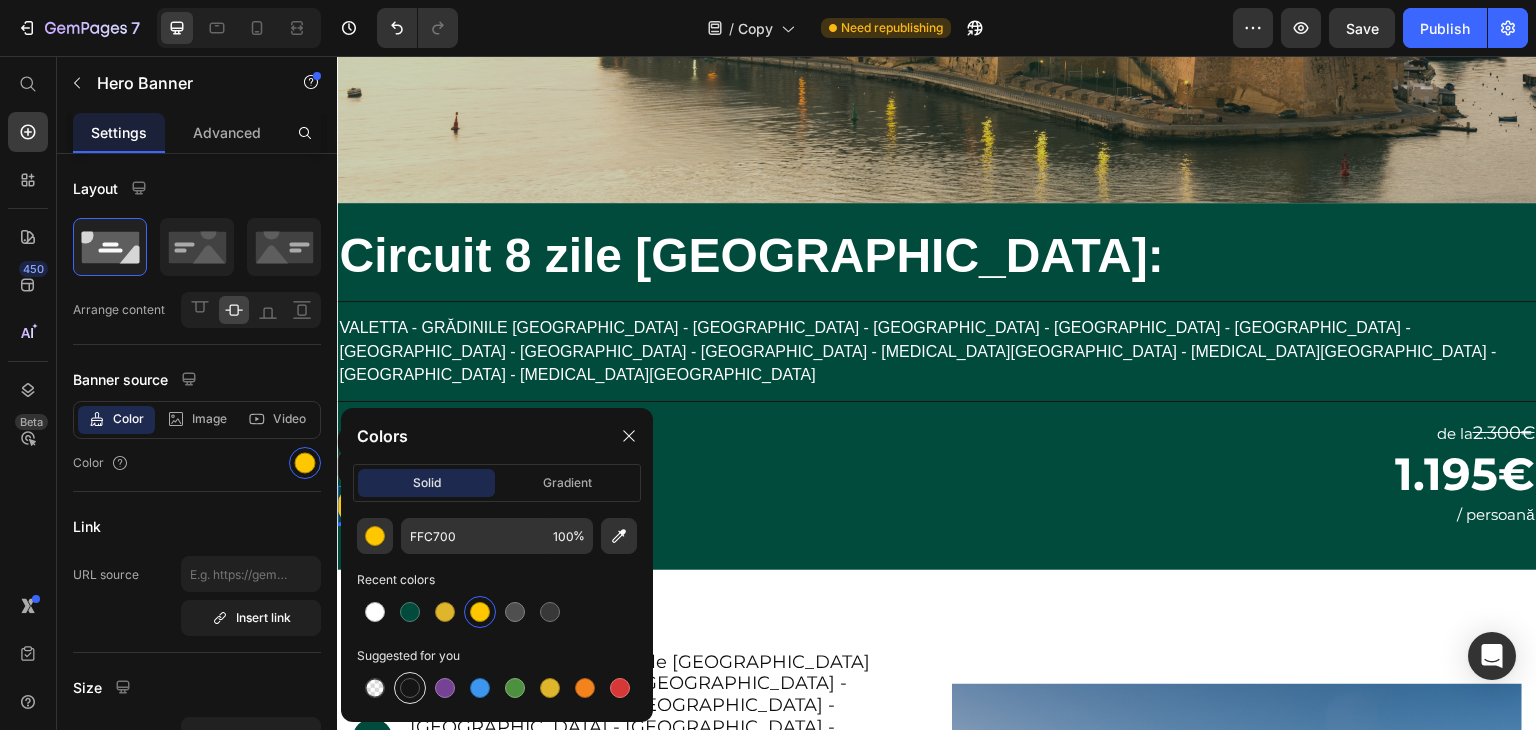 click at bounding box center [410, 688] 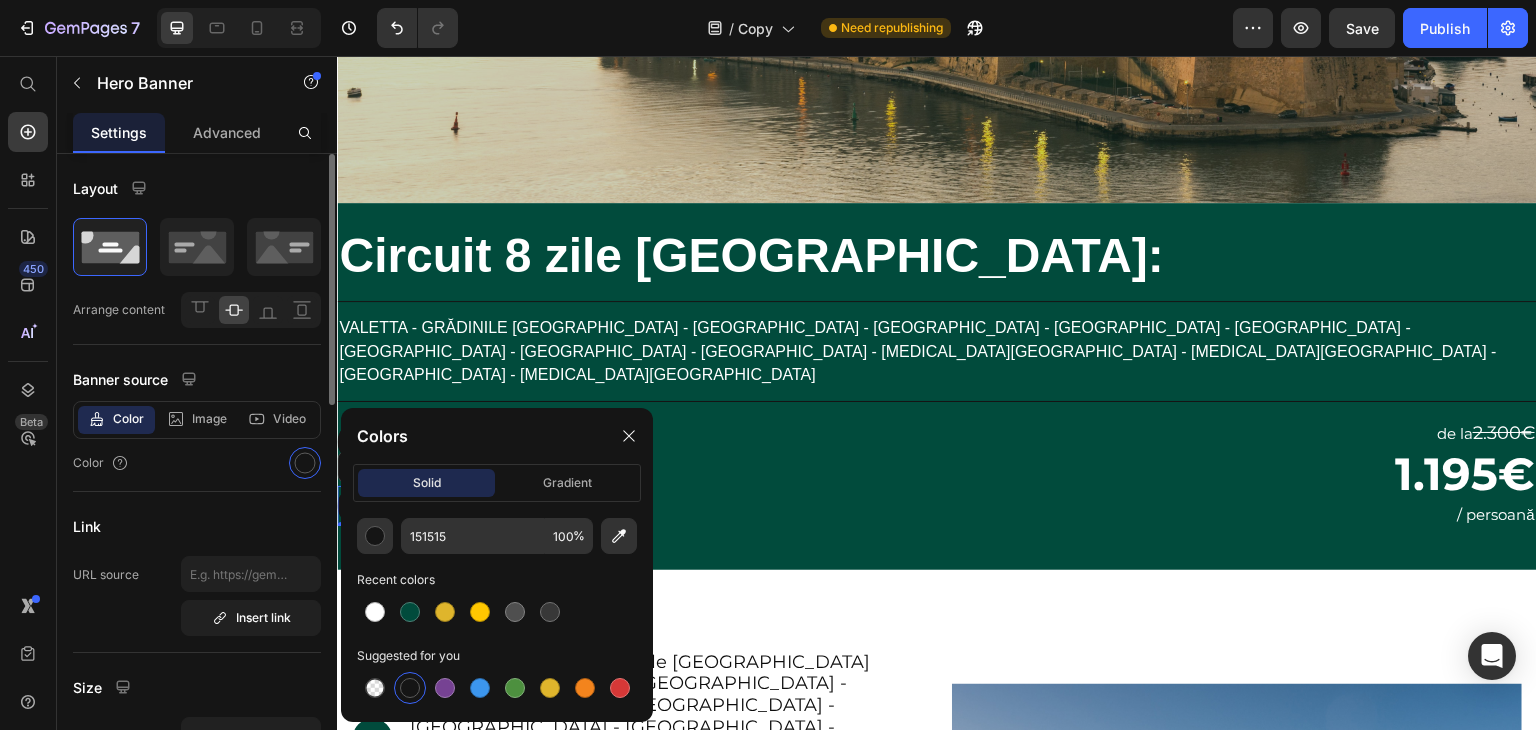click on "Link" at bounding box center [197, 526] 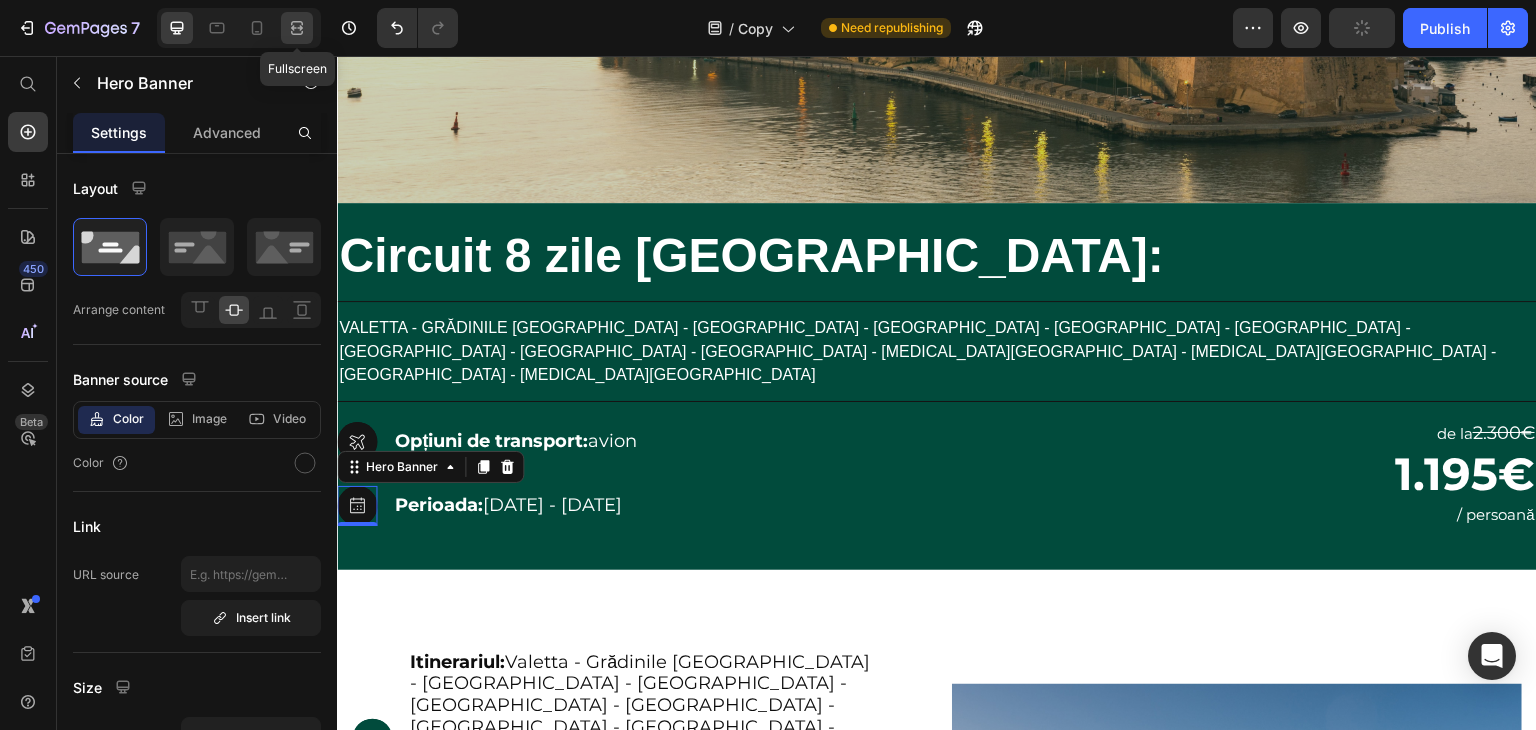 click 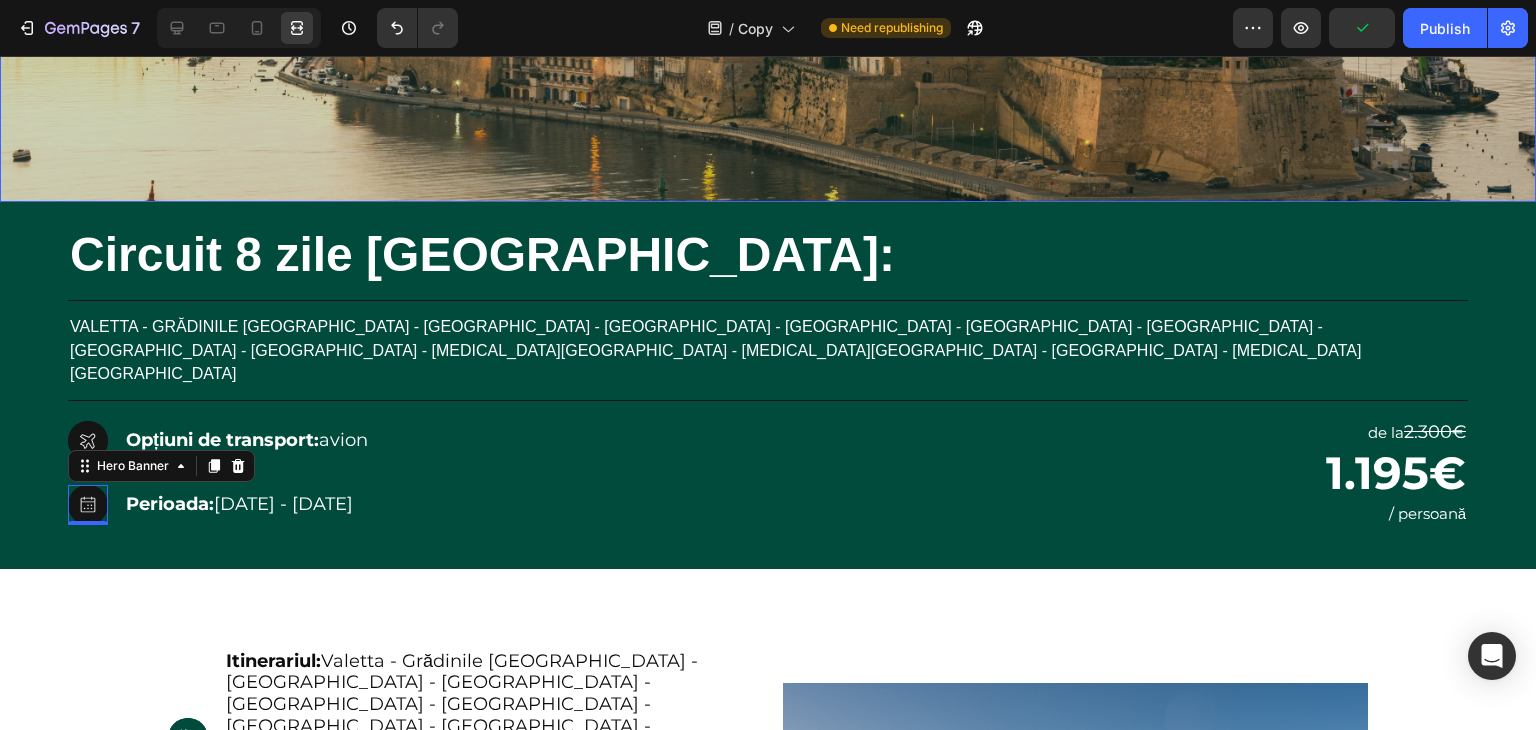 click at bounding box center (768, -135) 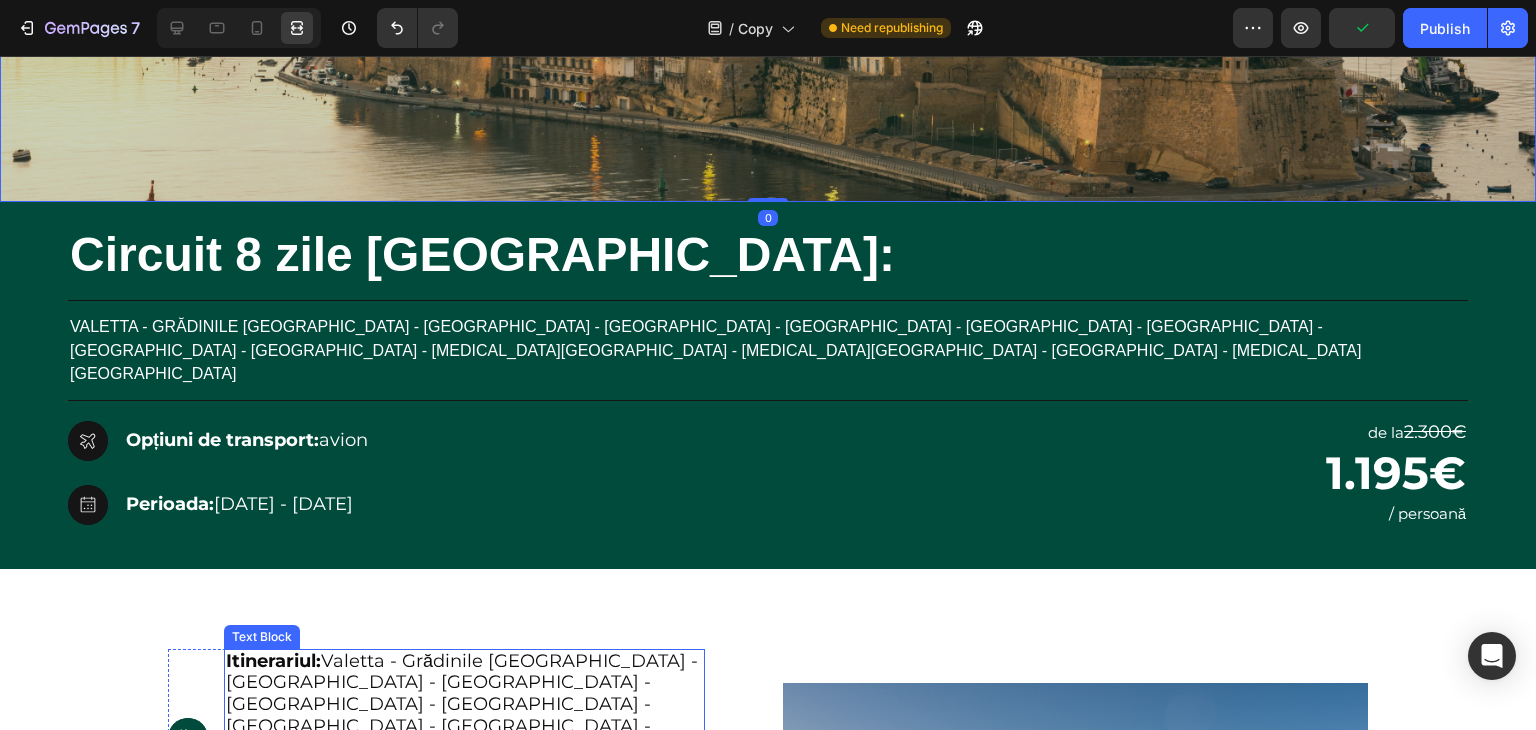 click on "Itinerariul:  Valetta - [GEOGRAPHIC_DATA] [GEOGRAPHIC_DATA] - [GEOGRAPHIC_DATA] - [GEOGRAPHIC_DATA] - [GEOGRAPHIC_DATA] - [GEOGRAPHIC_DATA] - [GEOGRAPHIC_DATA] - [GEOGRAPHIC_DATA] - [GEOGRAPHIC_DATA] - [MEDICAL_DATA][GEOGRAPHIC_DATA] - [MEDICAL_DATA][GEOGRAPHIC_DATA] - [GEOGRAPHIC_DATA] - [MEDICAL_DATA][GEOGRAPHIC_DATA]" at bounding box center (462, 737) 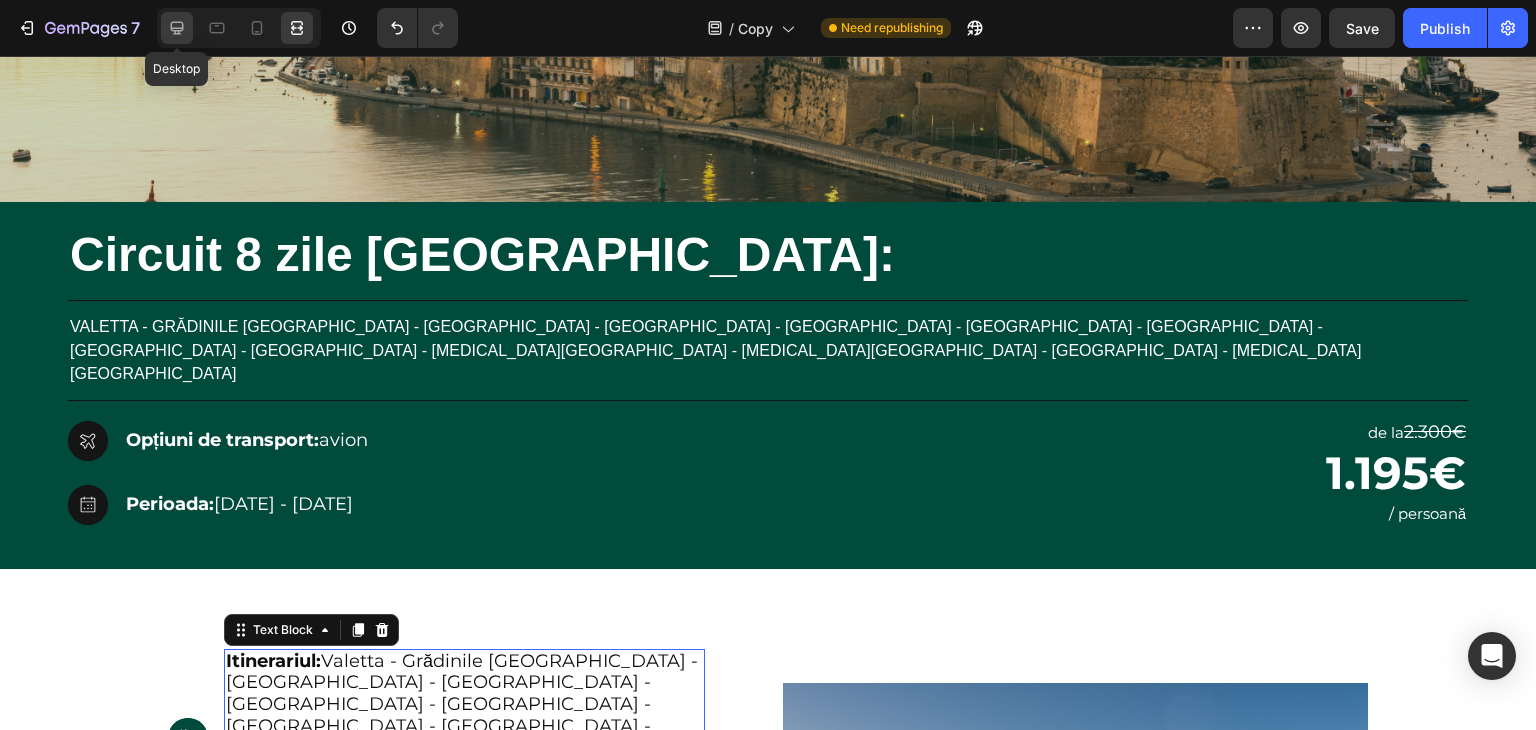 click 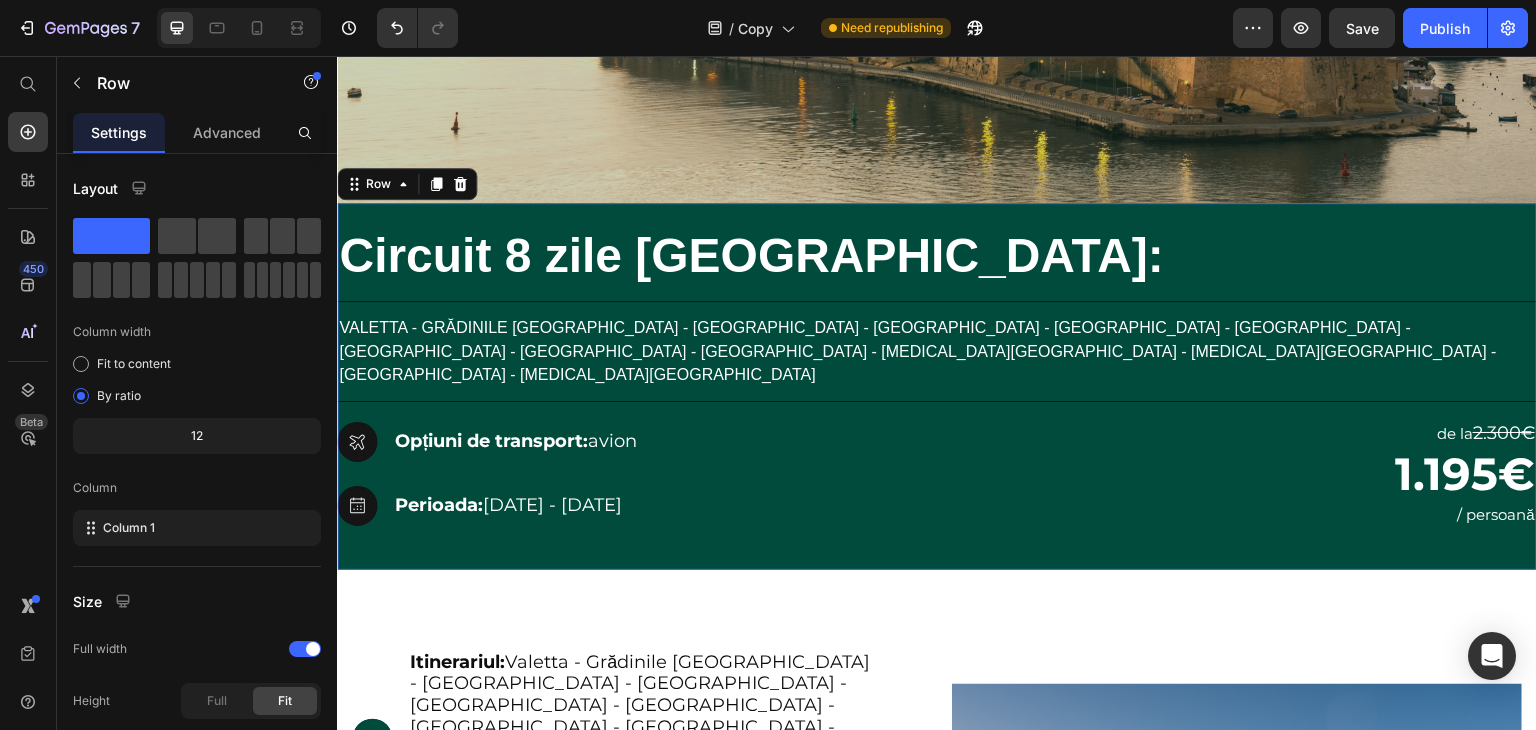 click on "⁠⁠⁠⁠⁠⁠⁠ Circuit 8 zile Malta:  Heading                Title Line ⁠⁠⁠⁠⁠⁠⁠ Valetta - Grădinile Barakka - Mdina - Rabat - Fortul St.Angelo - Birgu - Senglea - Cospicua - Portul Valetta - Insula Gozo - Insula Comino - Blue Lagoon - Insula Victoria Heading                Title Line
Icon Hero Banner Opțiuni de transport:  avion  Text Block Row
Icon Hero Banner Perioada:  31.08.2025 - 07.09.2025  Text Block Row 2000+ 5-Star Reviews Text Block ⁠⁠⁠⁠⁠⁠⁠ de la  2.300€ Heading ⁠⁠⁠⁠⁠⁠⁠      1.195€ Heading ⁠⁠⁠⁠⁠⁠⁠  / persoană Heading Row Row" at bounding box center (937, 386) 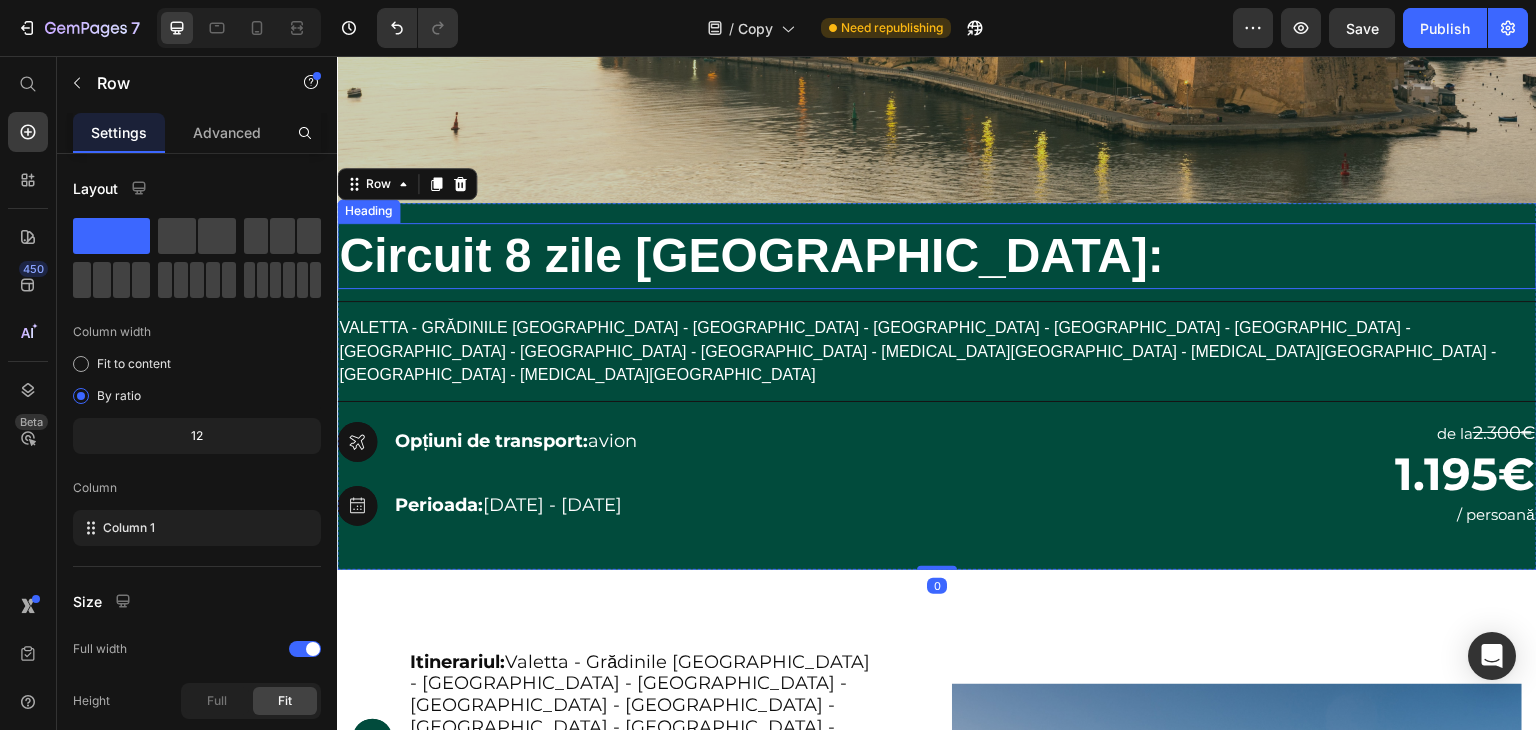 click on "Circuit 8 zile [GEOGRAPHIC_DATA]:" at bounding box center [751, 255] 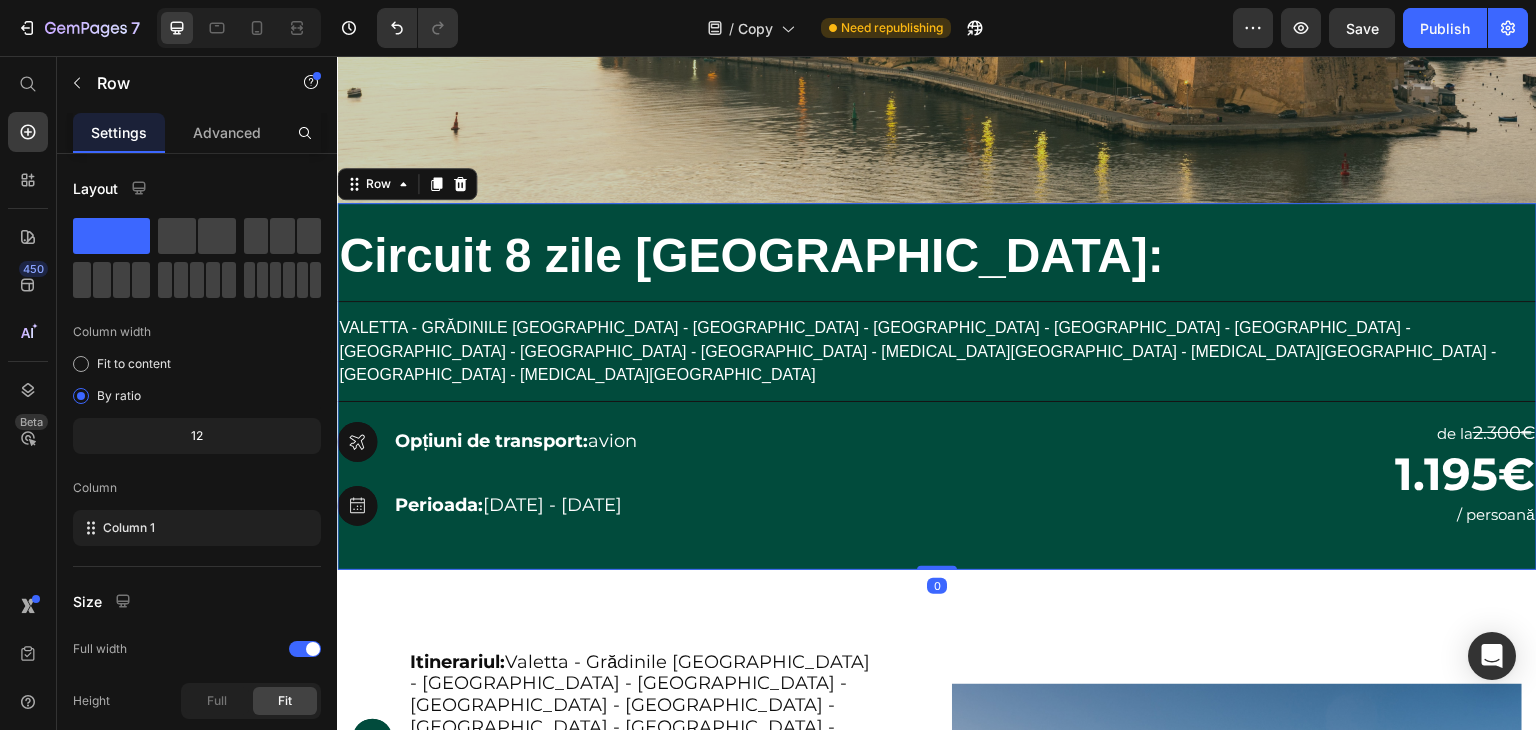 click on "⁠⁠⁠⁠⁠⁠⁠ Circuit 8 zile Malta:  Heading                Title Line ⁠⁠⁠⁠⁠⁠⁠ Valetta - Grădinile Barakka - Mdina - Rabat - Fortul St.Angelo - Birgu - Senglea - Cospicua - Portul Valetta - Insula Gozo - Insula Comino - Blue Lagoon - Insula Victoria Heading                Title Line
Icon Hero Banner Opțiuni de transport:  avion  Text Block Row
Icon Hero Banner Perioada:  31.08.2025 - 07.09.2025  Text Block Row 2000+ 5-Star Reviews Text Block ⁠⁠⁠⁠⁠⁠⁠ de la  2.300€ Heading ⁠⁠⁠⁠⁠⁠⁠      1.195€ Heading ⁠⁠⁠⁠⁠⁠⁠  / persoană Heading Row Row" at bounding box center [937, 386] 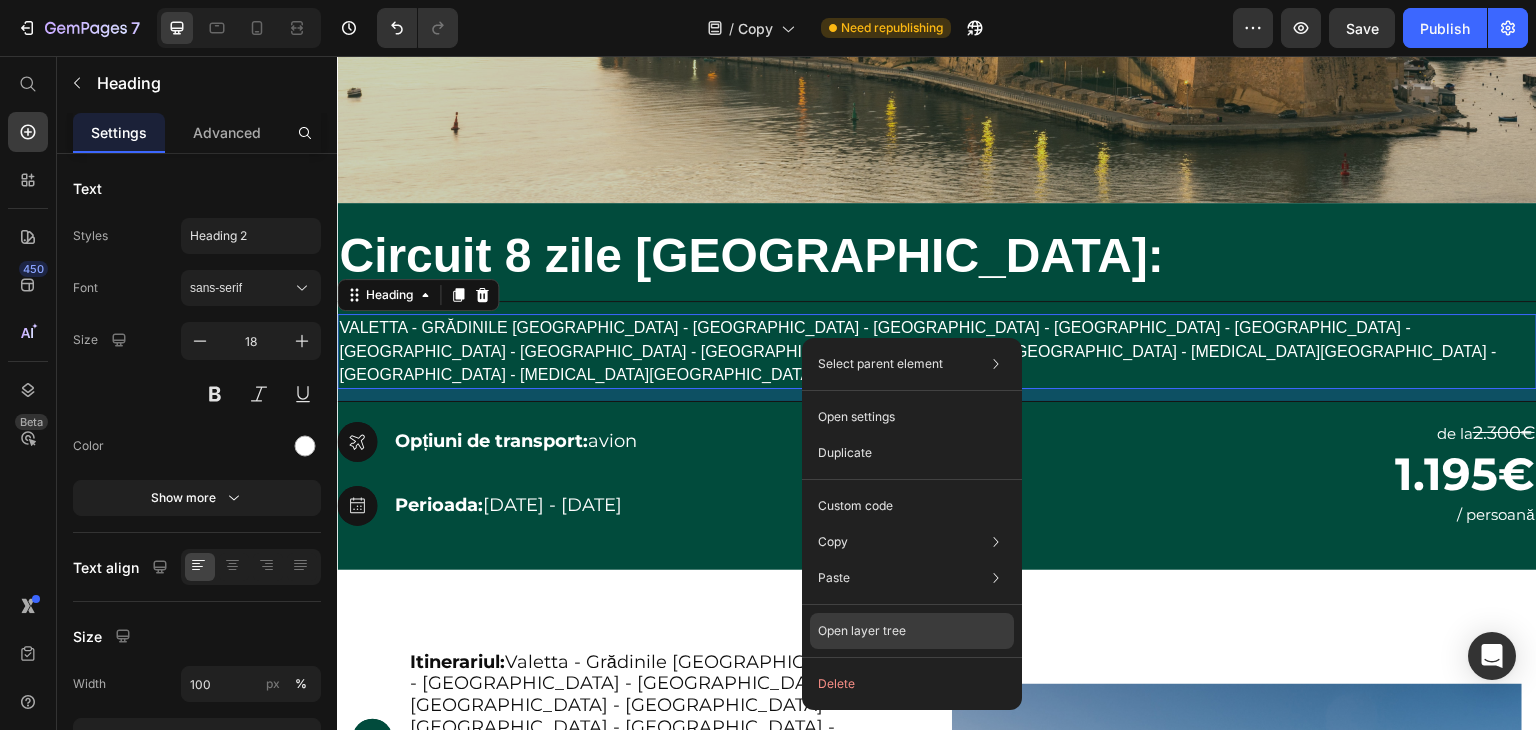 click on "Open layer tree" 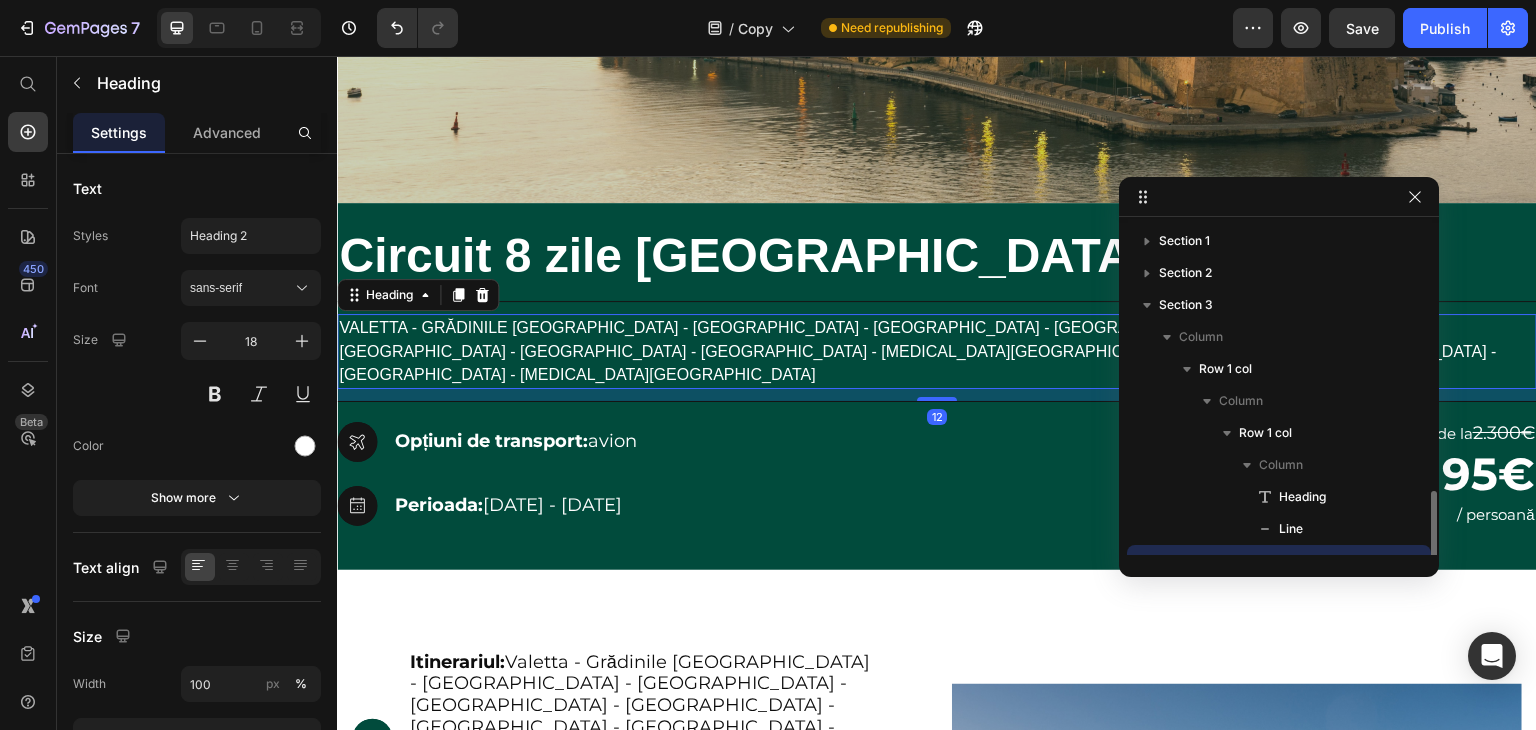 scroll, scrollTop: 186, scrollLeft: 0, axis: vertical 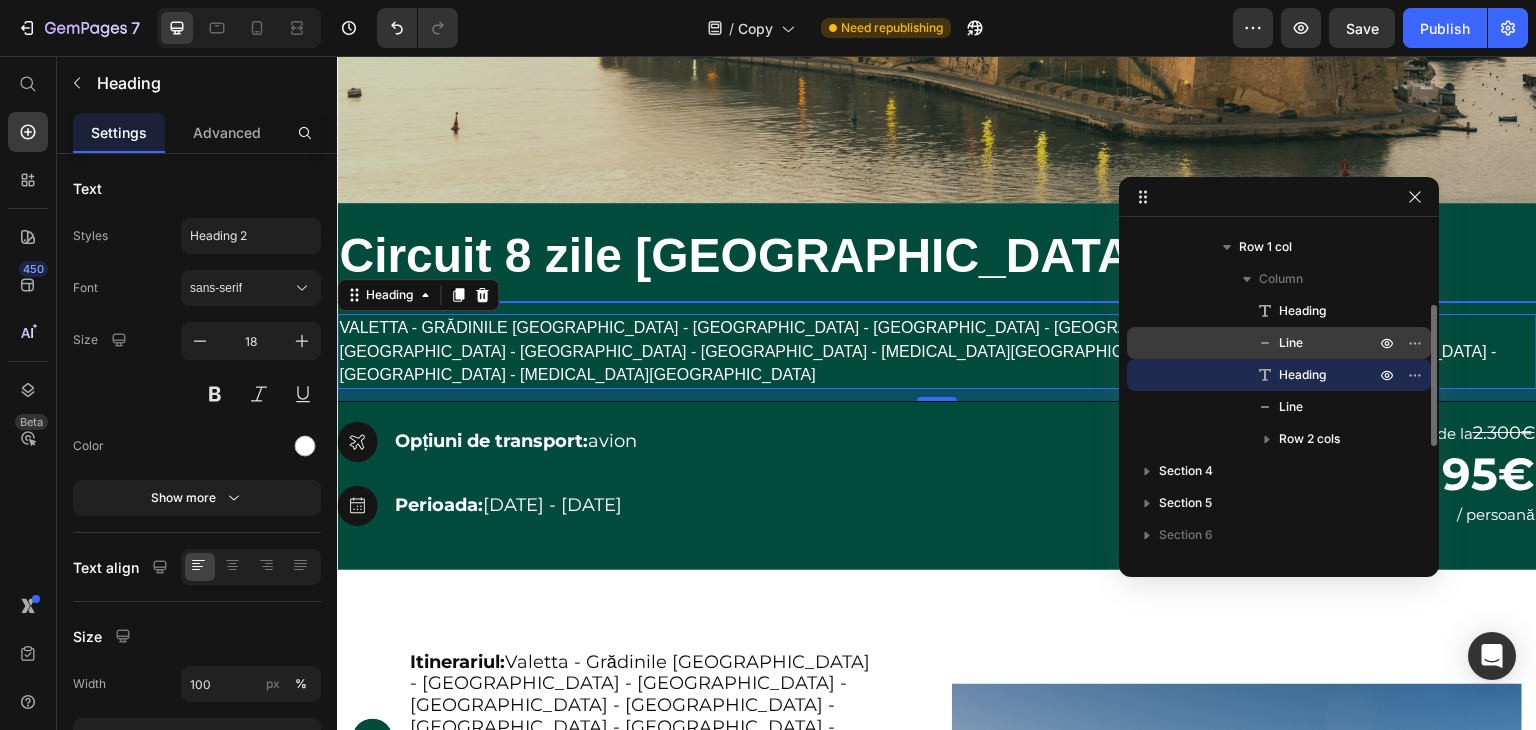 click on "Line" at bounding box center (1291, 343) 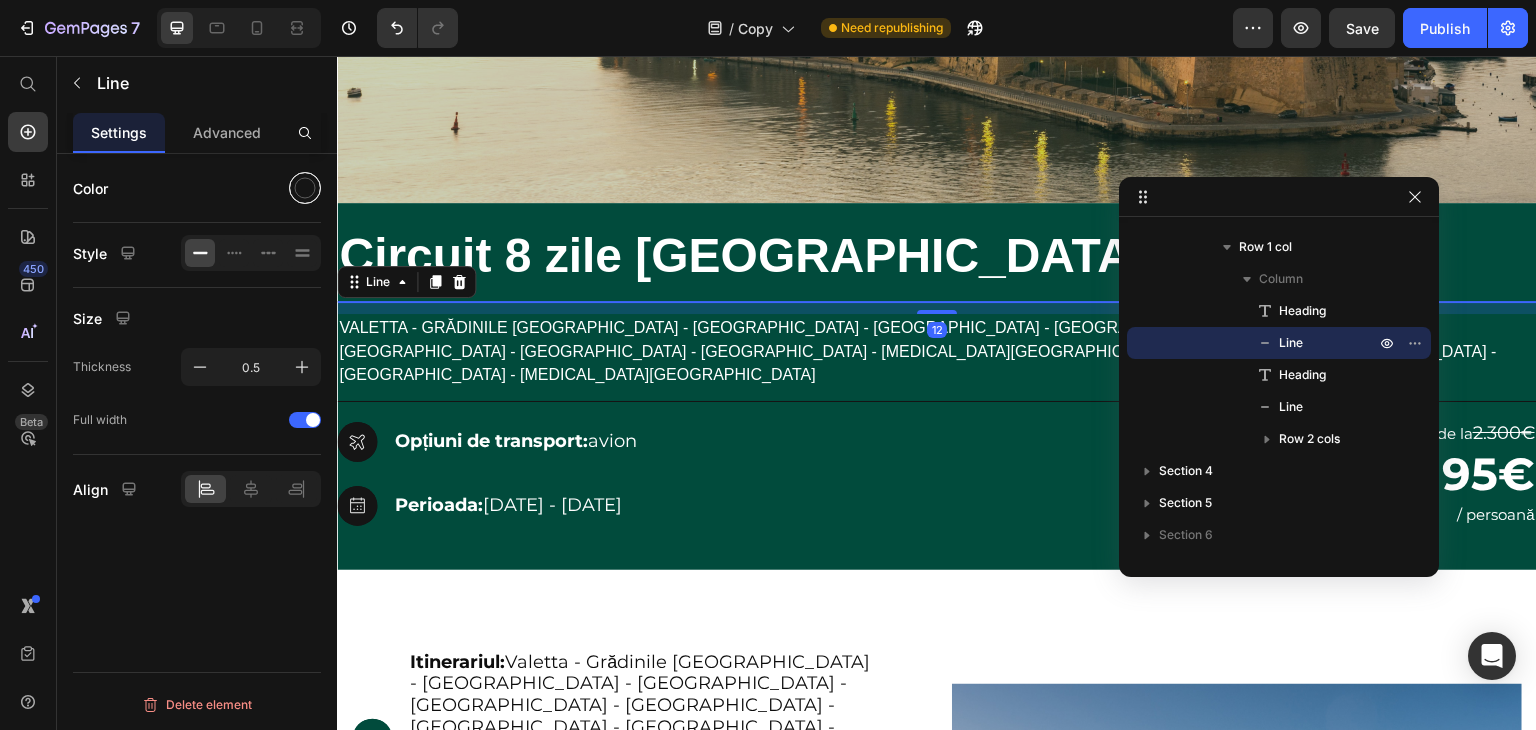 click at bounding box center (305, 188) 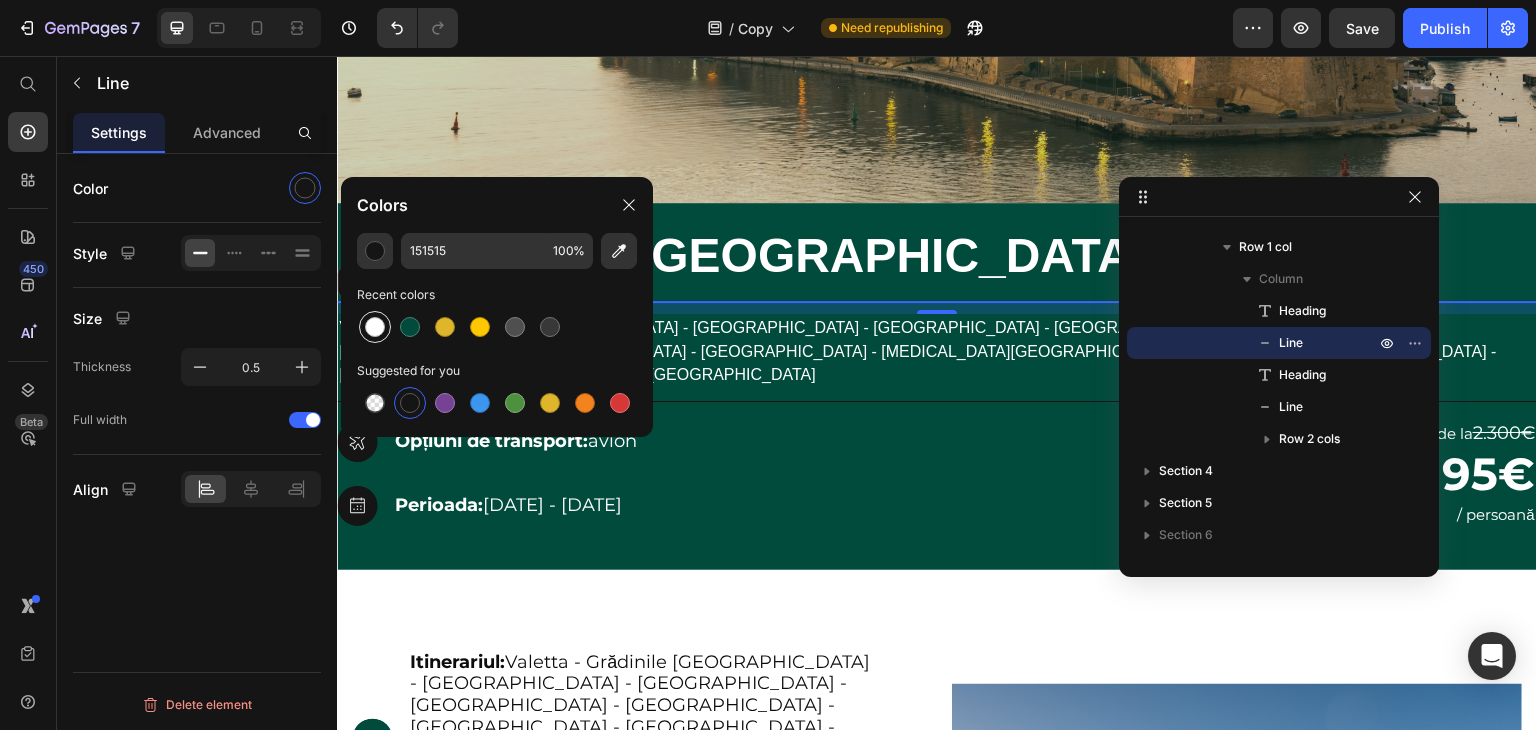 click at bounding box center [375, 327] 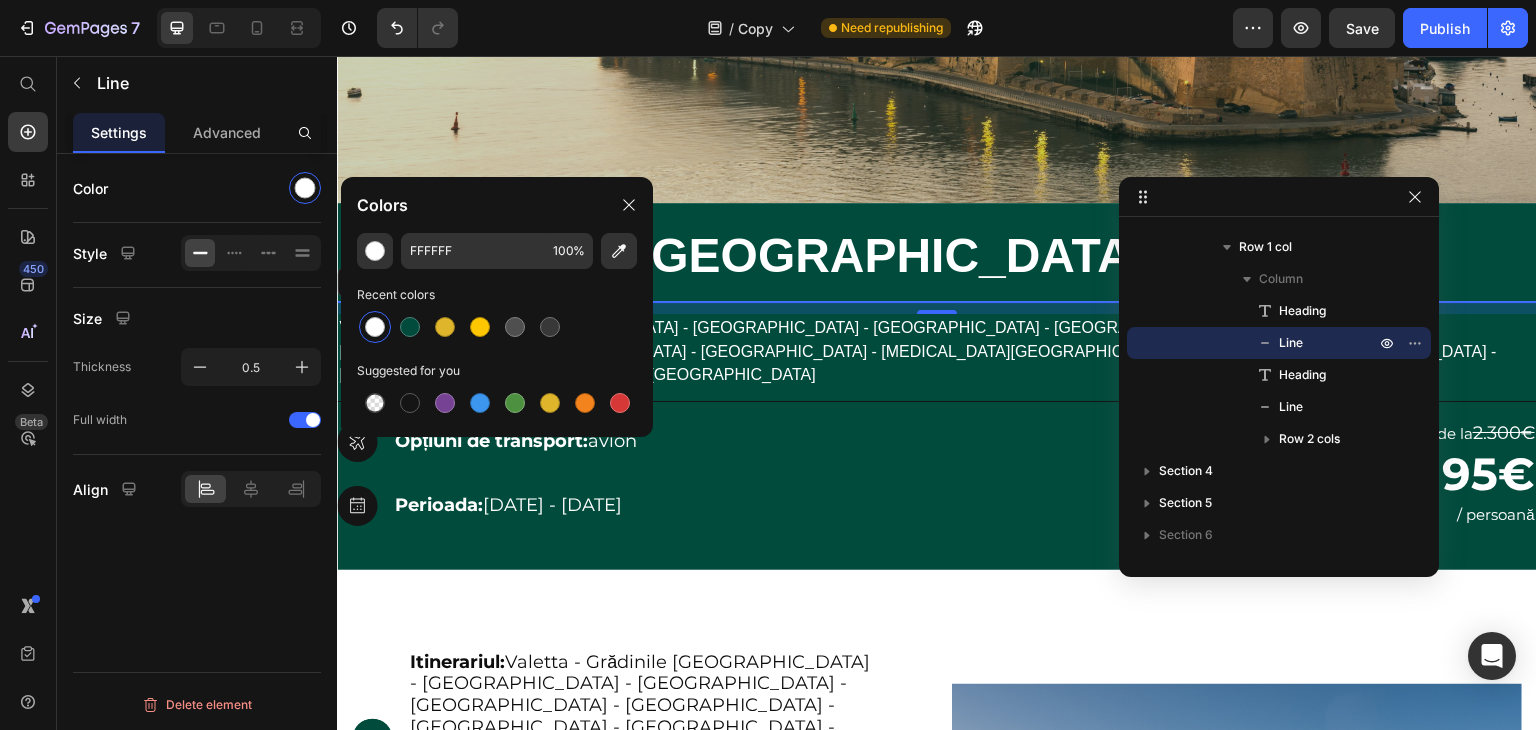 click on "Color Style                             Size Thickness 0.5 Full width Align  Delete element" at bounding box center [197, 470] 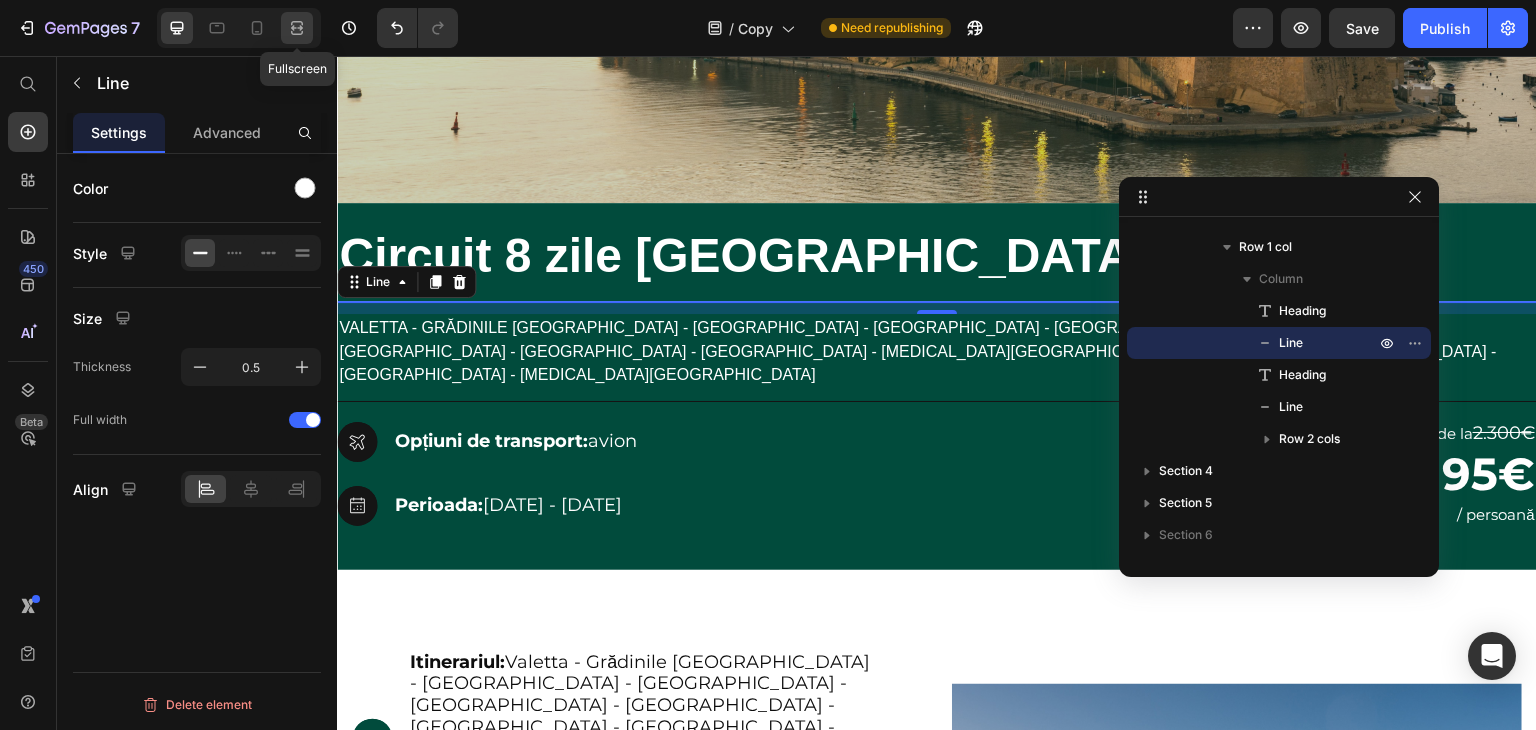 click 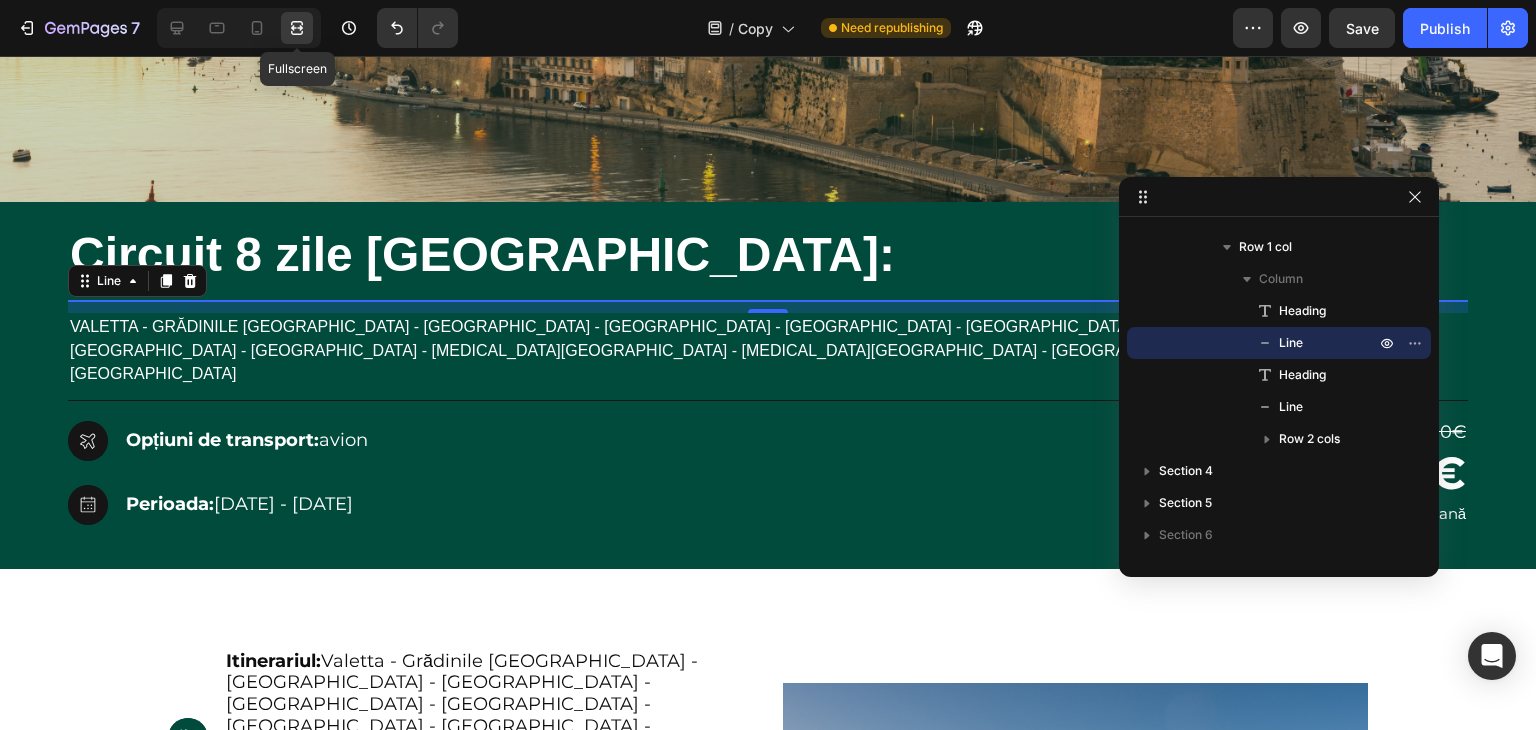 click at bounding box center [768, -135] 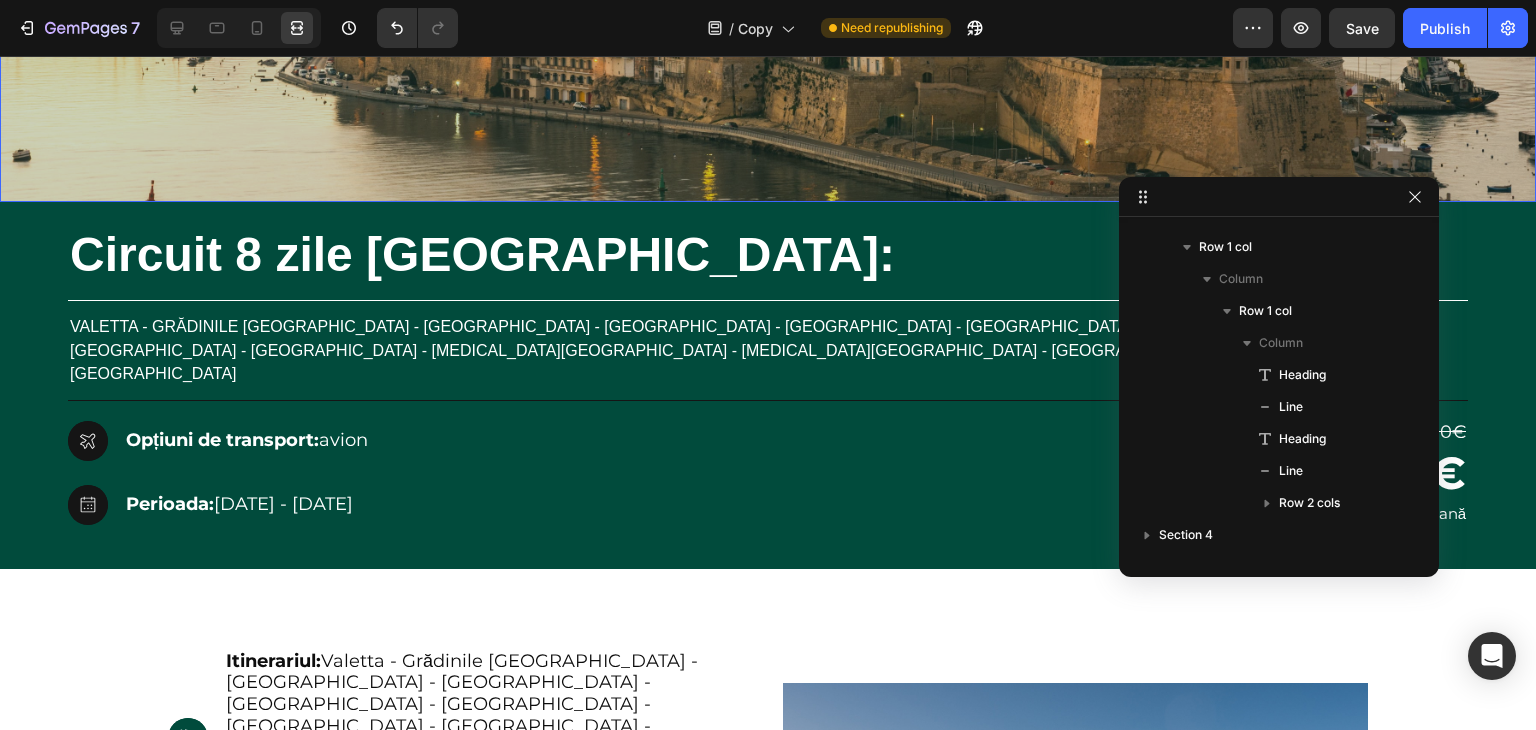 scroll, scrollTop: 0, scrollLeft: 0, axis: both 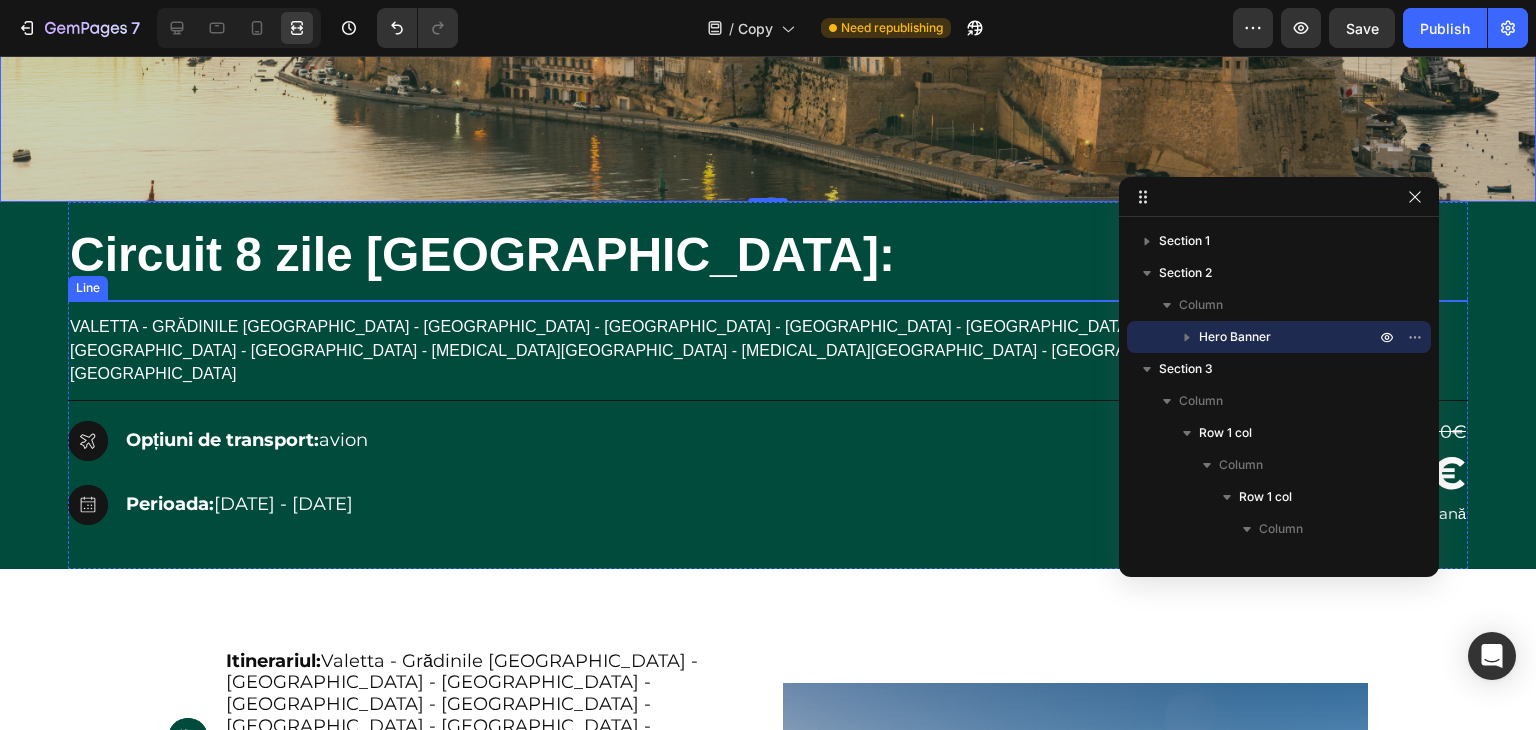 click at bounding box center [768, 300] 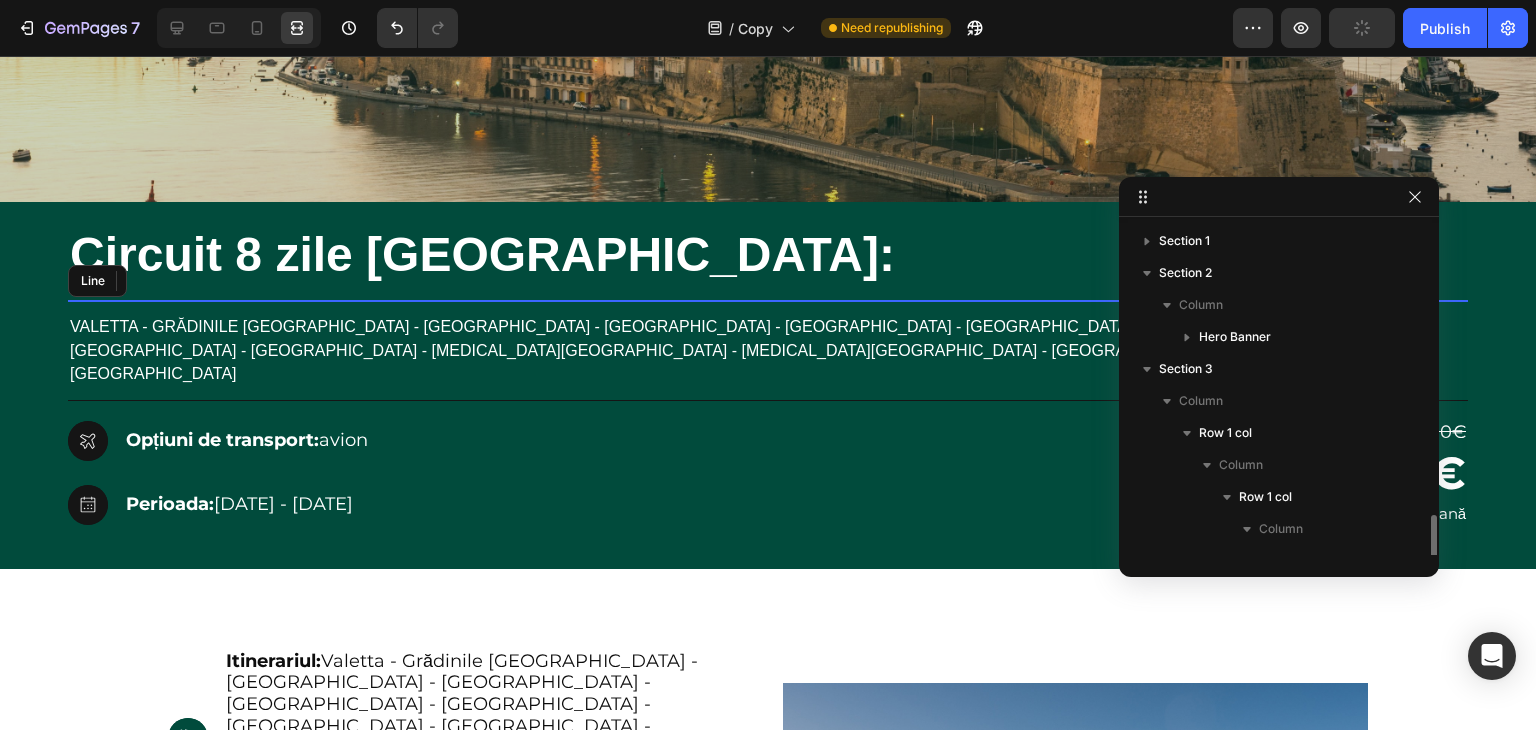scroll, scrollTop: 218, scrollLeft: 0, axis: vertical 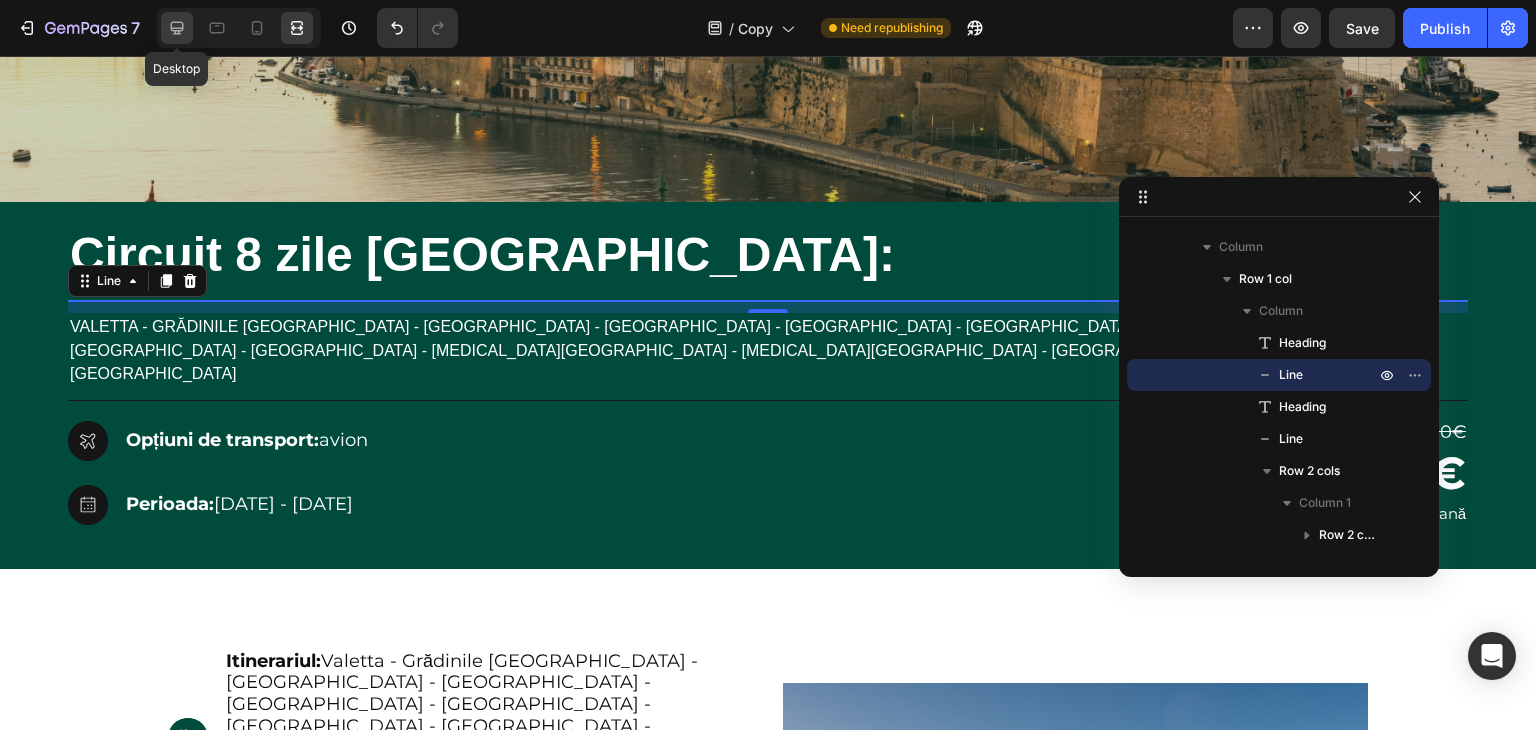 click 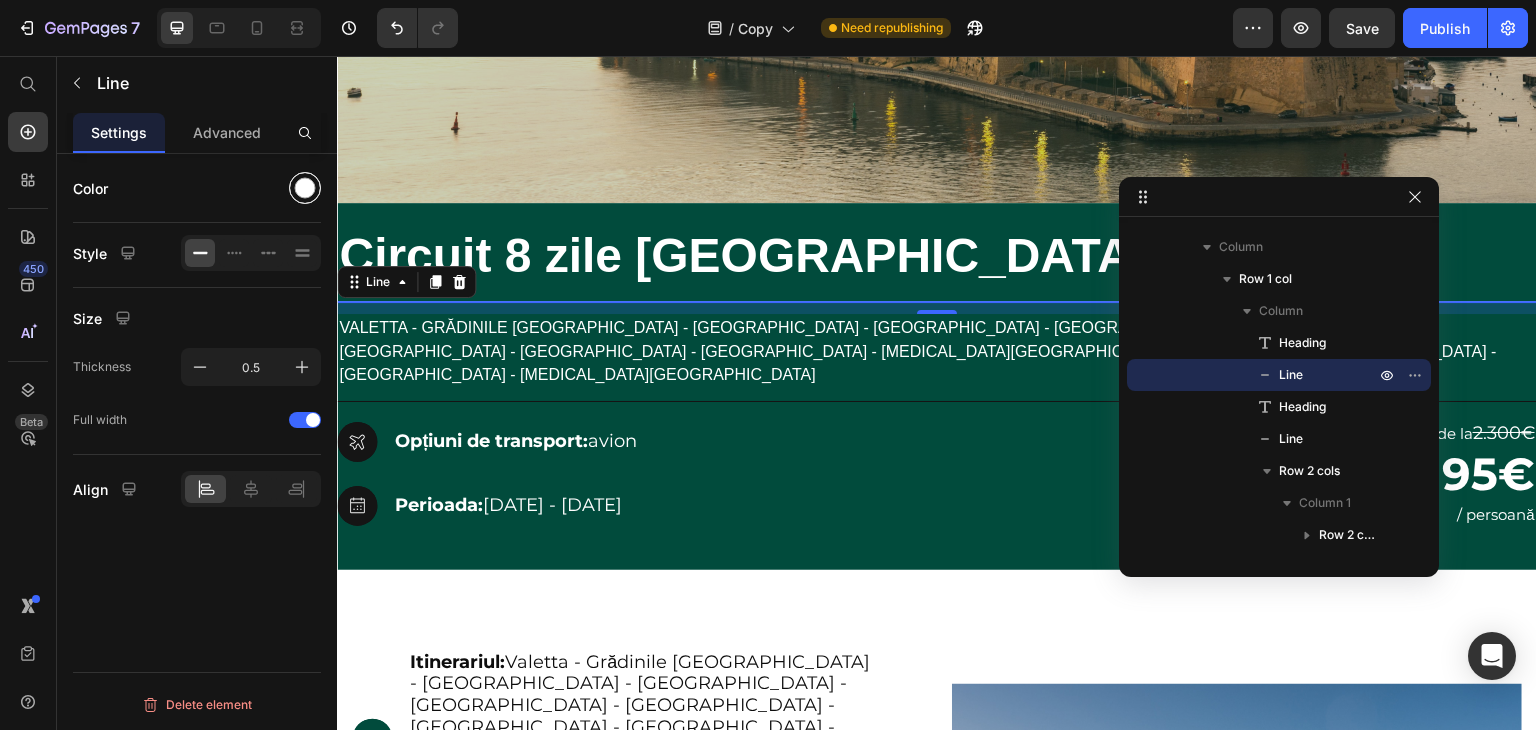 click at bounding box center (305, 188) 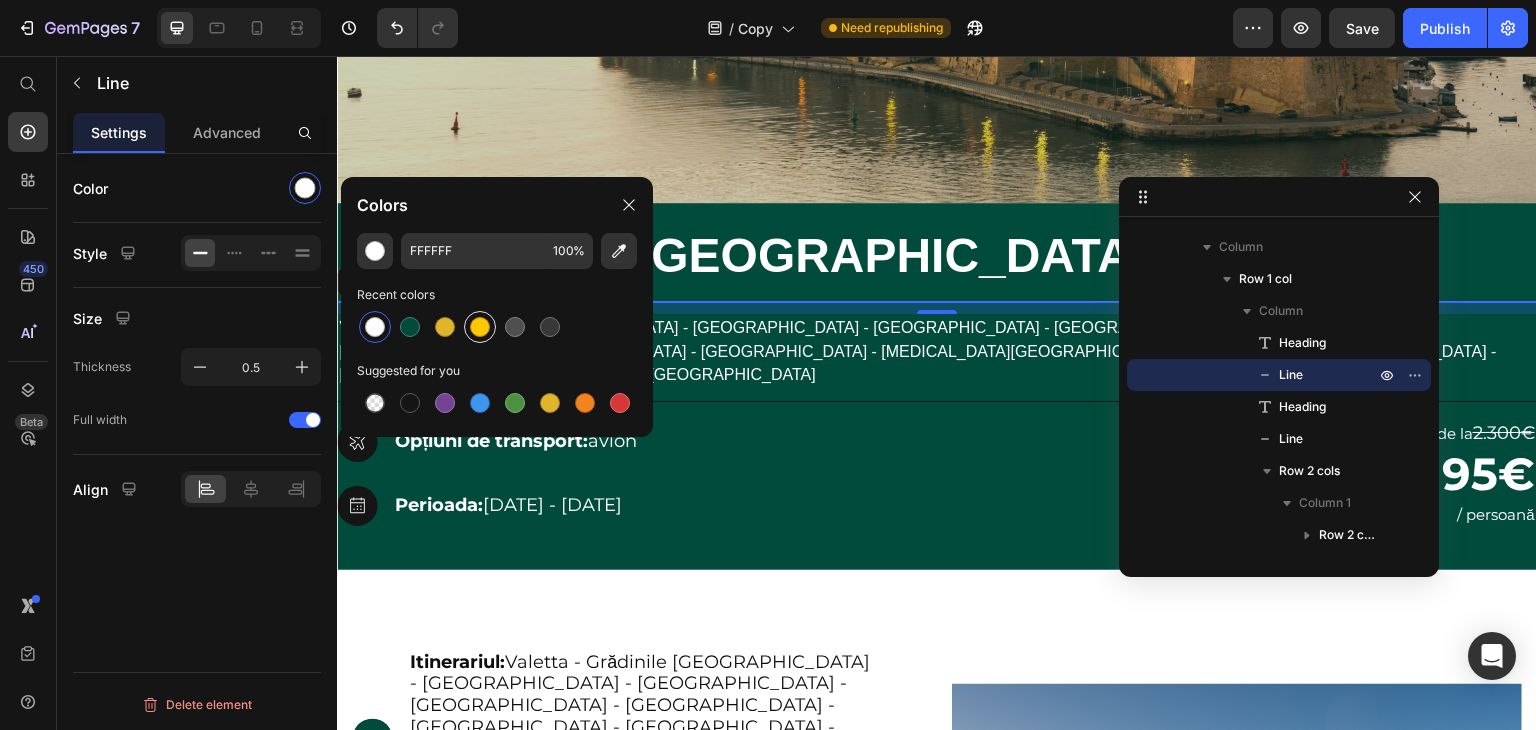 click at bounding box center [480, 327] 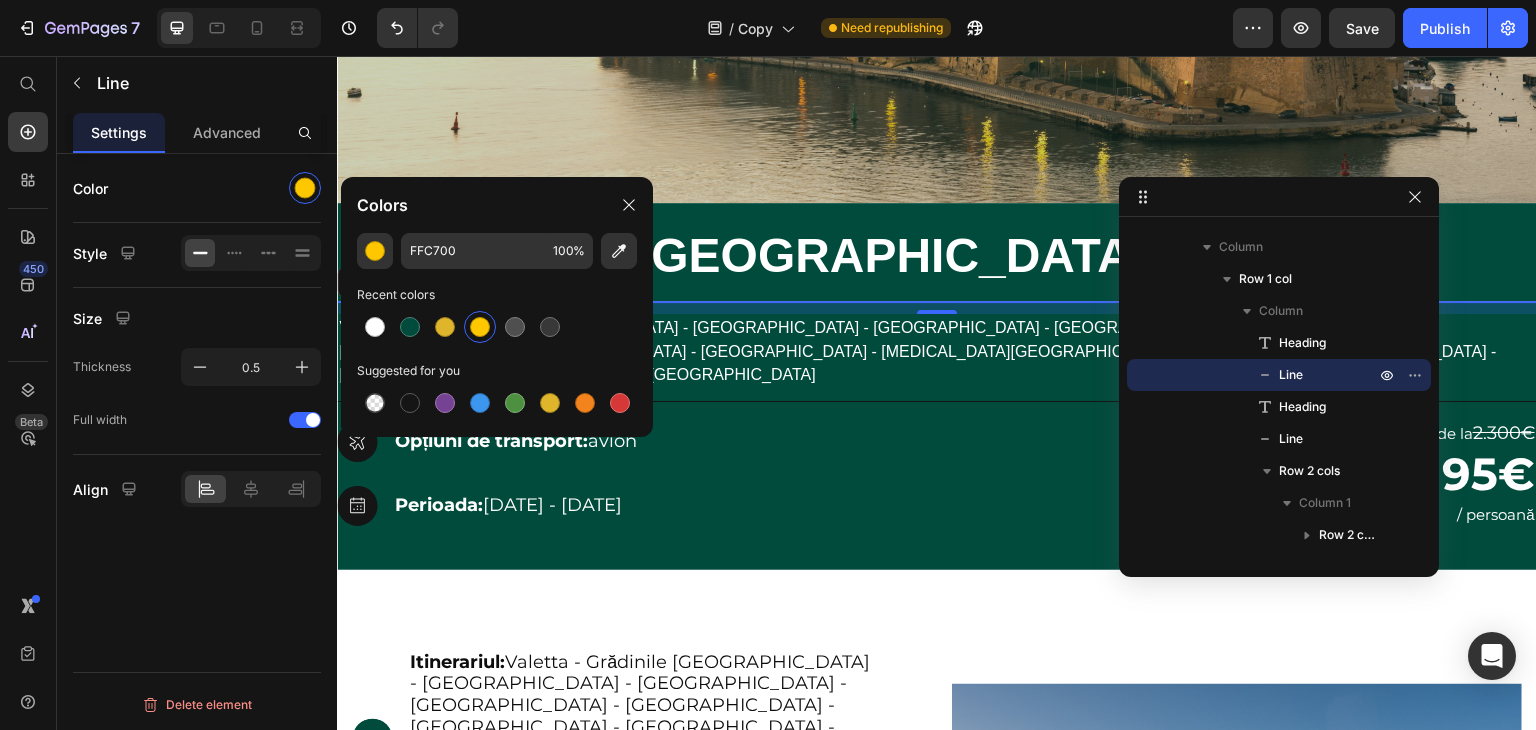 click on "Color Style                             Size Thickness 0.5 Full width Align  Delete element" at bounding box center (197, 470) 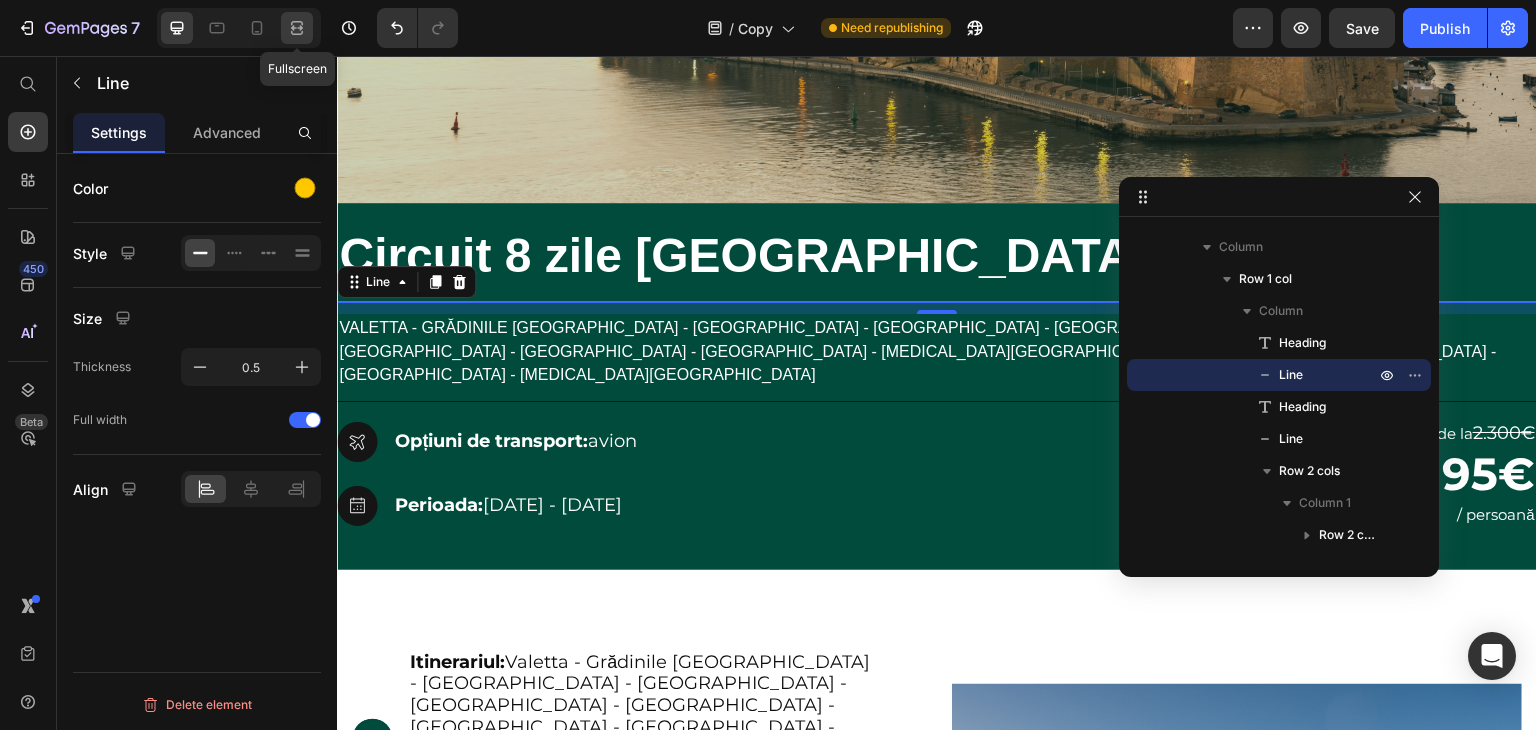 click 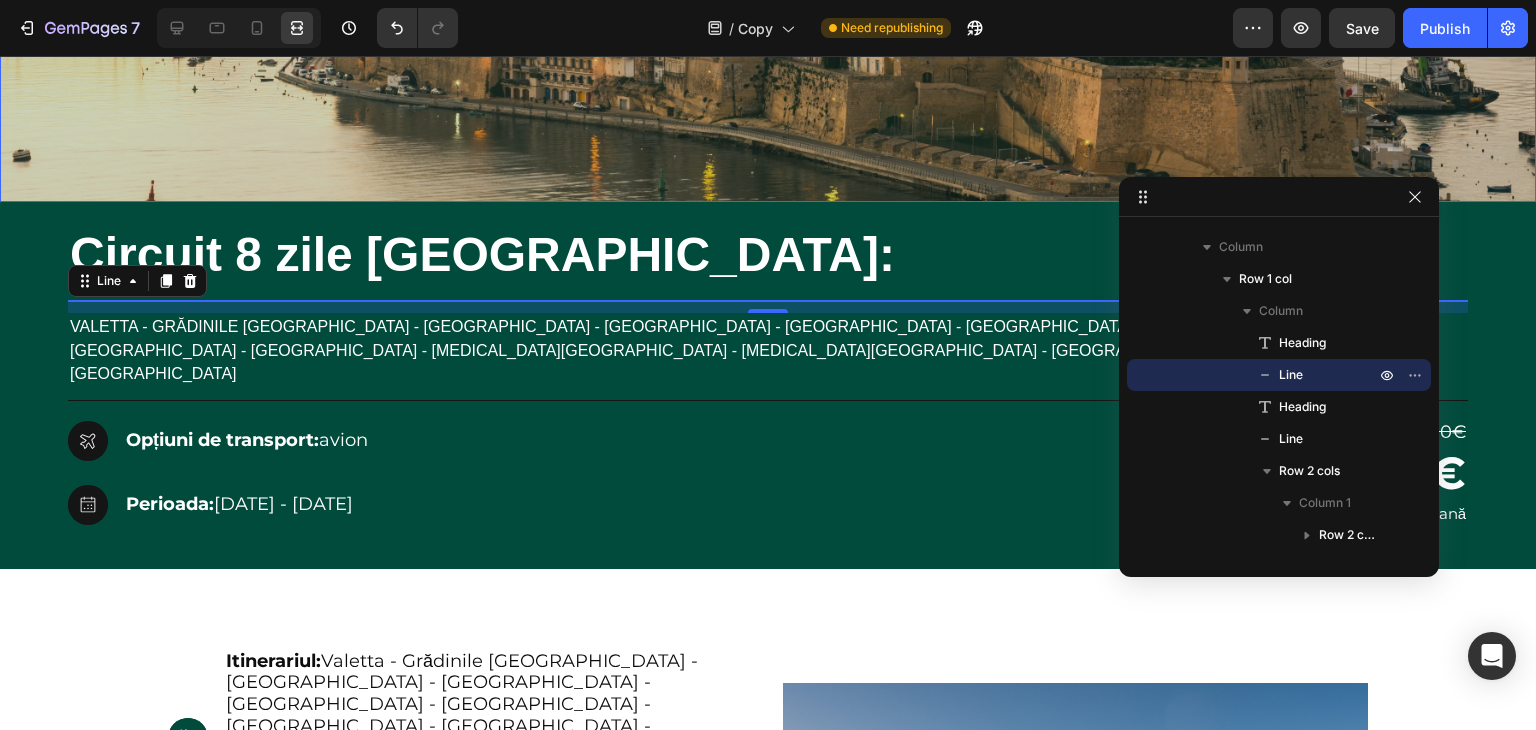 click at bounding box center [768, -135] 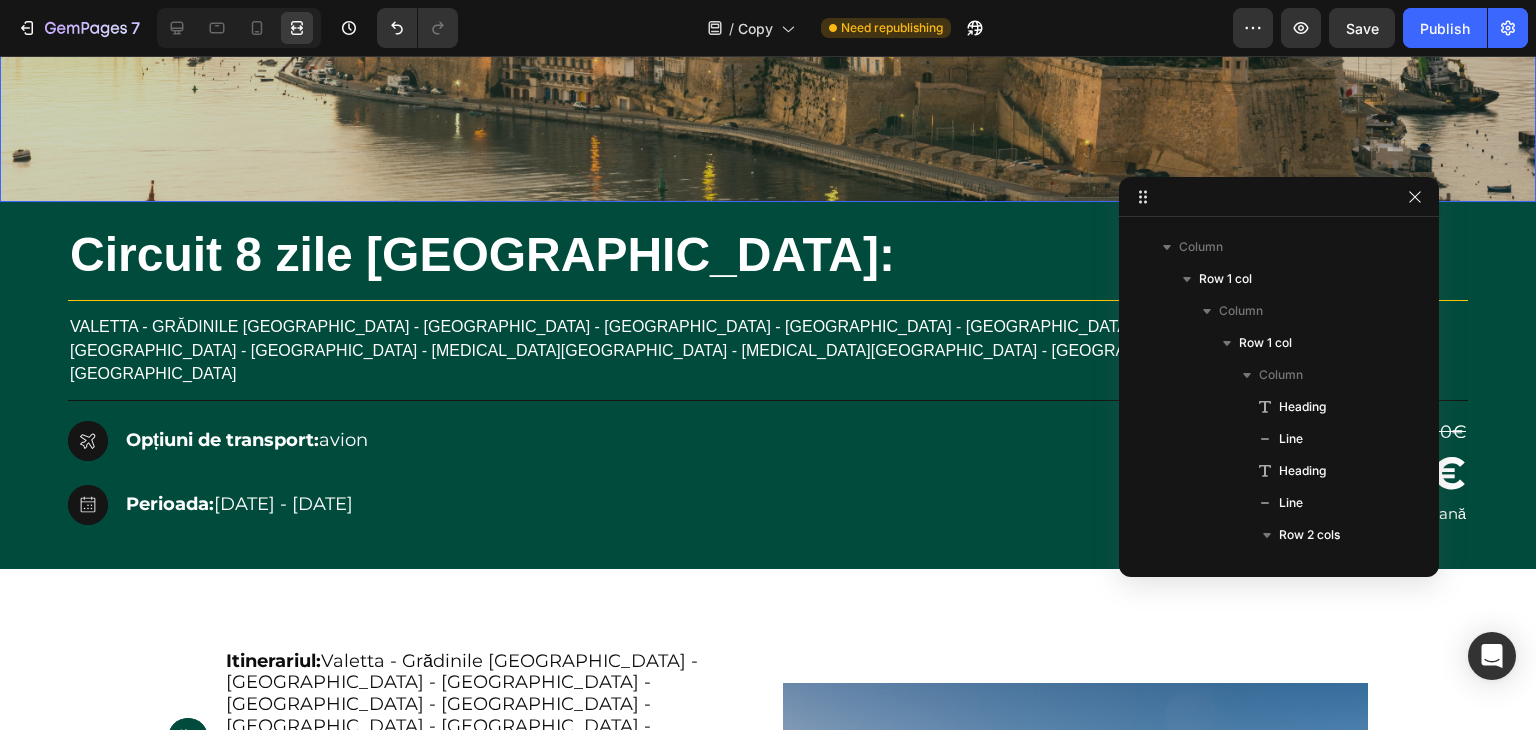 scroll, scrollTop: 0, scrollLeft: 0, axis: both 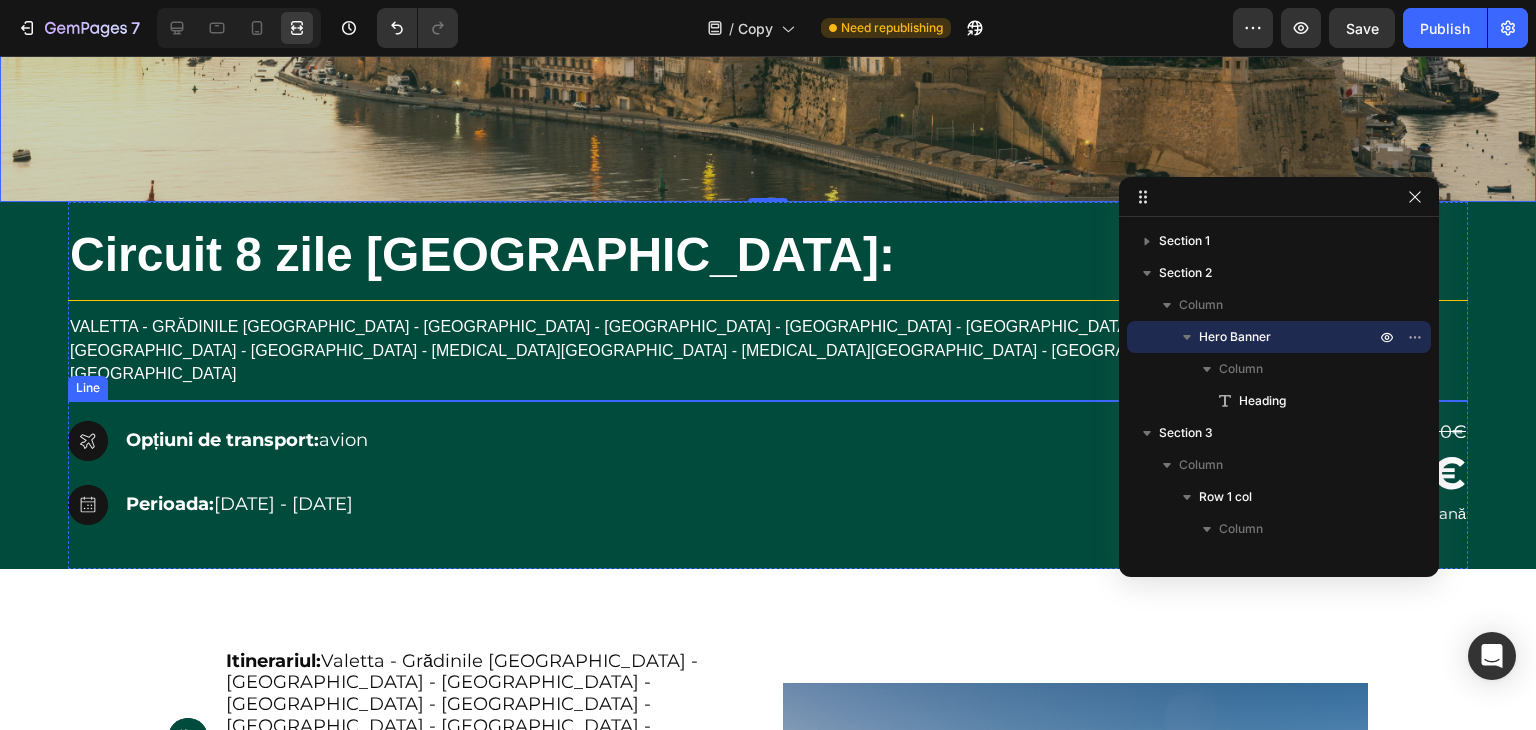 click at bounding box center (768, 400) 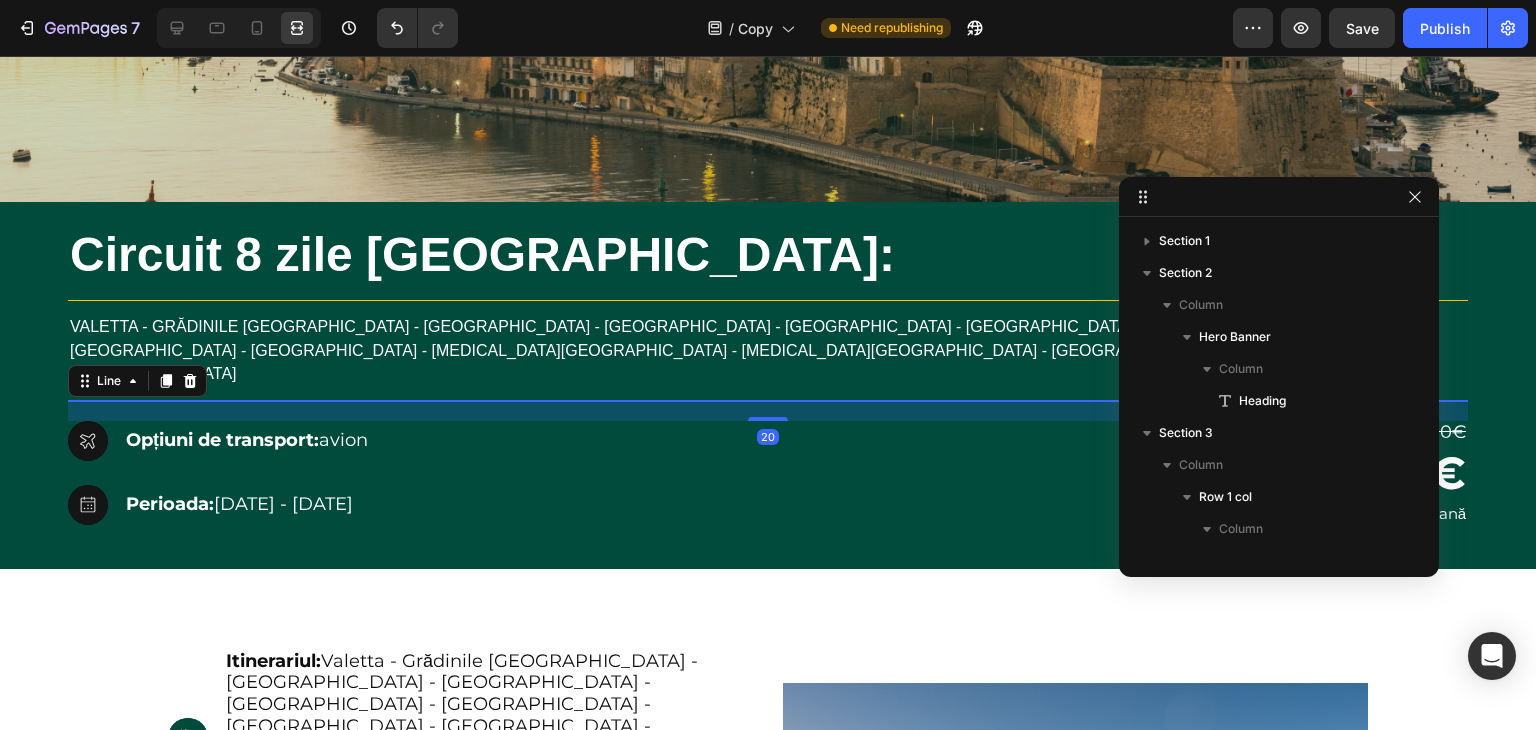 scroll, scrollTop: 346, scrollLeft: 0, axis: vertical 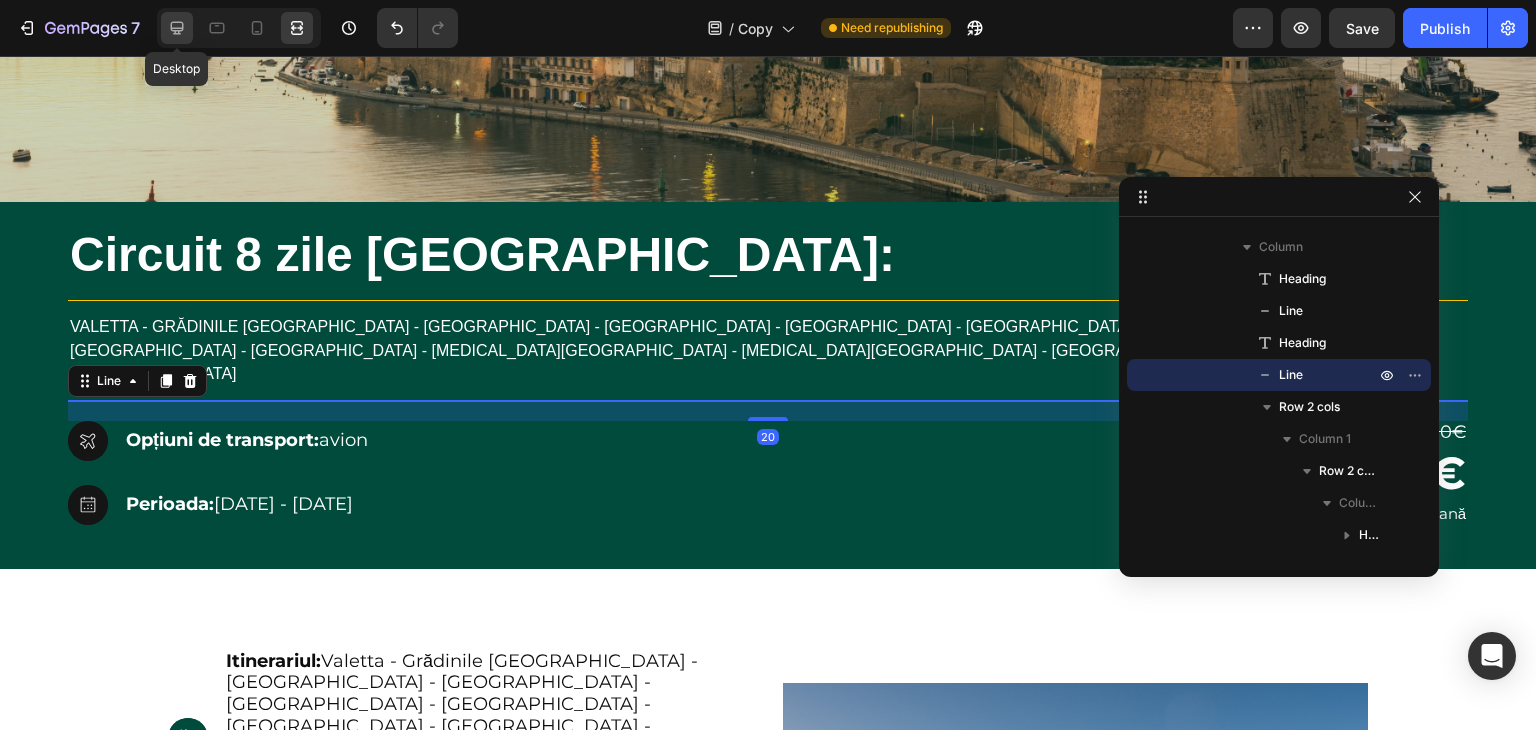 click 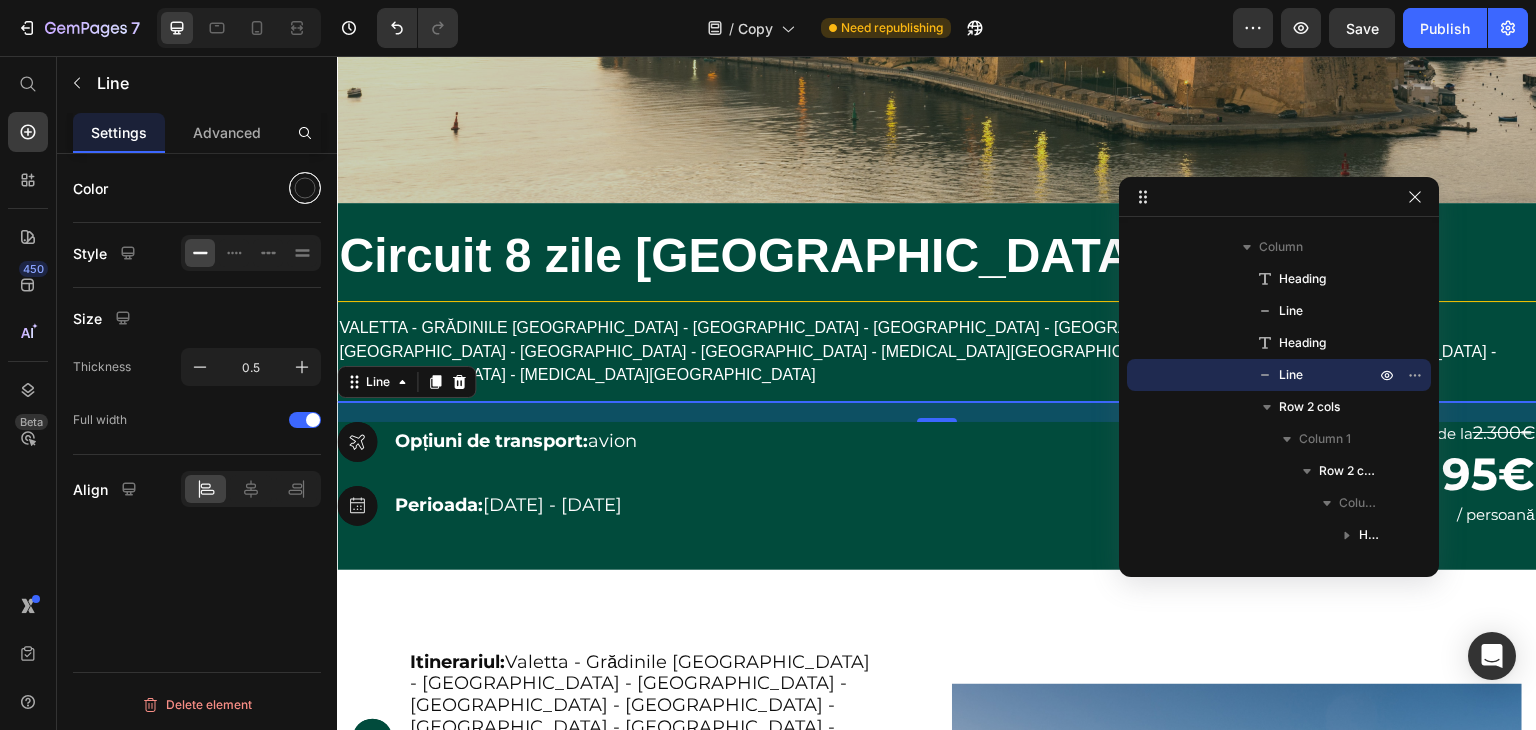 click at bounding box center (305, 188) 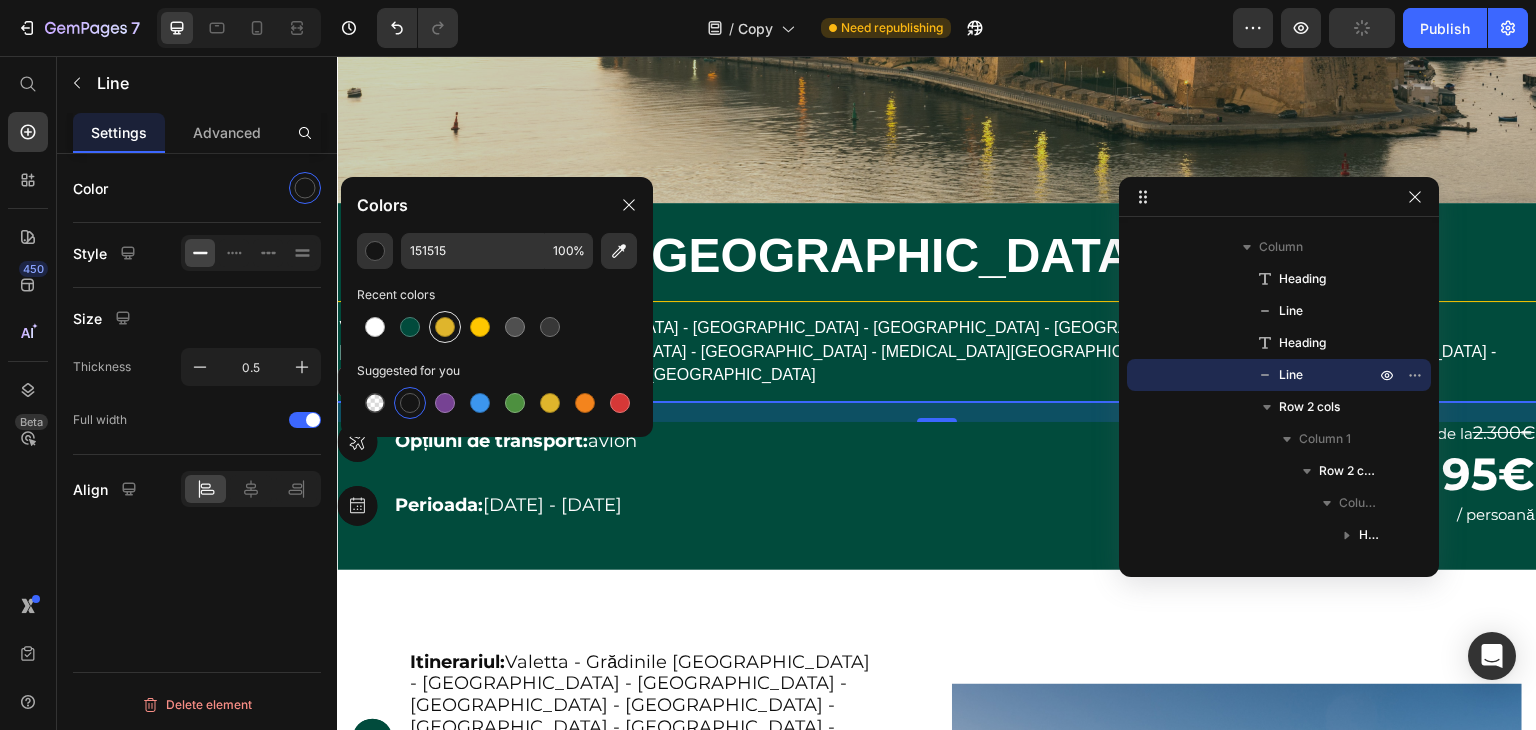 click at bounding box center (445, 327) 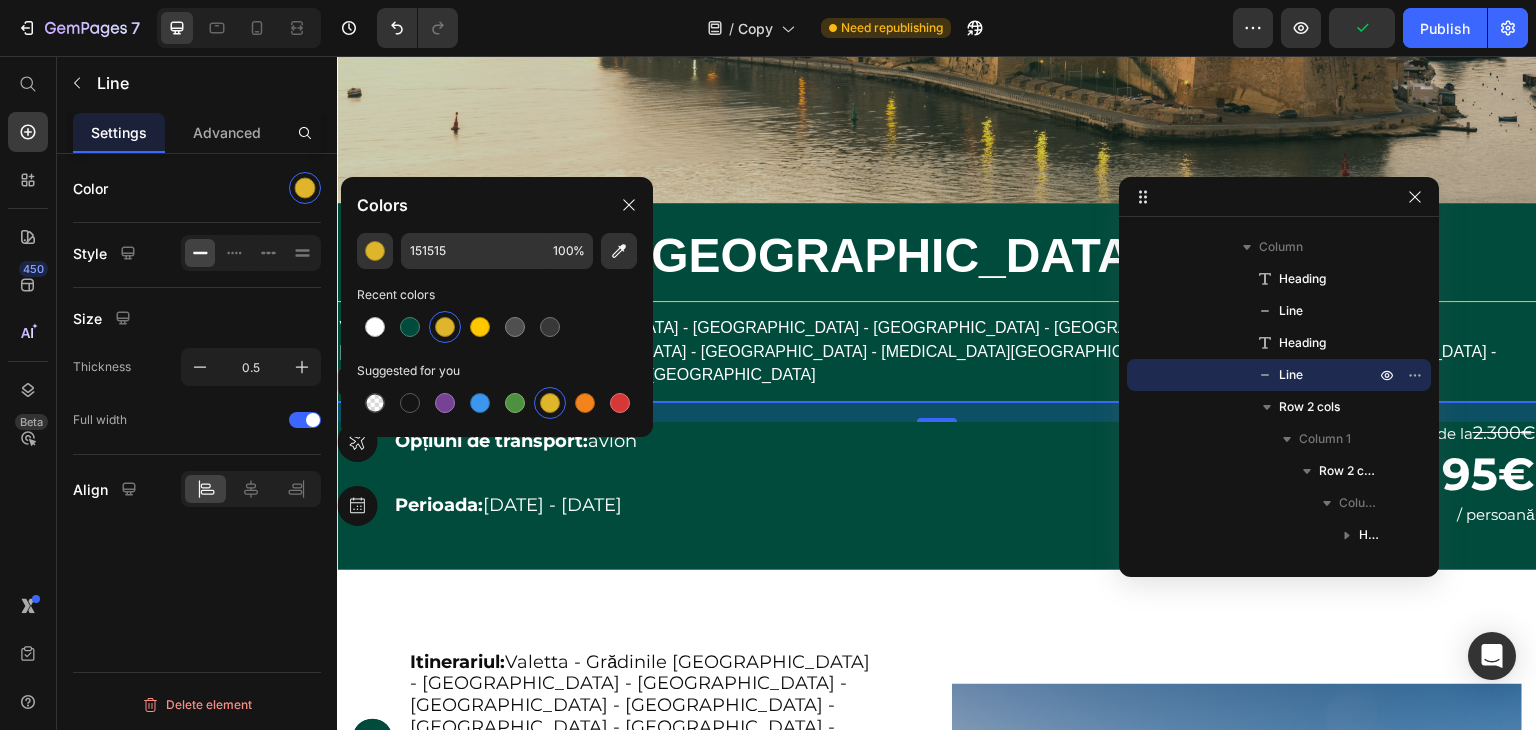 type on "DFB52C" 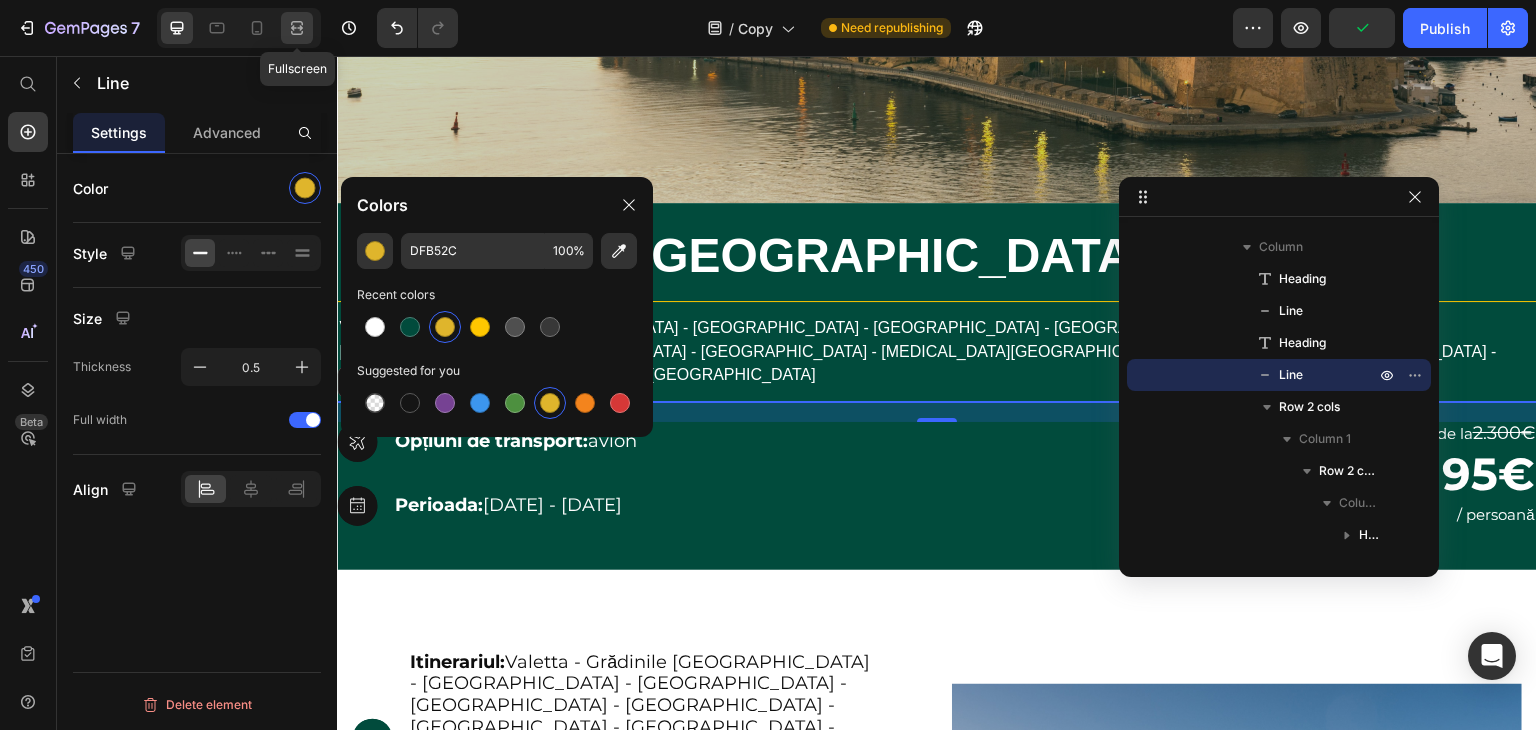 click 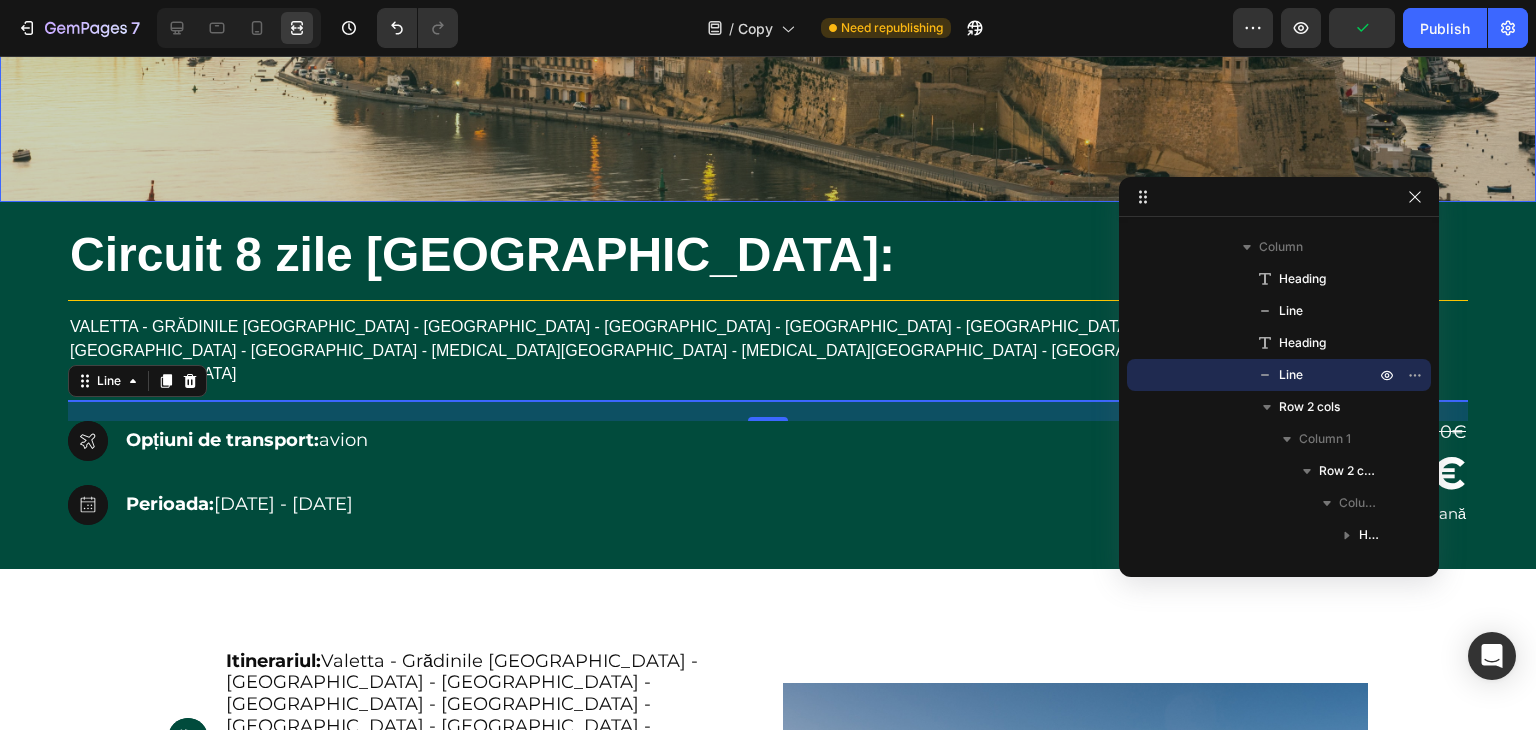 click at bounding box center (768, -135) 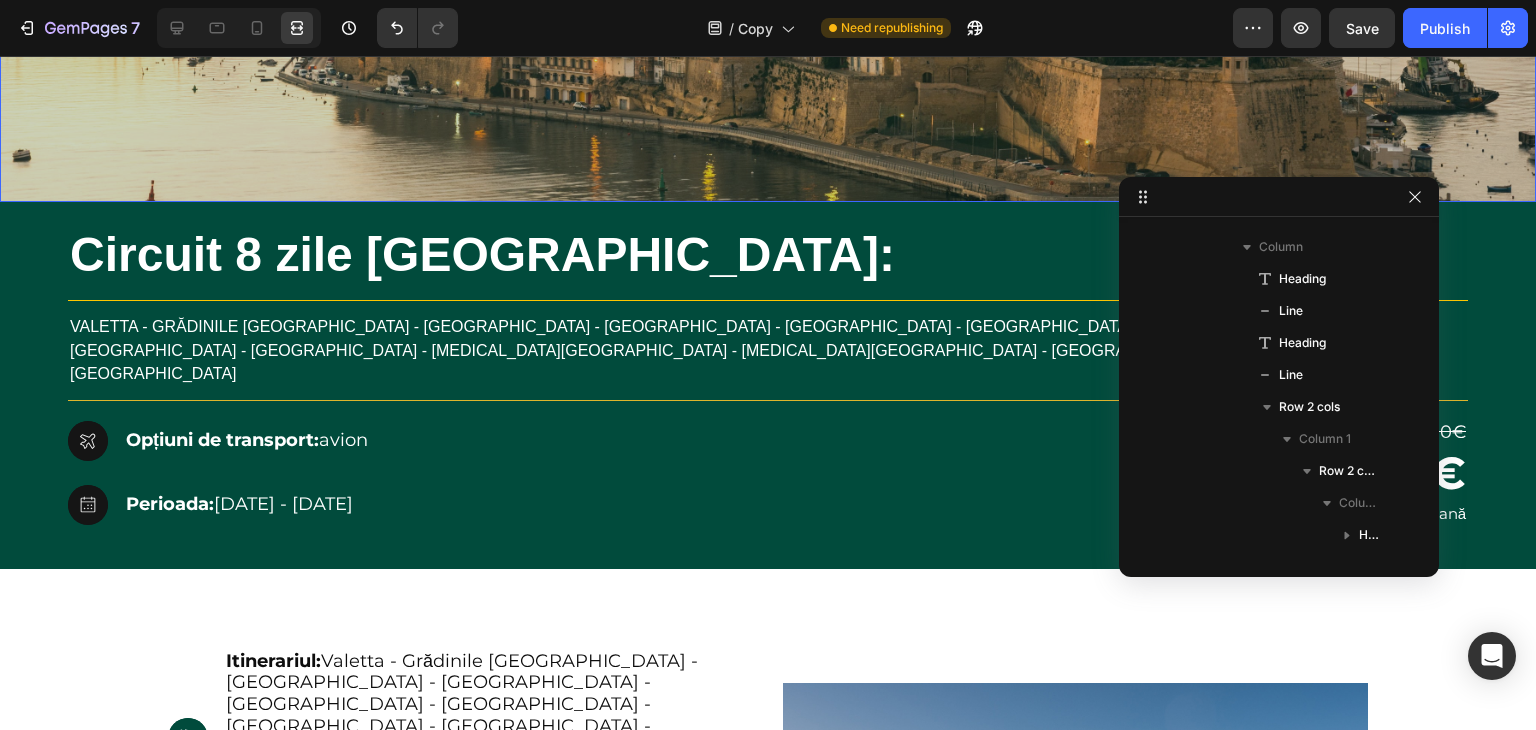 scroll, scrollTop: 0, scrollLeft: 0, axis: both 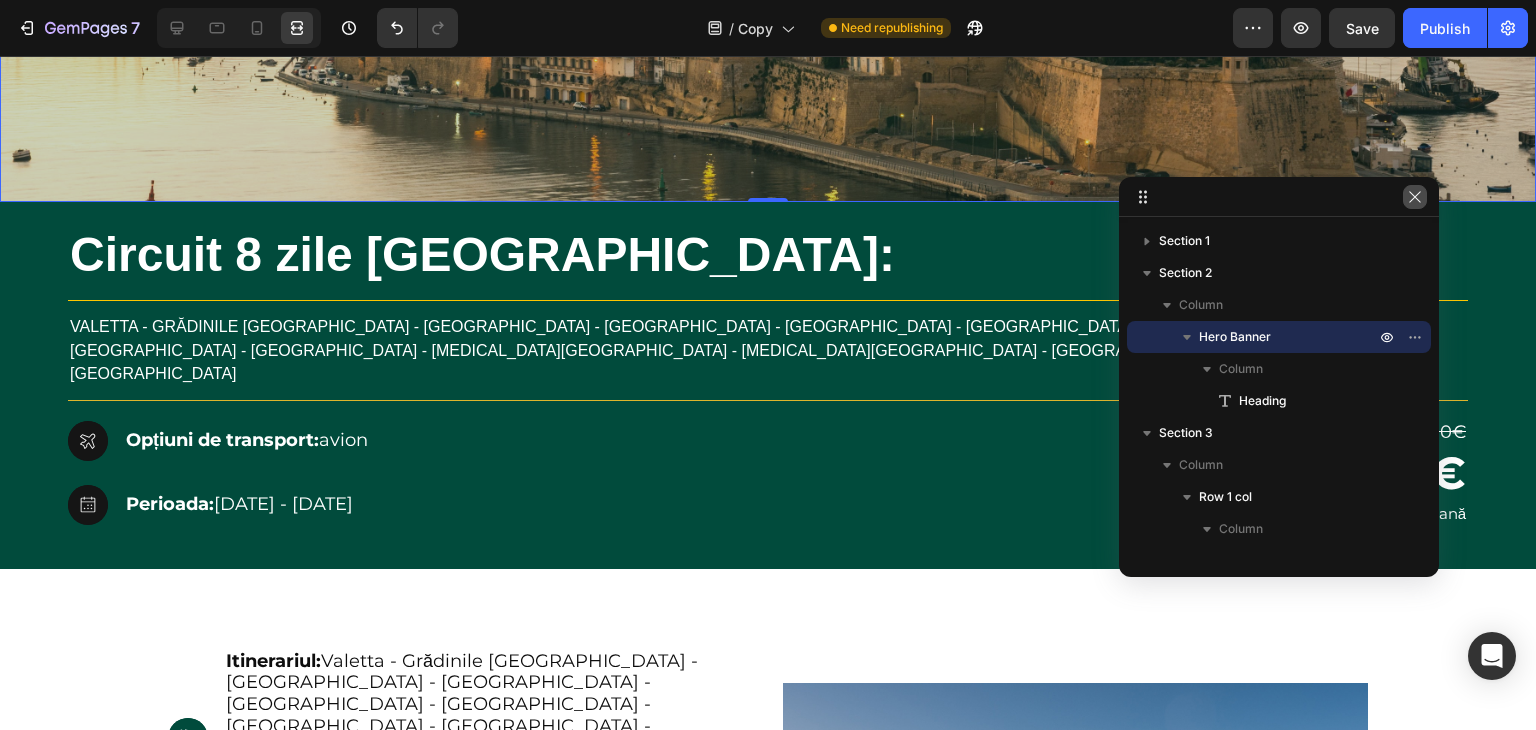 click 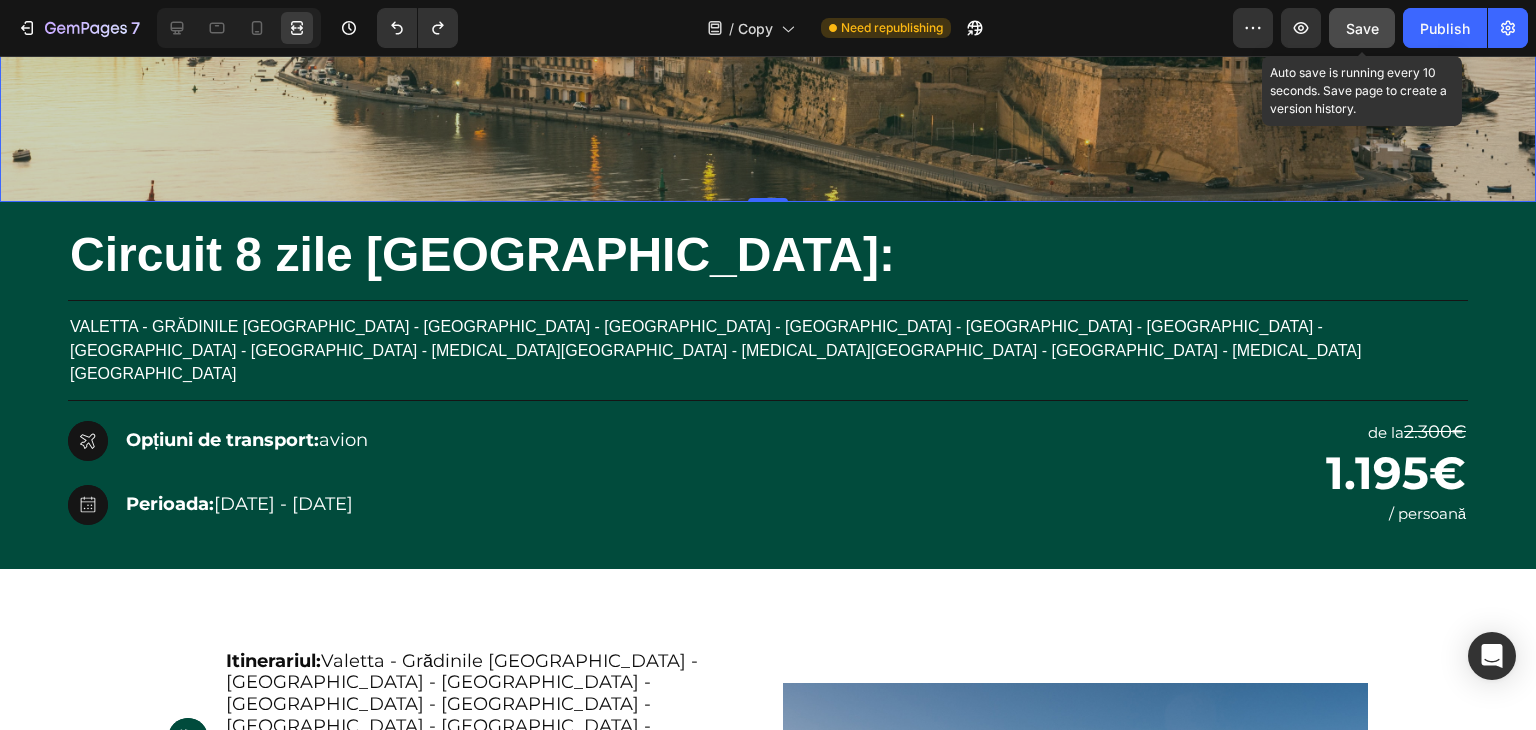 click on "Save" 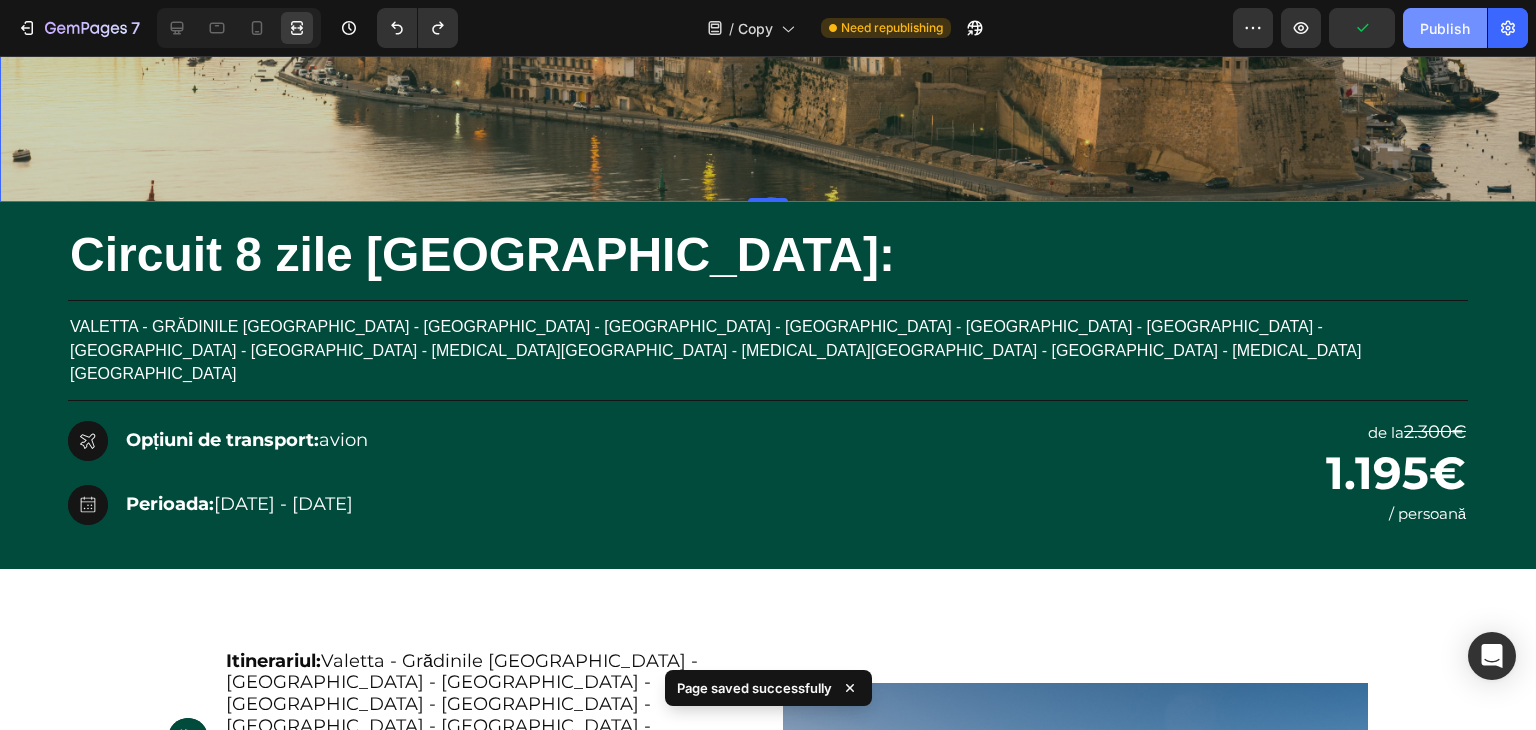 click on "Publish" at bounding box center (1445, 28) 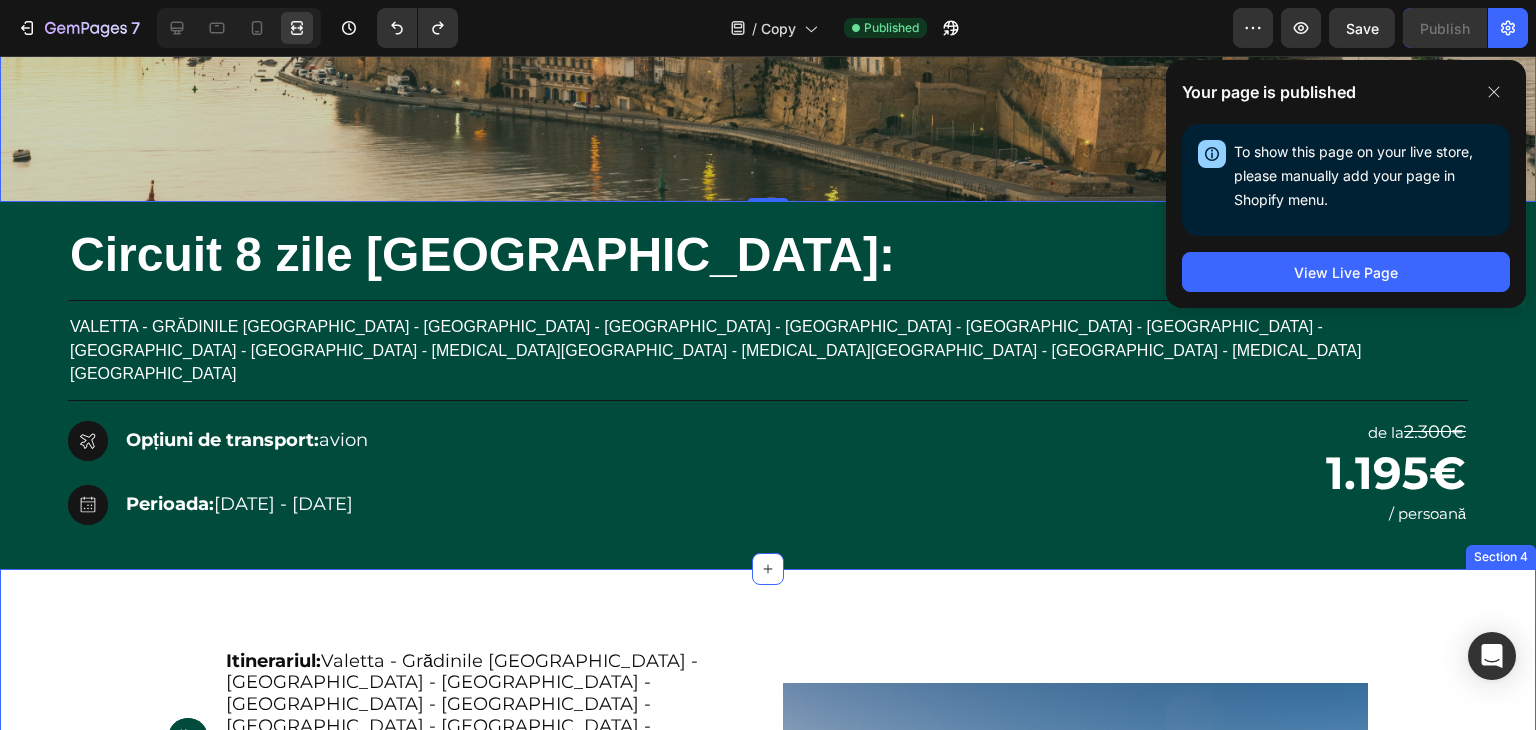 click on "Icon Hero Banner Itinerariul:  Valetta - Grădinile Barakka - Mdina - Rabat - Fortul St.Angelo - Birgu - Senglea - Cospicua - Portul Valetta - Insula Gozo - Insula Comino - Blue Lagoon - Insula Victoria Text Block Row
Icon Hero Banner Perioada:  31.08.2025 - 07.09.2025  Text Block Row
Icon Hero Banner Tip de cazare:  Hotel Cerviola sau similar Text Block Row
Icon Hero Banner Oraș de plecare:  Timișoara(Modex), cu transfer la Budapesta Text Block Row
Icon Hero Banner Opțiuni de transport:  avion  Text Block Row Rezervă acum Button Row Image Row Section 4" at bounding box center (768, 908) 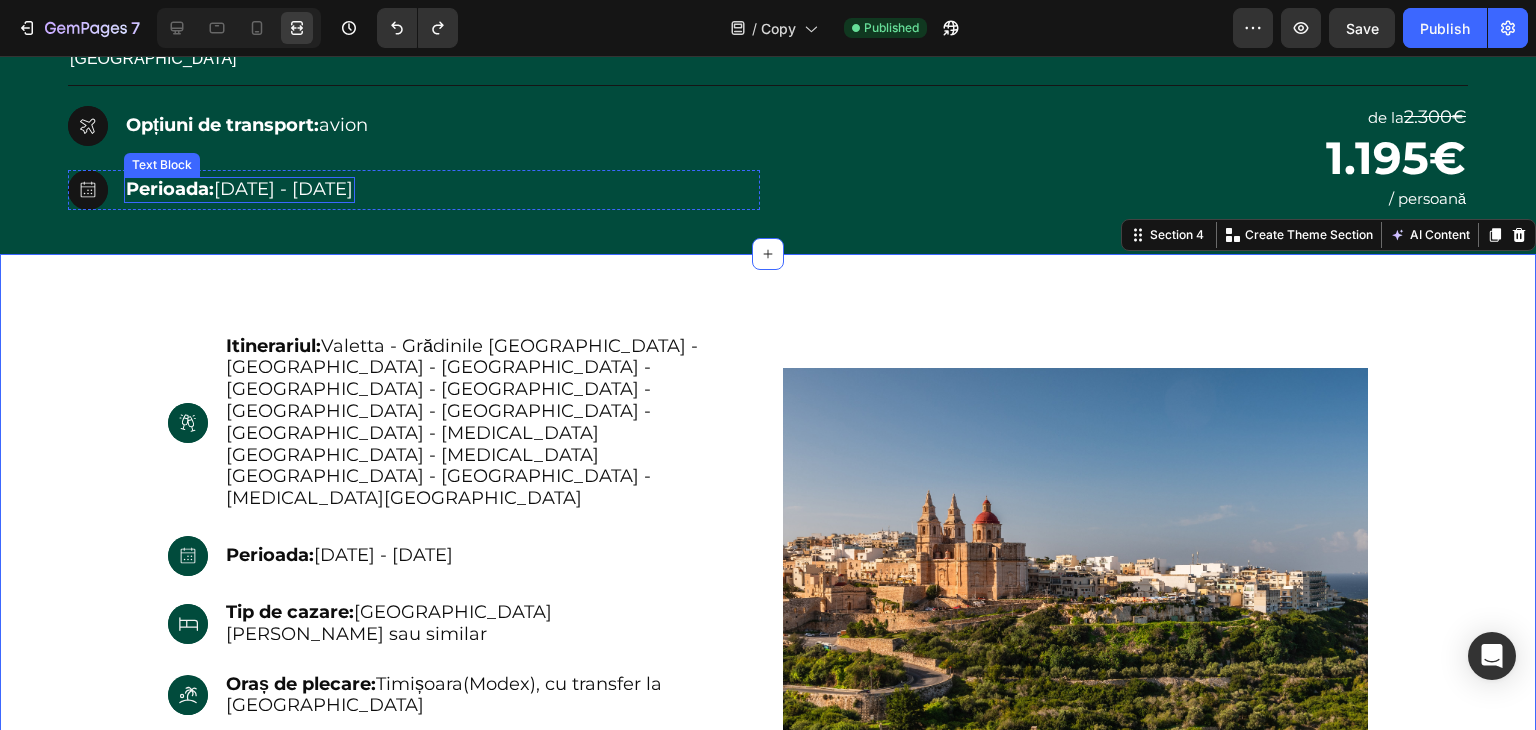 scroll, scrollTop: 1020, scrollLeft: 0, axis: vertical 